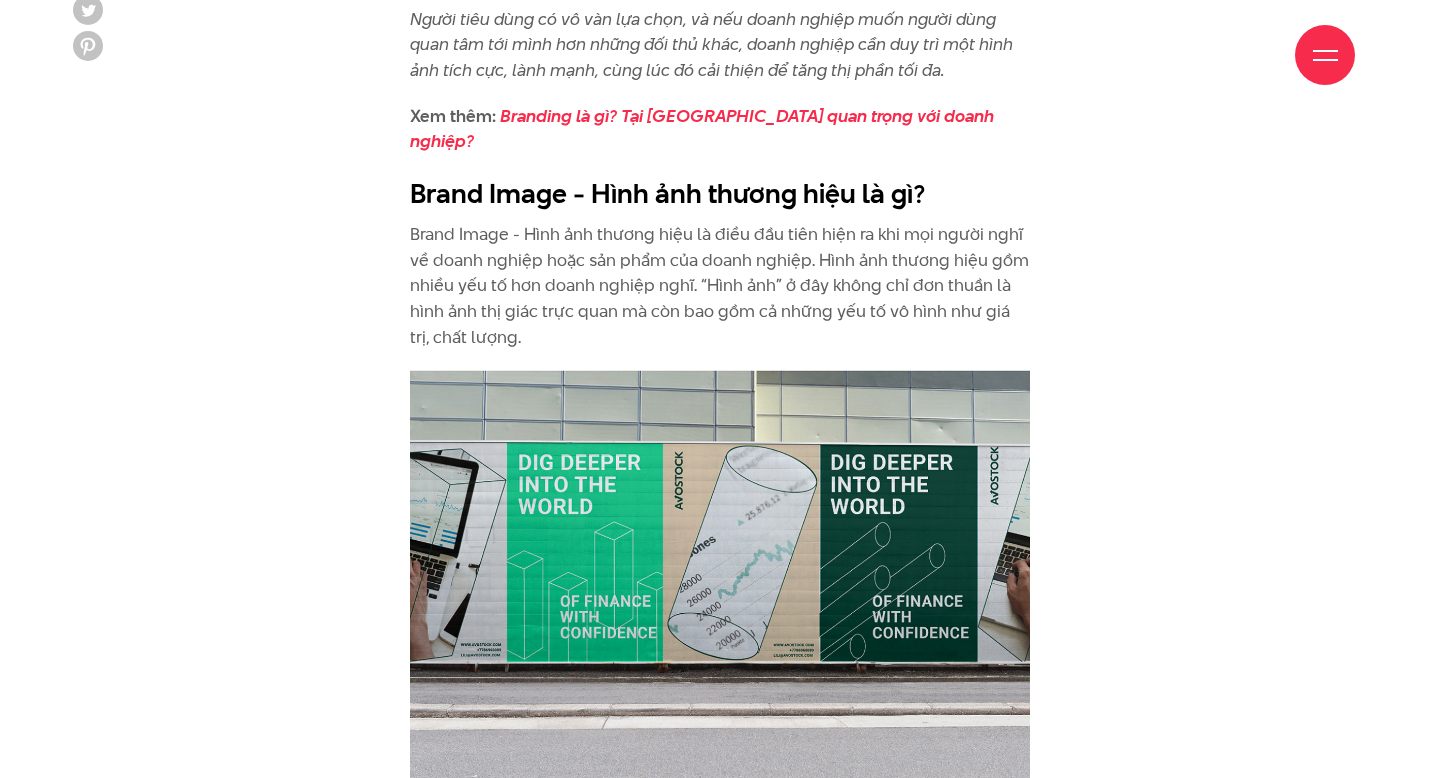 scroll, scrollTop: 1132, scrollLeft: 0, axis: vertical 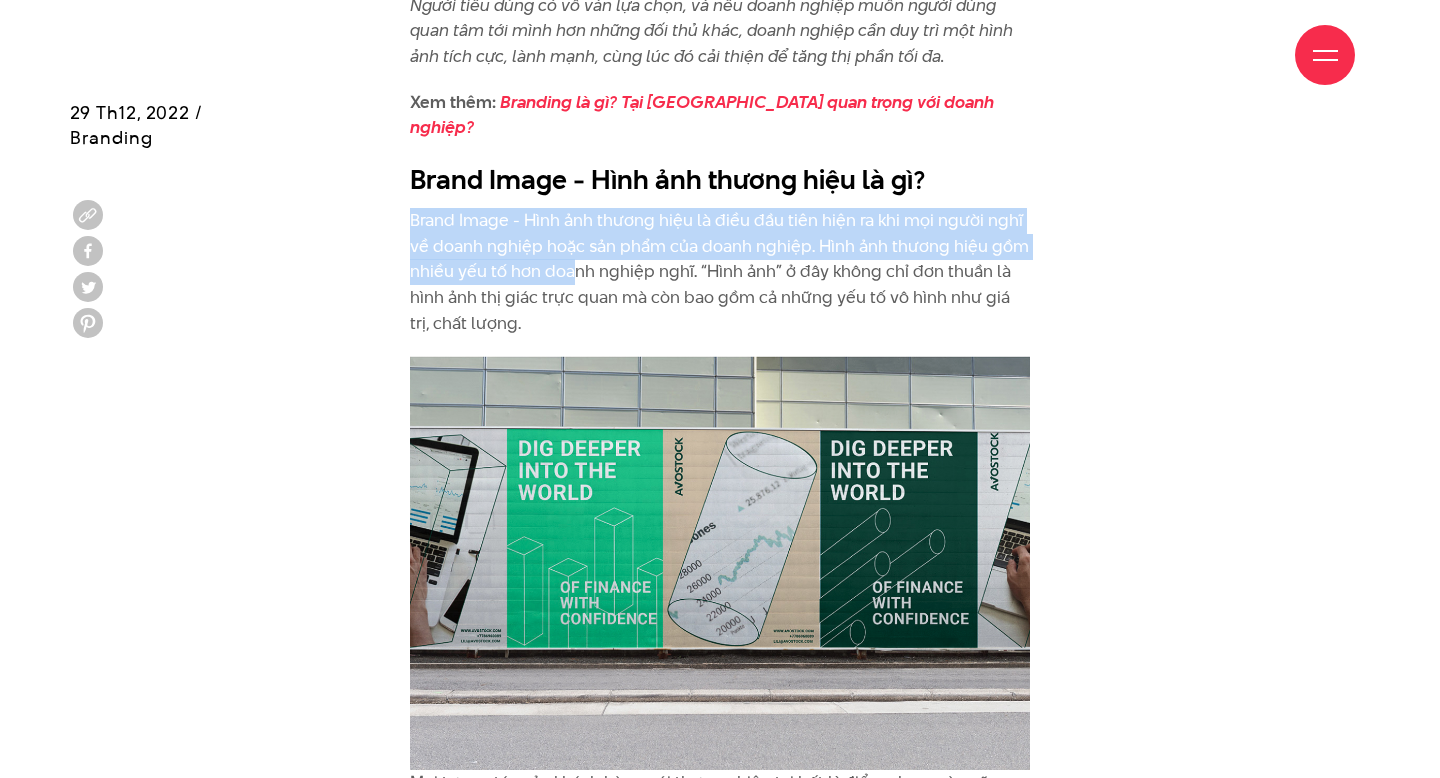 drag, startPoint x: 393, startPoint y: 204, endPoint x: 590, endPoint y: 259, distance: 204.53362 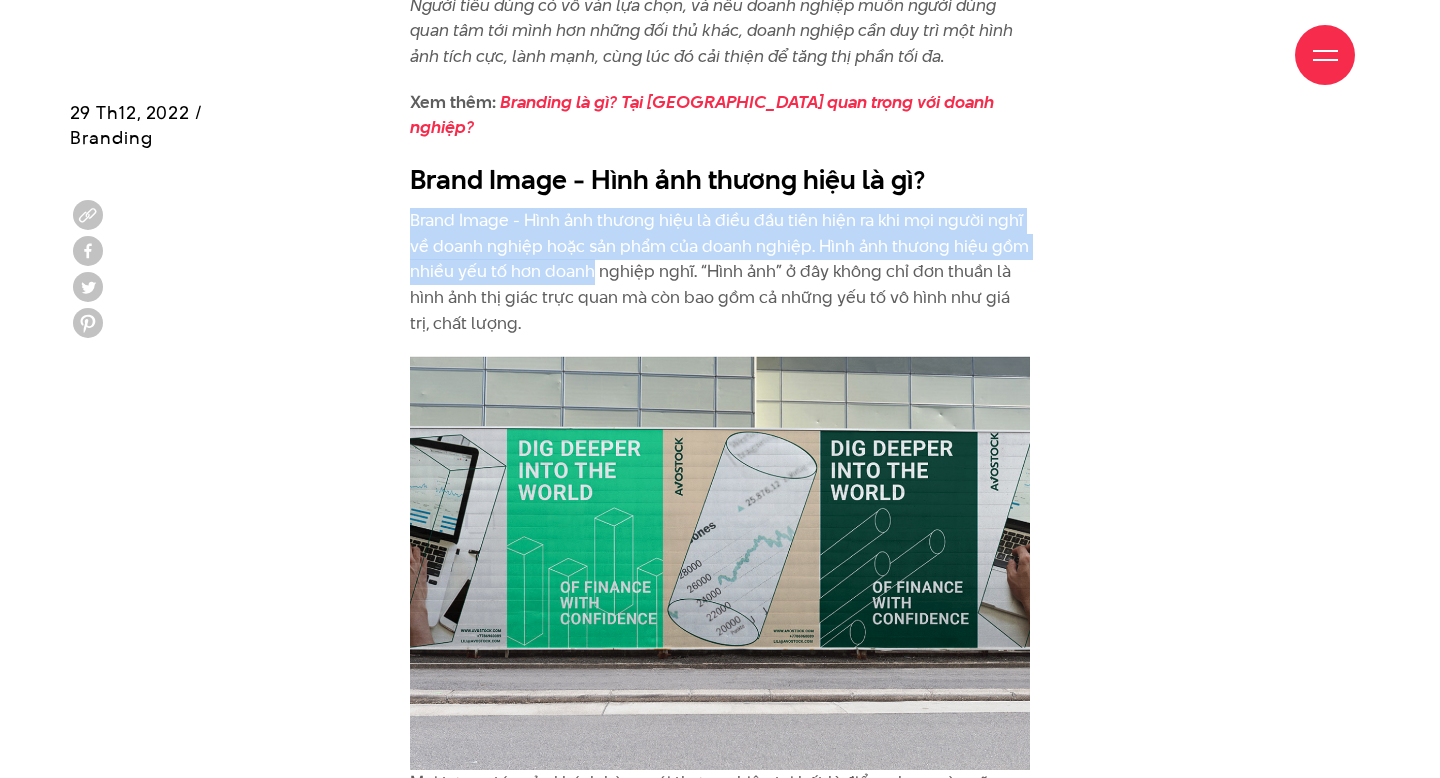 click on "Brand Image - Hình ảnh thương hiệu là điều đầu tiên hiện ra khi mọi người nghĩ về doanh nghiệp hoặc sản phẩm của doanh nghiệp. Hình ảnh thương hiệu gồm nhiều yếu tố hơn doanh nghiệp nghĩ. “Hình ảnh” ở đây không chỉ đơn thuần là hình ảnh thị giác trực quan mà còn bao gồm cả những yếu tố vô hình như giá trị, chất lượng." at bounding box center [720, 272] 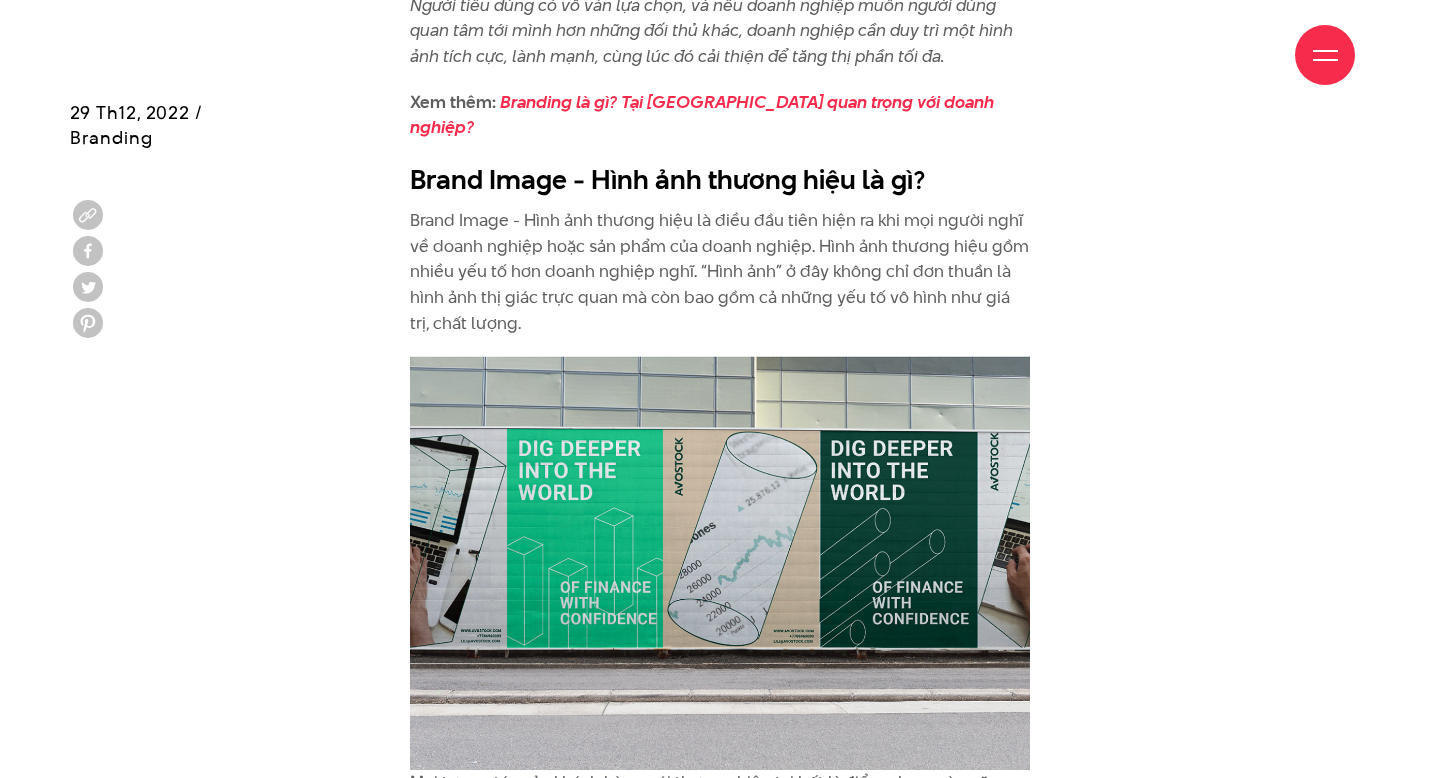 click on "Brand Image - Hình ảnh thương hiệu là điều đầu tiên hiện ra khi mọi người nghĩ về doanh nghiệp hoặc sản phẩm của doanh nghiệp. Hình ảnh thương hiệu gồm nhiều yếu tố hơn doanh nghiệp nghĩ. “Hình ảnh” ở đây không chỉ đơn thuần là hình ảnh thị giác trực quan mà còn bao gồm cả những yếu tố vô hình như giá trị, chất lượng." at bounding box center (720, 272) 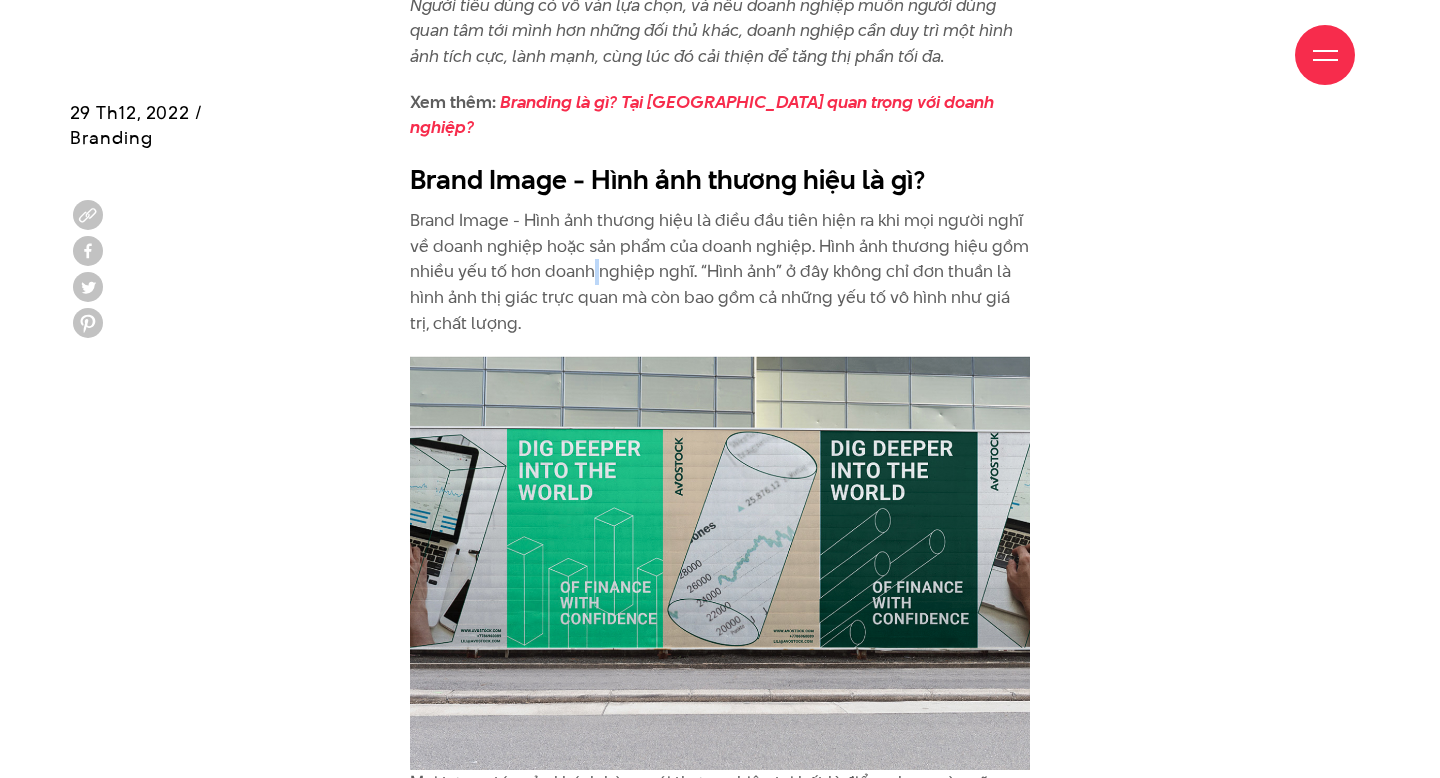 click on "Brand Image - Hình ảnh thương hiệu là điều đầu tiên hiện ra khi mọi người nghĩ về doanh nghiệp hoặc sản phẩm của doanh nghiệp. Hình ảnh thương hiệu gồm nhiều yếu tố hơn doanh nghiệp nghĩ. “Hình ảnh” ở đây không chỉ đơn thuần là hình ảnh thị giác trực quan mà còn bao gồm cả những yếu tố vô hình như giá trị, chất lượng." at bounding box center [720, 272] 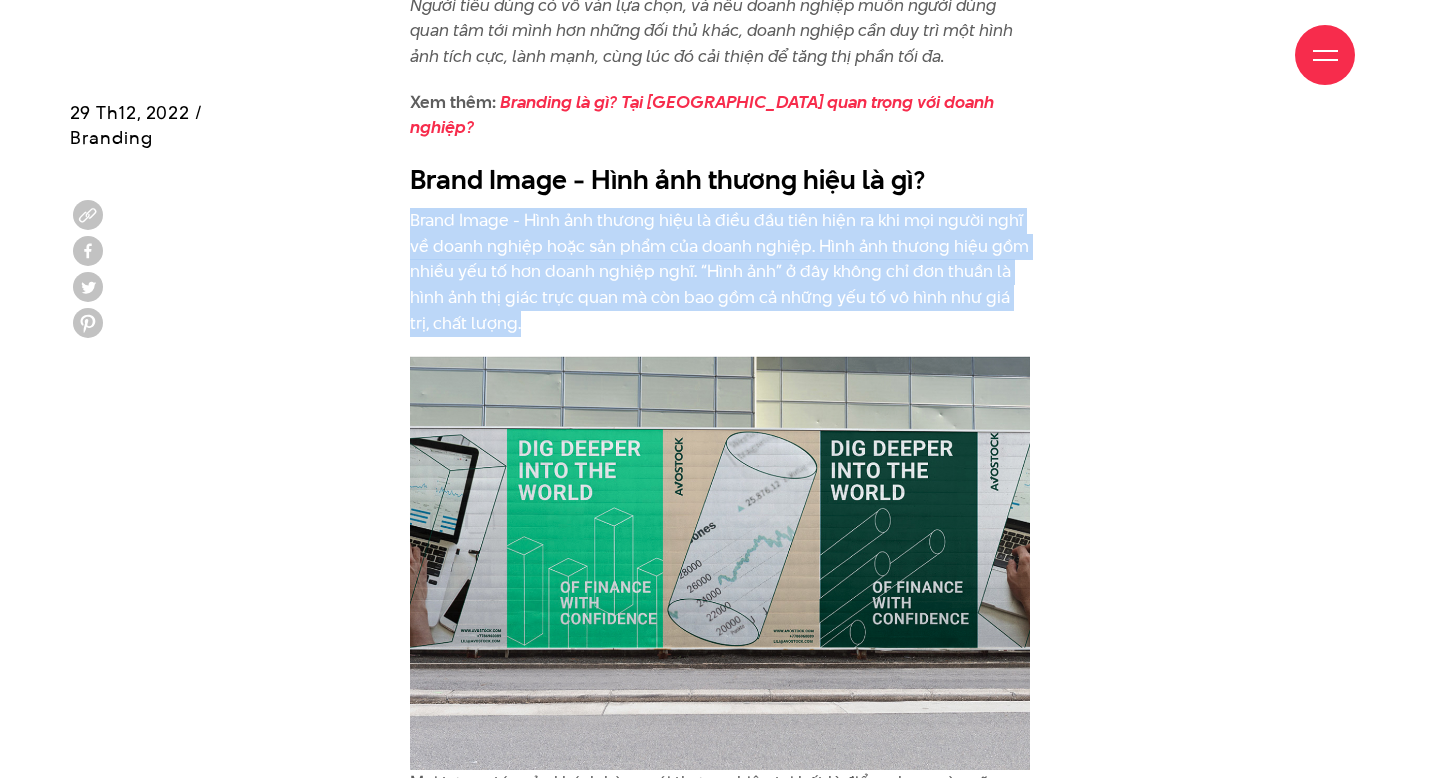 click on "Brand Image - Hình ảnh thương hiệu là điều đầu tiên hiện ra khi mọi người nghĩ về doanh nghiệp hoặc sản phẩm của doanh nghiệp. Hình ảnh thương hiệu gồm nhiều yếu tố hơn doanh nghiệp nghĩ. “Hình ảnh” ở đây không chỉ đơn thuần là hình ảnh thị giác trực quan mà còn bao gồm cả những yếu tố vô hình như giá trị, chất lượng." at bounding box center [720, 272] 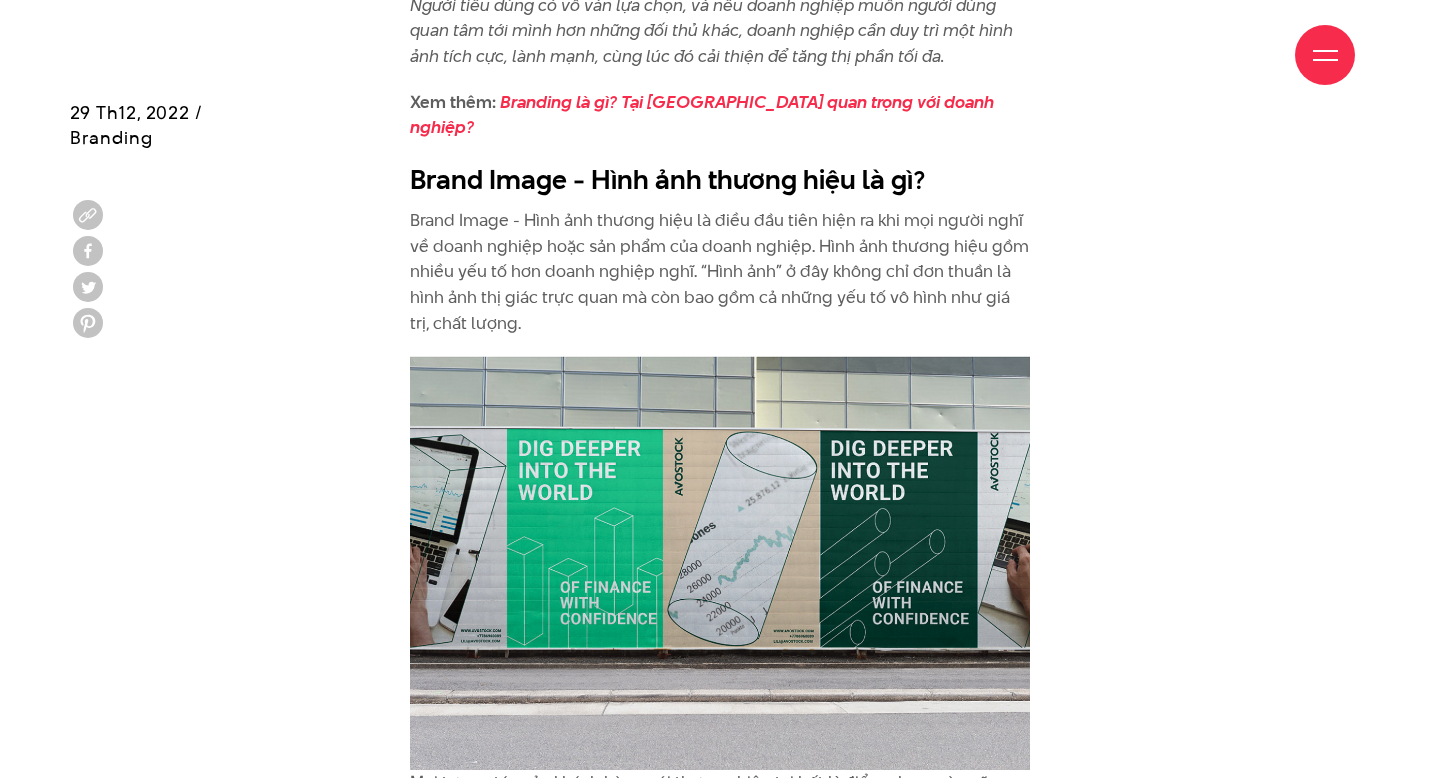 click on "Brand Image - Hình ảnh thương hiệu là điều đầu tiên hiện ra khi mọi người nghĩ về doanh nghiệp hoặc sản phẩm của doanh nghiệp. Hình ảnh thương hiệu gồm nhiều yếu tố hơn doanh nghiệp nghĩ. “Hình ảnh” ở đây không chỉ đơn thuần là hình ảnh thị giác trực quan mà còn bao gồm cả những yếu tố vô hình như giá trị, chất lượng." at bounding box center (720, 272) 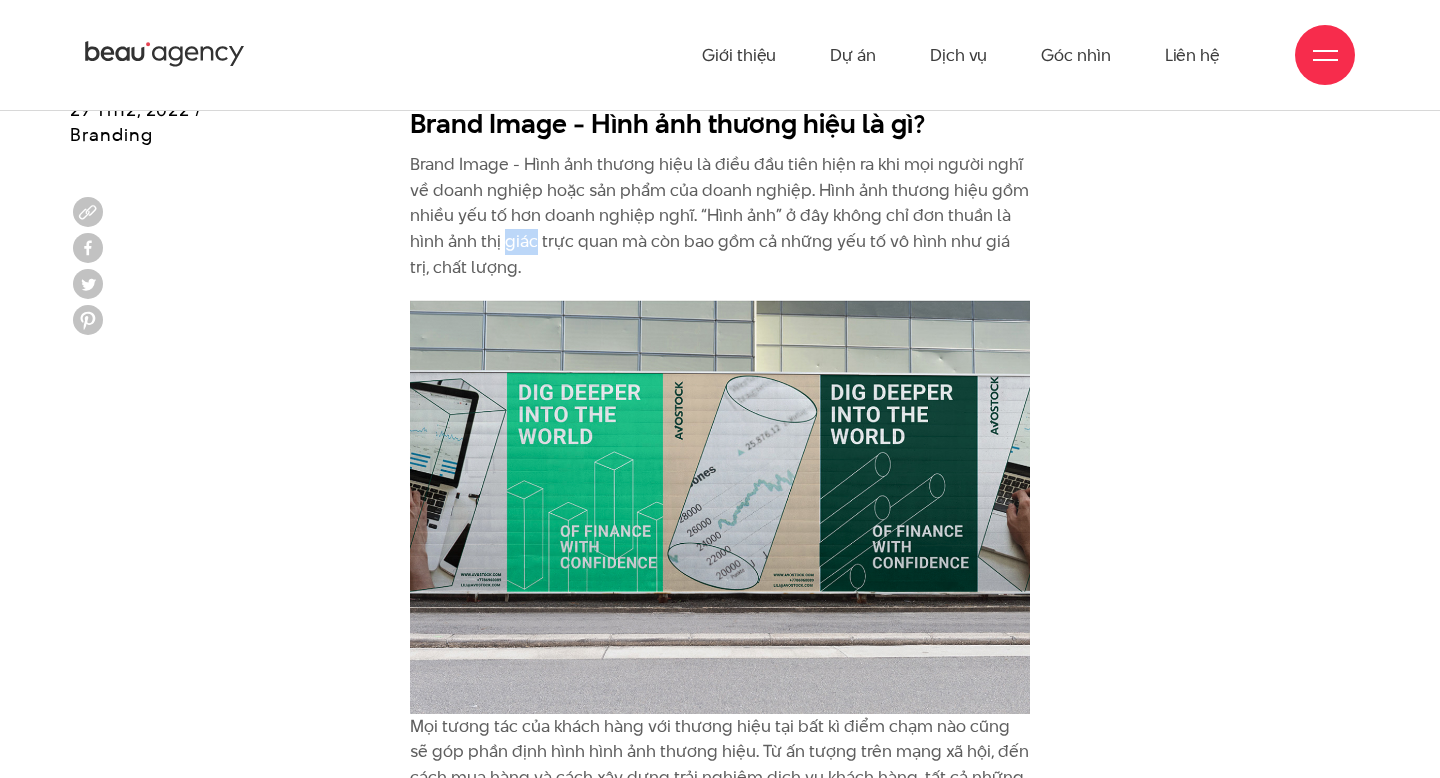 scroll, scrollTop: 1185, scrollLeft: 0, axis: vertical 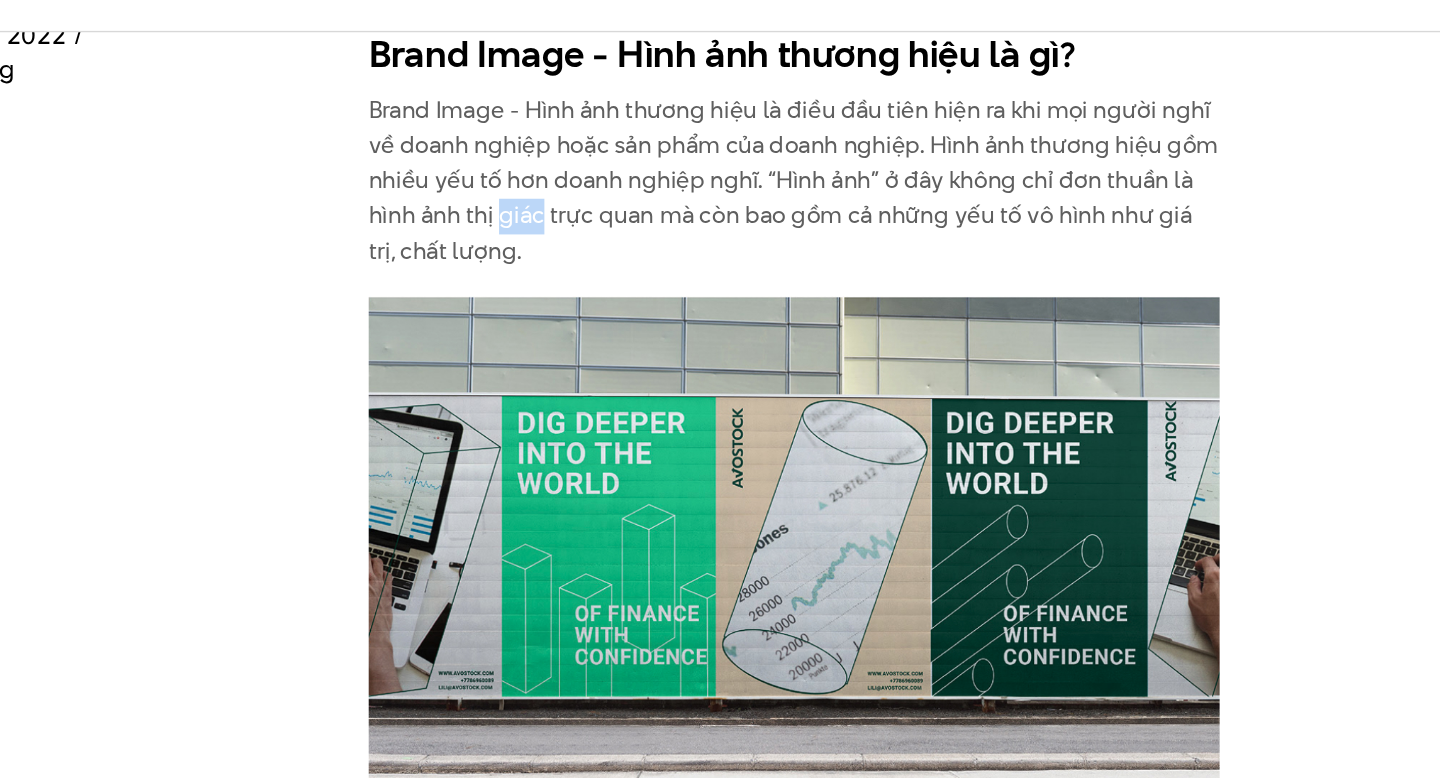 click on "Brand Image - Hình ảnh thương hiệu là điều đầu tiên hiện ra khi mọi người nghĩ về doanh nghiệp hoặc sản phẩm của doanh nghiệp. Hình ảnh thương hiệu gồm nhiều yếu tố hơn doanh nghiệp nghĩ. “Hình ảnh” ở đây không chỉ đơn thuần là hình ảnh thị giác trực quan mà còn bao gồm cả những yếu tố vô hình như giá trị, chất lượng." at bounding box center (720, 219) 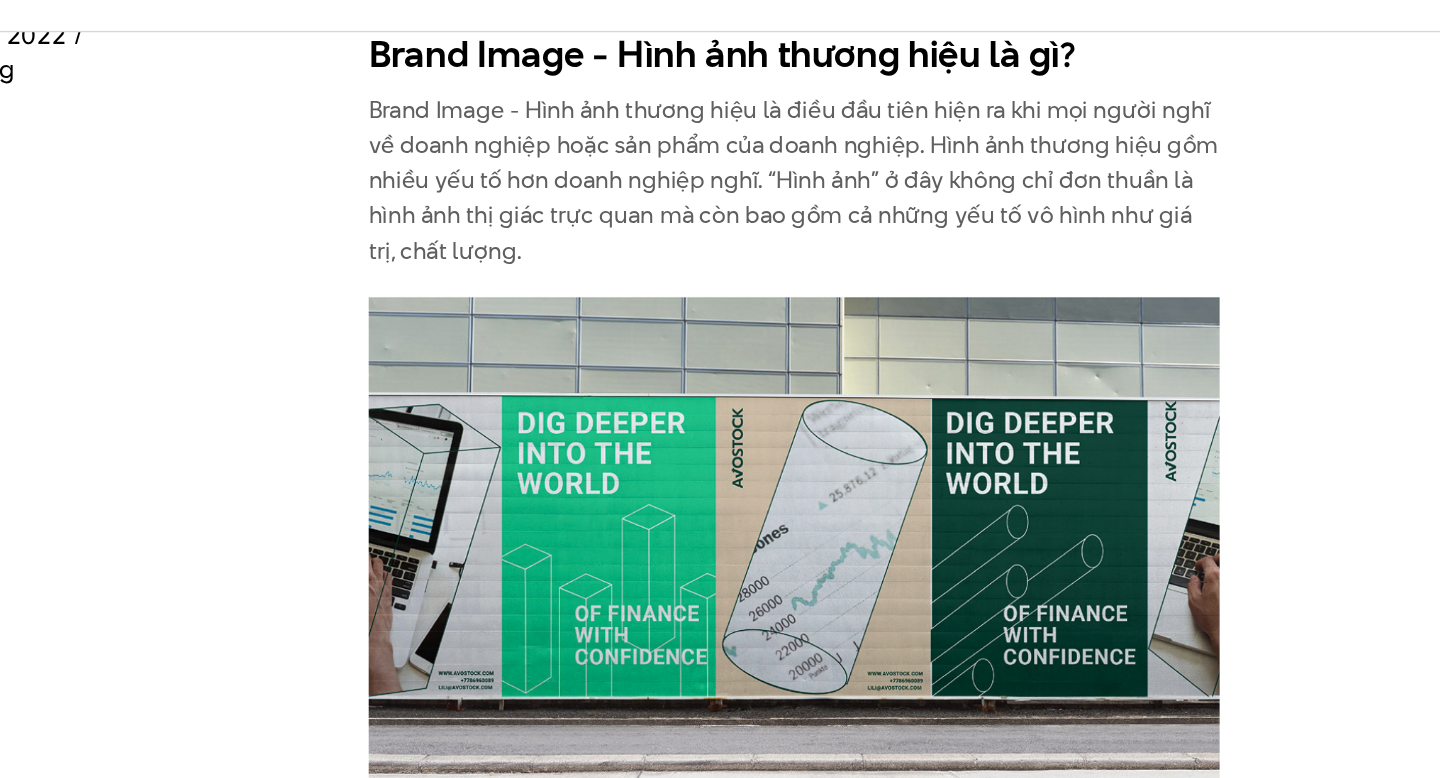 click on "Brand Image - Hình ảnh thương hiệu là điều đầu tiên hiện ra khi mọi người nghĩ về doanh nghiệp hoặc sản phẩm của doanh nghiệp. Hình ảnh thương hiệu gồm nhiều yếu tố hơn doanh nghiệp nghĩ. “Hình ảnh” ở đây không chỉ đơn thuần là hình ảnh thị giác trực quan mà còn bao gồm cả những yếu tố vô hình như giá trị, chất lượng." at bounding box center [720, 219] 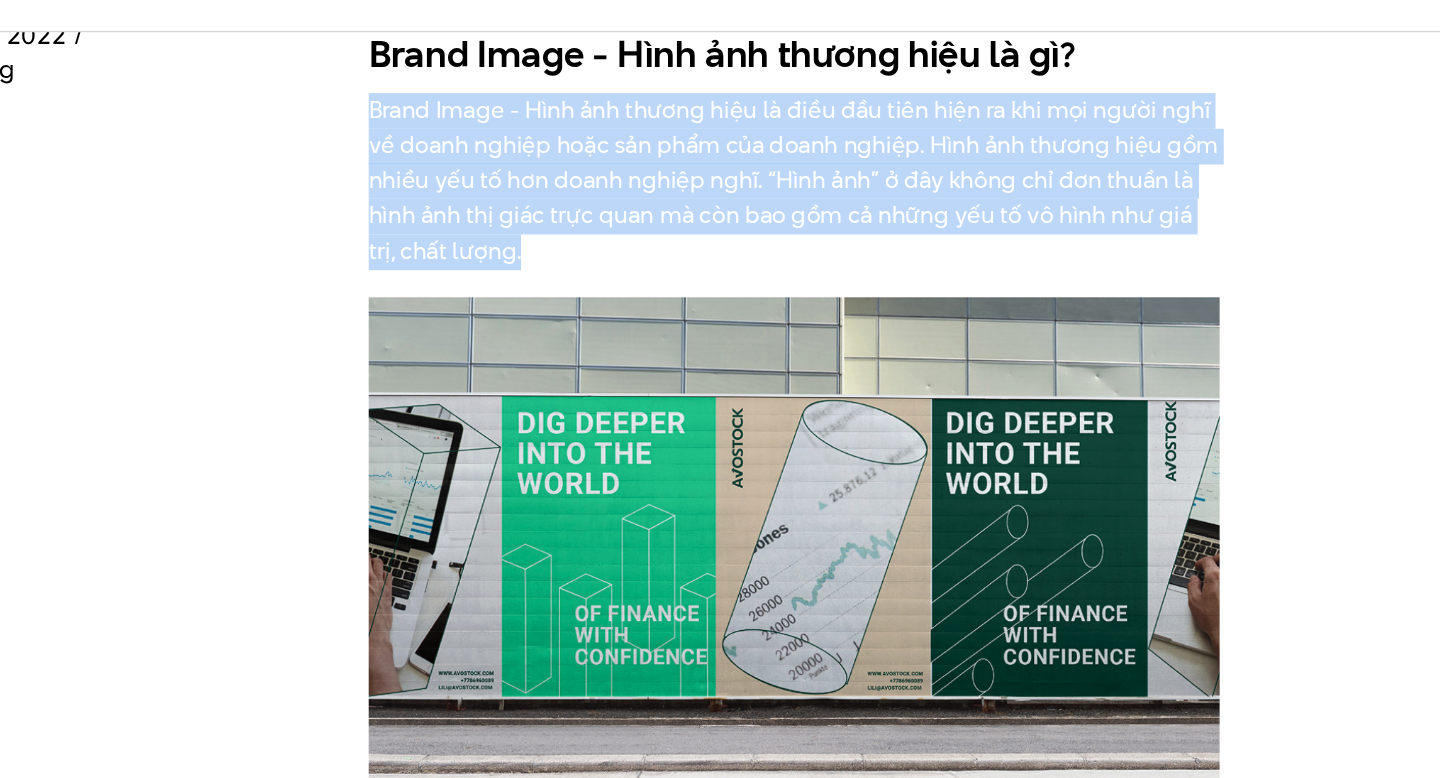 click on "Brand Image - Hình ảnh thương hiệu là điều đầu tiên hiện ra khi mọi người nghĩ về doanh nghiệp hoặc sản phẩm của doanh nghiệp. Hình ảnh thương hiệu gồm nhiều yếu tố hơn doanh nghiệp nghĩ. “Hình ảnh” ở đây không chỉ đơn thuần là hình ảnh thị giác trực quan mà còn bao gồm cả những yếu tố vô hình như giá trị, chất lượng." at bounding box center (720, 219) 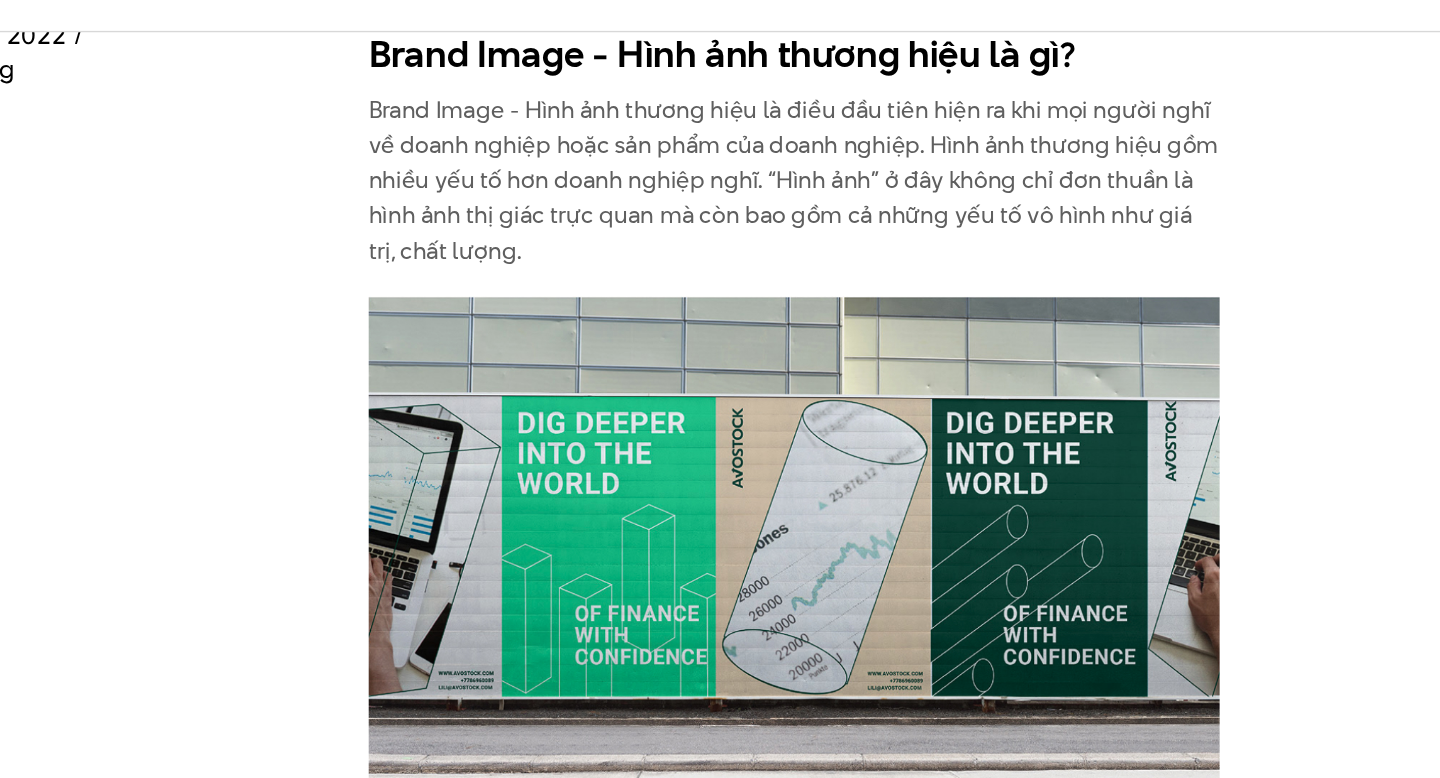 click on "Brand Image - Hình ảnh thương hiệu là điều đầu tiên hiện ra khi mọi người nghĩ về doanh nghiệp hoặc sản phẩm của doanh nghiệp. Hình ảnh thương hiệu gồm nhiều yếu tố hơn doanh nghiệp nghĩ. “Hình ảnh” ở đây không chỉ đơn thuần là hình ảnh thị giác trực quan mà còn bao gồm cả những yếu tố vô hình như giá trị, chất lượng." at bounding box center (720, 219) 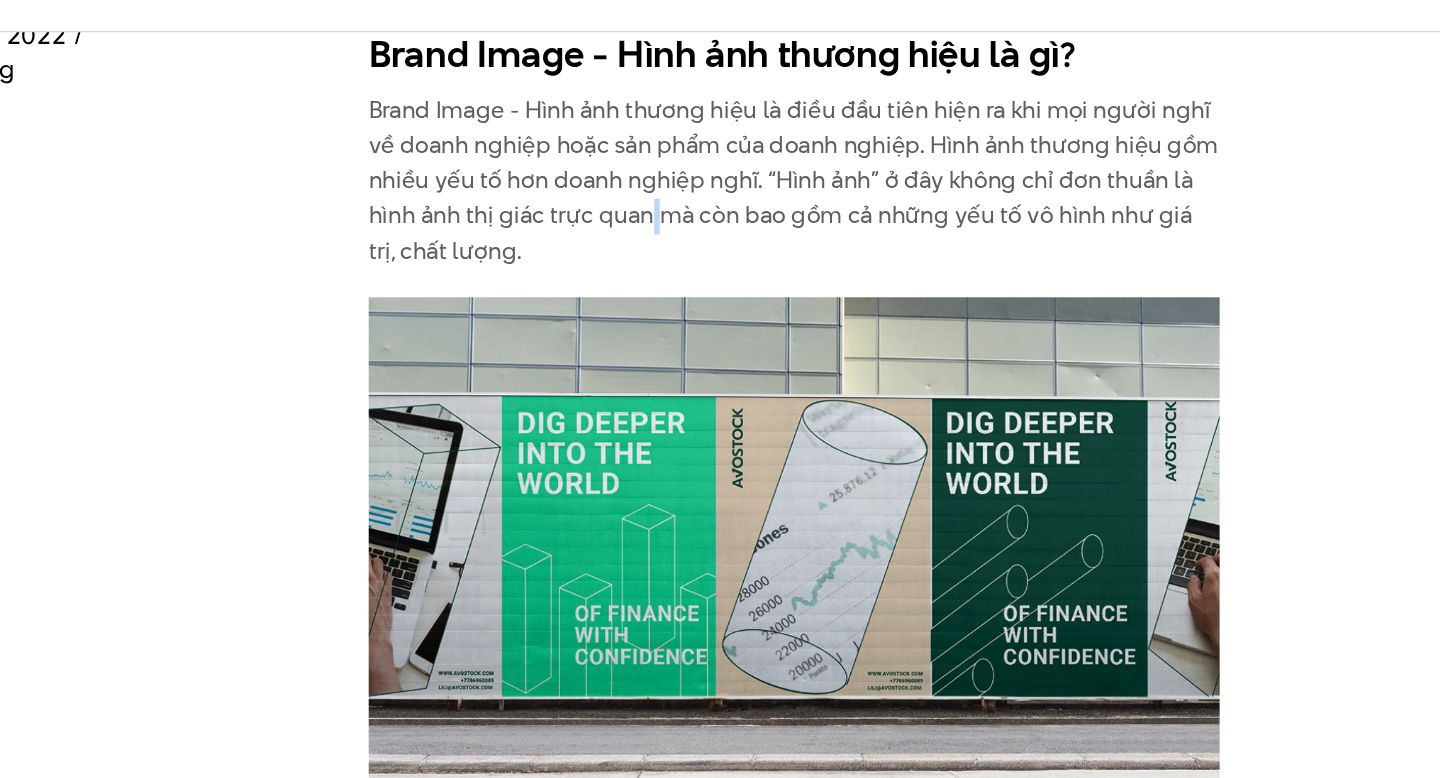 click on "Brand Image - Hình ảnh thương hiệu là điều đầu tiên hiện ra khi mọi người nghĩ về doanh nghiệp hoặc sản phẩm của doanh nghiệp. Hình ảnh thương hiệu gồm nhiều yếu tố hơn doanh nghiệp nghĩ. “Hình ảnh” ở đây không chỉ đơn thuần là hình ảnh thị giác trực quan mà còn bao gồm cả những yếu tố vô hình như giá trị, chất lượng." at bounding box center [720, 219] 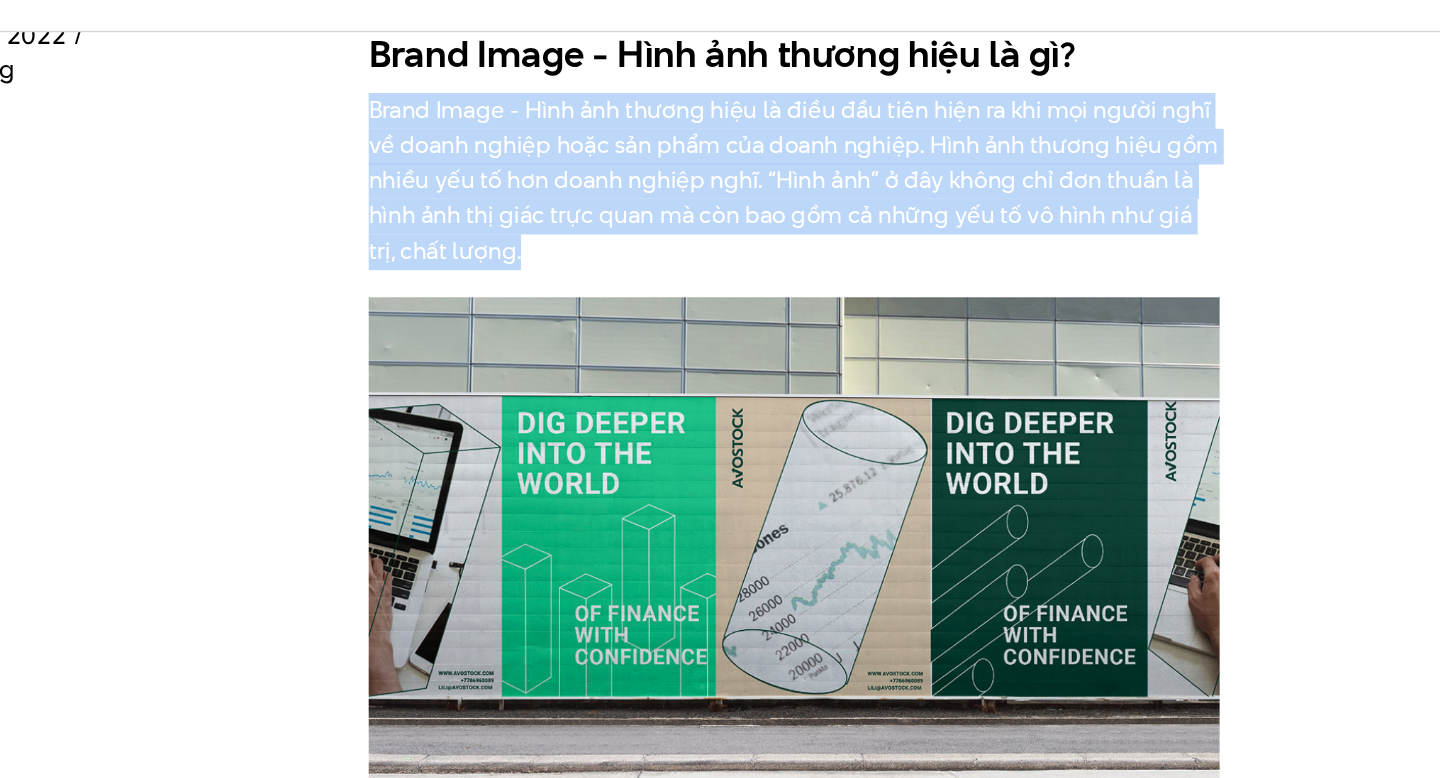 click on "Brand Image - Hình ảnh thương hiệu là điều đầu tiên hiện ra khi mọi người nghĩ về doanh nghiệp hoặc sản phẩm của doanh nghiệp. Hình ảnh thương hiệu gồm nhiều yếu tố hơn doanh nghiệp nghĩ. “Hình ảnh” ở đây không chỉ đơn thuần là hình ảnh thị giác trực quan mà còn bao gồm cả những yếu tố vô hình như giá trị, chất lượng." at bounding box center (720, 219) 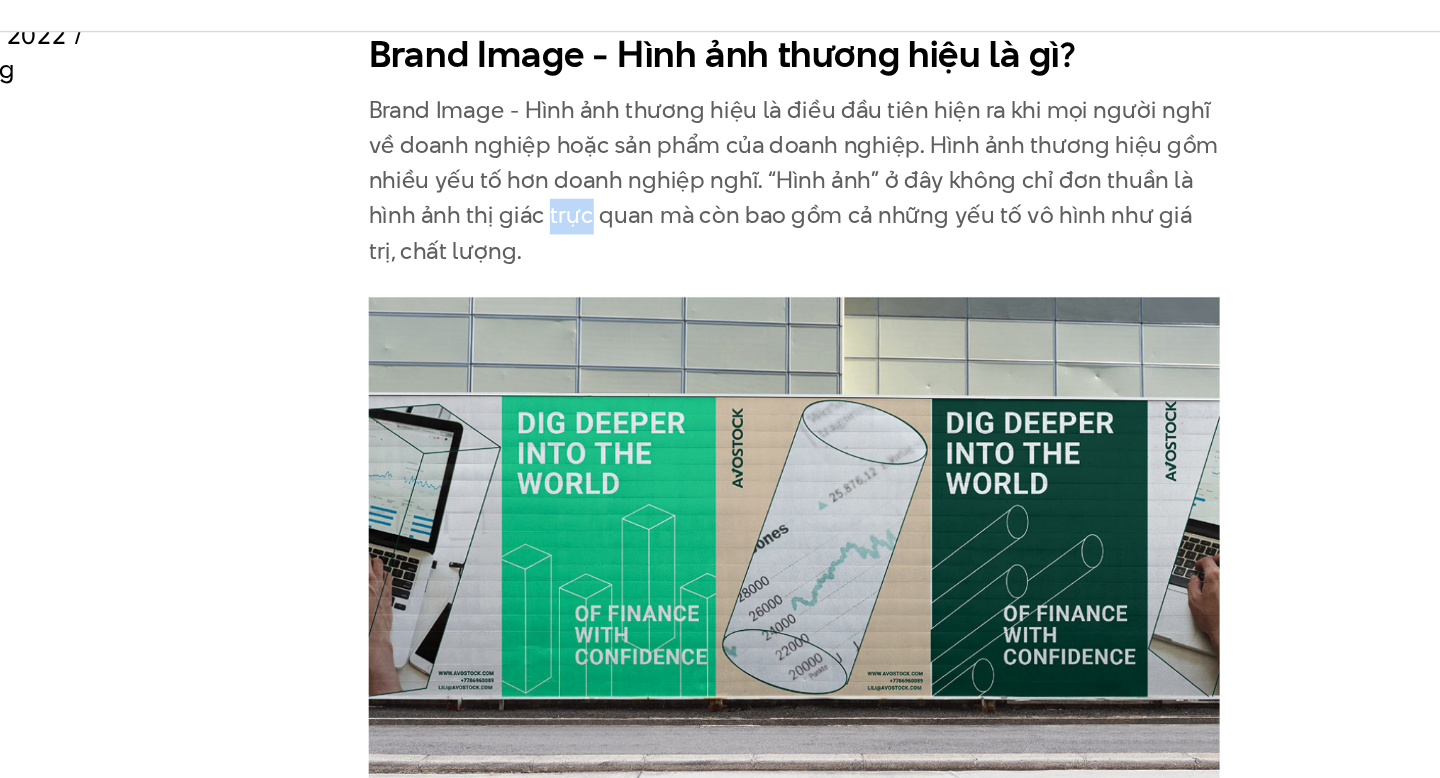 click on "Brand Image - Hình ảnh thương hiệu là điều đầu tiên hiện ra khi mọi người nghĩ về doanh nghiệp hoặc sản phẩm của doanh nghiệp. Hình ảnh thương hiệu gồm nhiều yếu tố hơn doanh nghiệp nghĩ. “Hình ảnh” ở đây không chỉ đơn thuần là hình ảnh thị giác trực quan mà còn bao gồm cả những yếu tố vô hình như giá trị, chất lượng." at bounding box center [720, 219] 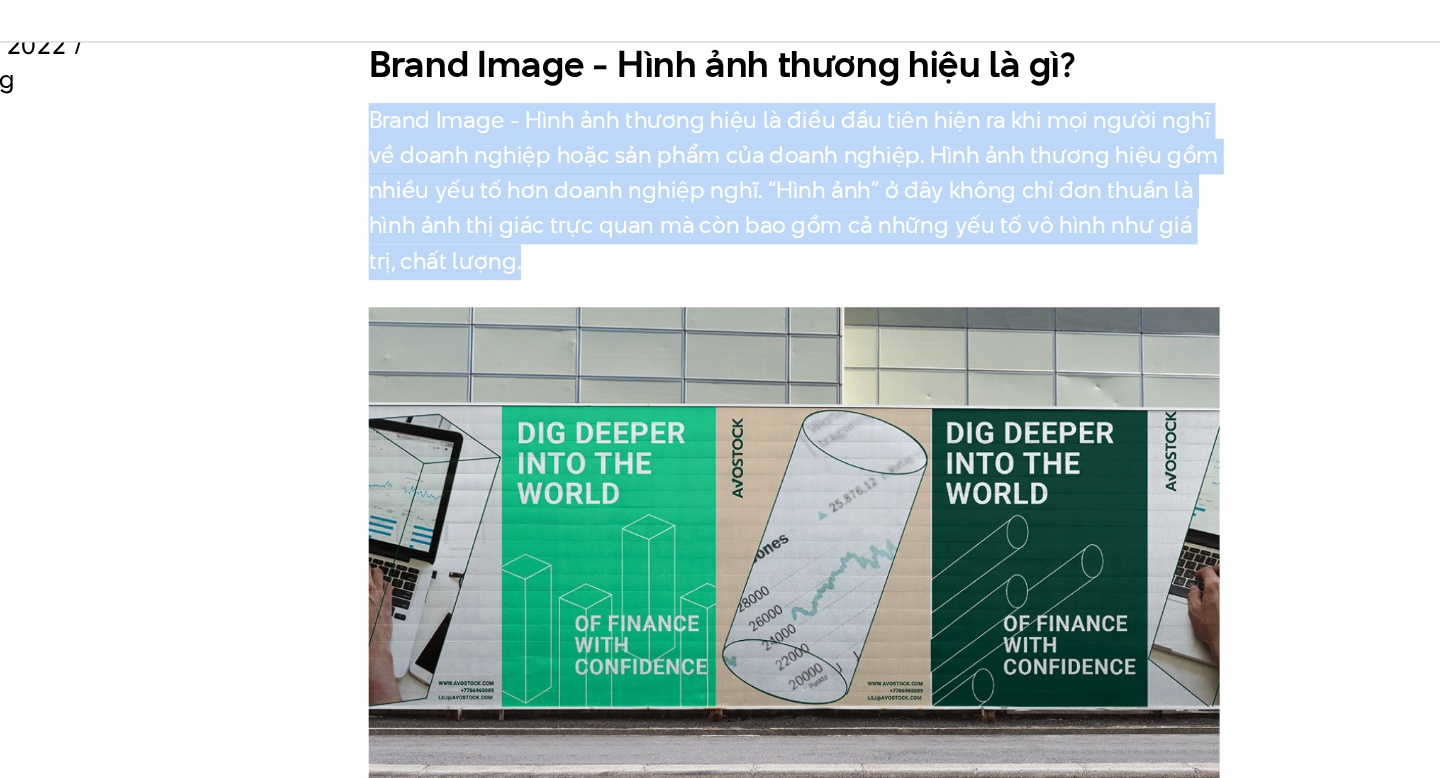 click on "Brand Image - Hình ảnh thương hiệu là điều đầu tiên hiện ra khi mọi người nghĩ về doanh nghiệp hoặc sản phẩm của doanh nghiệp. Hình ảnh thương hiệu gồm nhiều yếu tố hơn doanh nghiệp nghĩ. “Hình ảnh” ở đây không chỉ đơn thuần là hình ảnh thị giác trực quan mà còn bao gồm cả những yếu tố vô hình như giá trị, chất lượng." at bounding box center [720, 219] 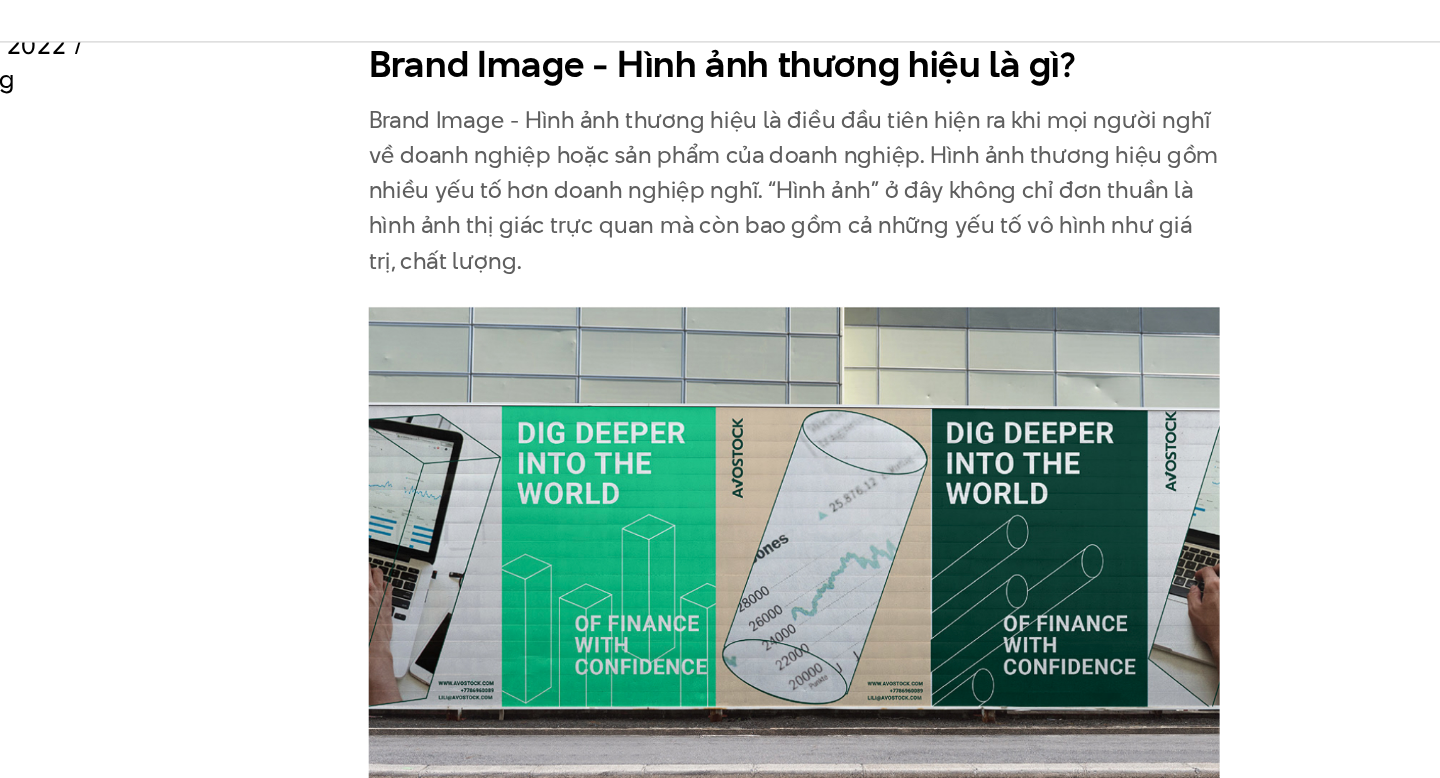 click on "Brand Image - Hình ảnh thương hiệu là điều đầu tiên hiện ra khi mọi người nghĩ về doanh nghiệp hoặc sản phẩm của doanh nghiệp. Hình ảnh thương hiệu gồm nhiều yếu tố hơn doanh nghiệp nghĩ. “Hình ảnh” ở đây không chỉ đơn thuần là hình ảnh thị giác trực quan mà còn bao gồm cả những yếu tố vô hình như giá trị, chất lượng." at bounding box center [720, 219] 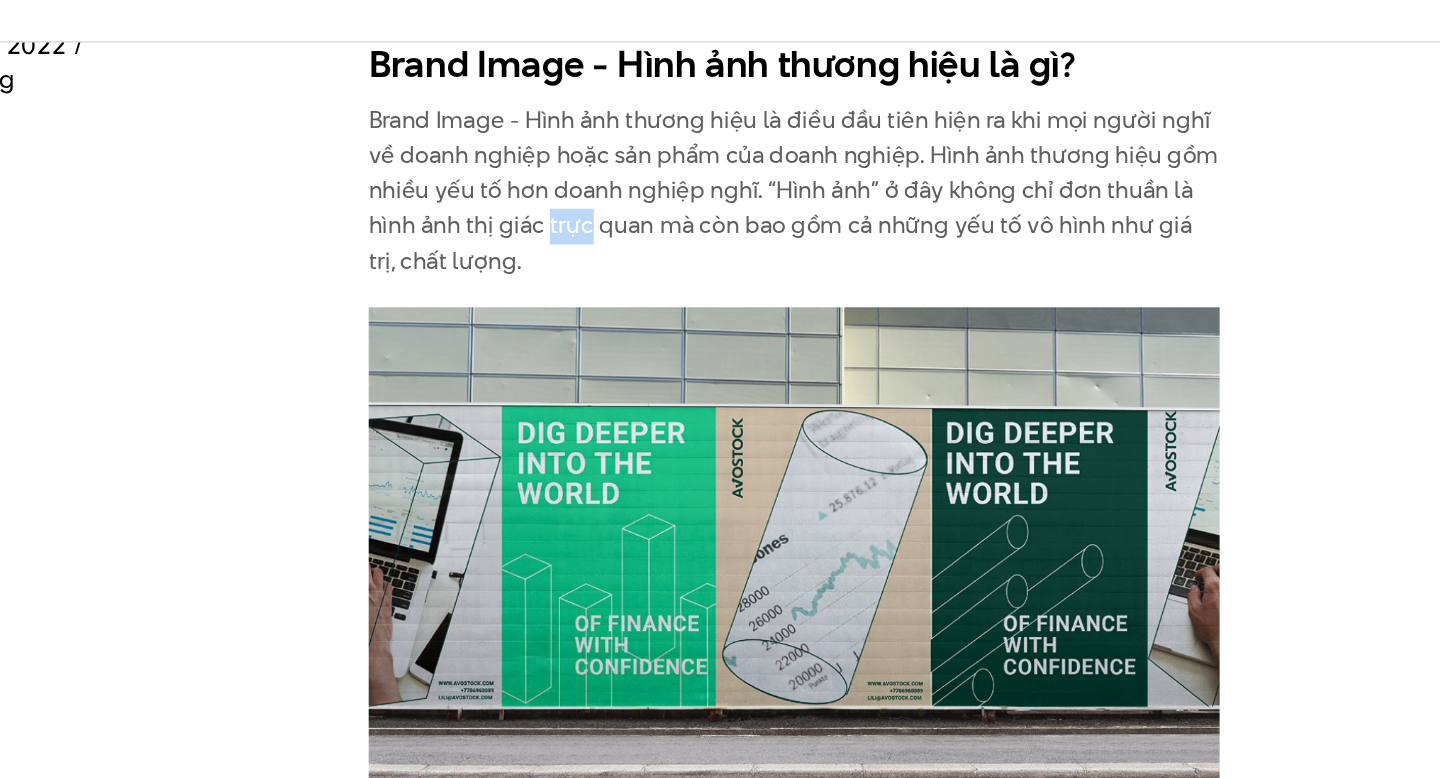 click on "Brand Image - Hình ảnh thương hiệu là điều đầu tiên hiện ra khi mọi người nghĩ về doanh nghiệp hoặc sản phẩm của doanh nghiệp. Hình ảnh thương hiệu gồm nhiều yếu tố hơn doanh nghiệp nghĩ. “Hình ảnh” ở đây không chỉ đơn thuần là hình ảnh thị giác trực quan mà còn bao gồm cả những yếu tố vô hình như giá trị, chất lượng." at bounding box center [720, 219] 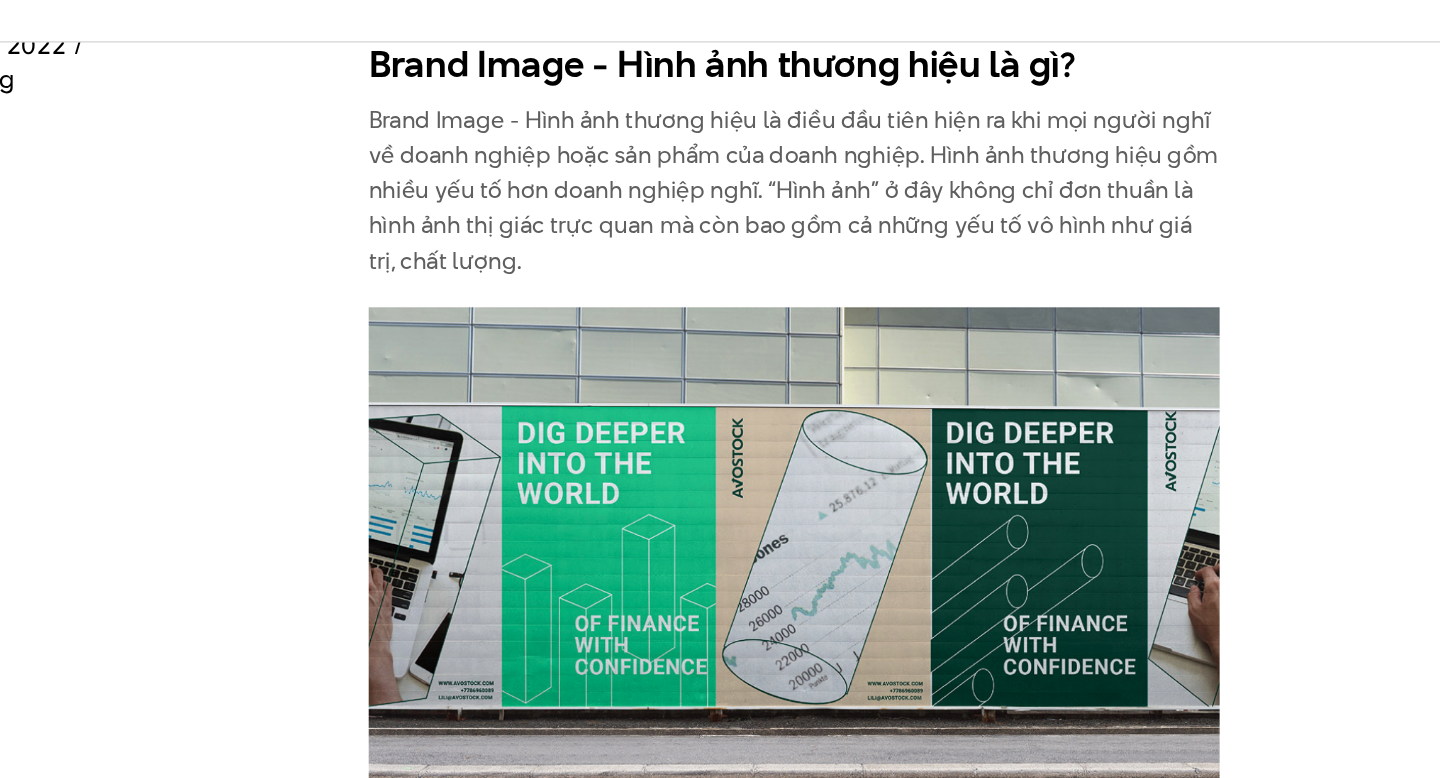 click on "Brand Image - Hình ảnh thương hiệu là điều đầu tiên hiện ra khi mọi người nghĩ về doanh nghiệp hoặc sản phẩm của doanh nghiệp. Hình ảnh thương hiệu gồm nhiều yếu tố hơn doanh nghiệp nghĩ. “Hình ảnh” ở đây không chỉ đơn thuần là hình ảnh thị giác trực quan mà còn bao gồm cả những yếu tố vô hình như giá trị, chất lượng." at bounding box center (720, 219) 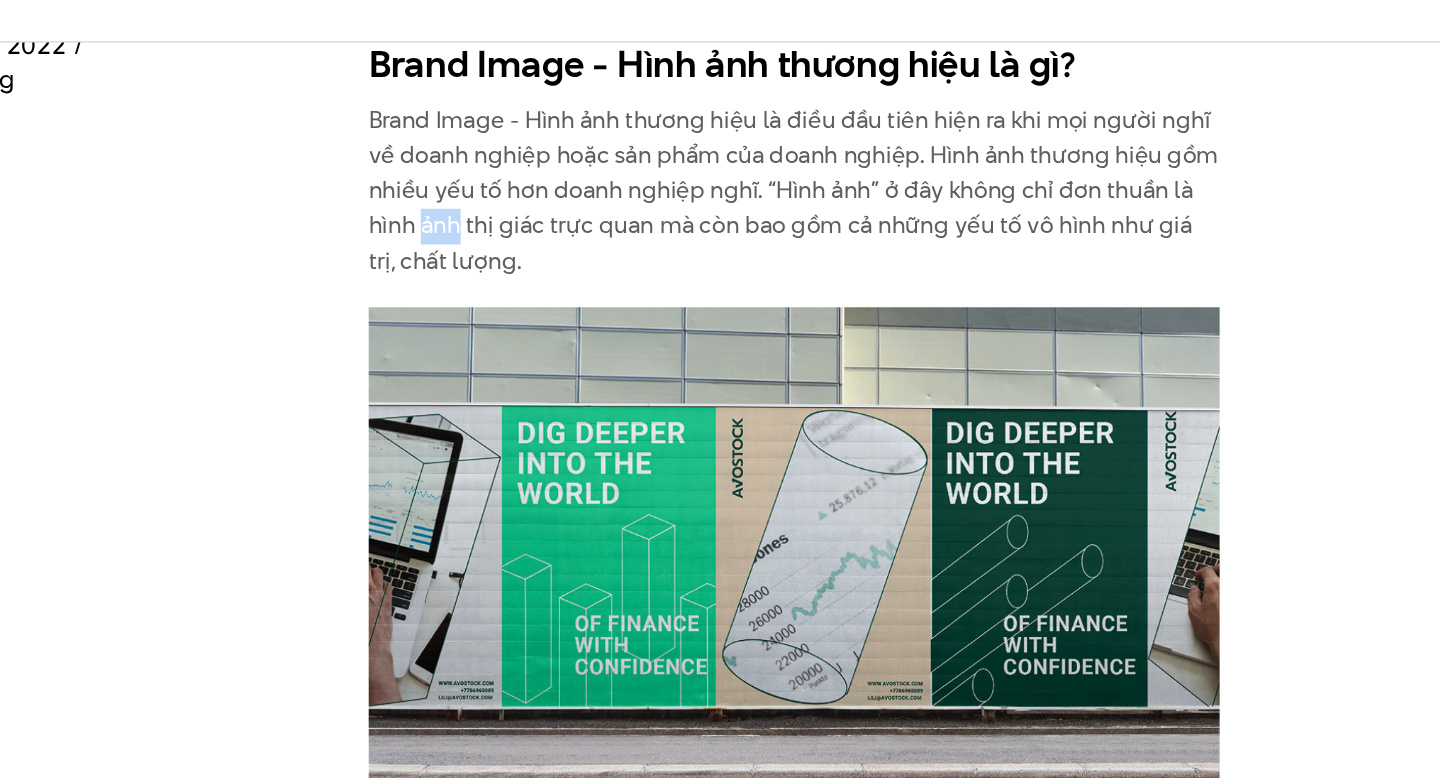 click on "Brand Image - Hình ảnh thương hiệu là điều đầu tiên hiện ra khi mọi người nghĩ về doanh nghiệp hoặc sản phẩm của doanh nghiệp. Hình ảnh thương hiệu gồm nhiều yếu tố hơn doanh nghiệp nghĩ. “Hình ảnh” ở đây không chỉ đơn thuần là hình ảnh thị giác trực quan mà còn bao gồm cả những yếu tố vô hình như giá trị, chất lượng." at bounding box center [720, 219] 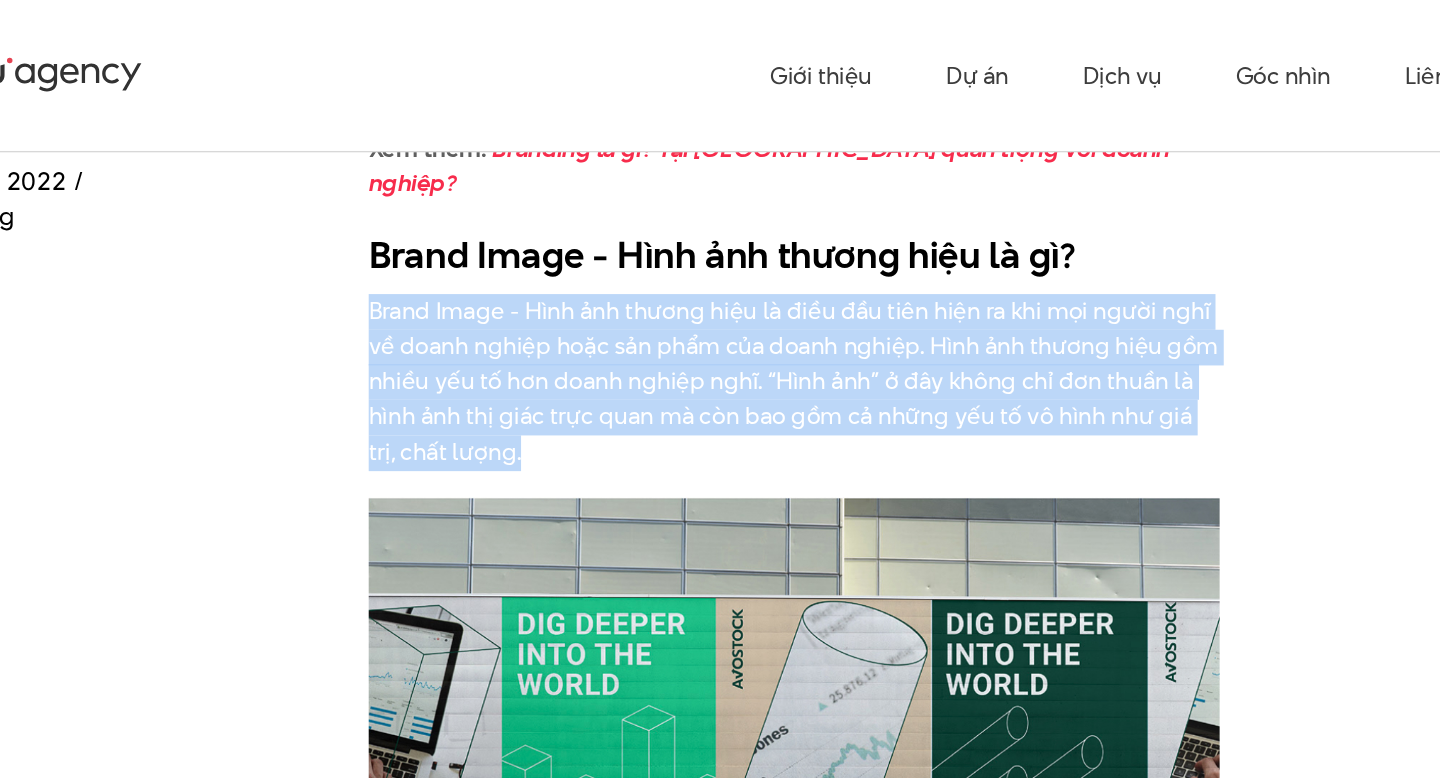 scroll, scrollTop: 1119, scrollLeft: 0, axis: vertical 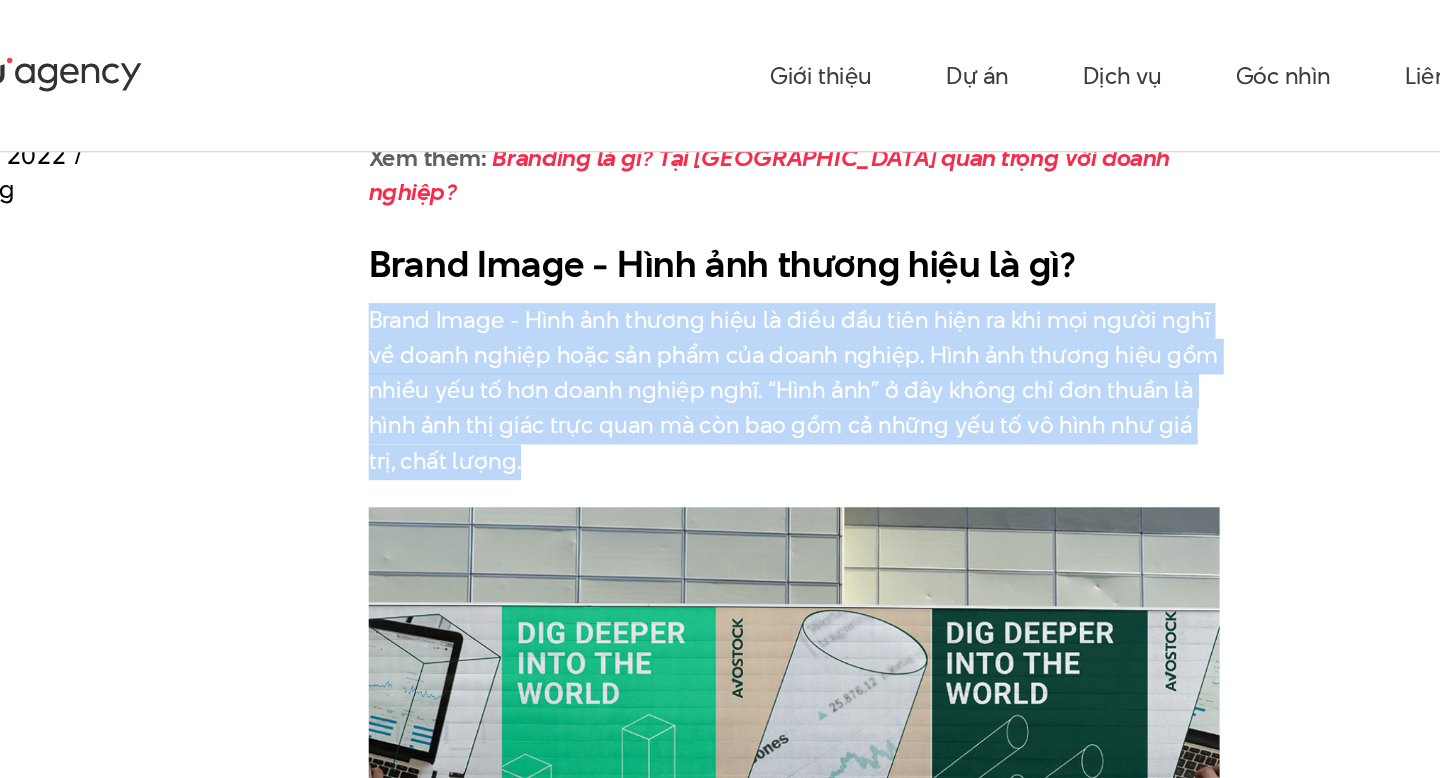 click on "Brand Image - Hình ảnh thương hiệu là điều đầu tiên hiện ra khi mọi người nghĩ về doanh nghiệp hoặc sản phẩm của doanh nghiệp. Hình ảnh thương hiệu gồm nhiều yếu tố hơn doanh nghiệp nghĩ. “Hình ảnh” ở đây không chỉ đơn thuần là hình ảnh thị giác trực quan mà còn bao gồm cả những yếu tố vô hình như giá trị, chất lượng." at bounding box center [720, 285] 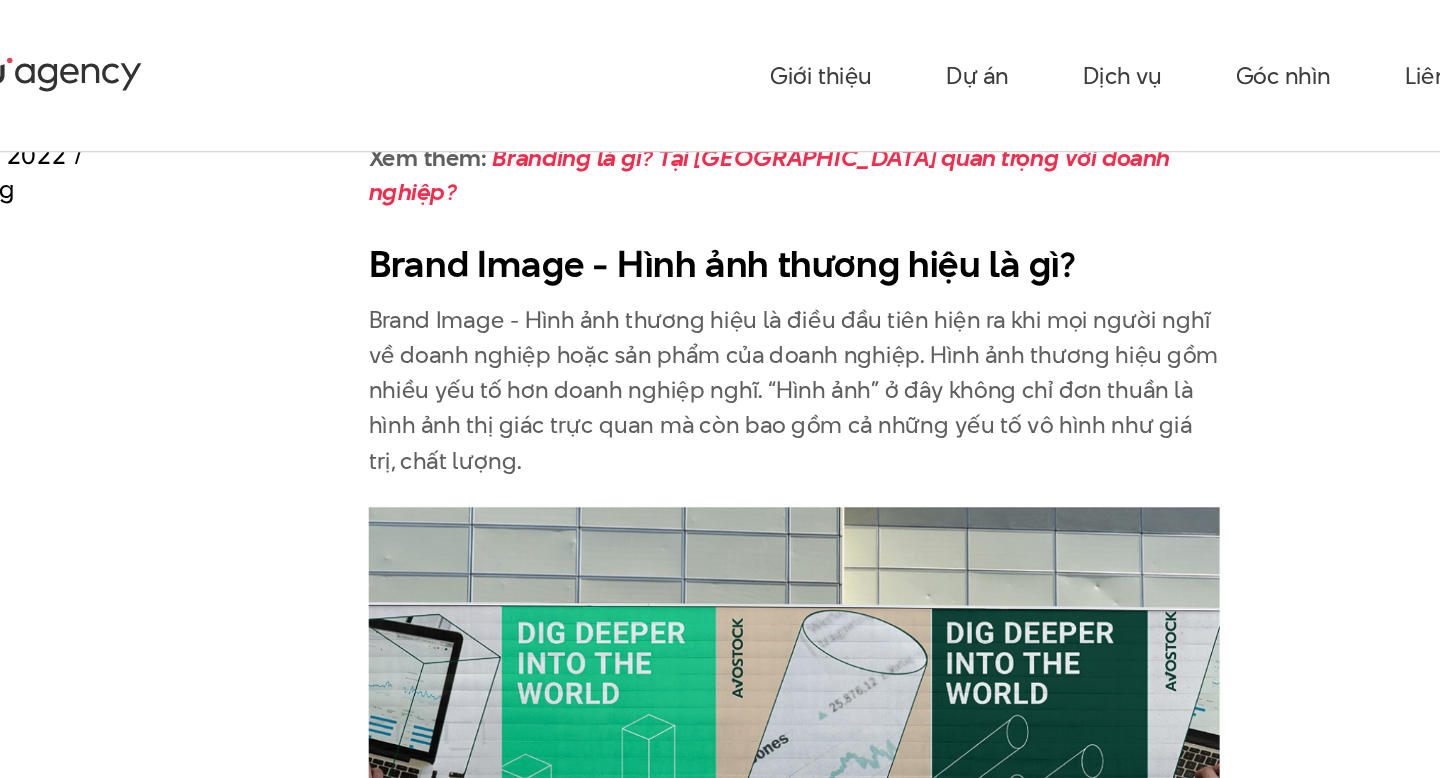 click on "Brand Image - Hình ảnh thương hiệu là điều đầu tiên hiện ra khi mọi người nghĩ về doanh nghiệp hoặc sản phẩm của doanh nghiệp. Hình ảnh thương hiệu gồm nhiều yếu tố hơn doanh nghiệp nghĩ. “Hình ảnh” ở đây không chỉ đơn thuần là hình ảnh thị giác trực quan mà còn bao gồm cả những yếu tố vô hình như giá trị, chất lượng." at bounding box center [720, 285] 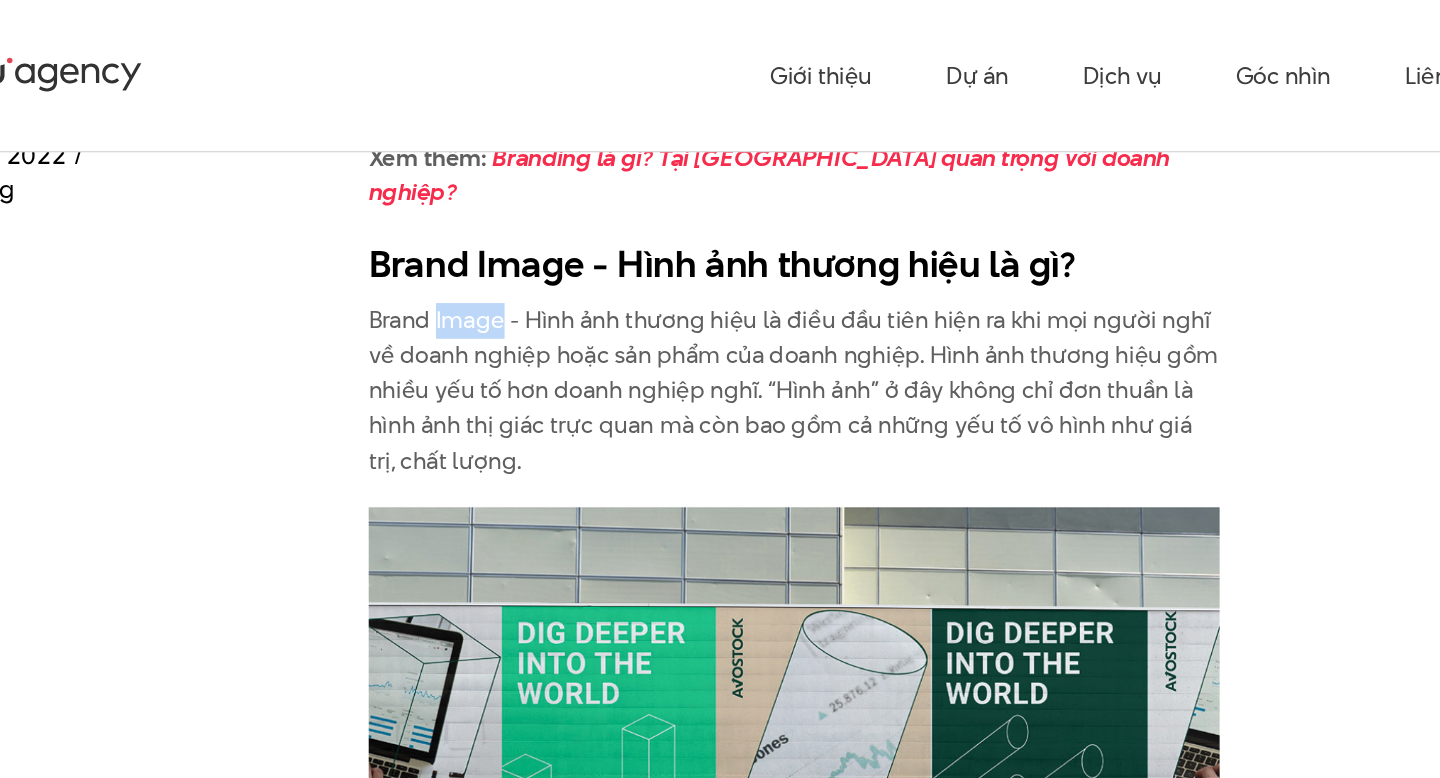 click on "Brand Image - Hình ảnh thương hiệu là điều đầu tiên hiện ra khi mọi người nghĩ về doanh nghiệp hoặc sản phẩm của doanh nghiệp. Hình ảnh thương hiệu gồm nhiều yếu tố hơn doanh nghiệp nghĩ. “Hình ảnh” ở đây không chỉ đơn thuần là hình ảnh thị giác trực quan mà còn bao gồm cả những yếu tố vô hình như giá trị, chất lượng." at bounding box center [720, 285] 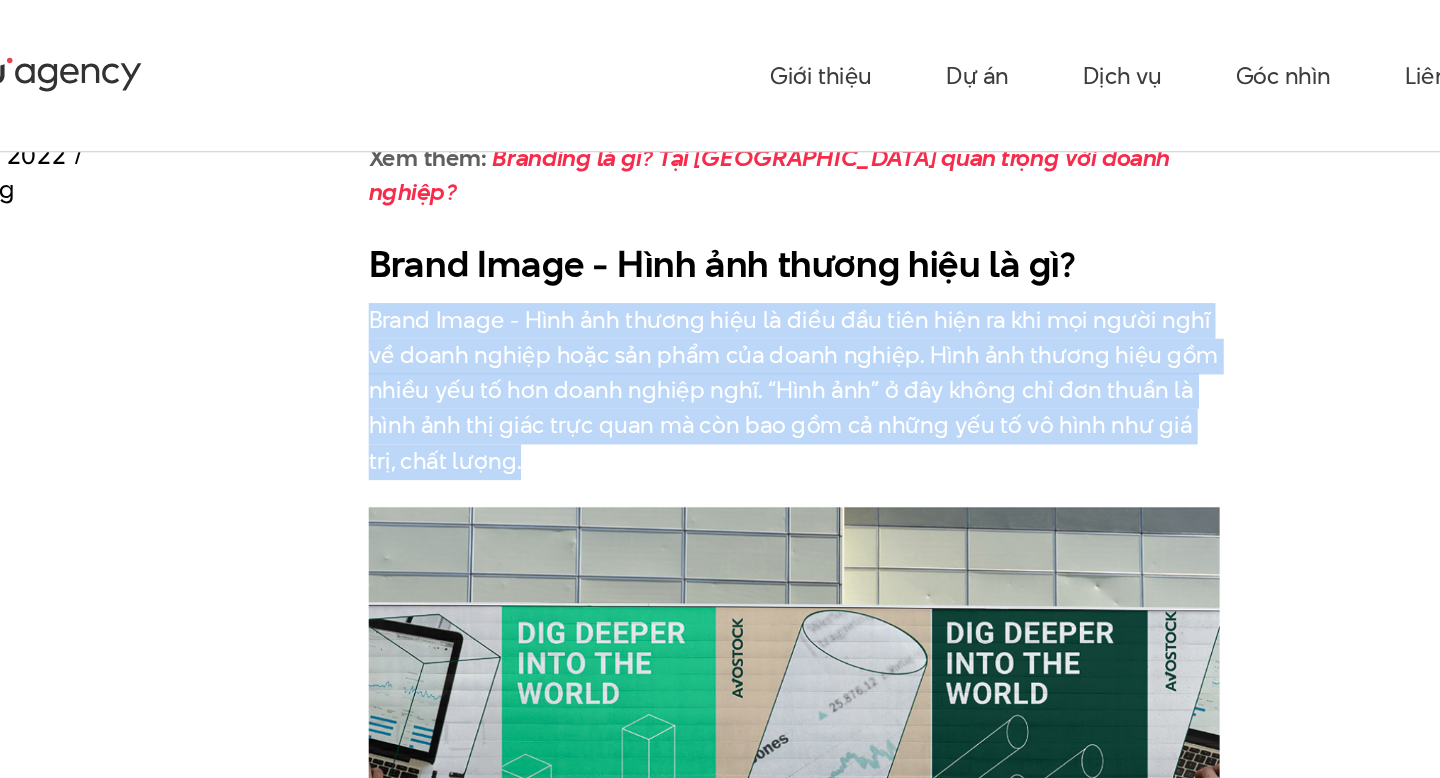 click on "Brand Image - Hình ảnh thương hiệu là gì?" at bounding box center [720, 193] 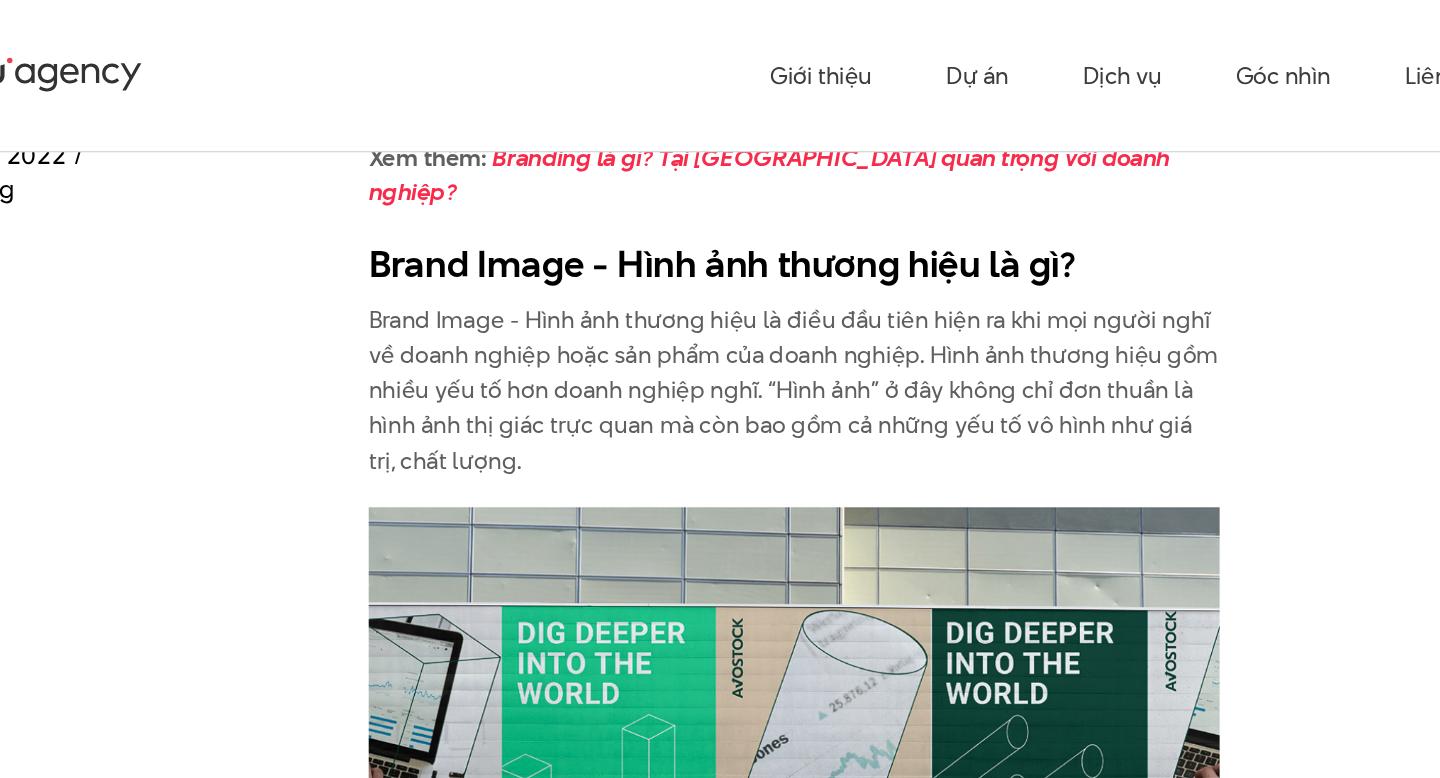 click on "Brand Image - Hình ảnh thương hiệu là điều đầu tiên hiện ra khi mọi người nghĩ về doanh nghiệp hoặc sản phẩm của doanh nghiệp. Hình ảnh thương hiệu gồm nhiều yếu tố hơn doanh nghiệp nghĩ. “Hình ảnh” ở đây không chỉ đơn thuần là hình ảnh thị giác trực quan mà còn bao gồm cả những yếu tố vô hình như giá trị, chất lượng." at bounding box center [720, 285] 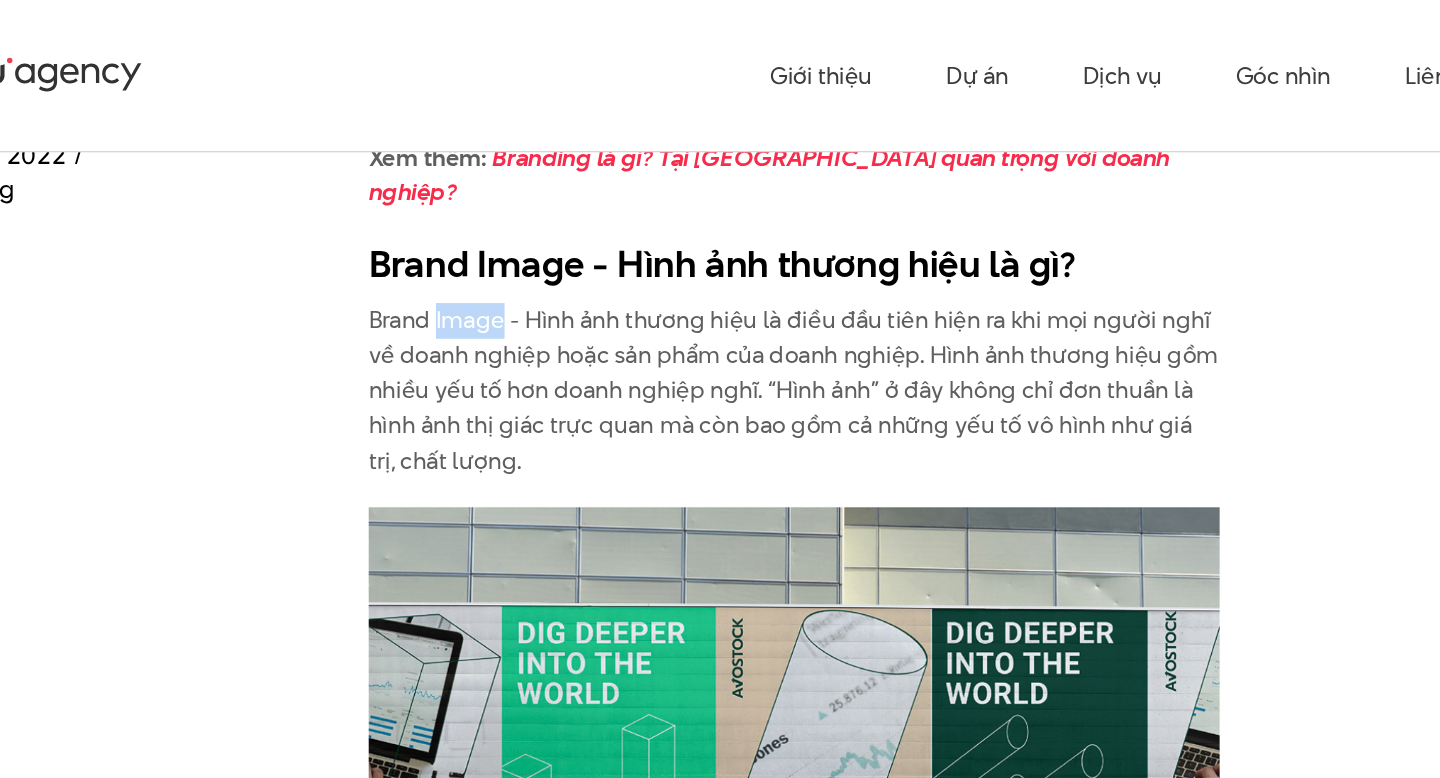 click on "Brand Image - Hình ảnh thương hiệu là điều đầu tiên hiện ra khi mọi người nghĩ về doanh nghiệp hoặc sản phẩm của doanh nghiệp. Hình ảnh thương hiệu gồm nhiều yếu tố hơn doanh nghiệp nghĩ. “Hình ảnh” ở đây không chỉ đơn thuần là hình ảnh thị giác trực quan mà còn bao gồm cả những yếu tố vô hình như giá trị, chất lượng." at bounding box center [720, 285] 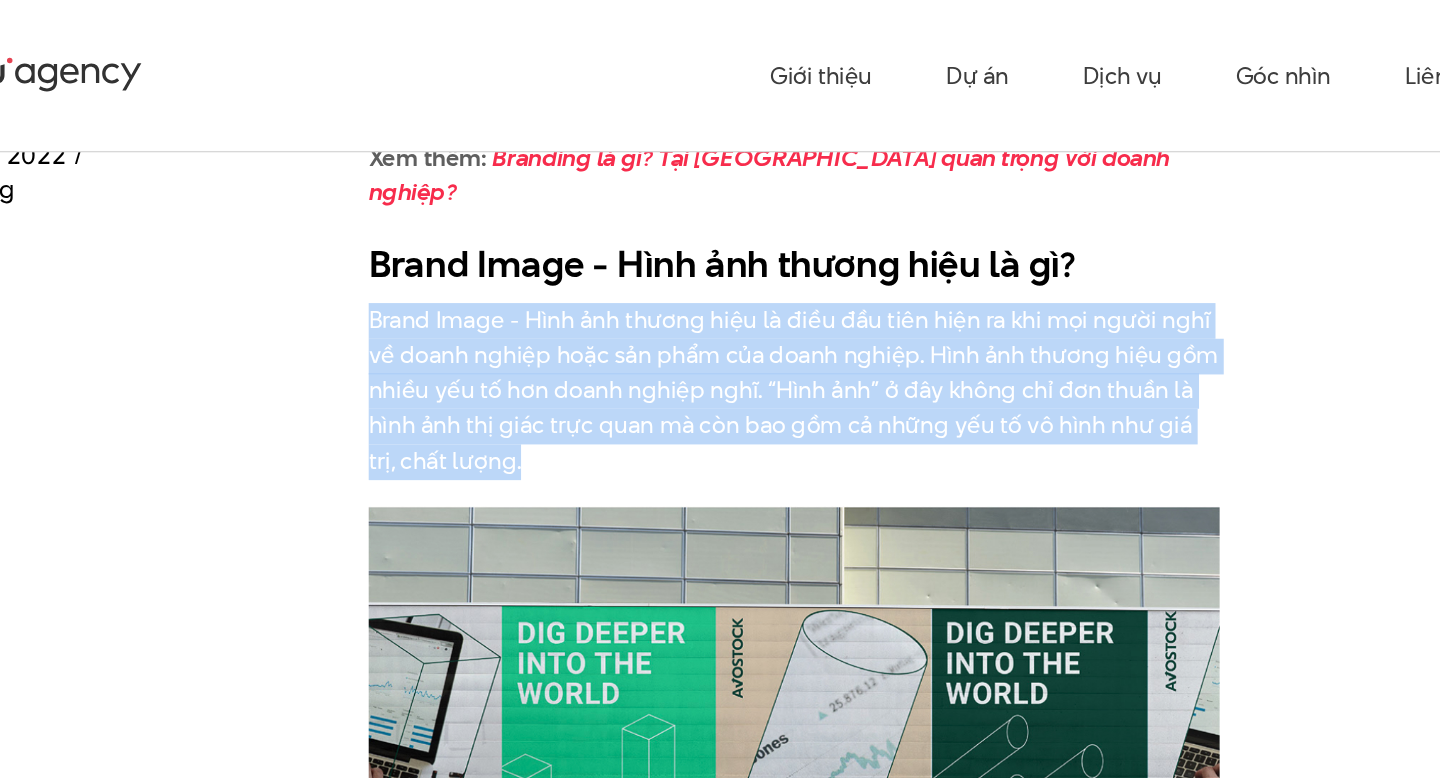 click on "Brand Image - Hình ảnh thương hiệu là điều đầu tiên hiện ra khi mọi người nghĩ về doanh nghiệp hoặc sản phẩm của doanh nghiệp. Hình ảnh thương hiệu gồm nhiều yếu tố hơn doanh nghiệp nghĩ. “Hình ảnh” ở đây không chỉ đơn thuần là hình ảnh thị giác trực quan mà còn bao gồm cả những yếu tố vô hình như giá trị, chất lượng." at bounding box center (720, 285) 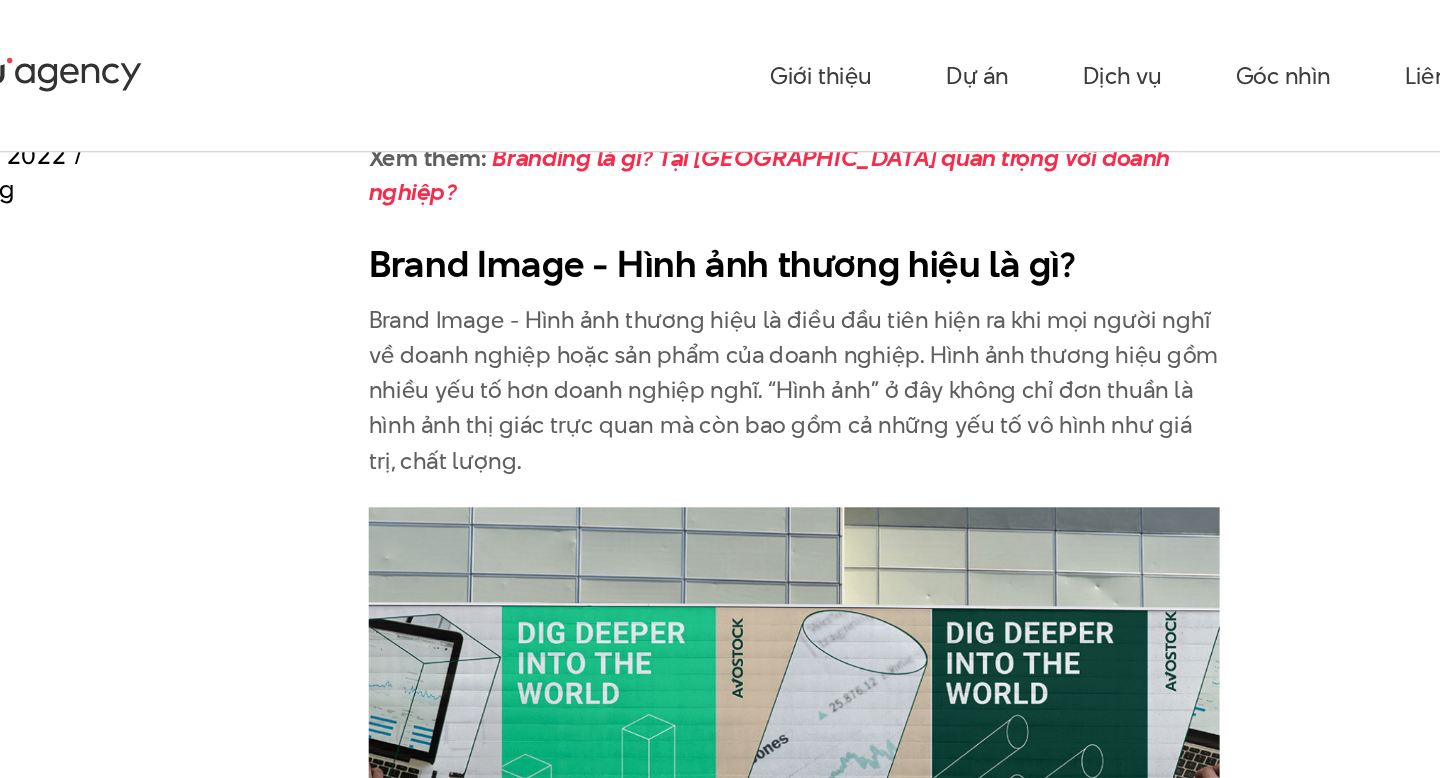 click on "Brand Image - Hình ảnh thương hiệu là điều đầu tiên hiện ra khi mọi người nghĩ về doanh nghiệp hoặc sản phẩm của doanh nghiệp. Hình ảnh thương hiệu gồm nhiều yếu tố hơn doanh nghiệp nghĩ. “Hình ảnh” ở đây không chỉ đơn thuần là hình ảnh thị giác trực quan mà còn bao gồm cả những yếu tố vô hình như giá trị, chất lượng." at bounding box center (720, 285) 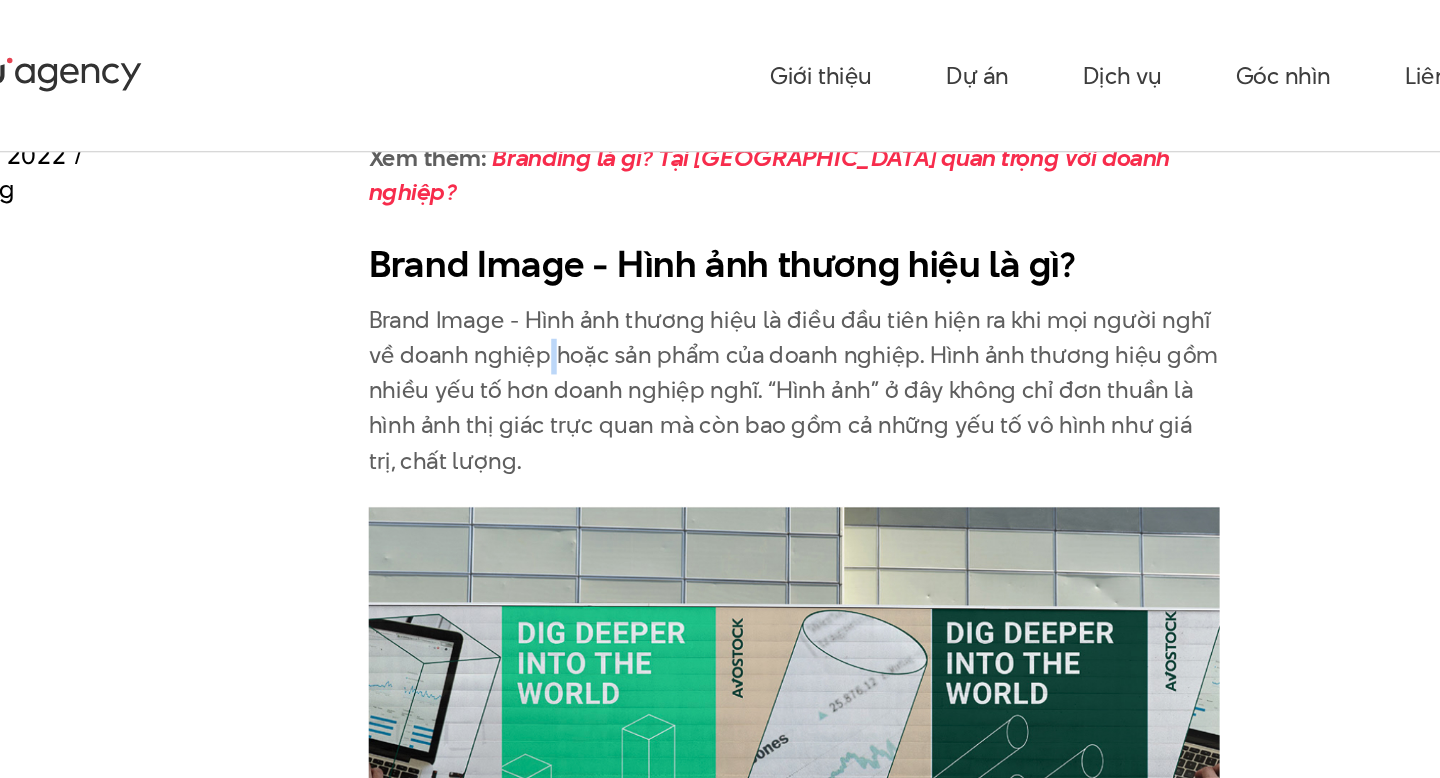 click on "Brand Image - Hình ảnh thương hiệu là điều đầu tiên hiện ra khi mọi người nghĩ về doanh nghiệp hoặc sản phẩm của doanh nghiệp. Hình ảnh thương hiệu gồm nhiều yếu tố hơn doanh nghiệp nghĩ. “Hình ảnh” ở đây không chỉ đơn thuần là hình ảnh thị giác trực quan mà còn bao gồm cả những yếu tố vô hình như giá trị, chất lượng." at bounding box center (720, 285) 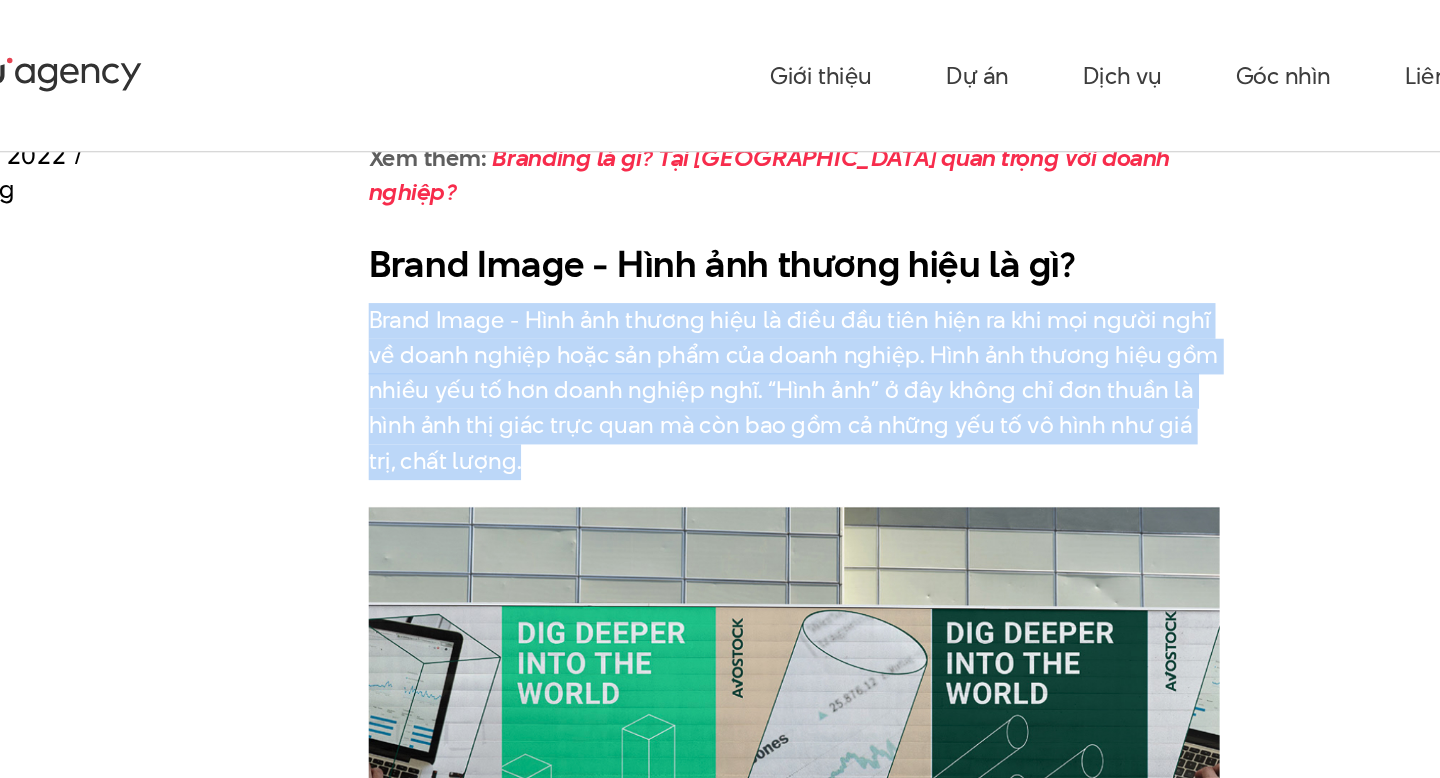 click on "Brand Image - Hình ảnh thương hiệu là điều đầu tiên hiện ra khi mọi người nghĩ về doanh nghiệp hoặc sản phẩm của doanh nghiệp. Hình ảnh thương hiệu gồm nhiều yếu tố hơn doanh nghiệp nghĩ. “Hình ảnh” ở đây không chỉ đơn thuần là hình ảnh thị giác trực quan mà còn bao gồm cả những yếu tố vô hình như giá trị, chất lượng." at bounding box center (720, 285) 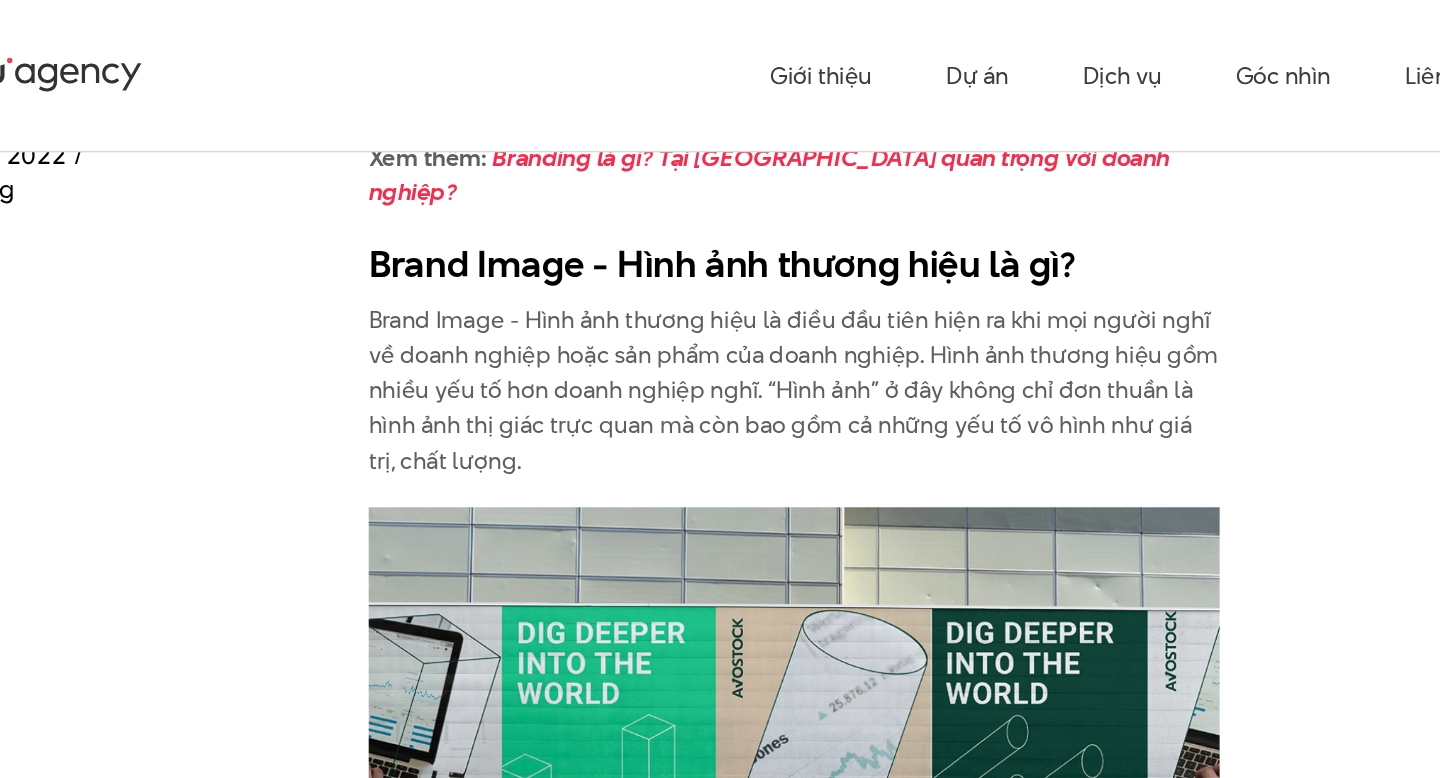 click on "Brand Image - Hình ảnh thương hiệu là điều đầu tiên hiện ra khi mọi người nghĩ về doanh nghiệp hoặc sản phẩm của doanh nghiệp. Hình ảnh thương hiệu gồm nhiều yếu tố hơn doanh nghiệp nghĩ. “Hình ảnh” ở đây không chỉ đơn thuần là hình ảnh thị giác trực quan mà còn bao gồm cả những yếu tố vô hình như giá trị, chất lượng." at bounding box center (720, 285) 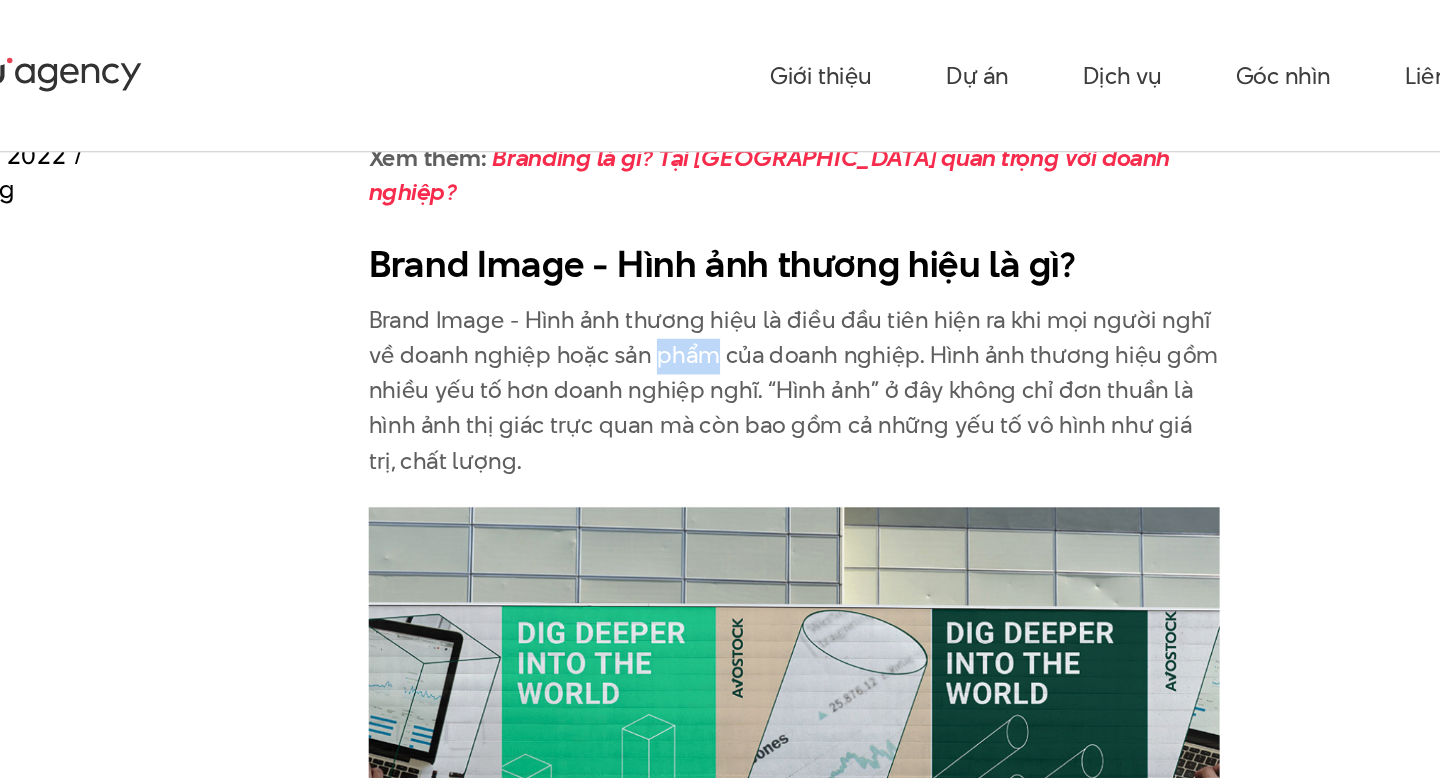 click on "Brand Image - Hình ảnh thương hiệu là điều đầu tiên hiện ra khi mọi người nghĩ về doanh nghiệp hoặc sản phẩm của doanh nghiệp. Hình ảnh thương hiệu gồm nhiều yếu tố hơn doanh nghiệp nghĩ. “Hình ảnh” ở đây không chỉ đơn thuần là hình ảnh thị giác trực quan mà còn bao gồm cả những yếu tố vô hình như giá trị, chất lượng." at bounding box center (720, 285) 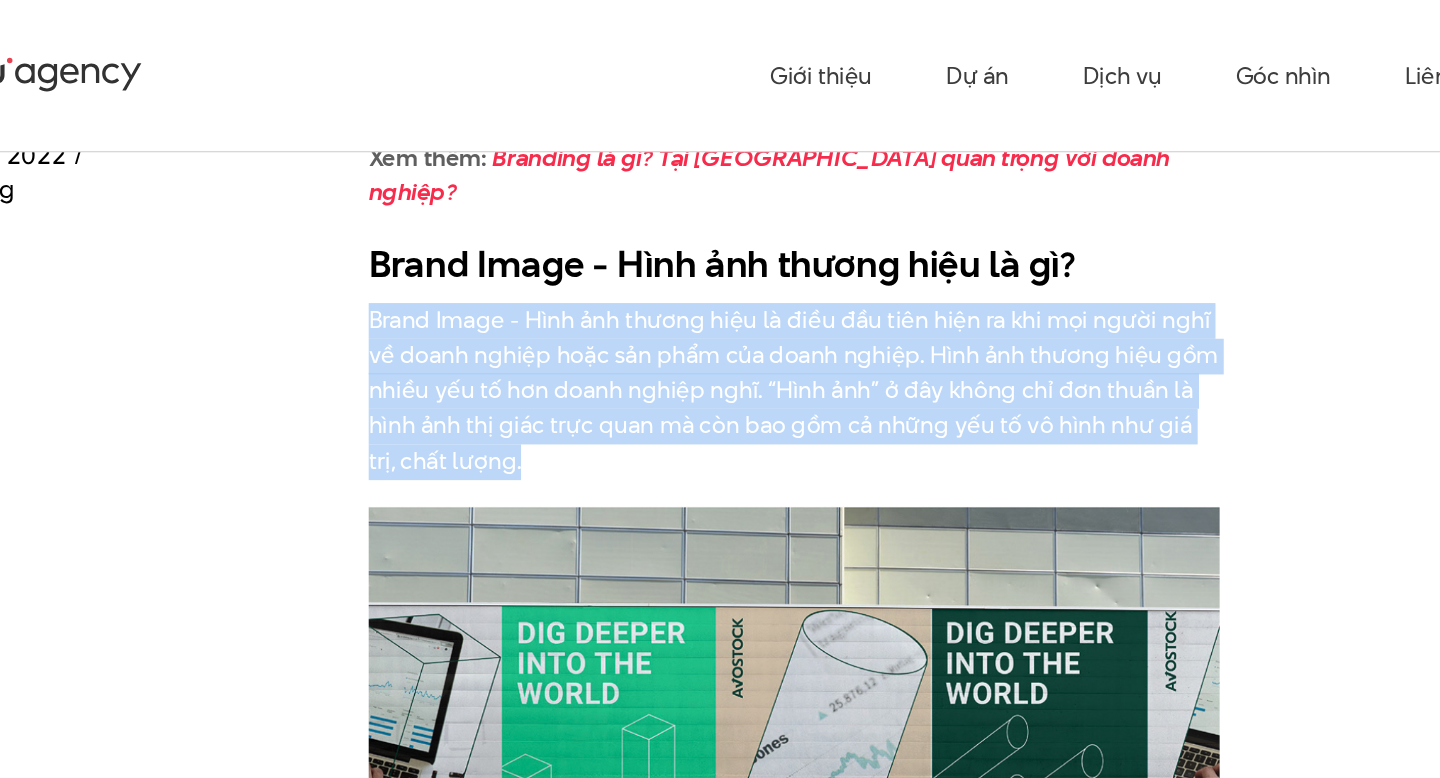 click on "Brand Image - Hình ảnh thương hiệu là điều đầu tiên hiện ra khi mọi người nghĩ về doanh nghiệp hoặc sản phẩm của doanh nghiệp. Hình ảnh thương hiệu gồm nhiều yếu tố hơn doanh nghiệp nghĩ. “Hình ảnh” ở đây không chỉ đơn thuần là hình ảnh thị giác trực quan mà còn bao gồm cả những yếu tố vô hình như giá trị, chất lượng." at bounding box center (720, 285) 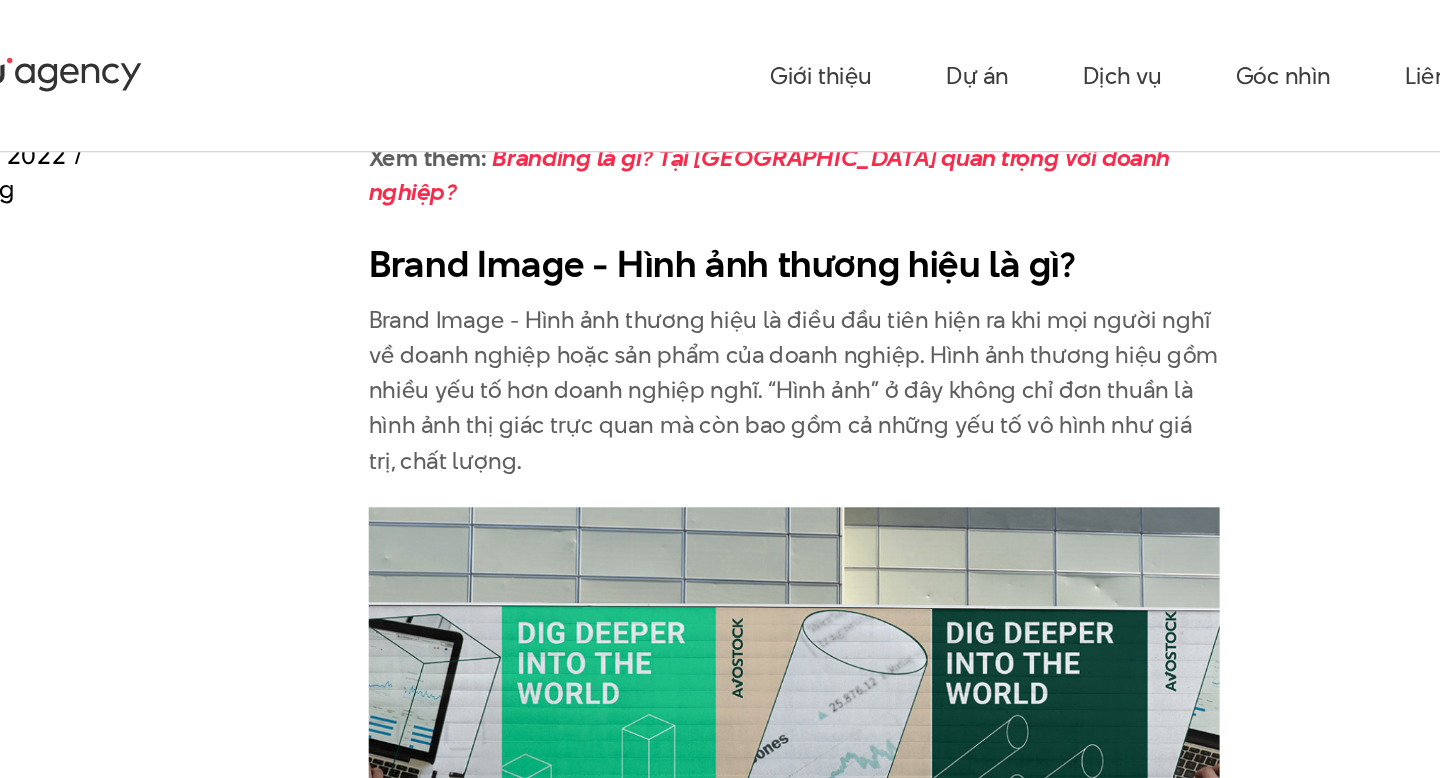 click on "Brand Image - Hình ảnh thương hiệu là điều đầu tiên hiện ra khi mọi người nghĩ về doanh nghiệp hoặc sản phẩm của doanh nghiệp. Hình ảnh thương hiệu gồm nhiều yếu tố hơn doanh nghiệp nghĩ. “Hình ảnh” ở đây không chỉ đơn thuần là hình ảnh thị giác trực quan mà còn bao gồm cả những yếu tố vô hình như giá trị, chất lượng." at bounding box center (720, 285) 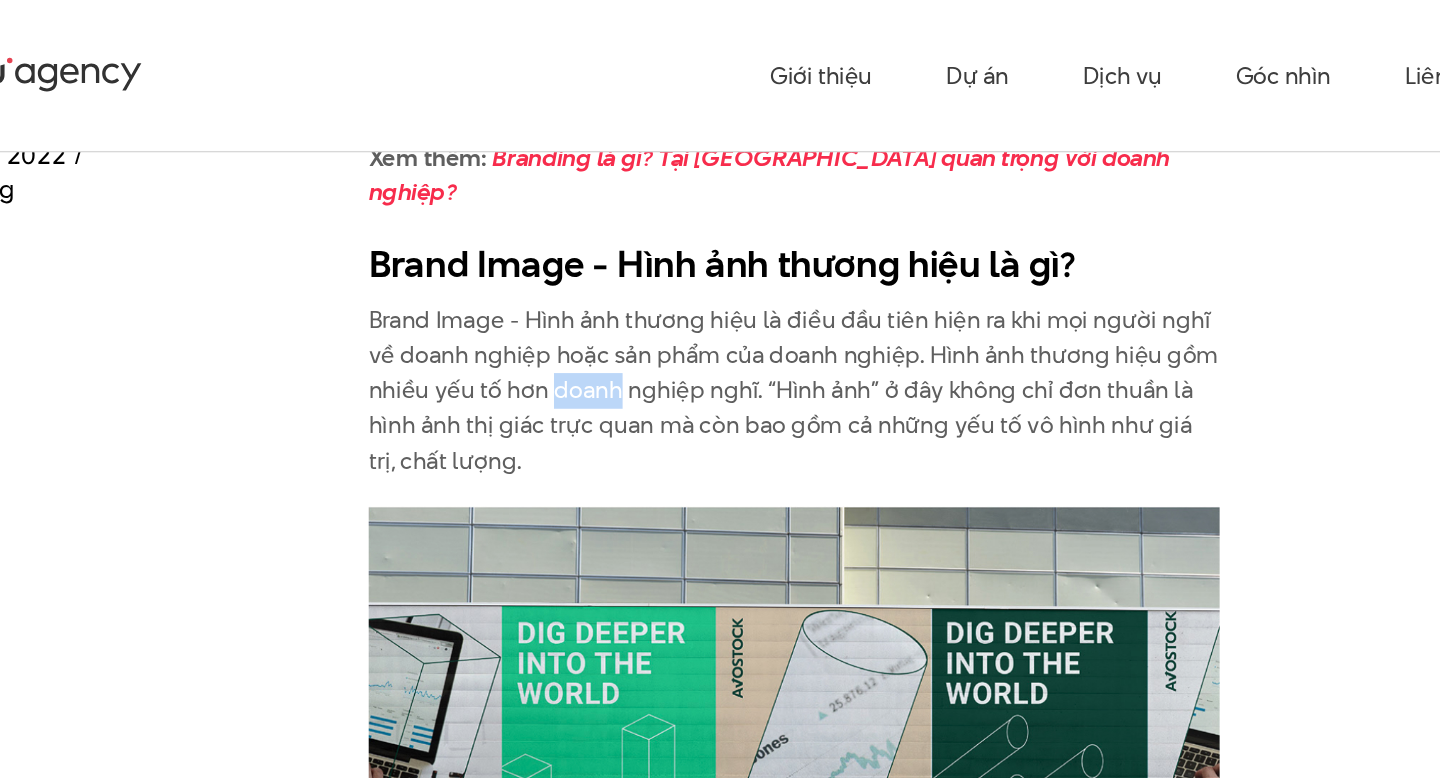 click on "Brand Image - Hình ảnh thương hiệu là điều đầu tiên hiện ra khi mọi người nghĩ về doanh nghiệp hoặc sản phẩm của doanh nghiệp. Hình ảnh thương hiệu gồm nhiều yếu tố hơn doanh nghiệp nghĩ. “Hình ảnh” ở đây không chỉ đơn thuần là hình ảnh thị giác trực quan mà còn bao gồm cả những yếu tố vô hình như giá trị, chất lượng." at bounding box center [720, 285] 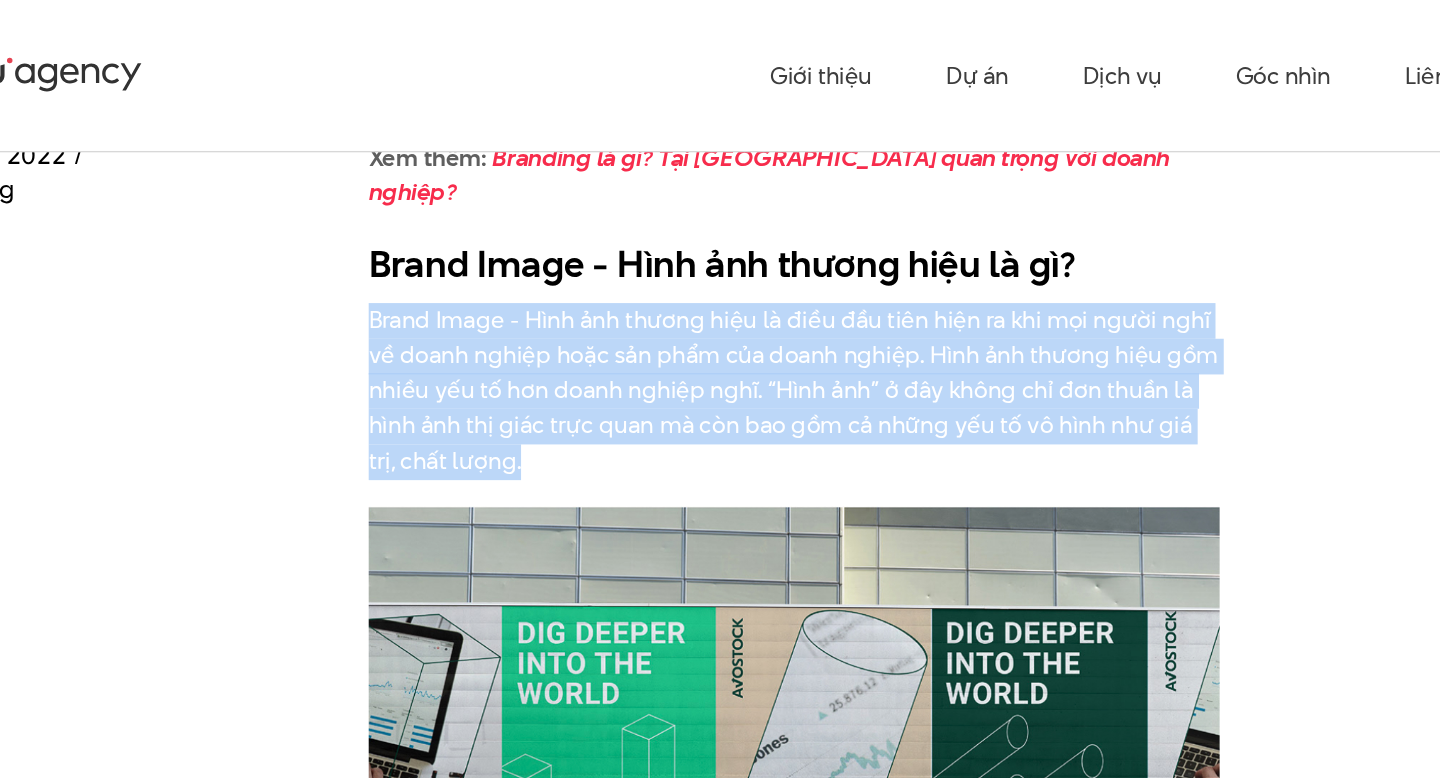 click on "Brand Image - Hình ảnh thương hiệu là điều đầu tiên hiện ra khi mọi người nghĩ về doanh nghiệp hoặc sản phẩm của doanh nghiệp. Hình ảnh thương hiệu gồm nhiều yếu tố hơn doanh nghiệp nghĩ. “Hình ảnh” ở đây không chỉ đơn thuần là hình ảnh thị giác trực quan mà còn bao gồm cả những yếu tố vô hình như giá trị, chất lượng." at bounding box center [720, 285] 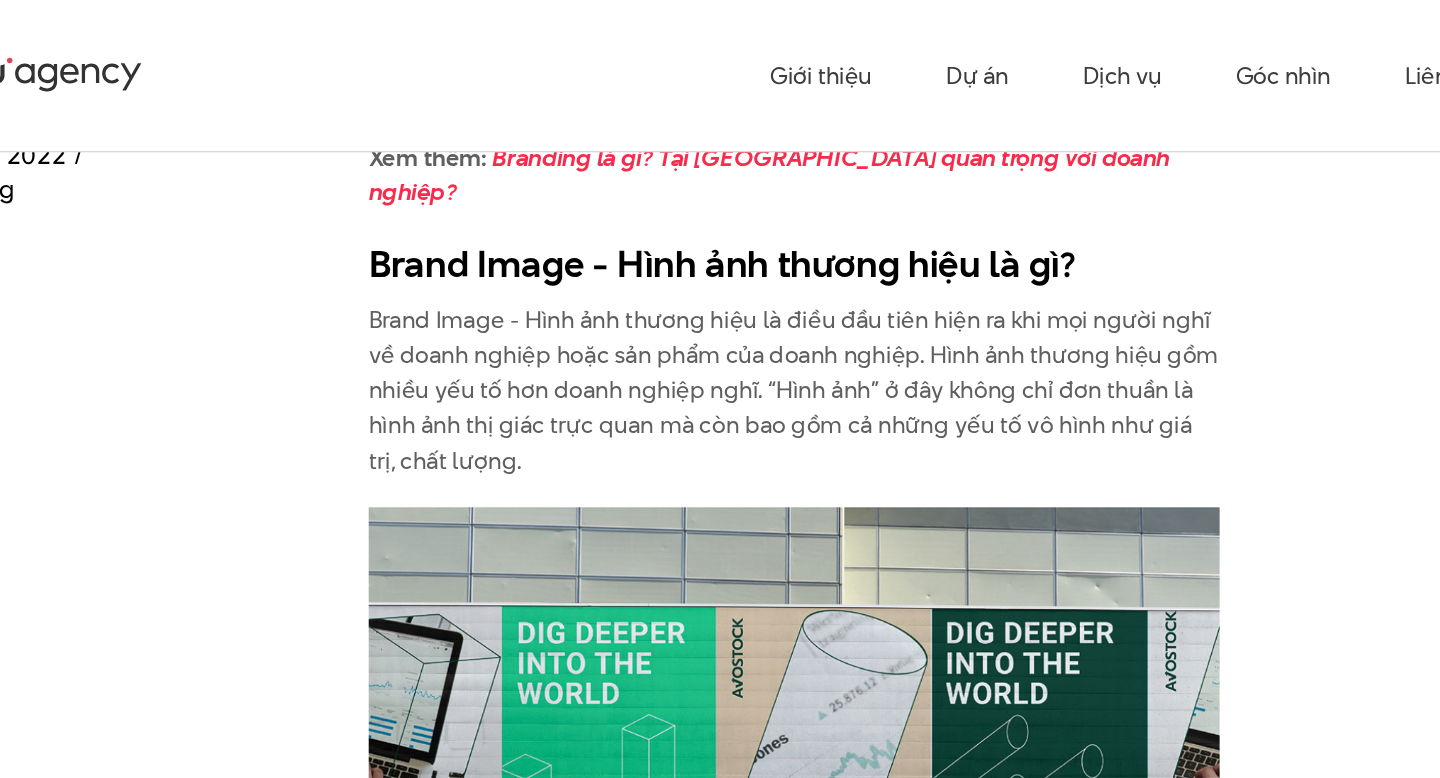 click on "Brand Image - Hình ảnh thương hiệu là điều đầu tiên hiện ra khi mọi người nghĩ về doanh nghiệp hoặc sản phẩm của doanh nghiệp. Hình ảnh thương hiệu gồm nhiều yếu tố hơn doanh nghiệp nghĩ. “Hình ảnh” ở đây không chỉ đơn thuần là hình ảnh thị giác trực quan mà còn bao gồm cả những yếu tố vô hình như giá trị, chất lượng." at bounding box center (720, 285) 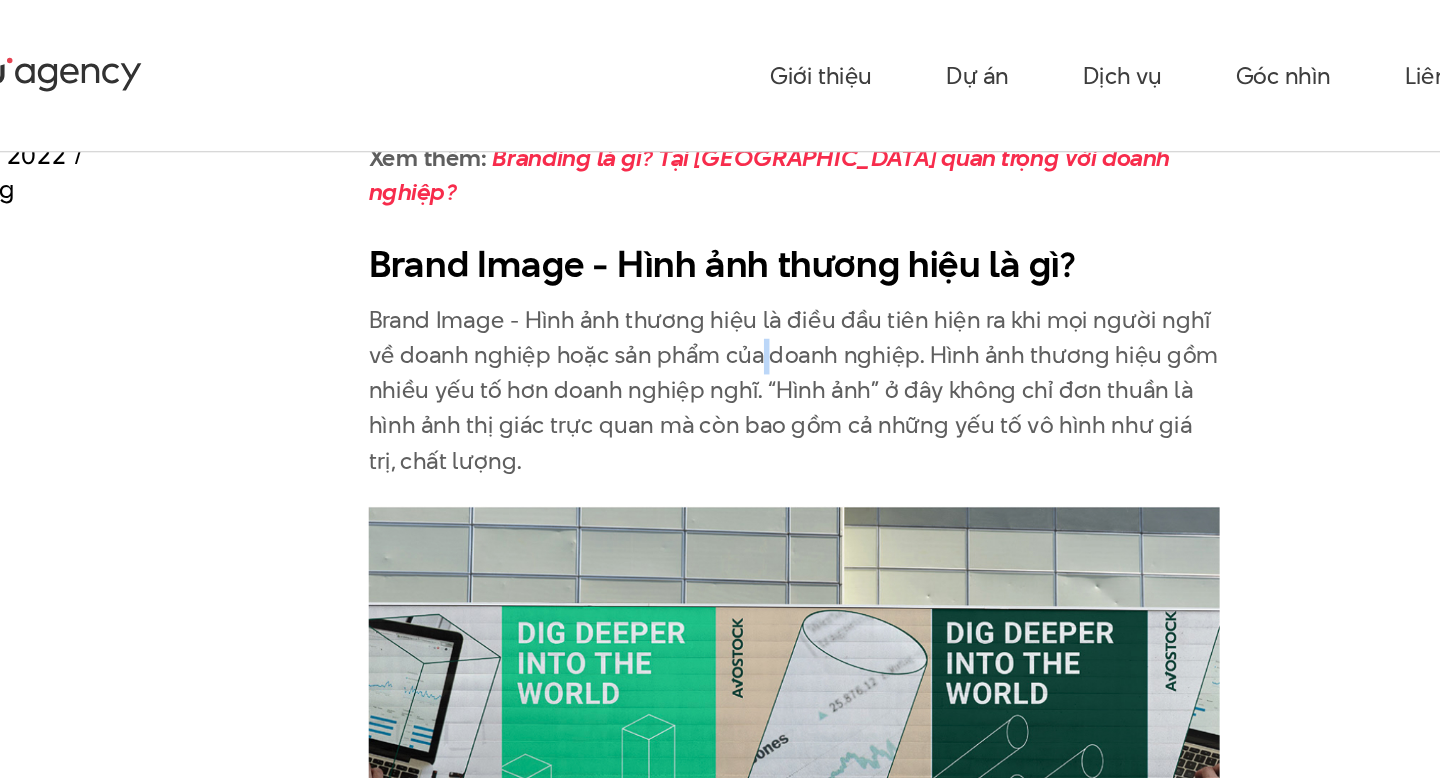 click on "Brand Image - Hình ảnh thương hiệu là điều đầu tiên hiện ra khi mọi người nghĩ về doanh nghiệp hoặc sản phẩm của doanh nghiệp. Hình ảnh thương hiệu gồm nhiều yếu tố hơn doanh nghiệp nghĩ. “Hình ảnh” ở đây không chỉ đơn thuần là hình ảnh thị giác trực quan mà còn bao gồm cả những yếu tố vô hình như giá trị, chất lượng." at bounding box center (720, 285) 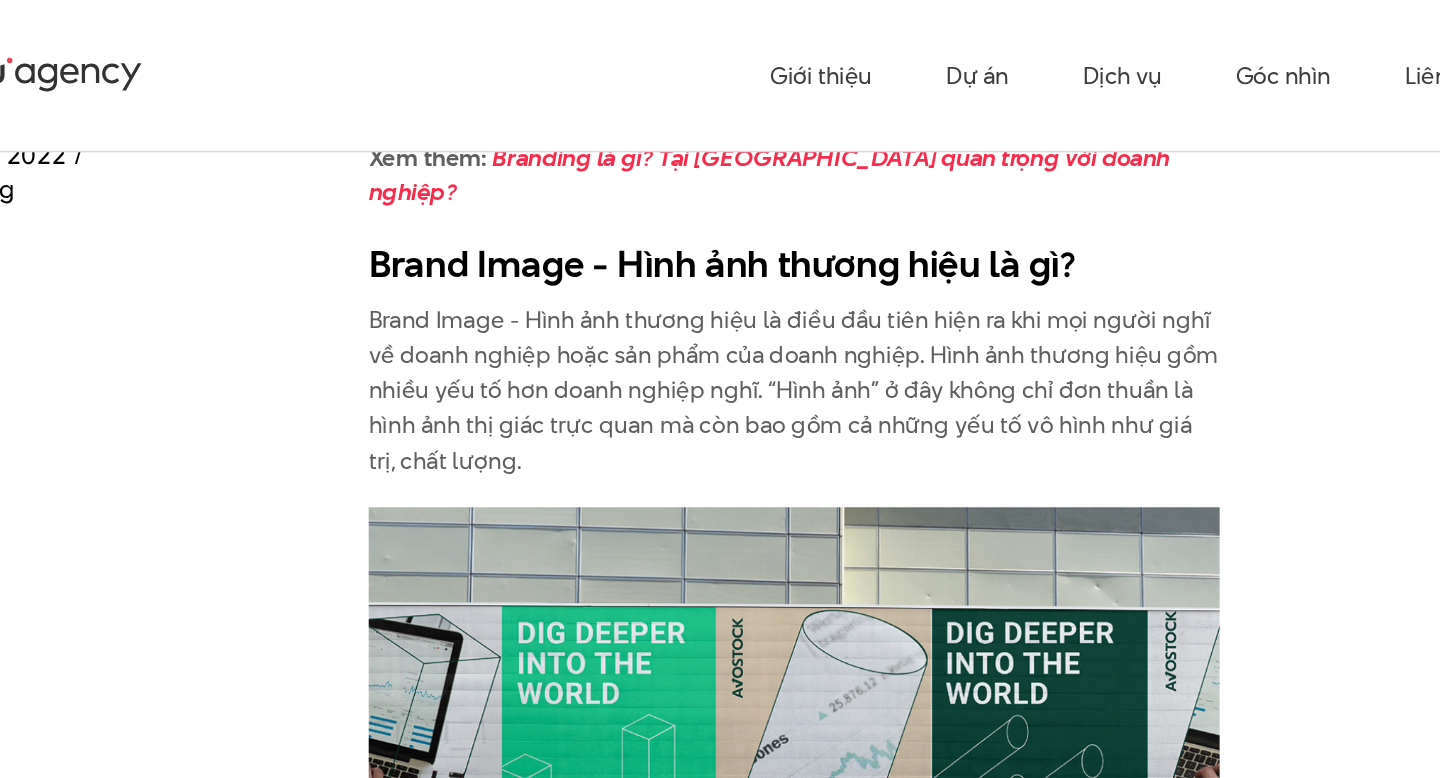 click on "Brand Image - Hình ảnh thương hiệu là điều đầu tiên hiện ra khi mọi người nghĩ về doanh nghiệp hoặc sản phẩm của doanh nghiệp. Hình ảnh thương hiệu gồm nhiều yếu tố hơn doanh nghiệp nghĩ. “Hình ảnh” ở đây không chỉ đơn thuần là hình ảnh thị giác trực quan mà còn bao gồm cả những yếu tố vô hình như giá trị, chất lượng." at bounding box center [720, 285] 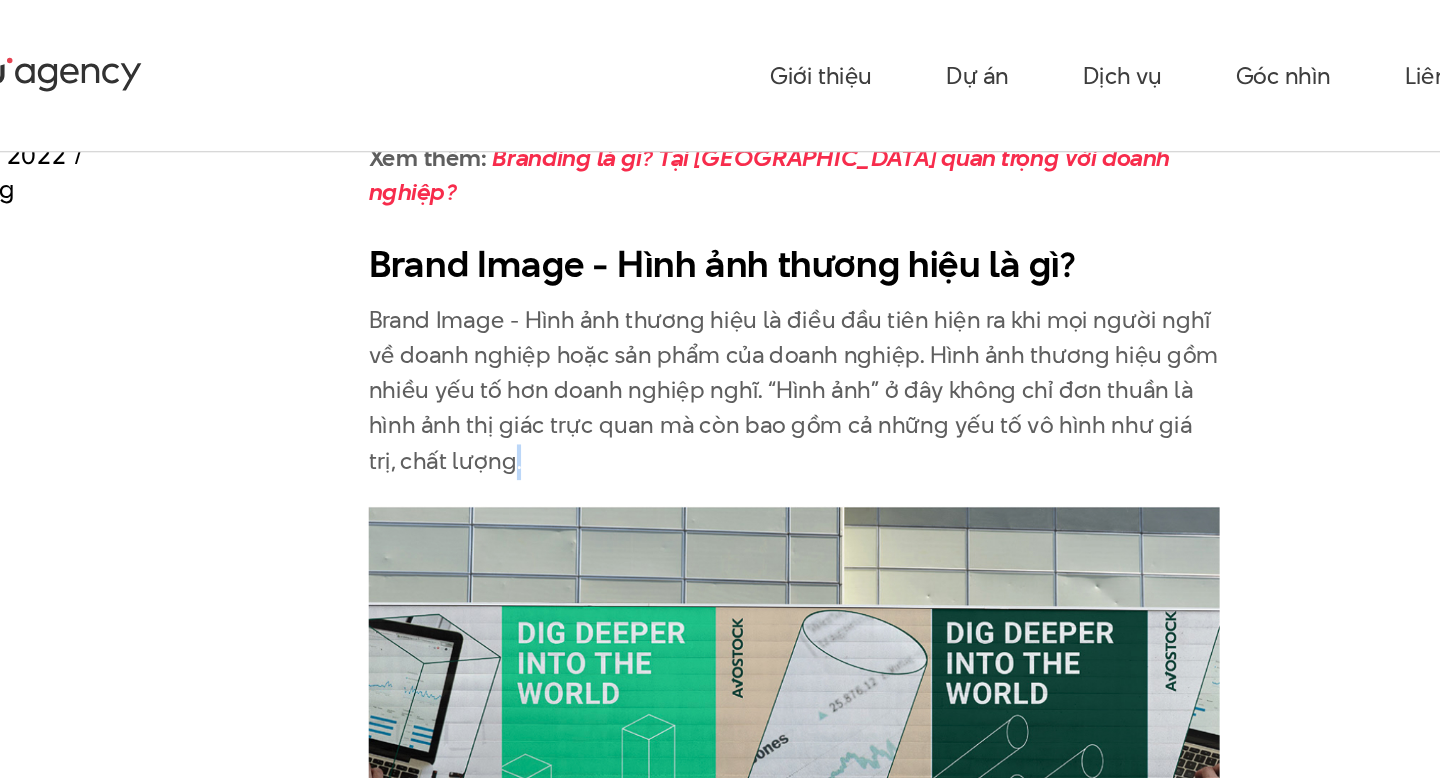 click on "Brand Image - Hình ảnh thương hiệu là điều đầu tiên hiện ra khi mọi người nghĩ về doanh nghiệp hoặc sản phẩm của doanh nghiệp. Hình ảnh thương hiệu gồm nhiều yếu tố hơn doanh nghiệp nghĩ. “Hình ảnh” ở đây không chỉ đơn thuần là hình ảnh thị giác trực quan mà còn bao gồm cả những yếu tố vô hình như giá trị, chất lượng." at bounding box center (720, 285) 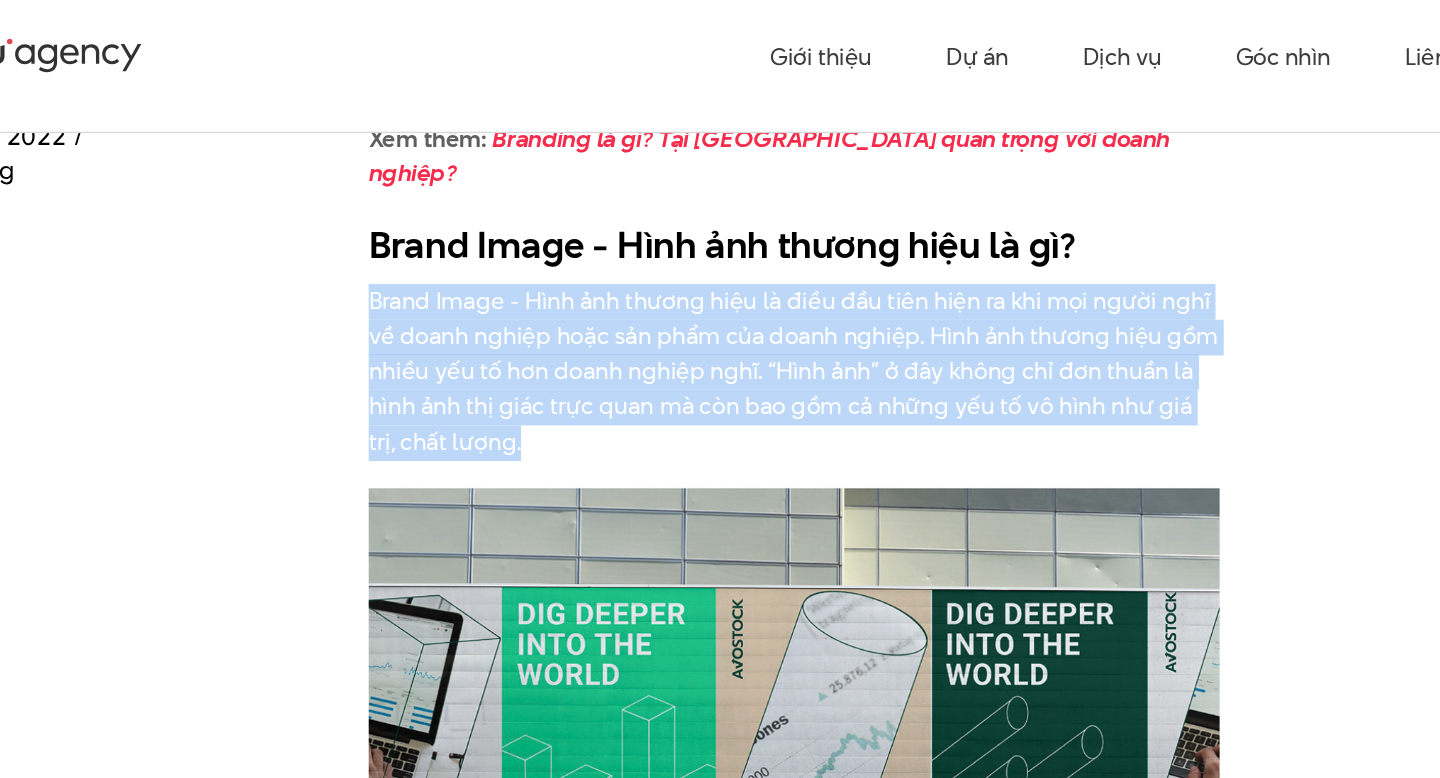 click on "Brand Image - Hình ảnh thương hiệu là điều đầu tiên hiện ra khi mọi người nghĩ về doanh nghiệp hoặc sản phẩm của doanh nghiệp. Hình ảnh thương hiệu gồm nhiều yếu tố hơn doanh nghiệp nghĩ. “Hình ảnh” ở đây không chỉ đơn thuần là hình ảnh thị giác trực quan mà còn bao gồm cả những yếu tố vô hình như giá trị, chất lượng." at bounding box center [720, 285] 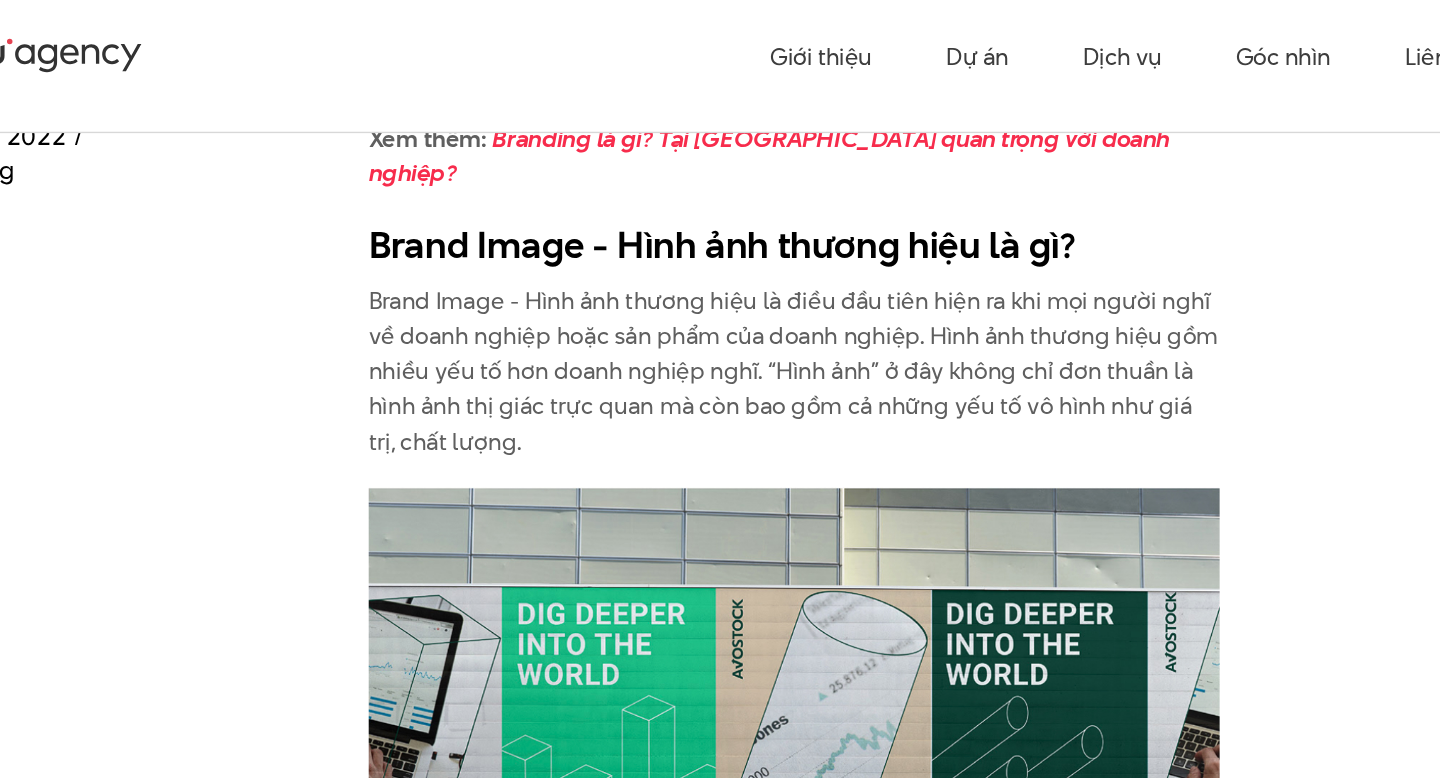 click on "Brand Image - Hình ảnh thương hiệu là điều đầu tiên hiện ra khi mọi người nghĩ về doanh nghiệp hoặc sản phẩm của doanh nghiệp. Hình ảnh thương hiệu gồm nhiều yếu tố hơn doanh nghiệp nghĩ. “Hình ảnh” ở đây không chỉ đơn thuần là hình ảnh thị giác trực quan mà còn bao gồm cả những yếu tố vô hình như giá trị, chất lượng." at bounding box center (720, 285) 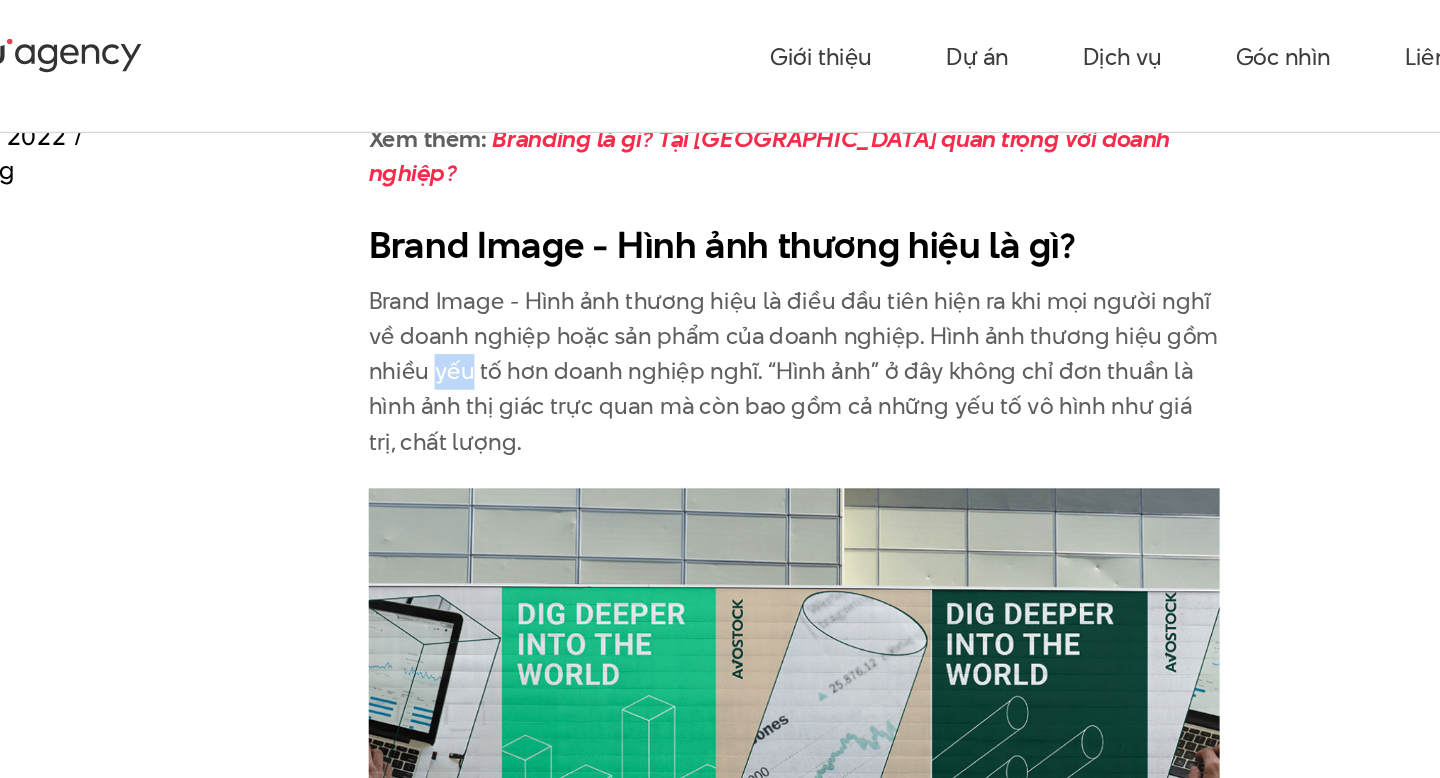 click on "Brand Image - Hình ảnh thương hiệu là điều đầu tiên hiện ra khi mọi người nghĩ về doanh nghiệp hoặc sản phẩm của doanh nghiệp. Hình ảnh thương hiệu gồm nhiều yếu tố hơn doanh nghiệp nghĩ. “Hình ảnh” ở đây không chỉ đơn thuần là hình ảnh thị giác trực quan mà còn bao gồm cả những yếu tố vô hình như giá trị, chất lượng." at bounding box center [720, 285] 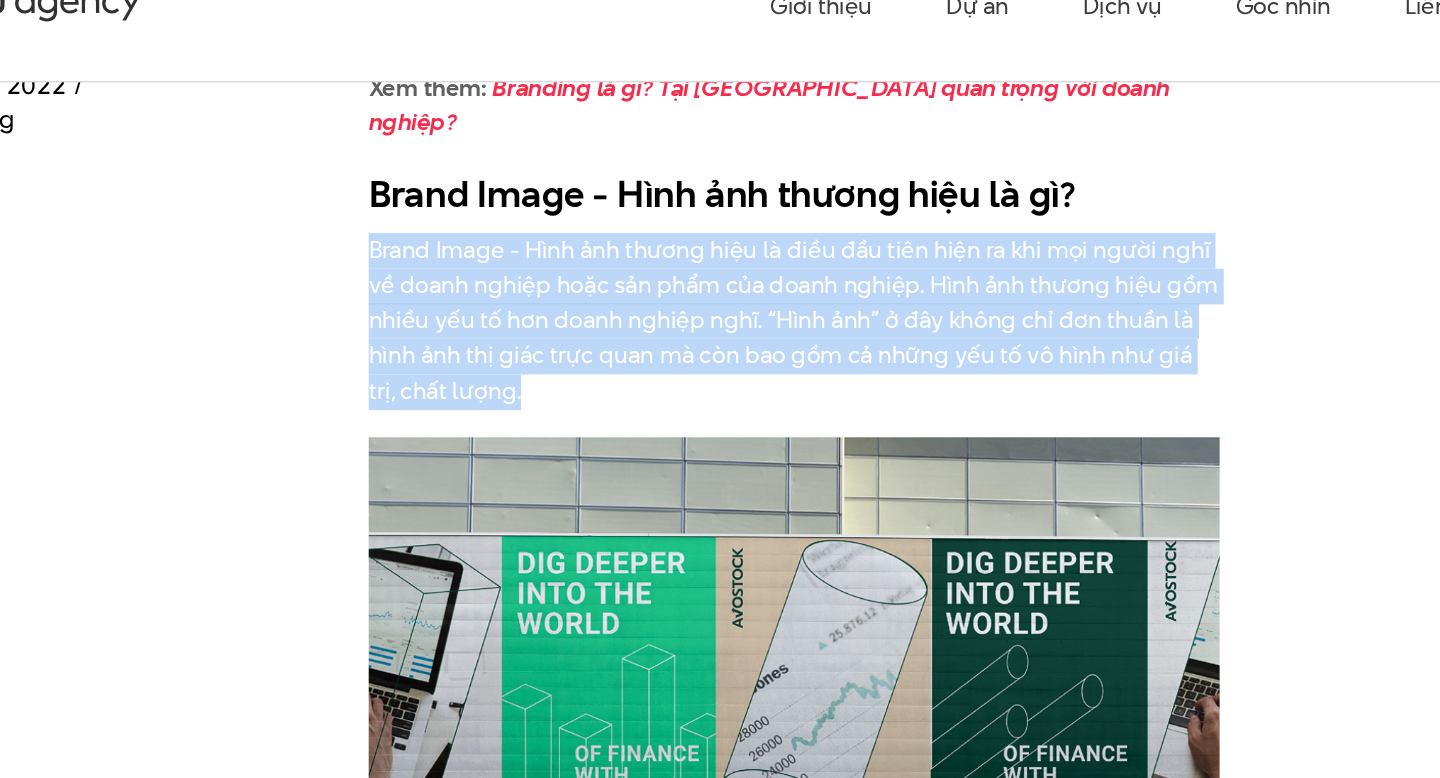 click on "Brand Image - Hình ảnh thương hiệu là điều đầu tiên hiện ra khi mọi người nghĩ về doanh nghiệp hoặc sản phẩm của doanh nghiệp. Hình ảnh thương hiệu gồm nhiều yếu tố hơn doanh nghiệp nghĩ. “Hình ảnh” ở đây không chỉ đơn thuần là hình ảnh thị giác trực quan mà còn bao gồm cả những yếu tố vô hình như giá trị, chất lượng." at bounding box center (720, 285) 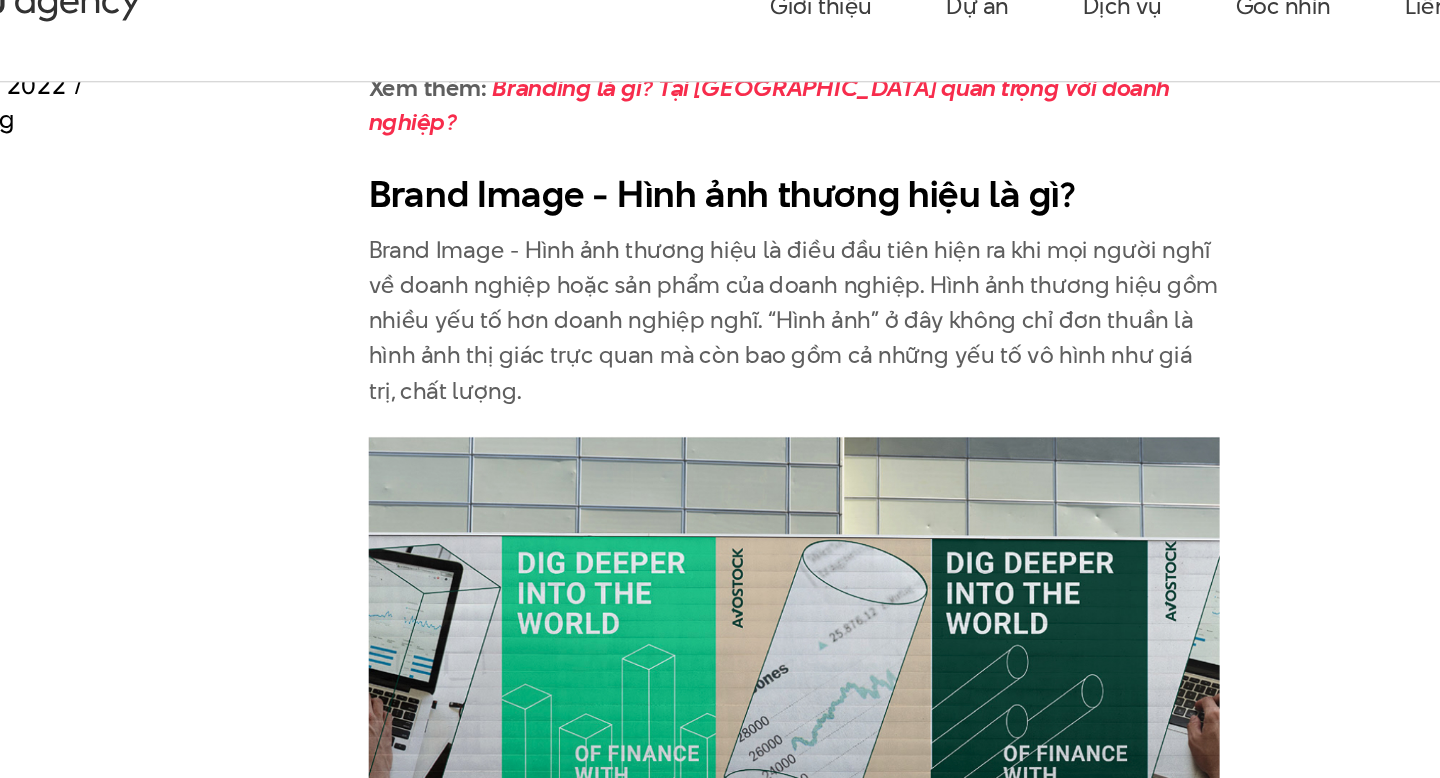 click on "Brand Image - Hình ảnh thương hiệu là điều đầu tiên hiện ra khi mọi người nghĩ về doanh nghiệp hoặc sản phẩm của doanh nghiệp. Hình ảnh thương hiệu gồm nhiều yếu tố hơn doanh nghiệp nghĩ. “Hình ảnh” ở đây không chỉ đơn thuần là hình ảnh thị giác trực quan mà còn bao gồm cả những yếu tố vô hình như giá trị, chất lượng." at bounding box center (720, 285) 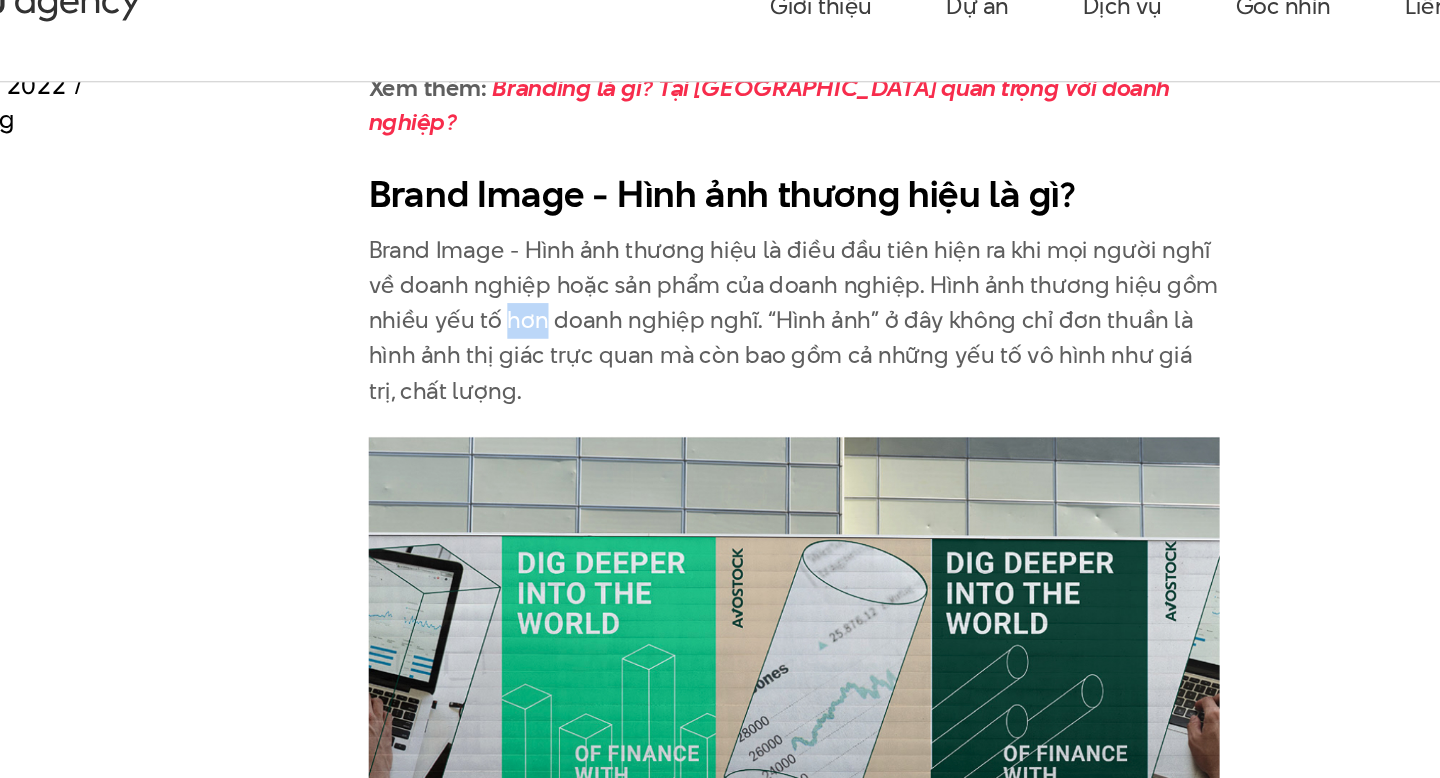 click on "Brand Image - Hình ảnh thương hiệu là điều đầu tiên hiện ra khi mọi người nghĩ về doanh nghiệp hoặc sản phẩm của doanh nghiệp. Hình ảnh thương hiệu gồm nhiều yếu tố hơn doanh nghiệp nghĩ. “Hình ảnh” ở đây không chỉ đơn thuần là hình ảnh thị giác trực quan mà còn bao gồm cả những yếu tố vô hình như giá trị, chất lượng." at bounding box center (720, 285) 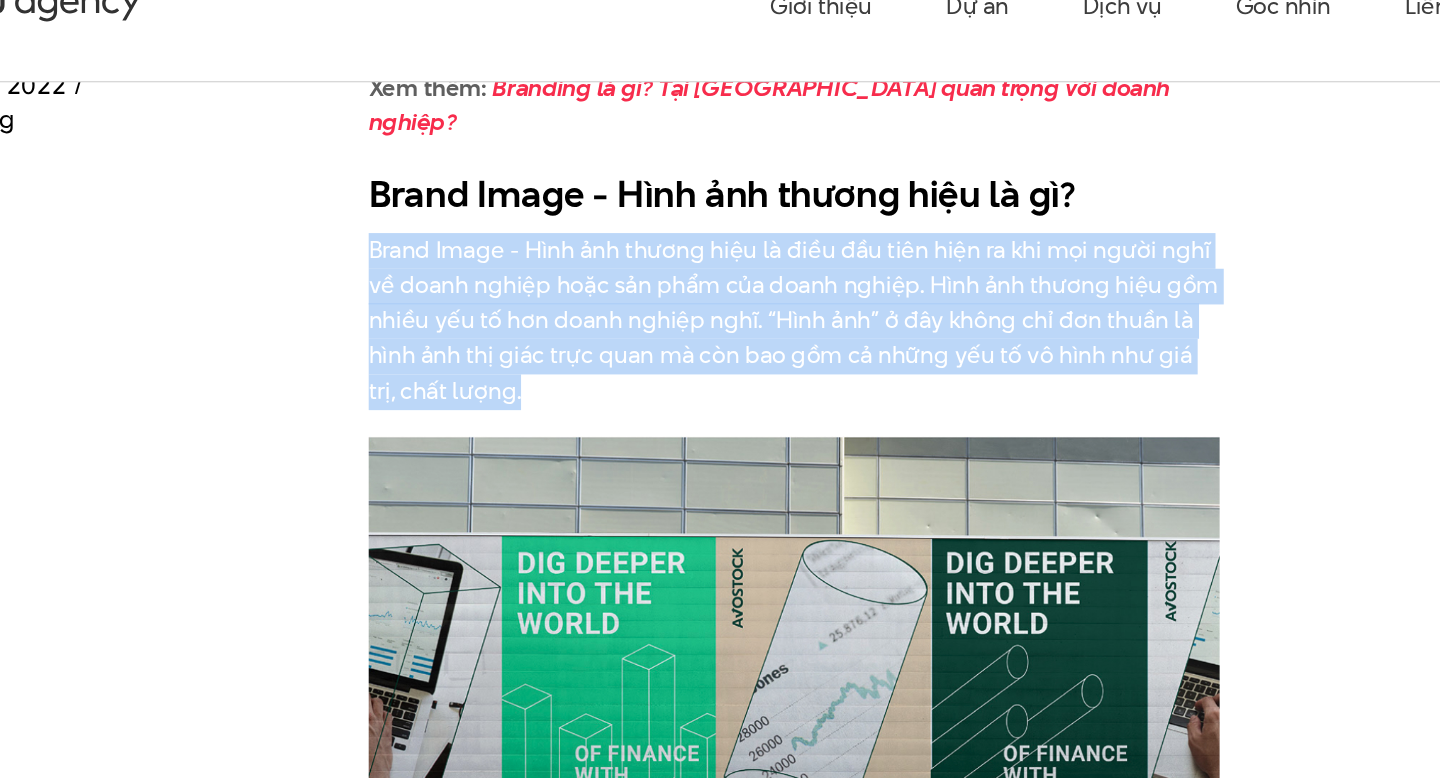 click on "Brand Image - Hình ảnh thương hiệu là điều đầu tiên hiện ra khi mọi người nghĩ về doanh nghiệp hoặc sản phẩm của doanh nghiệp. Hình ảnh thương hiệu gồm nhiều yếu tố hơn doanh nghiệp nghĩ. “Hình ảnh” ở đây không chỉ đơn thuần là hình ảnh thị giác trực quan mà còn bao gồm cả những yếu tố vô hình như giá trị, chất lượng." at bounding box center [720, 285] 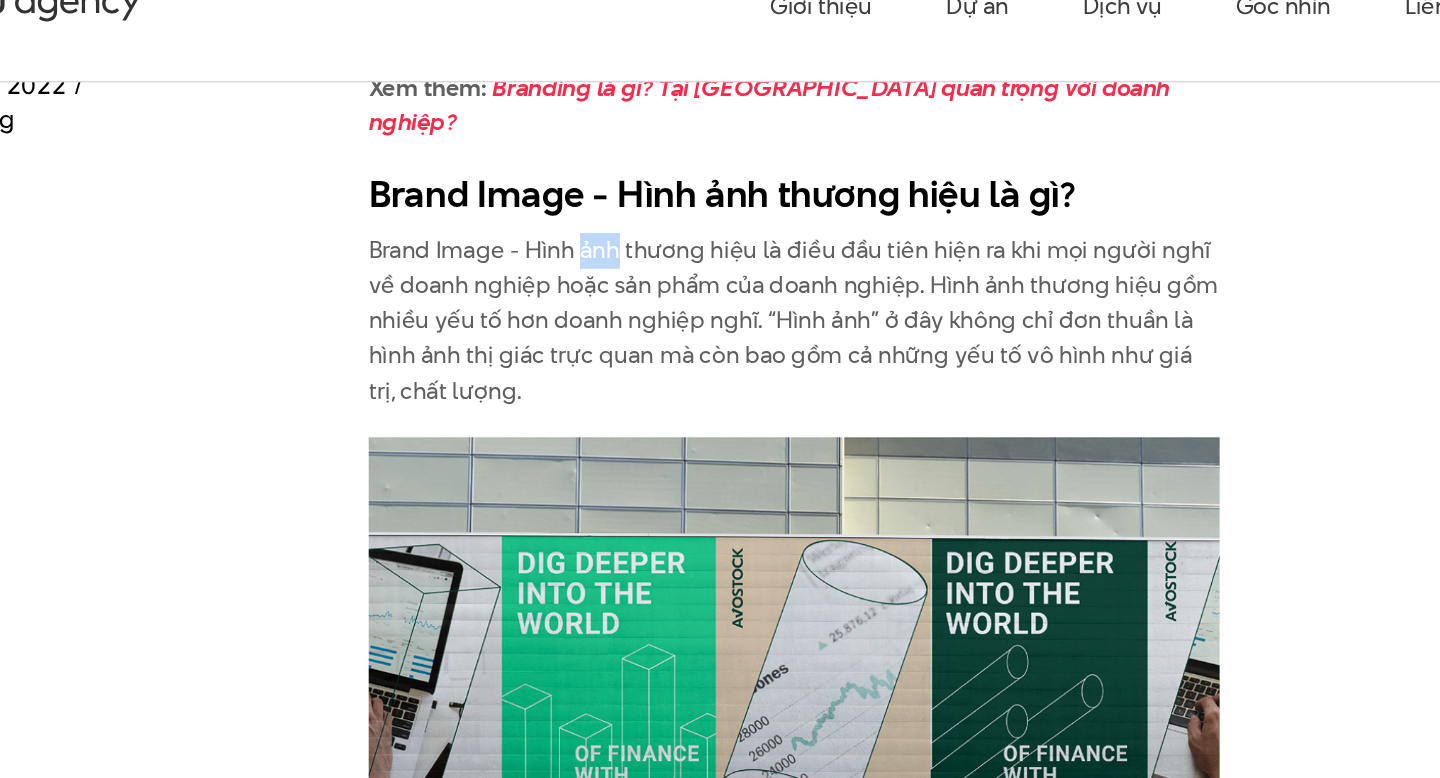 click on "Brand Image - Hình ảnh thương hiệu là điều đầu tiên hiện ra khi mọi người nghĩ về doanh nghiệp hoặc sản phẩm của doanh nghiệp. Hình ảnh thương hiệu gồm nhiều yếu tố hơn doanh nghiệp nghĩ. “Hình ảnh” ở đây không chỉ đơn thuần là hình ảnh thị giác trực quan mà còn bao gồm cả những yếu tố vô hình như giá trị, chất lượng." at bounding box center [720, 285] 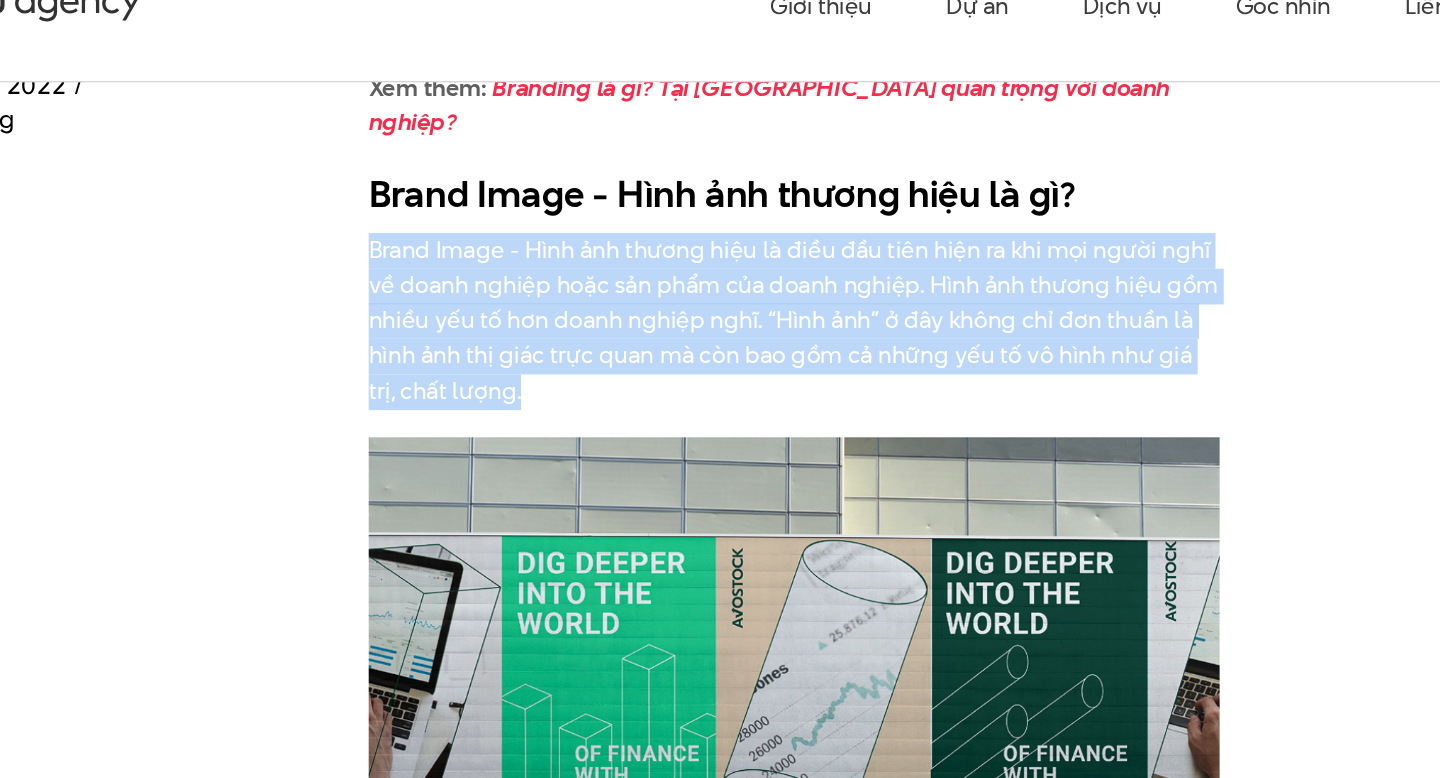 click on "Brand Image - Hình ảnh thương hiệu là điều đầu tiên hiện ra khi mọi người nghĩ về doanh nghiệp hoặc sản phẩm của doanh nghiệp. Hình ảnh thương hiệu gồm nhiều yếu tố hơn doanh nghiệp nghĩ. “Hình ảnh” ở đây không chỉ đơn thuần là hình ảnh thị giác trực quan mà còn bao gồm cả những yếu tố vô hình như giá trị, chất lượng." at bounding box center [720, 285] 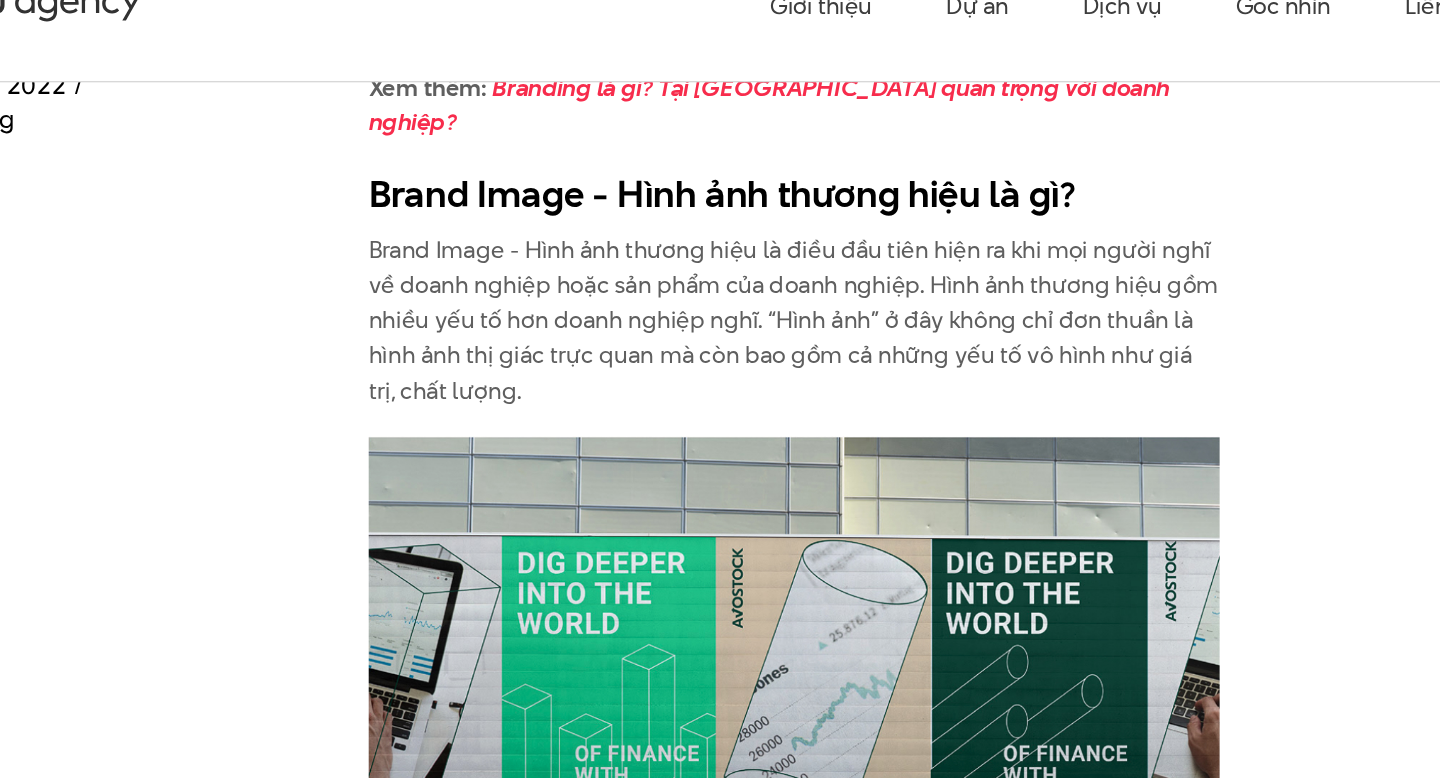 click on "Brand Image - Hình ảnh thương hiệu là điều đầu tiên hiện ra khi mọi người nghĩ về doanh nghiệp hoặc sản phẩm của doanh nghiệp. Hình ảnh thương hiệu gồm nhiều yếu tố hơn doanh nghiệp nghĩ. “Hình ảnh” ở đây không chỉ đơn thuần là hình ảnh thị giác trực quan mà còn bao gồm cả những yếu tố vô hình như giá trị, chất lượng." at bounding box center [720, 285] 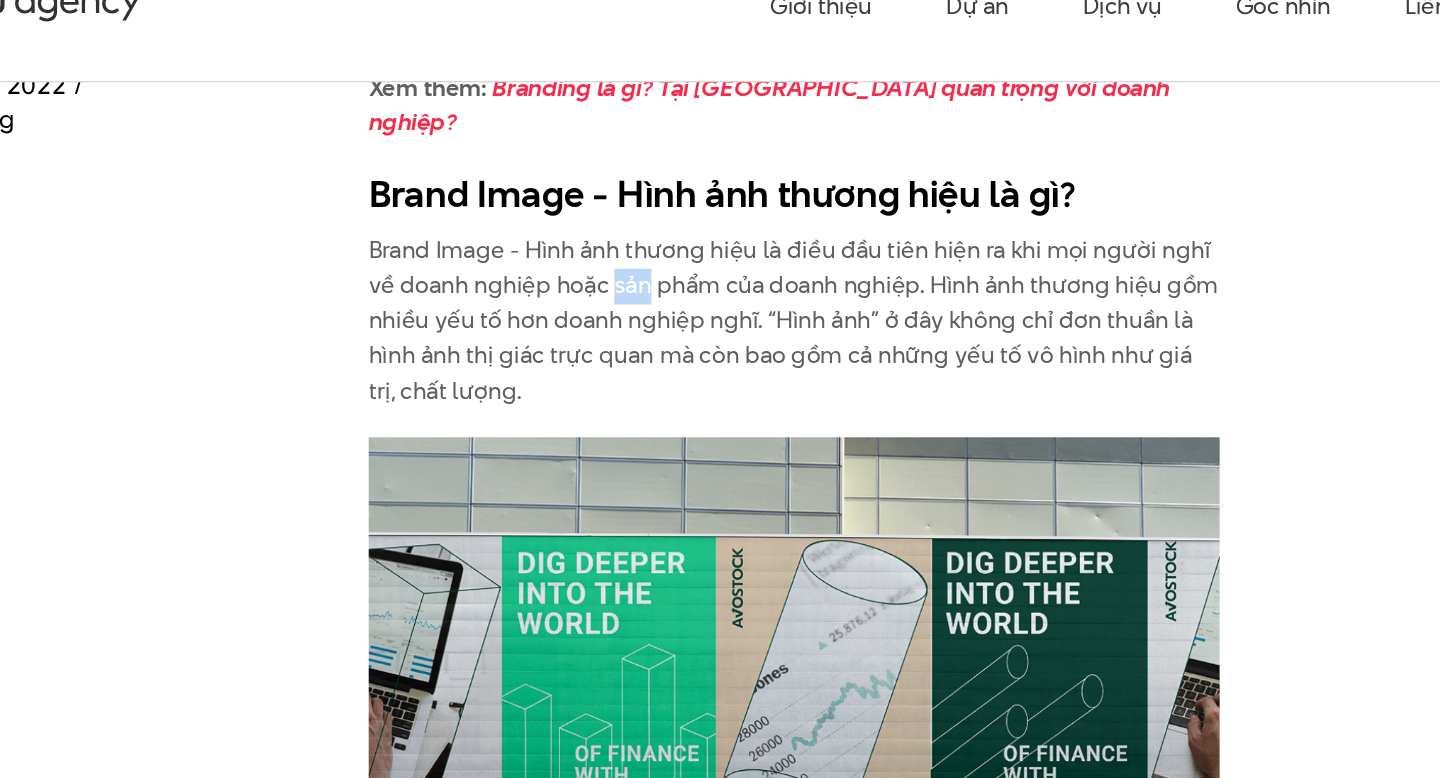 click on "Brand Image - Hình ảnh thương hiệu là điều đầu tiên hiện ra khi mọi người nghĩ về doanh nghiệp hoặc sản phẩm của doanh nghiệp. Hình ảnh thương hiệu gồm nhiều yếu tố hơn doanh nghiệp nghĩ. “Hình ảnh” ở đây không chỉ đơn thuần là hình ảnh thị giác trực quan mà còn bao gồm cả những yếu tố vô hình như giá trị, chất lượng." at bounding box center [720, 285] 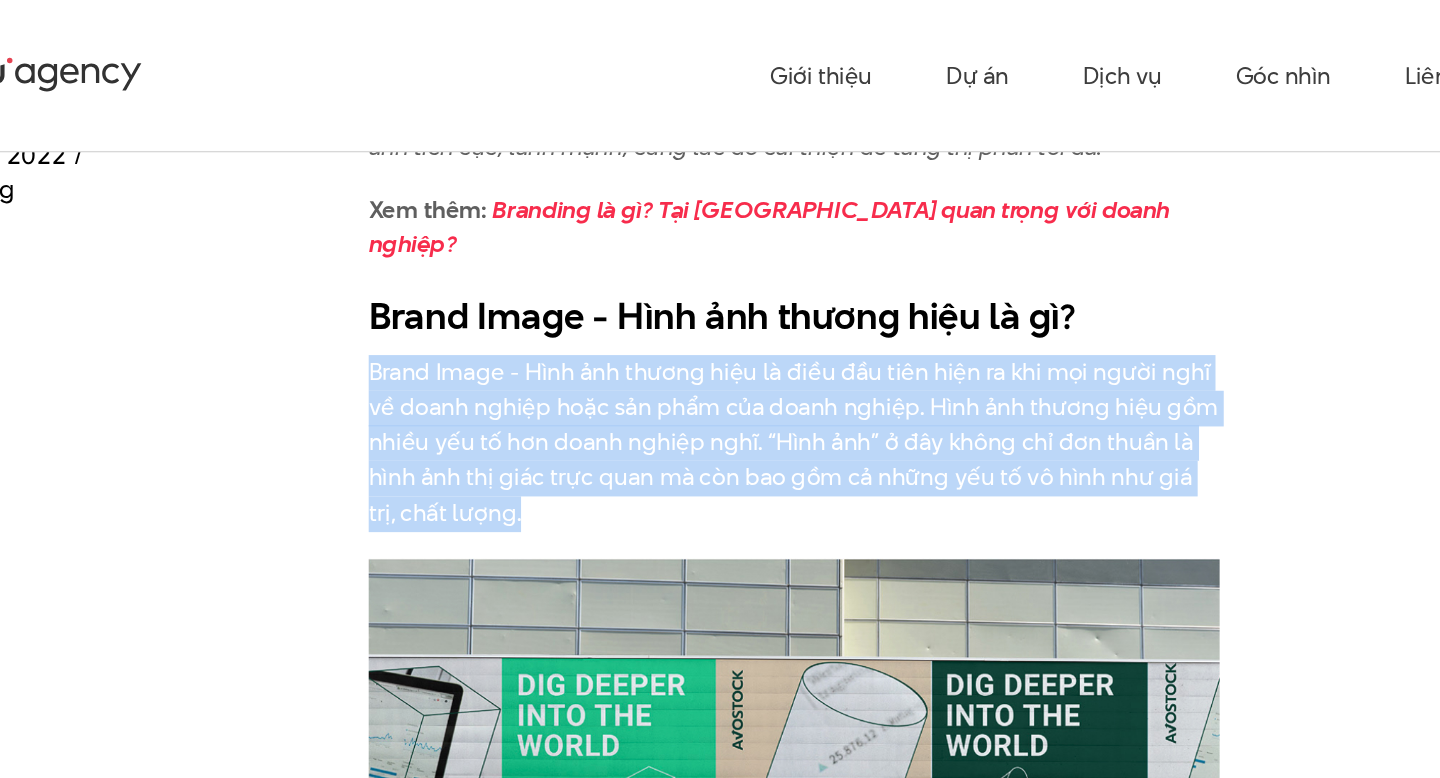 scroll, scrollTop: 1076, scrollLeft: 0, axis: vertical 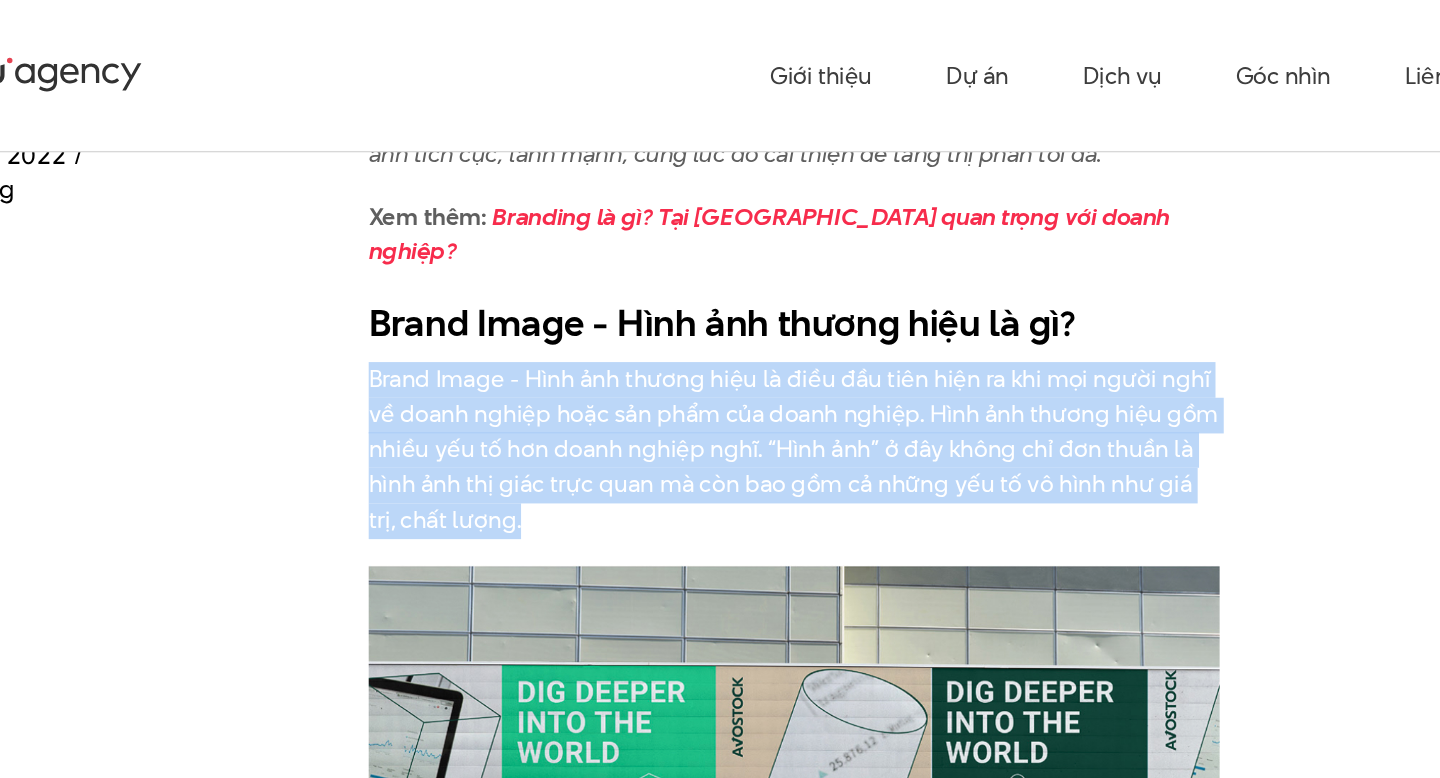 click on "Brand Image - Hình ảnh thương hiệu là điều đầu tiên hiện ra khi mọi người nghĩ về doanh nghiệp hoặc sản phẩm của doanh nghiệp. Hình ảnh thương hiệu gồm nhiều yếu tố hơn doanh nghiệp nghĩ. “Hình ảnh” ở đây không chỉ đơn thuần là hình ảnh thị giác trực quan mà còn bao gồm cả những yếu tố vô hình như giá trị, chất lượng." at bounding box center [720, 328] 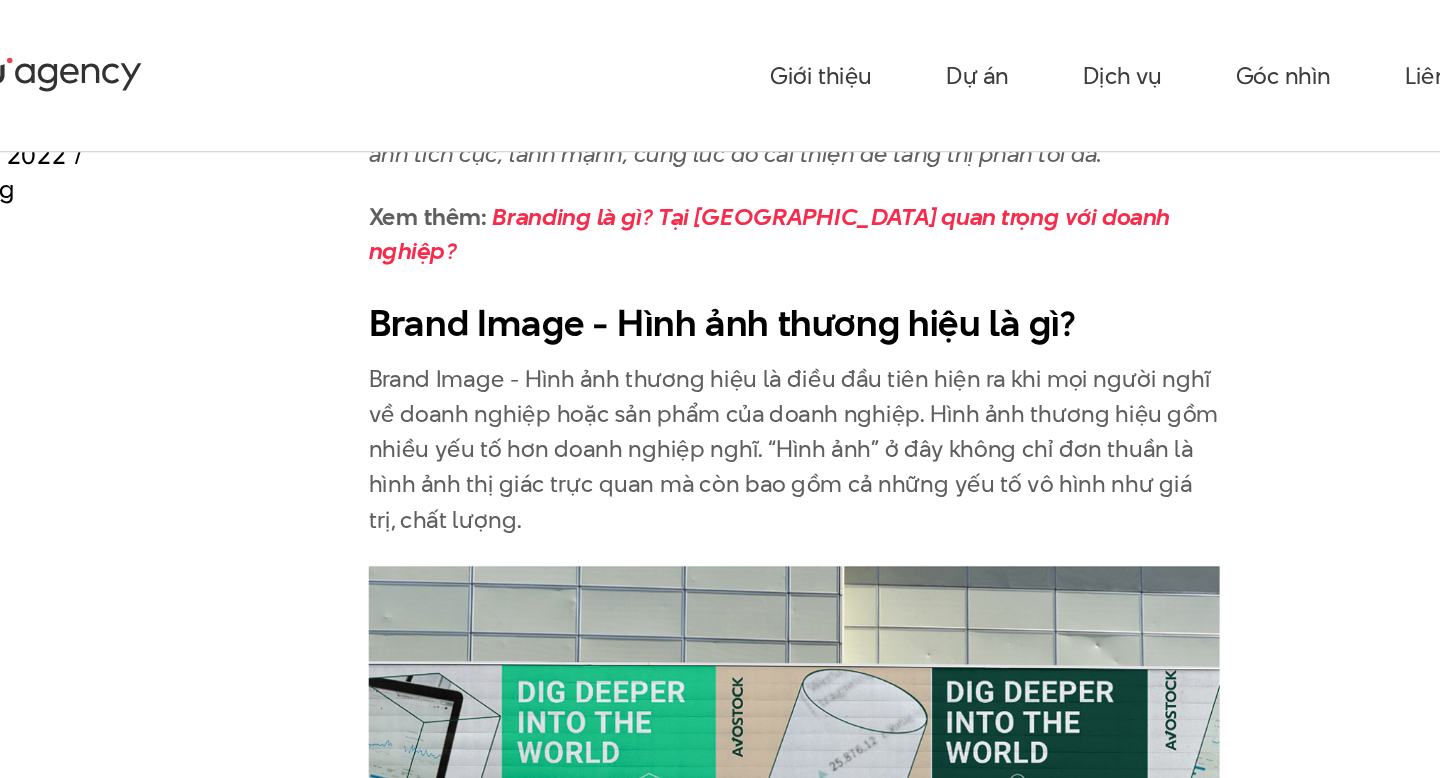 click on "Brand Image - Hình ảnh thương hiệu là điều đầu tiên hiện ra khi mọi người nghĩ về doanh nghiệp hoặc sản phẩm của doanh nghiệp. Hình ảnh thương hiệu gồm nhiều yếu tố hơn doanh nghiệp nghĩ. “Hình ảnh” ở đây không chỉ đơn thuần là hình ảnh thị giác trực quan mà còn bao gồm cả những yếu tố vô hình như giá trị, chất lượng." at bounding box center [720, 328] 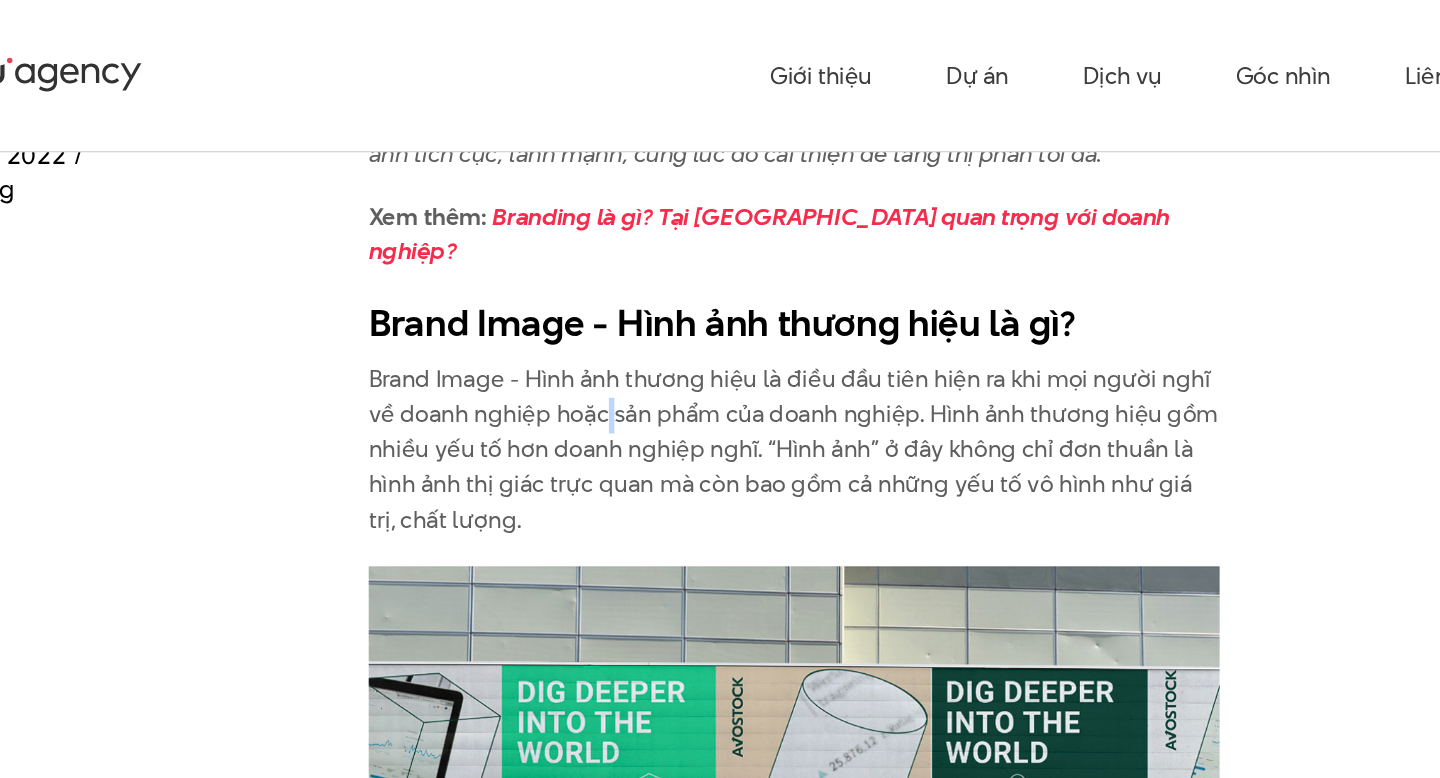 click on "Brand Image - Hình ảnh thương hiệu là điều đầu tiên hiện ra khi mọi người nghĩ về doanh nghiệp hoặc sản phẩm của doanh nghiệp. Hình ảnh thương hiệu gồm nhiều yếu tố hơn doanh nghiệp nghĩ. “Hình ảnh” ở đây không chỉ đơn thuần là hình ảnh thị giác trực quan mà còn bao gồm cả những yếu tố vô hình như giá trị, chất lượng." at bounding box center [720, 328] 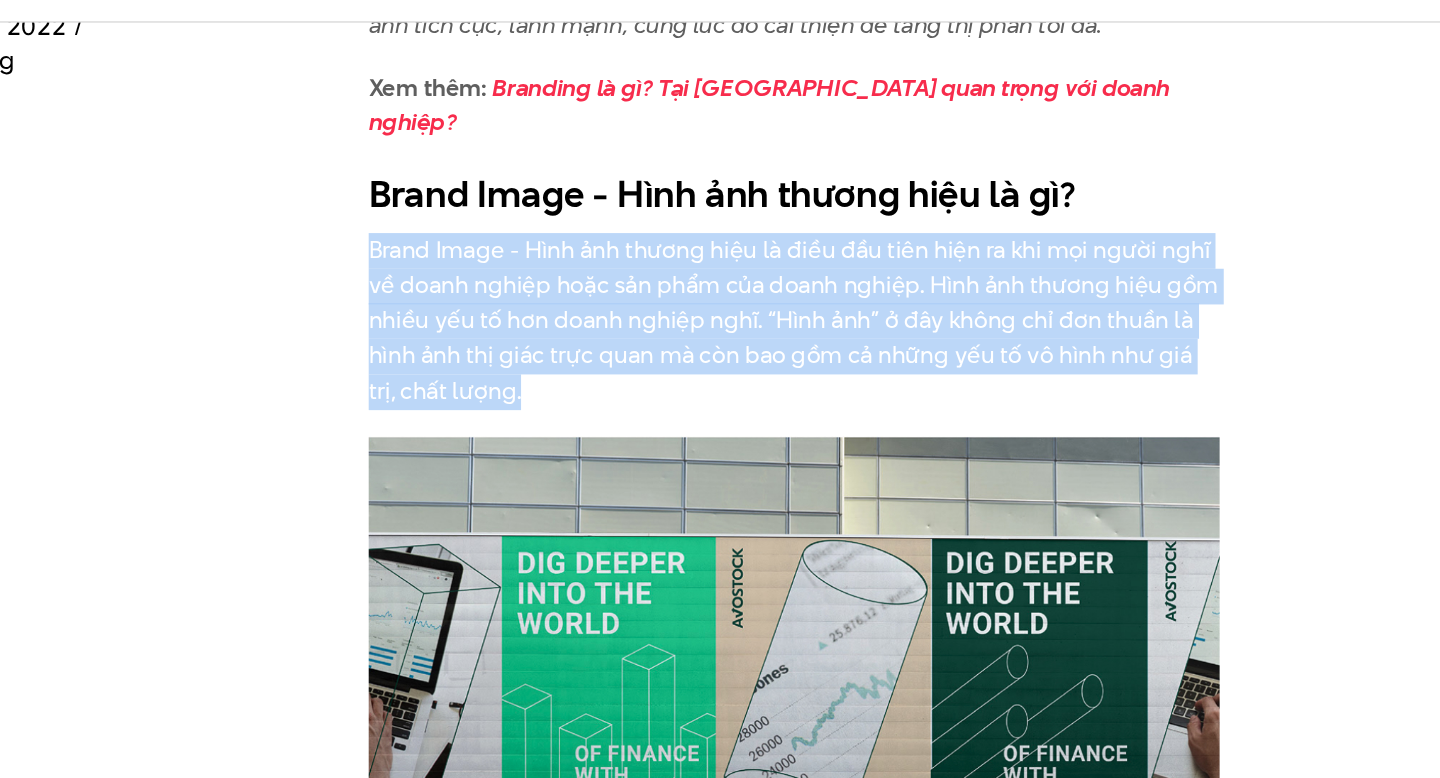 click on "Brand Image - Hình ảnh thương hiệu là điều đầu tiên hiện ra khi mọi người nghĩ về doanh nghiệp hoặc sản phẩm của doanh nghiệp. Hình ảnh thương hiệu gồm nhiều yếu tố hơn doanh nghiệp nghĩ. “Hình ảnh” ở đây không chỉ đơn thuần là hình ảnh thị giác trực quan mà còn bao gồm cả những yếu tố vô hình như giá trị, chất lượng." at bounding box center [720, 328] 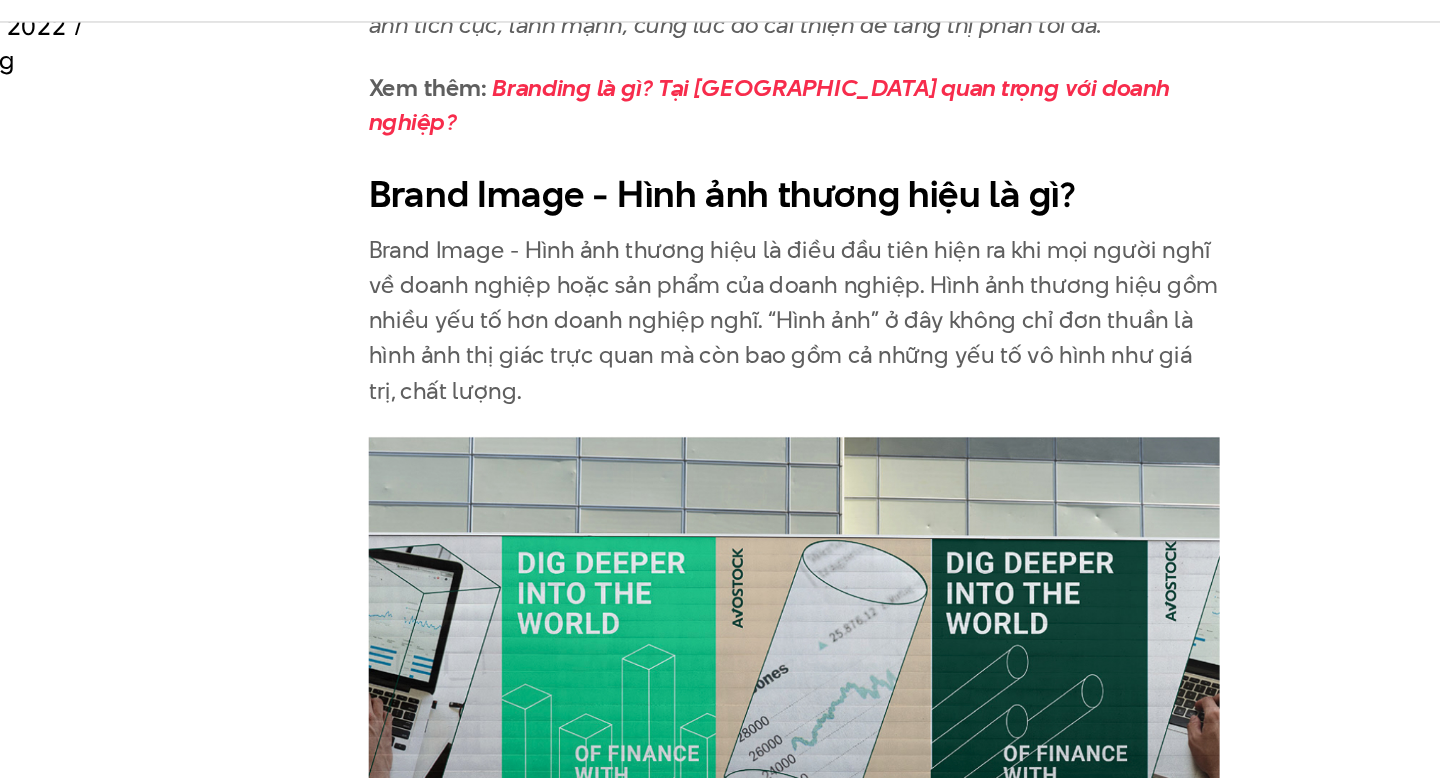 click on "Brand Image - Hình ảnh thương hiệu là điều đầu tiên hiện ra khi mọi người nghĩ về doanh nghiệp hoặc sản phẩm của doanh nghiệp. Hình ảnh thương hiệu gồm nhiều yếu tố hơn doanh nghiệp nghĩ. “Hình ảnh” ở đây không chỉ đơn thuần là hình ảnh thị giác trực quan mà còn bao gồm cả những yếu tố vô hình như giá trị, chất lượng." at bounding box center (720, 328) 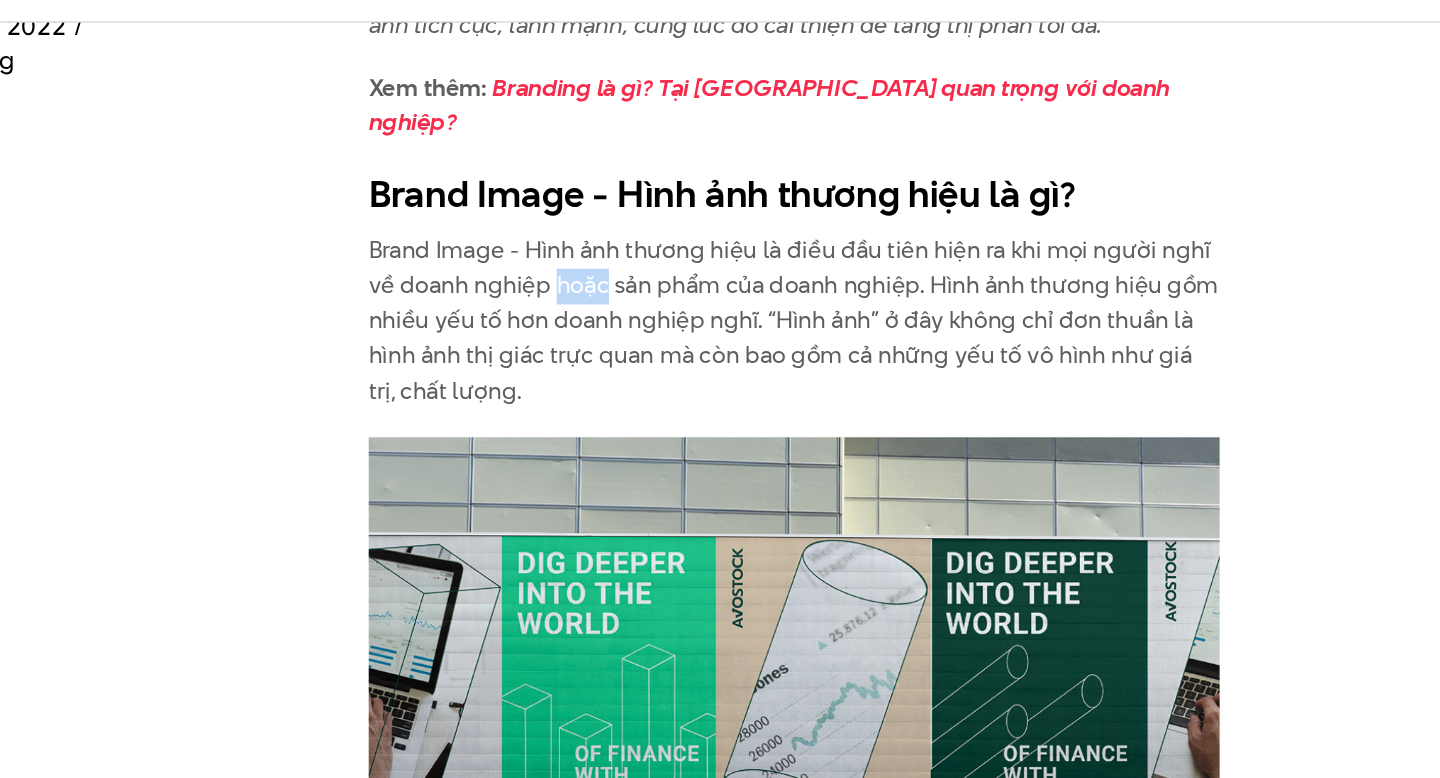 click on "Brand Image - Hình ảnh thương hiệu là điều đầu tiên hiện ra khi mọi người nghĩ về doanh nghiệp hoặc sản phẩm của doanh nghiệp. Hình ảnh thương hiệu gồm nhiều yếu tố hơn doanh nghiệp nghĩ. “Hình ảnh” ở đây không chỉ đơn thuần là hình ảnh thị giác trực quan mà còn bao gồm cả những yếu tố vô hình như giá trị, chất lượng." at bounding box center (720, 328) 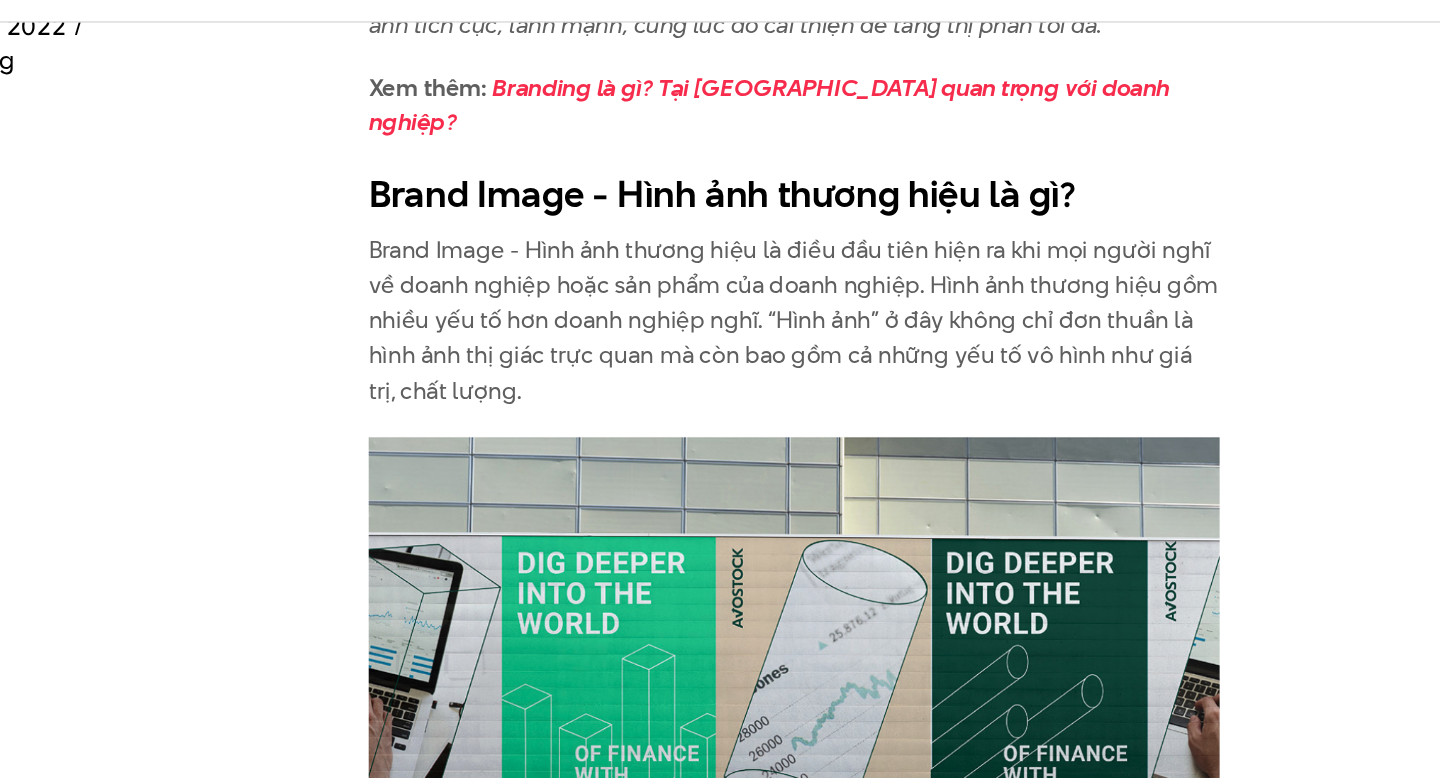 click on "Brand Image - Hình ảnh thương hiệu là điều đầu tiên hiện ra khi mọi người nghĩ về doanh nghiệp hoặc sản phẩm của doanh nghiệp. Hình ảnh thương hiệu gồm nhiều yếu tố hơn doanh nghiệp nghĩ. “Hình ảnh” ở đây không chỉ đơn thuần là hình ảnh thị giác trực quan mà còn bao gồm cả những yếu tố vô hình như giá trị, chất lượng." at bounding box center [720, 328] 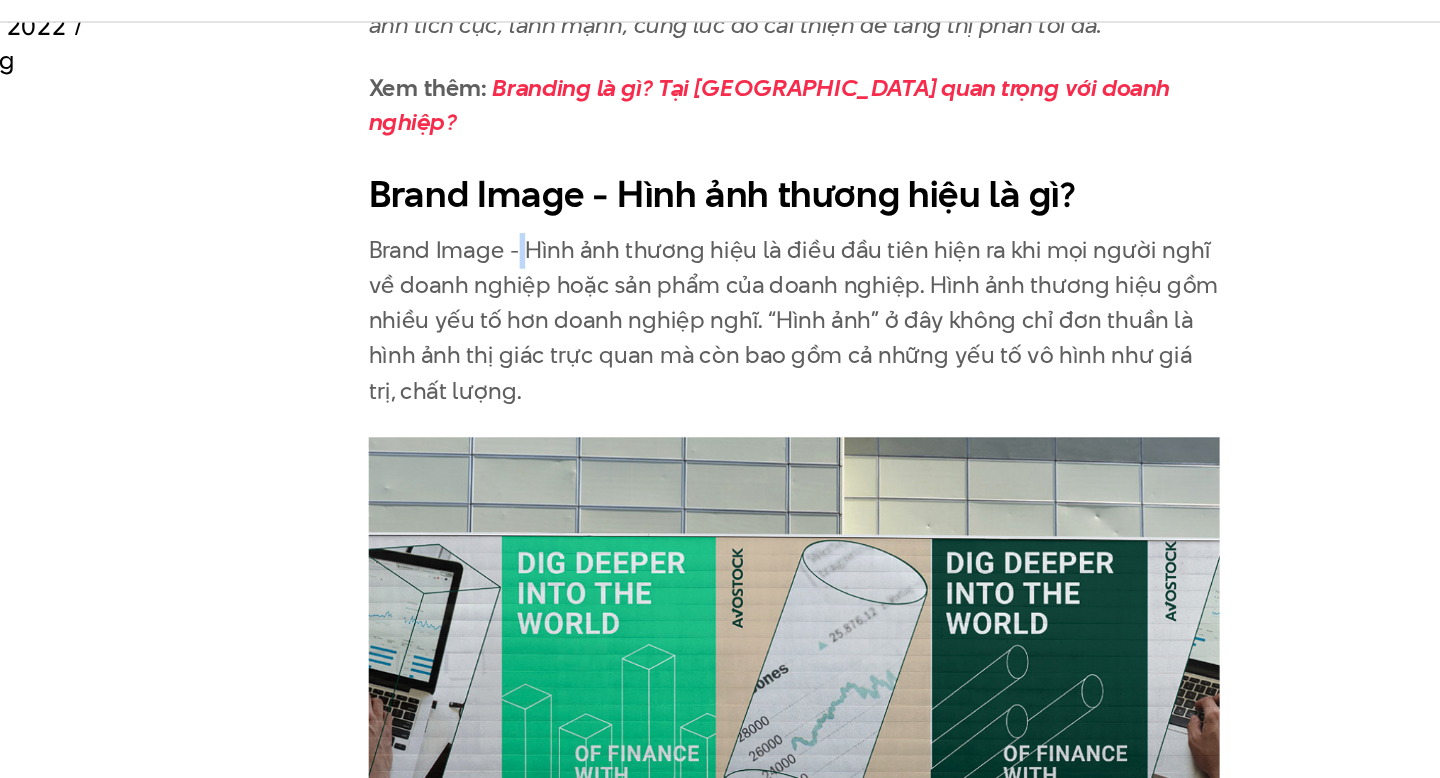 click on "Brand Image - Hình ảnh thương hiệu là điều đầu tiên hiện ra khi mọi người nghĩ về doanh nghiệp hoặc sản phẩm của doanh nghiệp. Hình ảnh thương hiệu gồm nhiều yếu tố hơn doanh nghiệp nghĩ. “Hình ảnh” ở đây không chỉ đơn thuần là hình ảnh thị giác trực quan mà còn bao gồm cả những yếu tố vô hình như giá trị, chất lượng." at bounding box center (720, 328) 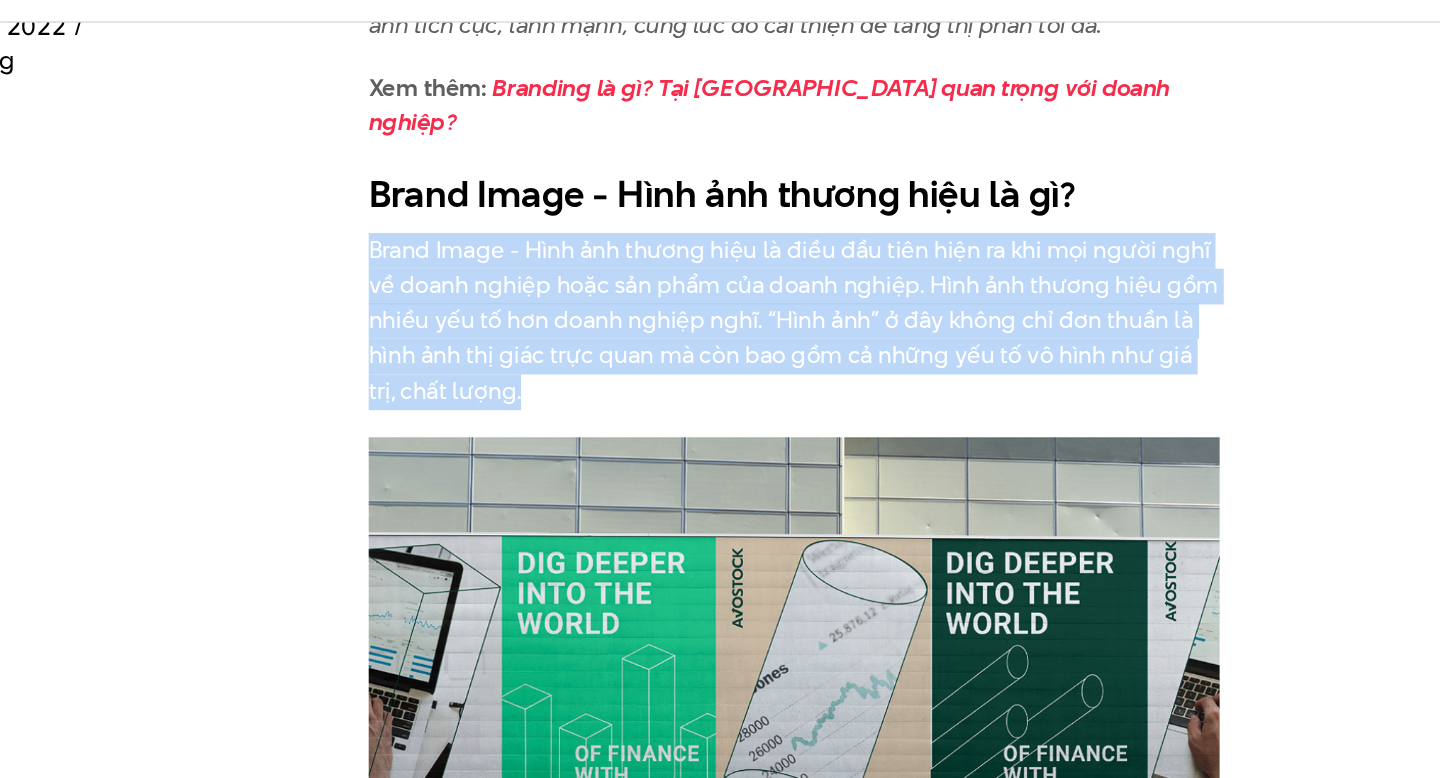 click on "Brand Image - Hình ảnh thương hiệu là điều đầu tiên hiện ra khi mọi người nghĩ về doanh nghiệp hoặc sản phẩm của doanh nghiệp. Hình ảnh thương hiệu gồm nhiều yếu tố hơn doanh nghiệp nghĩ. “Hình ảnh” ở đây không chỉ đơn thuần là hình ảnh thị giác trực quan mà còn bao gồm cả những yếu tố vô hình như giá trị, chất lượng." at bounding box center (720, 328) 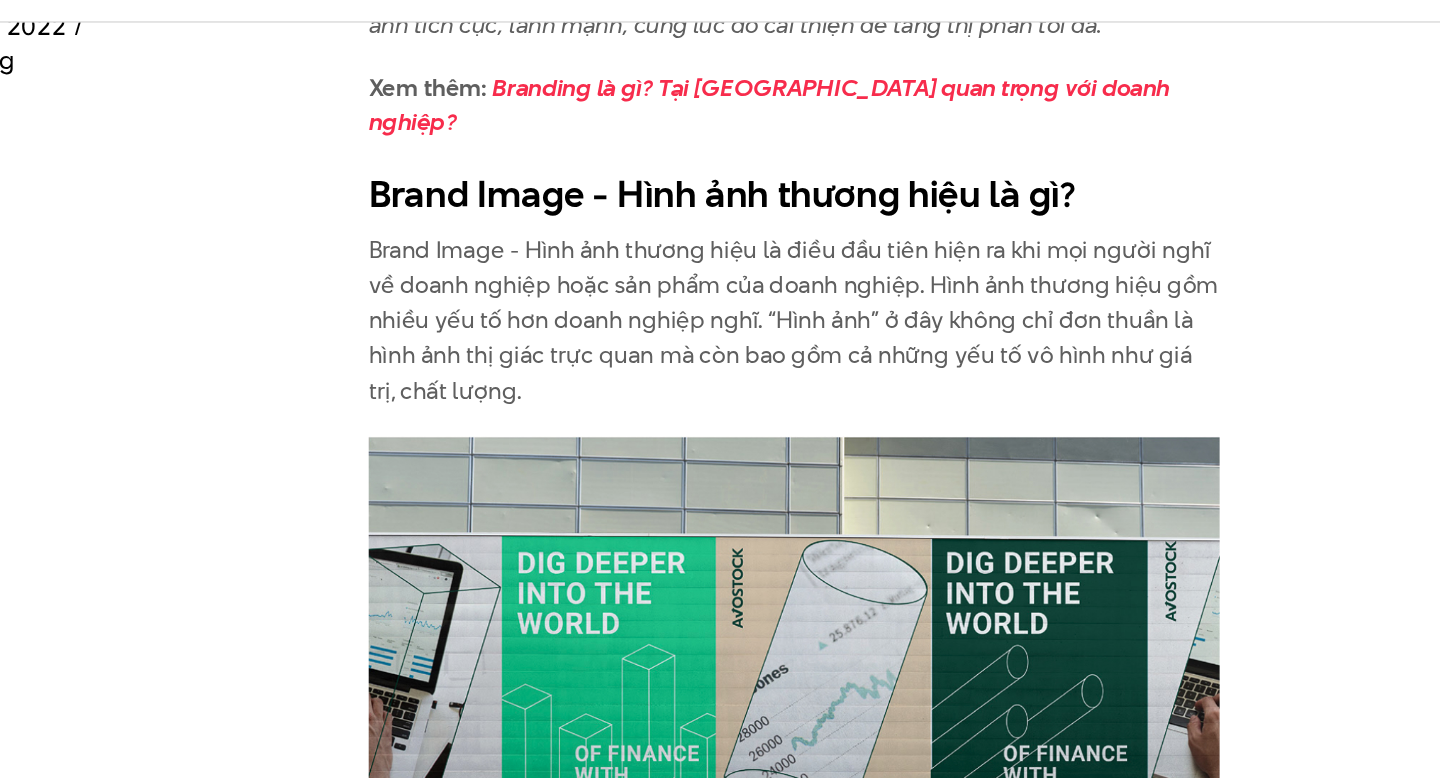 click on "Brand Image - Hình ảnh thương hiệu là điều đầu tiên hiện ra khi mọi người nghĩ về doanh nghiệp hoặc sản phẩm của doanh nghiệp. Hình ảnh thương hiệu gồm nhiều yếu tố hơn doanh nghiệp nghĩ. “Hình ảnh” ở đây không chỉ đơn thuần là hình ảnh thị giác trực quan mà còn bao gồm cả những yếu tố vô hình như giá trị, chất lượng." at bounding box center [720, 328] 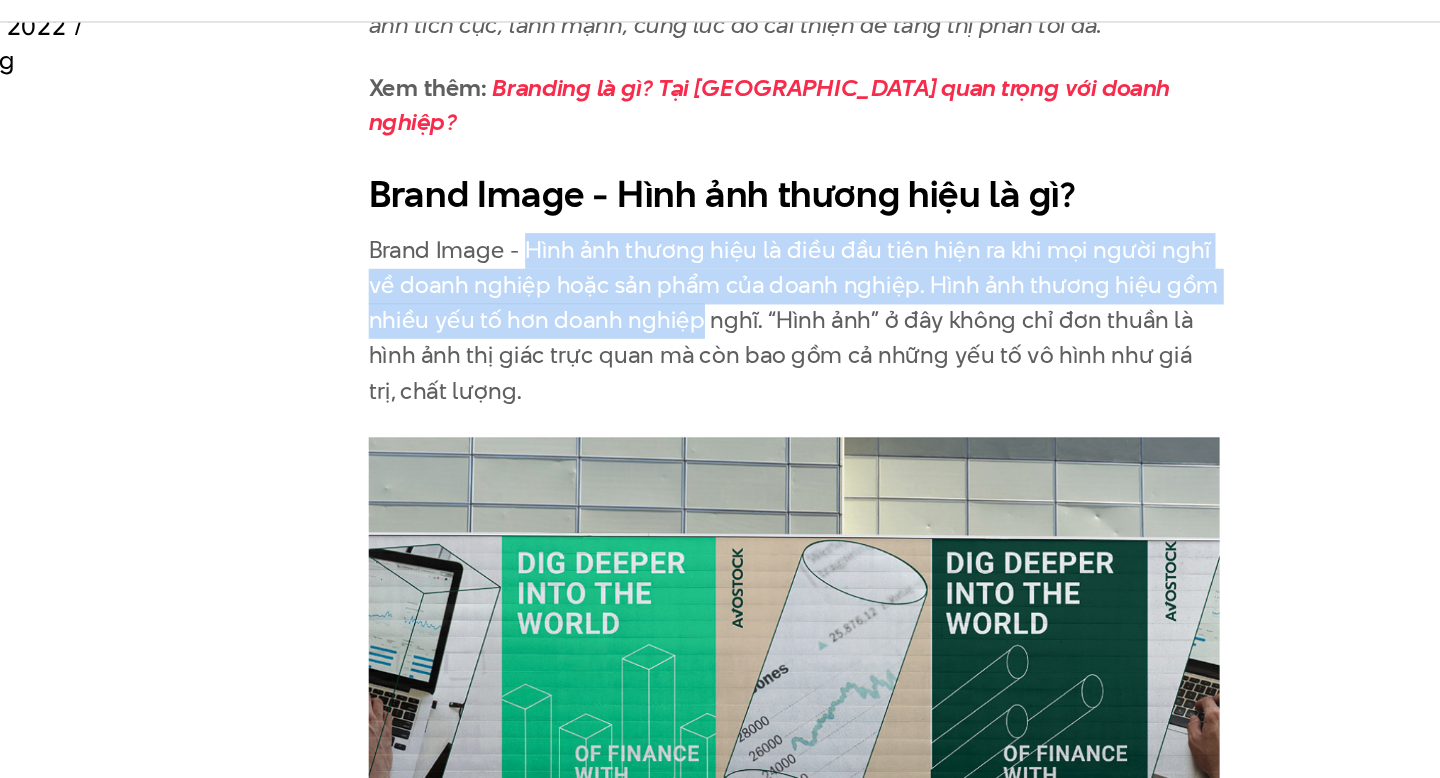 drag, startPoint x: 527, startPoint y: 249, endPoint x: 546, endPoint y: 386, distance: 138.31125 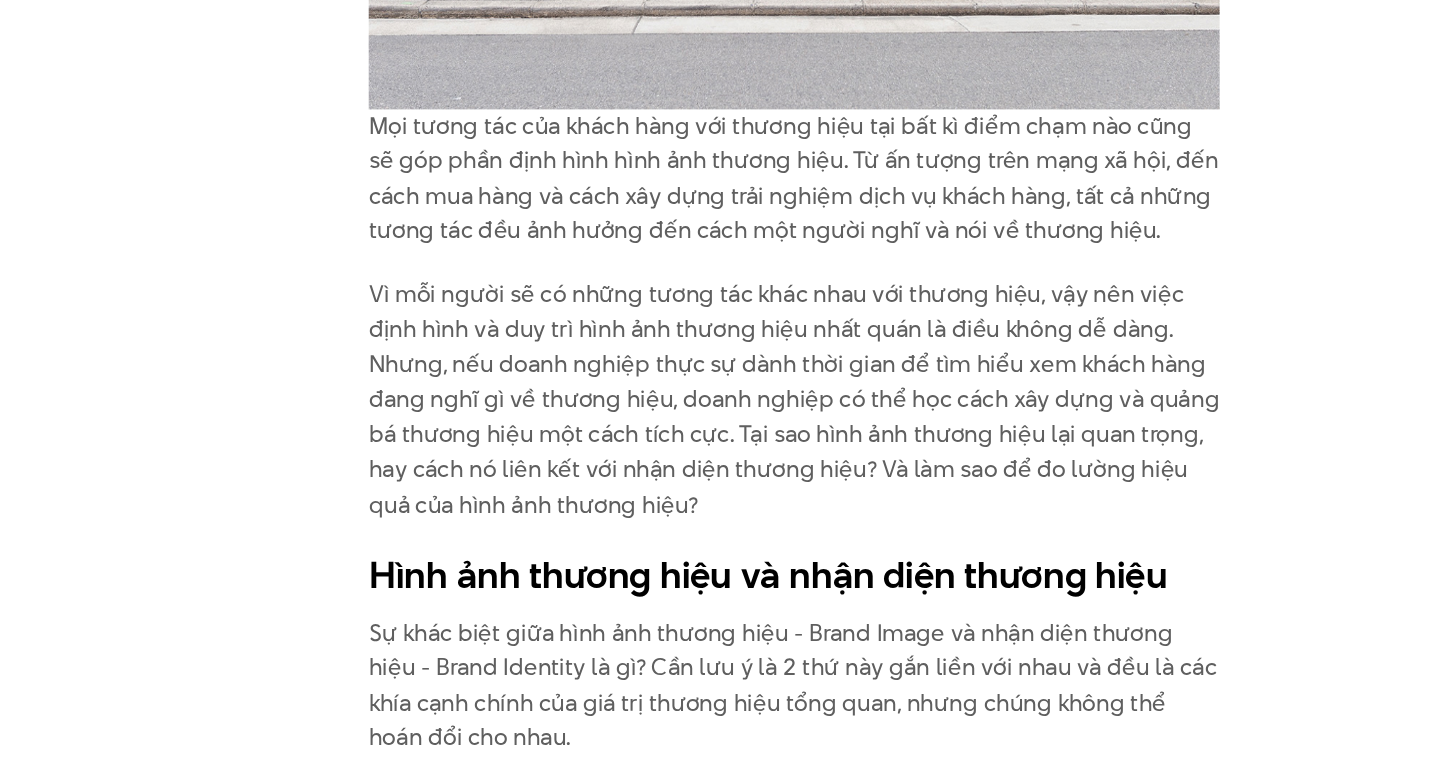scroll, scrollTop: 1610, scrollLeft: 0, axis: vertical 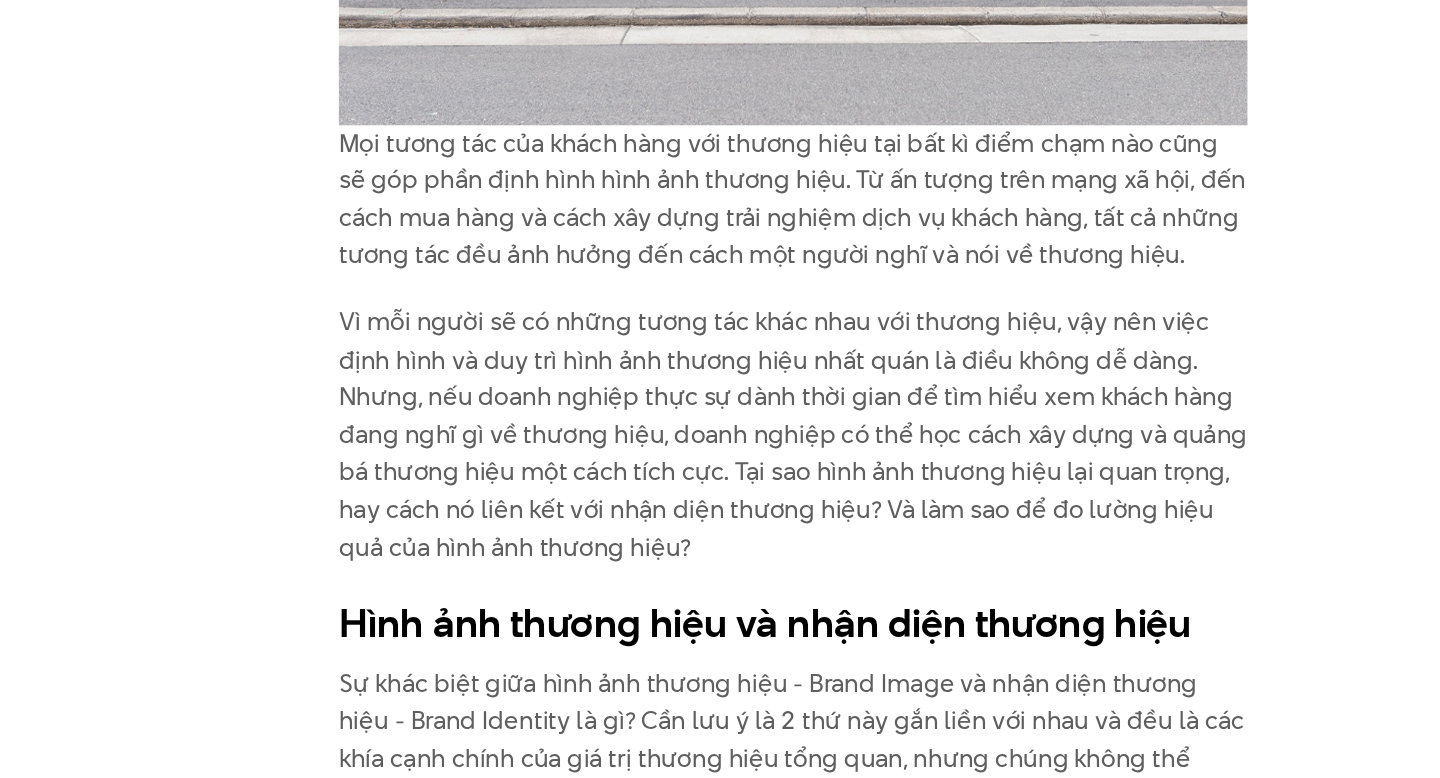 click on "Vì mỗi người sẽ có những tương tác khác nhau với thương hiệu, vậy nên việc định hình và duy trì hình ảnh thương hiệu nhất quán là điều không dễ dàng. Nhưng, nếu doanh nghiệp thực sự dành thời gian để tìm hiểu xem khách hàng đang nghĩ gì về thương hiệu, doanh nghiệp có thể học cách xây dựng và quảng bá thương hiệu một cách tích cực. Tại sao hình ảnh thương hiệu lại quan trọng, hay cách nó liên kết với nhận diện thương hiệu? Và làm sao để đo lường hiệu quả của hình ảnh thương hiệu?" at bounding box center (720, 503) 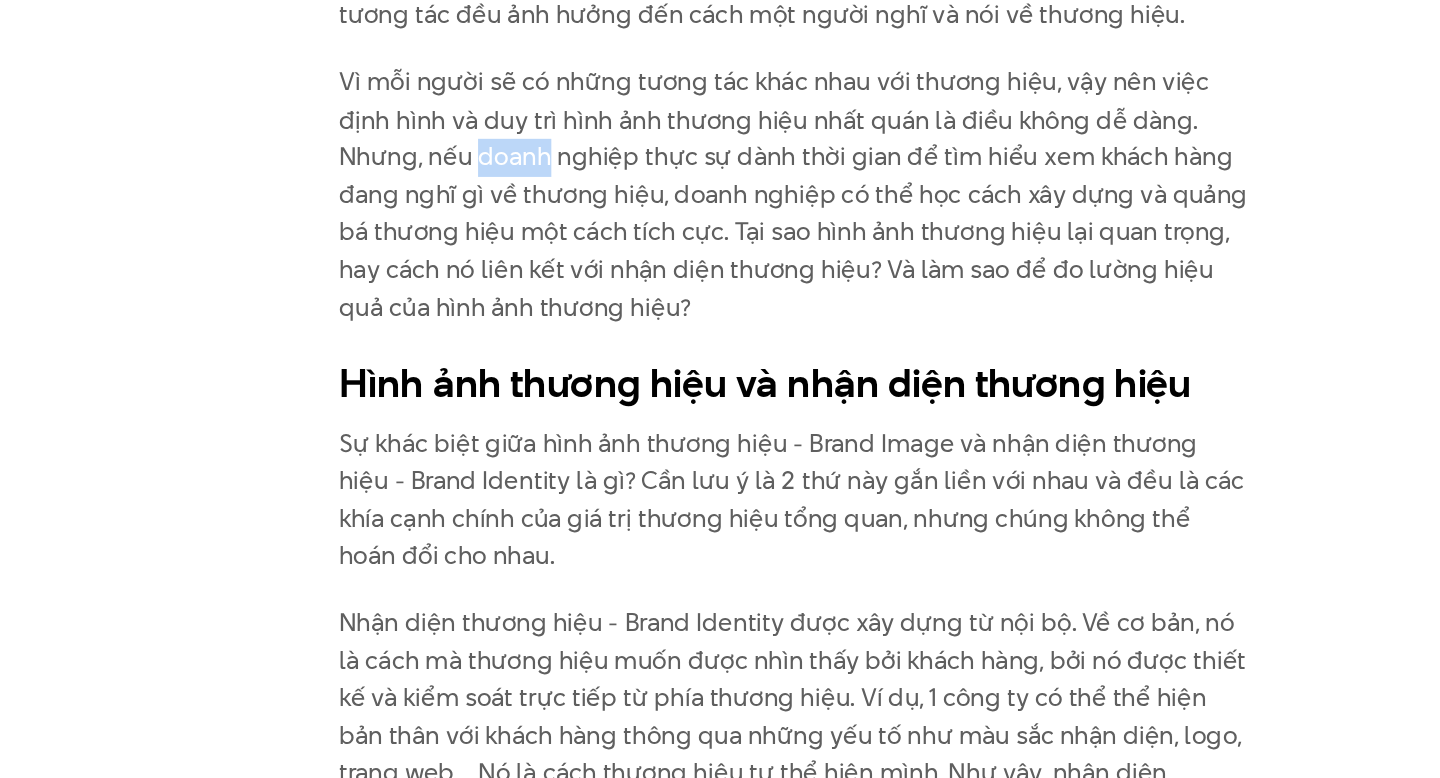 scroll, scrollTop: 1742, scrollLeft: 0, axis: vertical 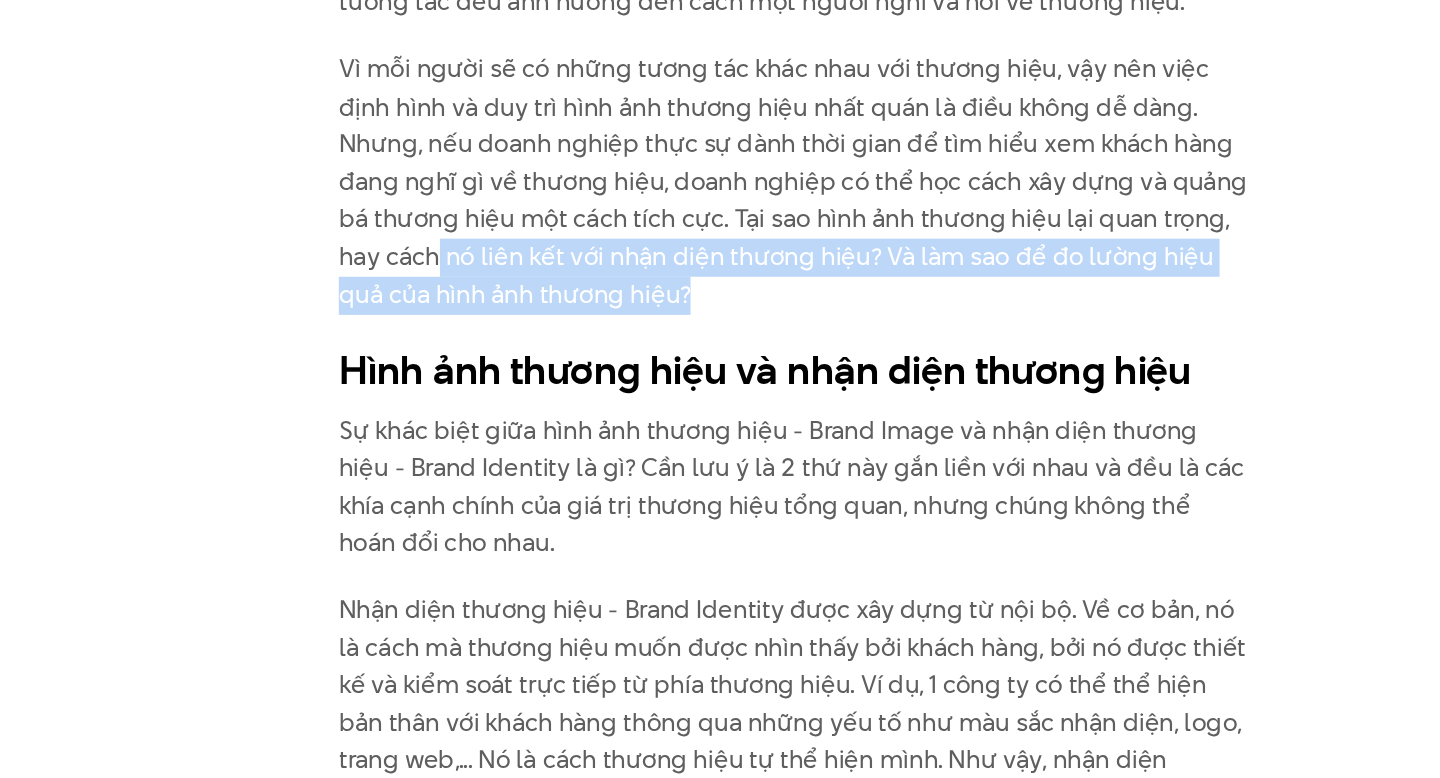 drag, startPoint x: 480, startPoint y: 400, endPoint x: 731, endPoint y: 416, distance: 251.50945 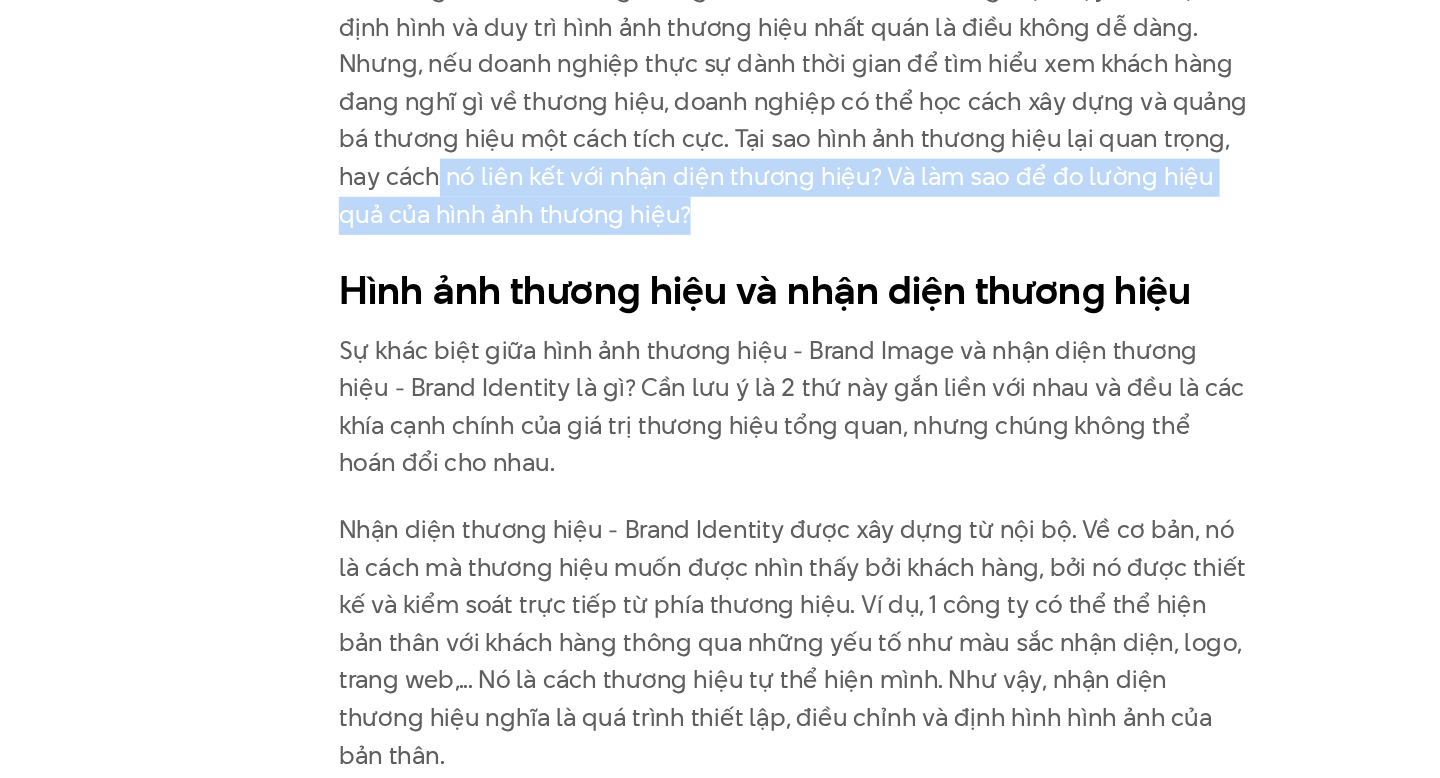 scroll, scrollTop: 1798, scrollLeft: 0, axis: vertical 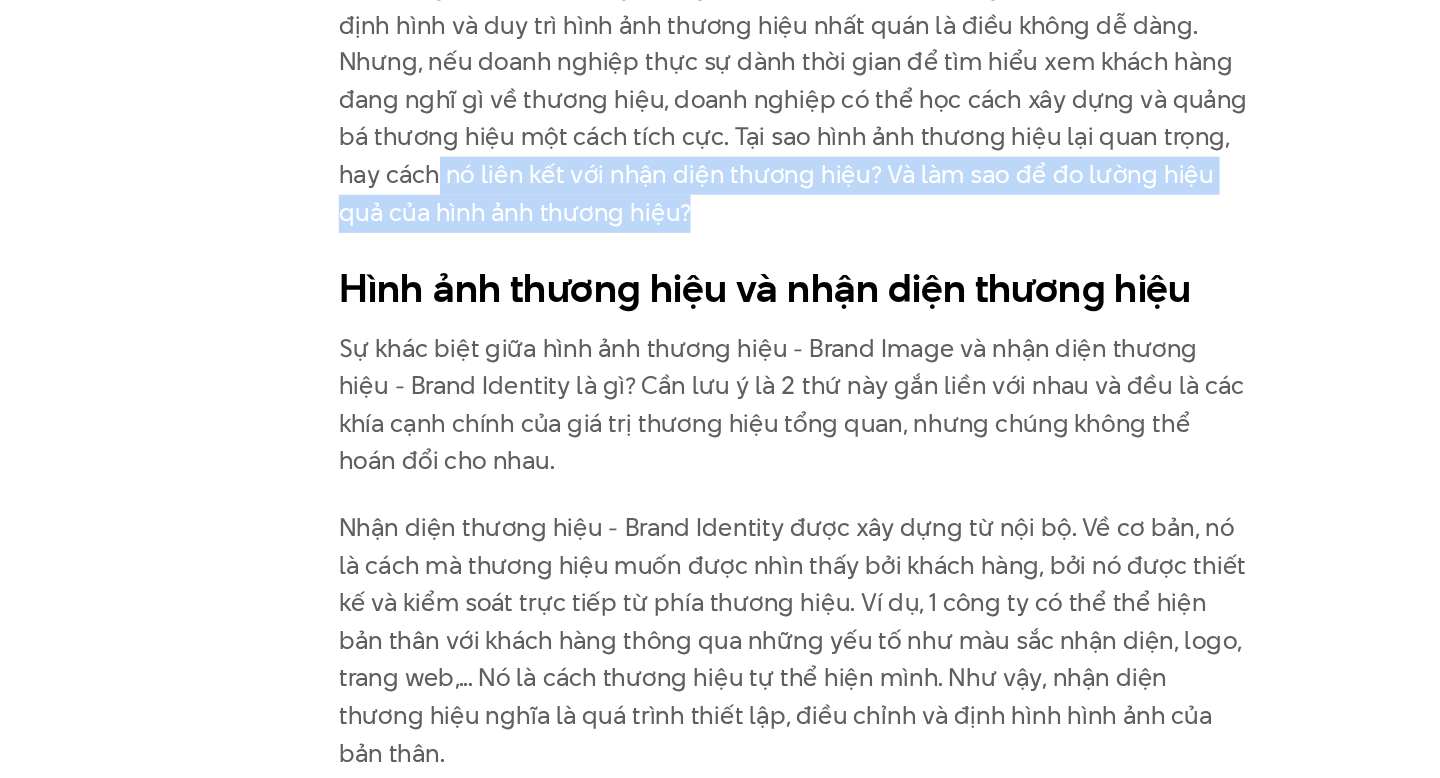click on "Sự khác biệt giữa hình ảnh thương hiệu - Brand Image và nhận diện thương hiệu - Brand Identity là gì? Cần lưu ý là 2 thứ này gắn liền với nhau và đều là các khía cạnh chính của giá trị thương hiệu tổng quan, nhưng chúng không thể hoán đổi cho nhau." at bounding box center (720, 524) 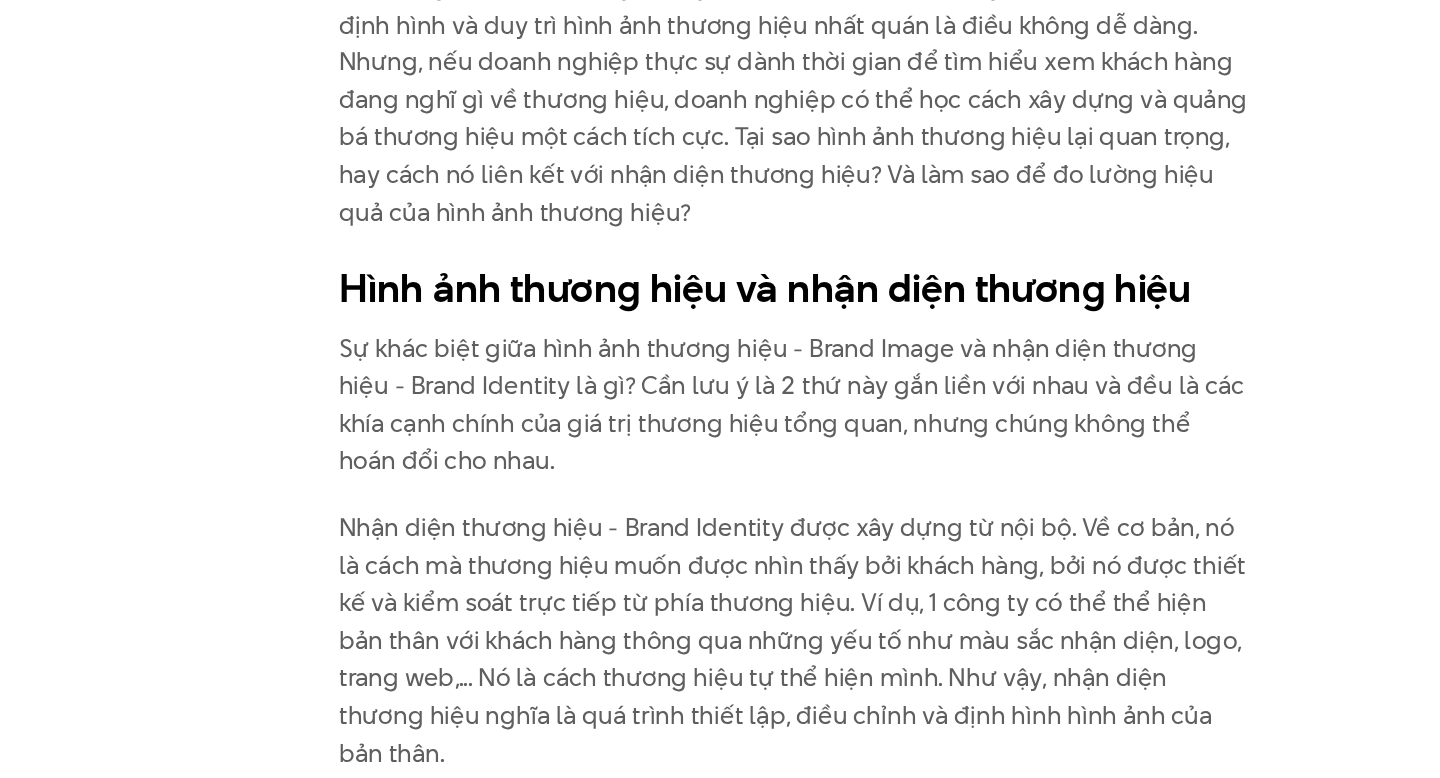 click on "Sự khác biệt giữa hình ảnh thương hiệu - Brand Image và nhận diện thương hiệu - Brand Identity là gì? Cần lưu ý là 2 thứ này gắn liền với nhau và đều là các khía cạnh chính của giá trị thương hiệu tổng quan, nhưng chúng không thể hoán đổi cho nhau." at bounding box center (720, 524) 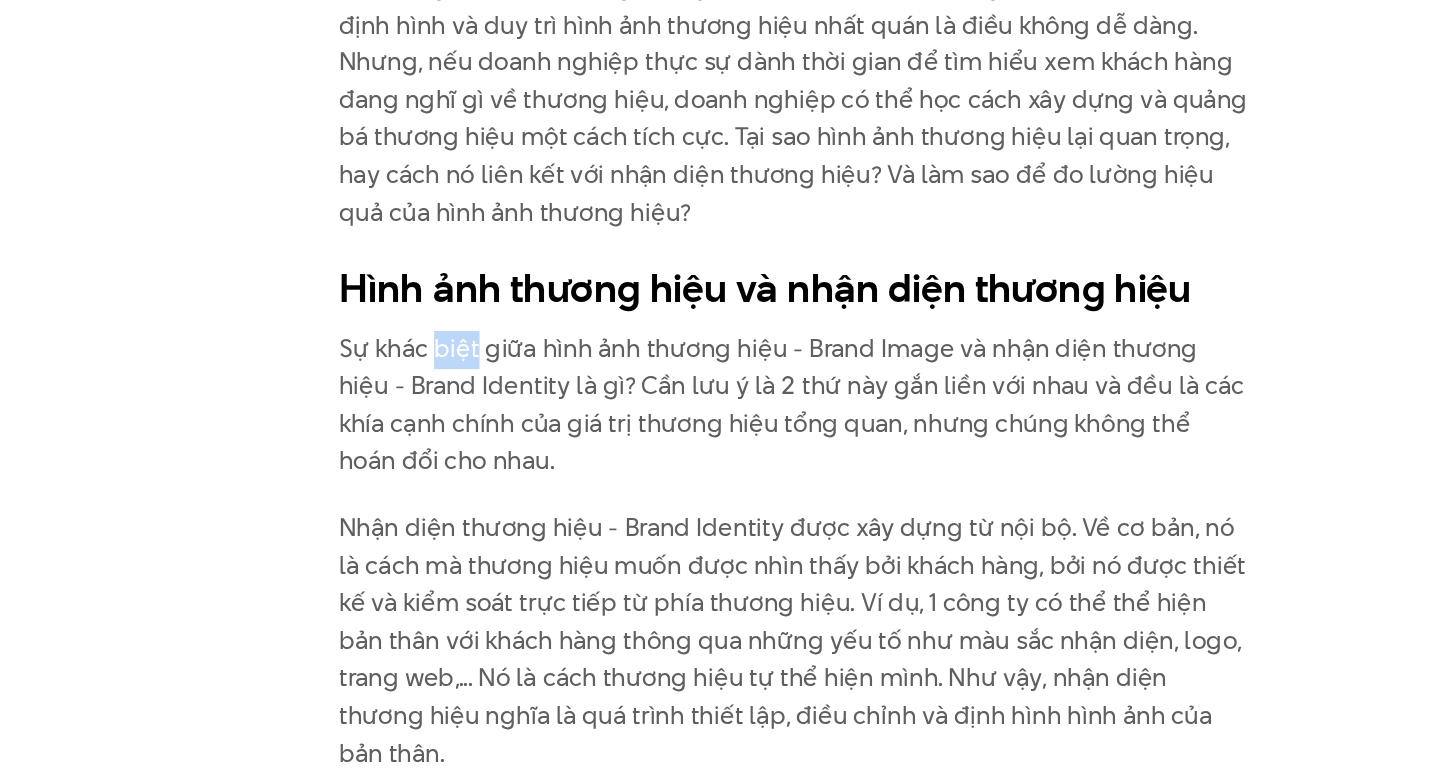 click on "Sự khác biệt giữa hình ảnh thương hiệu - Brand Image và nhận diện thương hiệu - Brand Identity là gì? Cần lưu ý là 2 thứ này gắn liền với nhau và đều là các khía cạnh chính của giá trị thương hiệu tổng quan, nhưng chúng không thể hoán đổi cho nhau." at bounding box center (720, 524) 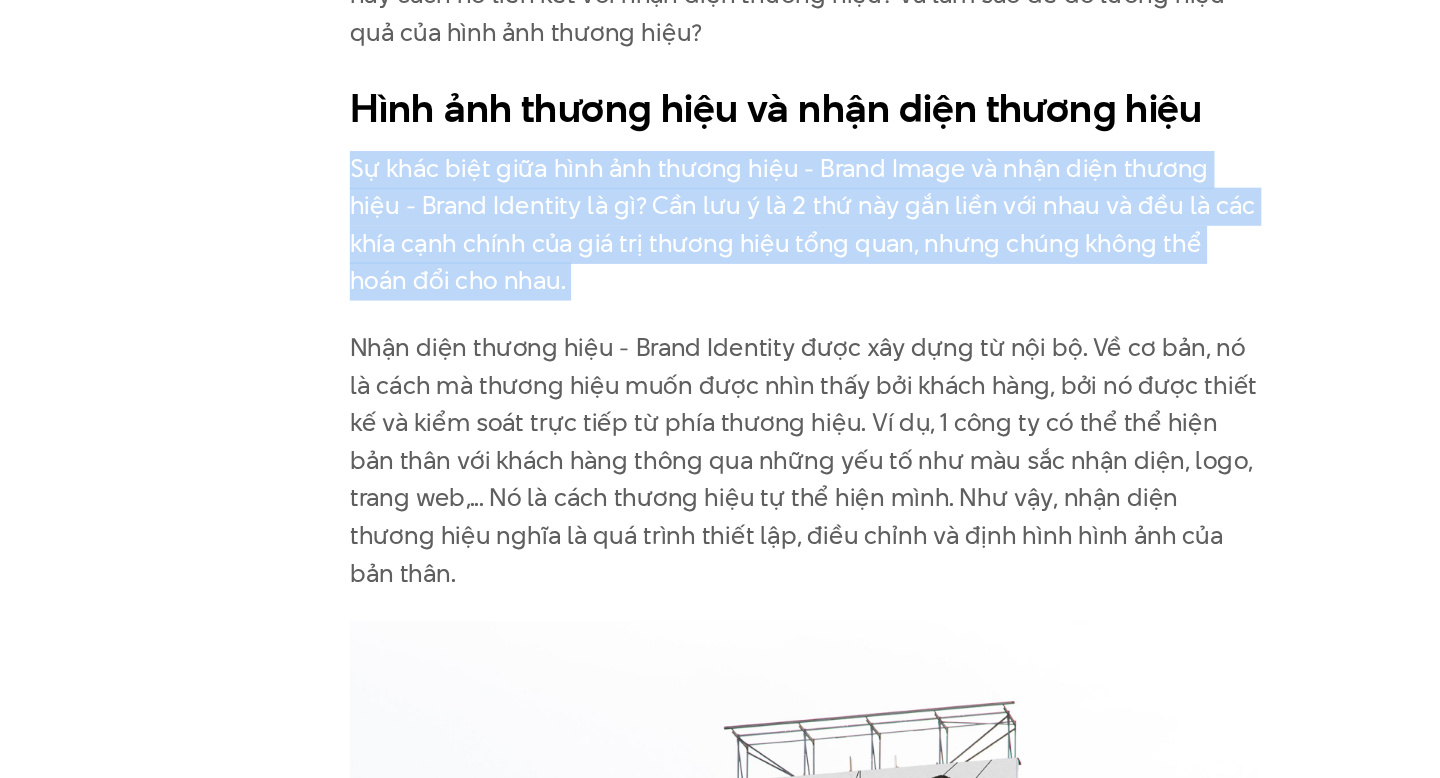 scroll, scrollTop: 1923, scrollLeft: 0, axis: vertical 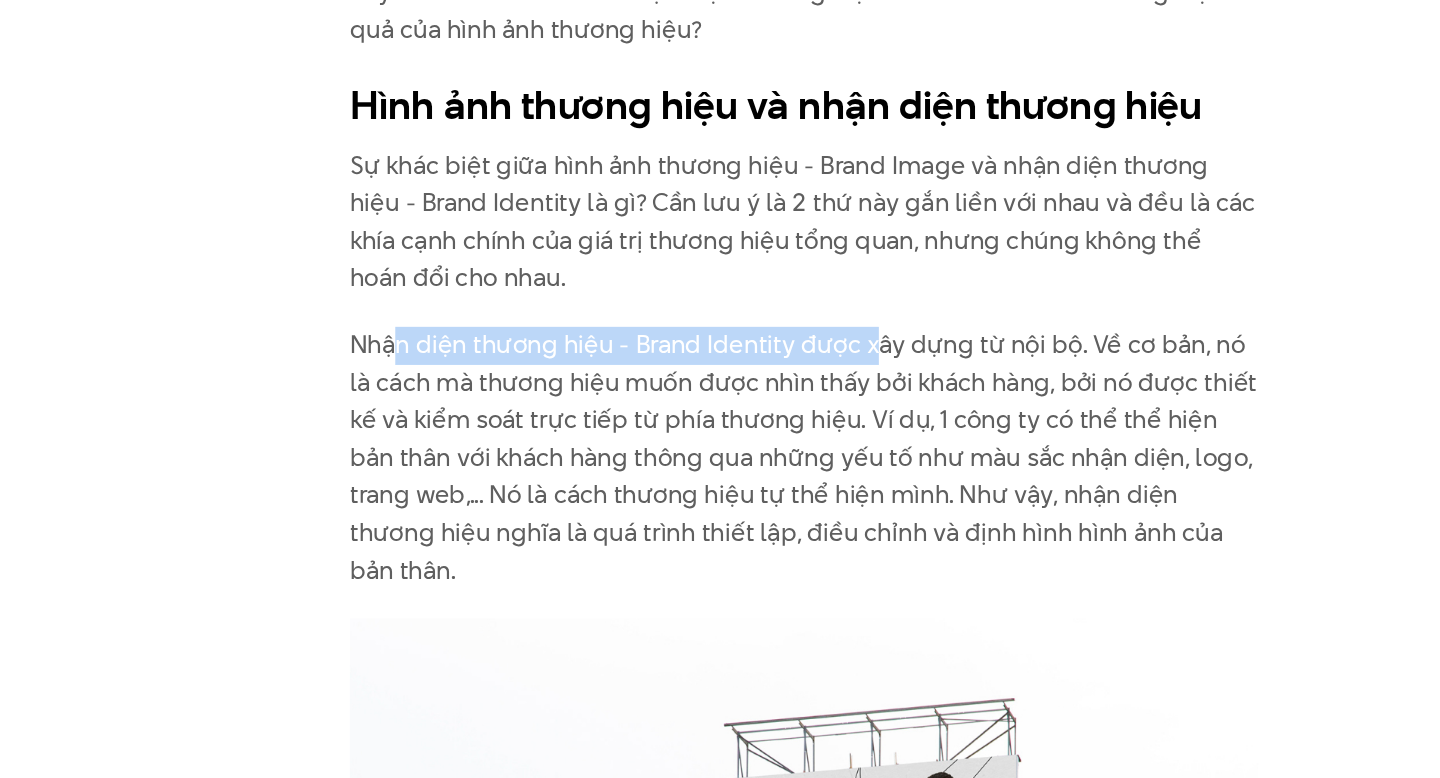 drag, startPoint x: 439, startPoint y: 463, endPoint x: 787, endPoint y: 463, distance: 348 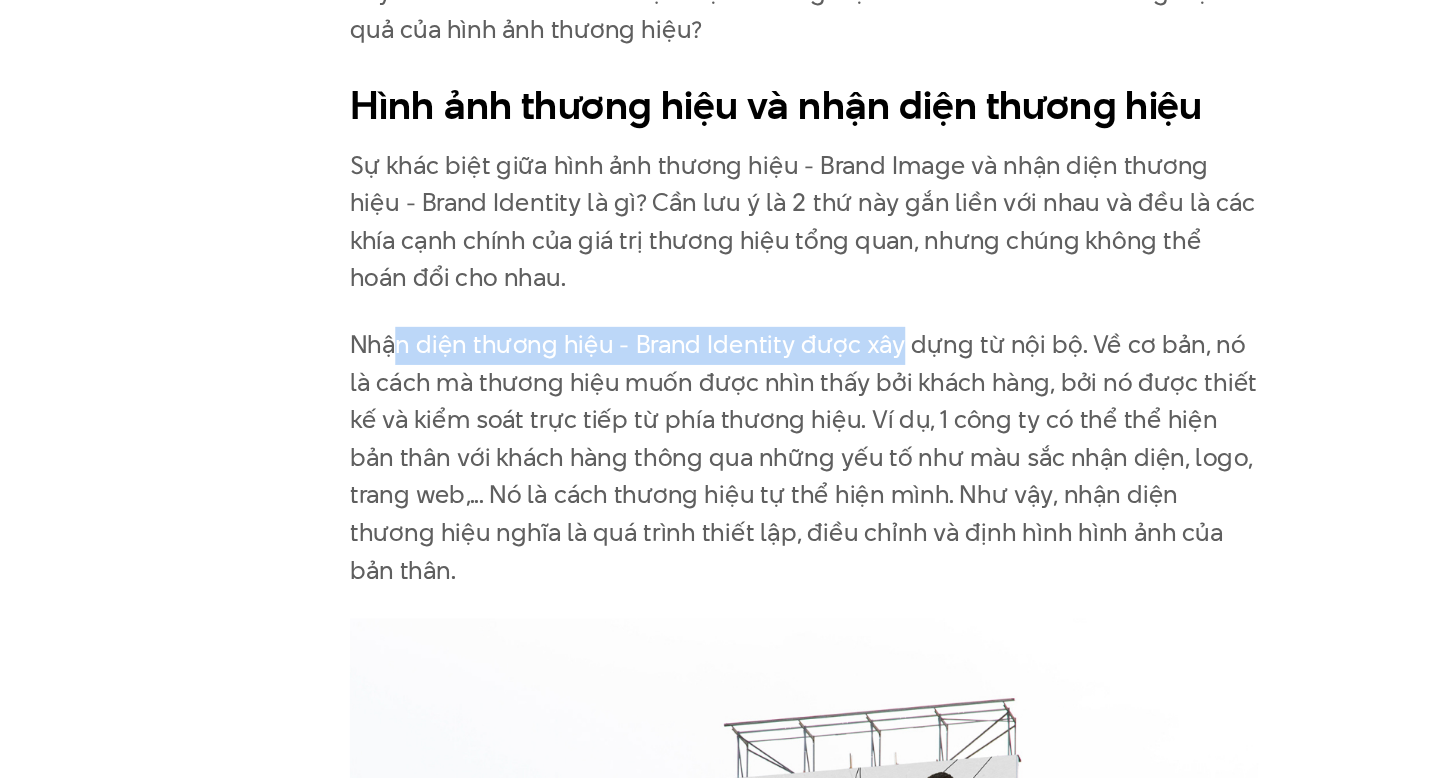 click on "Nhận diện thương hiệu - Brand Identity được xây dựng từ nội bộ. Về cơ bản, nó là cách mà thương hiệu muốn được nhìn thấy bởi khách hàng, bởi nó được thiết kế và kiểm soát trực tiếp từ phía thương hiệu. Ví dụ, 1 công ty có thể thể hiện bản thân với khách hàng thông qua những yếu tố như màu sắc nhận diện, logo, trang web,... Nó là cách thương hiệu tự thể hiện mình. Như vậy, nhận diện thương hiệu nghĩa là quá trình thiết lập, điều chỉnh và định hình hình ảnh của bản thân." at bounding box center [720, 559] 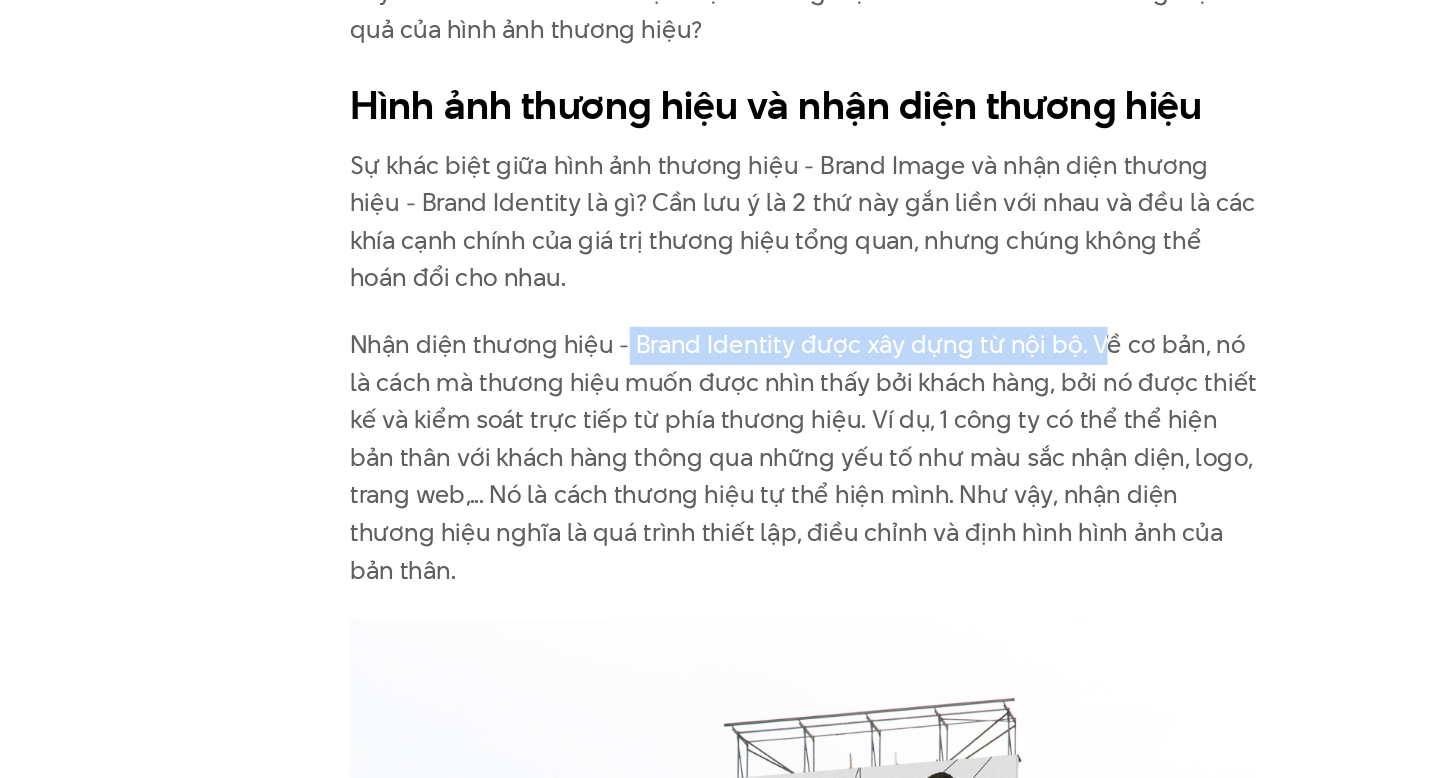 drag, startPoint x: 596, startPoint y: 451, endPoint x: 934, endPoint y: 447, distance: 338.02368 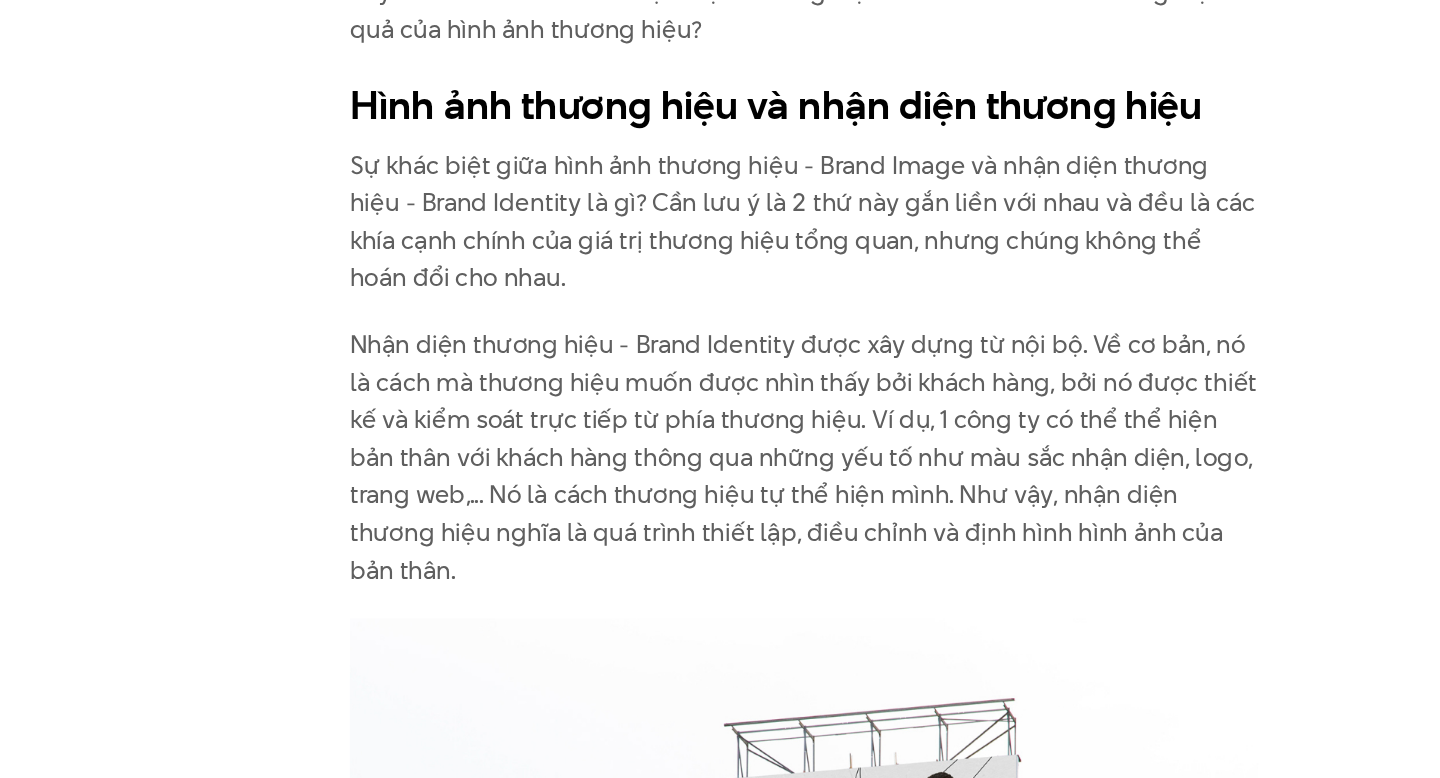 click on "Nhận diện thương hiệu - Brand Identity được xây dựng từ nội bộ. Về cơ bản, nó là cách mà thương hiệu muốn được nhìn thấy bởi khách hàng, bởi nó được thiết kế và kiểm soát trực tiếp từ phía thương hiệu. Ví dụ, 1 công ty có thể thể hiện bản thân với khách hàng thông qua những yếu tố như màu sắc nhận diện, logo, trang web,... Nó là cách thương hiệu tự thể hiện mình. Như vậy, nhận diện thương hiệu nghĩa là quá trình thiết lập, điều chỉnh và định hình hình ảnh của bản thân." at bounding box center (720, 559) 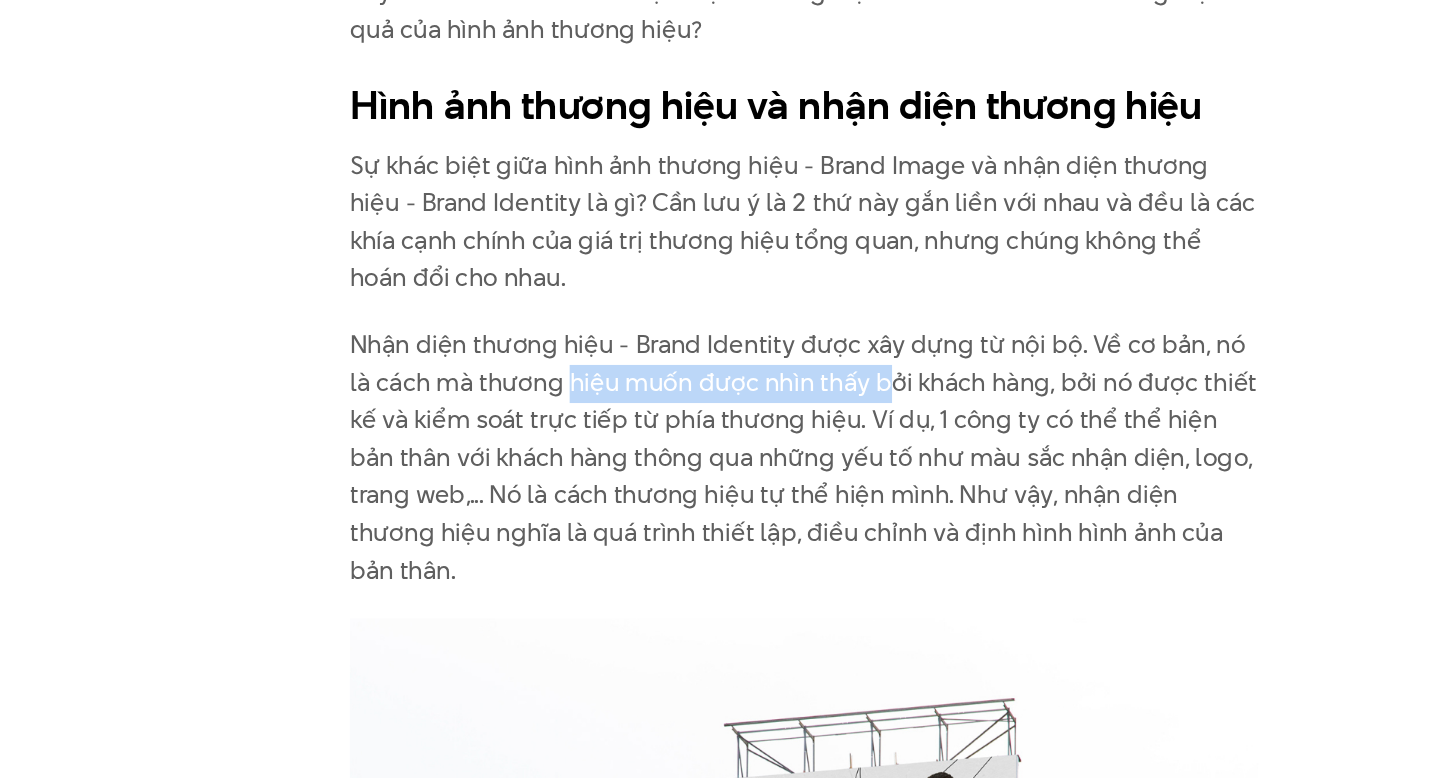 drag, startPoint x: 561, startPoint y: 473, endPoint x: 800, endPoint y: 479, distance: 239.0753 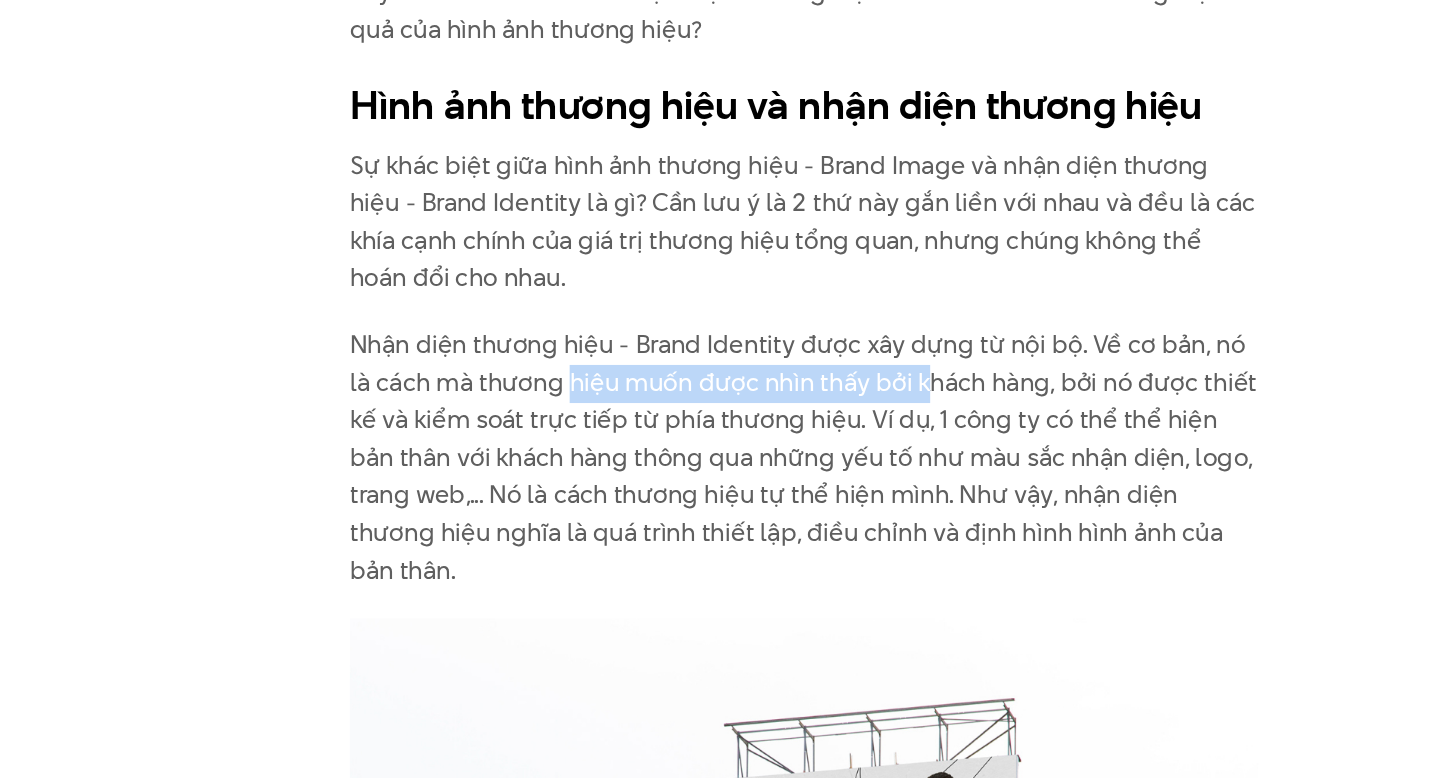 click on "Nhận diện thương hiệu - Brand Identity được xây dựng từ nội bộ. Về cơ bản, nó là cách mà thương hiệu muốn được nhìn thấy bởi khách hàng, bởi nó được thiết kế và kiểm soát trực tiếp từ phía thương hiệu. Ví dụ, 1 công ty có thể thể hiện bản thân với khách hàng thông qua những yếu tố như màu sắc nhận diện, logo, trang web,... Nó là cách thương hiệu tự thể hiện mình. Như vậy, nhận diện thương hiệu nghĩa là quá trình thiết lập, điều chỉnh và định hình hình ảnh của bản thân." at bounding box center (720, 559) 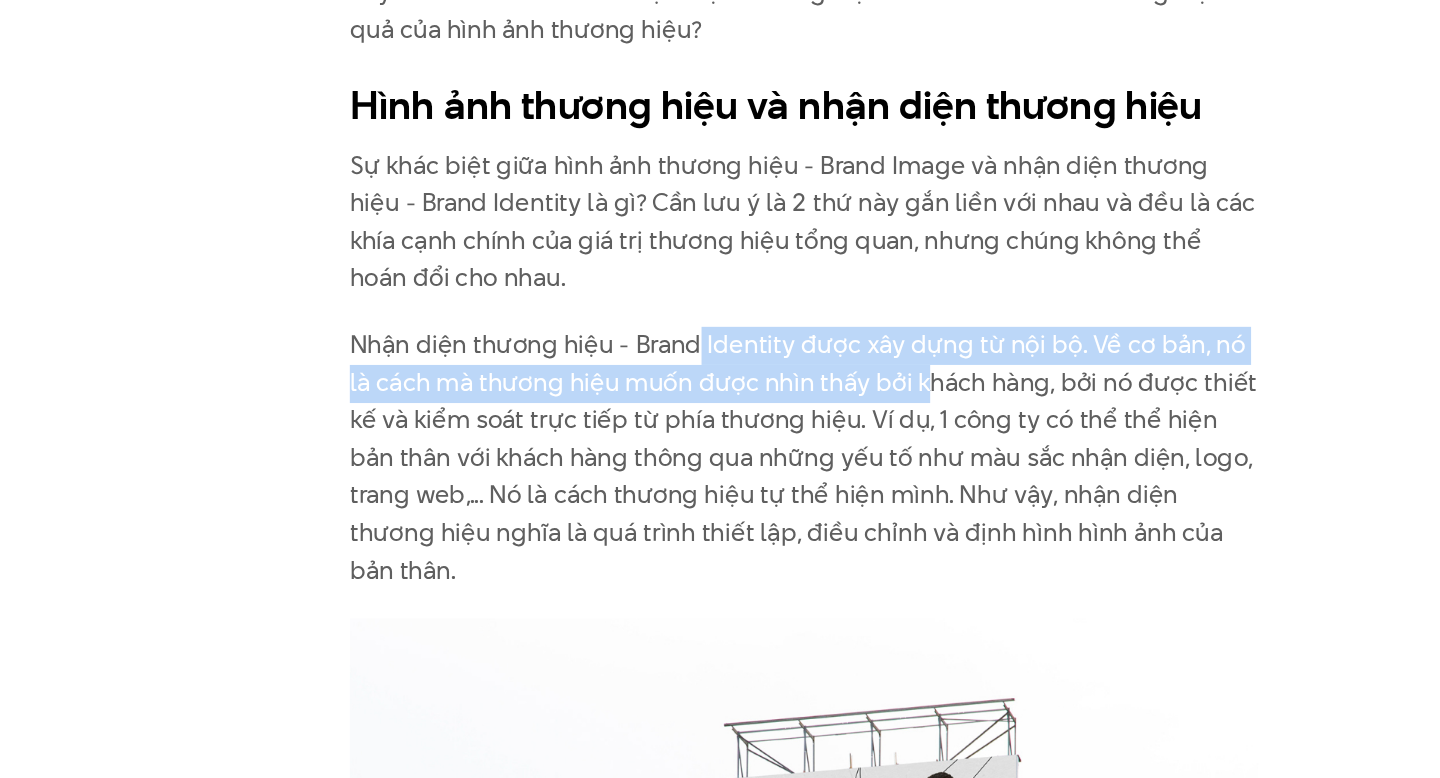 drag, startPoint x: 647, startPoint y: 467, endPoint x: 815, endPoint y: 485, distance: 168.96153 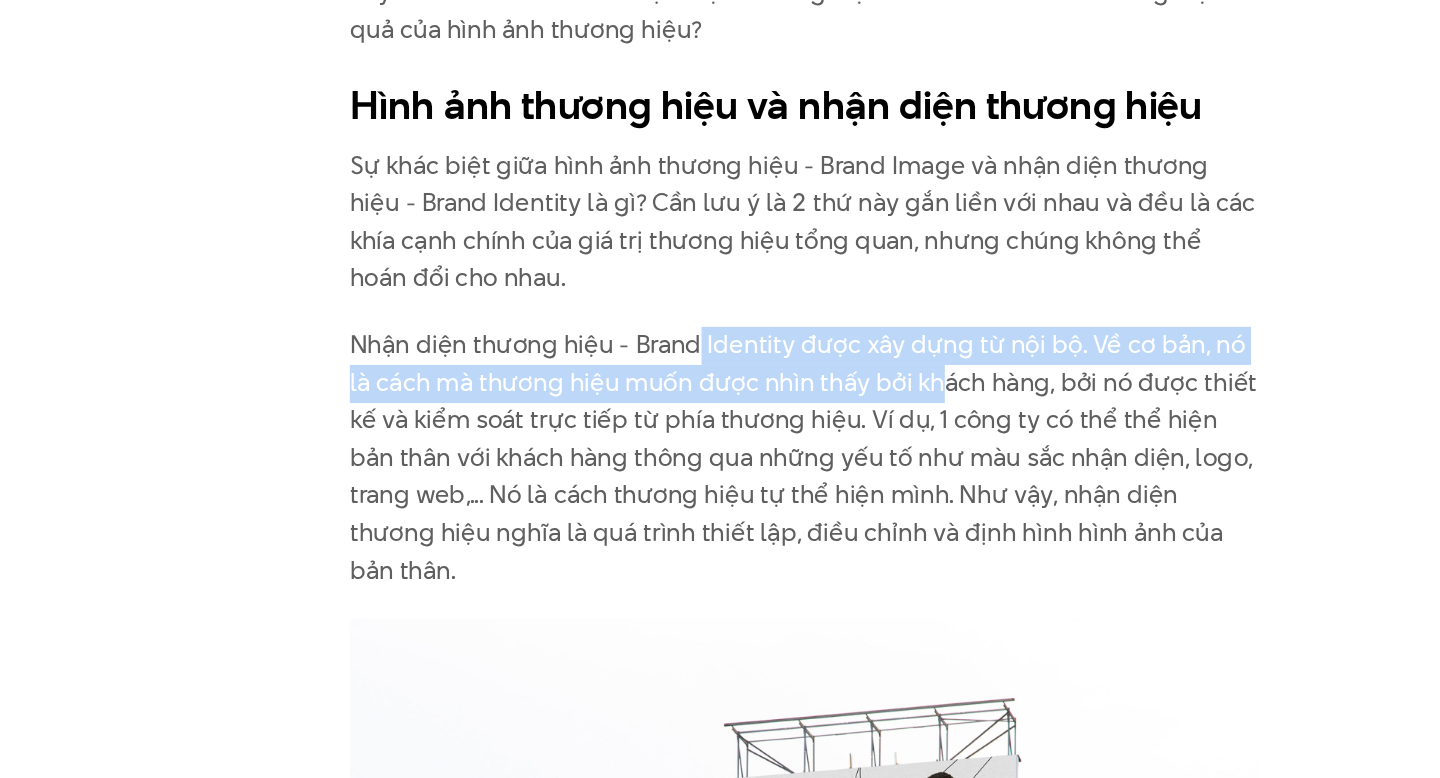 click on "Nhận diện thương hiệu - Brand Identity được xây dựng từ nội bộ. Về cơ bản, nó là cách mà thương hiệu muốn được nhìn thấy bởi khách hàng, bởi nó được thiết kế và kiểm soát trực tiếp từ phía thương hiệu. Ví dụ, 1 công ty có thể thể hiện bản thân với khách hàng thông qua những yếu tố như màu sắc nhận diện, logo, trang web,... Nó là cách thương hiệu tự thể hiện mình. Như vậy, nhận diện thương hiệu nghĩa là quá trình thiết lập, điều chỉnh và định hình hình ảnh của bản thân." at bounding box center [720, 559] 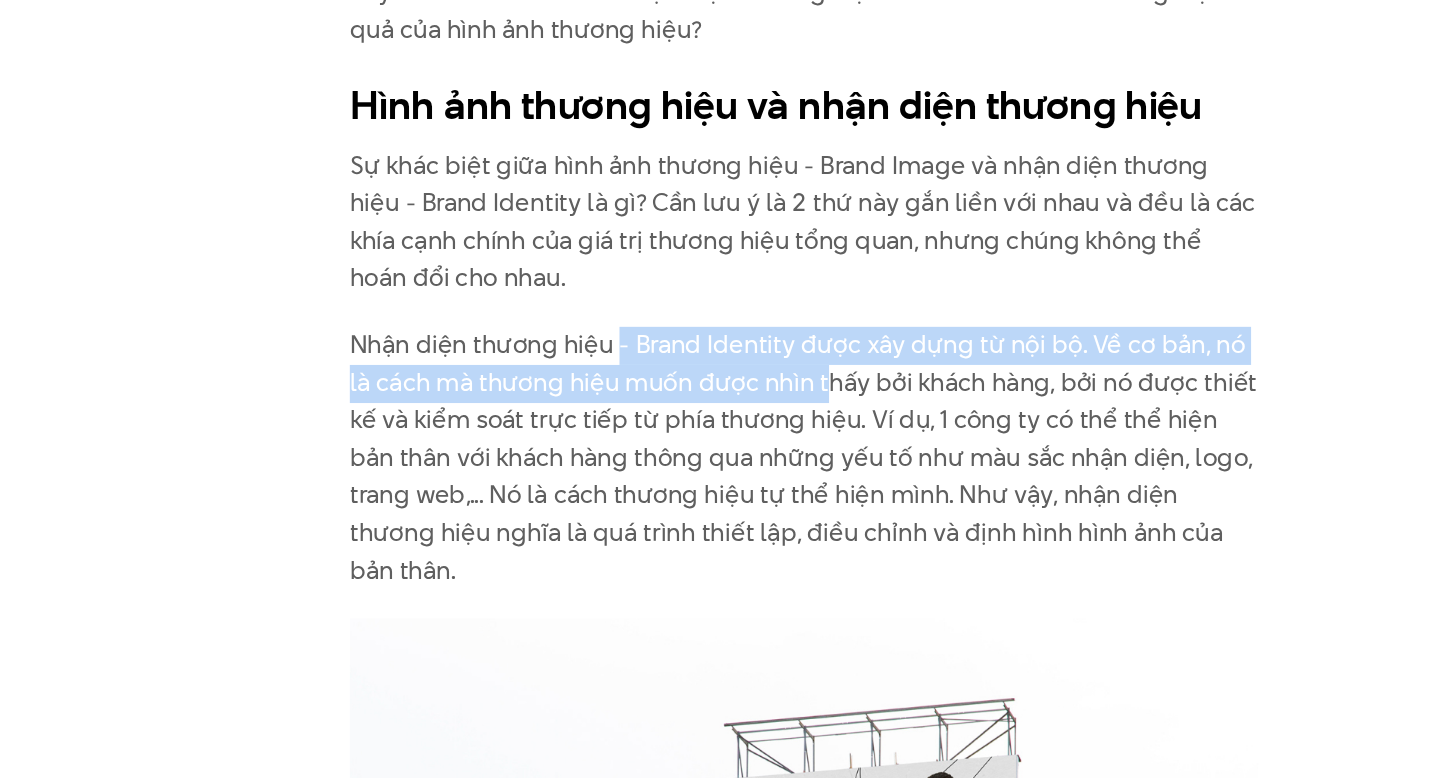 drag, startPoint x: 593, startPoint y: 453, endPoint x: 736, endPoint y: 470, distance: 144.00694 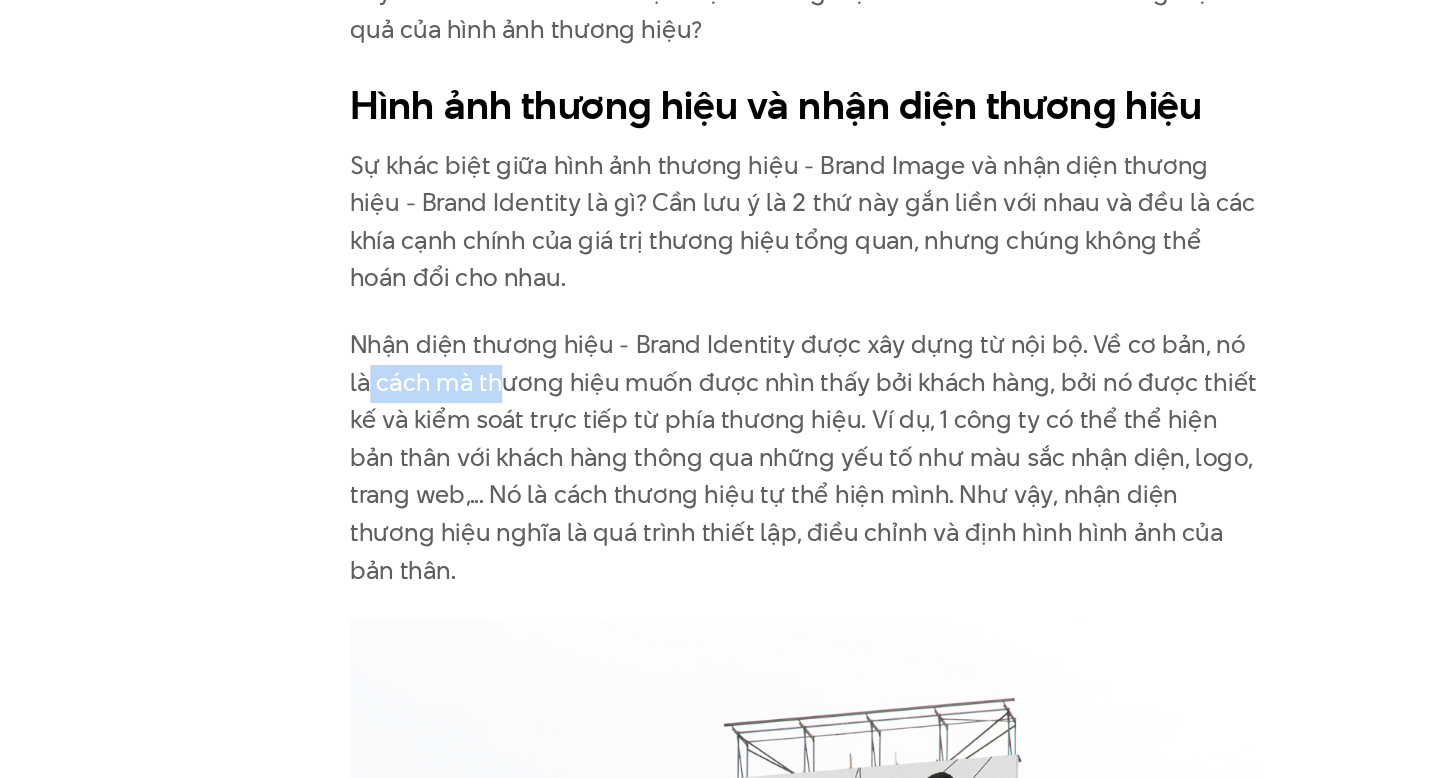drag, startPoint x: 425, startPoint y: 489, endPoint x: 647, endPoint y: 489, distance: 222 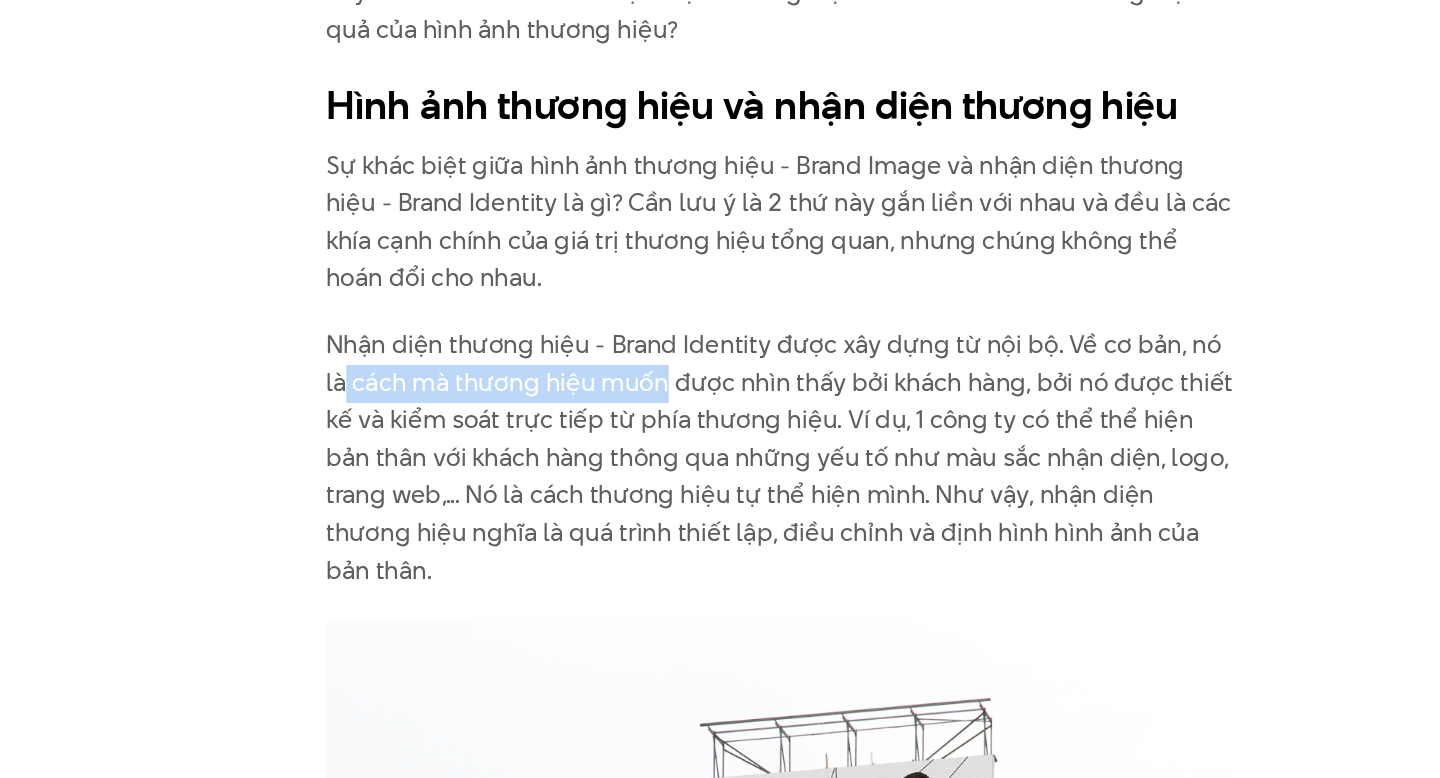 click on "Nhận diện thương hiệu - Brand Identity được xây dựng từ nội bộ. Về cơ bản, nó là cách mà thương hiệu muốn được nhìn thấy bởi khách hàng, bởi nó được thiết kế và kiểm soát trực tiếp từ phía thương hiệu. Ví dụ, 1 công ty có thể thể hiện bản thân với khách hàng thông qua những yếu tố như màu sắc nhận diện, logo, trang web,... Nó là cách thương hiệu tự thể hiện mình. Như vậy, nhận diện thương hiệu nghĩa là quá trình thiết lập, điều chỉnh và định hình hình ảnh của bản thân." at bounding box center (720, 559) 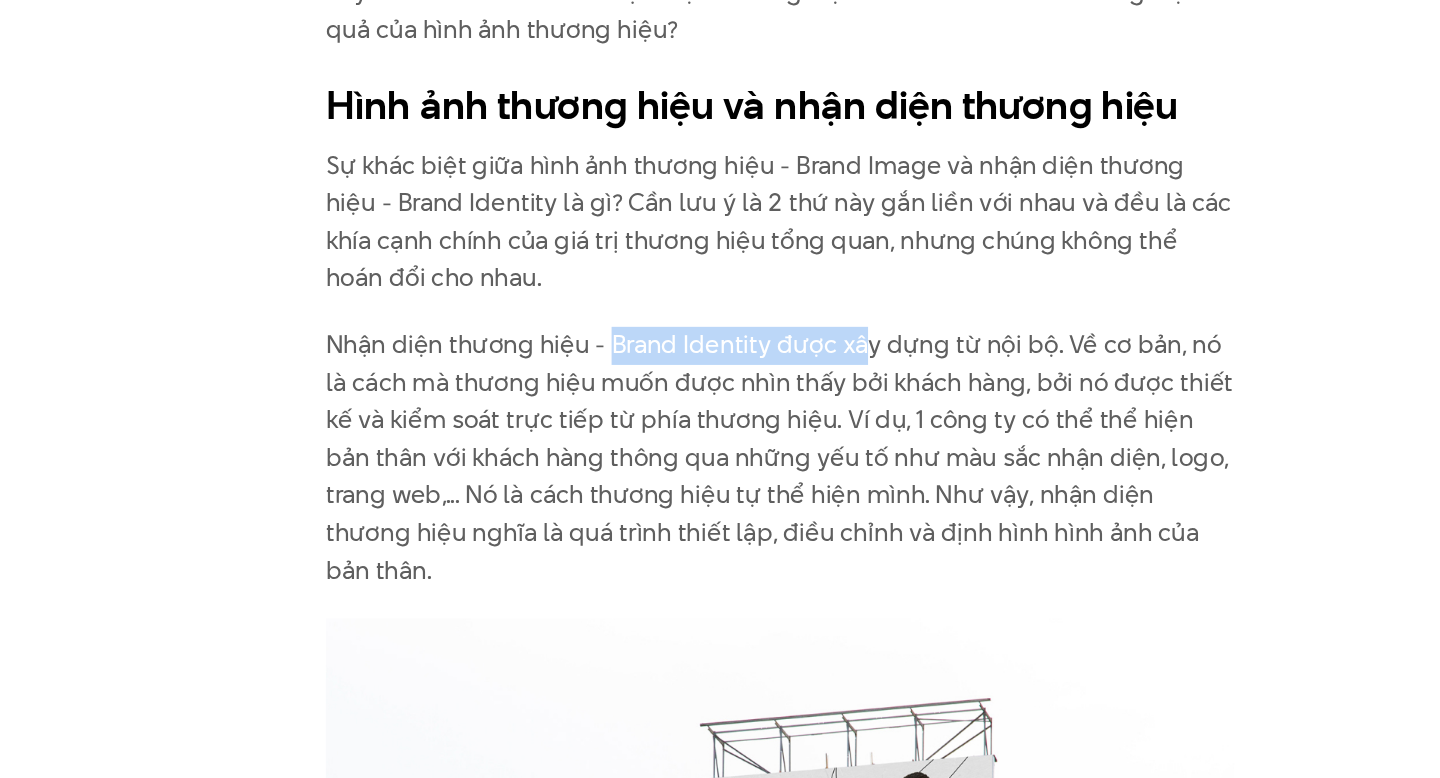 drag, startPoint x: 601, startPoint y: 455, endPoint x: 774, endPoint y: 462, distance: 173.14156 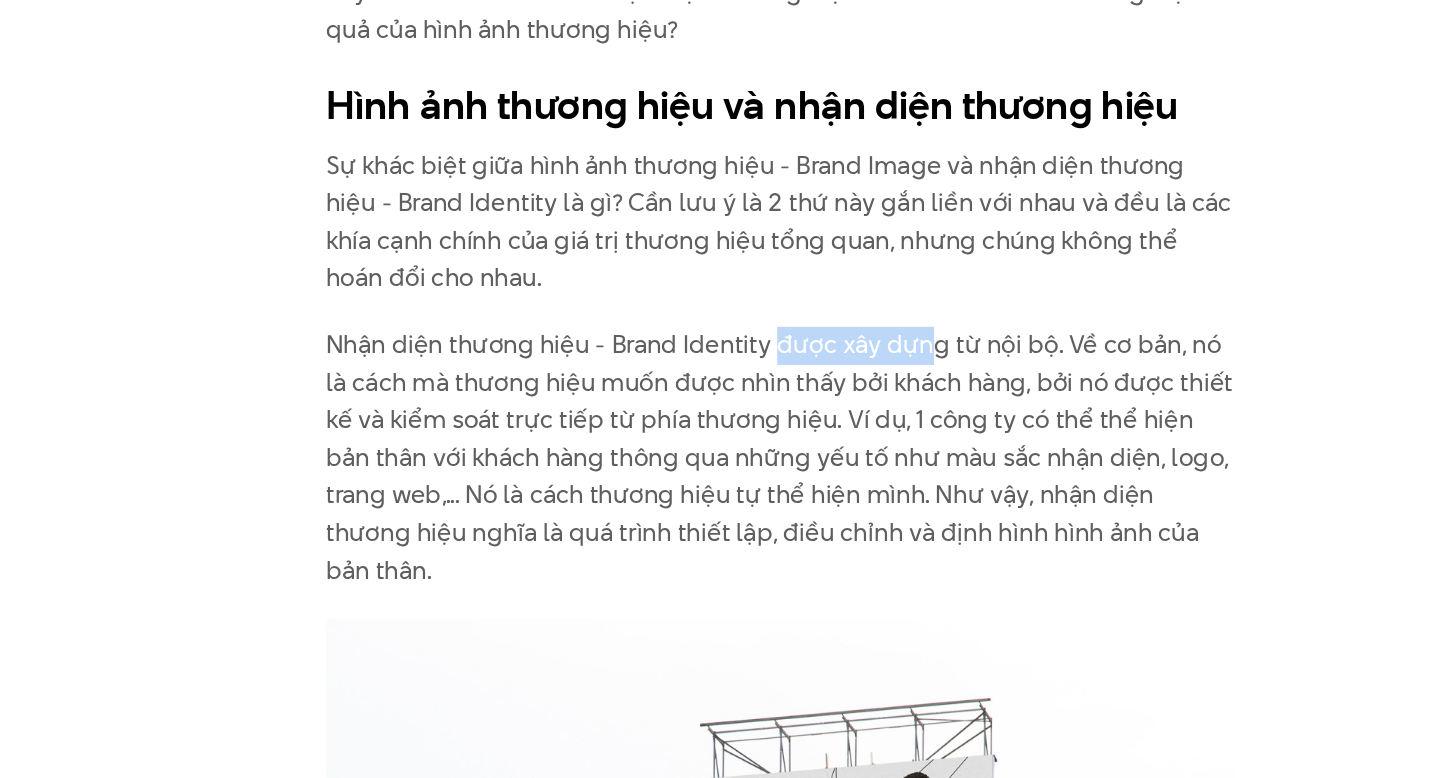 drag, startPoint x: 717, startPoint y: 458, endPoint x: 869, endPoint y: 458, distance: 152 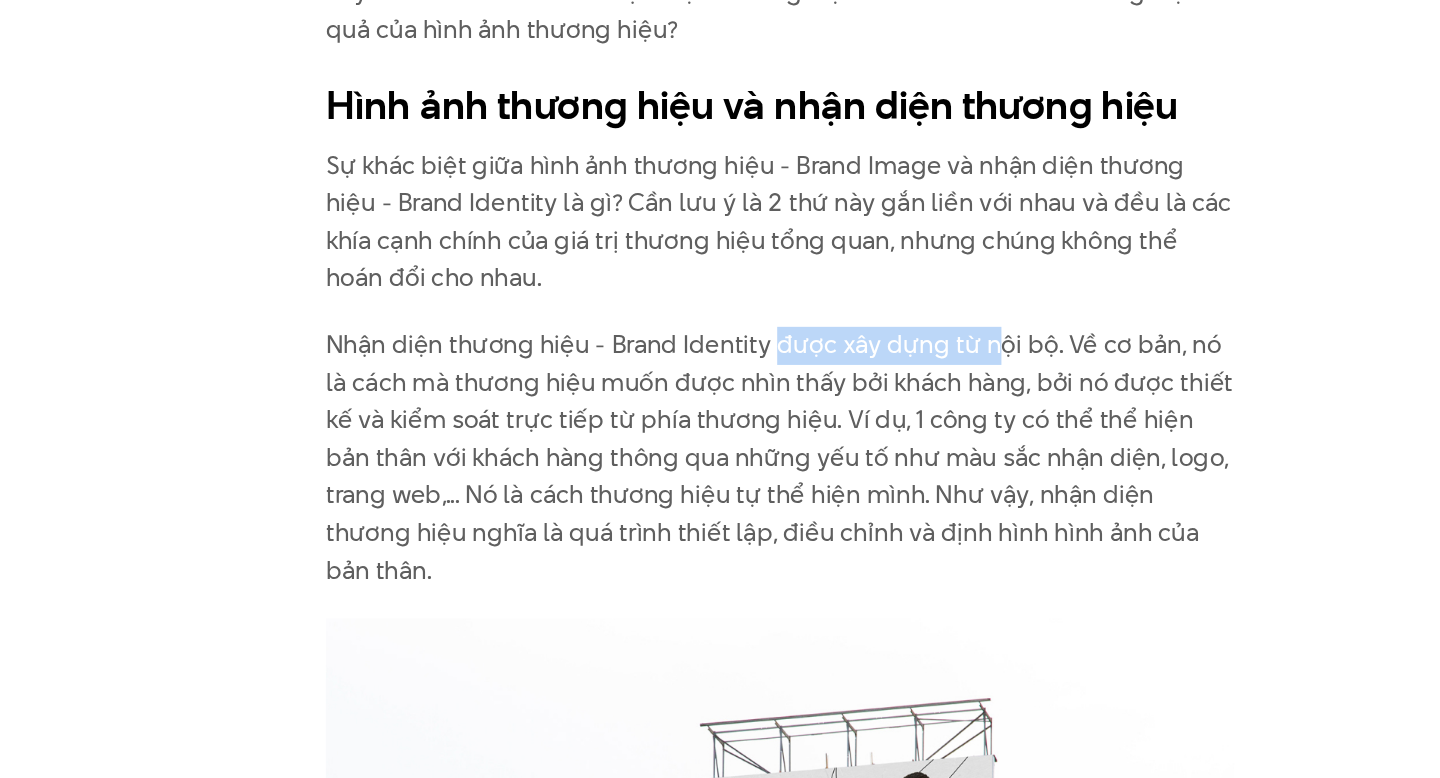 click on "Nhận diện thương hiệu - Brand Identity được xây dựng từ nội bộ. Về cơ bản, nó là cách mà thương hiệu muốn được nhìn thấy bởi khách hàng, bởi nó được thiết kế và kiểm soát trực tiếp từ phía thương hiệu. Ví dụ, 1 công ty có thể thể hiện bản thân với khách hàng thông qua những yếu tố như màu sắc nhận diện, logo, trang web,... Nó là cách thương hiệu tự thể hiện mình. Như vậy, nhận diện thương hiệu nghĩa là quá trình thiết lập, điều chỉnh và định hình hình ảnh của bản thân." at bounding box center (720, 559) 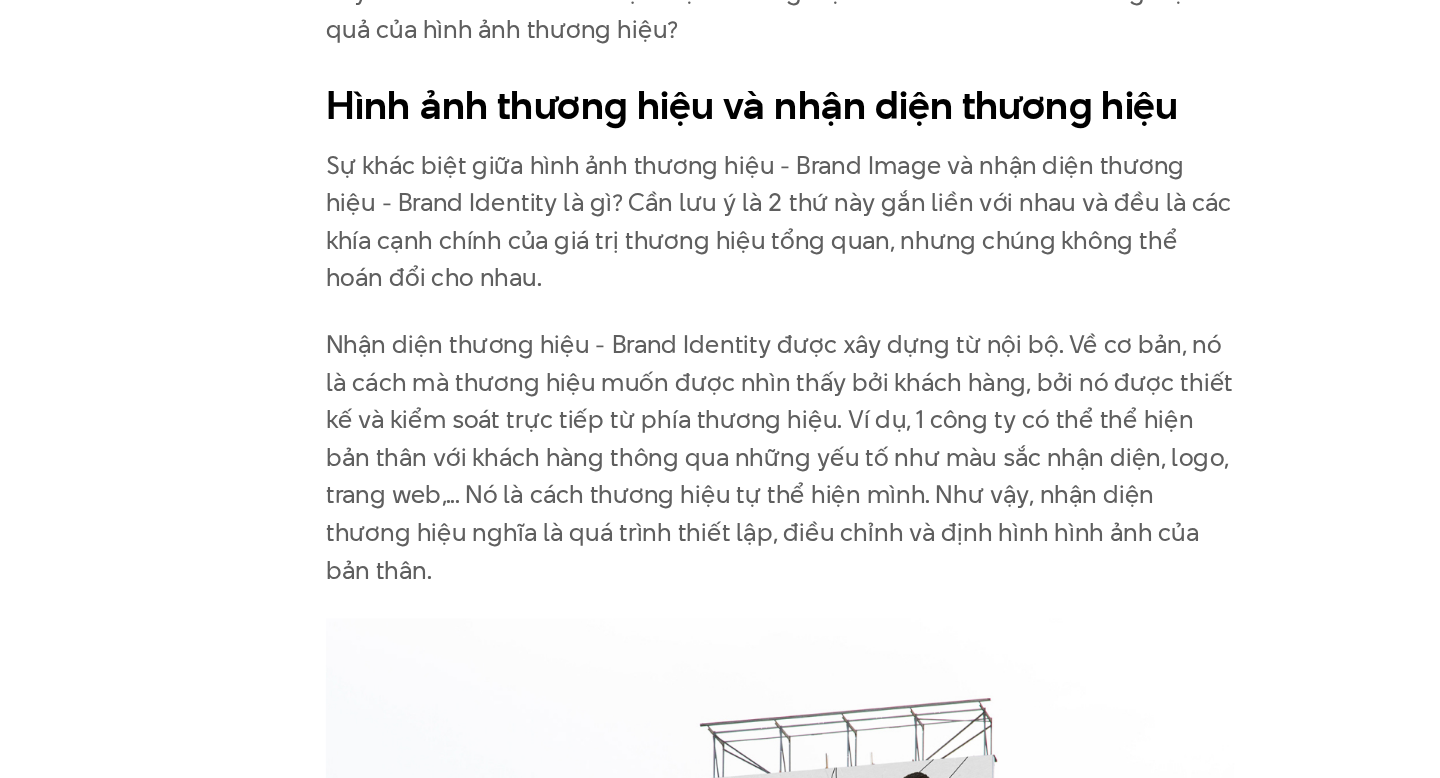 click on "Nhận diện thương hiệu - Brand Identity được xây dựng từ nội bộ. Về cơ bản, nó là cách mà thương hiệu muốn được nhìn thấy bởi khách hàng, bởi nó được thiết kế và kiểm soát trực tiếp từ phía thương hiệu. Ví dụ, 1 công ty có thể thể hiện bản thân với khách hàng thông qua những yếu tố như màu sắc nhận diện, logo, trang web,... Nó là cách thương hiệu tự thể hiện mình. Như vậy, nhận diện thương hiệu nghĩa là quá trình thiết lập, điều chỉnh và định hình hình ảnh của bản thân." at bounding box center [720, 559] 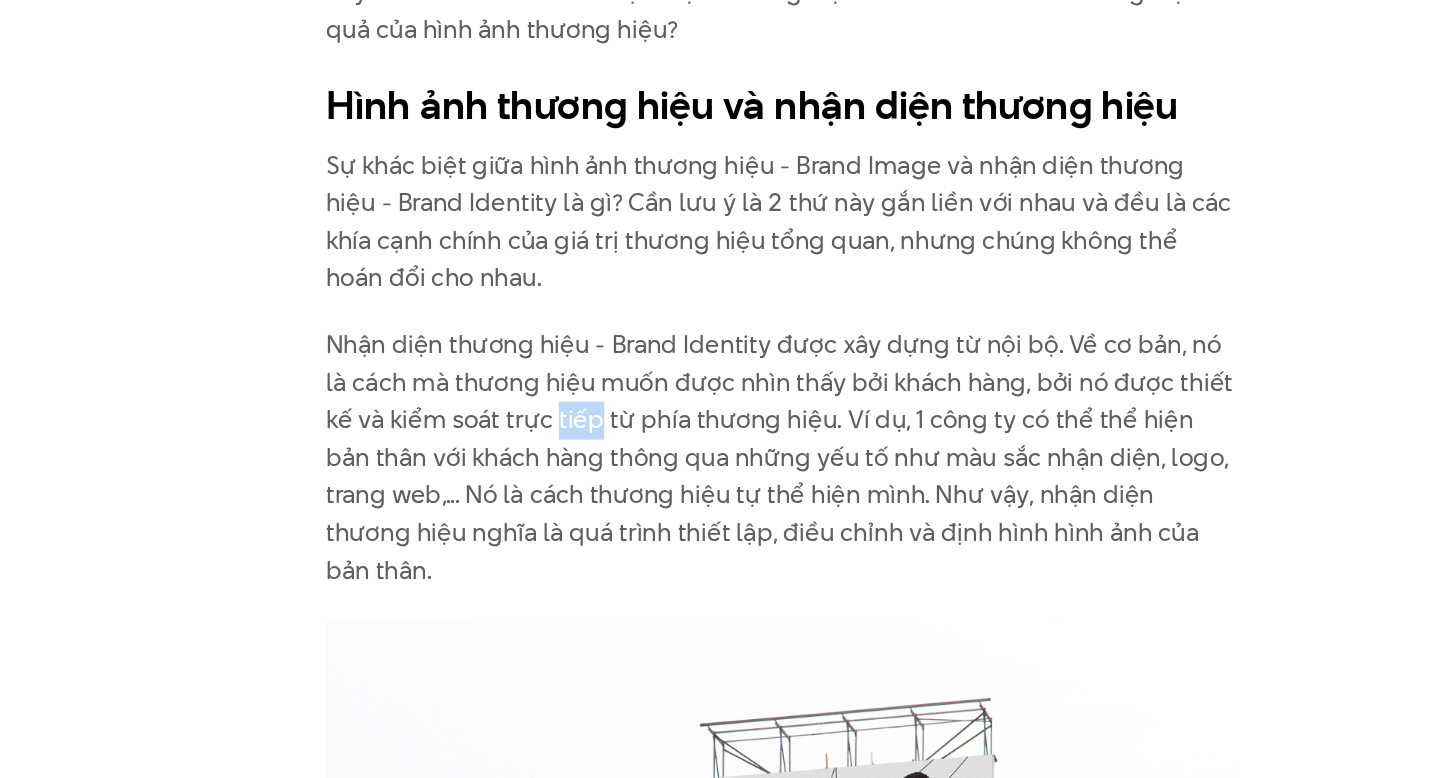 click on "Nhận diện thương hiệu - Brand Identity được xây dựng từ nội bộ. Về cơ bản, nó là cách mà thương hiệu muốn được nhìn thấy bởi khách hàng, bởi nó được thiết kế và kiểm soát trực tiếp từ phía thương hiệu. Ví dụ, 1 công ty có thể thể hiện bản thân với khách hàng thông qua những yếu tố như màu sắc nhận diện, logo, trang web,... Nó là cách thương hiệu tự thể hiện mình. Như vậy, nhận diện thương hiệu nghĩa là quá trình thiết lập, điều chỉnh và định hình hình ảnh của bản thân." at bounding box center [720, 559] 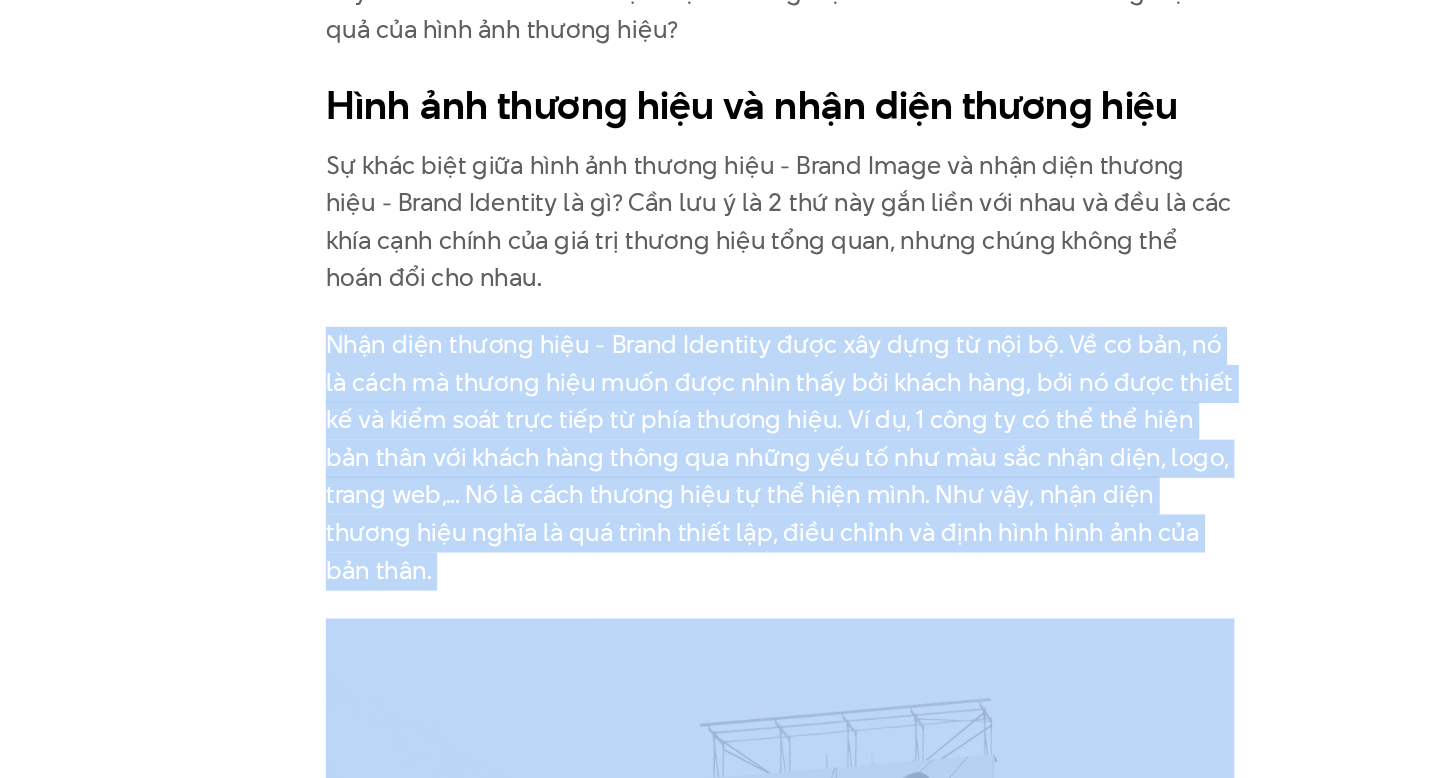 click on "Nhận diện thương hiệu - Brand Identity được xây dựng từ nội bộ. Về cơ bản, nó là cách mà thương hiệu muốn được nhìn thấy bởi khách hàng, bởi nó được thiết kế và kiểm soát trực tiếp từ phía thương hiệu. Ví dụ, 1 công ty có thể thể hiện bản thân với khách hàng thông qua những yếu tố như màu sắc nhận diện, logo, trang web,... Nó là cách thương hiệu tự thể hiện mình. Như vậy, nhận diện thương hiệu nghĩa là quá trình thiết lập, điều chỉnh và định hình hình ảnh của bản thân." at bounding box center [720, 559] 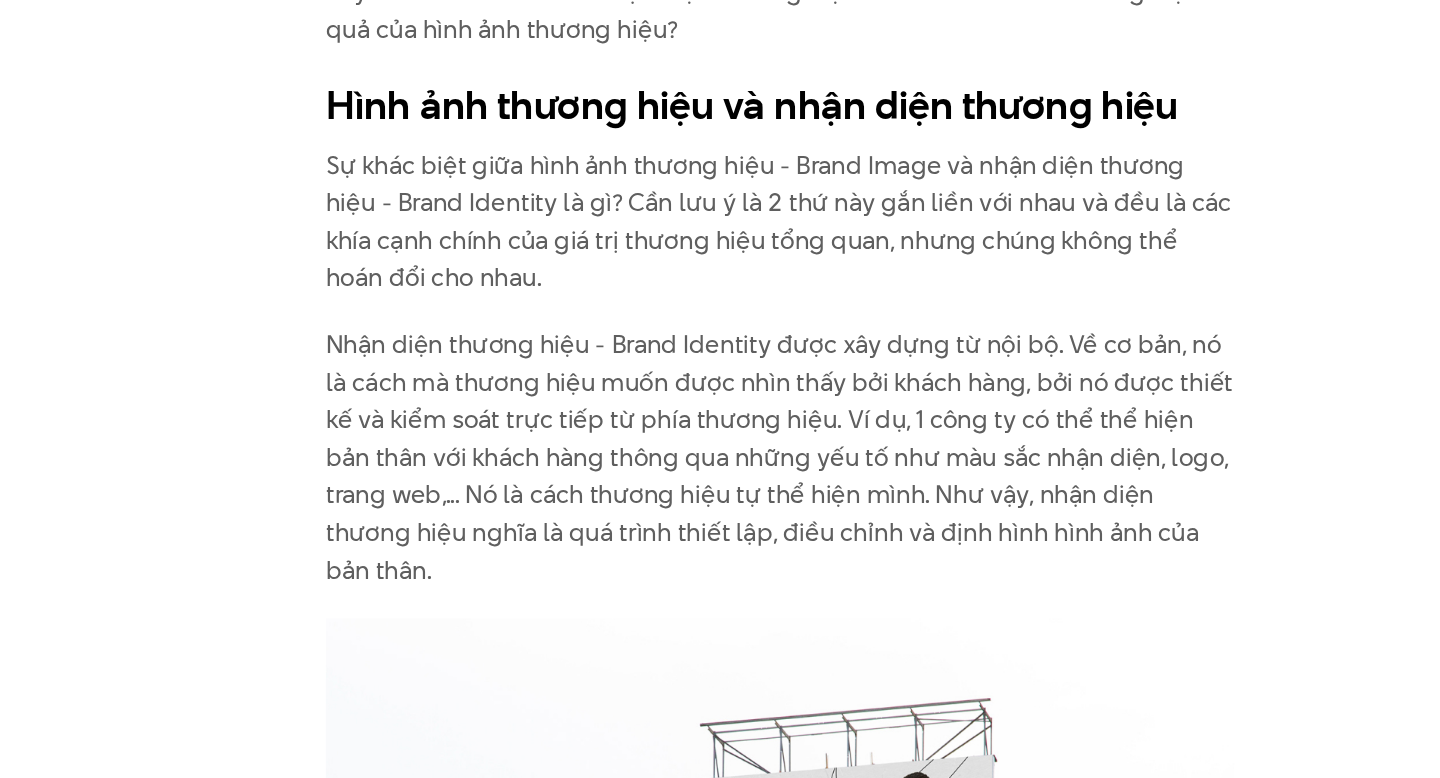 click on "Nhận diện thương hiệu - Brand Identity được xây dựng từ nội bộ. Về cơ bản, nó là cách mà thương hiệu muốn được nhìn thấy bởi khách hàng, bởi nó được thiết kế và kiểm soát trực tiếp từ phía thương hiệu. Ví dụ, 1 công ty có thể thể hiện bản thân với khách hàng thông qua những yếu tố như màu sắc nhận diện, logo, trang web,... Nó là cách thương hiệu tự thể hiện mình. Như vậy, nhận diện thương hiệu nghĩa là quá trình thiết lập, điều chỉnh và định hình hình ảnh của bản thân." at bounding box center [720, 559] 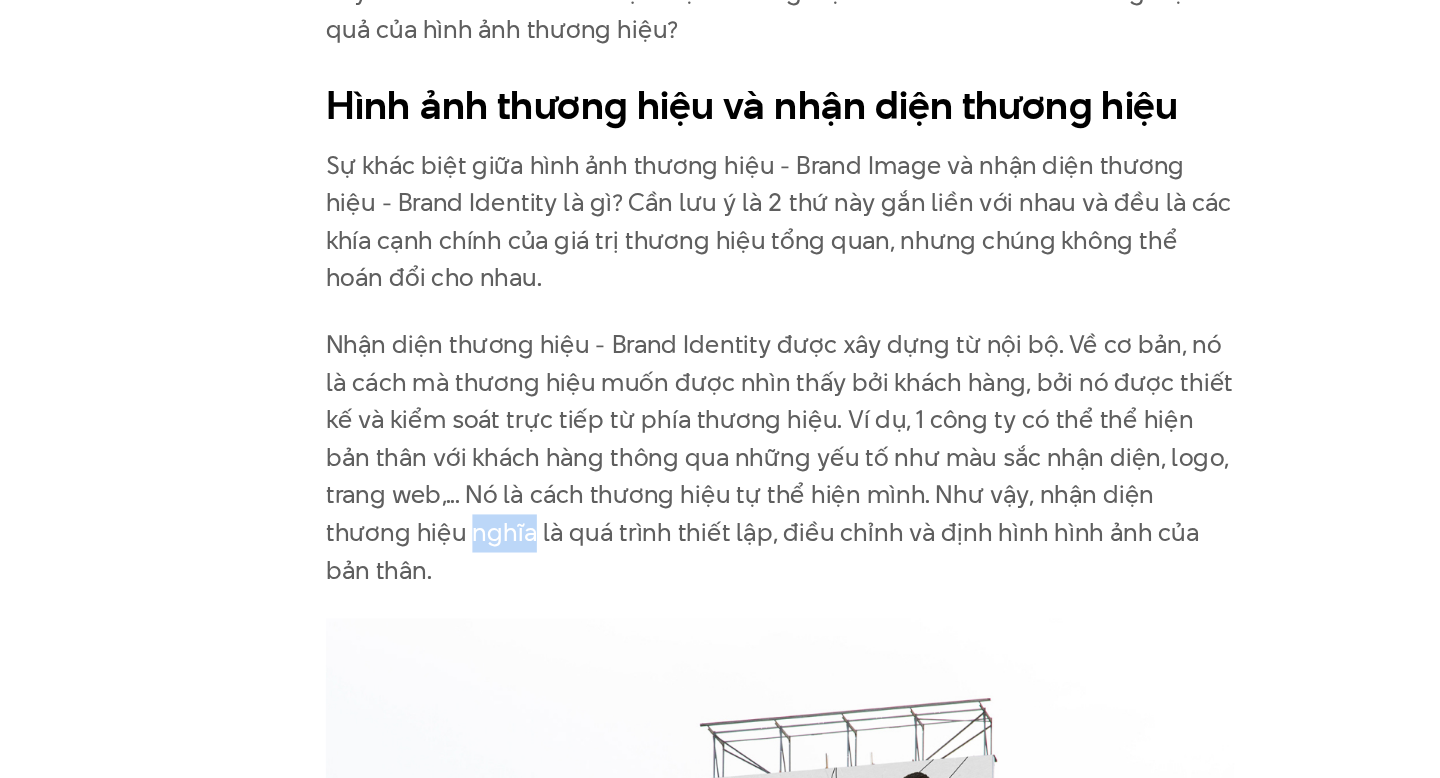 click on "Nhận diện thương hiệu - Brand Identity được xây dựng từ nội bộ. Về cơ bản, nó là cách mà thương hiệu muốn được nhìn thấy bởi khách hàng, bởi nó được thiết kế và kiểm soát trực tiếp từ phía thương hiệu. Ví dụ, 1 công ty có thể thể hiện bản thân với khách hàng thông qua những yếu tố như màu sắc nhận diện, logo, trang web,... Nó là cách thương hiệu tự thể hiện mình. Như vậy, nhận diện thương hiệu nghĩa là quá trình thiết lập, điều chỉnh và định hình hình ảnh của bản thân." at bounding box center [720, 559] 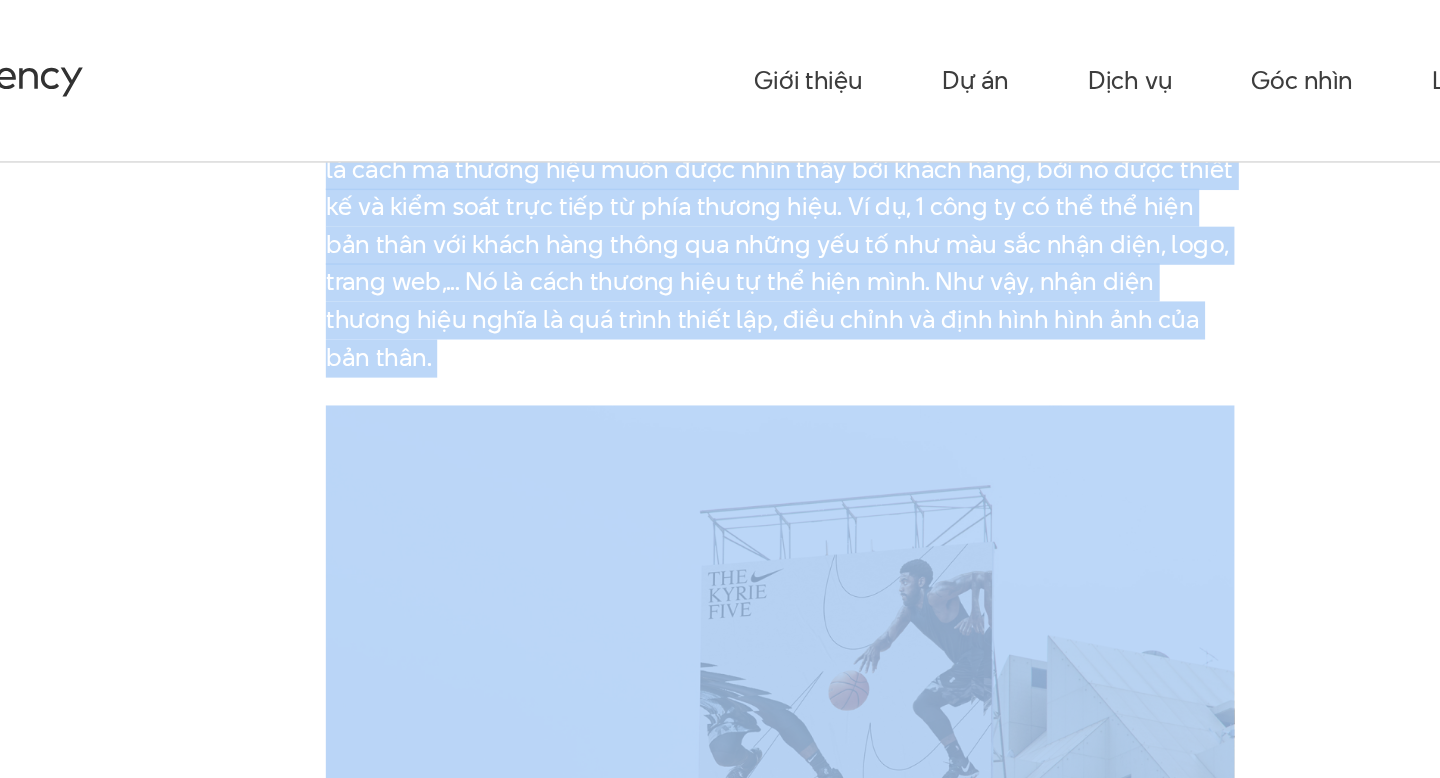 scroll, scrollTop: 2268, scrollLeft: 0, axis: vertical 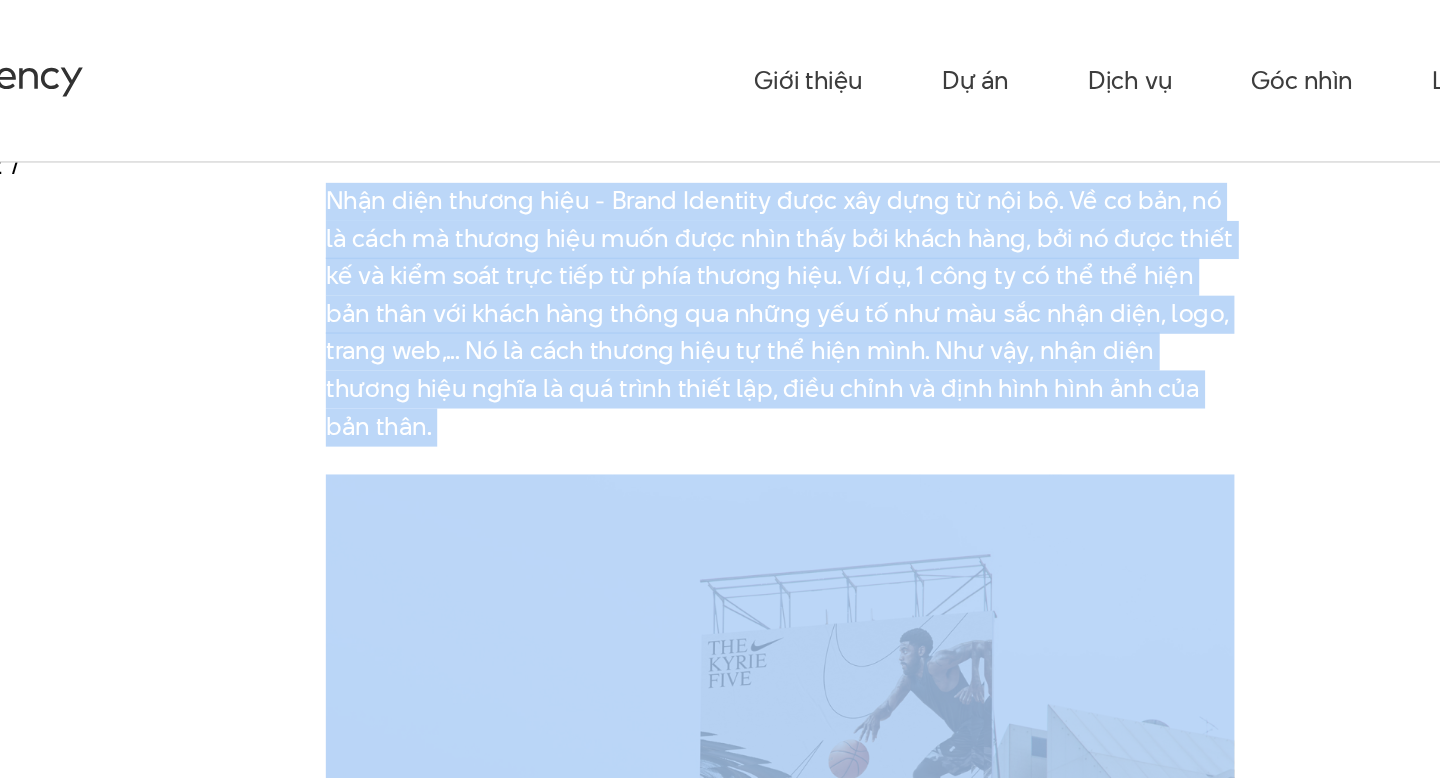 click on "Nhận diện thương hiệu - Brand Identity được xây dựng từ nội bộ. Về cơ bản, nó là cách mà thương hiệu muốn được nhìn thấy bởi khách hàng, bởi nó được thiết kế và kiểm soát trực tiếp từ phía thương hiệu. Ví dụ, 1 công ty có thể thể hiện bản thân với khách hàng thông qua những yếu tố như màu sắc nhận diện, logo, trang web,... Nó là cách thương hiệu tự thể hiện mình. Như vậy, nhận diện thương hiệu nghĩa là quá trình thiết lập, điều chỉnh và định hình hình ảnh của bản thân." at bounding box center (720, 214) 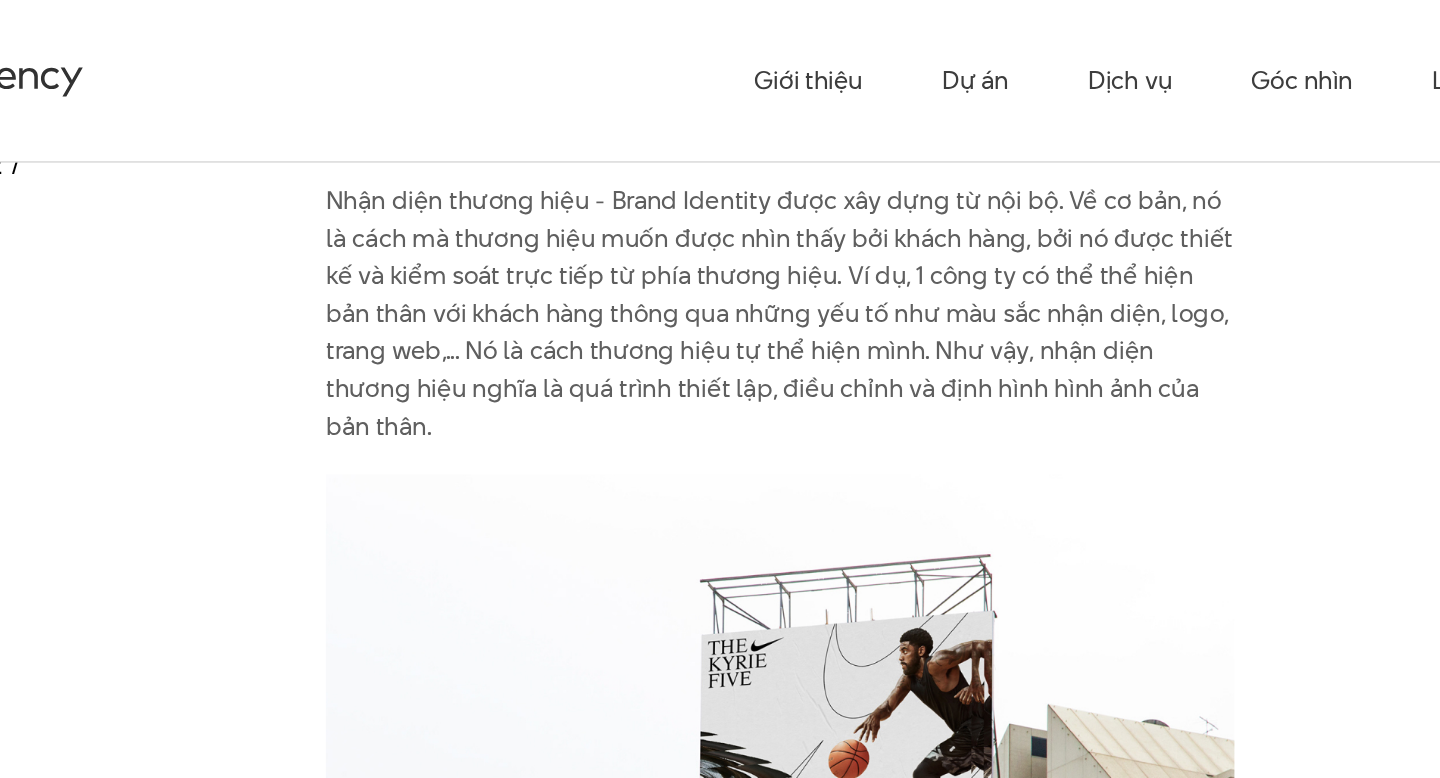 click on "Nhận diện thương hiệu - Brand Identity được xây dựng từ nội bộ. Về cơ bản, nó là cách mà thương hiệu muốn được nhìn thấy bởi khách hàng, bởi nó được thiết kế và kiểm soát trực tiếp từ phía thương hiệu. Ví dụ, 1 công ty có thể thể hiện bản thân với khách hàng thông qua những yếu tố như màu sắc nhận diện, logo, trang web,... Nó là cách thương hiệu tự thể hiện mình. Như vậy, nhận diện thương hiệu nghĩa là quá trình thiết lập, điều chỉnh và định hình hình ảnh của bản thân." at bounding box center [720, 214] 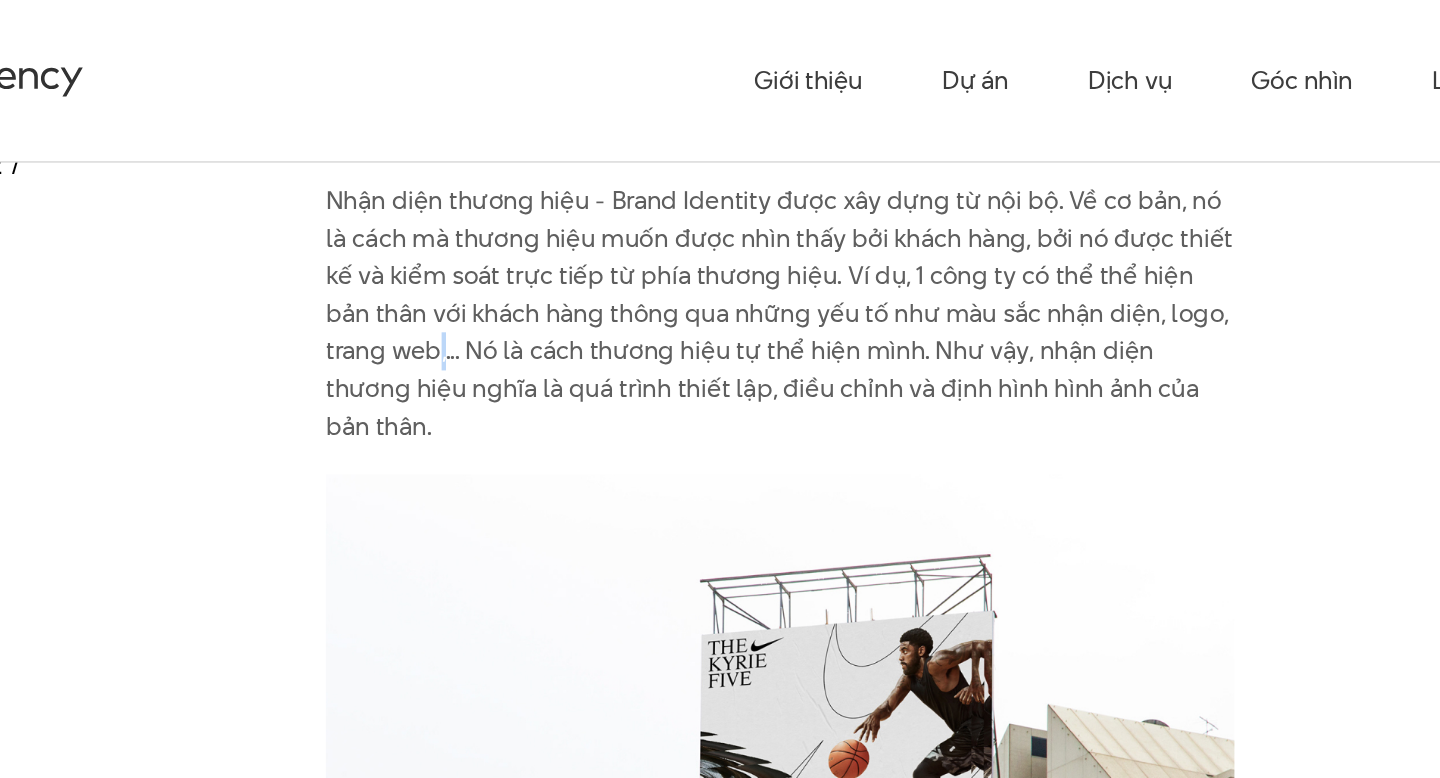 click on "Nhận diện thương hiệu - Brand Identity được xây dựng từ nội bộ. Về cơ bản, nó là cách mà thương hiệu muốn được nhìn thấy bởi khách hàng, bởi nó được thiết kế và kiểm soát trực tiếp từ phía thương hiệu. Ví dụ, 1 công ty có thể thể hiện bản thân với khách hàng thông qua những yếu tố như màu sắc nhận diện, logo, trang web,... Nó là cách thương hiệu tự thể hiện mình. Như vậy, nhận diện thương hiệu nghĩa là quá trình thiết lập, điều chỉnh và định hình hình ảnh của bản thân." at bounding box center (720, 214) 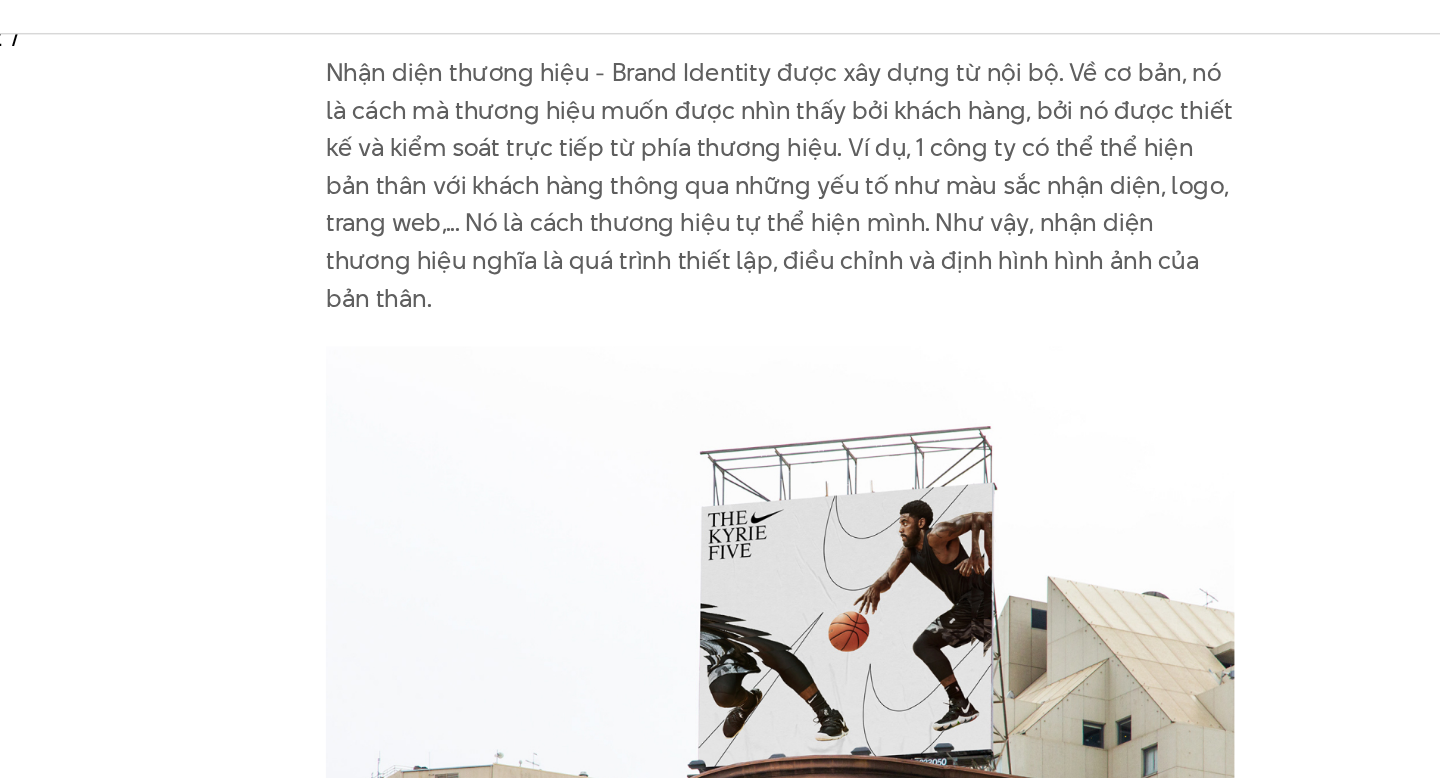 click on "Nhận diện thương hiệu - Brand Identity được xây dựng từ nội bộ. Về cơ bản, nó là cách mà thương hiệu muốn được nhìn thấy bởi khách hàng, bởi nó được thiết kế và kiểm soát trực tiếp từ phía thương hiệu. Ví dụ, 1 công ty có thể thể hiện bản thân với khách hàng thông qua những yếu tố như màu sắc nhận diện, logo, trang web,... Nó là cách thương hiệu tự thể hiện mình. Như vậy, nhận diện thương hiệu nghĩa là quá trình thiết lập, điều chỉnh và định hình hình ảnh của bản thân." at bounding box center [720, 214] 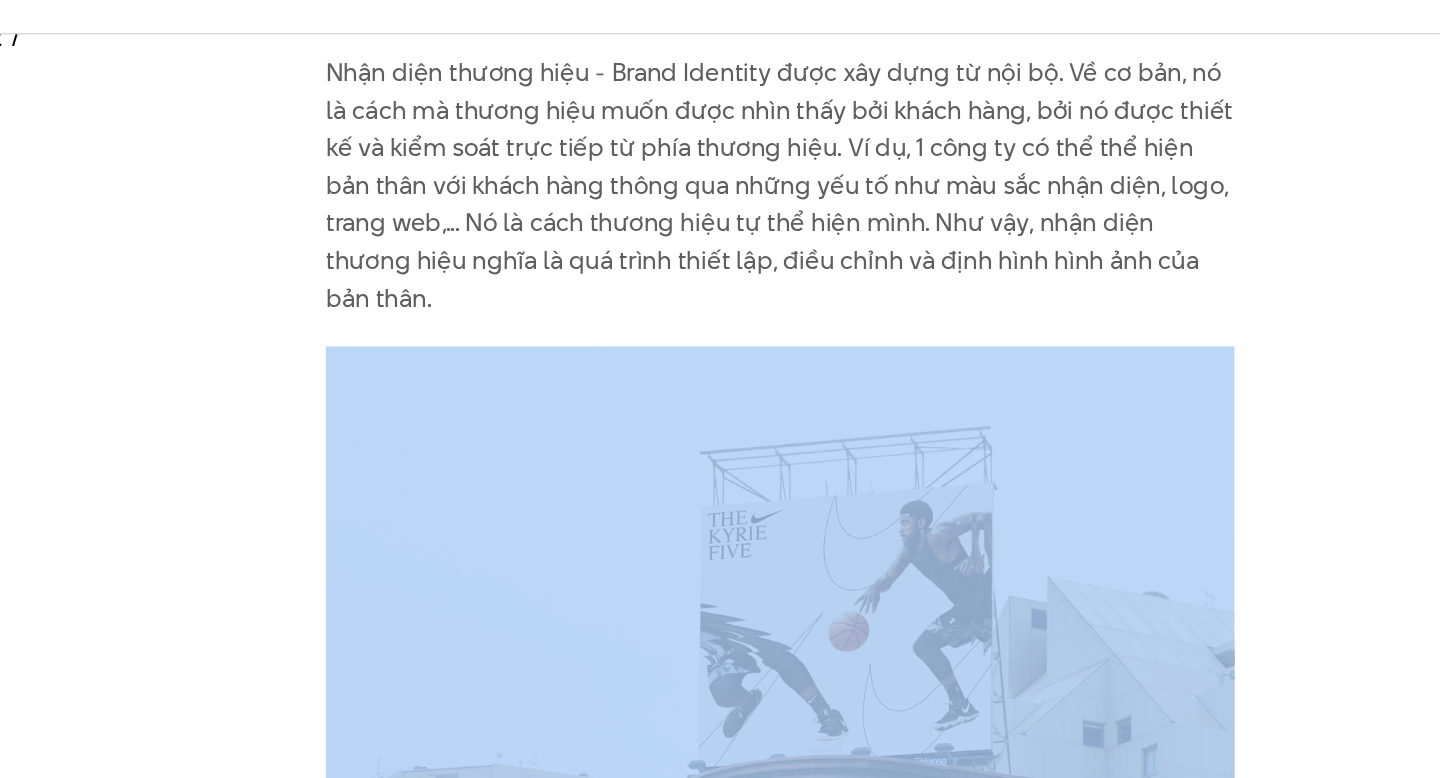 click on "Nhận diện thương hiệu - Brand Identity được xây dựng từ nội bộ. Về cơ bản, nó là cách mà thương hiệu muốn được nhìn thấy bởi khách hàng, bởi nó được thiết kế và kiểm soát trực tiếp từ phía thương hiệu. Ví dụ, 1 công ty có thể thể hiện bản thân với khách hàng thông qua những yếu tố như màu sắc nhận diện, logo, trang web,... Nó là cách thương hiệu tự thể hiện mình. Như vậy, nhận diện thương hiệu nghĩa là quá trình thiết lập, điều chỉnh và định hình hình ảnh của bản thân." at bounding box center [720, 214] 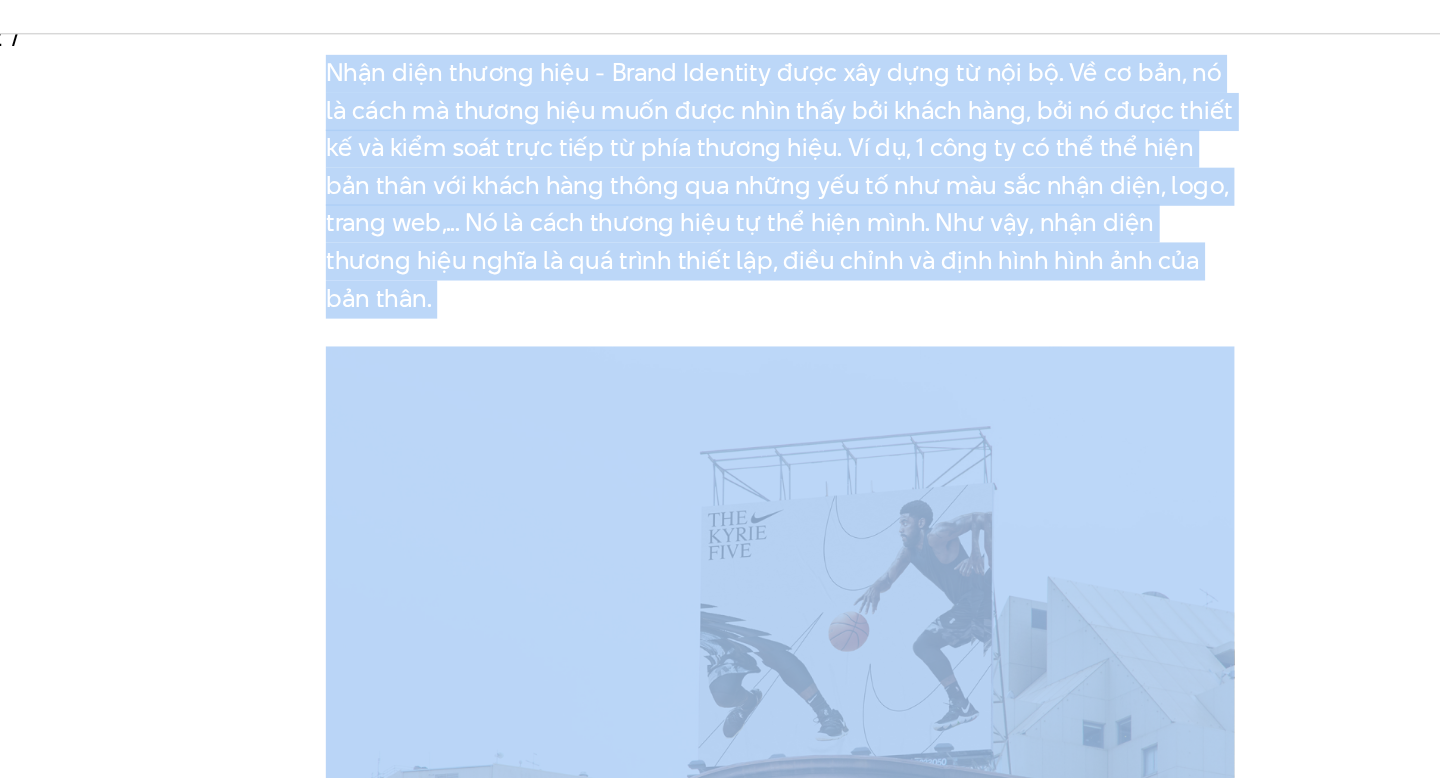 click on "Nhận diện thương hiệu - Brand Identity được xây dựng từ nội bộ. Về cơ bản, nó là cách mà thương hiệu muốn được nhìn thấy bởi khách hàng, bởi nó được thiết kế và kiểm soát trực tiếp từ phía thương hiệu. Ví dụ, 1 công ty có thể thể hiện bản thân với khách hàng thông qua những yếu tố như màu sắc nhận diện, logo, trang web,... Nó là cách thương hiệu tự thể hiện mình. Như vậy, nhận diện thương hiệu nghĩa là quá trình thiết lập, điều chỉnh và định hình hình ảnh của bản thân." at bounding box center [720, 214] 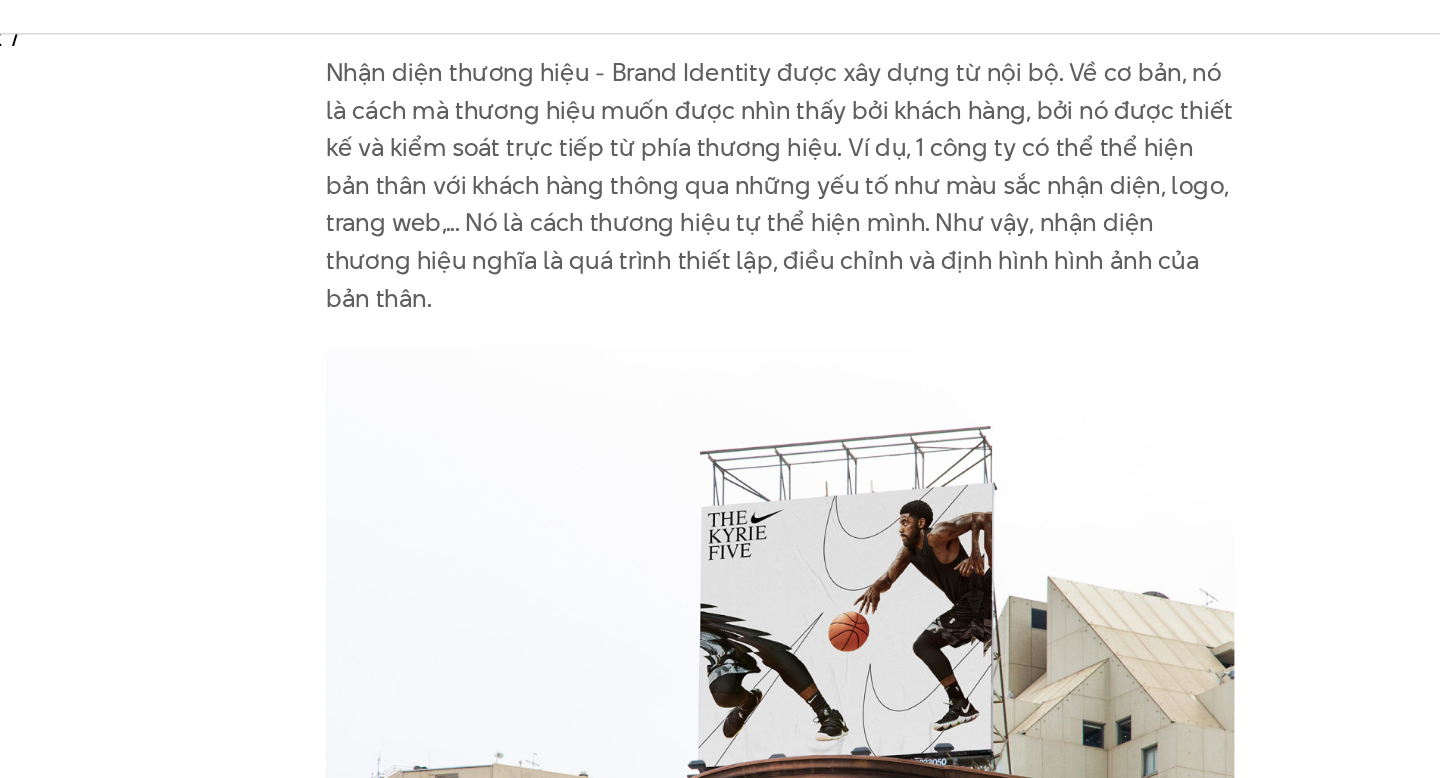 click on "Nhận diện thương hiệu - Brand Identity được xây dựng từ nội bộ. Về cơ bản, nó là cách mà thương hiệu muốn được nhìn thấy bởi khách hàng, bởi nó được thiết kế và kiểm soát trực tiếp từ phía thương hiệu. Ví dụ, 1 công ty có thể thể hiện bản thân với khách hàng thông qua những yếu tố như màu sắc nhận diện, logo, trang web,... Nó là cách thương hiệu tự thể hiện mình. Như vậy, nhận diện thương hiệu nghĩa là quá trình thiết lập, điều chỉnh và định hình hình ảnh của bản thân." at bounding box center [720, 214] 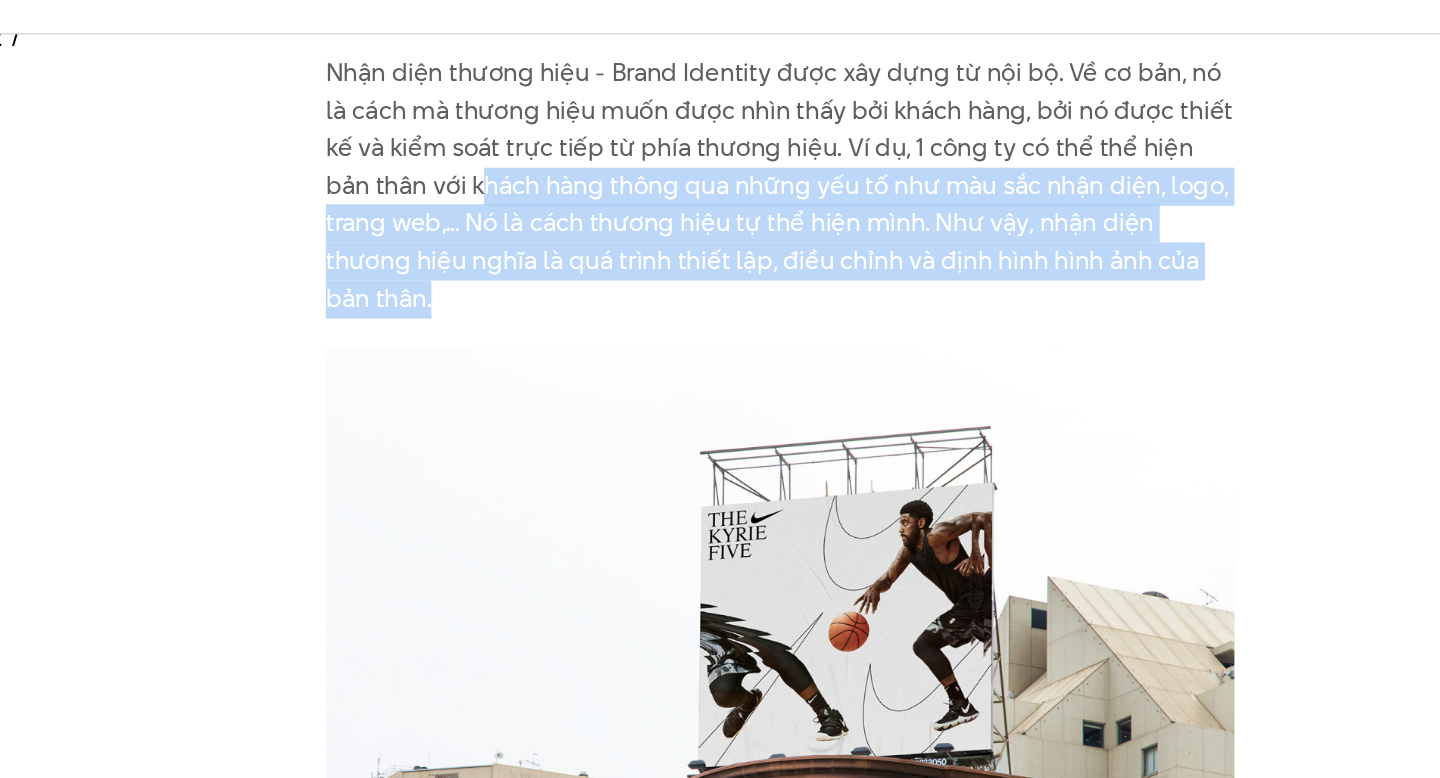 drag, startPoint x: 483, startPoint y: 197, endPoint x: 560, endPoint y: 282, distance: 114.69089 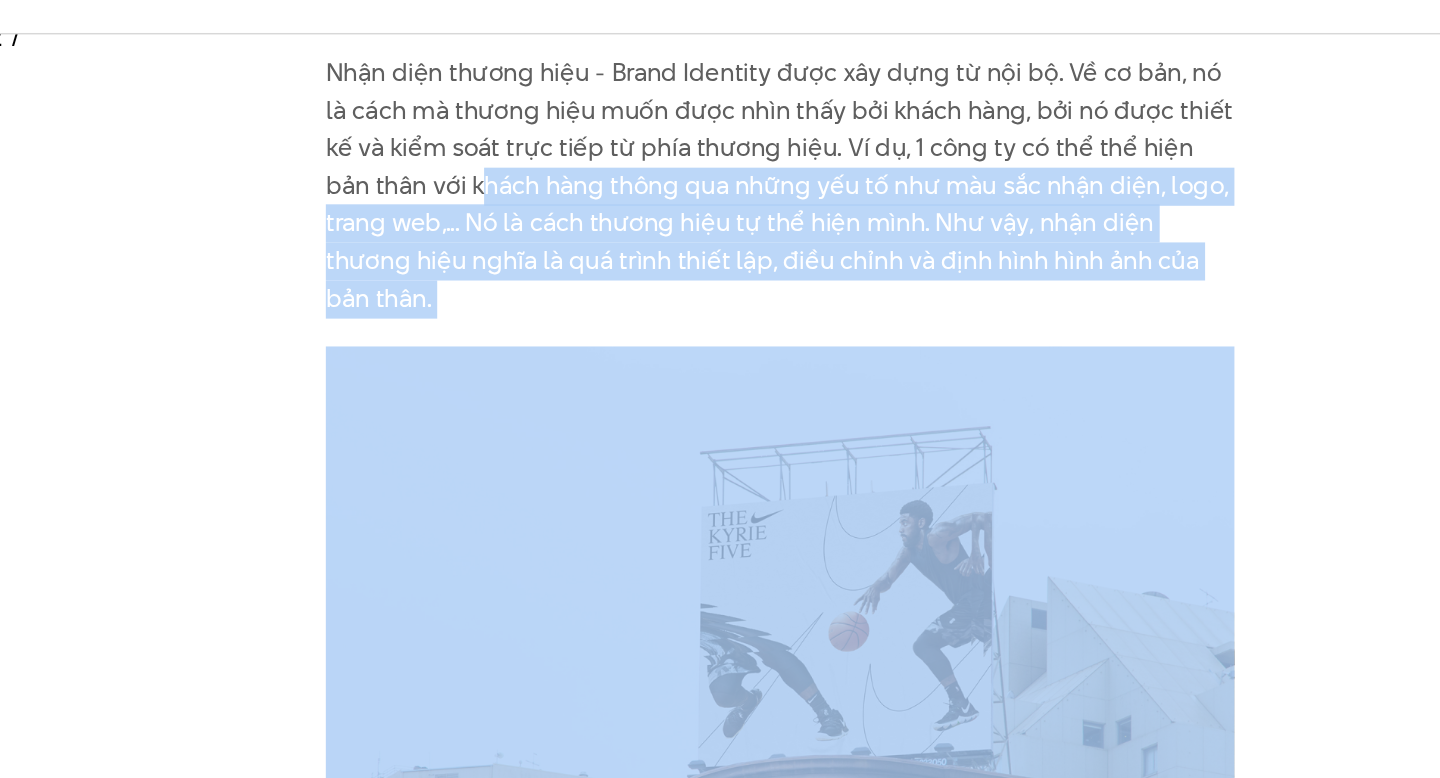 click on "Người tiêu dùng có vô vàn lựa chọn, và nếu doanh nghiệp muốn người dùng quan tâm tới mình hơn những đối thủ khác, doanh nghiệp cần duy trì một hình ảnh tích cực, lành mạnh, cùng lúc đó cải thiện để tăng thị phần tối đa.
Xem thêm:   Branding là gì? Tại [GEOGRAPHIC_DATA] quan trọng với doanh nghiệp?
Brand Image - Hình ảnh thương hiệu là gì?
Brand Image - Hình ảnh thương hiệu là điều đầu tiên hiện ra khi mọi người nghĩ về doanh nghiệp hoặc sản phẩm của doanh nghiệp. Hình ảnh thương hiệu gồm nhiều yếu tố hơn doanh nghiệp nghĩ. “Hình ảnh” ở đây không chỉ đơn thuần là hình ảnh thị giác trực quan mà còn bao gồm cả những yếu tố vô hình như giá trị, chất lượng.
Hình ảnh thương hiệu và nhận diện thương hiệu
nhận thức thương hiệu." at bounding box center [720, 2896] 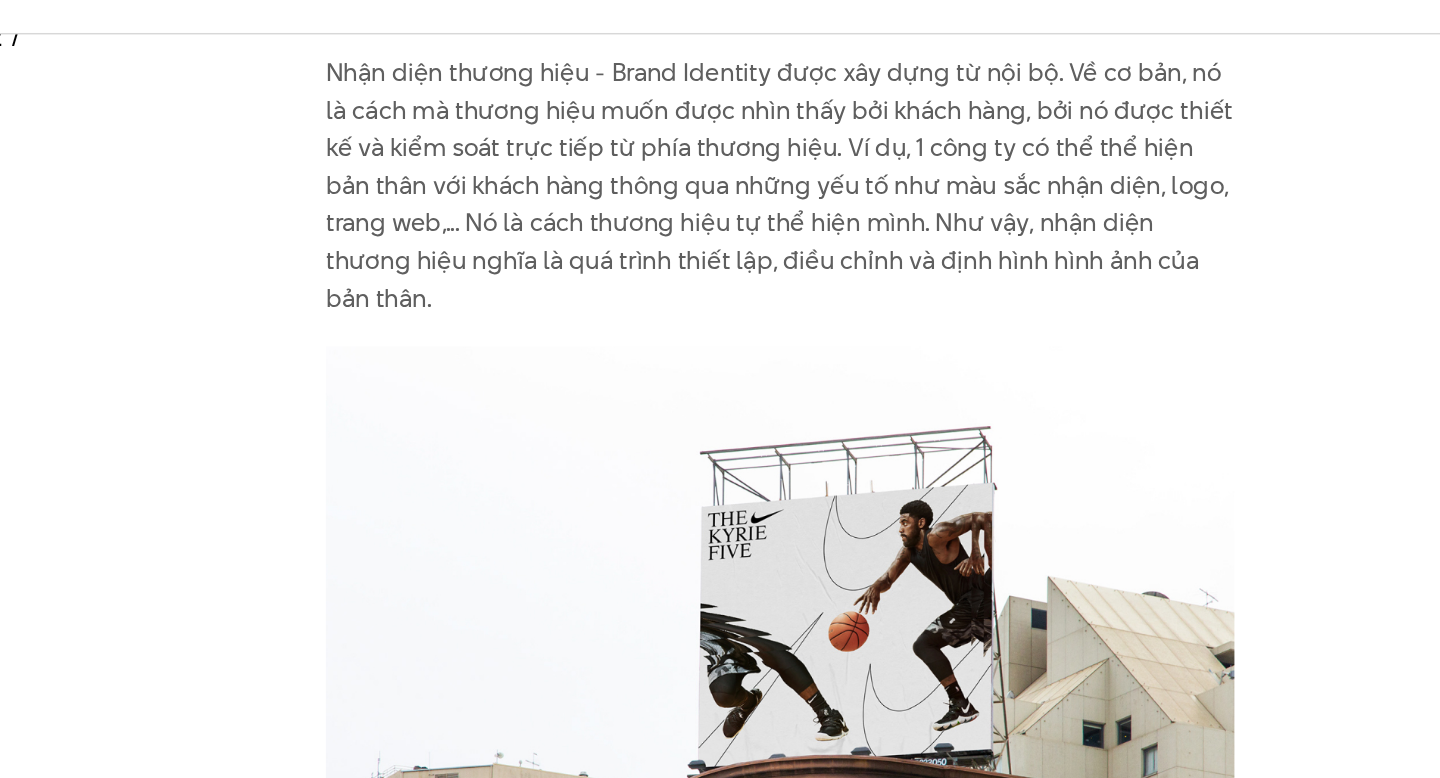 click on "Người tiêu dùng có vô vàn lựa chọn, và nếu doanh nghiệp muốn người dùng quan tâm tới mình hơn những đối thủ khác, doanh nghiệp cần duy trì một hình ảnh tích cực, lành mạnh, cùng lúc đó cải thiện để tăng thị phần tối đa.
Xem thêm:   Branding là gì? Tại [GEOGRAPHIC_DATA] quan trọng với doanh nghiệp?
Brand Image - Hình ảnh thương hiệu là gì?
Brand Image - Hình ảnh thương hiệu là điều đầu tiên hiện ra khi mọi người nghĩ về doanh nghiệp hoặc sản phẩm của doanh nghiệp. Hình ảnh thương hiệu gồm nhiều yếu tố hơn doanh nghiệp nghĩ. “Hình ảnh” ở đây không chỉ đơn thuần là hình ảnh thị giác trực quan mà còn bao gồm cả những yếu tố vô hình như giá trị, chất lượng.
Hình ảnh thương hiệu và nhận diện thương hiệu
nhận thức thương hiệu." at bounding box center [720, 2896] 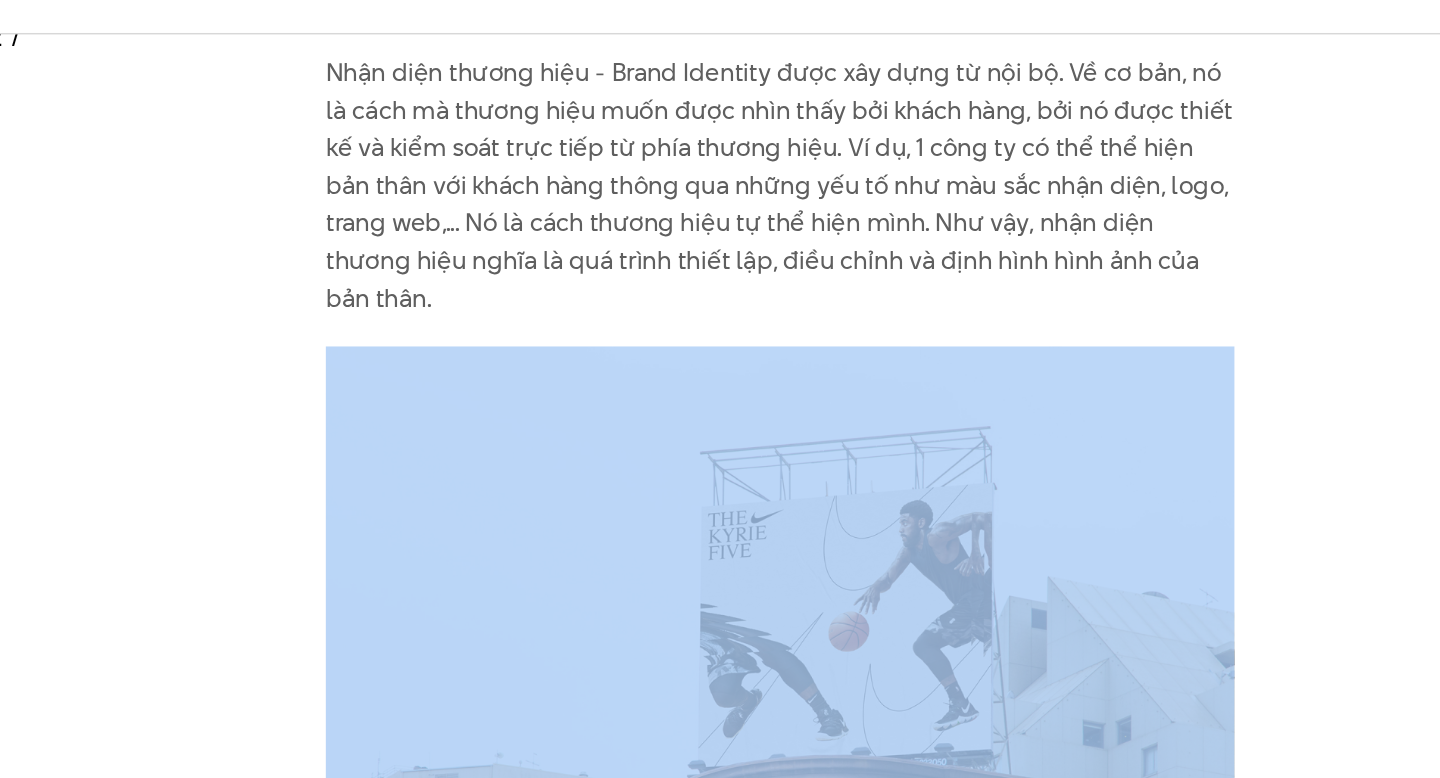 click on "Người tiêu dùng có vô vàn lựa chọn, và nếu doanh nghiệp muốn người dùng quan tâm tới mình hơn những đối thủ khác, doanh nghiệp cần duy trì một hình ảnh tích cực, lành mạnh, cùng lúc đó cải thiện để tăng thị phần tối đa.
Xem thêm:   Branding là gì? Tại [GEOGRAPHIC_DATA] quan trọng với doanh nghiệp?
Brand Image - Hình ảnh thương hiệu là gì?
Brand Image - Hình ảnh thương hiệu là điều đầu tiên hiện ra khi mọi người nghĩ về doanh nghiệp hoặc sản phẩm của doanh nghiệp. Hình ảnh thương hiệu gồm nhiều yếu tố hơn doanh nghiệp nghĩ. “Hình ảnh” ở đây không chỉ đơn thuần là hình ảnh thị giác trực quan mà còn bao gồm cả những yếu tố vô hình như giá trị, chất lượng.
Hình ảnh thương hiệu và nhận diện thương hiệu
nhận thức thương hiệu." at bounding box center [720, 2896] 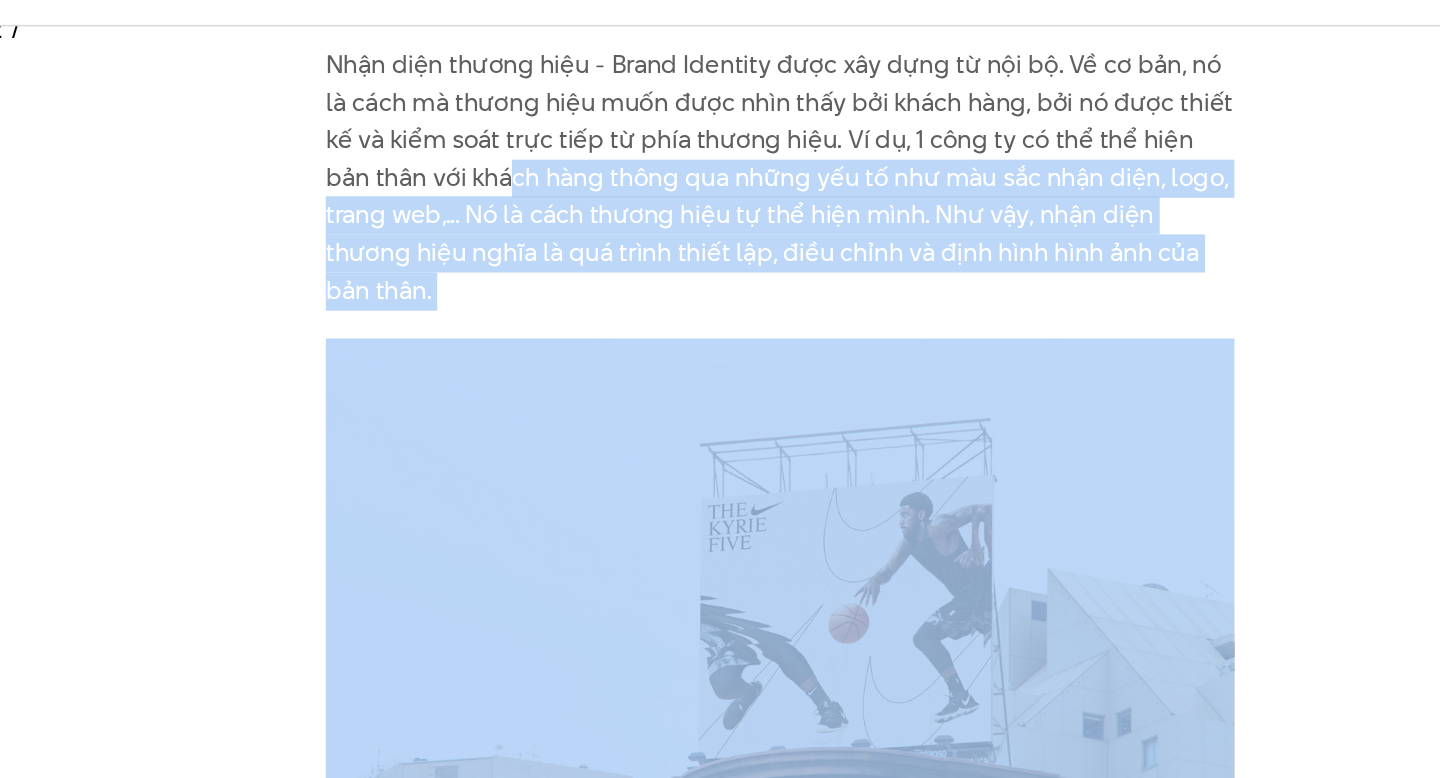 drag, startPoint x: 499, startPoint y: 193, endPoint x: 535, endPoint y: 295, distance: 108.16654 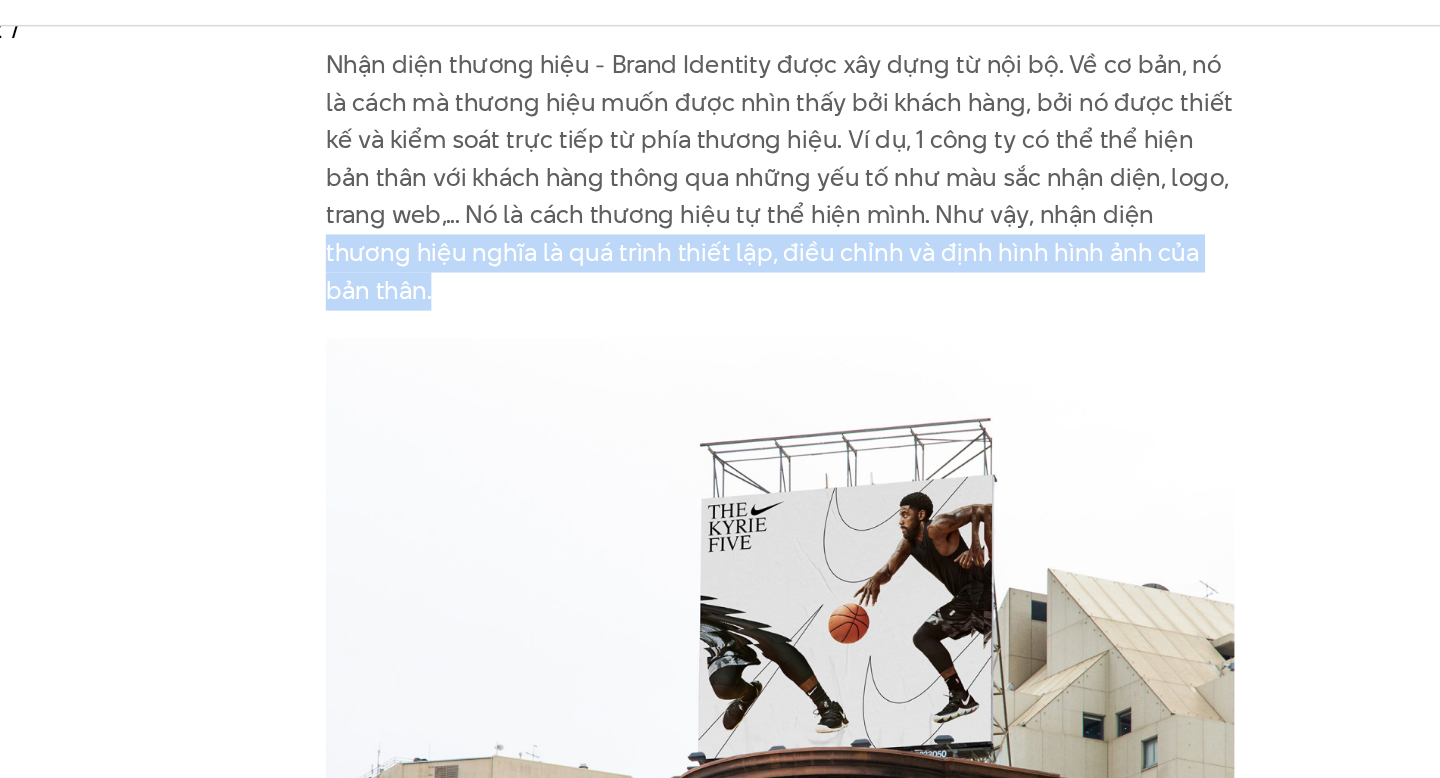 drag, startPoint x: 398, startPoint y: 242, endPoint x: 568, endPoint y: 260, distance: 170.95029 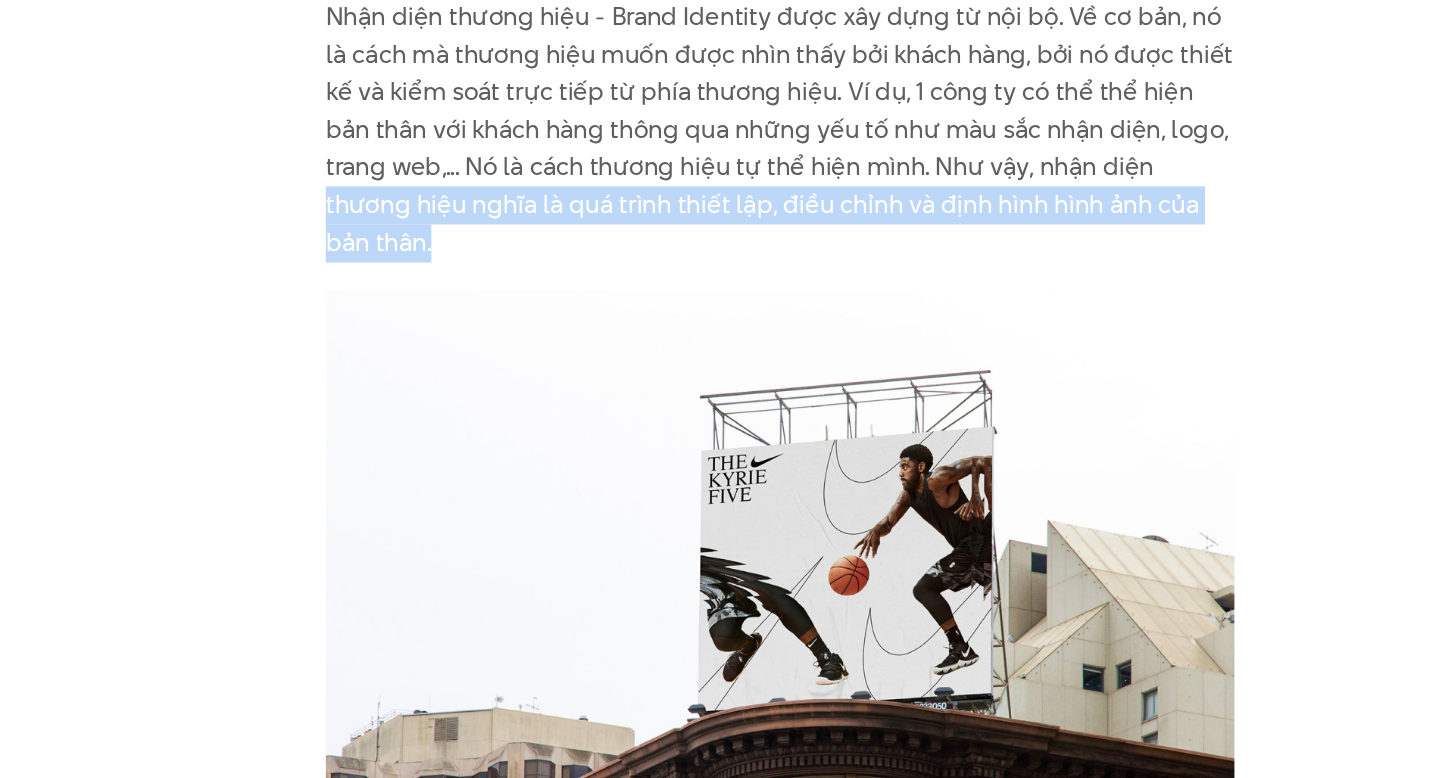 click on "Nhận diện thương hiệu - Brand Identity được xây dựng từ nội bộ. Về cơ bản, nó là cách mà thương hiệu muốn được nhìn thấy bởi khách hàng, bởi nó được thiết kế và kiểm soát trực tiếp từ phía thương hiệu. Ví dụ, 1 công ty có thể thể hiện bản thân với khách hàng thông qua những yếu tố như màu sắc nhận diện, logo, trang web,... Nó là cách thương hiệu tự thể hiện mình. Như vậy, nhận diện thương hiệu nghĩa là quá trình thiết lập, điều chỉnh và định hình hình ảnh của bản thân." at bounding box center (720, 214) 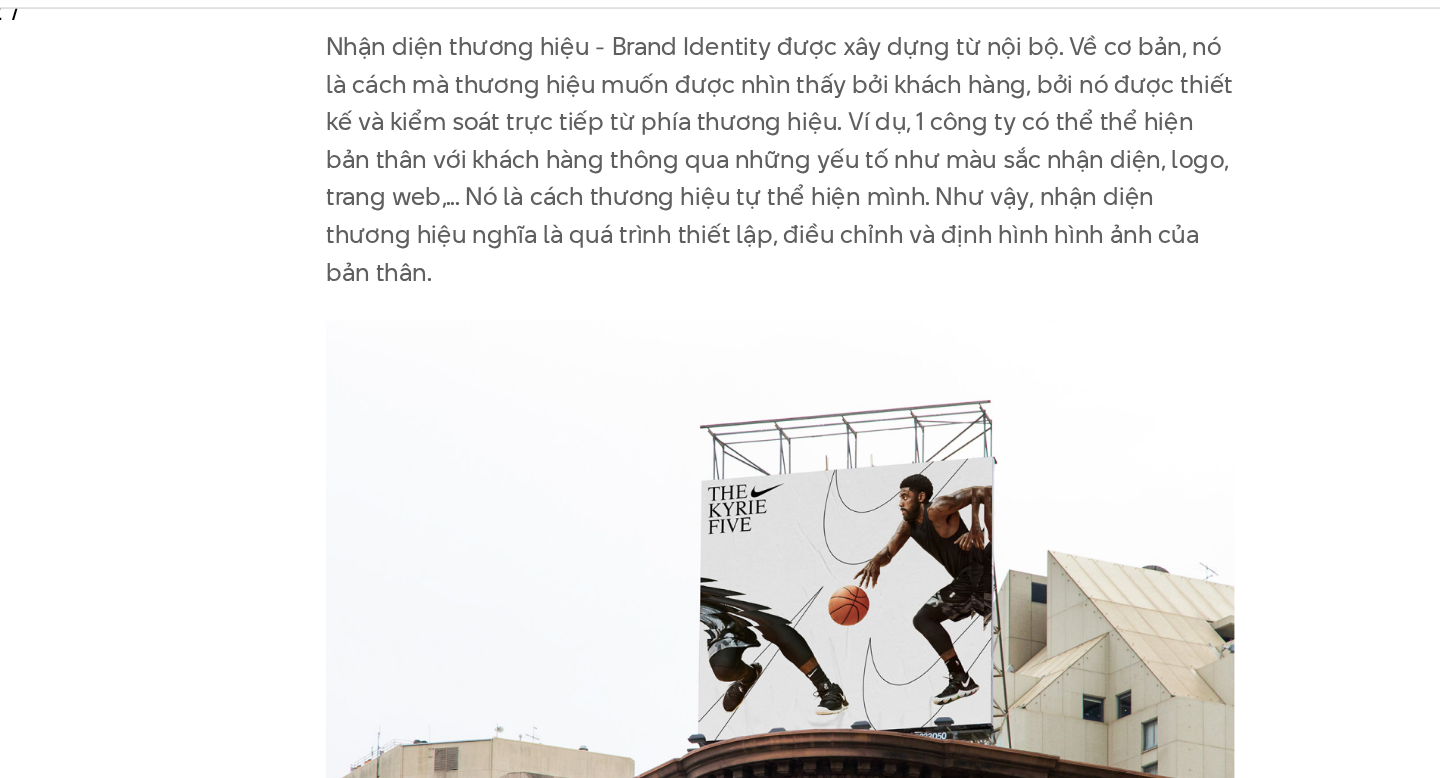 click on "Nhận diện thương hiệu - Brand Identity được xây dựng từ nội bộ. Về cơ bản, nó là cách mà thương hiệu muốn được nhìn thấy bởi khách hàng, bởi nó được thiết kế và kiểm soát trực tiếp từ phía thương hiệu. Ví dụ, 1 công ty có thể thể hiện bản thân với khách hàng thông qua những yếu tố như màu sắc nhận diện, logo, trang web,... Nó là cách thương hiệu tự thể hiện mình. Như vậy, nhận diện thương hiệu nghĩa là quá trình thiết lập, điều chỉnh và định hình hình ảnh của bản thân." at bounding box center [720, 214] 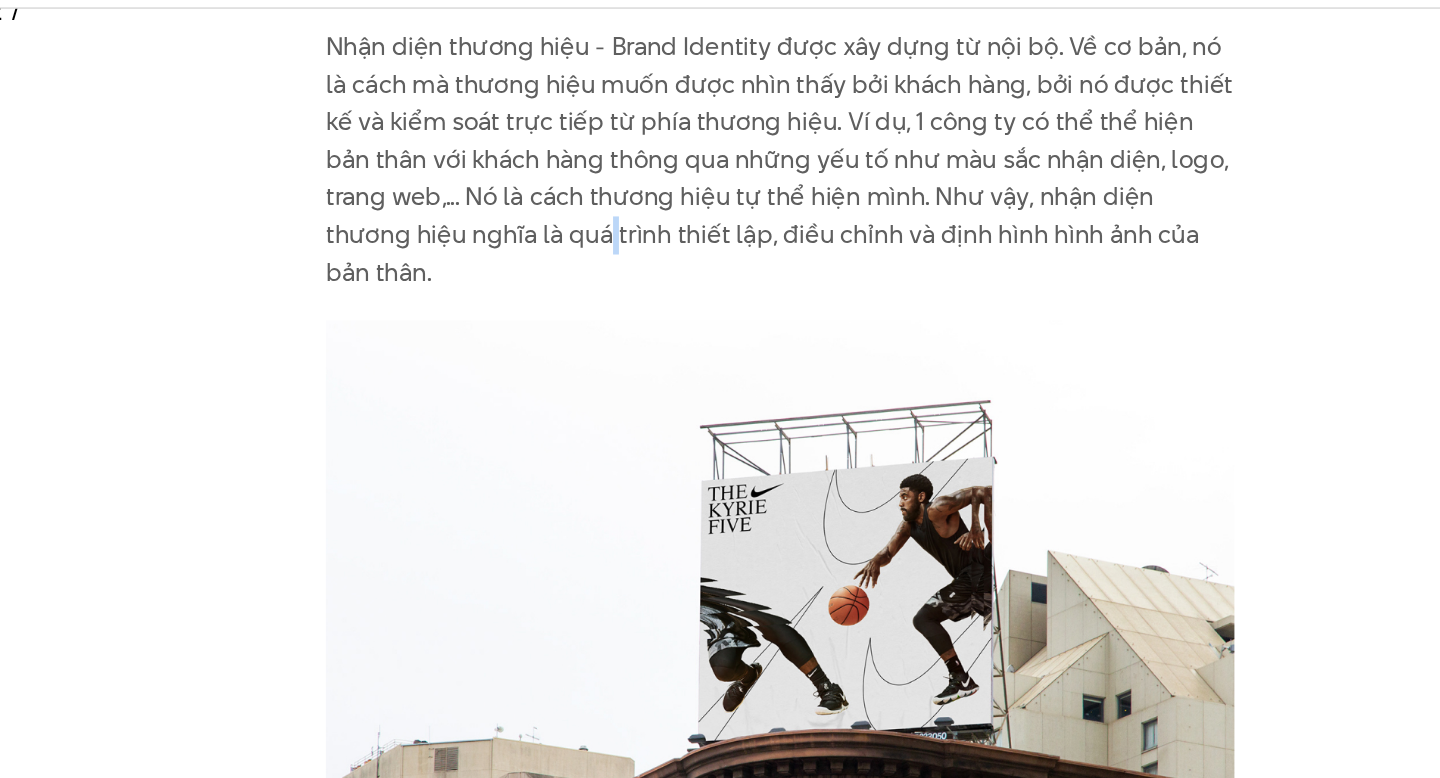 click on "Nhận diện thương hiệu - Brand Identity được xây dựng từ nội bộ. Về cơ bản, nó là cách mà thương hiệu muốn được nhìn thấy bởi khách hàng, bởi nó được thiết kế và kiểm soát trực tiếp từ phía thương hiệu. Ví dụ, 1 công ty có thể thể hiện bản thân với khách hàng thông qua những yếu tố như màu sắc nhận diện, logo, trang web,... Nó là cách thương hiệu tự thể hiện mình. Như vậy, nhận diện thương hiệu nghĩa là quá trình thiết lập, điều chỉnh và định hình hình ảnh của bản thân." at bounding box center [720, 214] 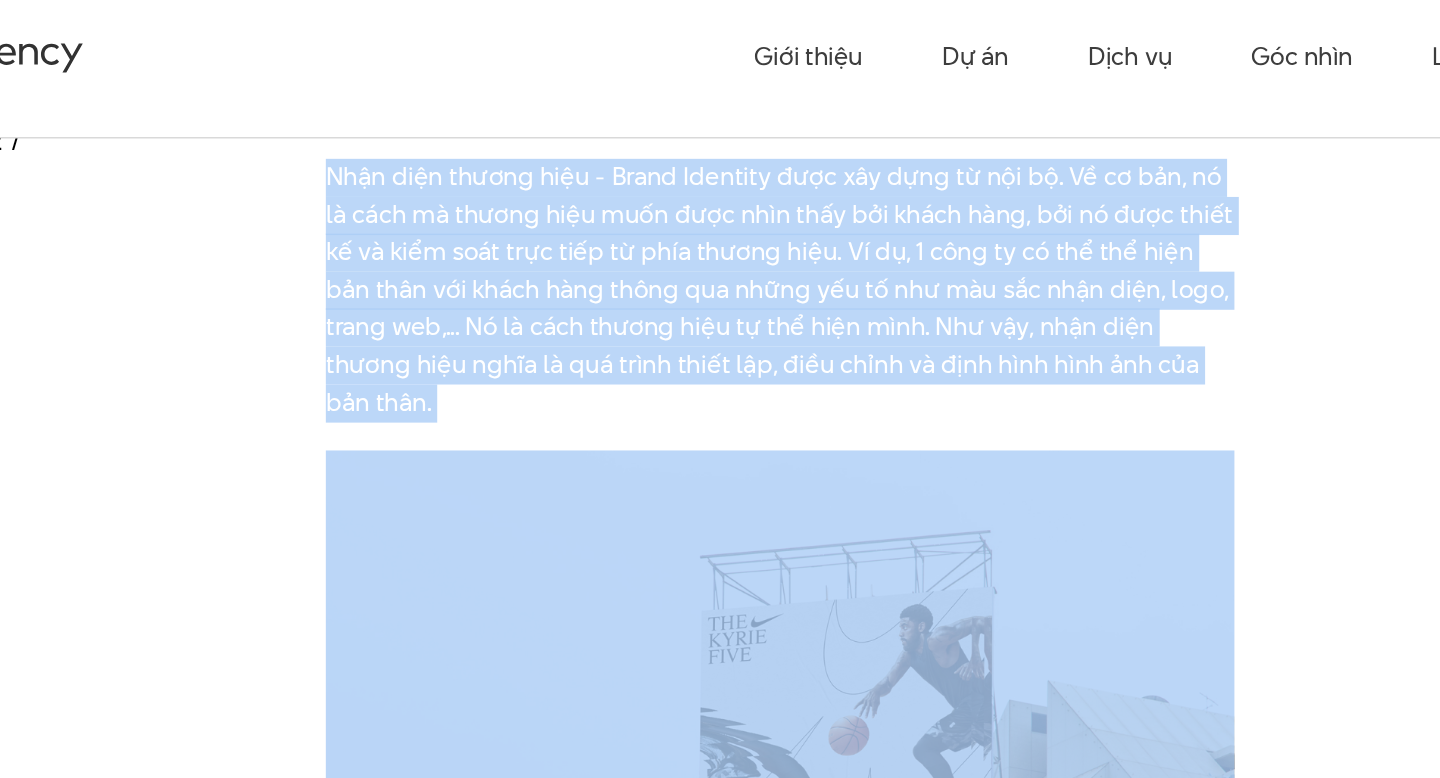 click on "Nhận diện thương hiệu - Brand Identity được xây dựng từ nội bộ. Về cơ bản, nó là cách mà thương hiệu muốn được nhìn thấy bởi khách hàng, bởi nó được thiết kế và kiểm soát trực tiếp từ phía thương hiệu. Ví dụ, 1 công ty có thể thể hiện bản thân với khách hàng thông qua những yếu tố như màu sắc nhận diện, logo, trang web,... Nó là cách thương hiệu tự thể hiện mình. Như vậy, nhận diện thương hiệu nghĩa là quá trình thiết lập, điều chỉnh và định hình hình ảnh của bản thân." at bounding box center [720, 214] 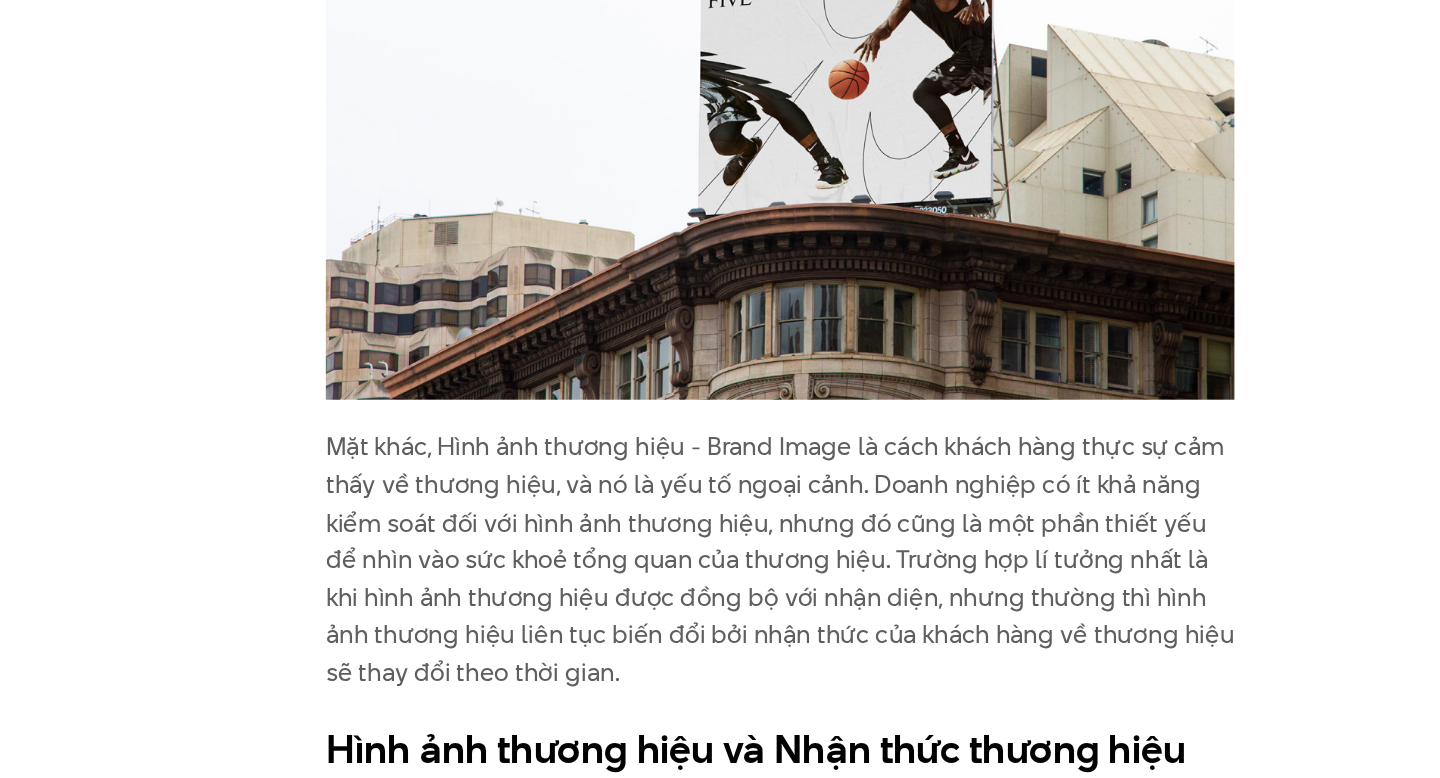scroll, scrollTop: 2491, scrollLeft: 0, axis: vertical 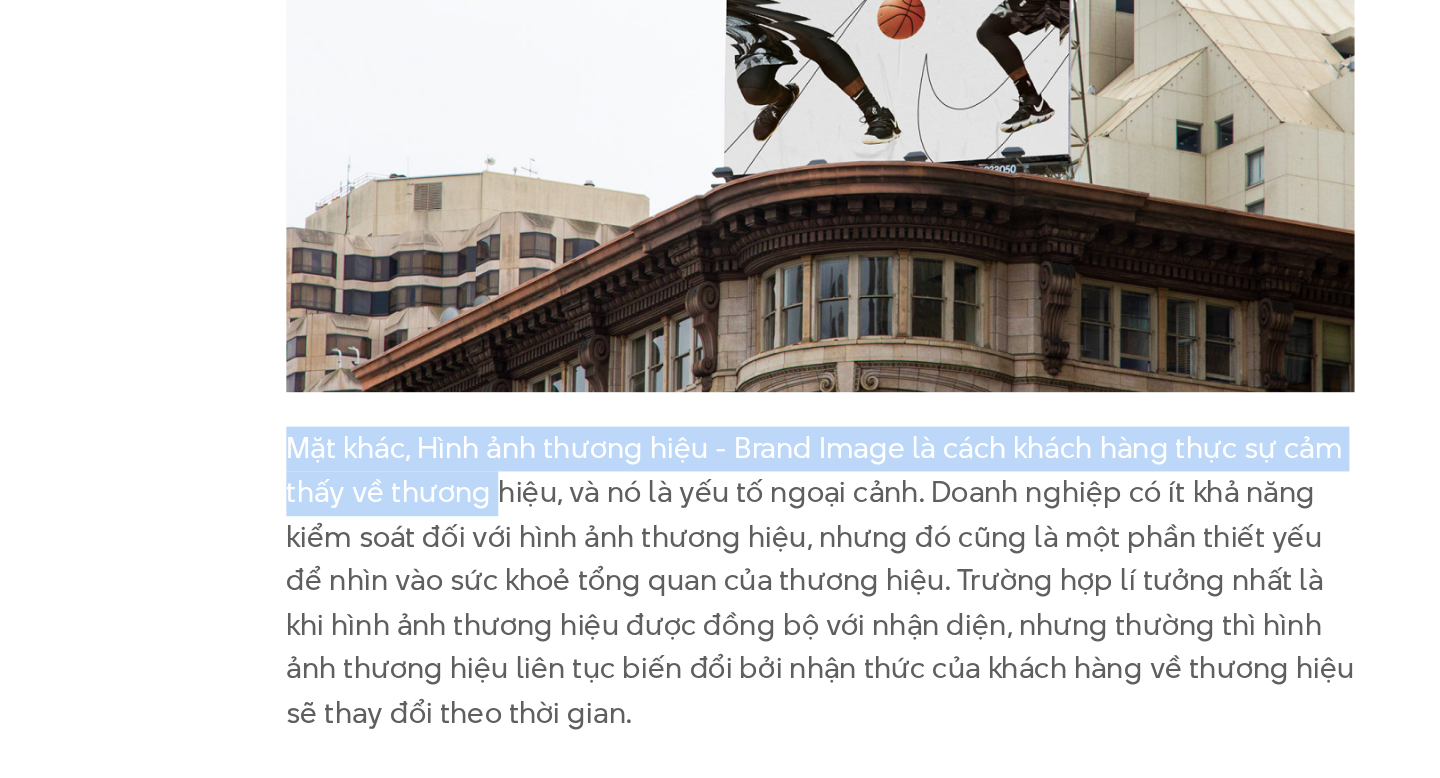 drag, startPoint x: 404, startPoint y: 519, endPoint x: 540, endPoint y: 549, distance: 139.26952 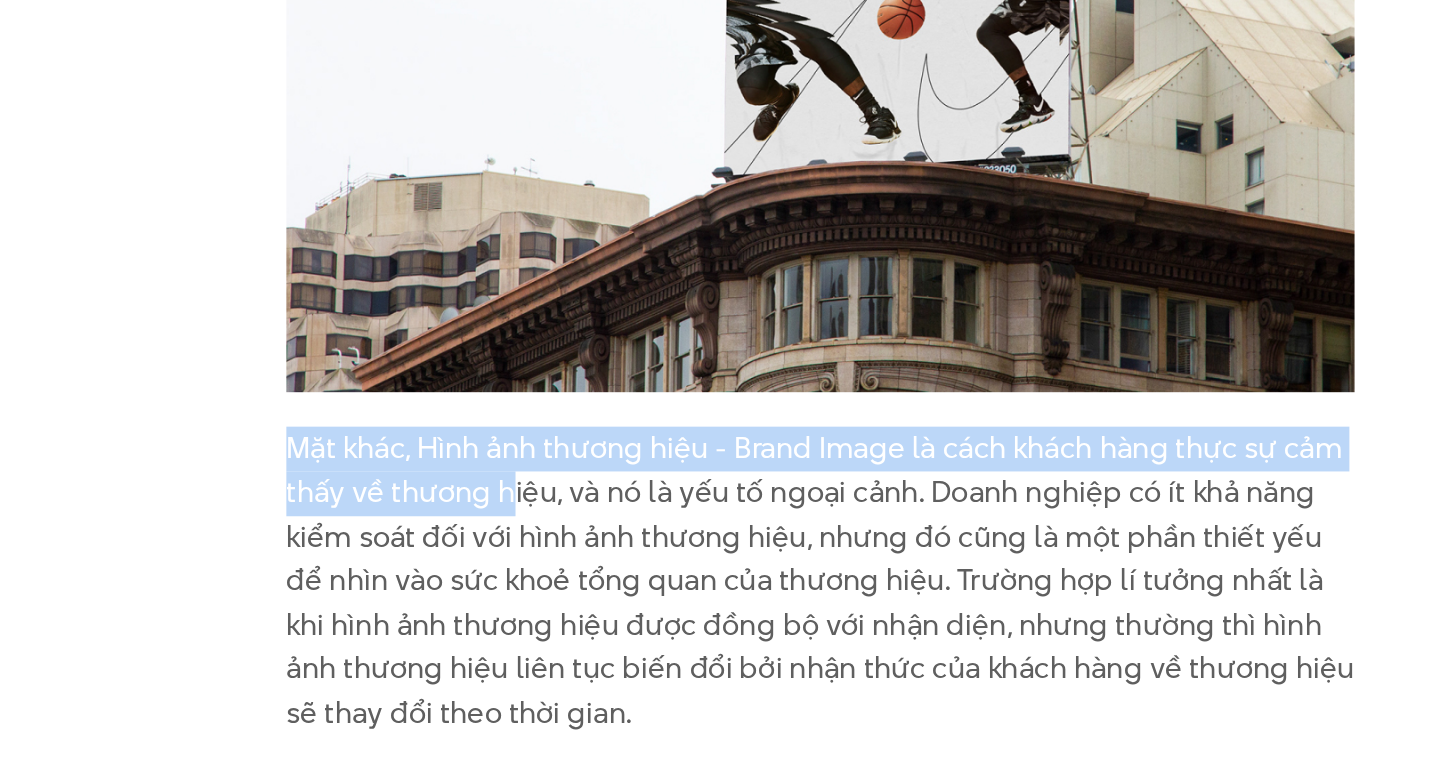 click on "Mặt khác, Hình ảnh thương hiệu - Brand Image là cách khách hàng thực sự cảm thấy về thương hiệu, và nó là yếu tố ngoại cảnh. Doanh nghiệp có ít khả năng kiểm soát đối với hình ảnh thương hiệu, nhưng đó cũng là một phần thiết yếu để nhìn vào sức khoẻ tổng quan của thương hiệu. Trường hợp lí tưởng nhất là khi hình ảnh thương hiệu được đồng bộ với nhận diện, nhưng thường thì hình ảnh thương hiệu liên tục biến đổi bởi nhận thức của khách hàng về thương hiệu sẽ thay đổi theo thời gian." at bounding box center [720, 623] 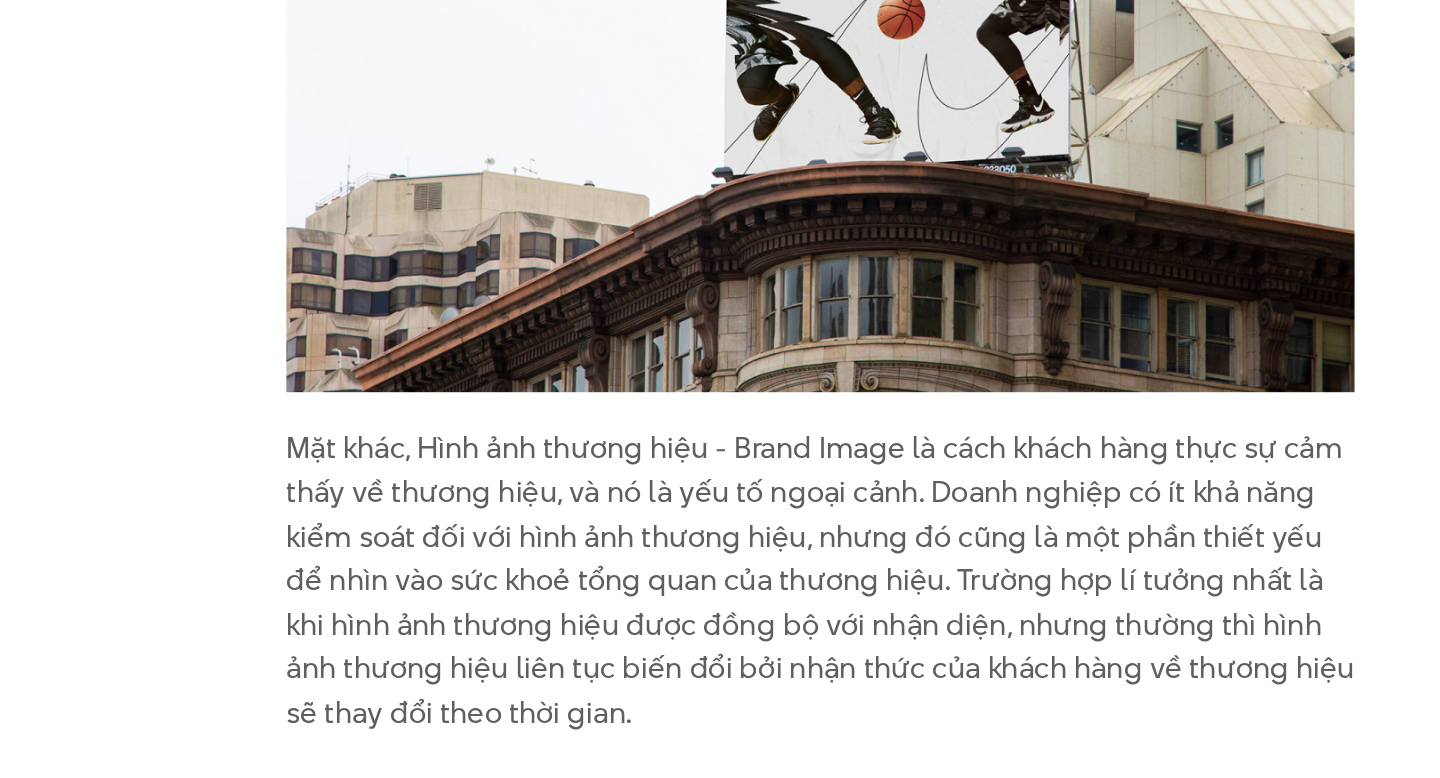 click on "Mặt khác, Hình ảnh thương hiệu - Brand Image là cách khách hàng thực sự cảm thấy về thương hiệu, và nó là yếu tố ngoại cảnh. Doanh nghiệp có ít khả năng kiểm soát đối với hình ảnh thương hiệu, nhưng đó cũng là một phần thiết yếu để nhìn vào sức khoẻ tổng quan của thương hiệu. Trường hợp lí tưởng nhất là khi hình ảnh thương hiệu được đồng bộ với nhận diện, nhưng thường thì hình ảnh thương hiệu liên tục biến đổi bởi nhận thức của khách hàng về thương hiệu sẽ thay đổi theo thời gian." at bounding box center (720, 623) 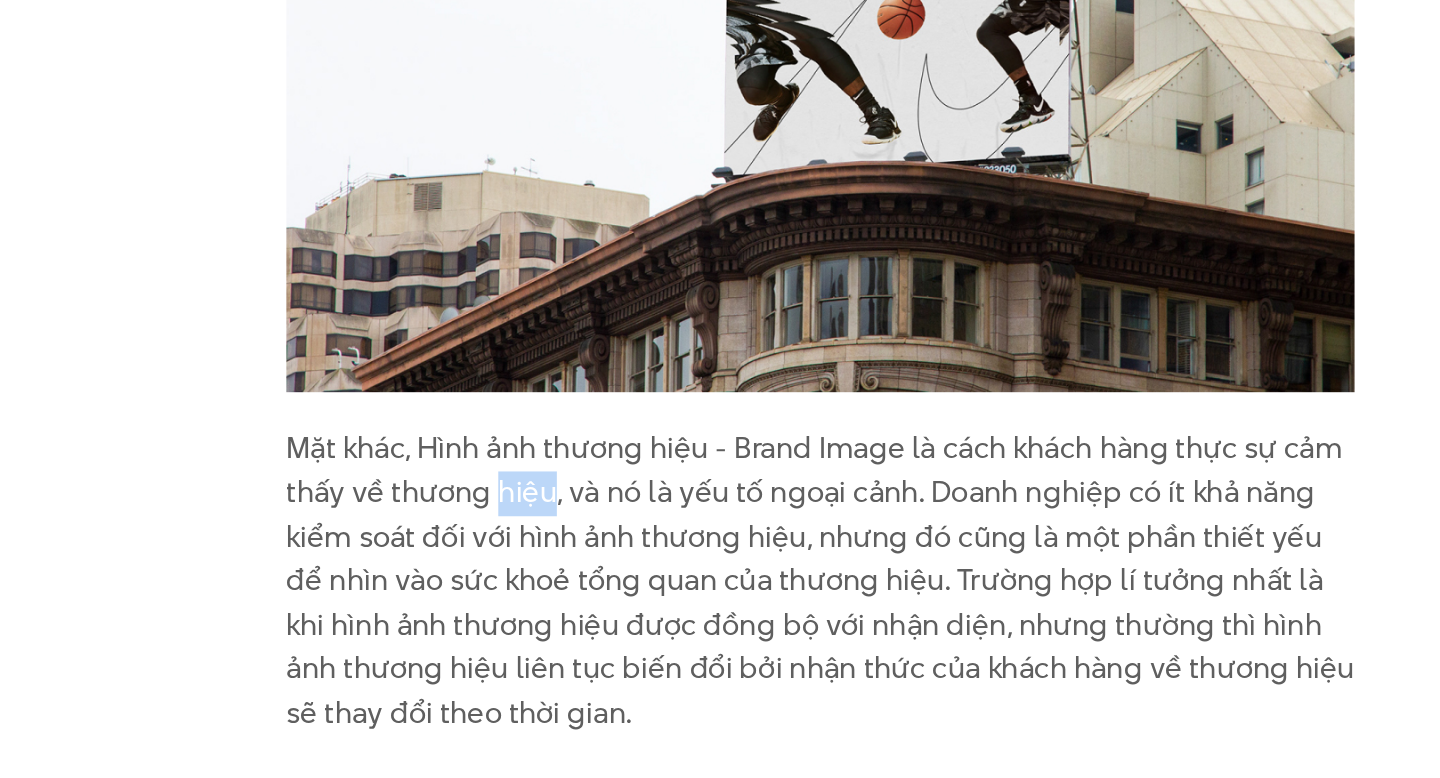 click on "Mặt khác, Hình ảnh thương hiệu - Brand Image là cách khách hàng thực sự cảm thấy về thương hiệu, và nó là yếu tố ngoại cảnh. Doanh nghiệp có ít khả năng kiểm soát đối với hình ảnh thương hiệu, nhưng đó cũng là một phần thiết yếu để nhìn vào sức khoẻ tổng quan của thương hiệu. Trường hợp lí tưởng nhất là khi hình ảnh thương hiệu được đồng bộ với nhận diện, nhưng thường thì hình ảnh thương hiệu liên tục biến đổi bởi nhận thức của khách hàng về thương hiệu sẽ thay đổi theo thời gian." at bounding box center (720, 623) 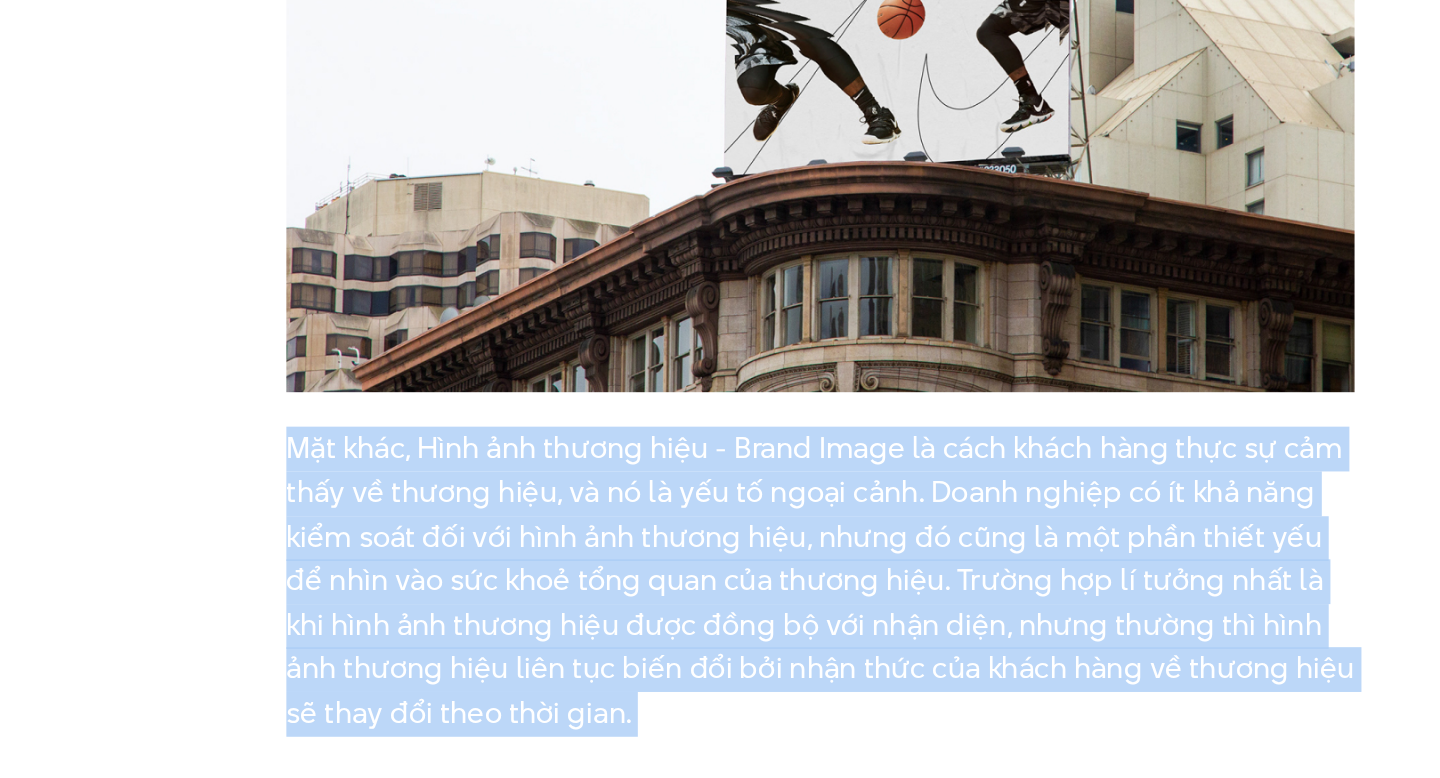 click on "Mặt khác, Hình ảnh thương hiệu - Brand Image là cách khách hàng thực sự cảm thấy về thương hiệu, và nó là yếu tố ngoại cảnh. Doanh nghiệp có ít khả năng kiểm soát đối với hình ảnh thương hiệu, nhưng đó cũng là một phần thiết yếu để nhìn vào sức khoẻ tổng quan của thương hiệu. Trường hợp lí tưởng nhất là khi hình ảnh thương hiệu được đồng bộ với nhận diện, nhưng thường thì hình ảnh thương hiệu liên tục biến đổi bởi nhận thức của khách hàng về thương hiệu sẽ thay đổi theo thời gian." at bounding box center (720, 623) 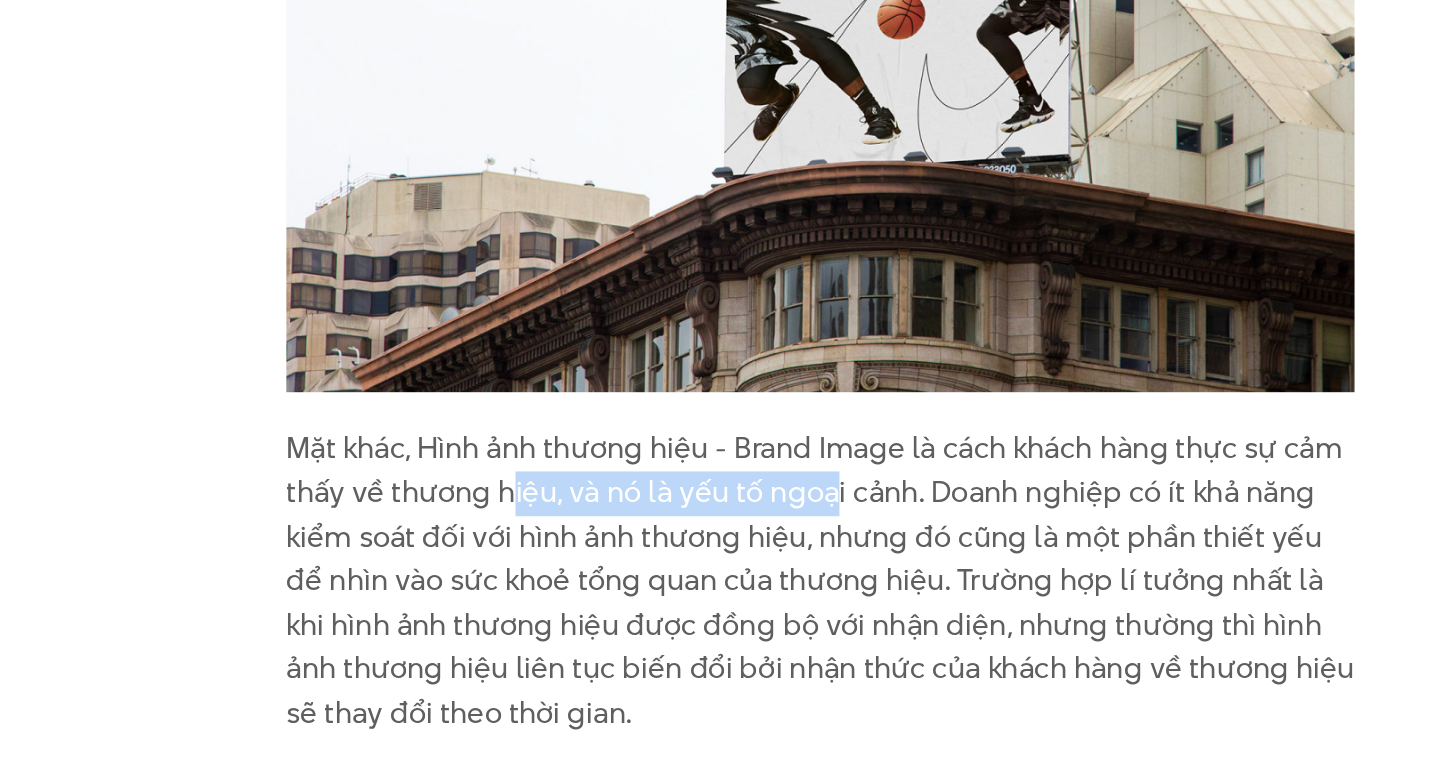 drag, startPoint x: 540, startPoint y: 540, endPoint x: 729, endPoint y: 547, distance: 189.12958 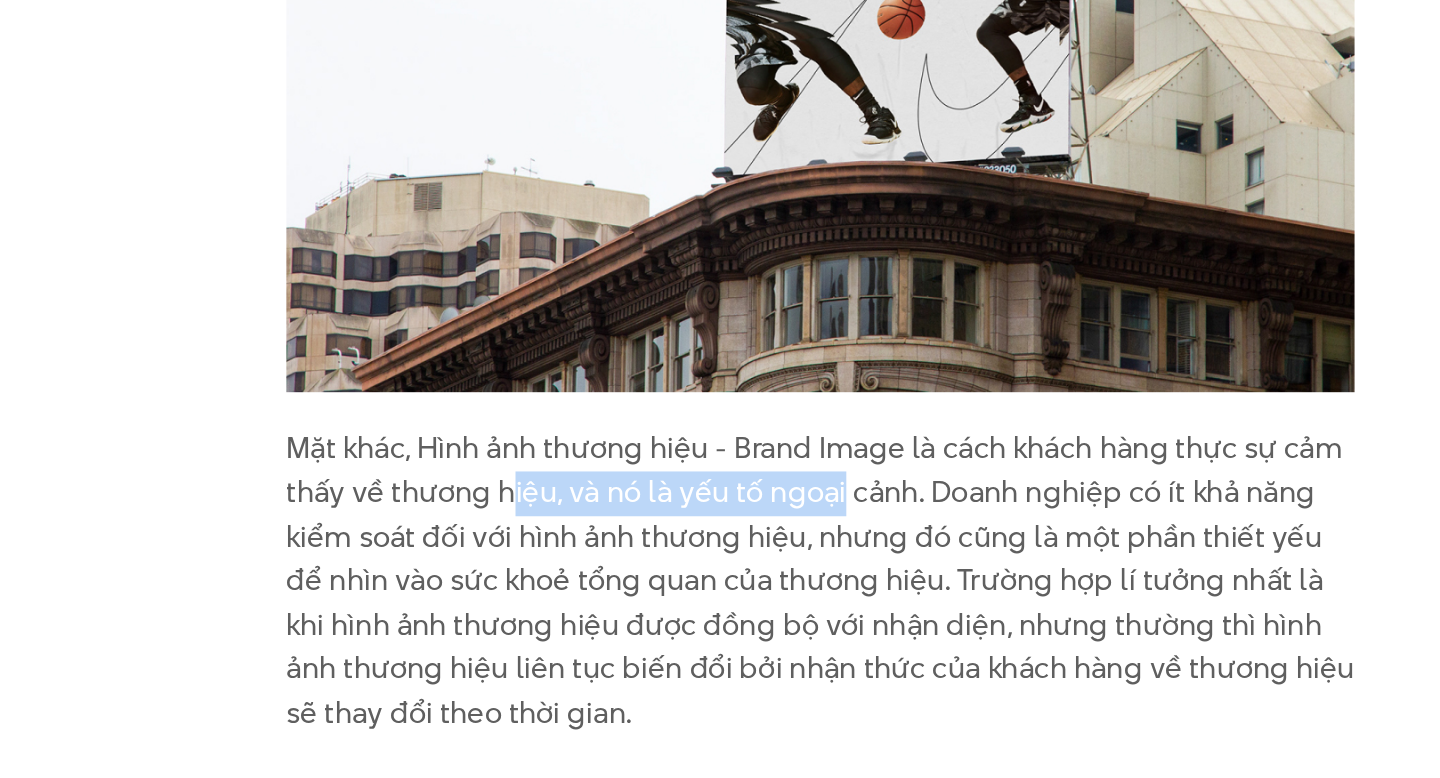 click on "Mặt khác, Hình ảnh thương hiệu - Brand Image là cách khách hàng thực sự cảm thấy về thương hiệu, và nó là yếu tố ngoại cảnh. Doanh nghiệp có ít khả năng kiểm soát đối với hình ảnh thương hiệu, nhưng đó cũng là một phần thiết yếu để nhìn vào sức khoẻ tổng quan của thương hiệu. Trường hợp lí tưởng nhất là khi hình ảnh thương hiệu được đồng bộ với nhận diện, nhưng thường thì hình ảnh thương hiệu liên tục biến đổi bởi nhận thức của khách hàng về thương hiệu sẽ thay đổi theo thời gian." at bounding box center [720, 623] 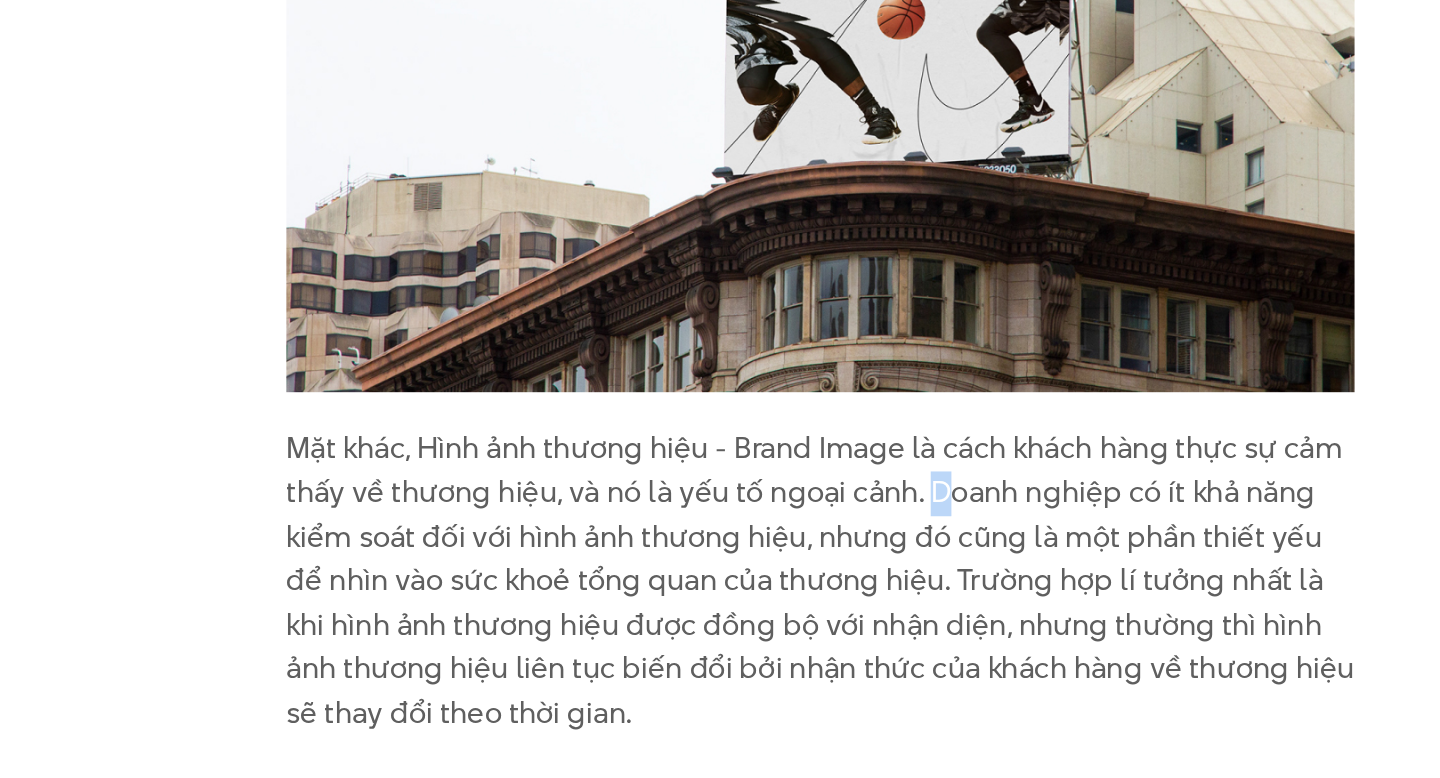 drag, startPoint x: 778, startPoint y: 543, endPoint x: 633, endPoint y: 556, distance: 145.58159 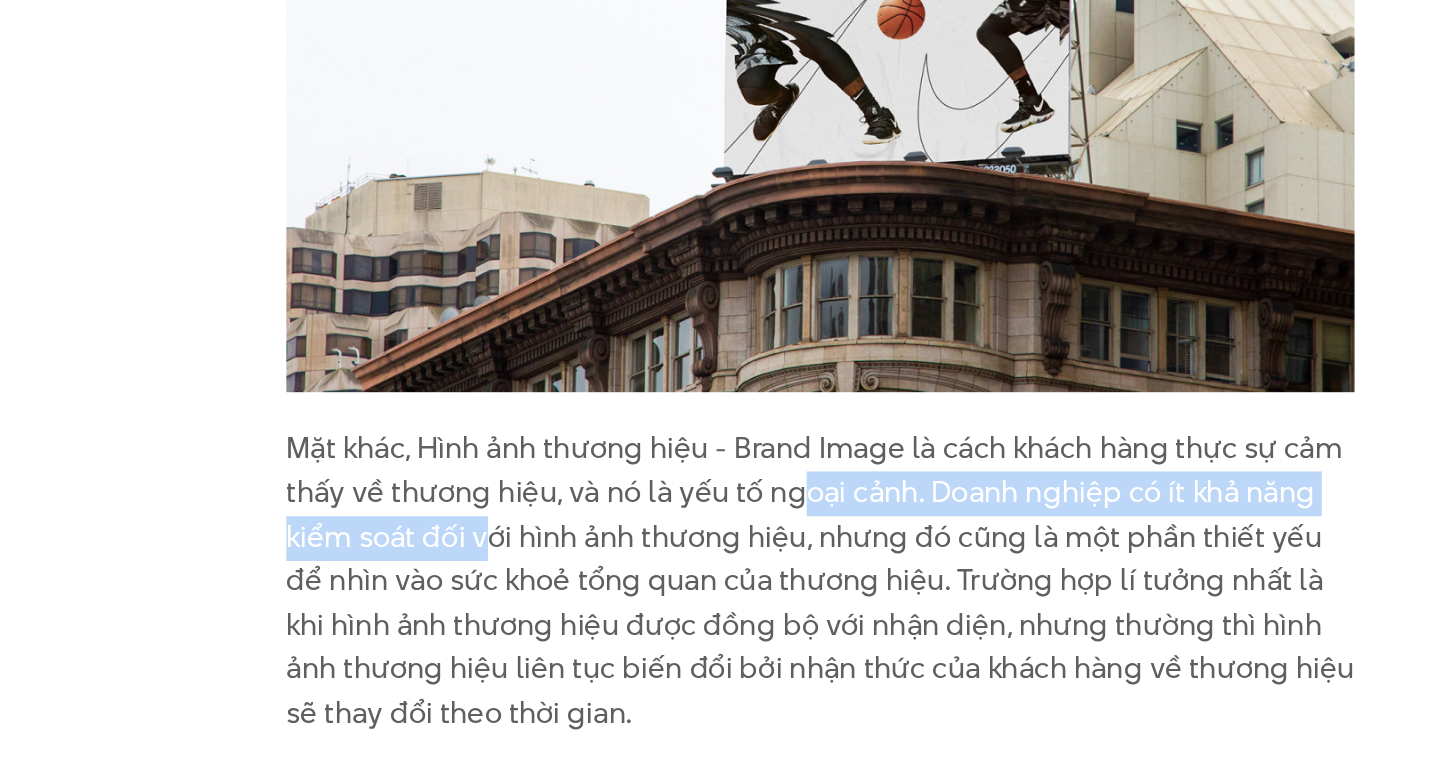 drag, startPoint x: 527, startPoint y: 565, endPoint x: 705, endPoint y: 559, distance: 178.10109 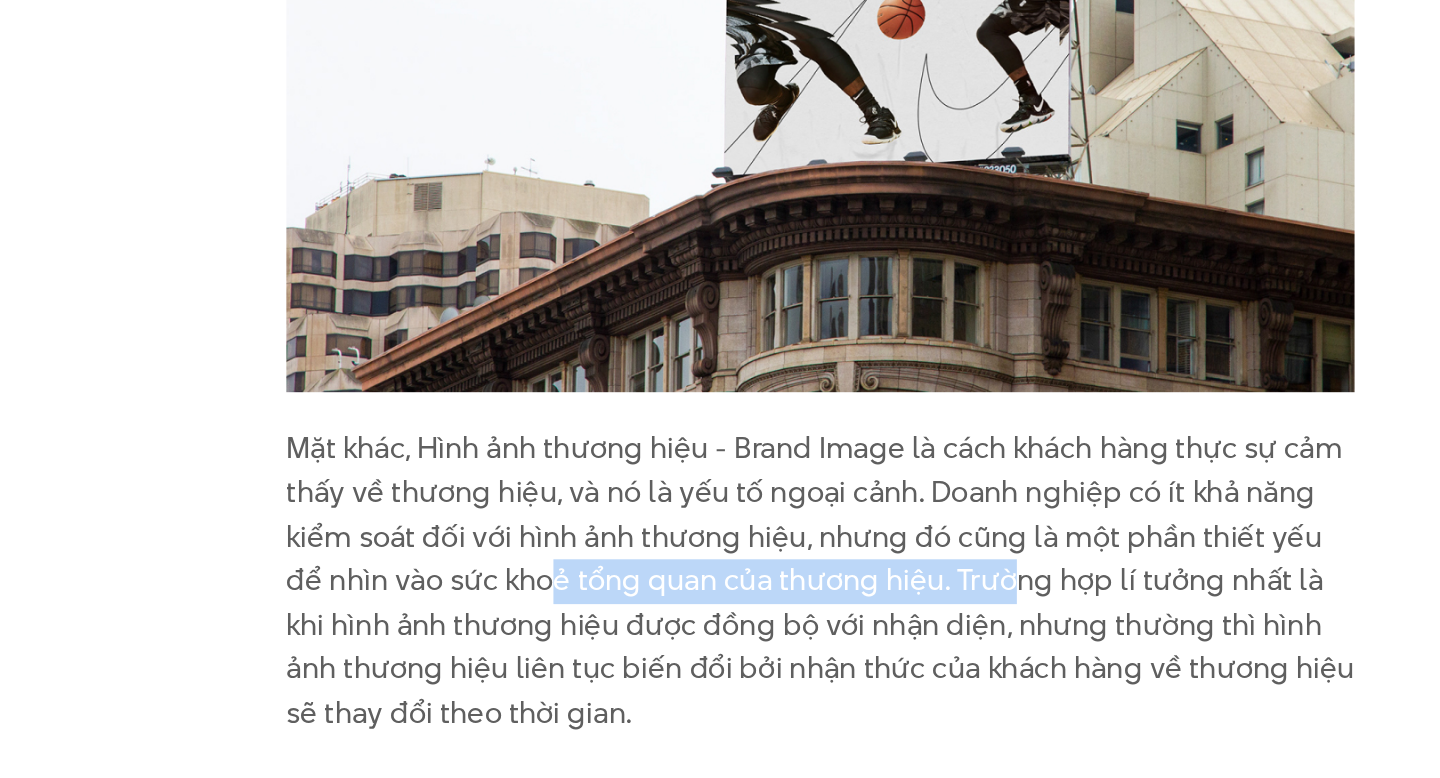 drag, startPoint x: 543, startPoint y: 593, endPoint x: 803, endPoint y: 593, distance: 260 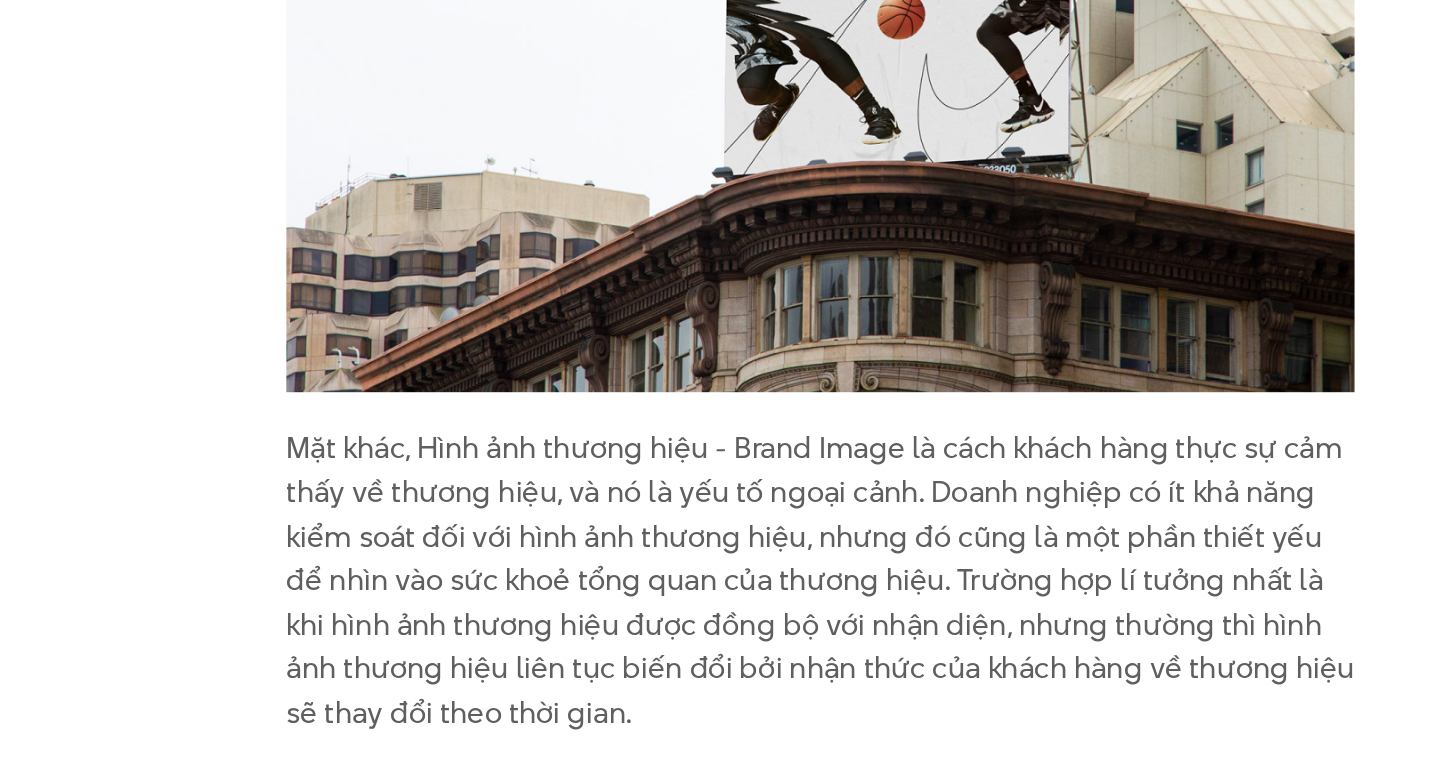 click on "Mặt khác, Hình ảnh thương hiệu - Brand Image là cách khách hàng thực sự cảm thấy về thương hiệu, và nó là yếu tố ngoại cảnh. Doanh nghiệp có ít khả năng kiểm soát đối với hình ảnh thương hiệu, nhưng đó cũng là một phần thiết yếu để nhìn vào sức khoẻ tổng quan của thương hiệu. Trường hợp lí tưởng nhất là khi hình ảnh thương hiệu được đồng bộ với nhận diện, nhưng thường thì hình ảnh thương hiệu liên tục biến đổi bởi nhận thức của khách hàng về thương hiệu sẽ thay đổi theo thời gian." at bounding box center [720, 623] 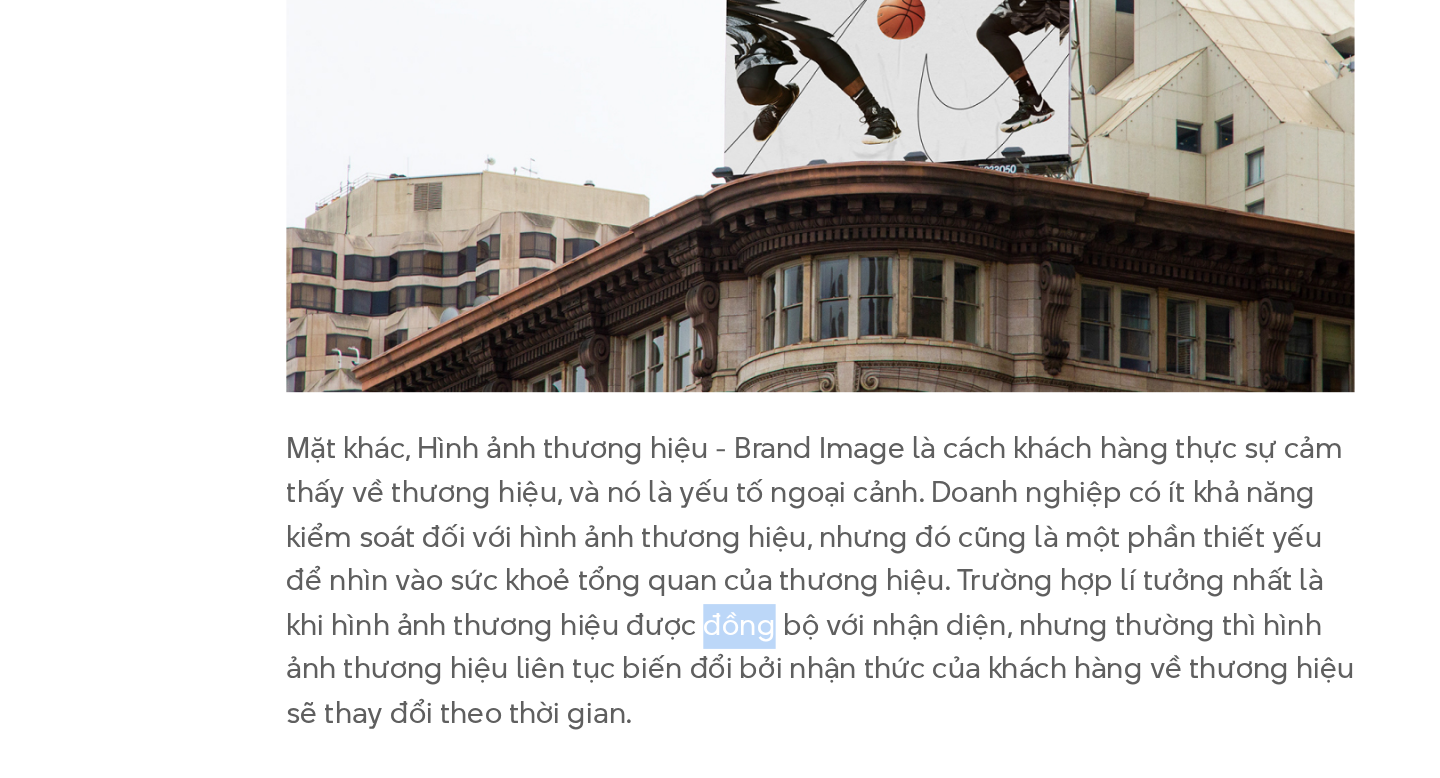 click on "Mặt khác, Hình ảnh thương hiệu - Brand Image là cách khách hàng thực sự cảm thấy về thương hiệu, và nó là yếu tố ngoại cảnh. Doanh nghiệp có ít khả năng kiểm soát đối với hình ảnh thương hiệu, nhưng đó cũng là một phần thiết yếu để nhìn vào sức khoẻ tổng quan của thương hiệu. Trường hợp lí tưởng nhất là khi hình ảnh thương hiệu được đồng bộ với nhận diện, nhưng thường thì hình ảnh thương hiệu liên tục biến đổi bởi nhận thức của khách hàng về thương hiệu sẽ thay đổi theo thời gian." at bounding box center (720, 623) 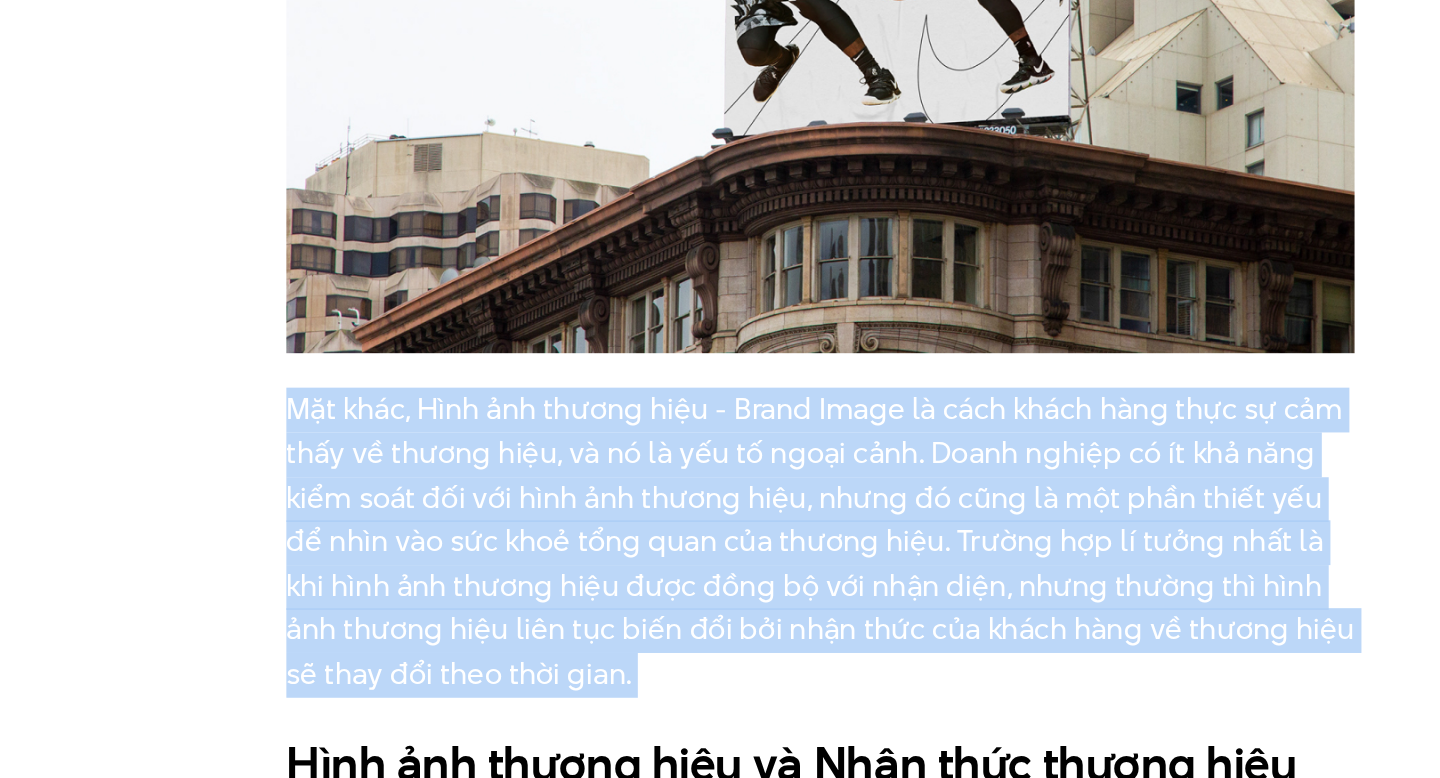 click on "Mặt khác, Hình ảnh thương hiệu - Brand Image là cách khách hàng thực sự cảm thấy về thương hiệu, và nó là yếu tố ngoại cảnh. Doanh nghiệp có ít khả năng kiểm soát đối với hình ảnh thương hiệu, nhưng đó cũng là một phần thiết yếu để nhìn vào sức khoẻ tổng quan của thương hiệu. Trường hợp lí tưởng nhất là khi hình ảnh thương hiệu được đồng bộ với nhận diện, nhưng thường thì hình ảnh thương hiệu liên tục biến đổi bởi nhận thức của khách hàng về thương hiệu sẽ thay đổi theo thời gian." at bounding box center (720, 623) 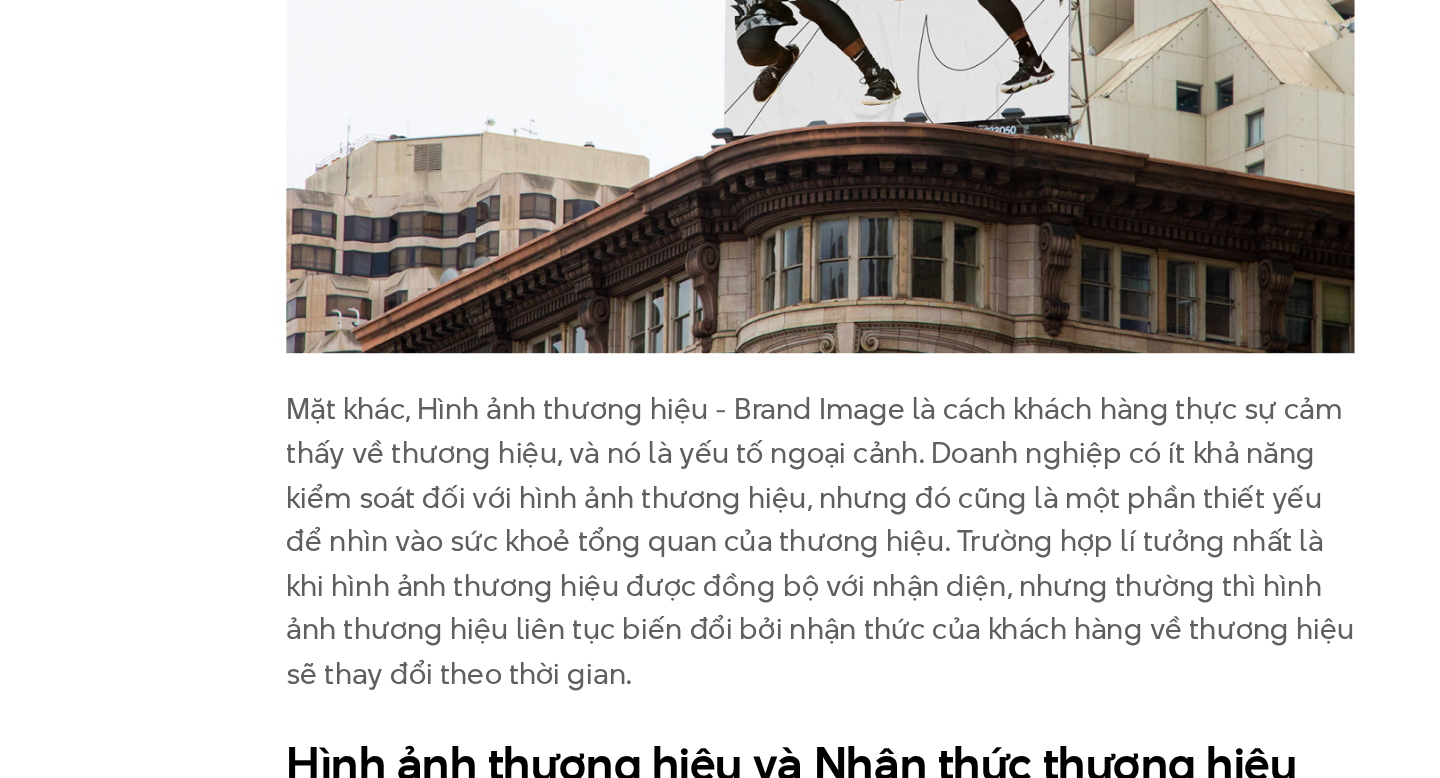 click on "Mặt khác, Hình ảnh thương hiệu - Brand Image là cách khách hàng thực sự cảm thấy về thương hiệu, và nó là yếu tố ngoại cảnh. Doanh nghiệp có ít khả năng kiểm soát đối với hình ảnh thương hiệu, nhưng đó cũng là một phần thiết yếu để nhìn vào sức khoẻ tổng quan của thương hiệu. Trường hợp lí tưởng nhất là khi hình ảnh thương hiệu được đồng bộ với nhận diện, nhưng thường thì hình ảnh thương hiệu liên tục biến đổi bởi nhận thức của khách hàng về thương hiệu sẽ thay đổi theo thời gian." at bounding box center (720, 623) 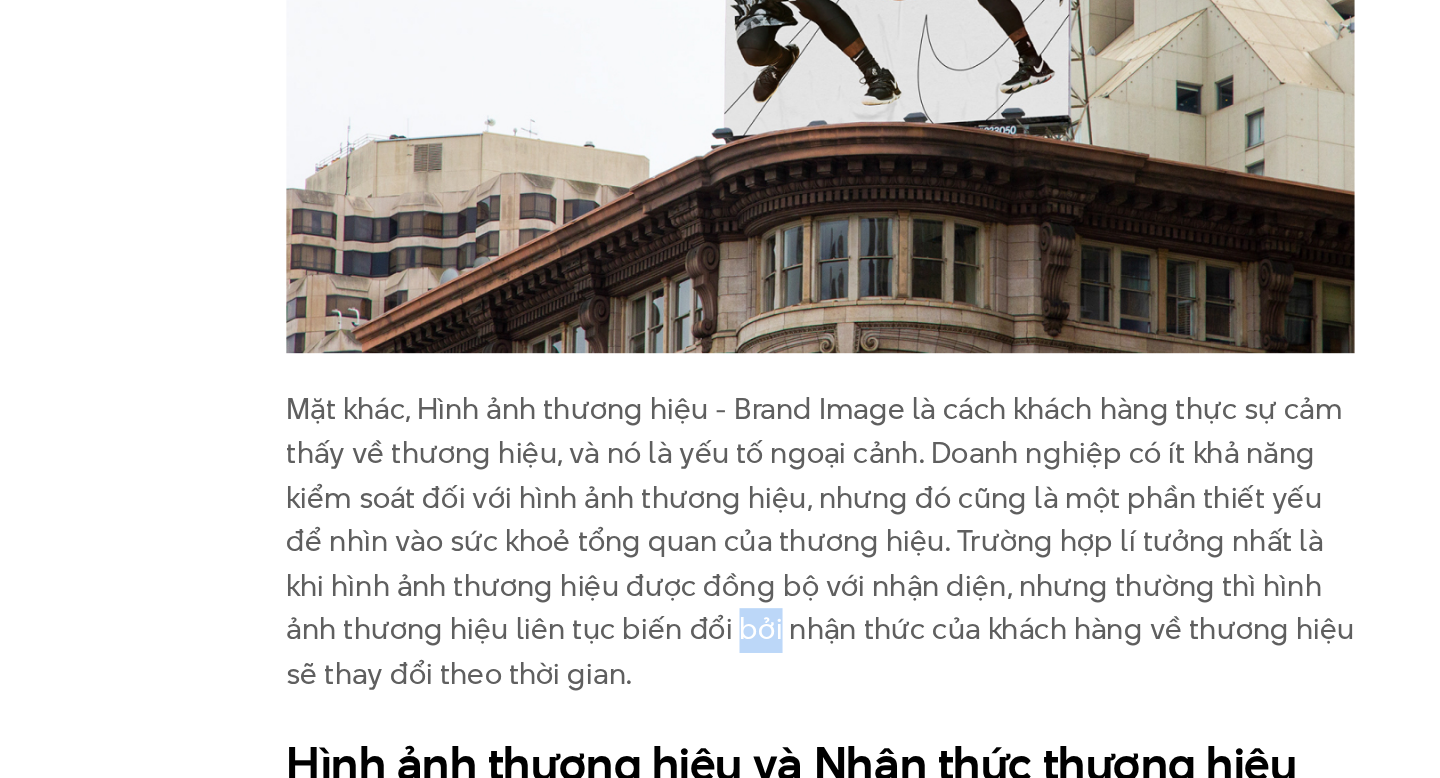 click on "Mặt khác, Hình ảnh thương hiệu - Brand Image là cách khách hàng thực sự cảm thấy về thương hiệu, và nó là yếu tố ngoại cảnh. Doanh nghiệp có ít khả năng kiểm soát đối với hình ảnh thương hiệu, nhưng đó cũng là một phần thiết yếu để nhìn vào sức khoẻ tổng quan của thương hiệu. Trường hợp lí tưởng nhất là khi hình ảnh thương hiệu được đồng bộ với nhận diện, nhưng thường thì hình ảnh thương hiệu liên tục biến đổi bởi nhận thức của khách hàng về thương hiệu sẽ thay đổi theo thời gian." at bounding box center [720, 623] 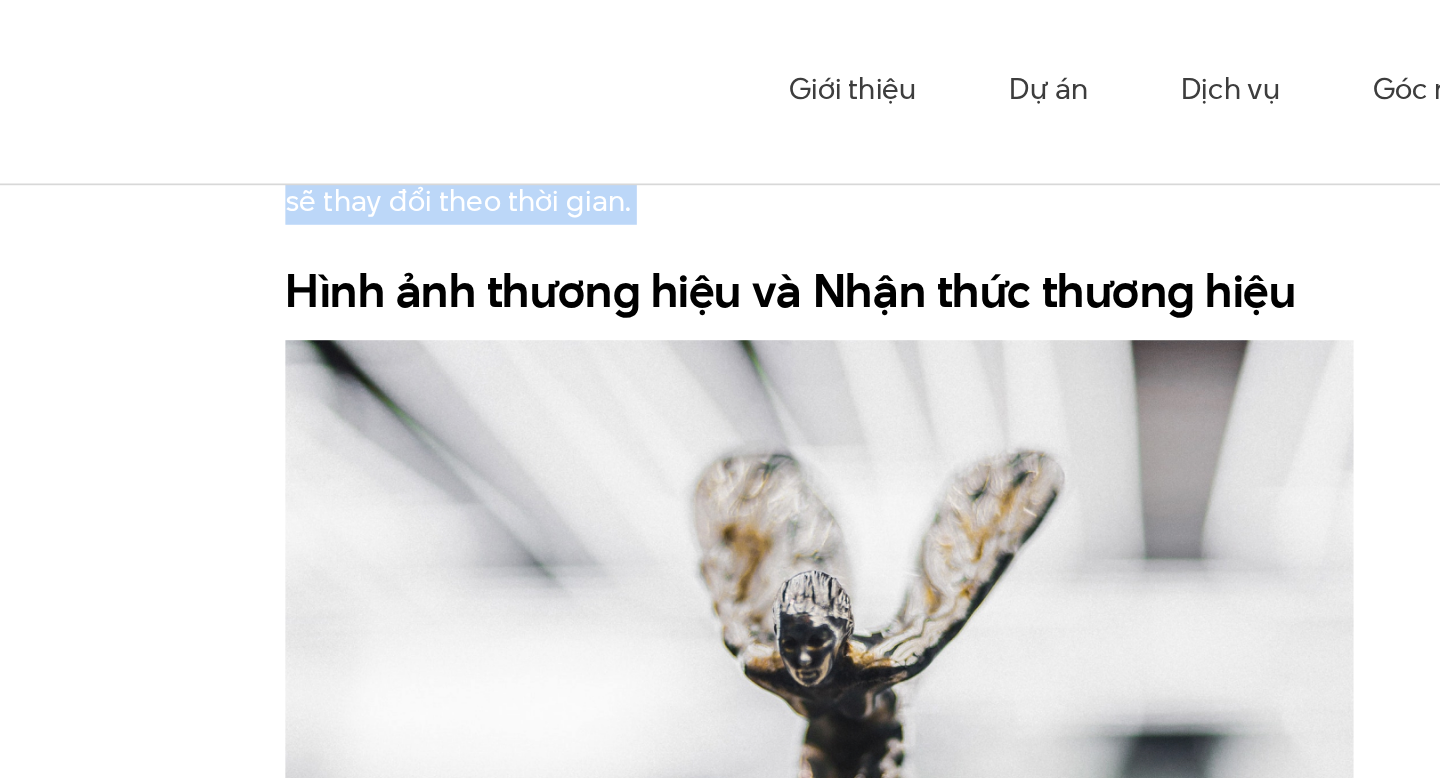 scroll, scrollTop: 3052, scrollLeft: 0, axis: vertical 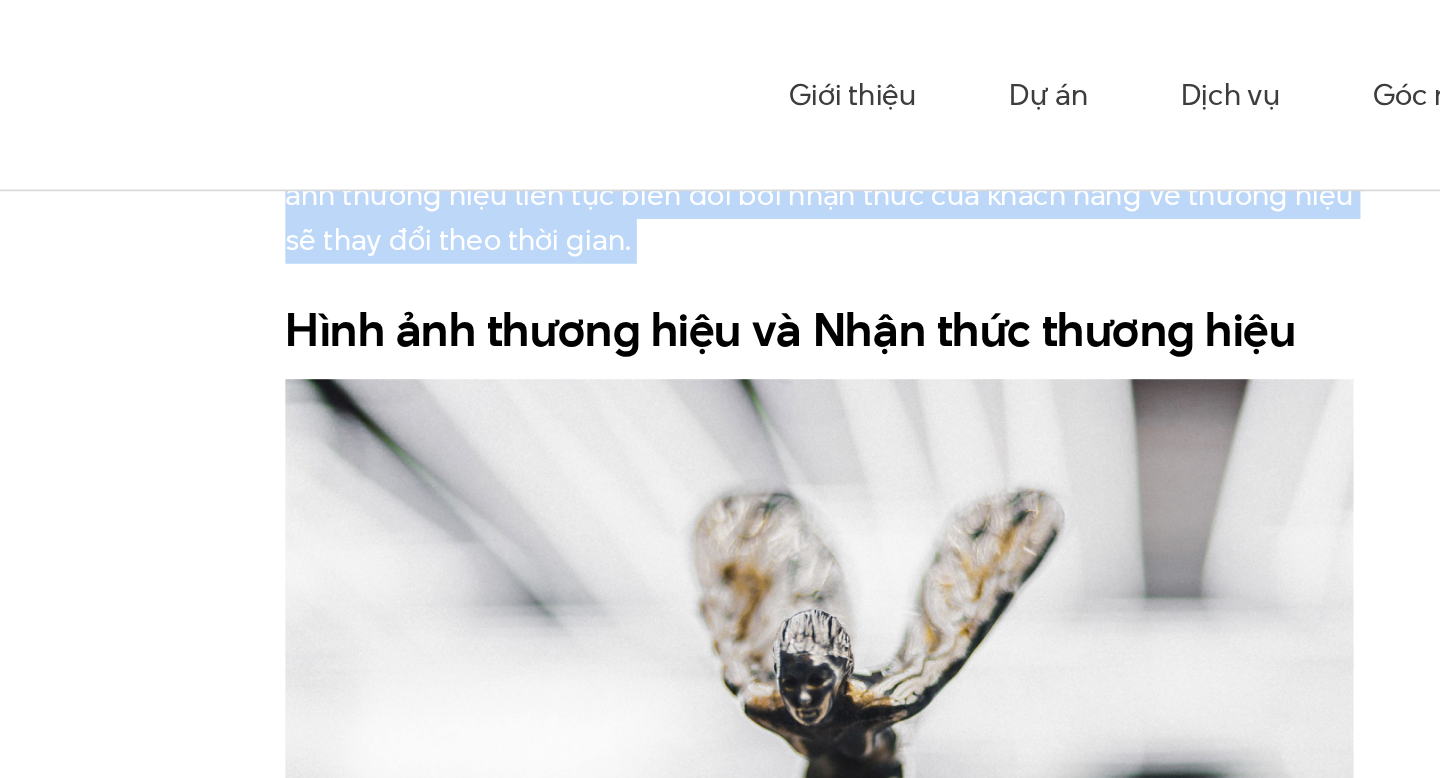 click on "Hình ảnh thương hiệu và Nhận thức thương hiệu" at bounding box center [720, 192] 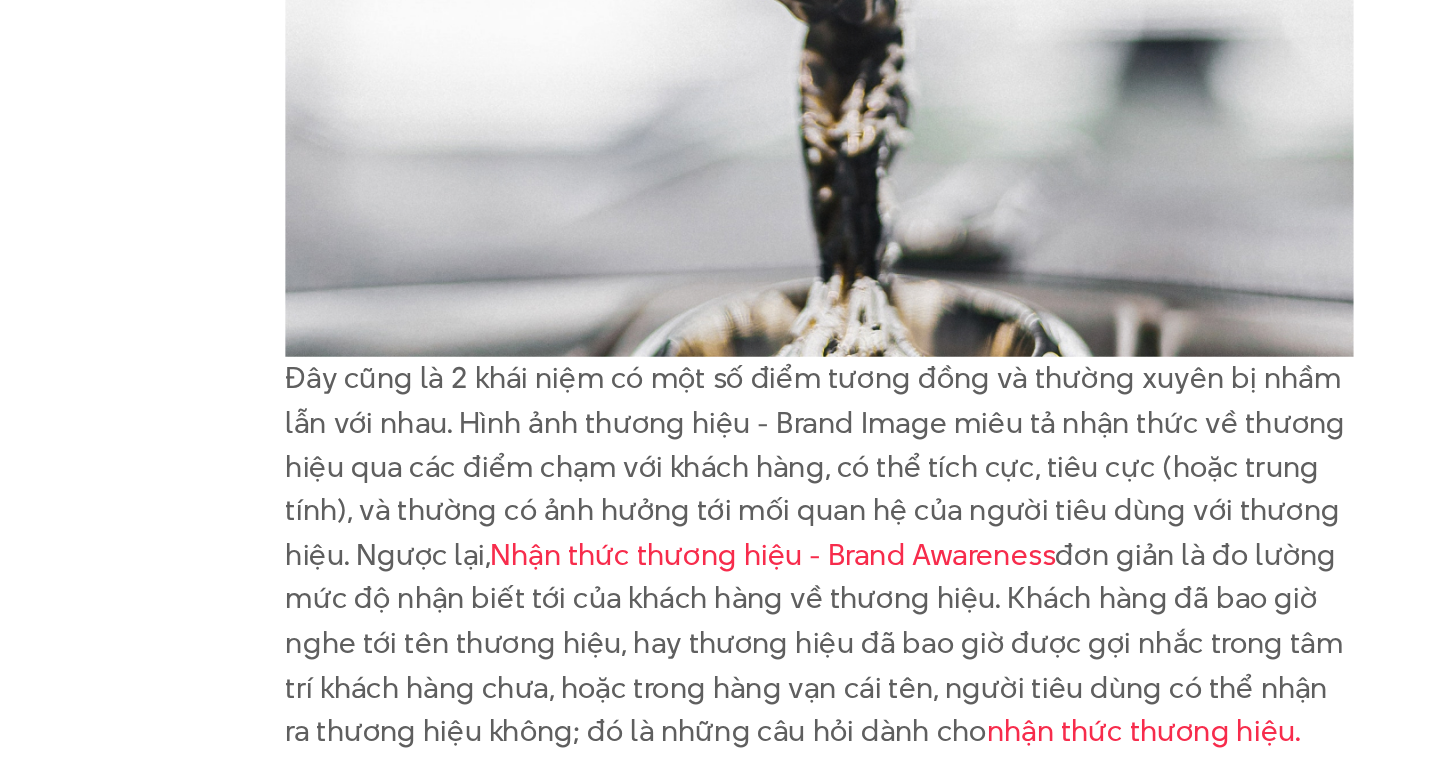 scroll, scrollTop: 3160, scrollLeft: 0, axis: vertical 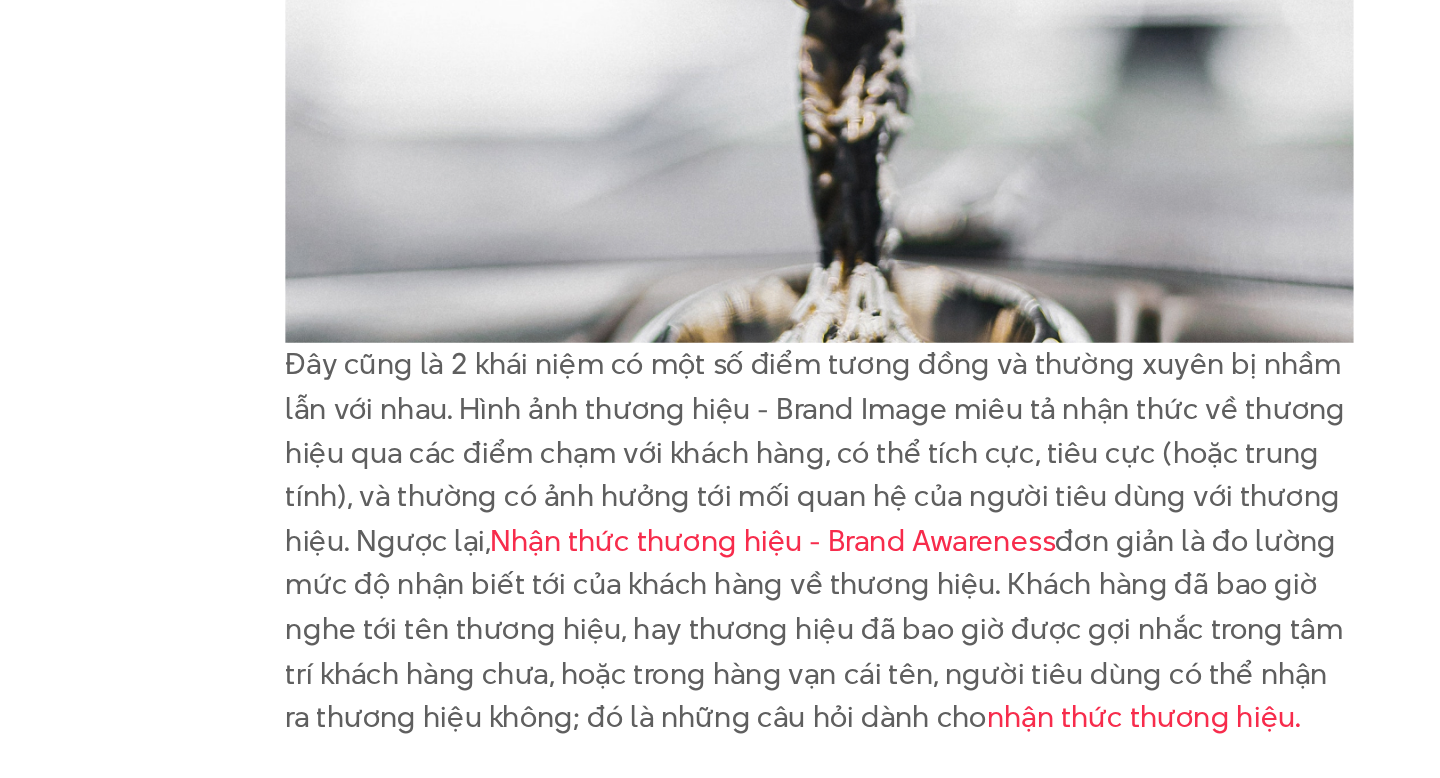 click on "Đây cũng là 2 khái niệm có một số điểm tương đồng và thường xuyên bị nhầm lẫn với nhau. Hình ảnh thương hiệu - Brand Image miêu tả nhận thức về thương hiệu qua các điểm chạm với khách hàng, có thể tích cực, tiêu cực (hoặc trung tính), và thường có ảnh hưởng tới mối quan hệ của người tiêu dùng với thương hiệu. Ngược lại,  Nhận thức thương hiệu - Brand Awareness  đơn giản là đo lường mức độ nhận biết tới của khách hàng về thương hiệu. Khách hàng đã bao giờ nghe tới tên thương hiệu, hay thương hiệu đã bao giờ được gợi nhắc trong tâm trí khách hàng chưa, hoặc trong hàng vạn cái tên, người tiêu dùng có thể nhận ra thương hiệu không; đó là những câu hỏi dành cho  nhận thức thương hiệu." at bounding box center (720, 640) 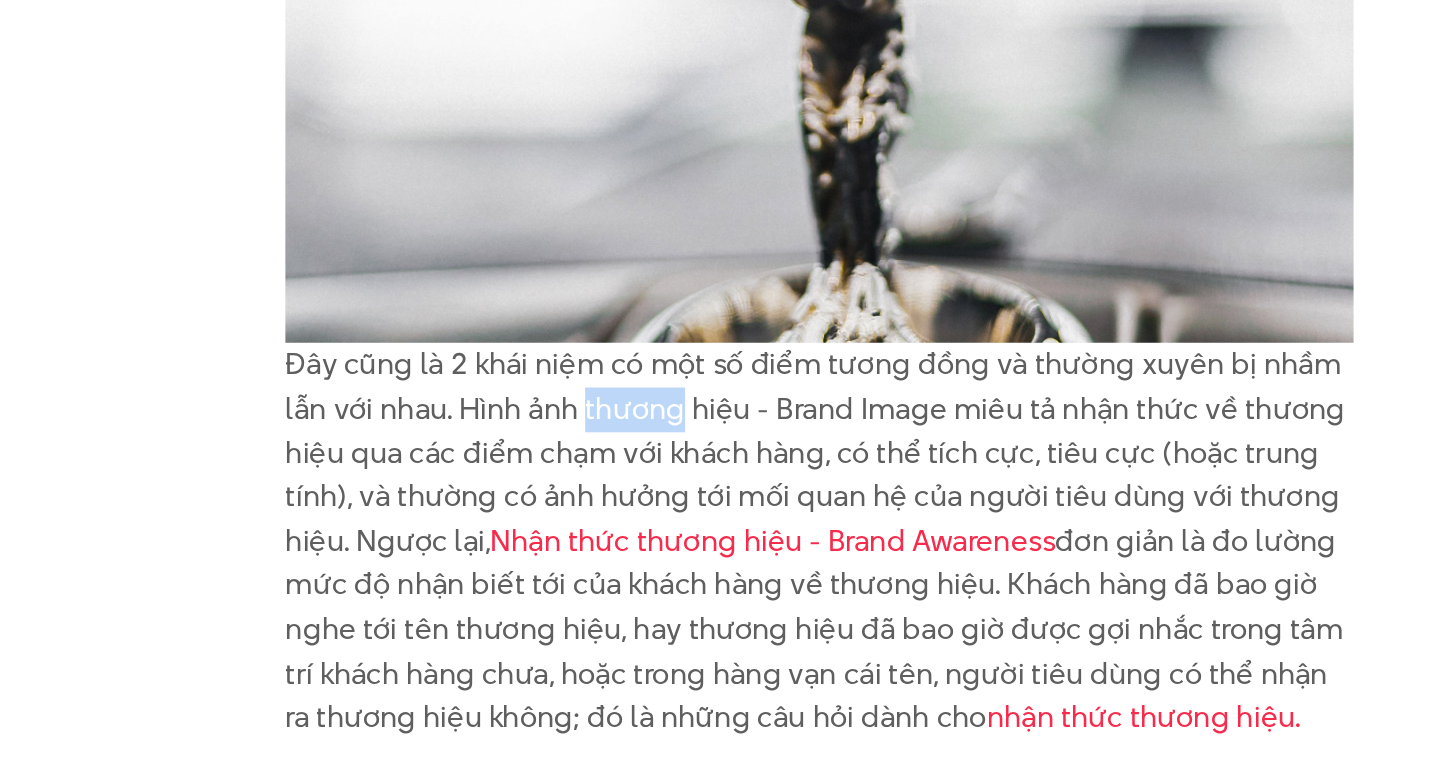 click on "Đây cũng là 2 khái niệm có một số điểm tương đồng và thường xuyên bị nhầm lẫn với nhau. Hình ảnh thương hiệu - Brand Image miêu tả nhận thức về thương hiệu qua các điểm chạm với khách hàng, có thể tích cực, tiêu cực (hoặc trung tính), và thường có ảnh hưởng tới mối quan hệ của người tiêu dùng với thương hiệu. Ngược lại,  Nhận thức thương hiệu - Brand Awareness  đơn giản là đo lường mức độ nhận biết tới của khách hàng về thương hiệu. Khách hàng đã bao giờ nghe tới tên thương hiệu, hay thương hiệu đã bao giờ được gợi nhắc trong tâm trí khách hàng chưa, hoặc trong hàng vạn cái tên, người tiêu dùng có thể nhận ra thương hiệu không; đó là những câu hỏi dành cho  nhận thức thương hiệu." at bounding box center [720, 640] 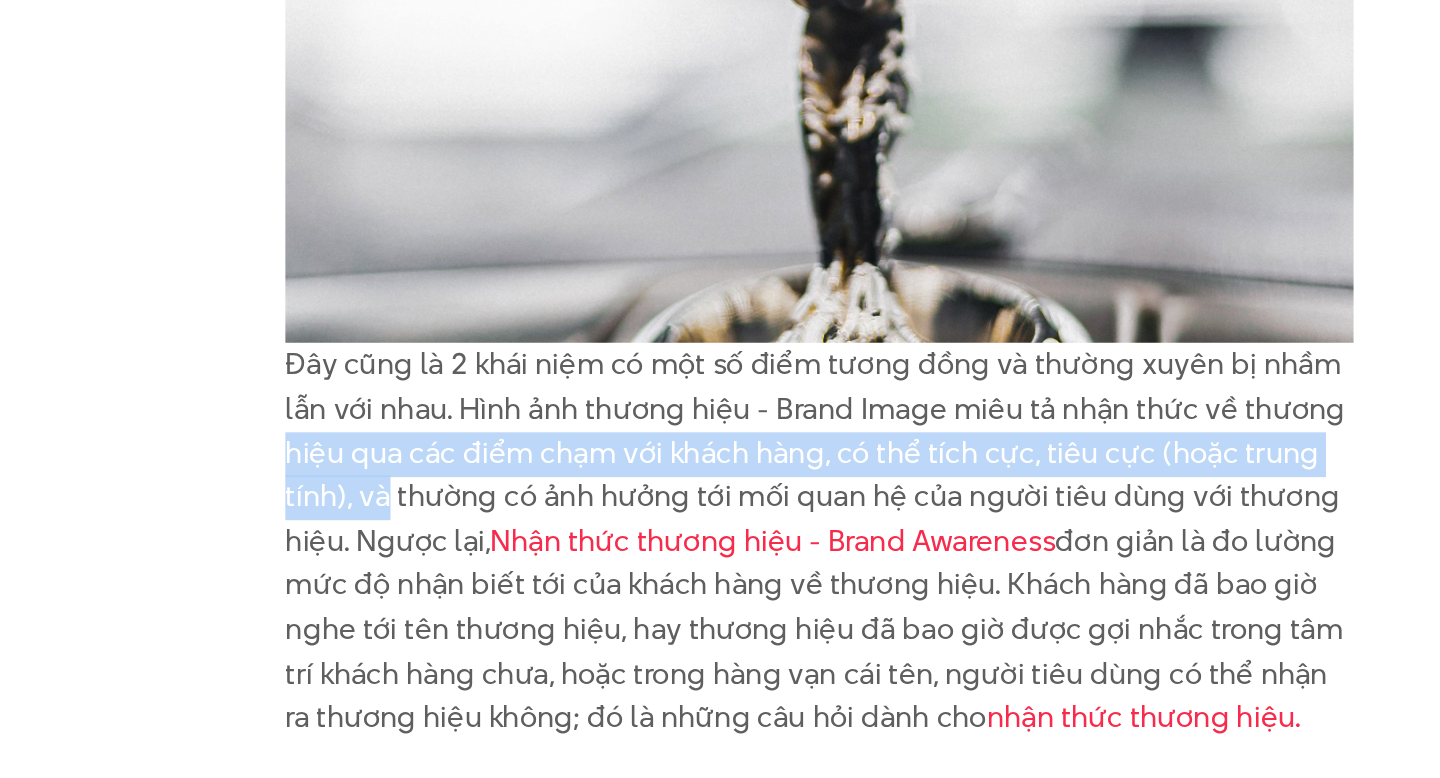 drag, startPoint x: 402, startPoint y: 558, endPoint x: 469, endPoint y: 592, distance: 75.13322 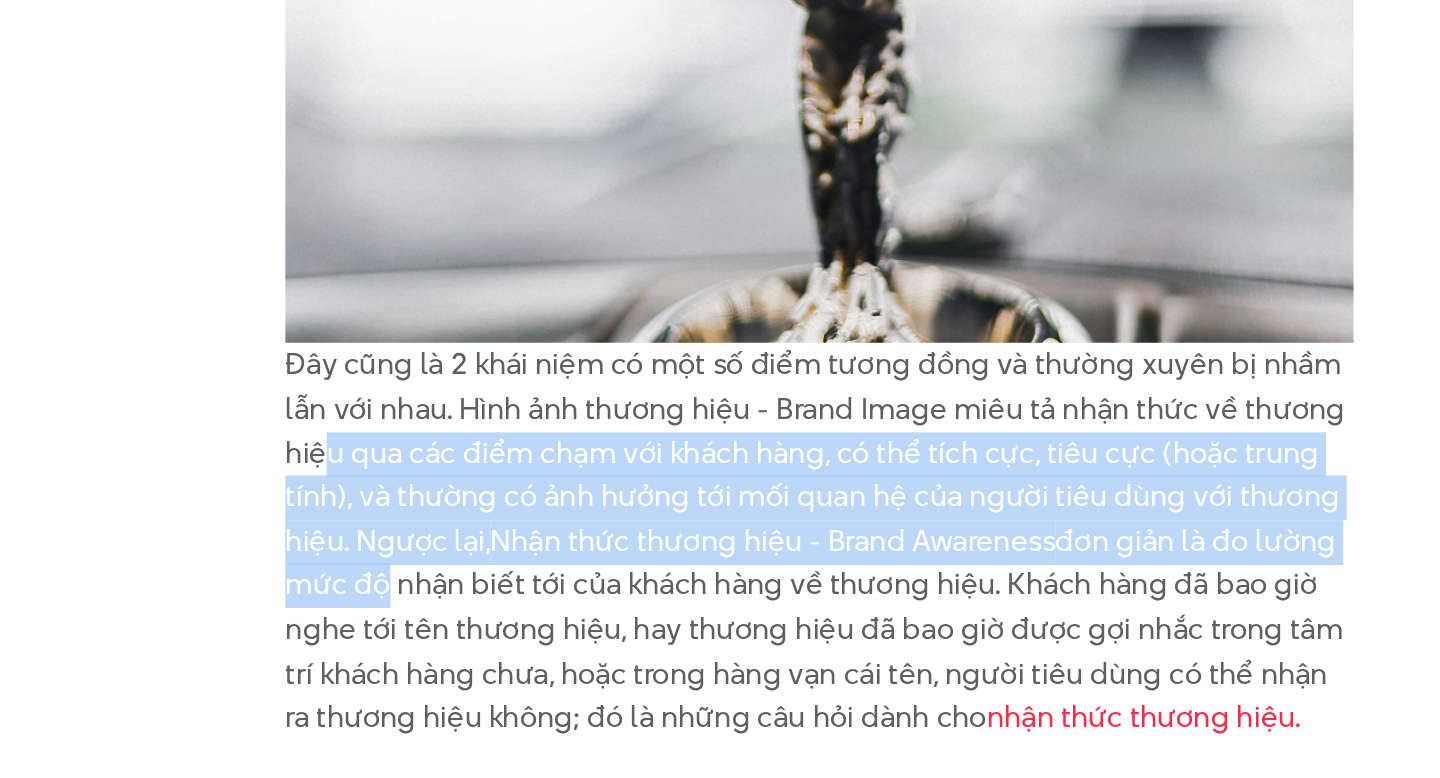drag, startPoint x: 432, startPoint y: 569, endPoint x: 468, endPoint y: 643, distance: 82.29216 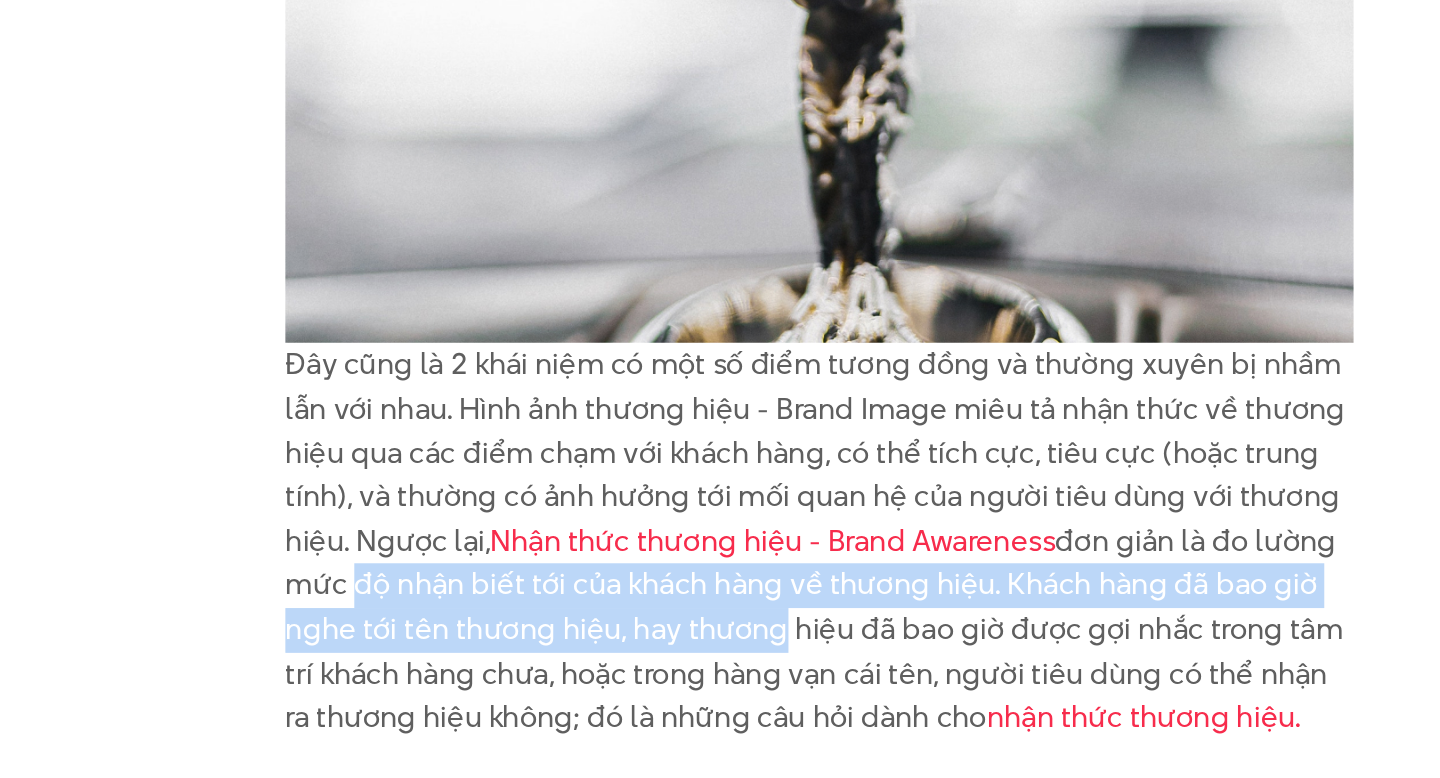 drag, startPoint x: 453, startPoint y: 638, endPoint x: 691, endPoint y: 655, distance: 238.60637 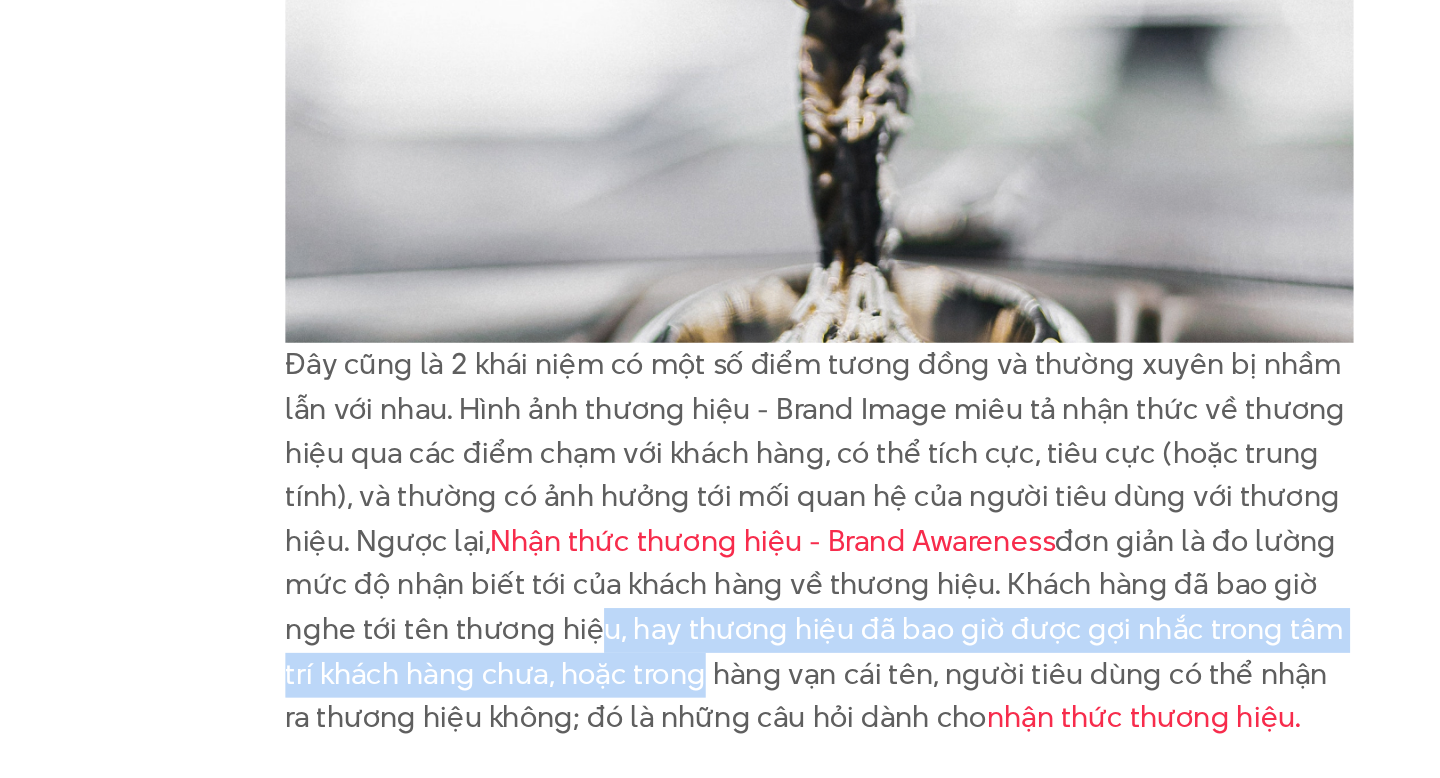 drag, startPoint x: 589, startPoint y: 658, endPoint x: 650, endPoint y: 697, distance: 72.40166 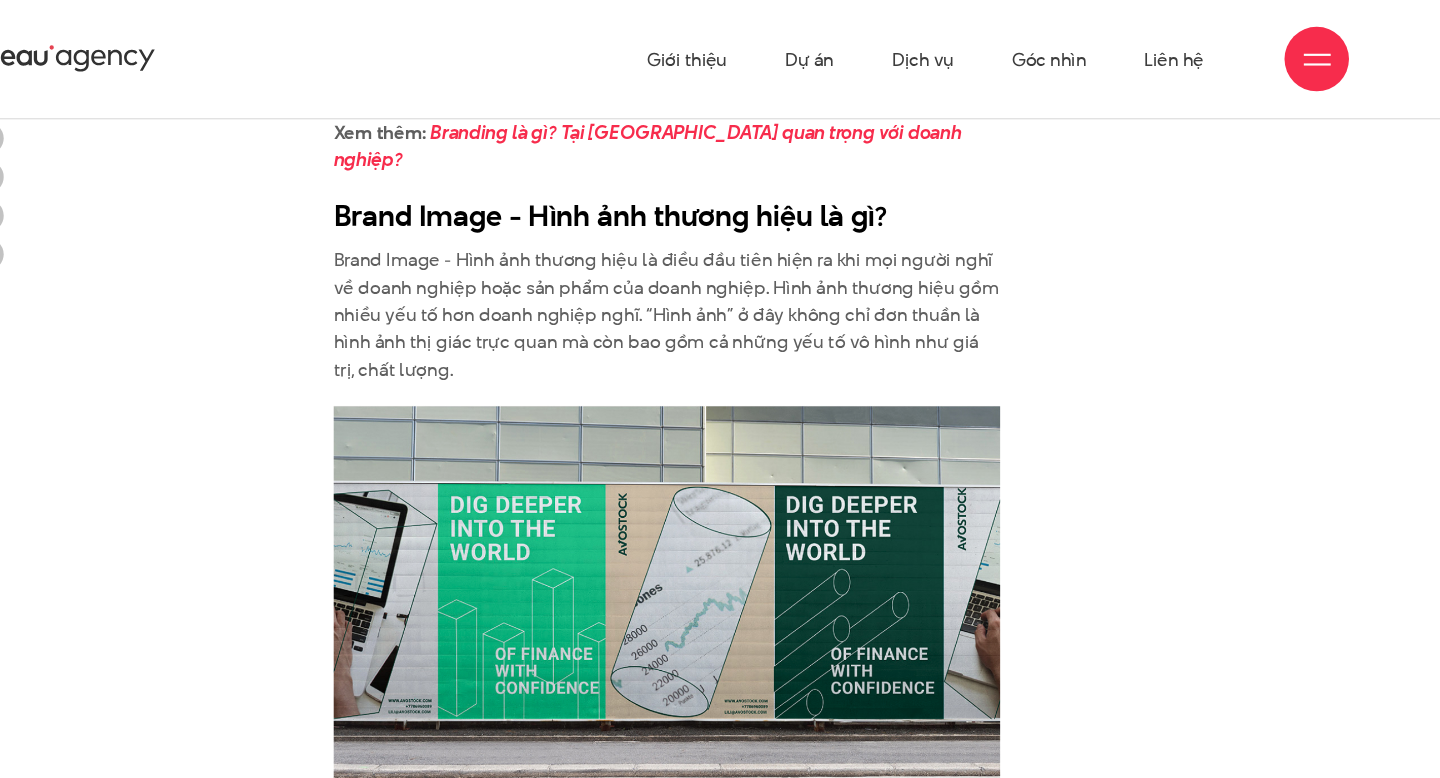 scroll, scrollTop: 978, scrollLeft: 0, axis: vertical 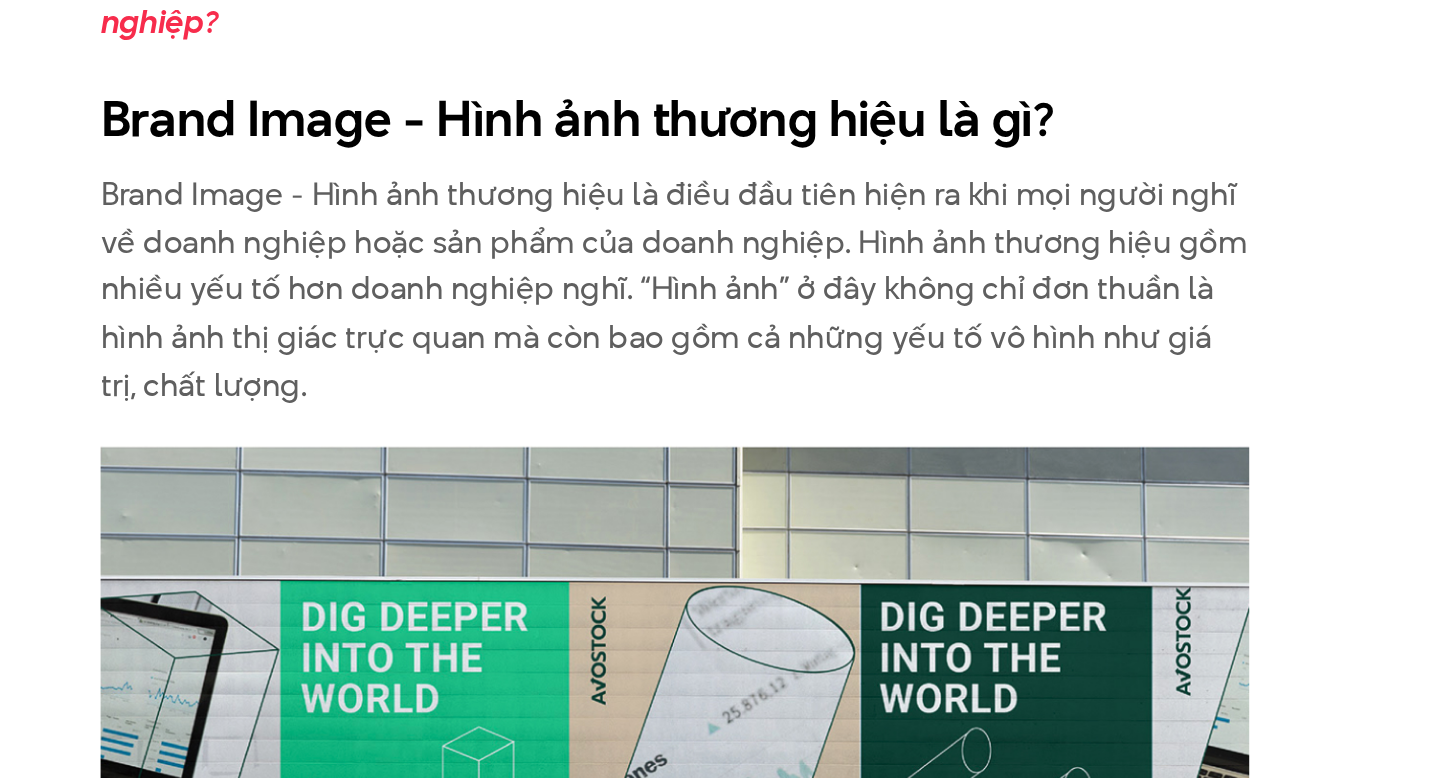 click on "Brand Image - Hình ảnh thương hiệu là điều đầu tiên hiện ra khi mọi người nghĩ về doanh nghiệp hoặc sản phẩm của doanh nghiệp. Hình ảnh thương hiệu gồm nhiều yếu tố hơn doanh nghiệp nghĩ. “Hình ảnh” ở đây không chỉ đơn thuần là hình ảnh thị giác trực quan mà còn bao gồm cả những yếu tố vô hình như giá trị, chất lượng." at bounding box center [720, 426] 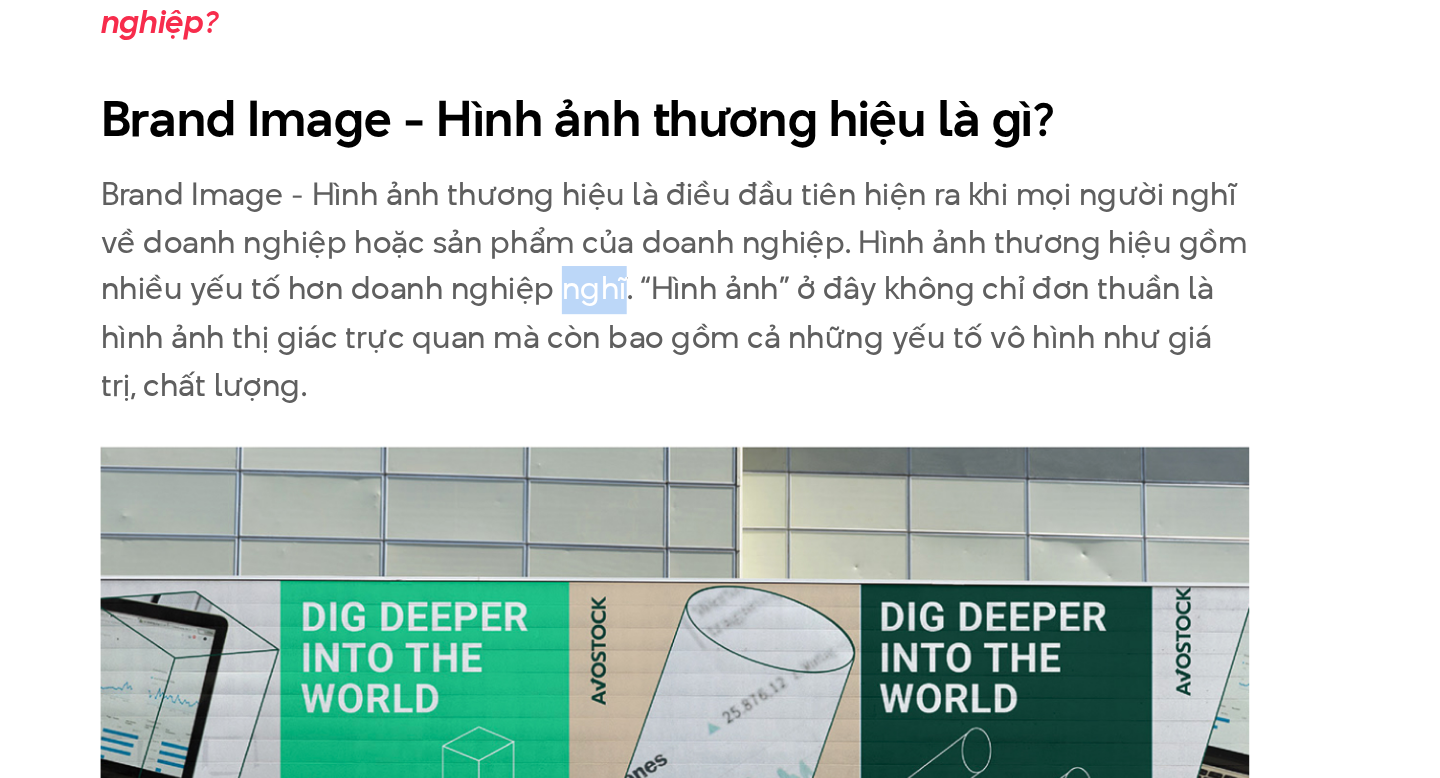 click on "Brand Image - Hình ảnh thương hiệu là điều đầu tiên hiện ra khi mọi người nghĩ về doanh nghiệp hoặc sản phẩm của doanh nghiệp. Hình ảnh thương hiệu gồm nhiều yếu tố hơn doanh nghiệp nghĩ. “Hình ảnh” ở đây không chỉ đơn thuần là hình ảnh thị giác trực quan mà còn bao gồm cả những yếu tố vô hình như giá trị, chất lượng." at bounding box center [720, 426] 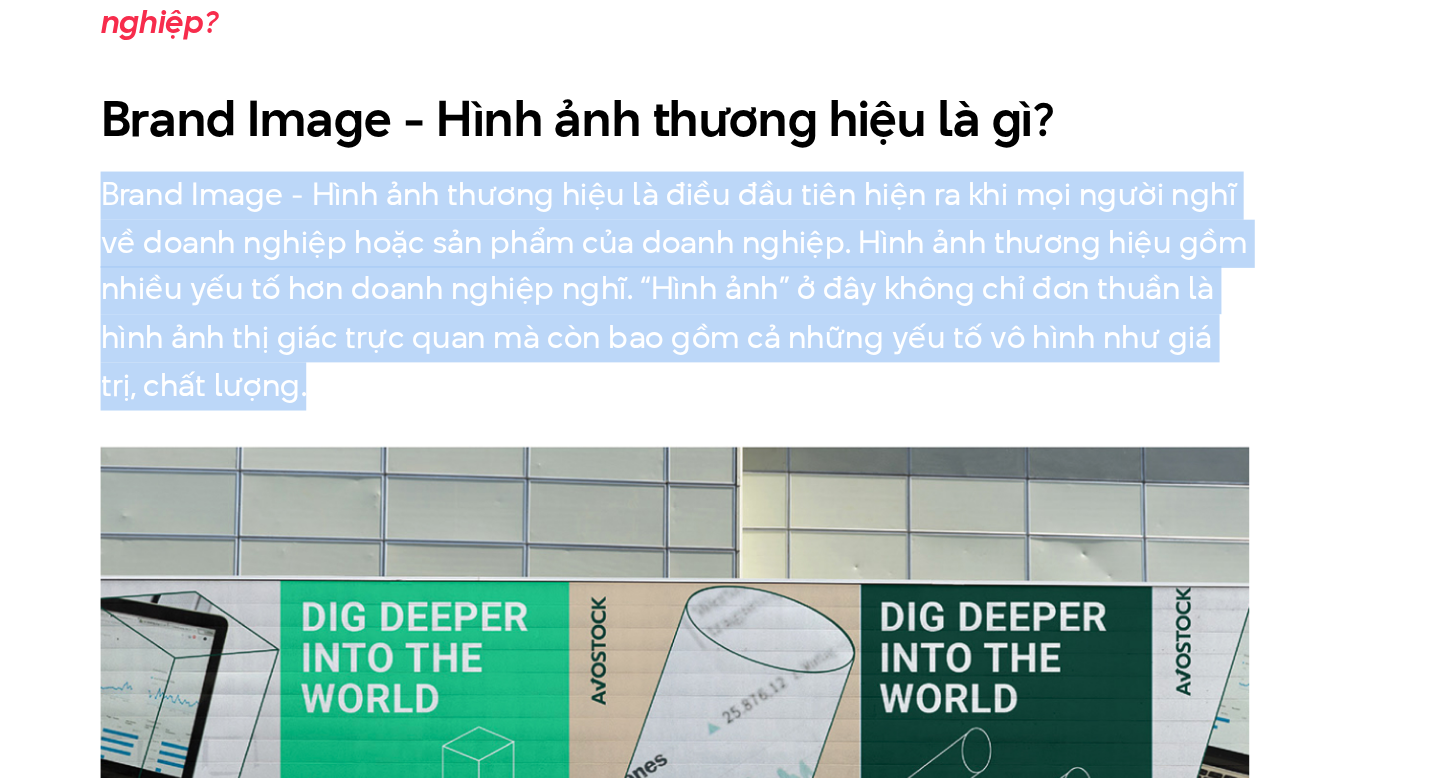 click on "Brand Image - Hình ảnh thương hiệu là điều đầu tiên hiện ra khi mọi người nghĩ về doanh nghiệp hoặc sản phẩm của doanh nghiệp. Hình ảnh thương hiệu gồm nhiều yếu tố hơn doanh nghiệp nghĩ. “Hình ảnh” ở đây không chỉ đơn thuần là hình ảnh thị giác trực quan mà còn bao gồm cả những yếu tố vô hình như giá trị, chất lượng." at bounding box center [720, 426] 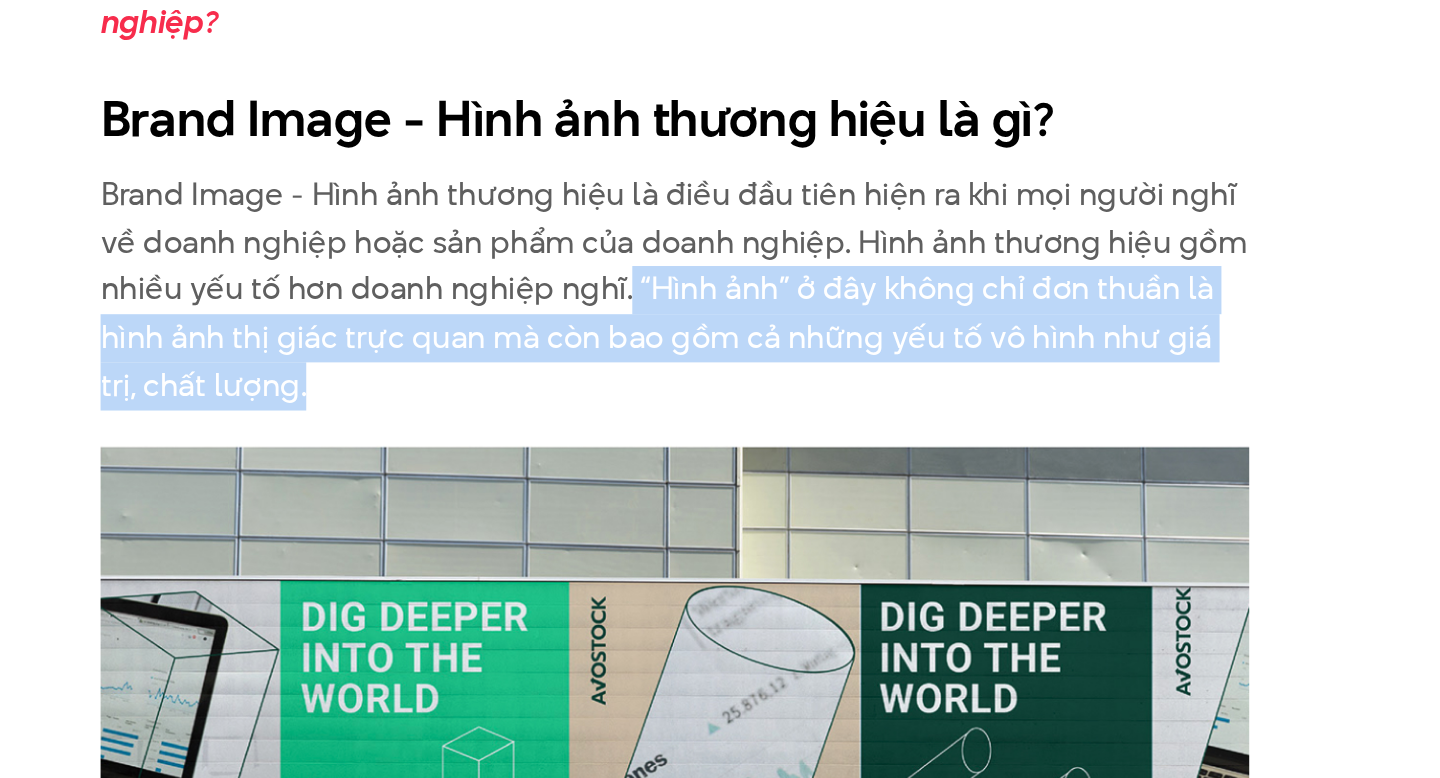 drag, startPoint x: 694, startPoint y: 404, endPoint x: 567, endPoint y: 460, distance: 138.79842 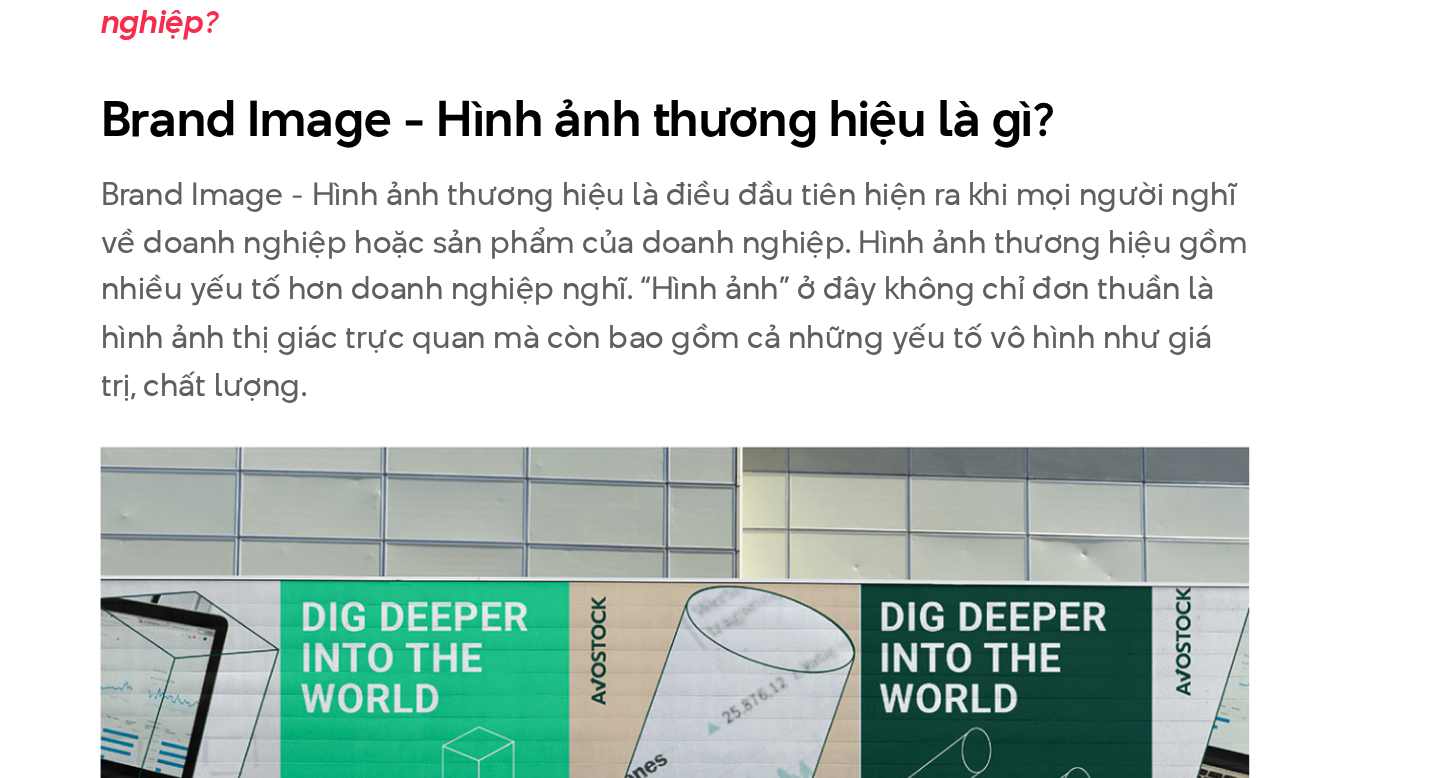 click on "Brand Image - Hình ảnh thương hiệu là điều đầu tiên hiện ra khi mọi người nghĩ về doanh nghiệp hoặc sản phẩm của doanh nghiệp. Hình ảnh thương hiệu gồm nhiều yếu tố hơn doanh nghiệp nghĩ. “Hình ảnh” ở đây không chỉ đơn thuần là hình ảnh thị giác trực quan mà còn bao gồm cả những yếu tố vô hình như giá trị, chất lượng." at bounding box center [720, 426] 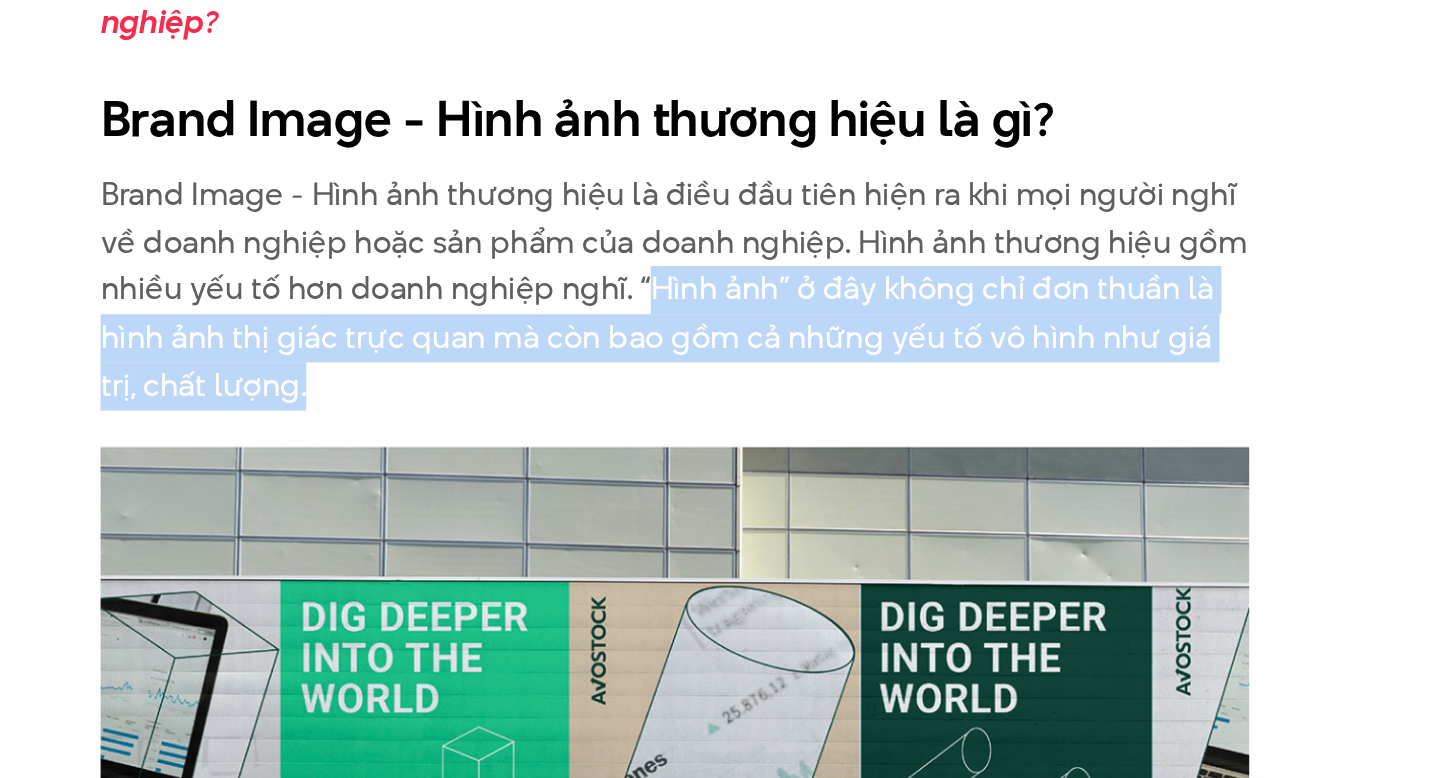 drag, startPoint x: 701, startPoint y: 401, endPoint x: 659, endPoint y: 466, distance: 77.388626 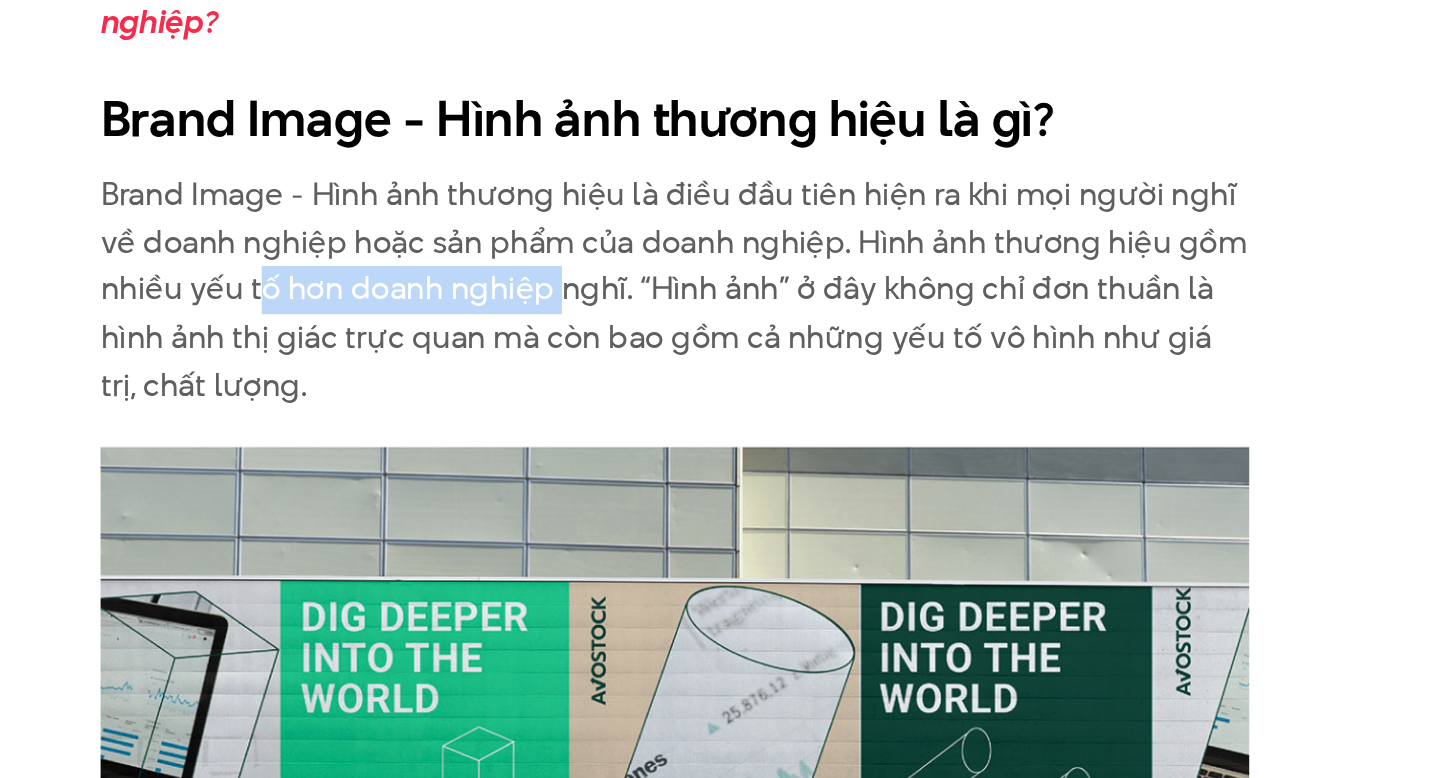 drag, startPoint x: 494, startPoint y: 394, endPoint x: 667, endPoint y: 412, distance: 173.9339 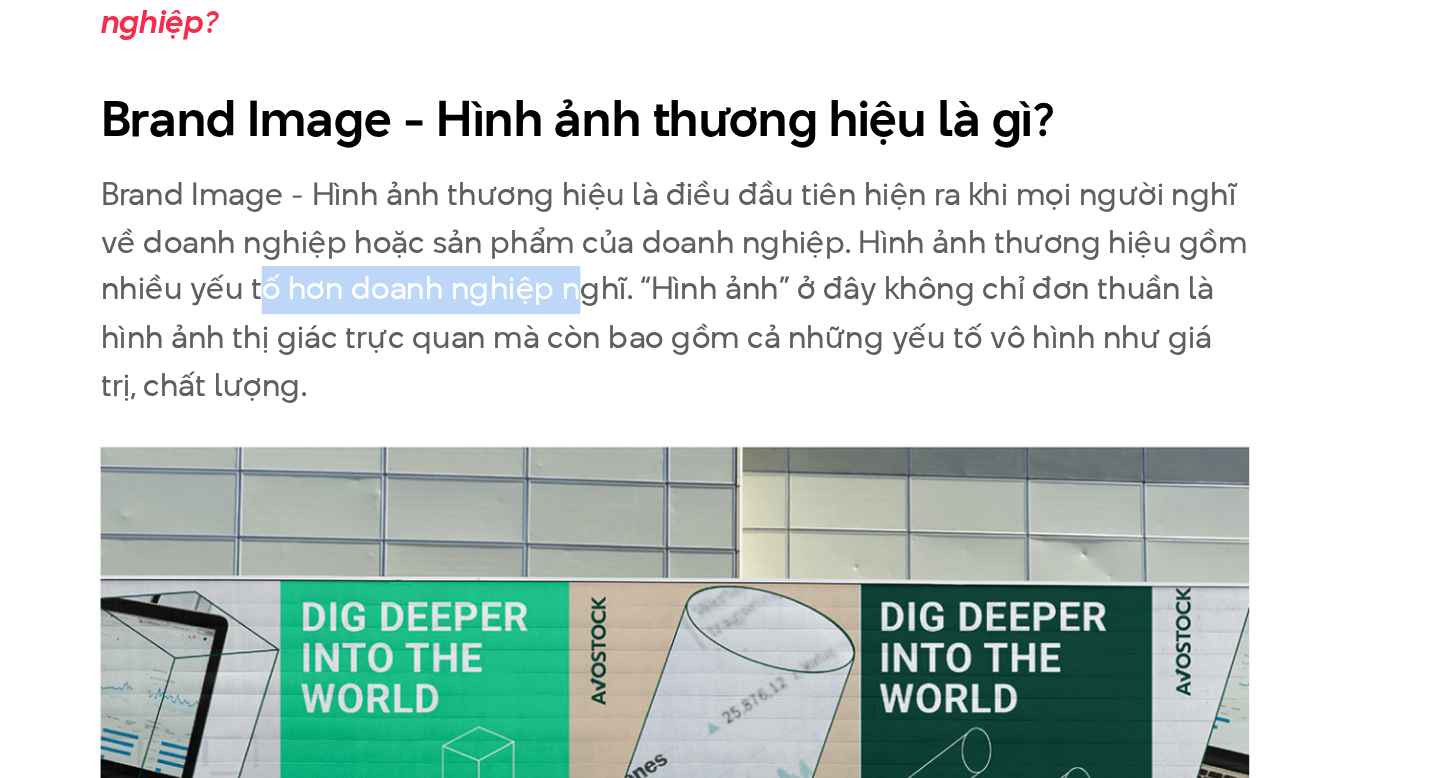 click on "Brand Image - Hình ảnh thương hiệu là điều đầu tiên hiện ra khi mọi người nghĩ về doanh nghiệp hoặc sản phẩm của doanh nghiệp. Hình ảnh thương hiệu gồm nhiều yếu tố hơn doanh nghiệp nghĩ. “Hình ảnh” ở đây không chỉ đơn thuần là hình ảnh thị giác trực quan mà còn bao gồm cả những yếu tố vô hình như giá trị, chất lượng." at bounding box center [720, 426] 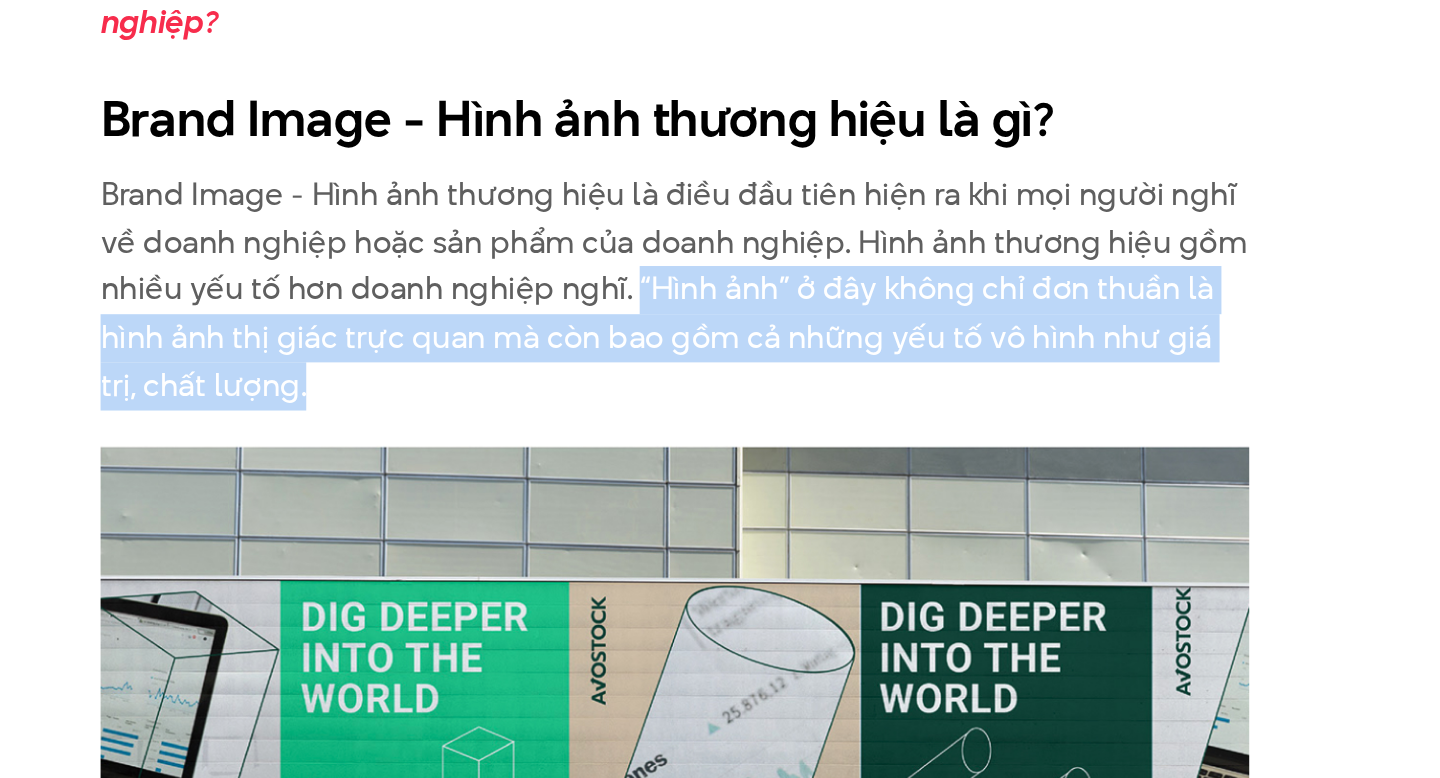 drag, startPoint x: 699, startPoint y: 398, endPoint x: 496, endPoint y: 458, distance: 211.68137 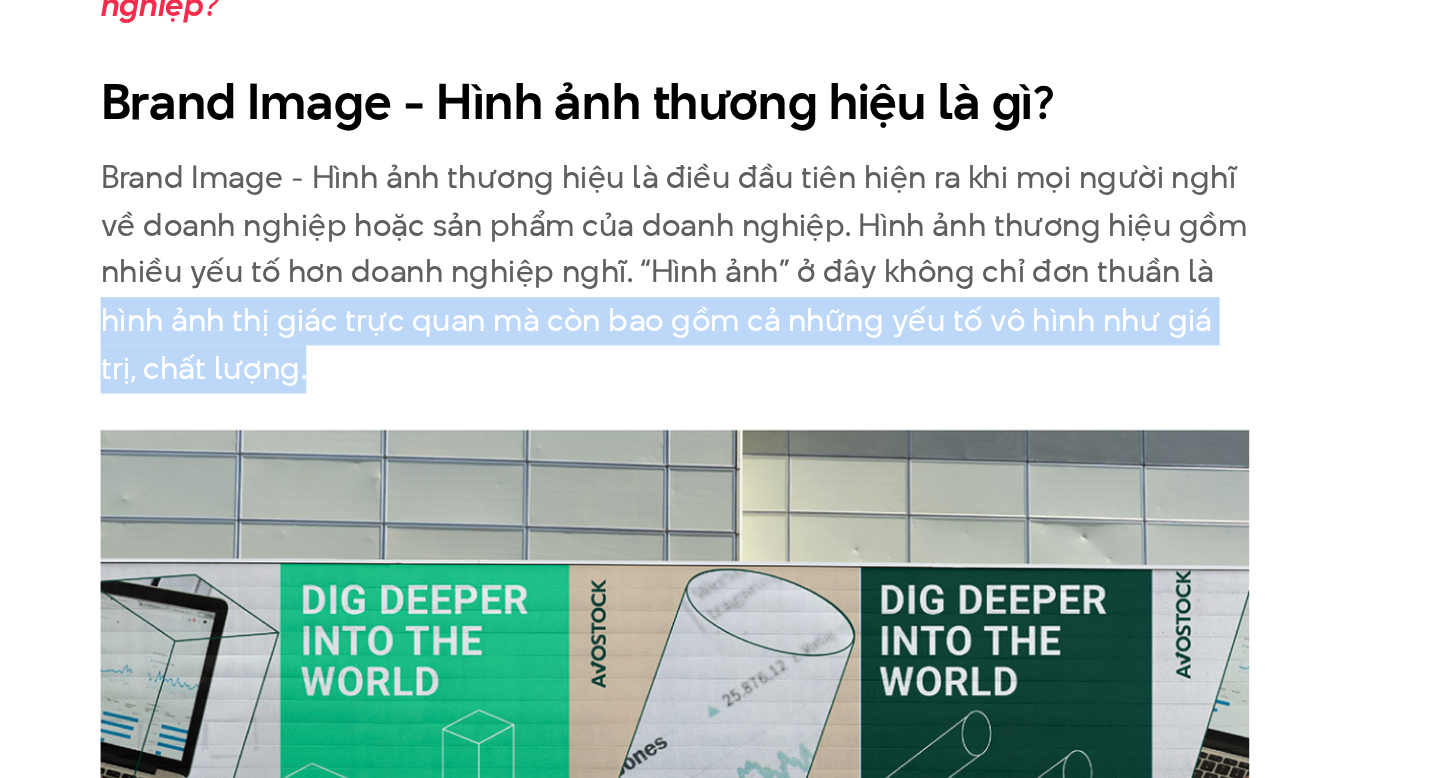 drag, startPoint x: 407, startPoint y: 427, endPoint x: 525, endPoint y: 471, distance: 125.93649 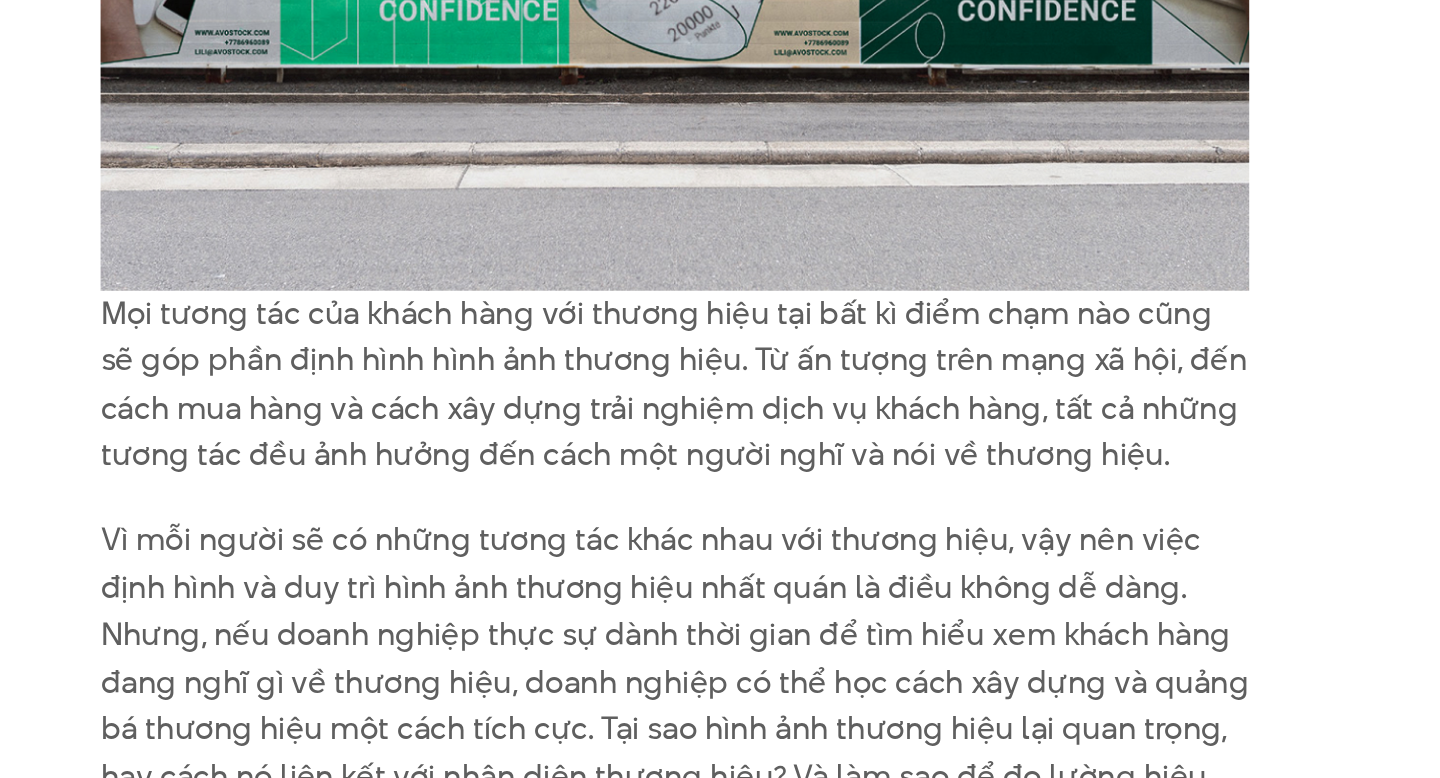 scroll, scrollTop: 1397, scrollLeft: 0, axis: vertical 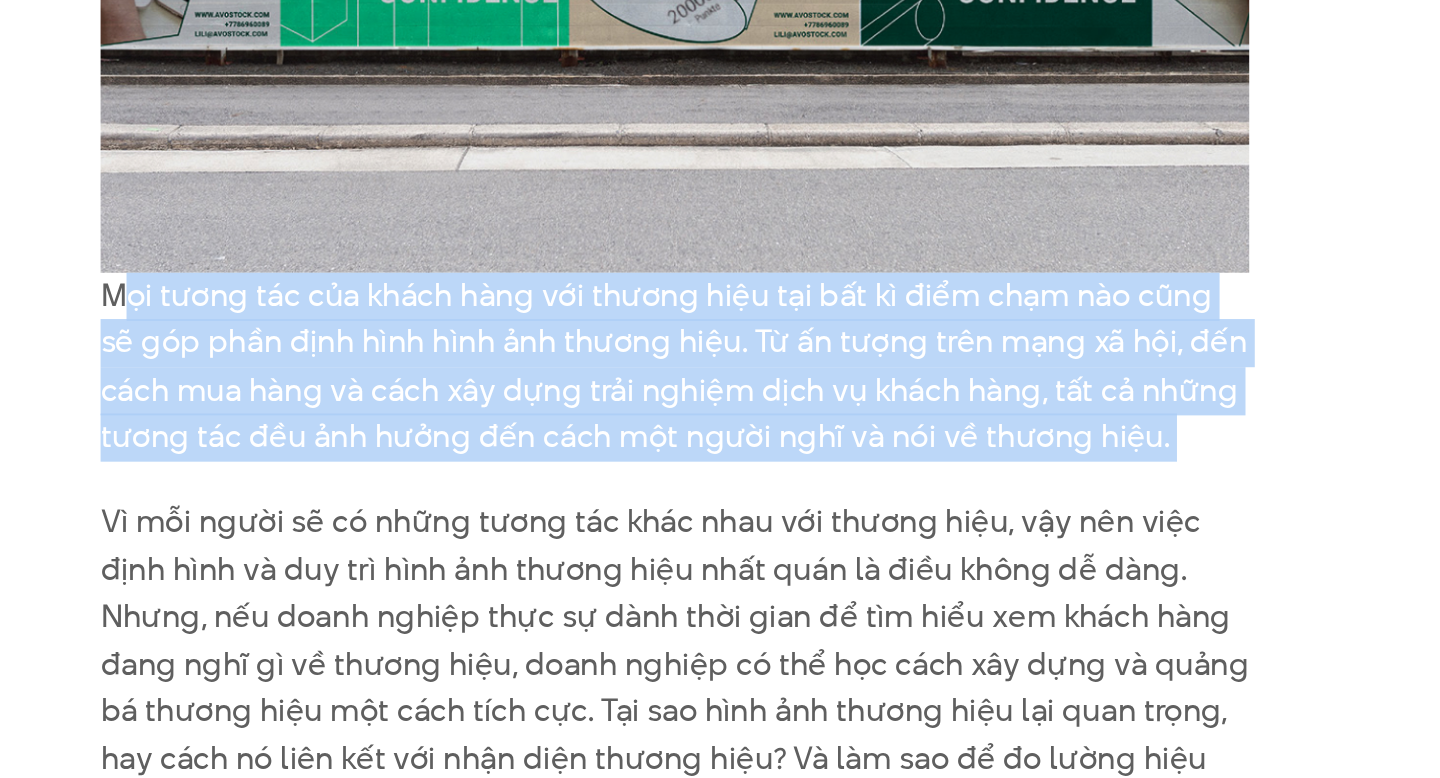drag, startPoint x: 424, startPoint y: 503, endPoint x: 592, endPoint y: 591, distance: 189.65231 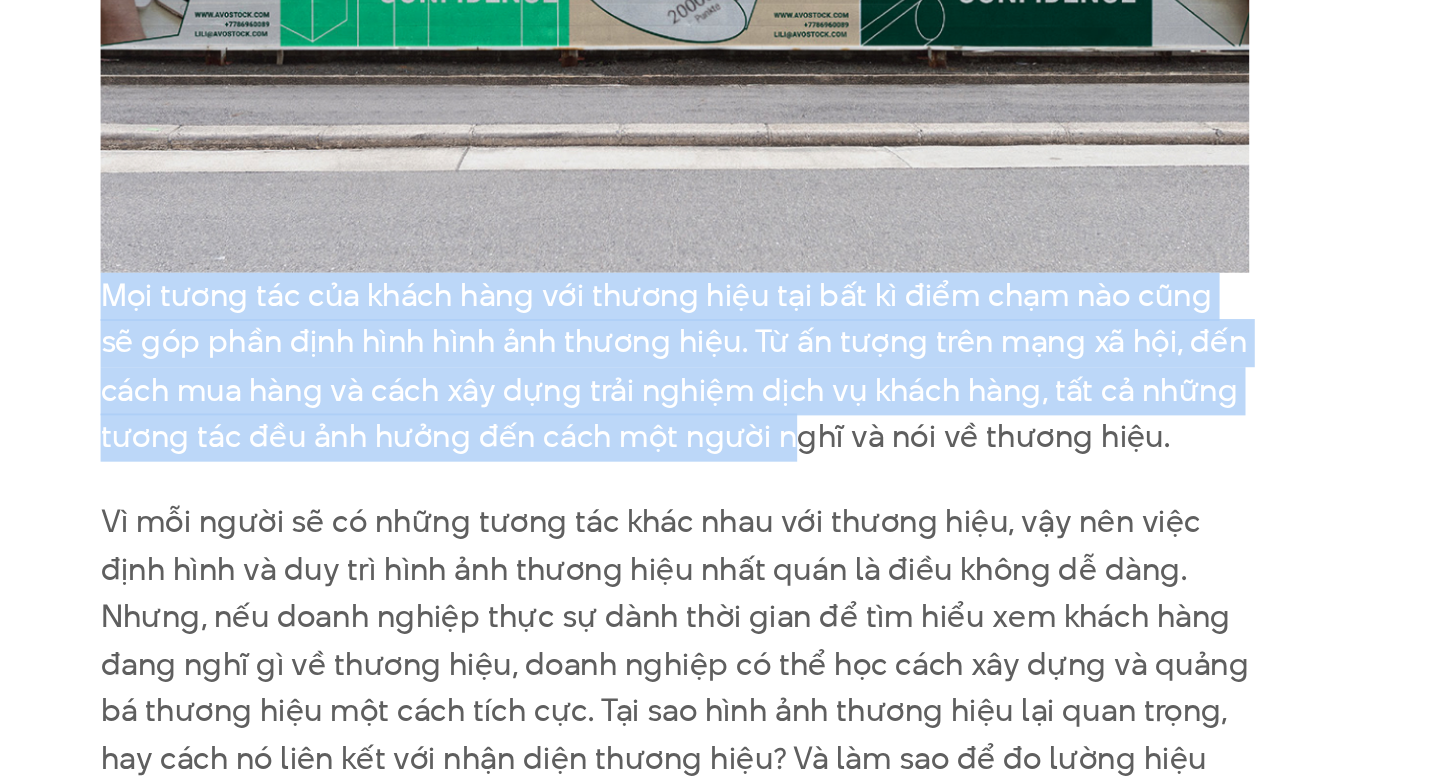 drag, startPoint x: 402, startPoint y: 497, endPoint x: 785, endPoint y: 566, distance: 389.16577 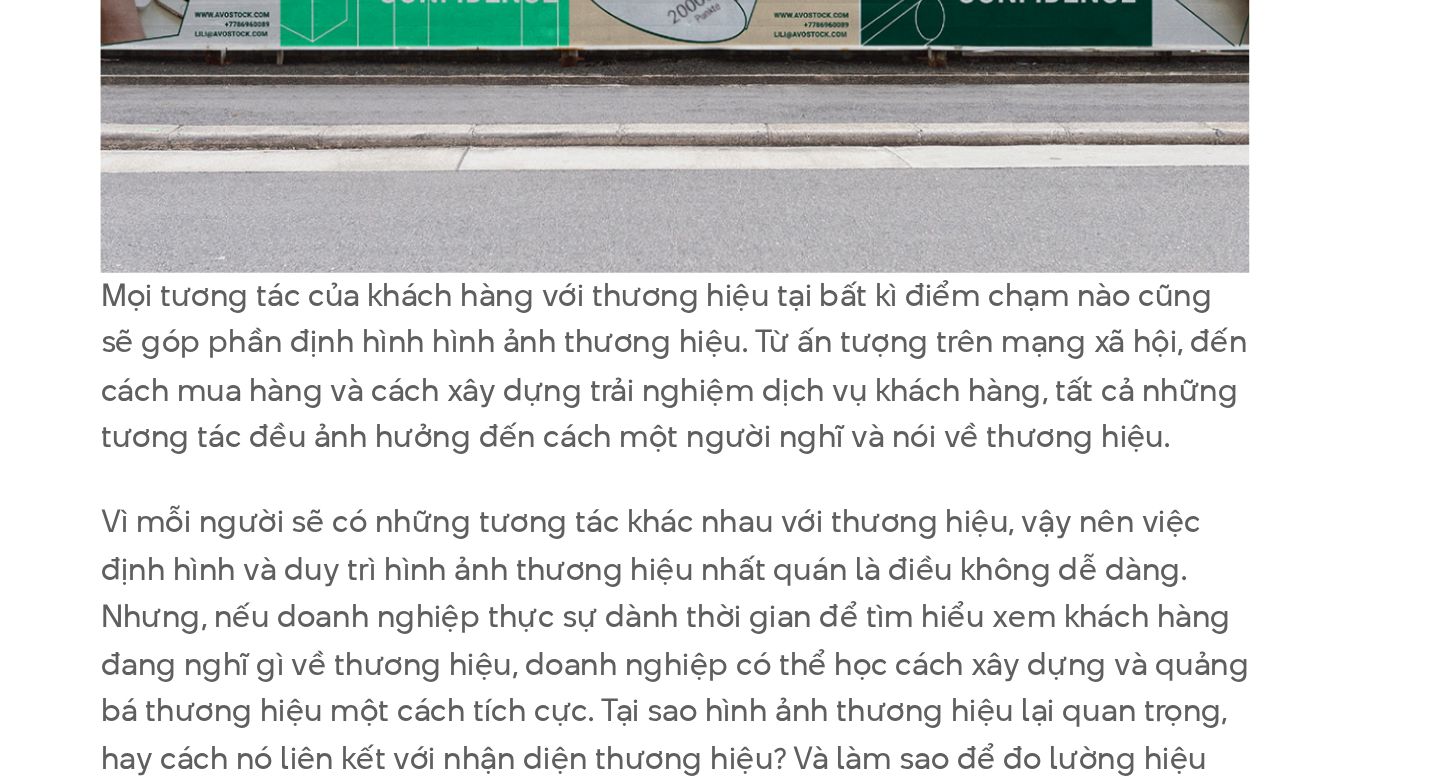 click on "Mọi tương tác của khách hàng với thương hiệu tại bất kì điểm chạm nào cũng sẽ góp phần định hình hình ảnh thương hiệu. Từ ấn tượng trên mạng xã hội, đến cách mua hàng và cách xây dựng trải nghiệm dịch vụ khách hàng, tất cả những tương tác đều ảnh hưởng đến cách một người nghĩ và nói về thương hiệu." at bounding box center [720, 556] 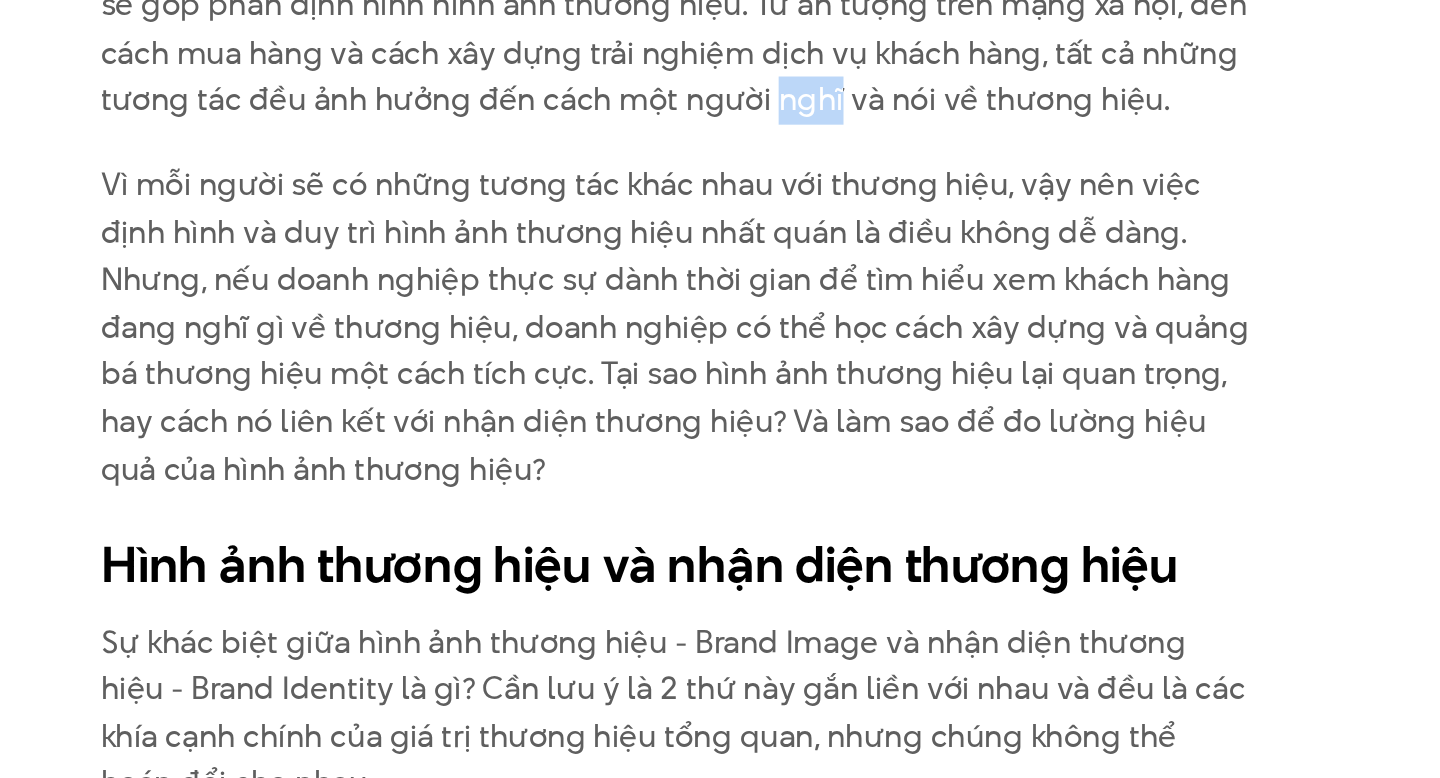 scroll, scrollTop: 1590, scrollLeft: 0, axis: vertical 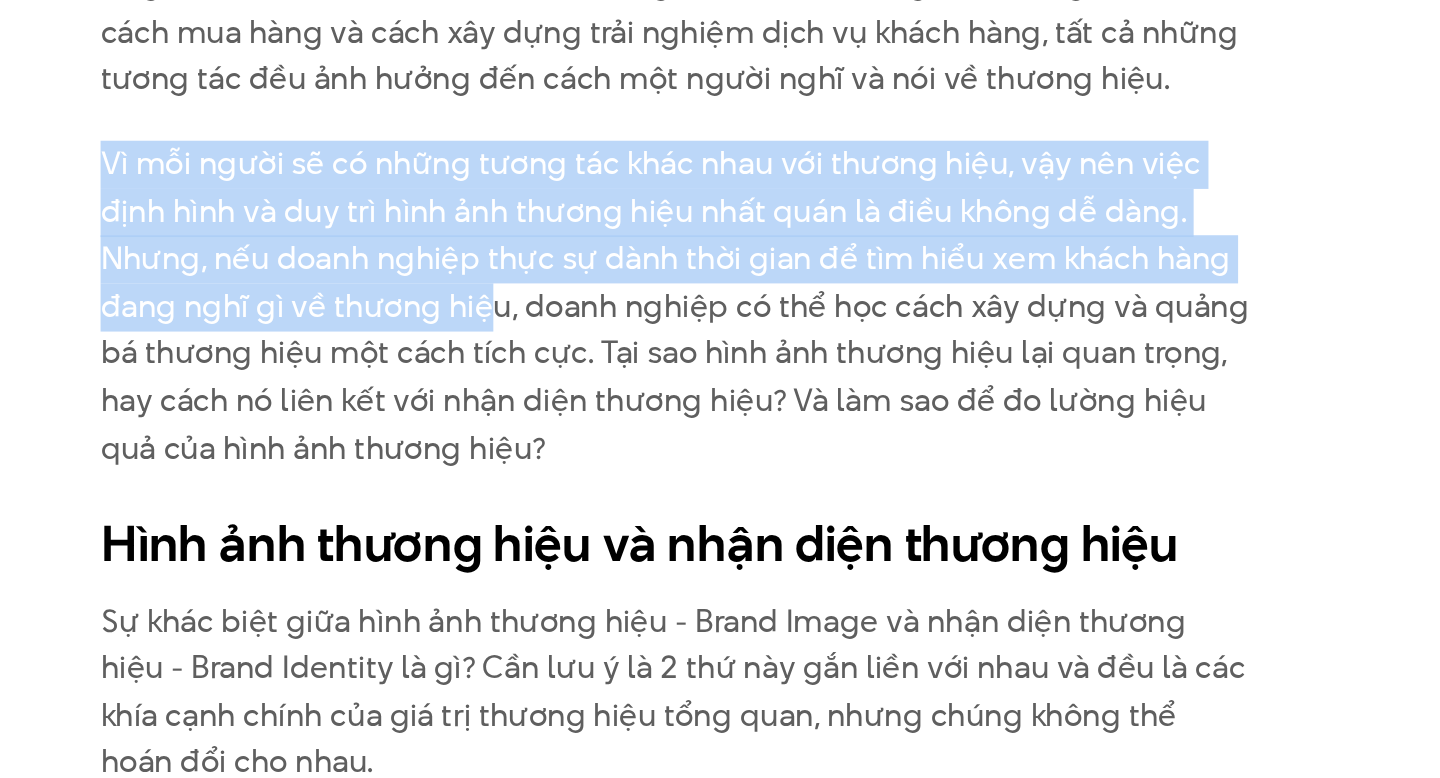 drag, startPoint x: 401, startPoint y: 419, endPoint x: 618, endPoint y: 496, distance: 230.25638 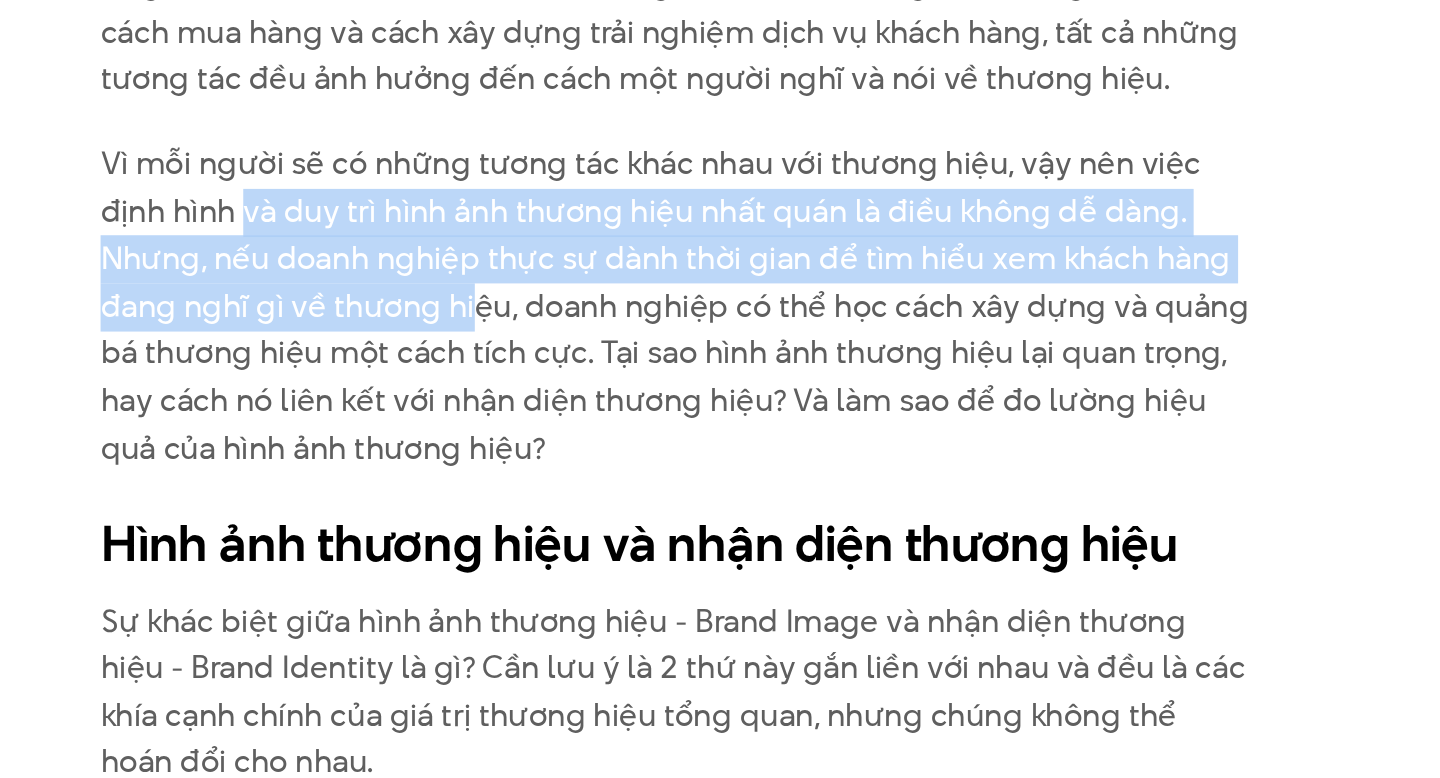 drag, startPoint x: 485, startPoint y: 436, endPoint x: 617, endPoint y: 498, distance: 145.83553 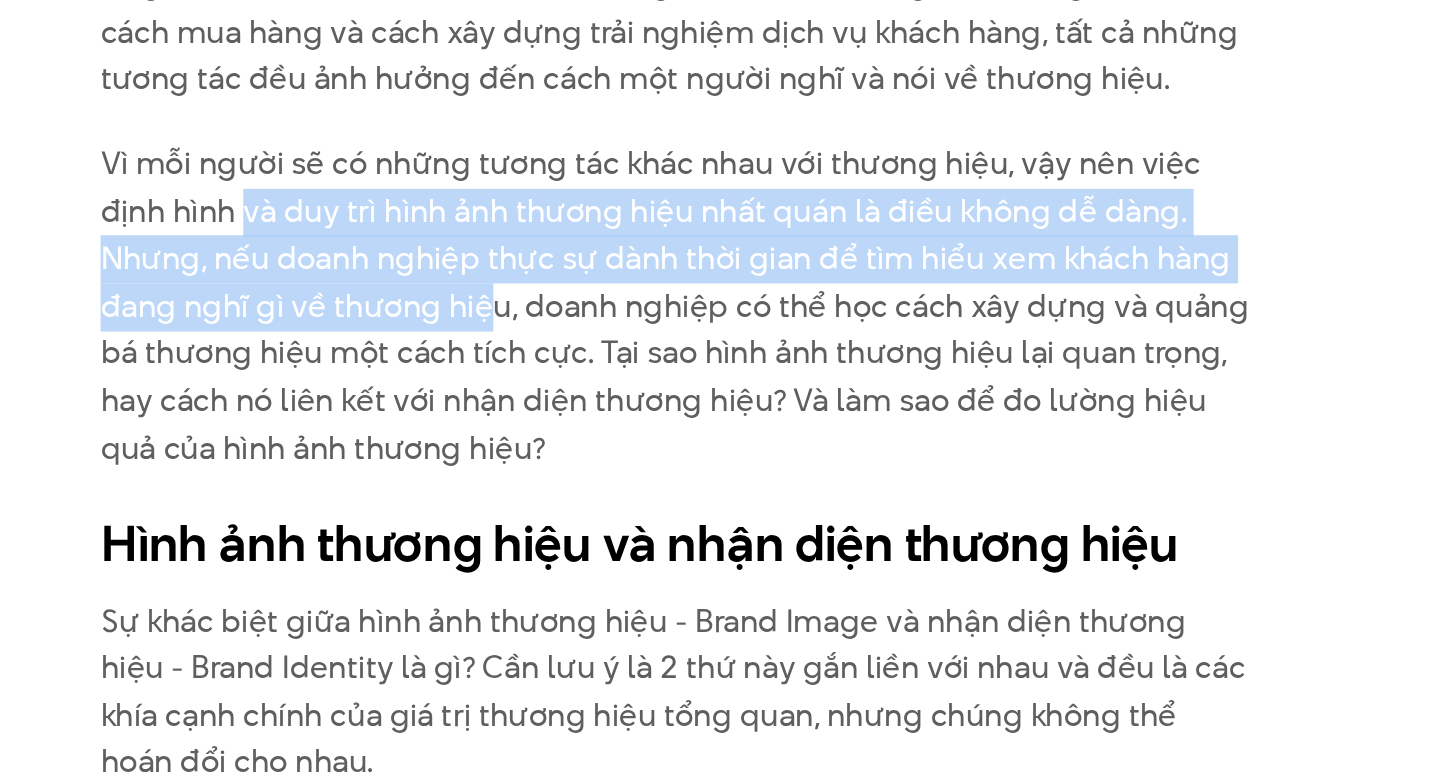 click on "Vì mỗi người sẽ có những tương tác khác nhau với thương hiệu, vậy nên việc định hình và duy trì hình ảnh thương hiệu nhất quán là điều không dễ dàng. Nhưng, nếu doanh nghiệp thực sự dành thời gian để tìm hiểu xem khách hàng đang nghĩ gì về thương hiệu, doanh nghiệp có thể học cách xây dựng và quảng bá thương hiệu một cách tích cực. Tại sao hình ảnh thương hiệu lại quan trọng, hay cách nó liên kết với nhận diện thương hiệu? Và làm sao để đo lường hiệu quả của hình ảnh thương hiệu?" at bounding box center (720, 523) 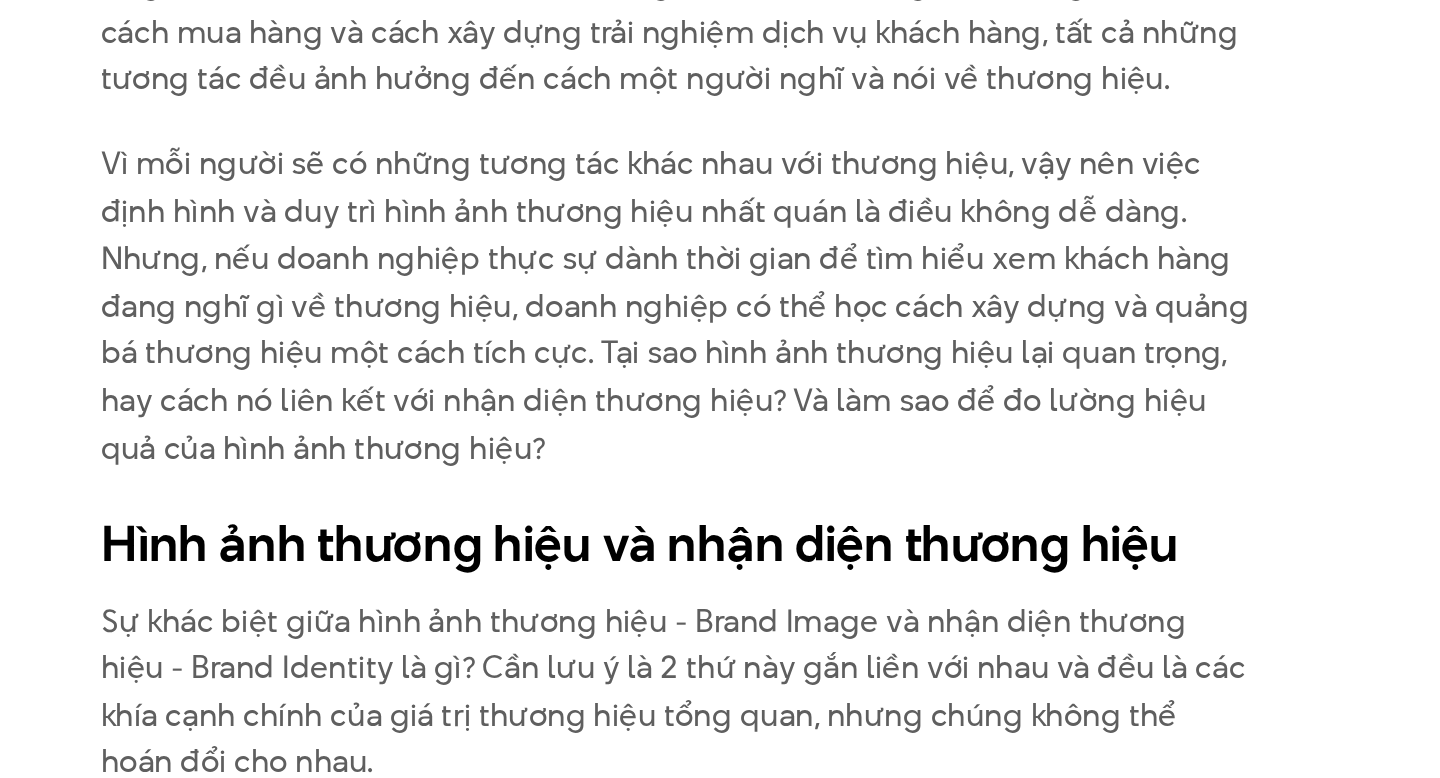 click on "Vì mỗi người sẽ có những tương tác khác nhau với thương hiệu, vậy nên việc định hình và duy trì hình ảnh thương hiệu nhất quán là điều không dễ dàng. Nhưng, nếu doanh nghiệp thực sự dành thời gian để tìm hiểu xem khách hàng đang nghĩ gì về thương hiệu, doanh nghiệp có thể học cách xây dựng và quảng bá thương hiệu một cách tích cực. Tại sao hình ảnh thương hiệu lại quan trọng, hay cách nó liên kết với nhận diện thương hiệu? Và làm sao để đo lường hiệu quả của hình ảnh thương hiệu?" at bounding box center (720, 523) 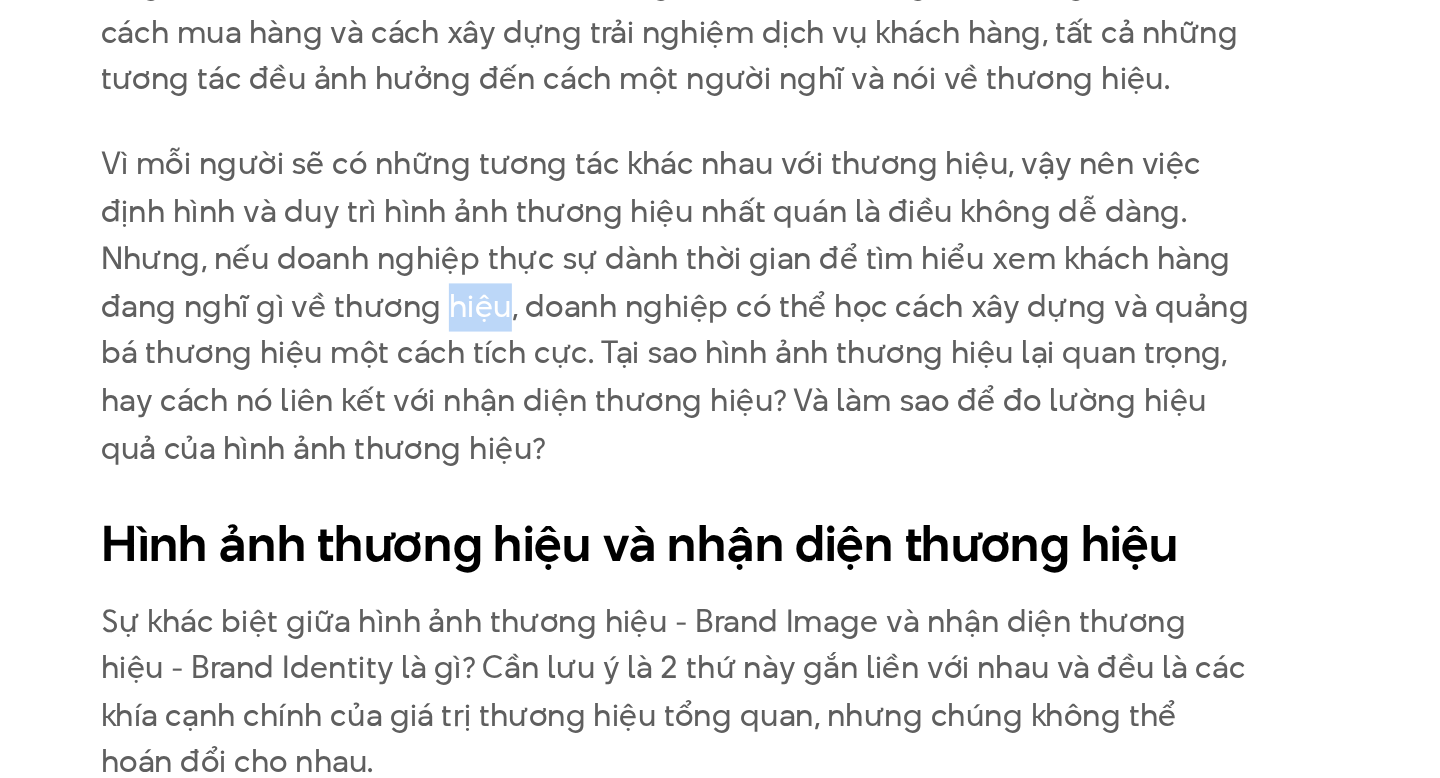 click on "Vì mỗi người sẽ có những tương tác khác nhau với thương hiệu, vậy nên việc định hình và duy trì hình ảnh thương hiệu nhất quán là điều không dễ dàng. Nhưng, nếu doanh nghiệp thực sự dành thời gian để tìm hiểu xem khách hàng đang nghĩ gì về thương hiệu, doanh nghiệp có thể học cách xây dựng và quảng bá thương hiệu một cách tích cực. Tại sao hình ảnh thương hiệu lại quan trọng, hay cách nó liên kết với nhận diện thương hiệu? Và làm sao để đo lường hiệu quả của hình ảnh thương hiệu?" at bounding box center (720, 523) 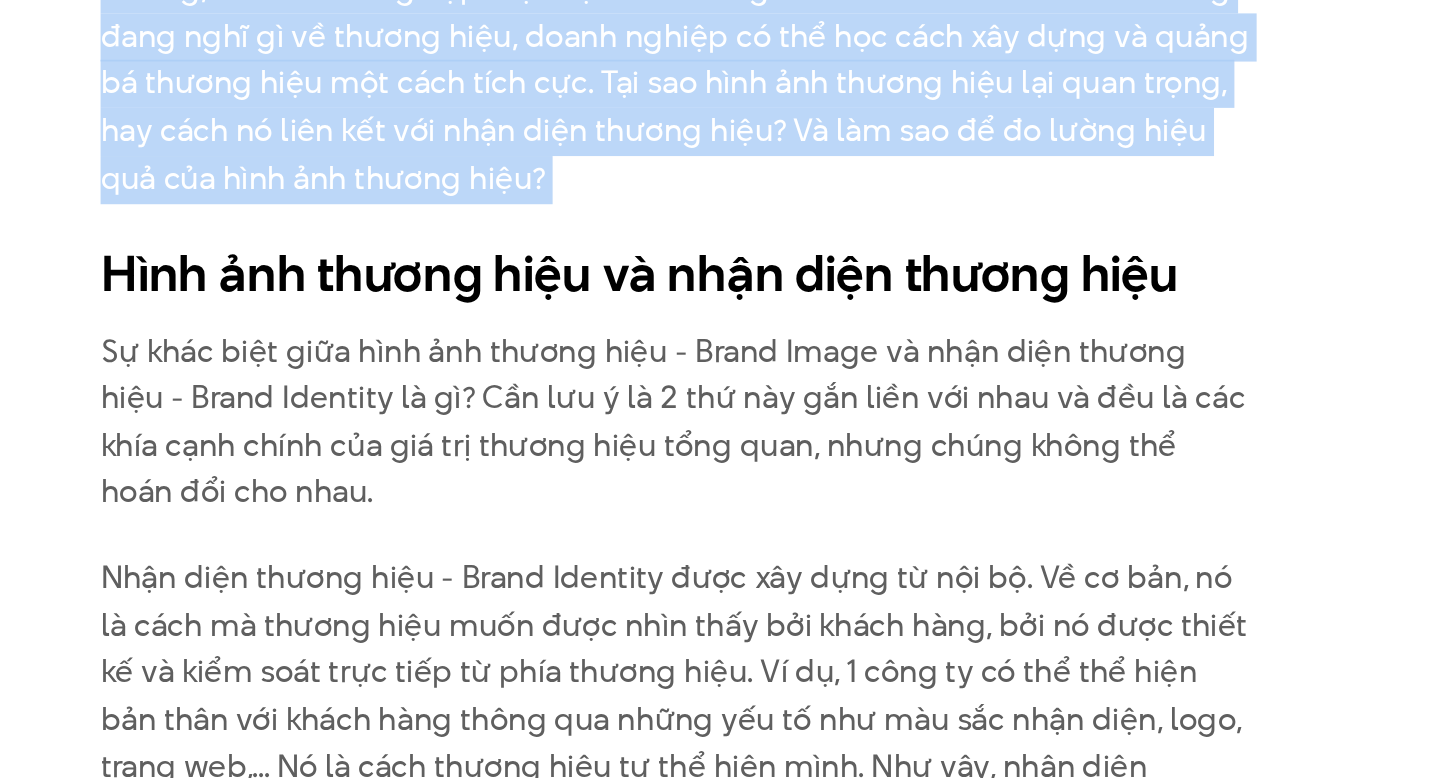 scroll, scrollTop: 1757, scrollLeft: 0, axis: vertical 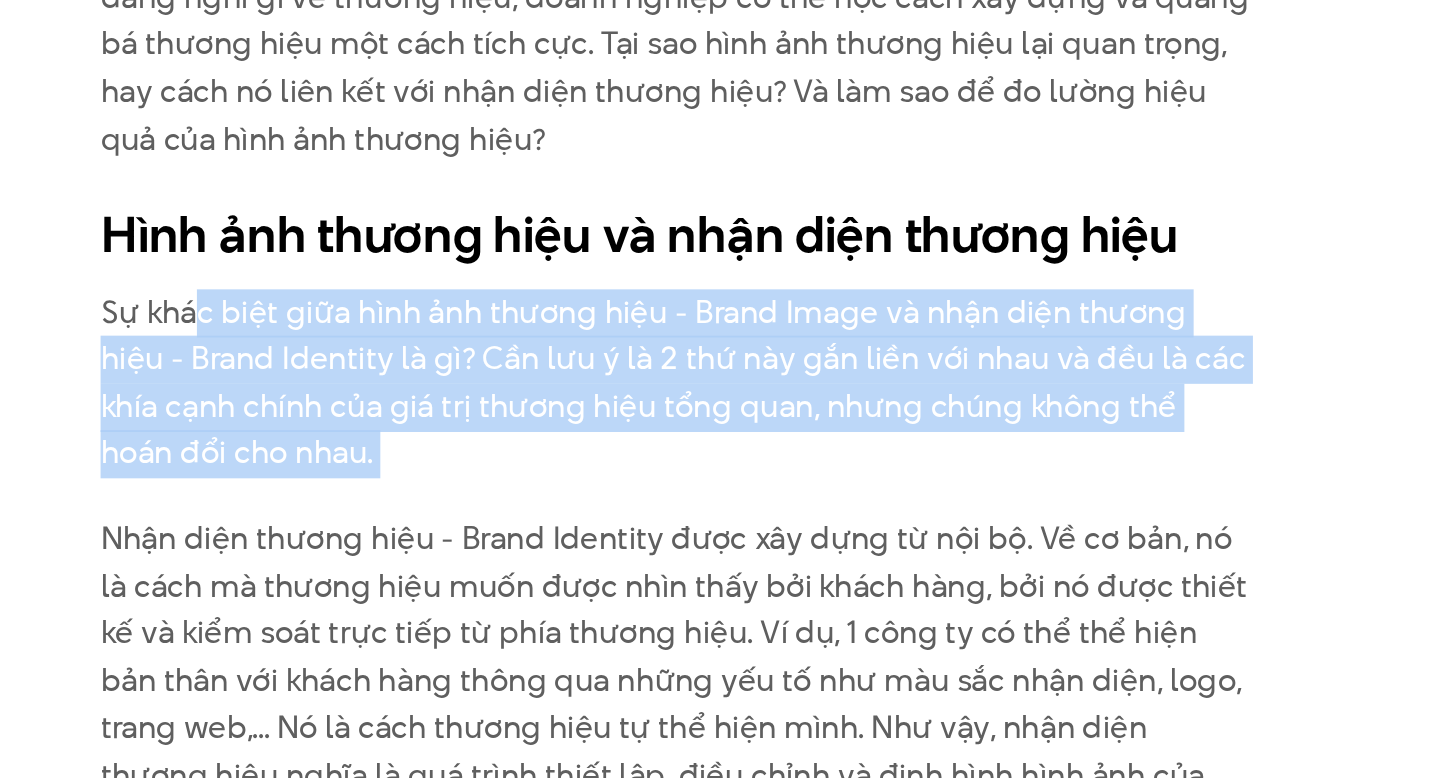 drag, startPoint x: 459, startPoint y: 505, endPoint x: 641, endPoint y: 611, distance: 210.61813 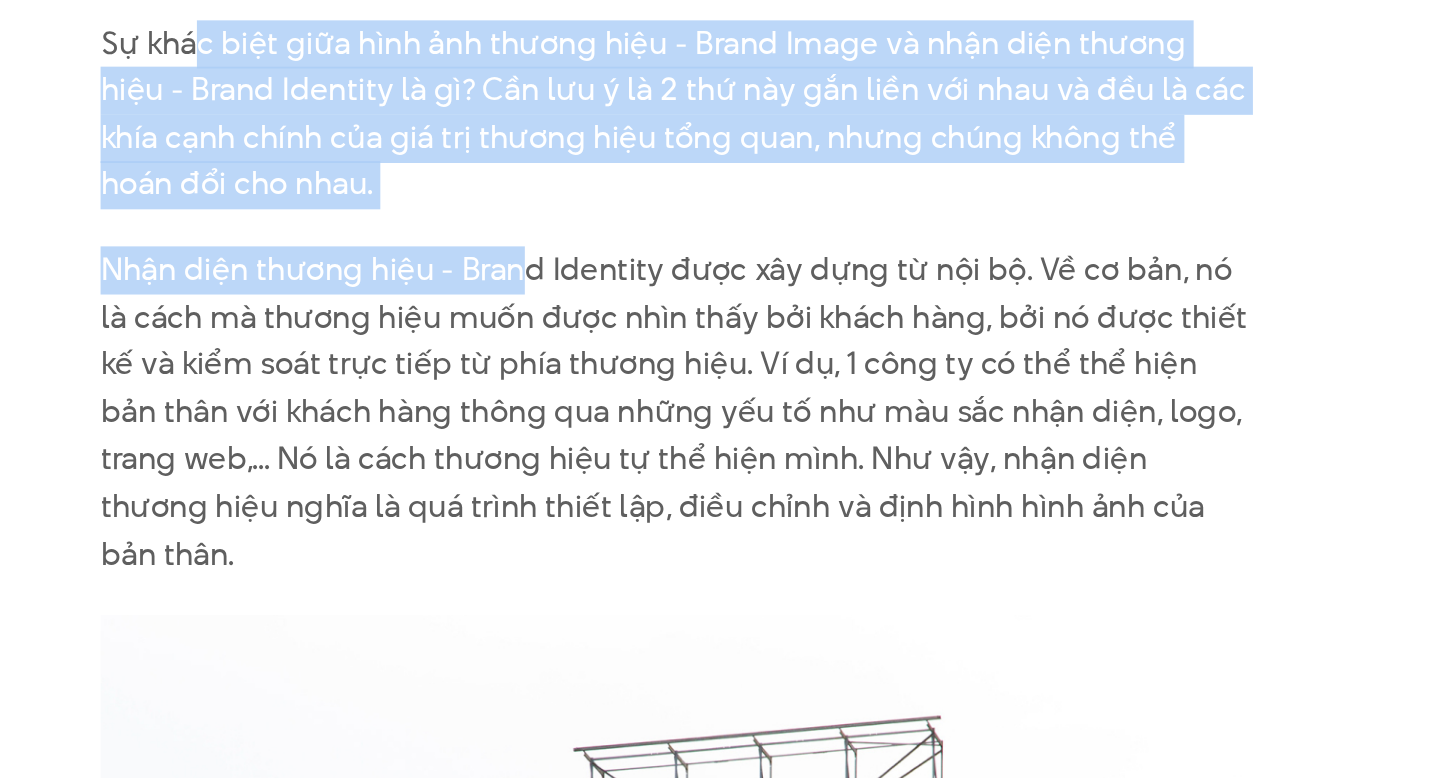 scroll, scrollTop: 1929, scrollLeft: 0, axis: vertical 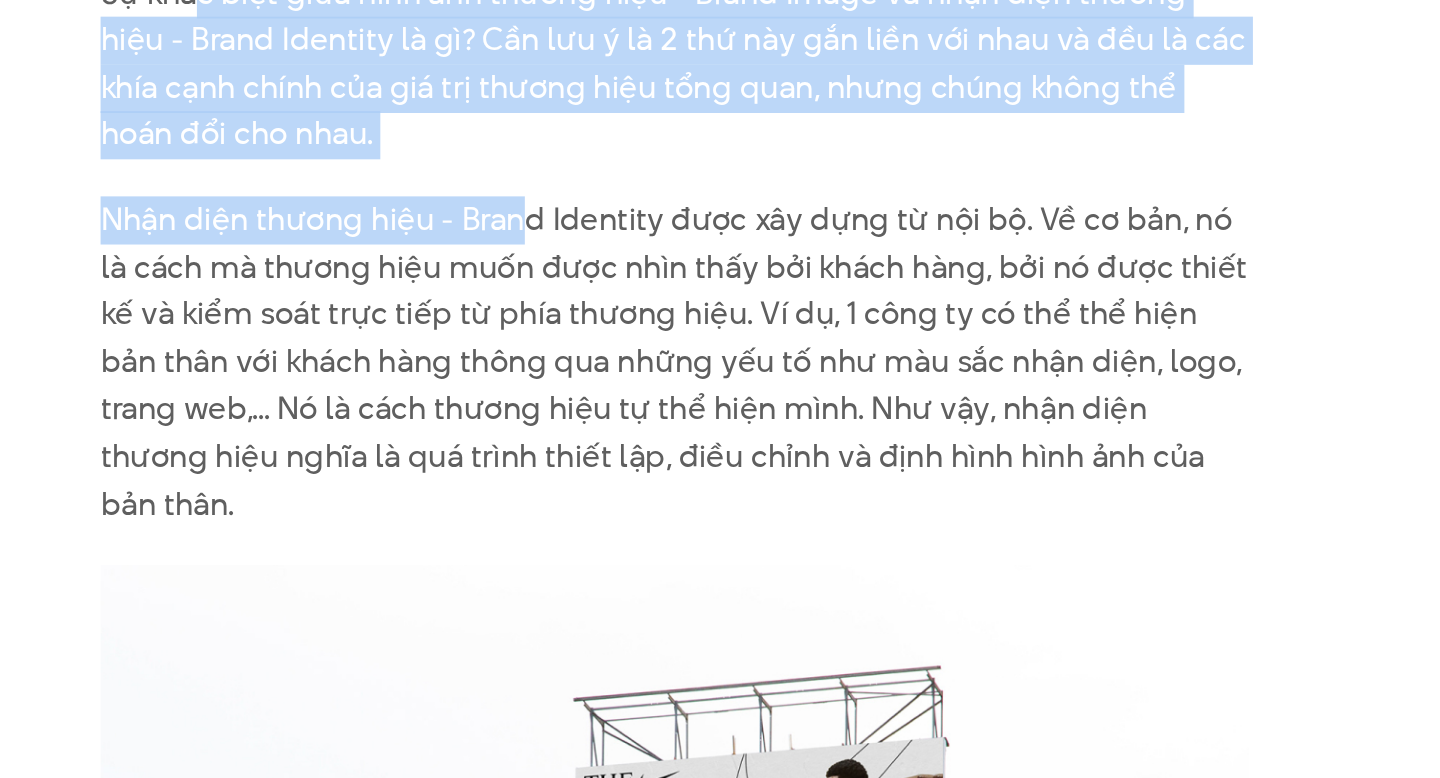click on "Nhận diện thương hiệu - Brand Identity được xây dựng từ nội bộ. Về cơ bản, nó là cách mà thương hiệu muốn được nhìn thấy bởi khách hàng, bởi nó được thiết kế và kiểm soát trực tiếp từ phía thương hiệu. Ví dụ, 1 công ty có thể thể hiện bản thân với khách hàng thông qua những yếu tố như màu sắc nhận diện, logo, trang web,... Nó là cách thương hiệu tự thể hiện mình. Như vậy, nhận diện thương hiệu nghĩa là quá trình thiết lập, điều chỉnh và định hình hình ảnh của bản thân." at bounding box center [720, 553] 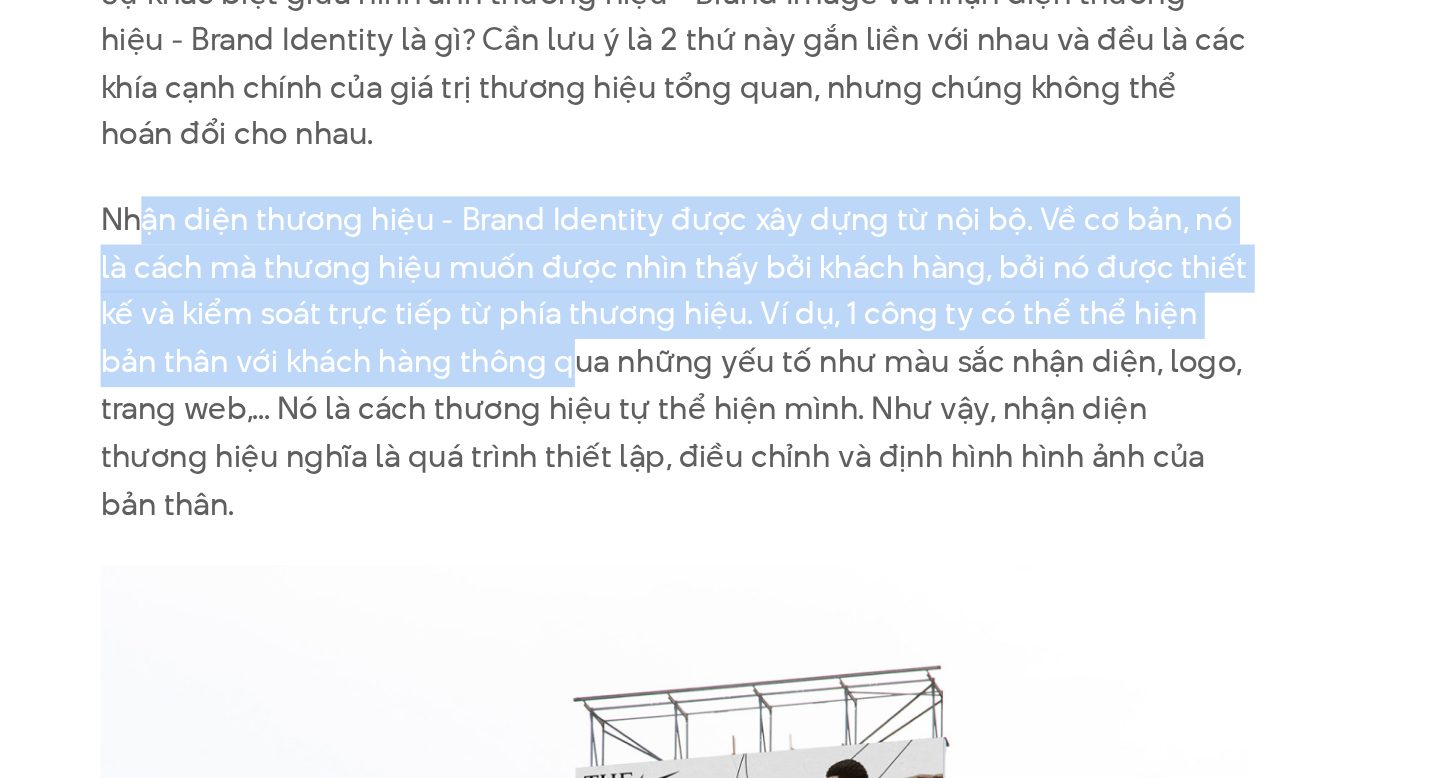drag, startPoint x: 435, startPoint y: 455, endPoint x: 628, endPoint y: 537, distance: 209.6974 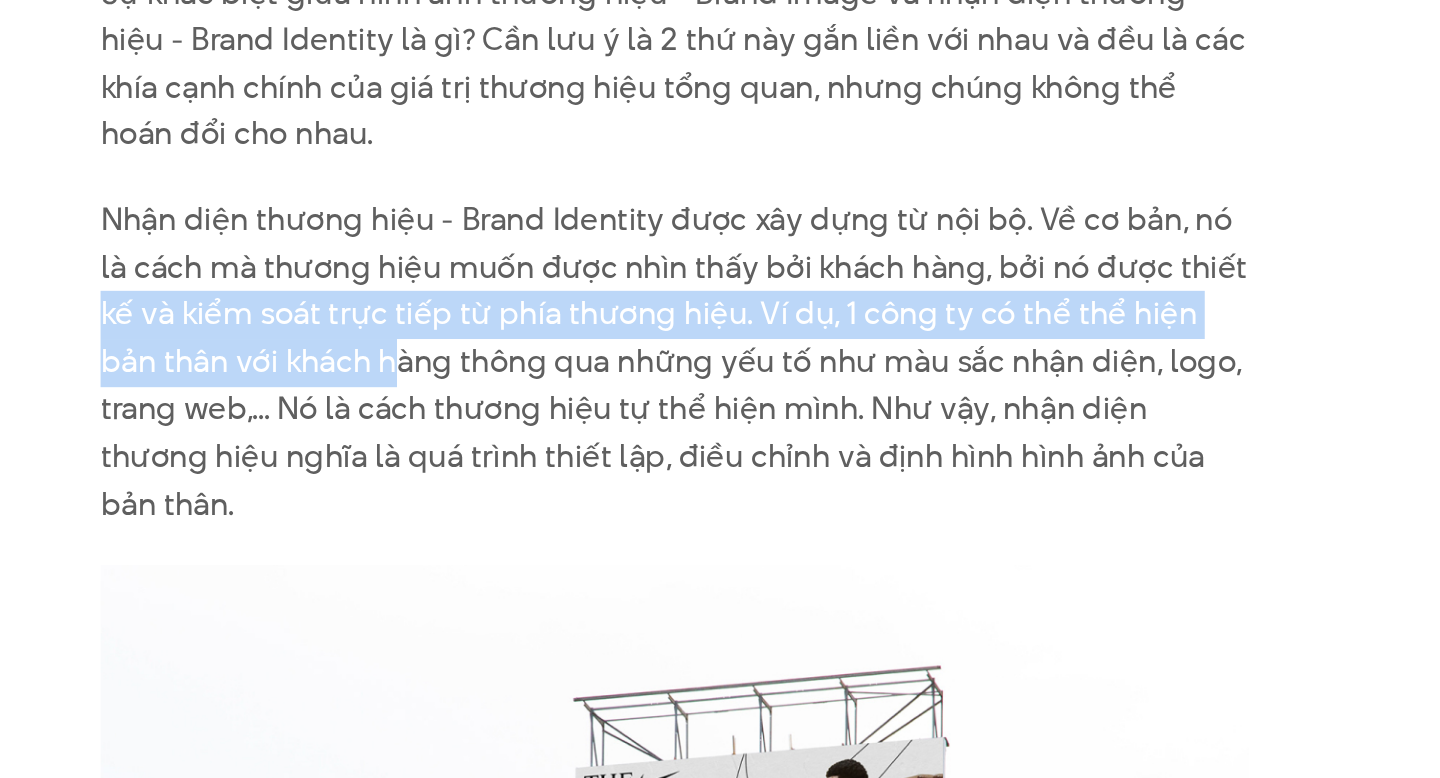 drag, startPoint x: 399, startPoint y: 491, endPoint x: 538, endPoint y: 520, distance: 141.99295 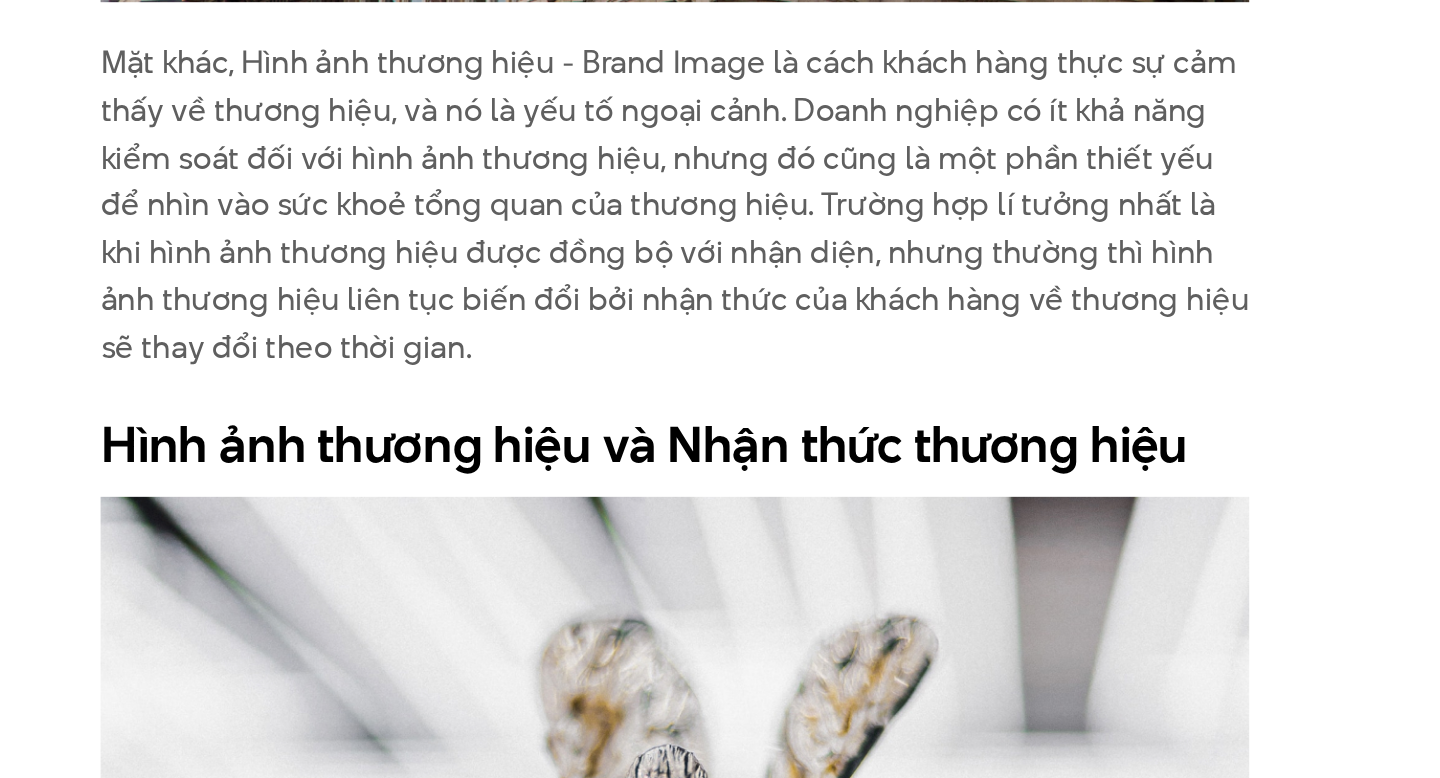 scroll, scrollTop: 2645, scrollLeft: 0, axis: vertical 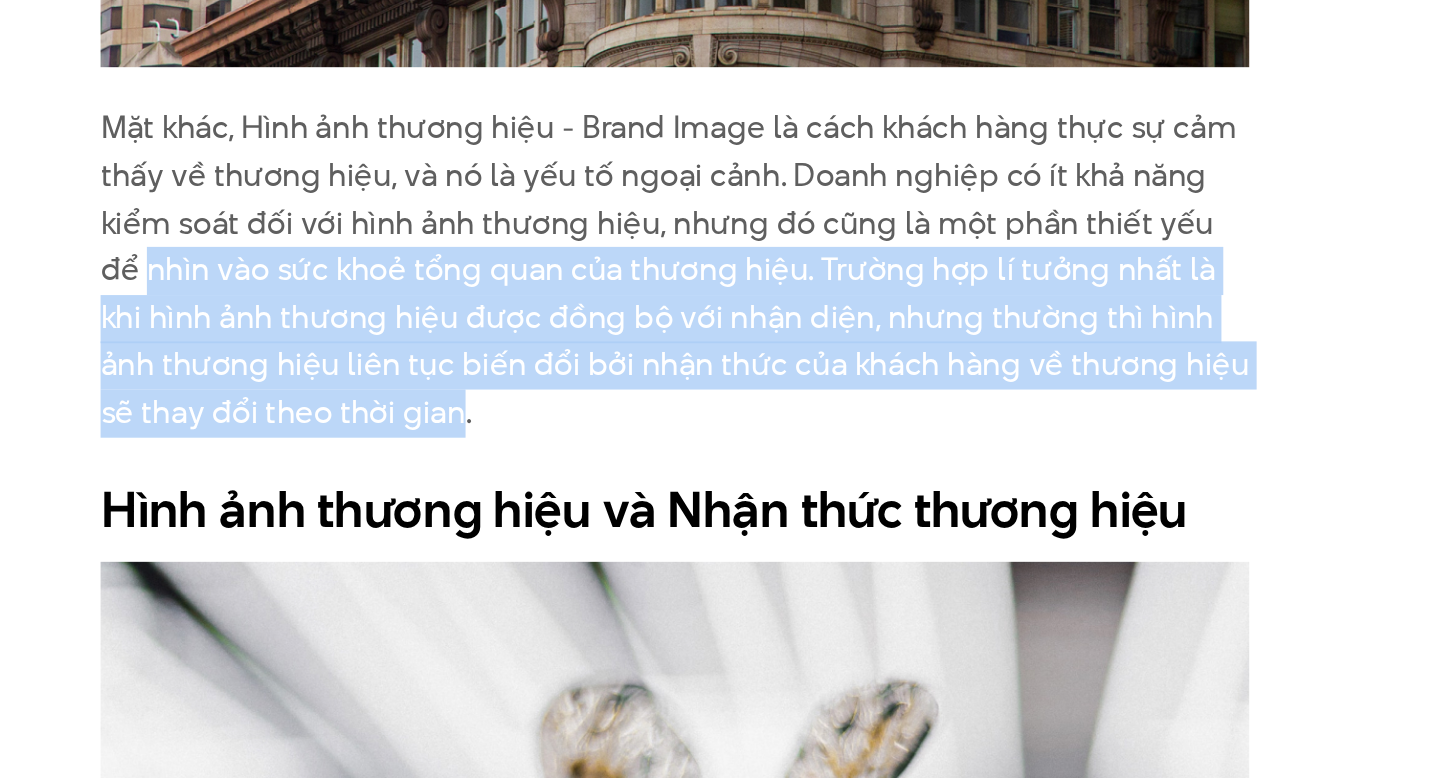 drag, startPoint x: 405, startPoint y: 444, endPoint x: 581, endPoint y: 512, distance: 188.67963 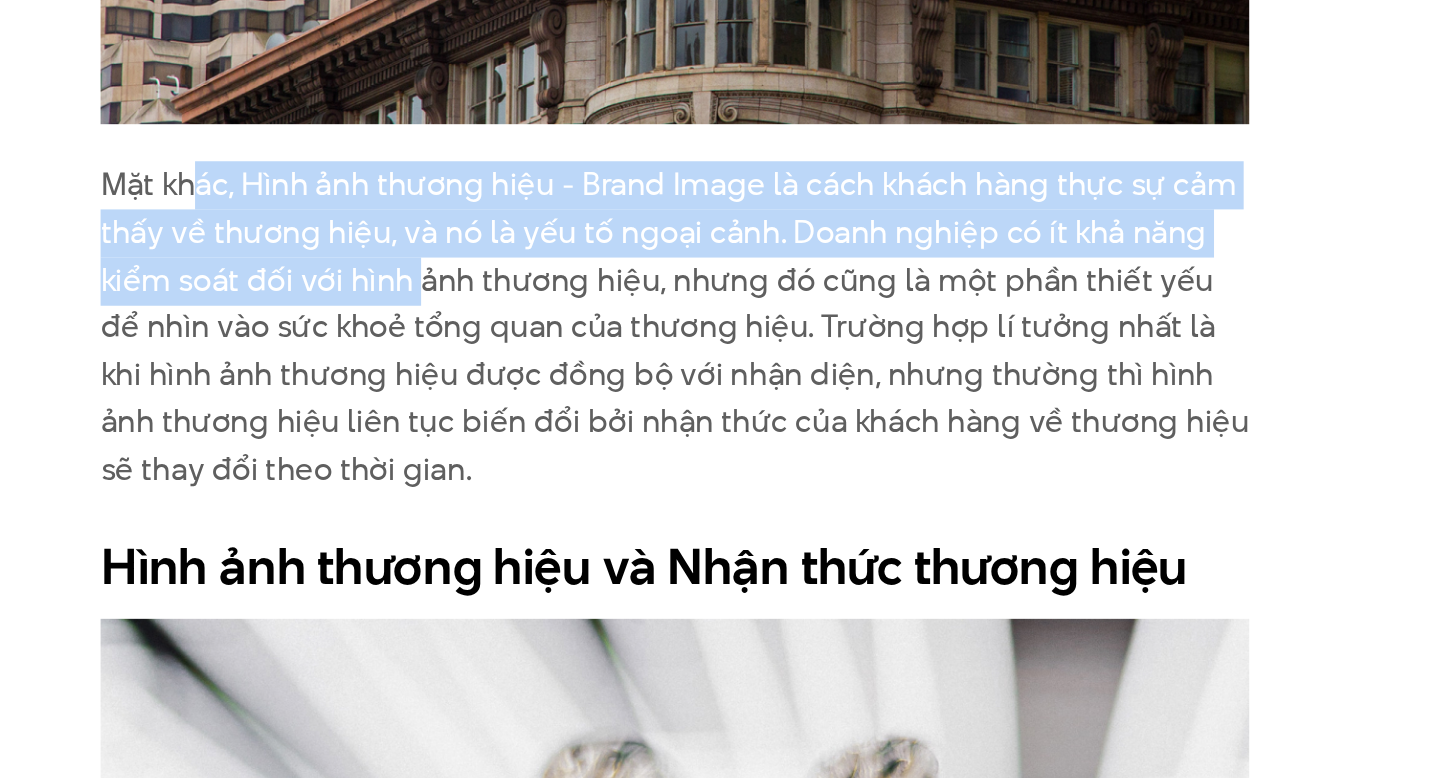 drag, startPoint x: 458, startPoint y: 366, endPoint x: 580, endPoint y: 416, distance: 131.8484 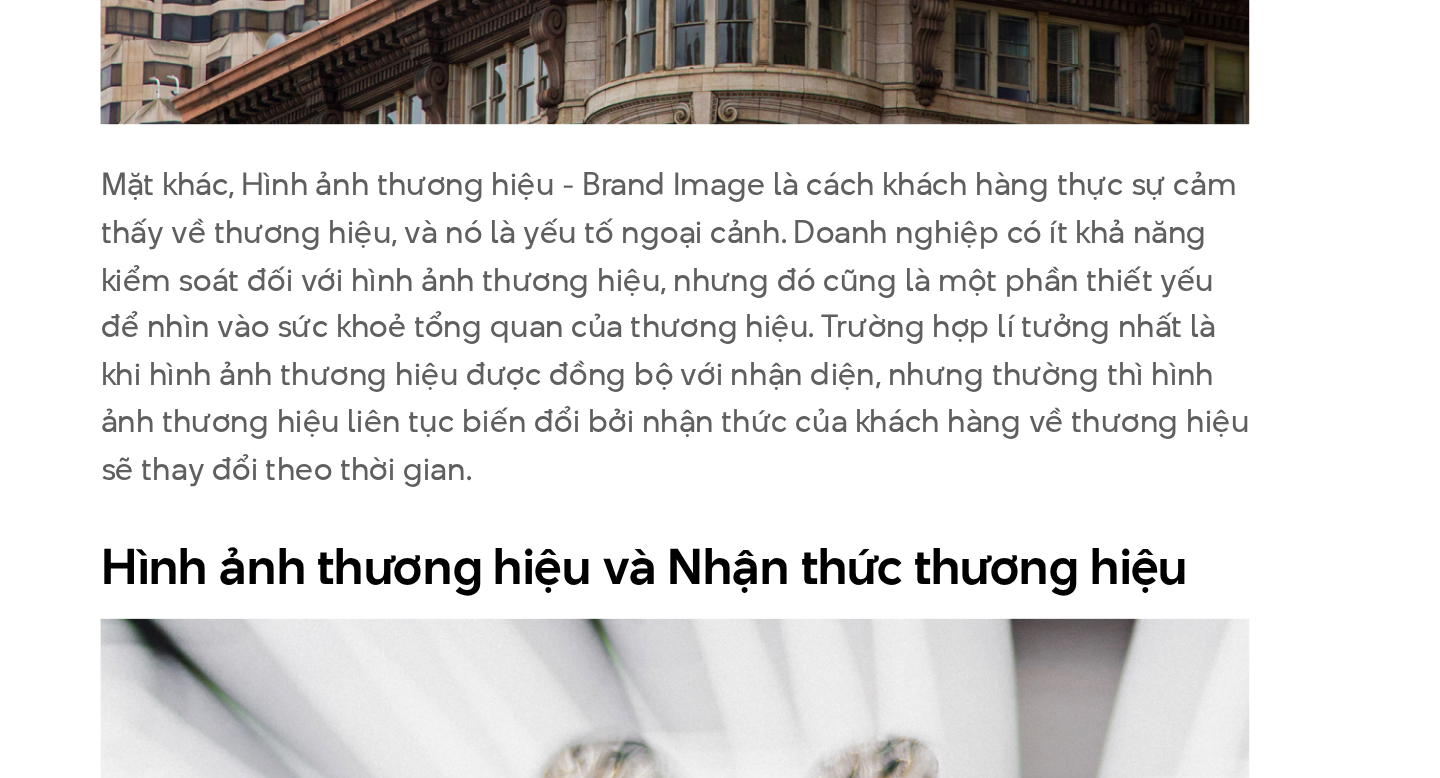 click on "Mặt khác, Hình ảnh thương hiệu - Brand Image là cách khách hàng thực sự cảm thấy về thương hiệu, và nó là yếu tố ngoại cảnh. Doanh nghiệp có ít khả năng kiểm soát đối với hình ảnh thương hiệu, nhưng đó cũng là một phần thiết yếu để nhìn vào sức khoẻ tổng quan của thương hiệu. Trường hợp lí tưởng nhất là khi hình ảnh thương hiệu được đồng bộ với nhận diện, nhưng thường thì hình ảnh thương hiệu liên tục biến đổi bởi nhận thức của khách hàng về thương hiệu sẽ thay đổi theo thời gian." at bounding box center (720, 469) 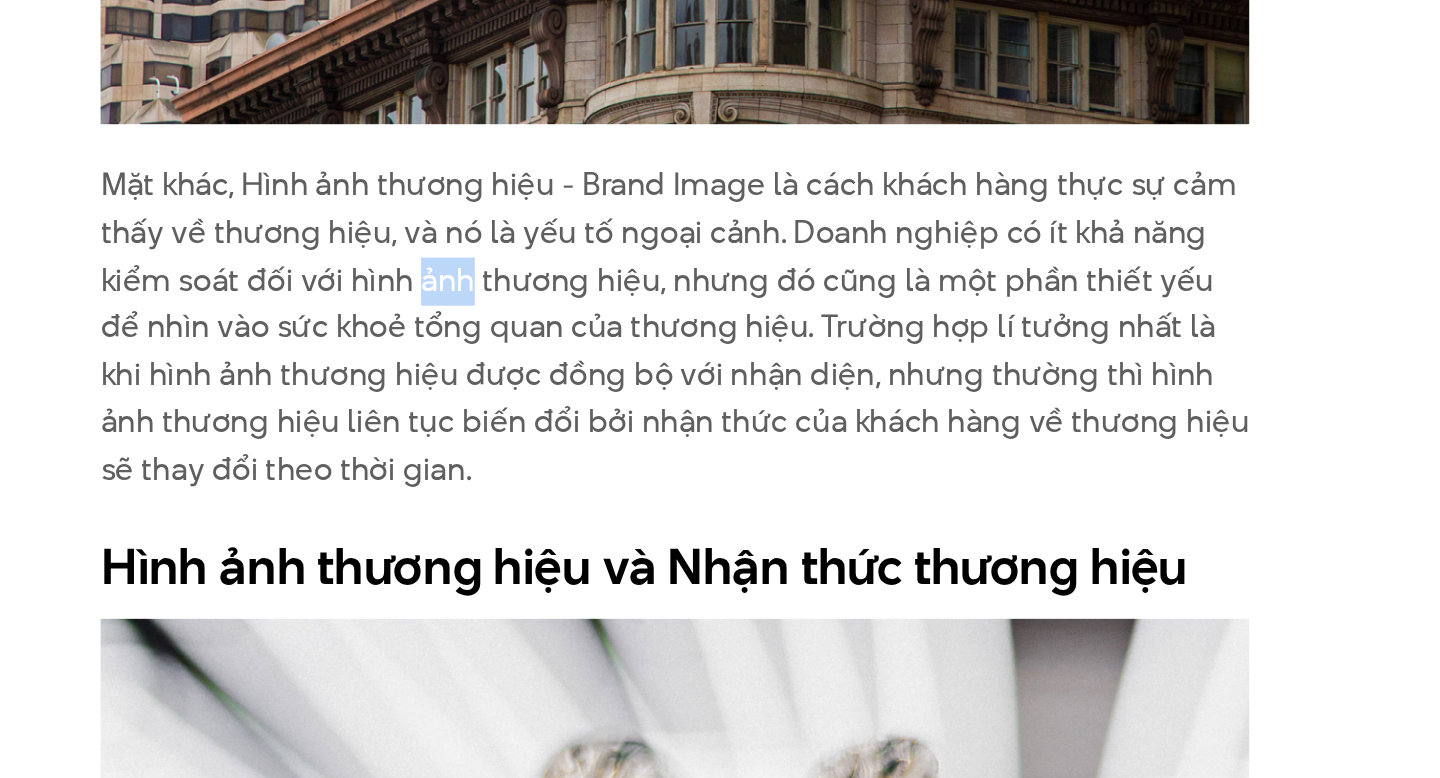 click on "Mặt khác, Hình ảnh thương hiệu - Brand Image là cách khách hàng thực sự cảm thấy về thương hiệu, và nó là yếu tố ngoại cảnh. Doanh nghiệp có ít khả năng kiểm soát đối với hình ảnh thương hiệu, nhưng đó cũng là một phần thiết yếu để nhìn vào sức khoẻ tổng quan của thương hiệu. Trường hợp lí tưởng nhất là khi hình ảnh thương hiệu được đồng bộ với nhận diện, nhưng thường thì hình ảnh thương hiệu liên tục biến đổi bởi nhận thức của khách hàng về thương hiệu sẽ thay đổi theo thời gian." at bounding box center (720, 469) 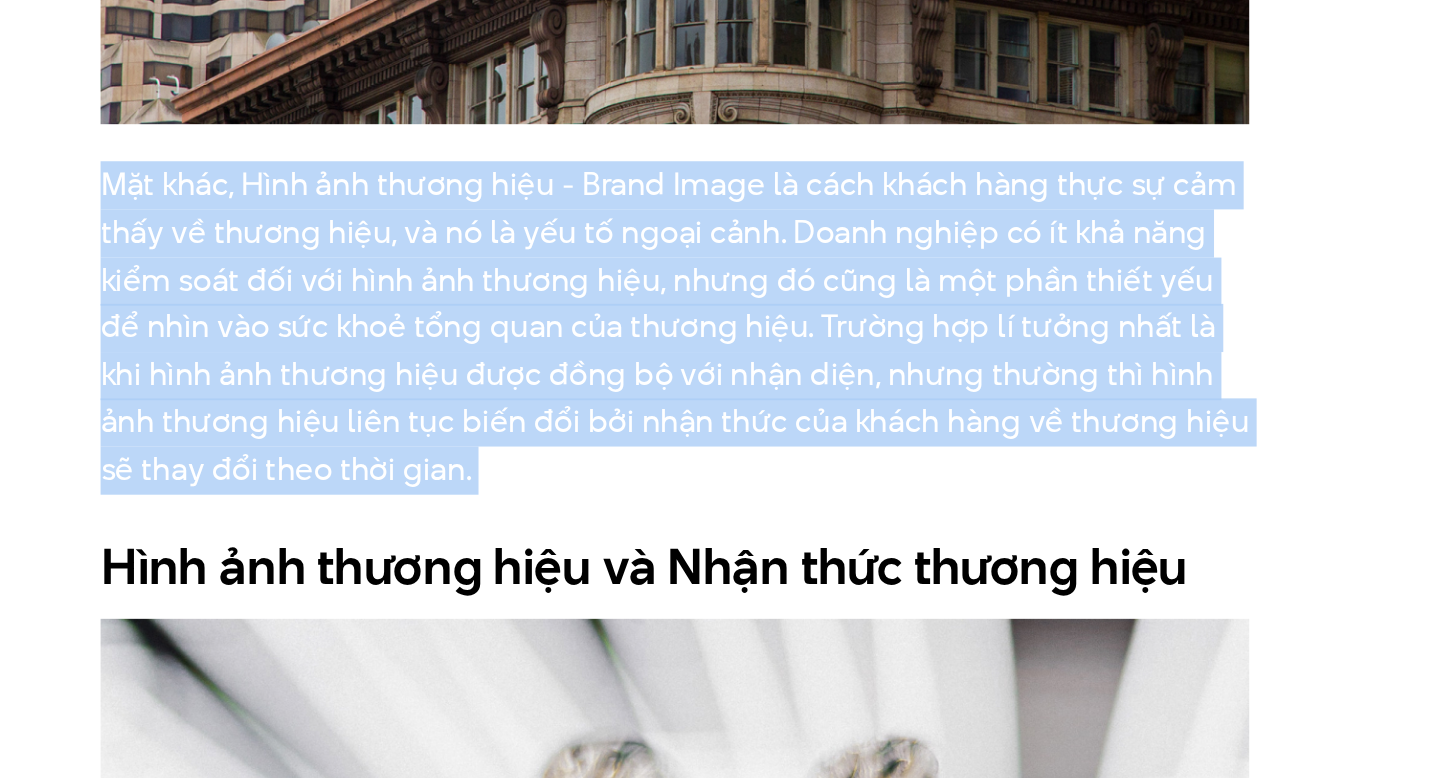 click on "Mặt khác, Hình ảnh thương hiệu - Brand Image là cách khách hàng thực sự cảm thấy về thương hiệu, và nó là yếu tố ngoại cảnh. Doanh nghiệp có ít khả năng kiểm soát đối với hình ảnh thương hiệu, nhưng đó cũng là một phần thiết yếu để nhìn vào sức khoẻ tổng quan của thương hiệu. Trường hợp lí tưởng nhất là khi hình ảnh thương hiệu được đồng bộ với nhận diện, nhưng thường thì hình ảnh thương hiệu liên tục biến đổi bởi nhận thức của khách hàng về thương hiệu sẽ thay đổi theo thời gian." at bounding box center (720, 469) 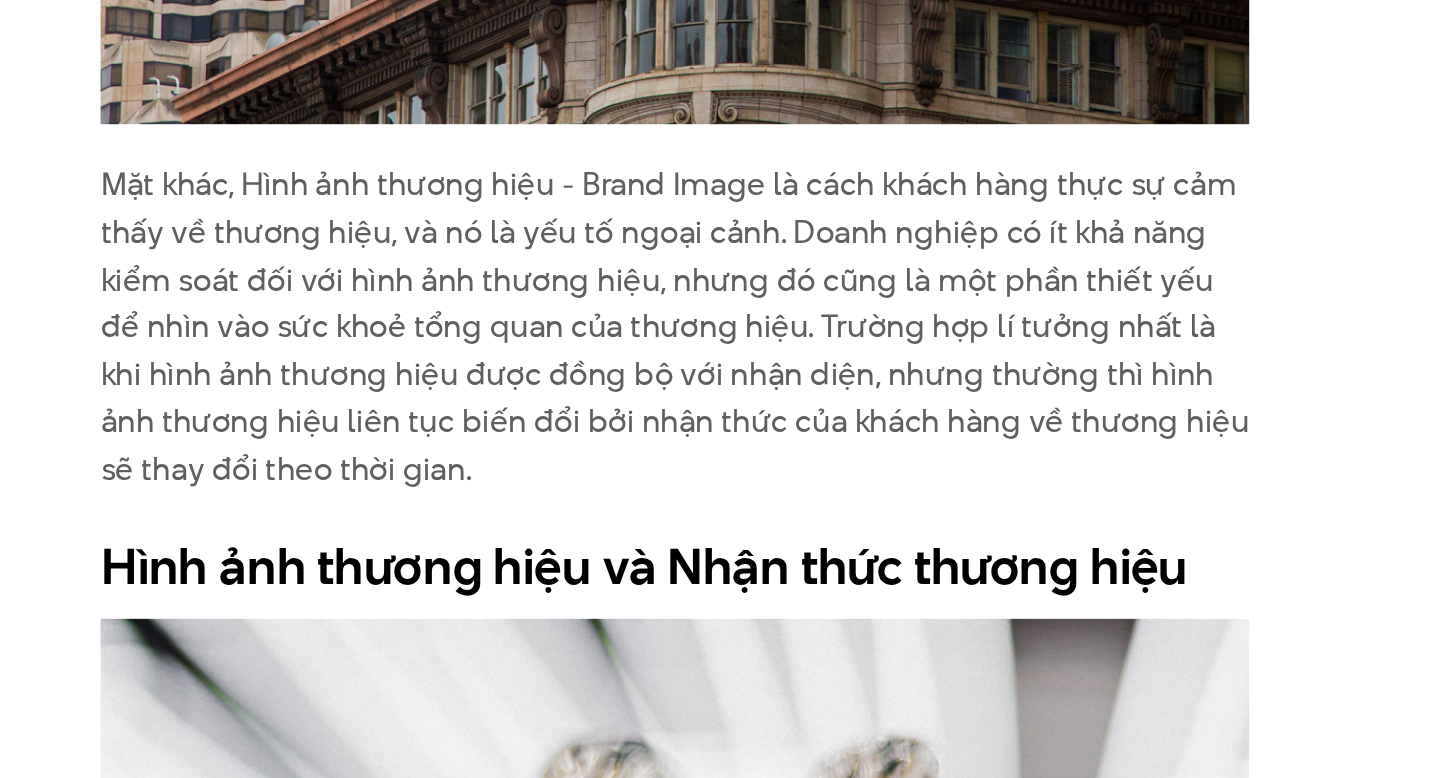 click on "Mặt khác, Hình ảnh thương hiệu - Brand Image là cách khách hàng thực sự cảm thấy về thương hiệu, và nó là yếu tố ngoại cảnh. Doanh nghiệp có ít khả năng kiểm soát đối với hình ảnh thương hiệu, nhưng đó cũng là một phần thiết yếu để nhìn vào sức khoẻ tổng quan của thương hiệu. Trường hợp lí tưởng nhất là khi hình ảnh thương hiệu được đồng bộ với nhận diện, nhưng thường thì hình ảnh thương hiệu liên tục biến đổi bởi nhận thức của khách hàng về thương hiệu sẽ thay đổi theo thời gian." at bounding box center [720, 469] 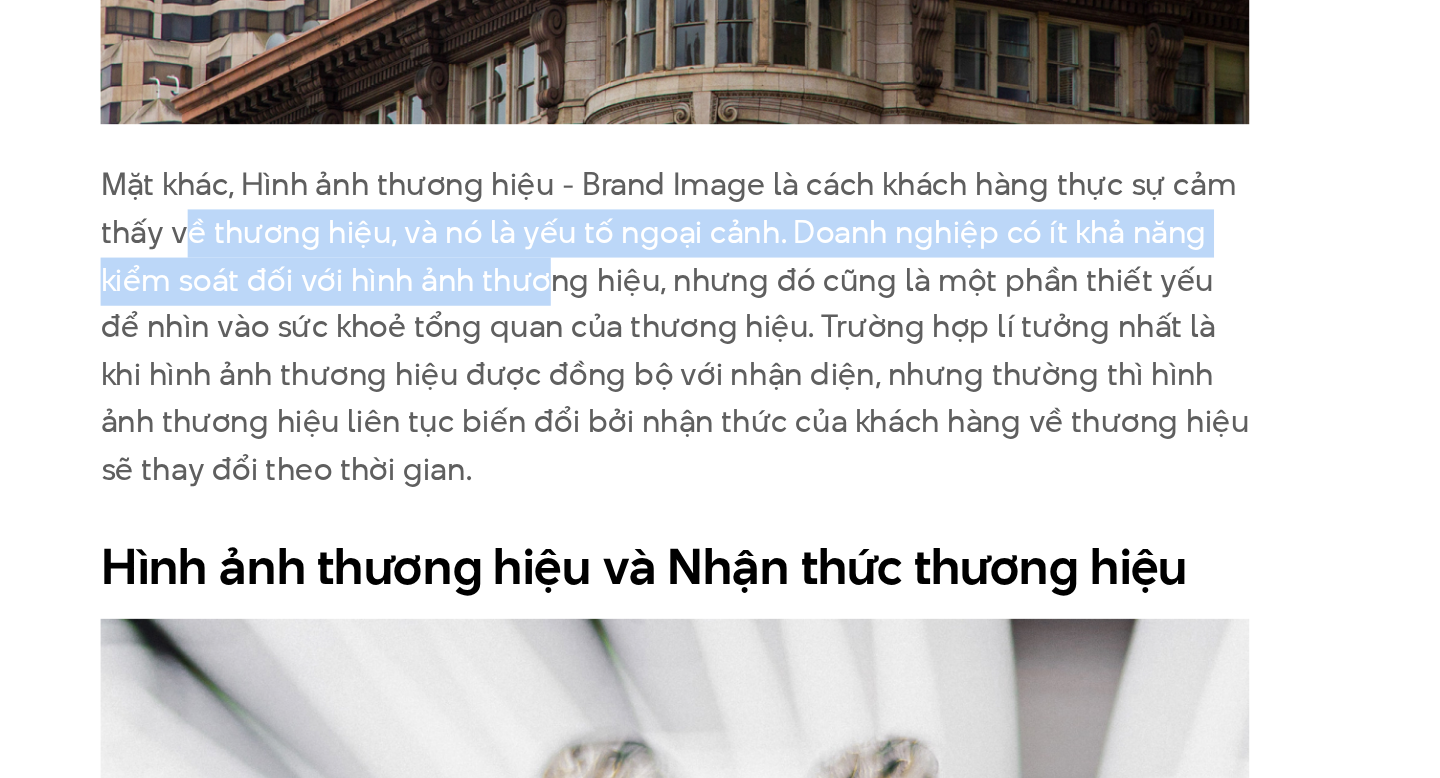 drag, startPoint x: 455, startPoint y: 389, endPoint x: 698, endPoint y: 450, distance: 250.53941 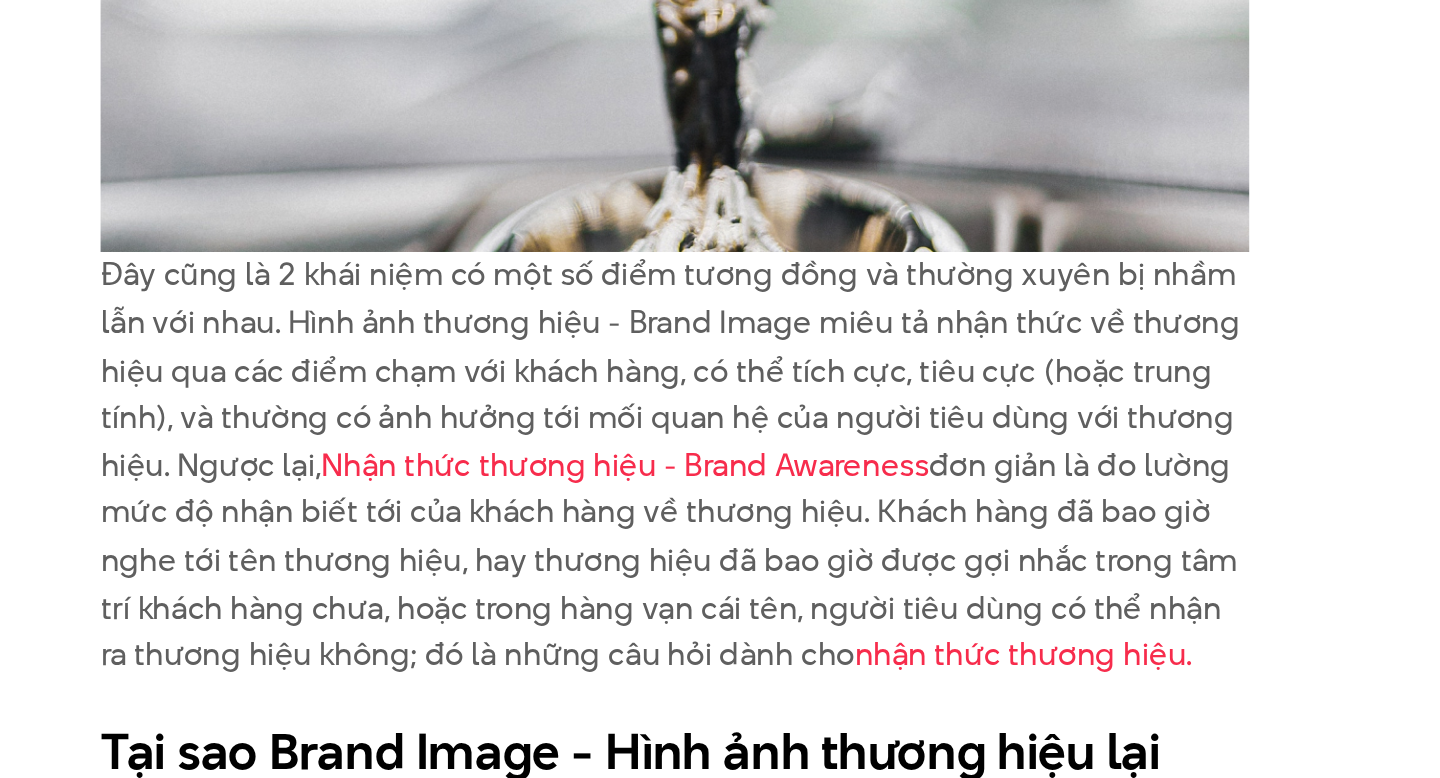 scroll, scrollTop: 3291, scrollLeft: 0, axis: vertical 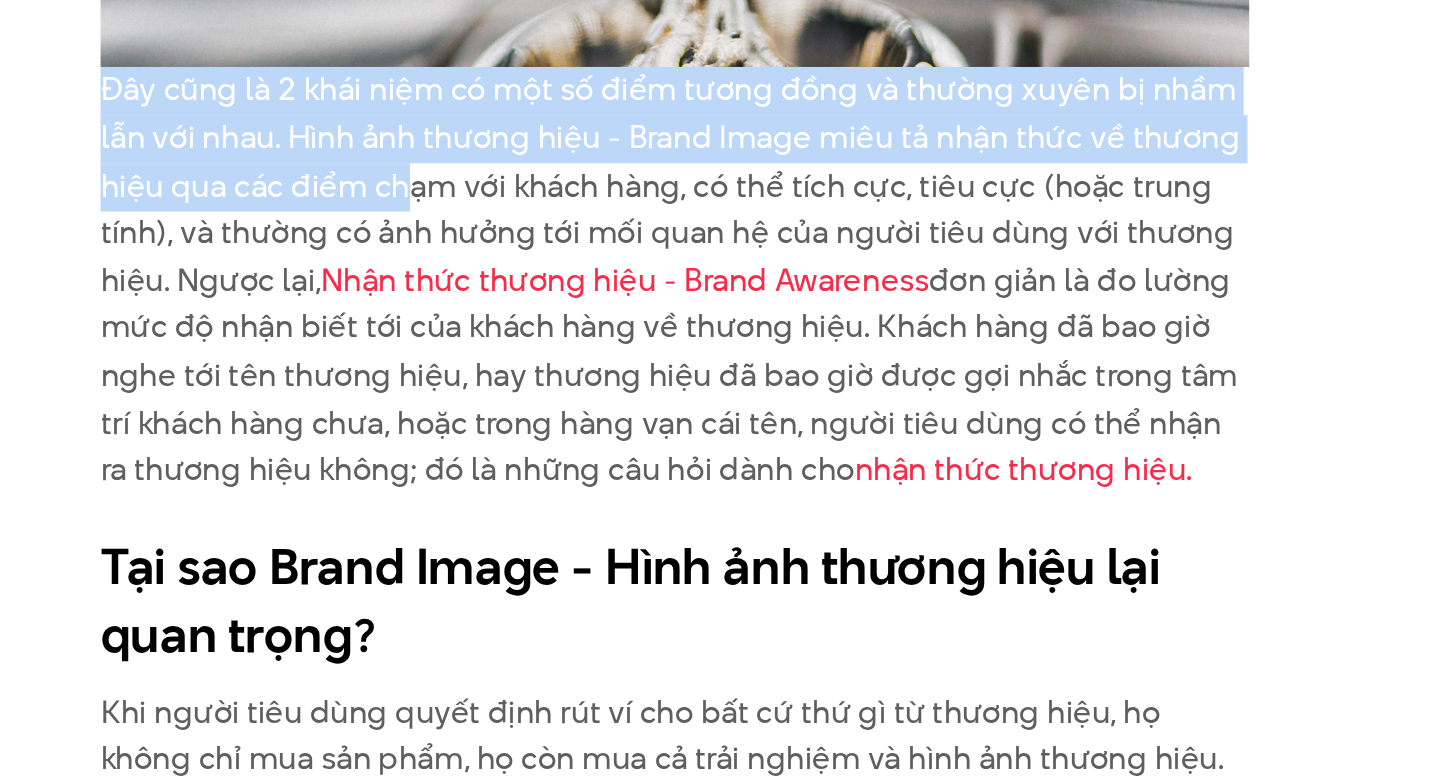 drag, startPoint x: 414, startPoint y: 385, endPoint x: 574, endPoint y: 427, distance: 165.42067 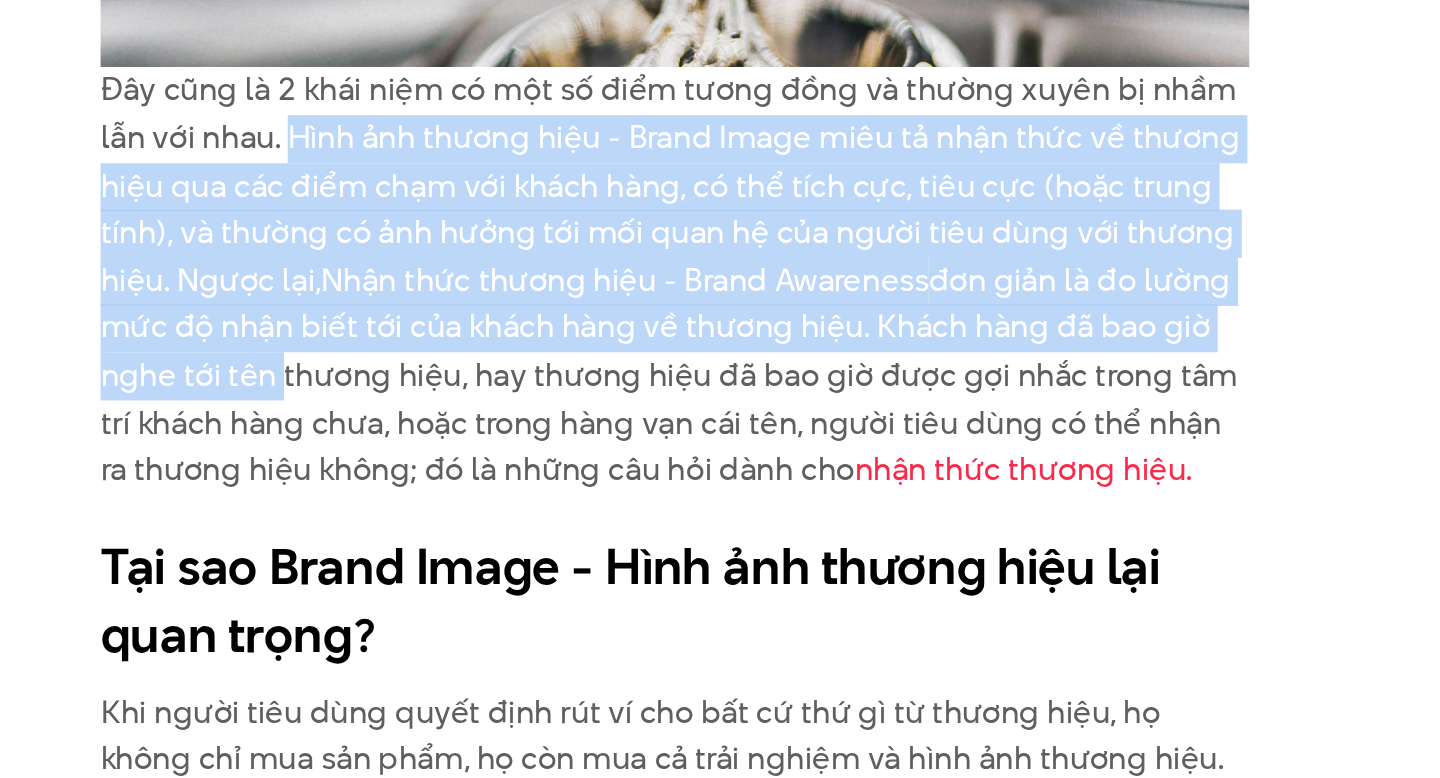 drag, startPoint x: 511, startPoint y: 402, endPoint x: 506, endPoint y: 527, distance: 125.09996 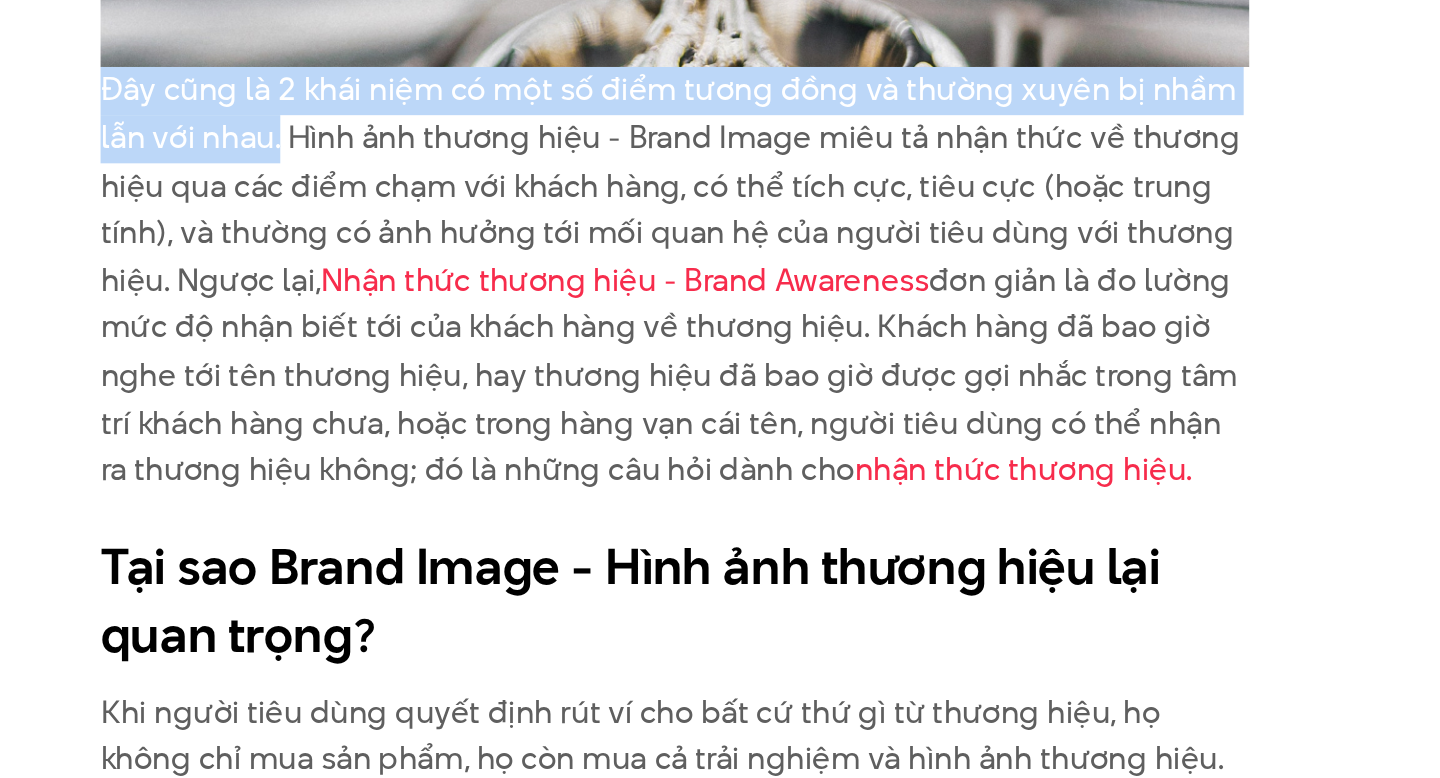 drag, startPoint x: 405, startPoint y: 386, endPoint x: 508, endPoint y: 408, distance: 105.32331 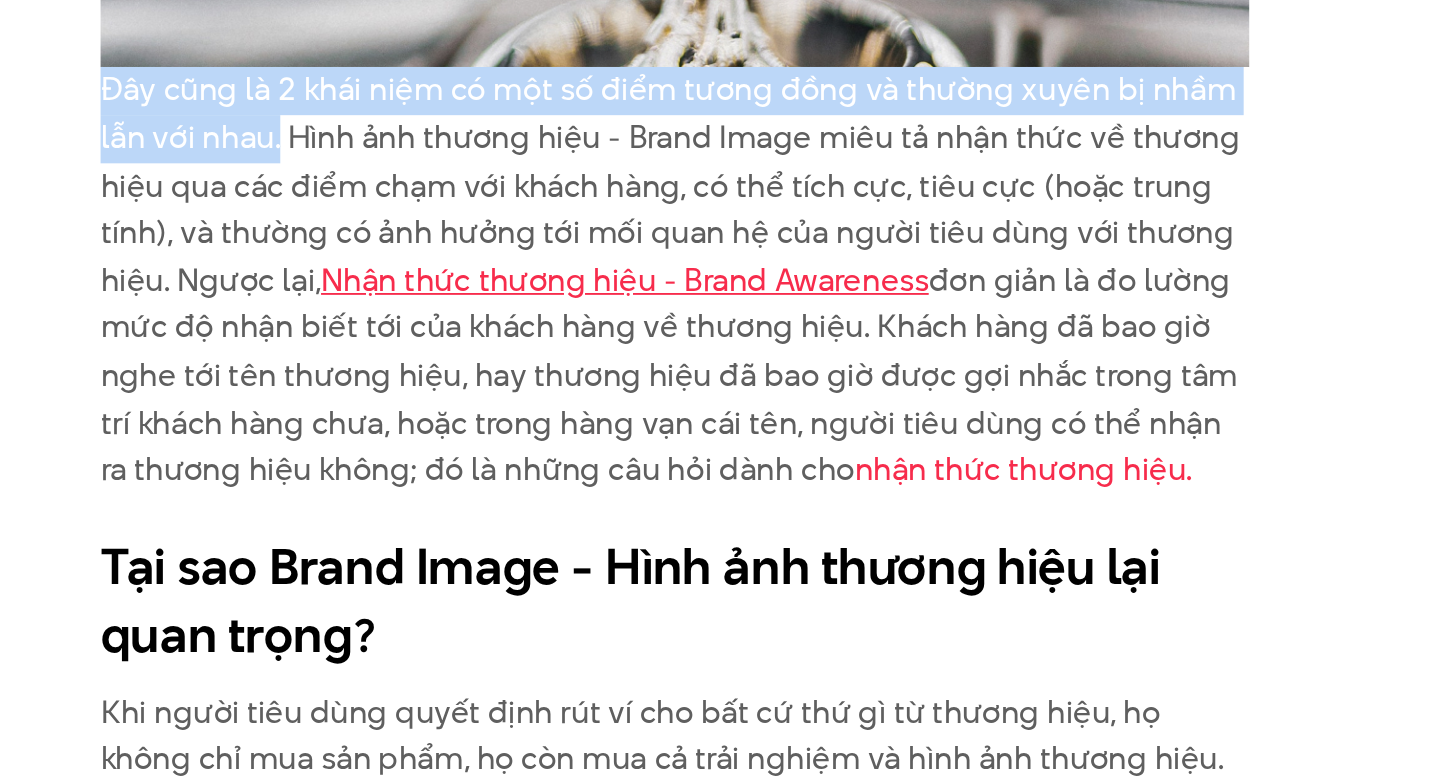 scroll, scrollTop: 3291, scrollLeft: 0, axis: vertical 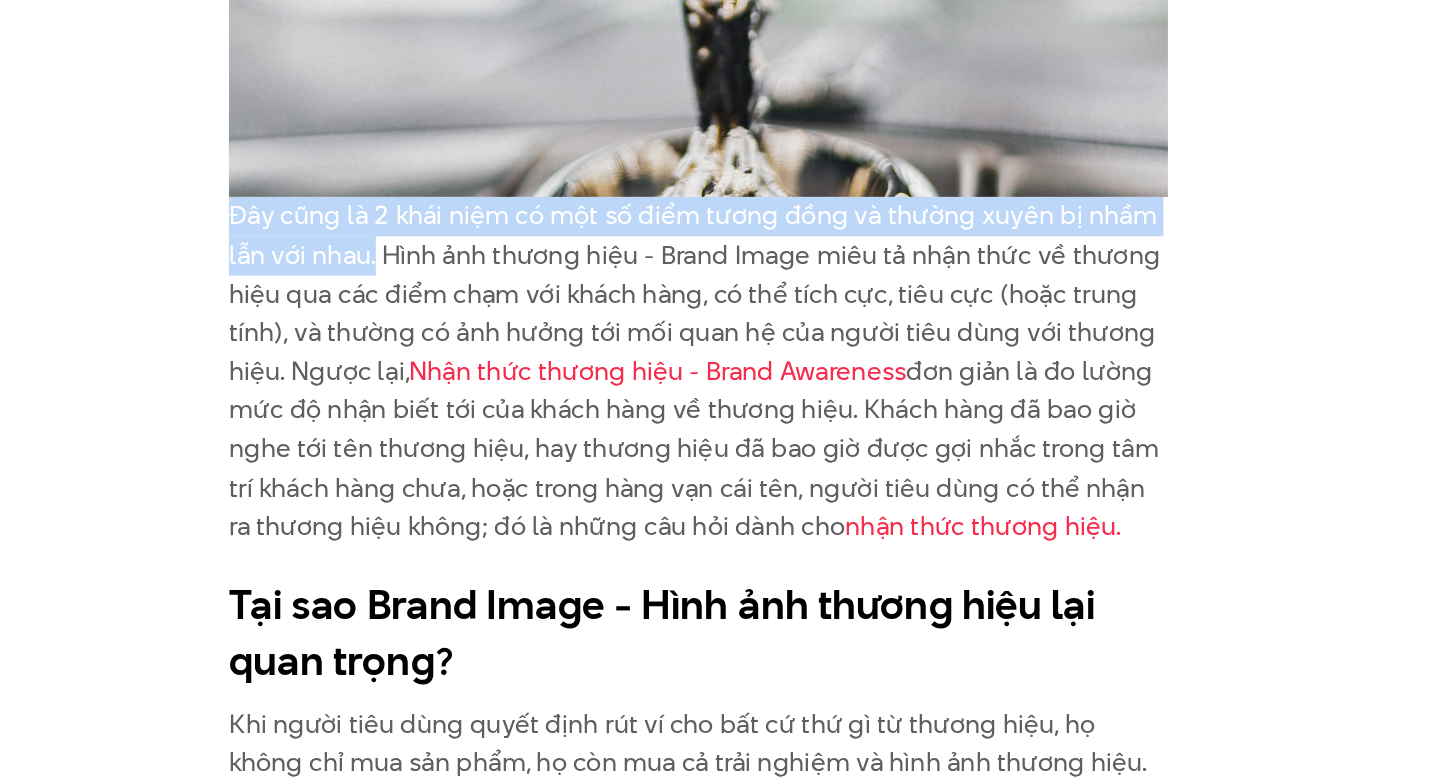 click on "Đây cũng là 2 khái niệm có một số điểm tương đồng và thường xuyên bị nhầm lẫn với nhau. Hình ảnh thương hiệu - Brand Image miêu tả nhận thức về thương hiệu qua các điểm chạm với khách hàng, có thể tích cực, tiêu cực (hoặc trung tính), và thường có ảnh hưởng tới mối quan hệ của người tiêu dùng với thương hiệu. Ngược lại,  Nhận thức thương hiệu - Brand Awareness  đơn giản là đo lường mức độ nhận biết tới của khách hàng về thương hiệu. Khách hàng đã bao giờ nghe tới tên thương hiệu, hay thương hiệu đã bao giờ được gợi nhắc trong tâm trí khách hàng chưa, hoặc trong hàng vạn cái tên, người tiêu dùng có thể nhận ra thương hiệu không; đó là những câu hỏi dành cho  nhận thức thương hiệu." at bounding box center [720, 509] 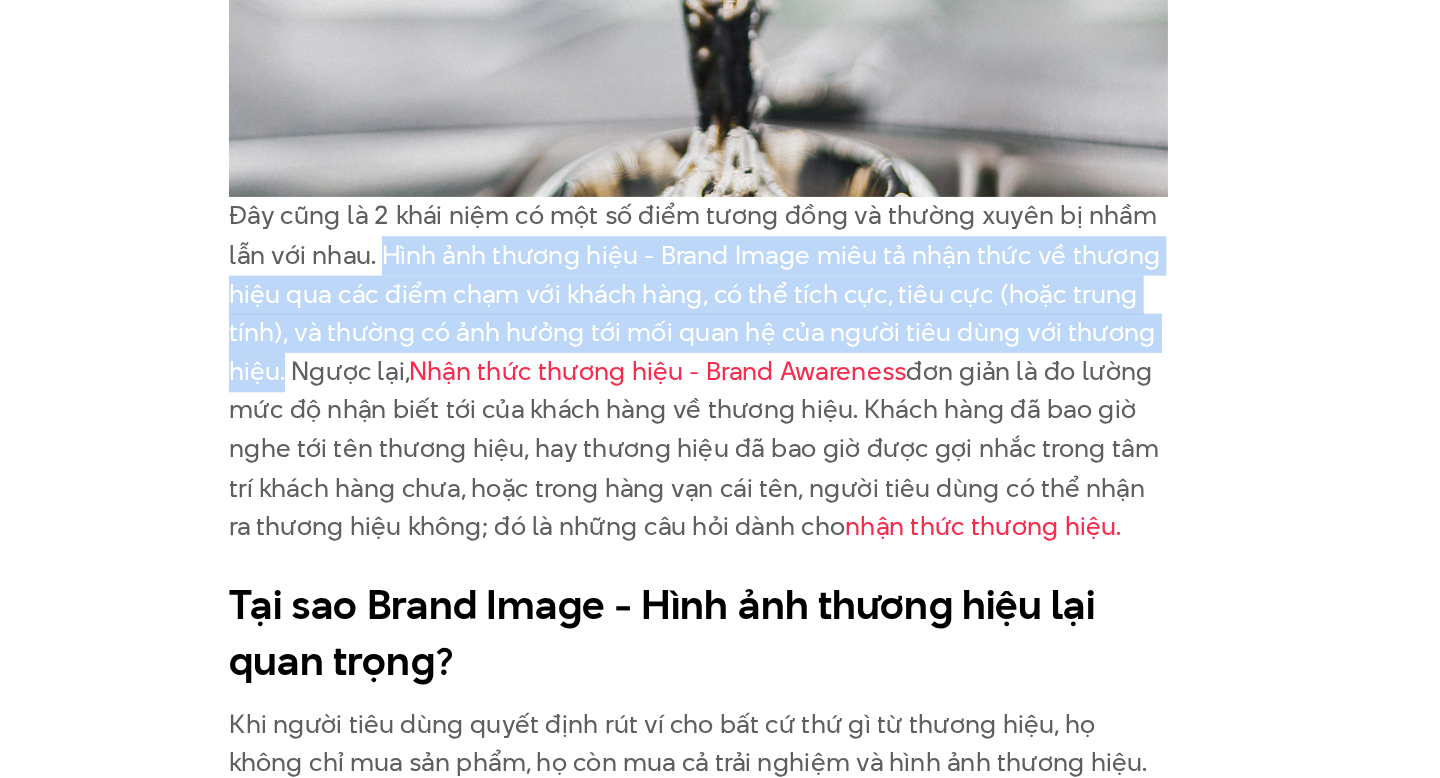 drag, startPoint x: 509, startPoint y: 407, endPoint x: 448, endPoint y: 491, distance: 103.81233 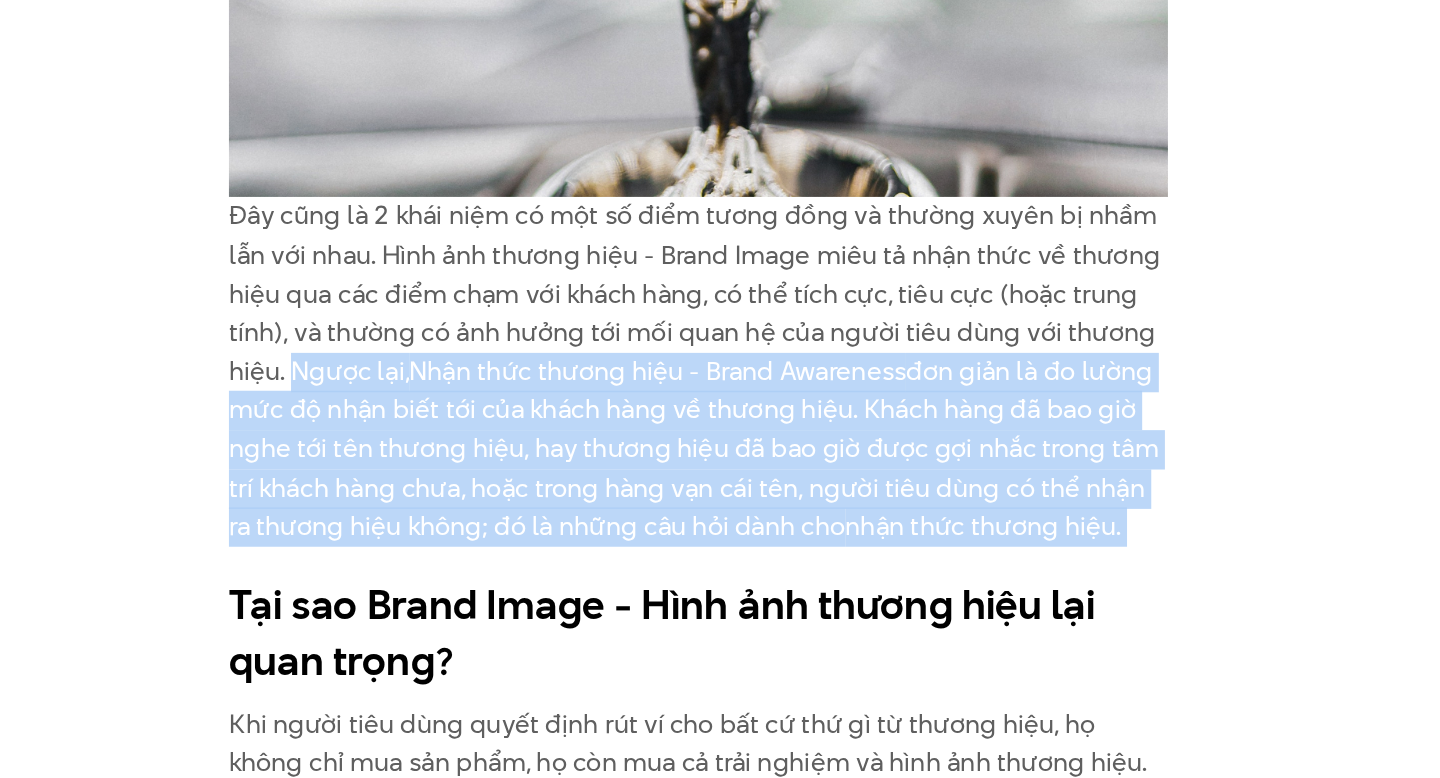 drag, startPoint x: 450, startPoint y: 489, endPoint x: 1030, endPoint y: 611, distance: 592.69214 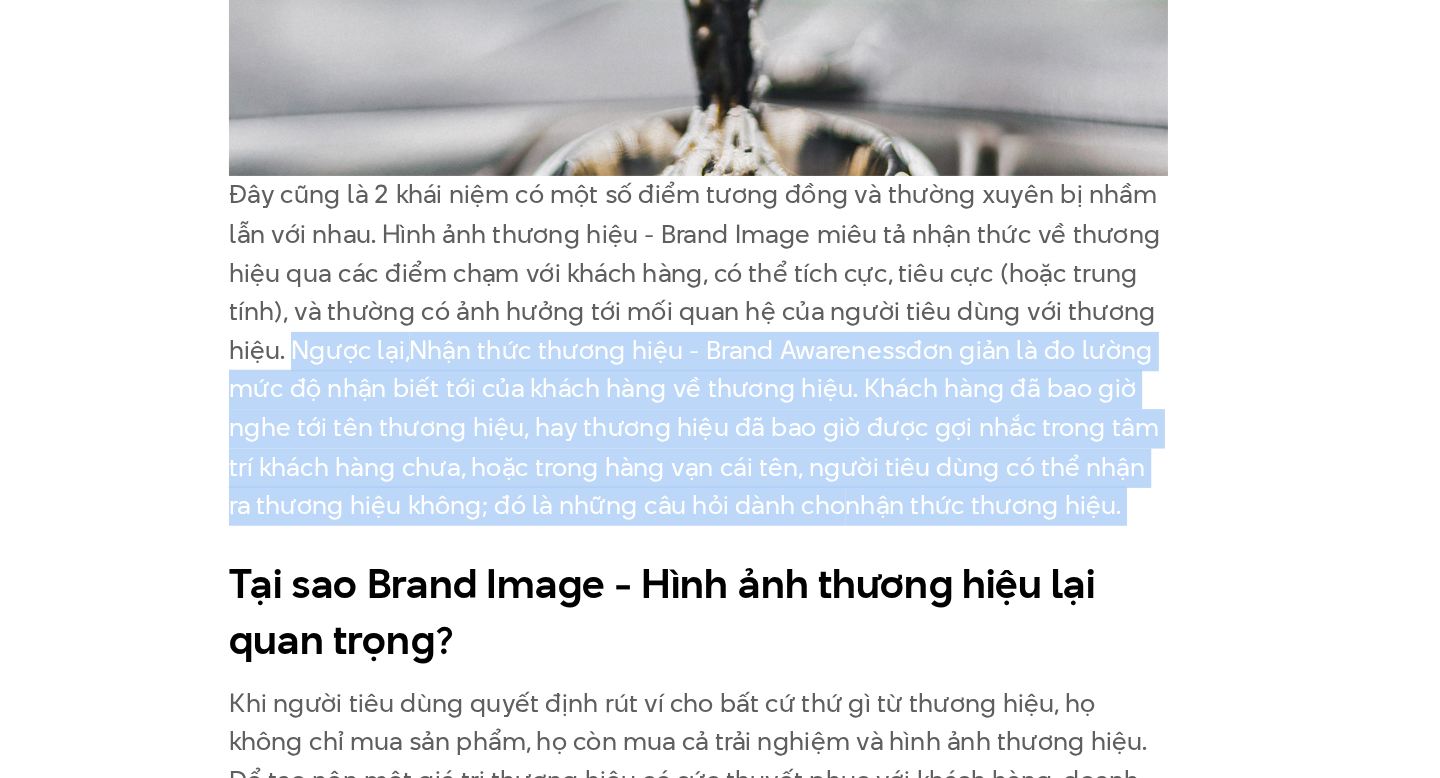 scroll, scrollTop: 3352, scrollLeft: 0, axis: vertical 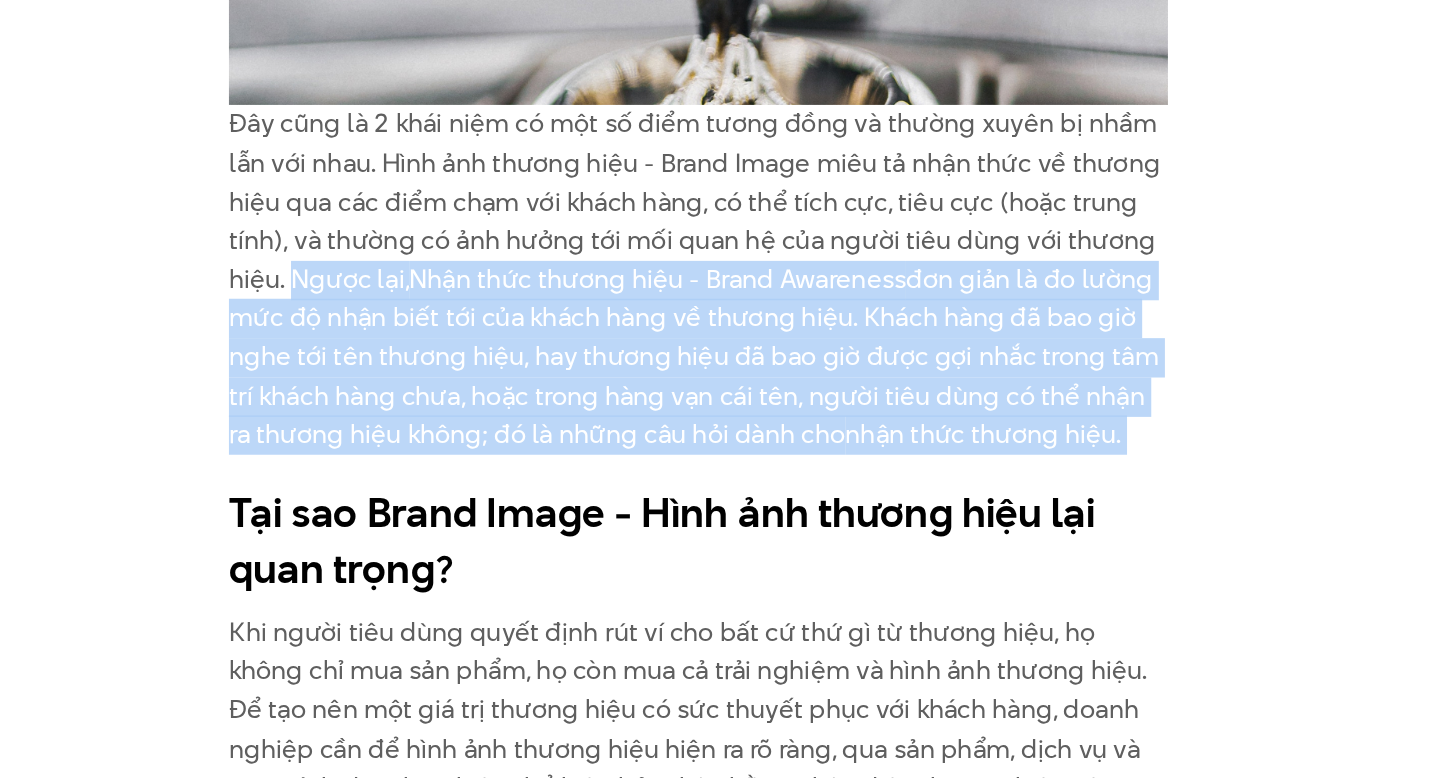click on "Đây cũng là 2 khái niệm có một số điểm tương đồng và thường xuyên bị nhầm lẫn với nhau. Hình ảnh thương hiệu - Brand Image miêu tả nhận thức về thương hiệu qua các điểm chạm với khách hàng, có thể tích cực, tiêu cực (hoặc trung tính), và thường có ảnh hưởng tới mối quan hệ của người tiêu dùng với thương hiệu. Ngược lại,  Nhận thức thương hiệu - Brand Awareness  đơn giản là đo lường mức độ nhận biết tới của khách hàng về thương hiệu. Khách hàng đã bao giờ nghe tới tên thương hiệu, hay thương hiệu đã bao giờ được gợi nhắc trong tâm trí khách hàng chưa, hoặc trong hàng vạn cái tên, người tiêu dùng có thể nhận ra thương hiệu không; đó là những câu hỏi dành cho  nhận thức thương hiệu." at bounding box center [720, 448] 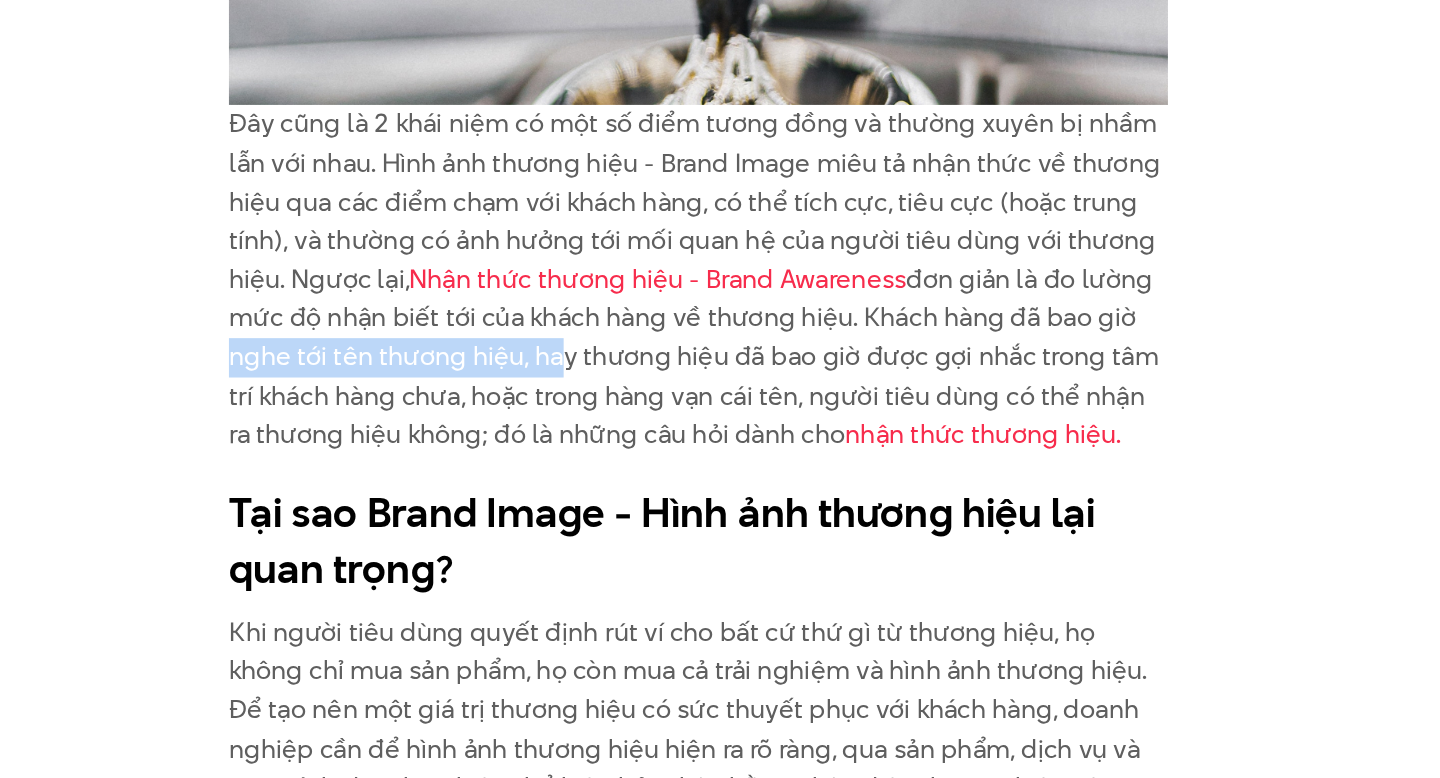 drag, startPoint x: 396, startPoint y: 462, endPoint x: 622, endPoint y: 461, distance: 226.00221 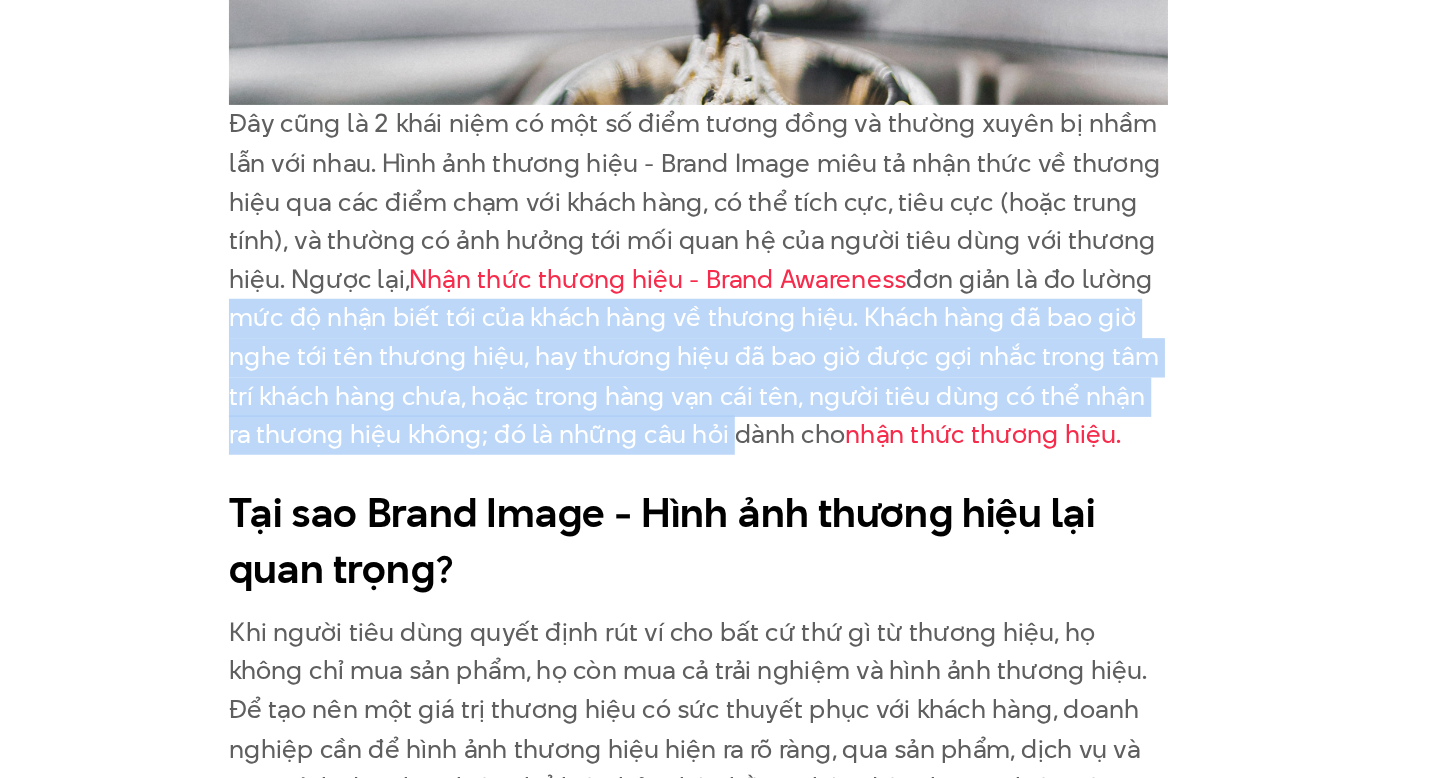 drag, startPoint x: 409, startPoint y: 450, endPoint x: 724, endPoint y: 532, distance: 325.49808 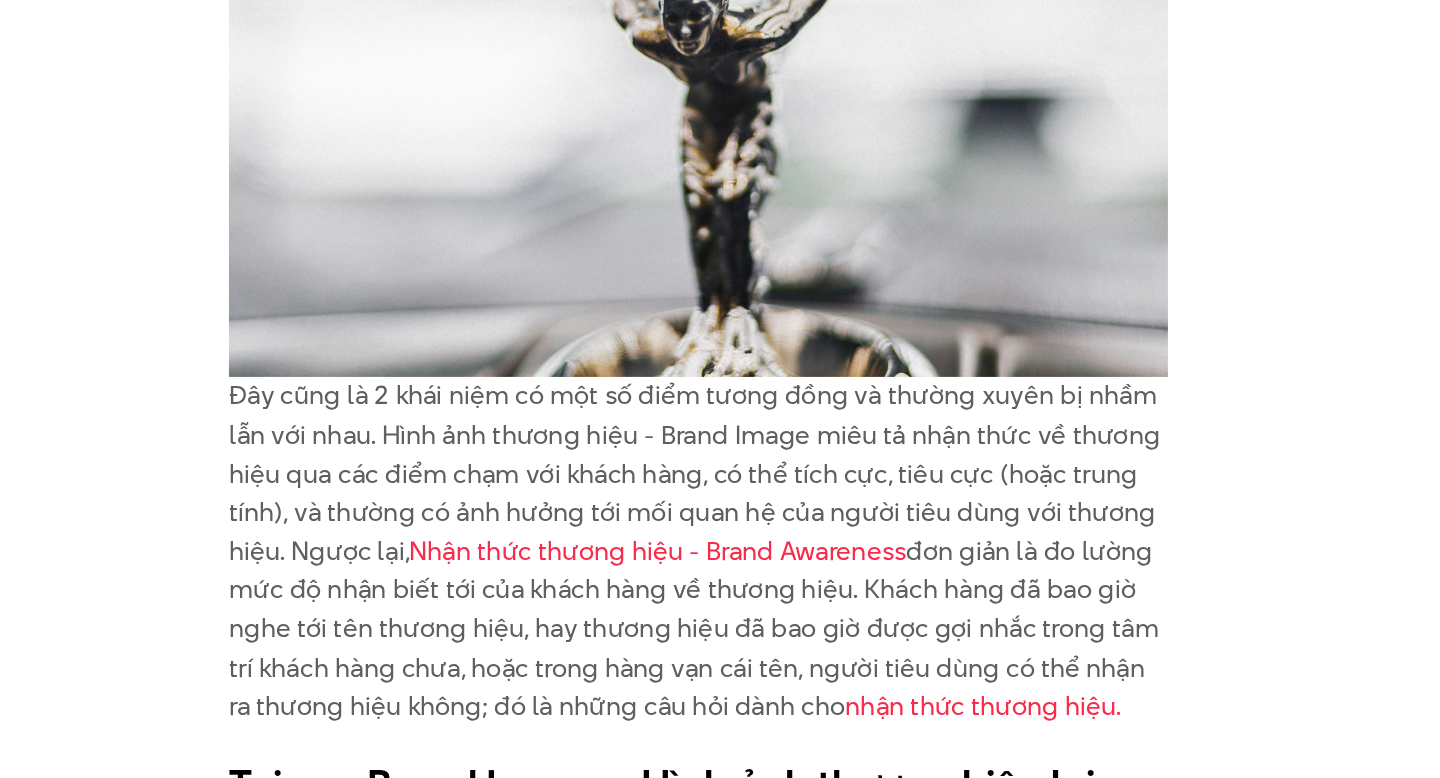 scroll, scrollTop: 3357, scrollLeft: 0, axis: vertical 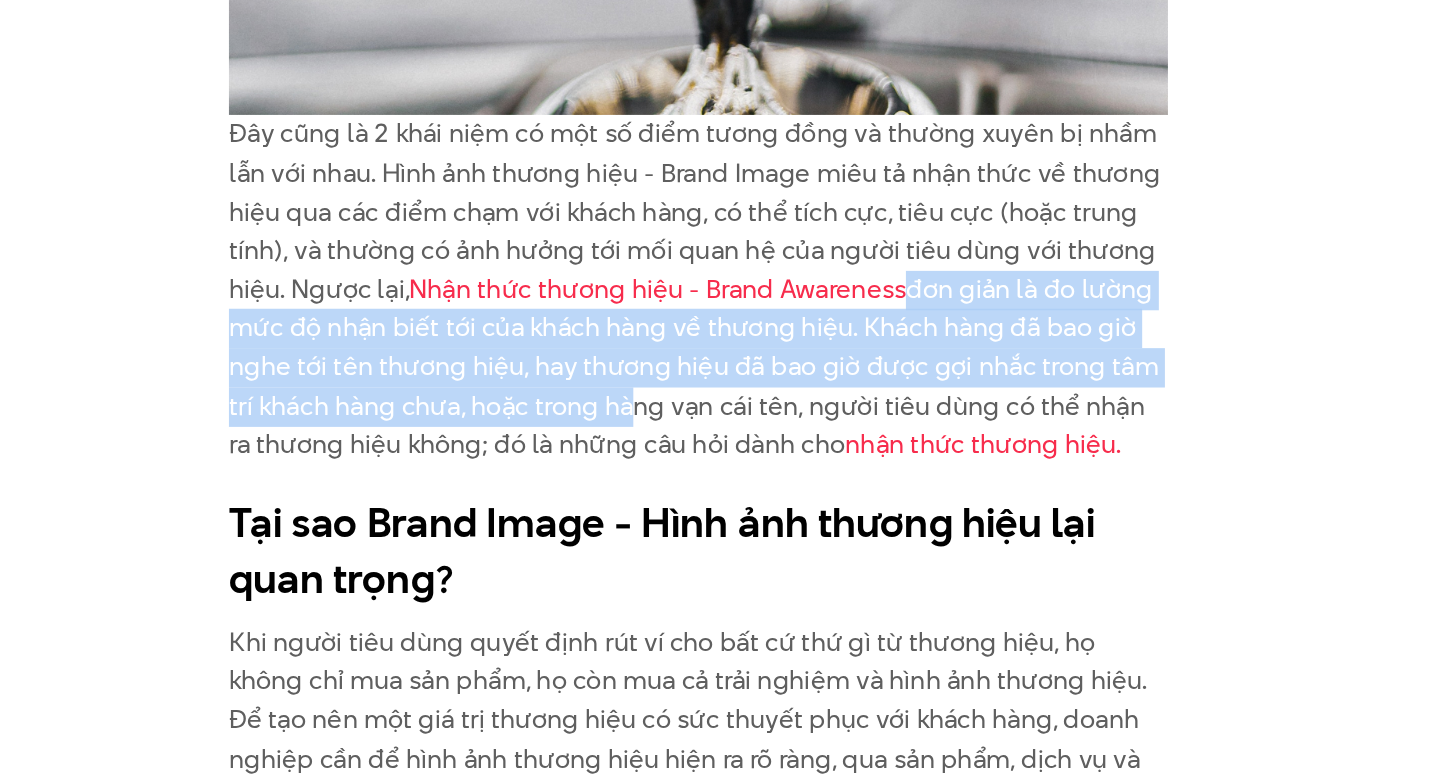 drag, startPoint x: 863, startPoint y: 420, endPoint x: 671, endPoint y: 500, distance: 208 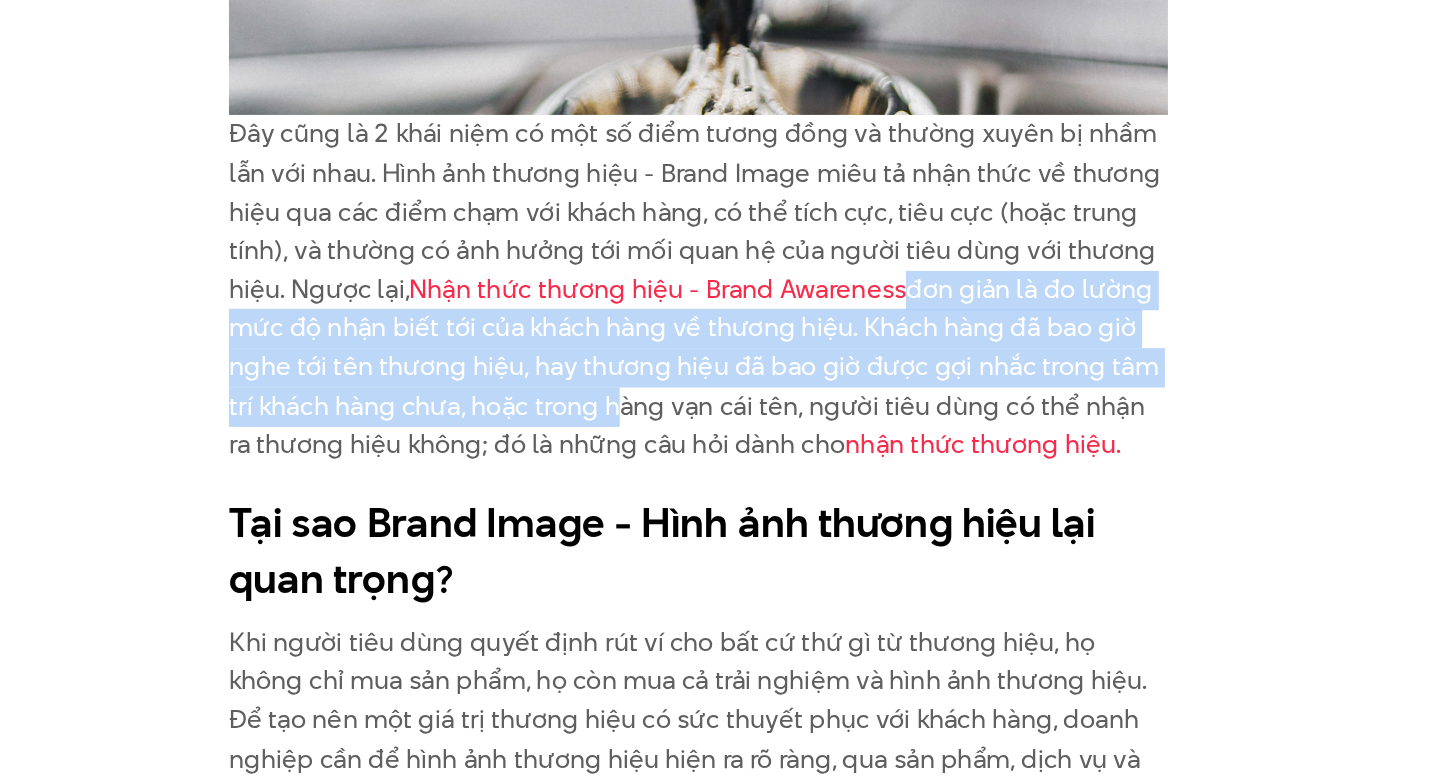 click on "Đây cũng là 2 khái niệm có một số điểm tương đồng và thường xuyên bị nhầm lẫn với nhau. Hình ảnh thương hiệu - Brand Image miêu tả nhận thức về thương hiệu qua các điểm chạm với khách hàng, có thể tích cực, tiêu cực (hoặc trung tính), và thường có ảnh hưởng tới mối quan hệ của người tiêu dùng với thương hiệu. Ngược lại,  Nhận thức thương hiệu - Brand Awareness  đơn giản là đo lường mức độ nhận biết tới của khách hàng về thương hiệu. Khách hàng đã bao giờ nghe tới tên thương hiệu, hay thương hiệu đã bao giờ được gợi nhắc trong tâm trí khách hàng chưa, hoặc trong hàng vạn cái tên, người tiêu dùng có thể nhận ra thương hiệu không; đó là những câu hỏi dành cho  nhận thức thương hiệu." at bounding box center (720, 443) 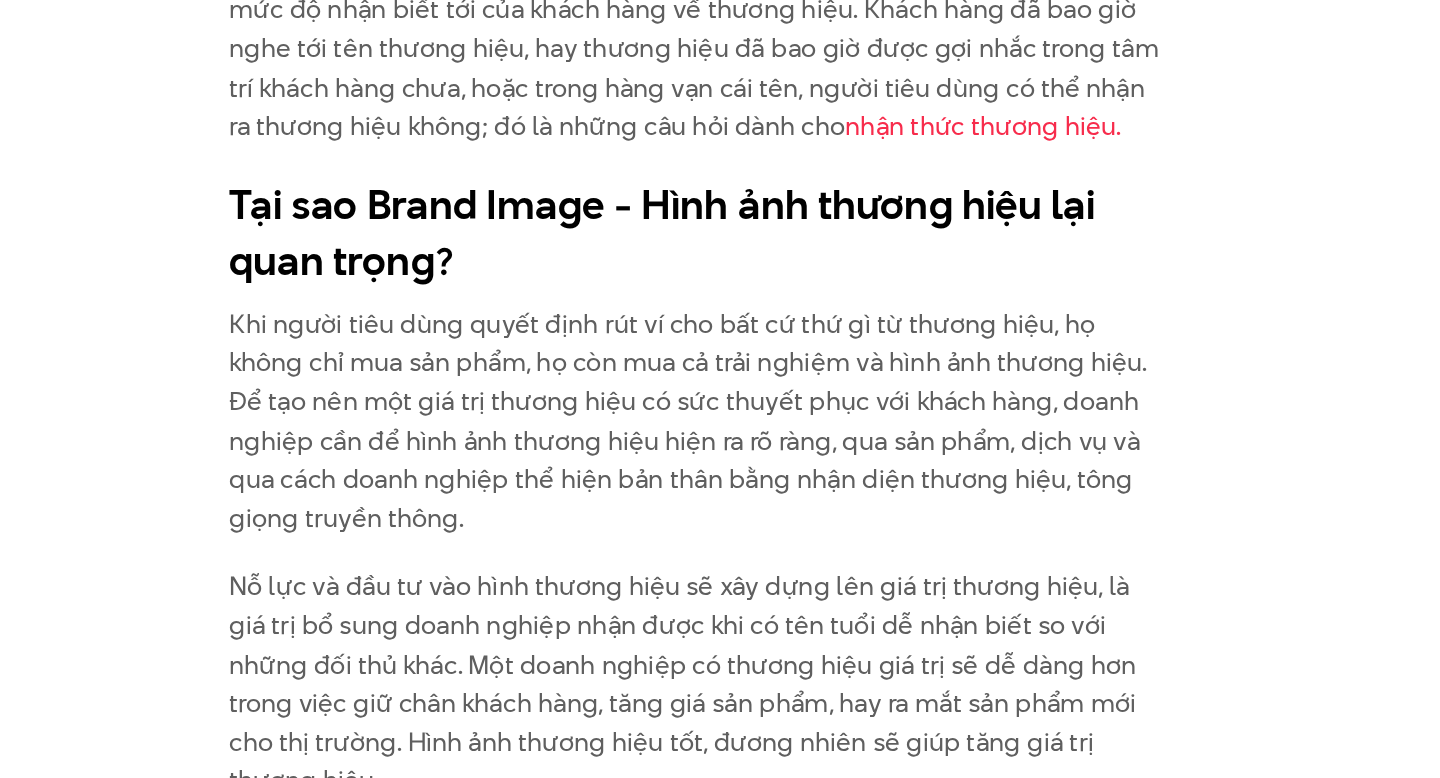 scroll, scrollTop: 3563, scrollLeft: 0, axis: vertical 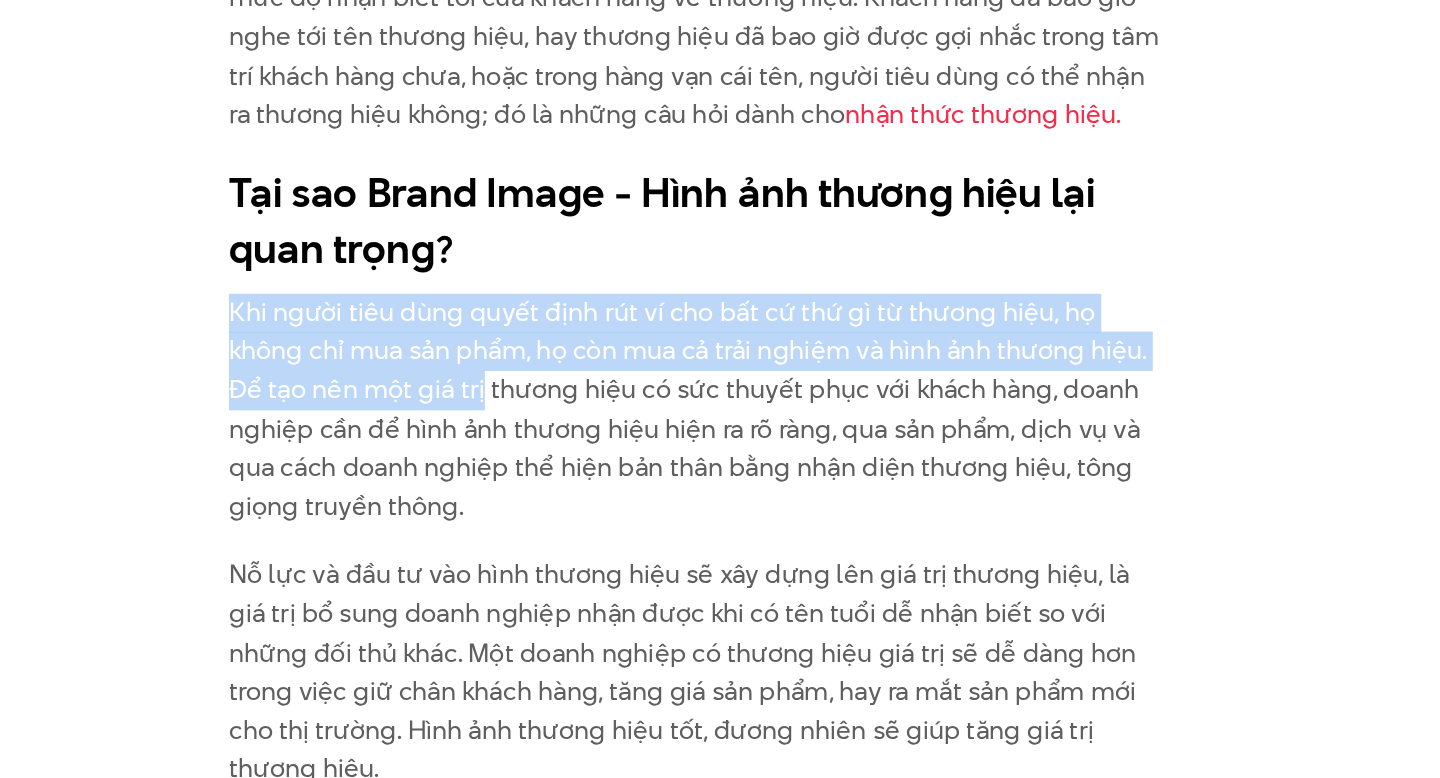 drag, startPoint x: 405, startPoint y: 438, endPoint x: 521, endPoint y: 501, distance: 132.00378 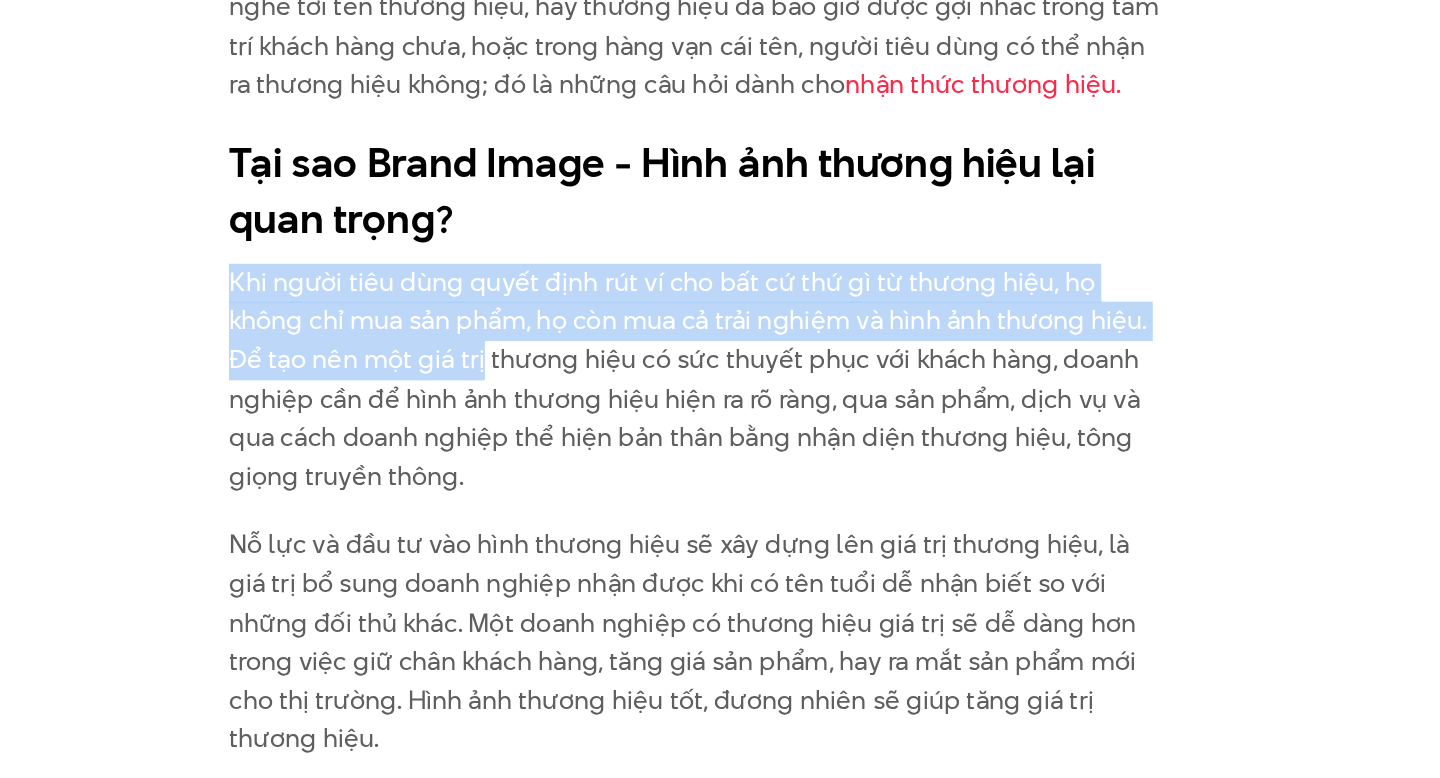 scroll, scrollTop: 3643, scrollLeft: 0, axis: vertical 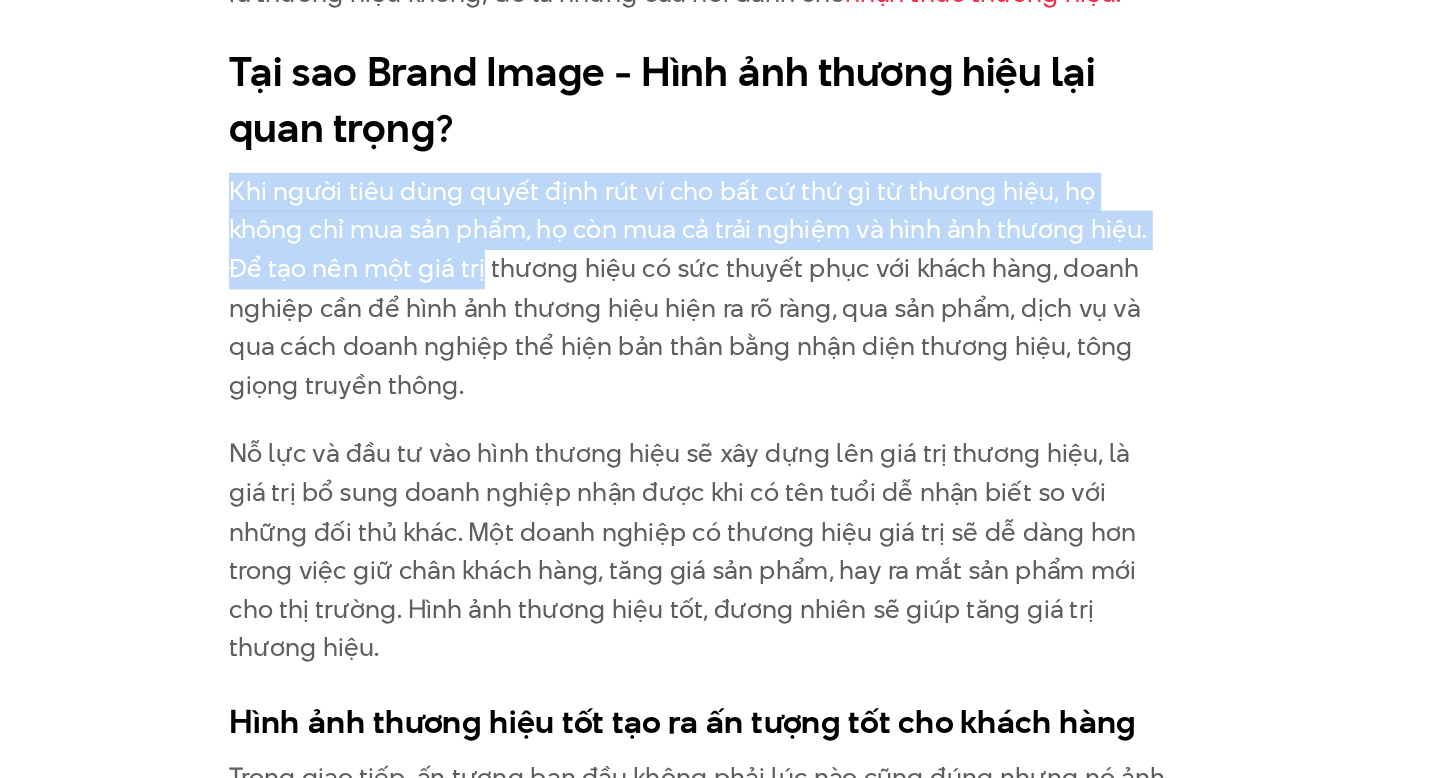 click on "Khi người tiêu dùng quyết định rút ví cho bất cứ thứ gì từ thương hiệu, họ không chỉ mua sản phẩm, họ còn mua cả trải nghiệm và hình ảnh thương hiệu. Để tạo nên một giá trị thương hiệu có sức thuyết phục với khách hàng, doanh nghiệp cần để hình ảnh thương hiệu hiện ra rõ ràng, qua sản phẩm, dịch vụ và qua cách doanh nghiệp thể hiện bản thân bằng nhận diện thương hiệu, tông giọng truyền thông." at bounding box center (720, 455) 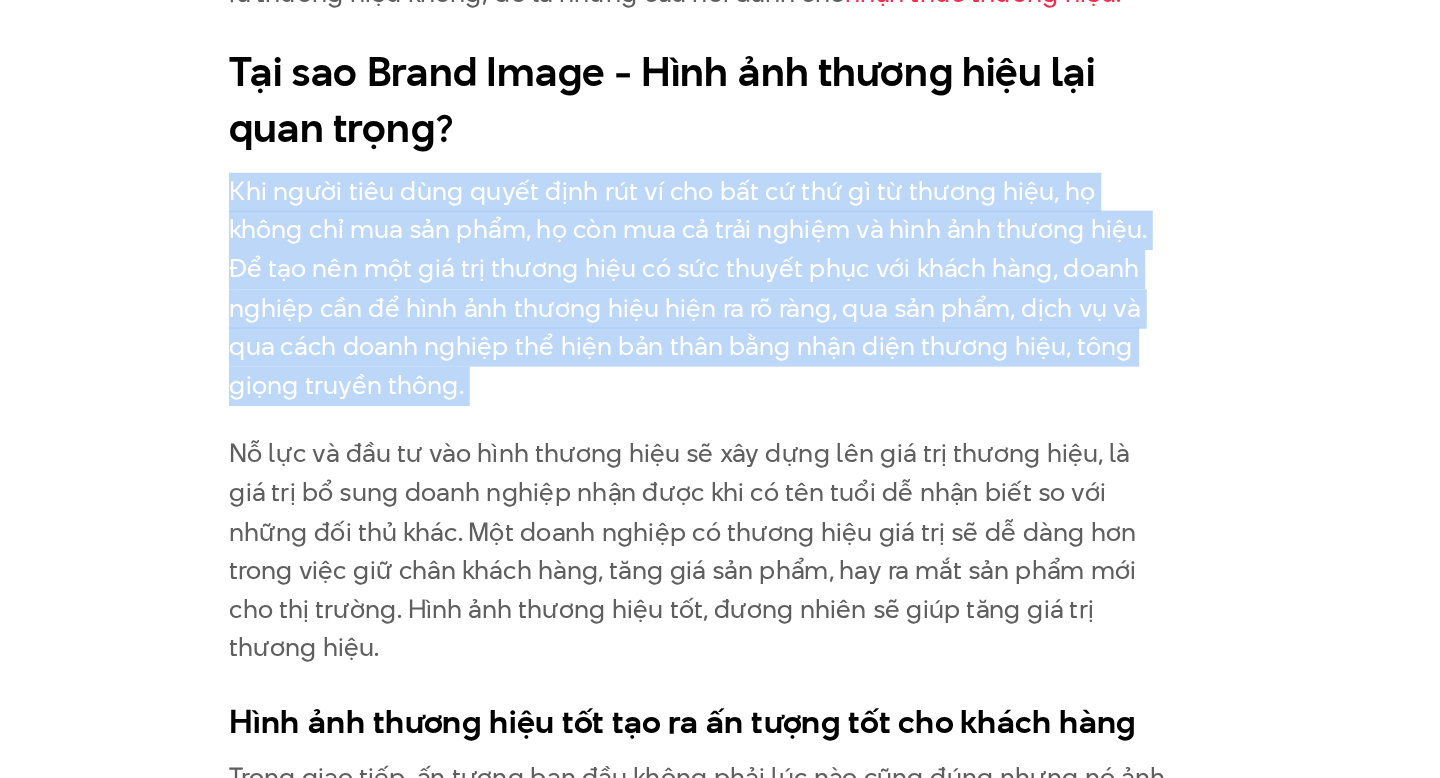 drag, startPoint x: 410, startPoint y: 365, endPoint x: 473, endPoint y: 520, distance: 167.31407 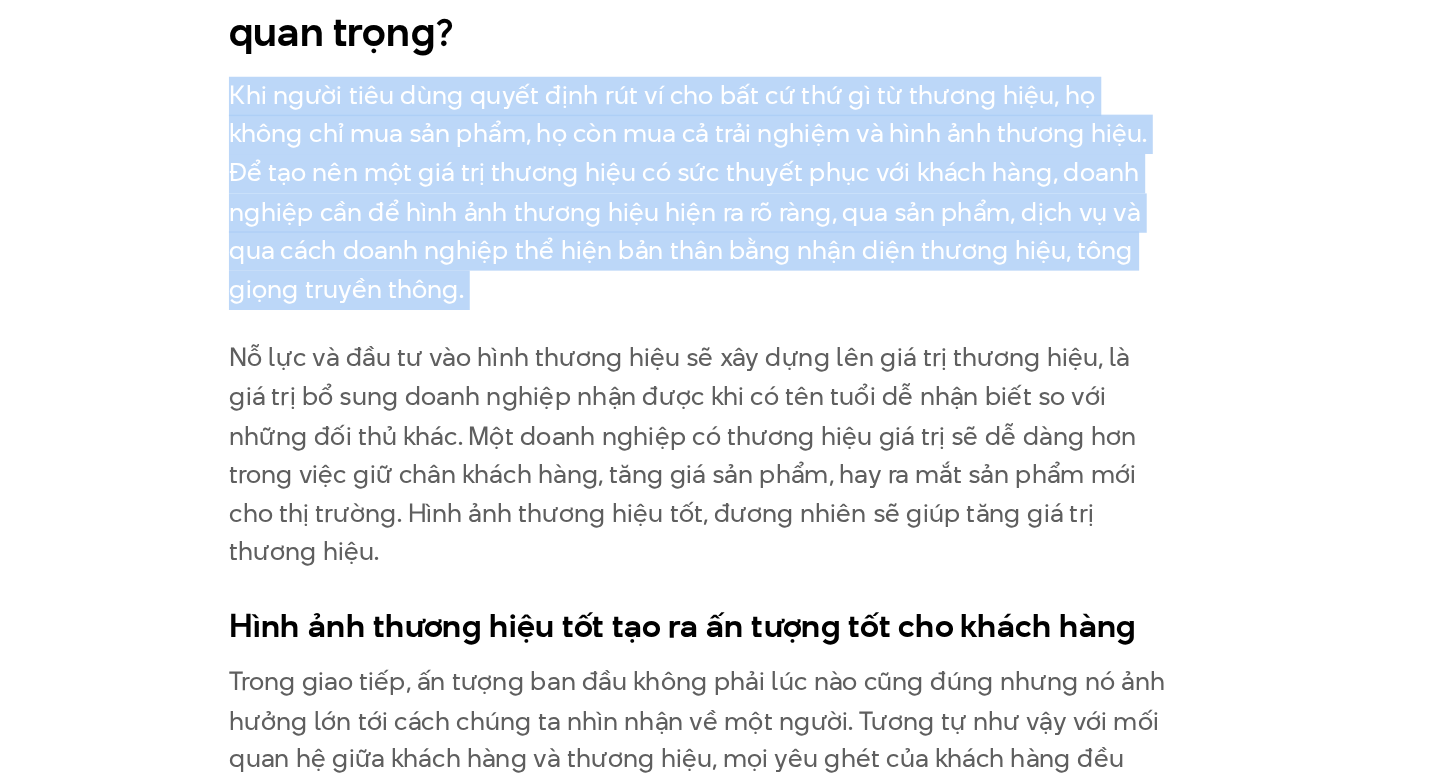 scroll, scrollTop: 3713, scrollLeft: 0, axis: vertical 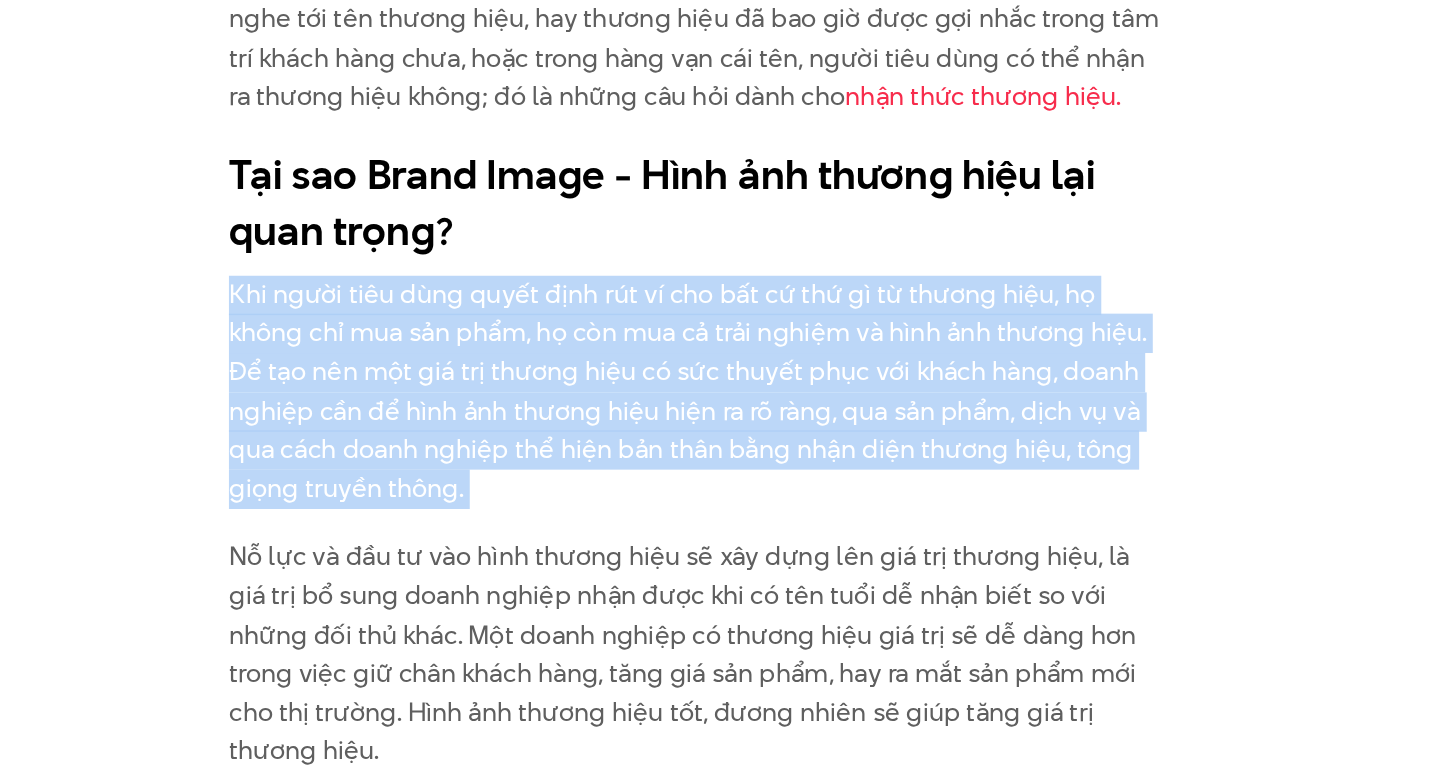 click on "Khi người tiêu dùng quyết định rút ví cho bất cứ thứ gì từ thương hiệu, họ không chỉ mua sản phẩm, họ còn mua cả trải nghiệm và hình ảnh thương hiệu. Để tạo nên một giá trị thương hiệu có sức thuyết phục với khách hàng, doanh nghiệp cần để hình ảnh thương hiệu hiện ra rõ ràng, qua sản phẩm, dịch vụ và qua cách doanh nghiệp thể hiện bản thân bằng nhận diện thương hiệu, tông giọng truyền thông." at bounding box center (720, 385) 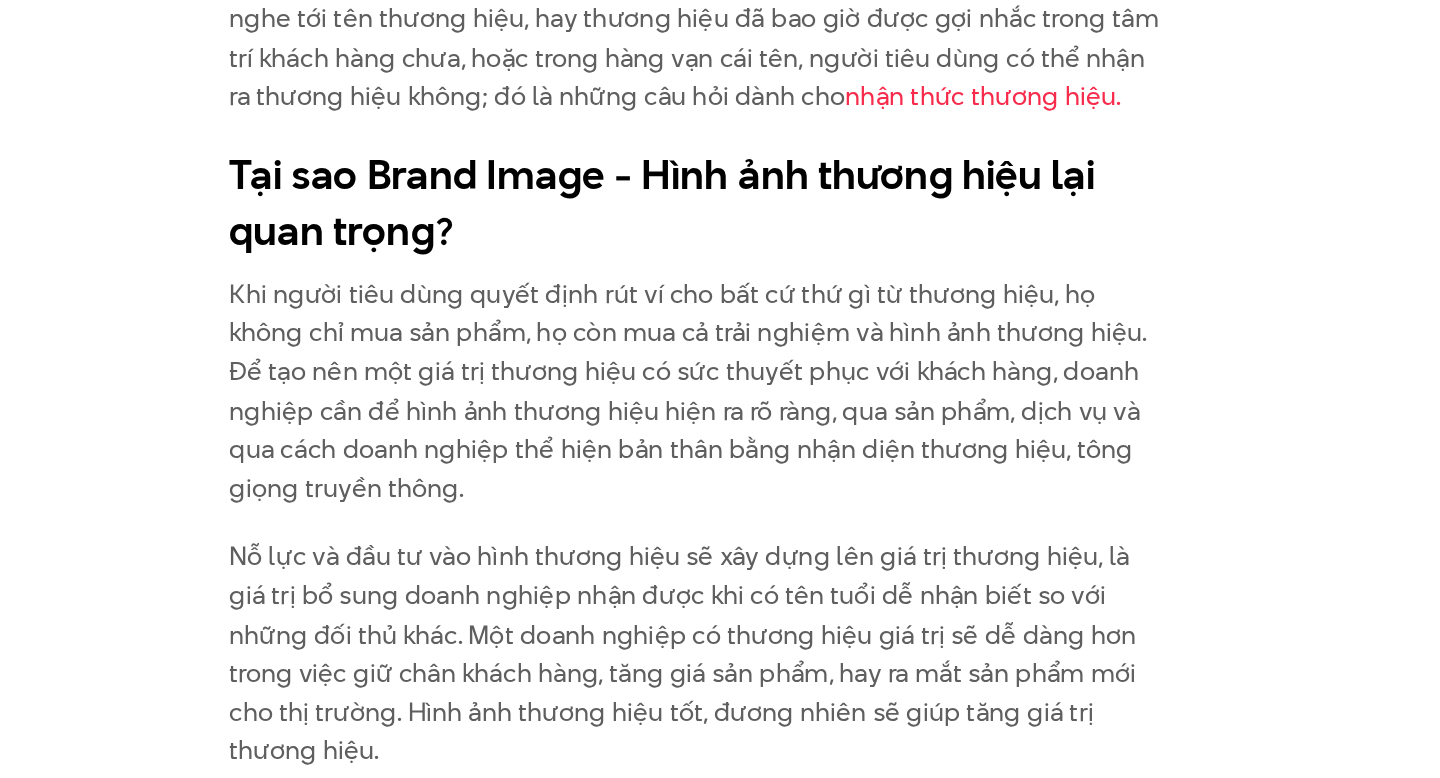 click on "Khi người tiêu dùng quyết định rút ví cho bất cứ thứ gì từ thương hiệu, họ không chỉ mua sản phẩm, họ còn mua cả trải nghiệm và hình ảnh thương hiệu. Để tạo nên một giá trị thương hiệu có sức thuyết phục với khách hàng, doanh nghiệp cần để hình ảnh thương hiệu hiện ra rõ ràng, qua sản phẩm, dịch vụ và qua cách doanh nghiệp thể hiện bản thân bằng nhận diện thương hiệu, tông giọng truyền thông." at bounding box center (720, 385) 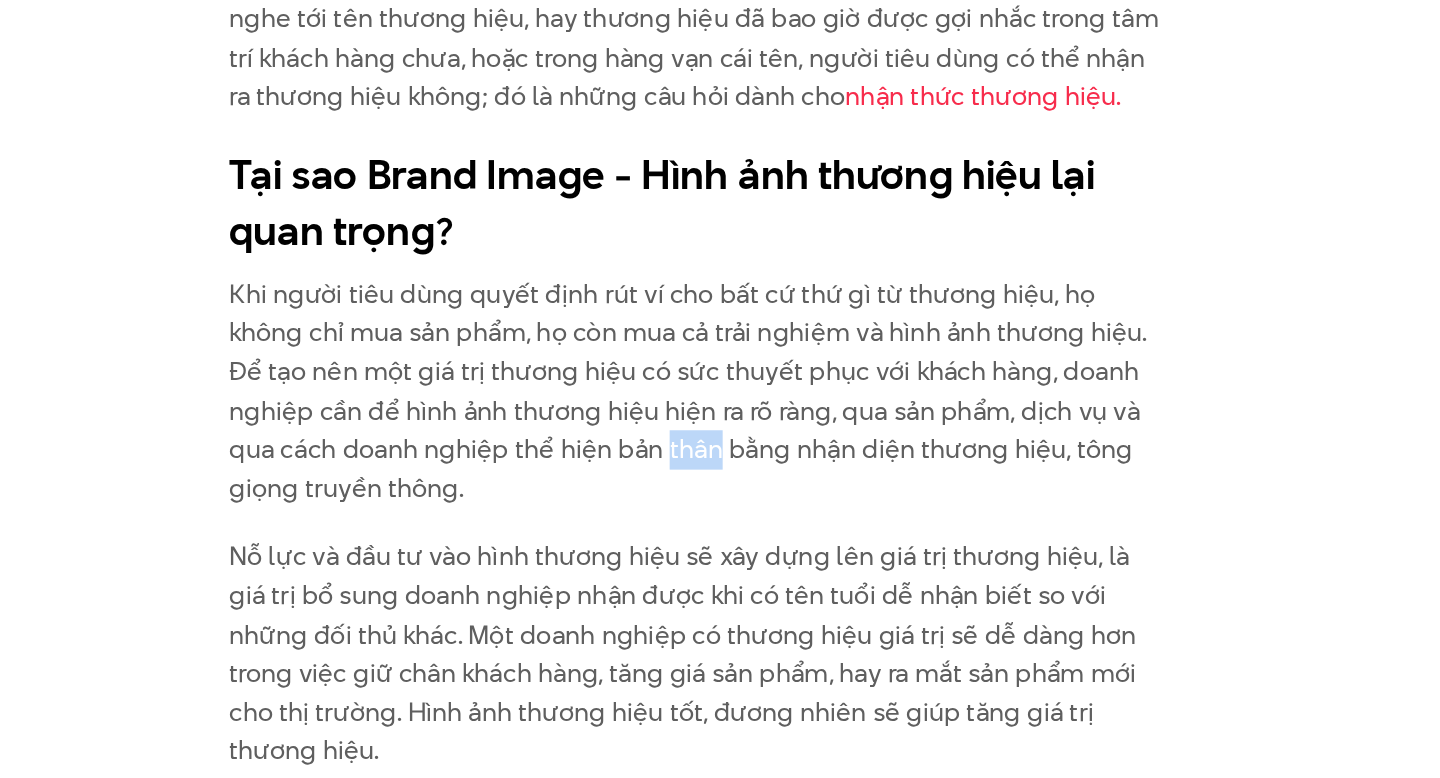 click on "Khi người tiêu dùng quyết định rút ví cho bất cứ thứ gì từ thương hiệu, họ không chỉ mua sản phẩm, họ còn mua cả trải nghiệm và hình ảnh thương hiệu. Để tạo nên một giá trị thương hiệu có sức thuyết phục với khách hàng, doanh nghiệp cần để hình ảnh thương hiệu hiện ra rõ ràng, qua sản phẩm, dịch vụ và qua cách doanh nghiệp thể hiện bản thân bằng nhận diện thương hiệu, tông giọng truyền thông." at bounding box center [720, 385] 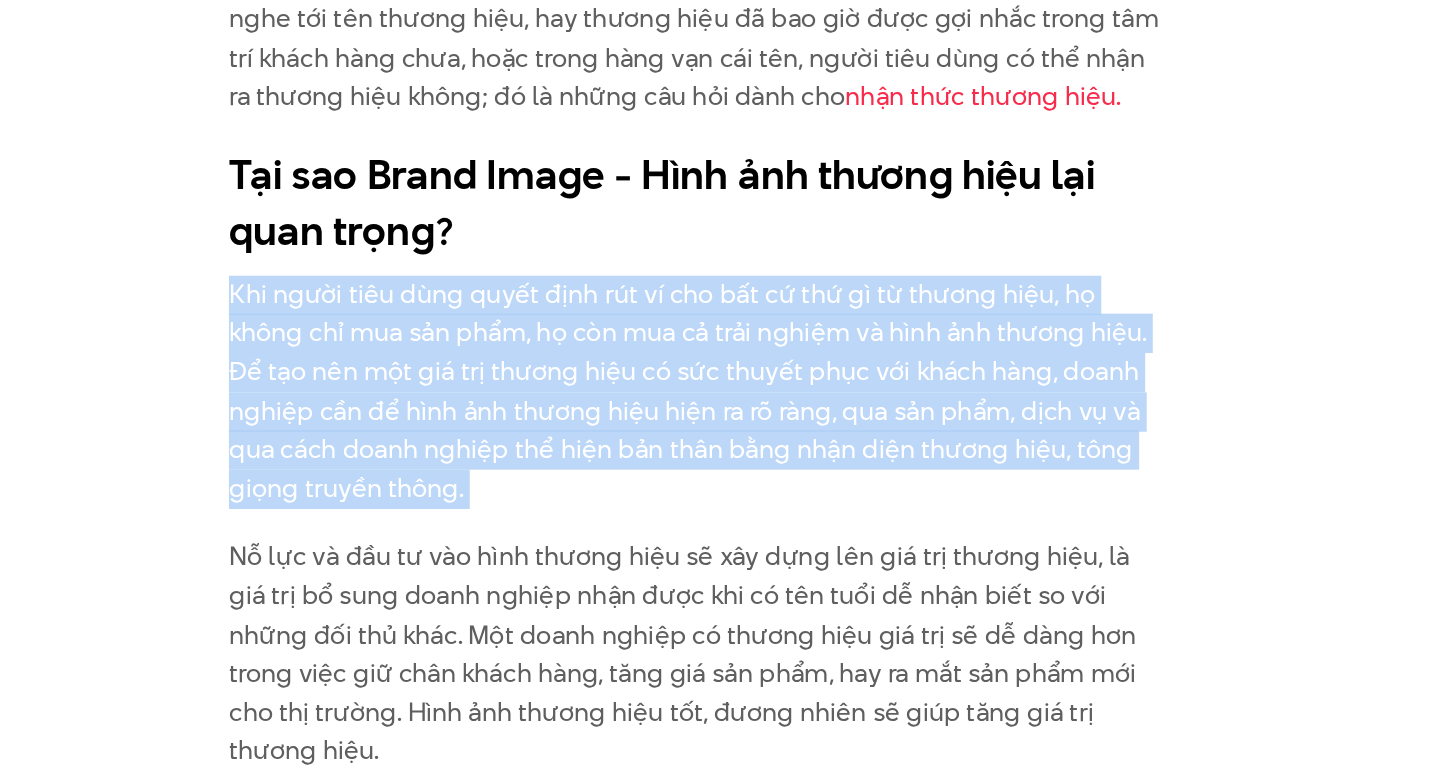 click on "Khi người tiêu dùng quyết định rút ví cho bất cứ thứ gì từ thương hiệu, họ không chỉ mua sản phẩm, họ còn mua cả trải nghiệm và hình ảnh thương hiệu. Để tạo nên một giá trị thương hiệu có sức thuyết phục với khách hàng, doanh nghiệp cần để hình ảnh thương hiệu hiện ra rõ ràng, qua sản phẩm, dịch vụ và qua cách doanh nghiệp thể hiện bản thân bằng nhận diện thương hiệu, tông giọng truyền thông." at bounding box center [720, 385] 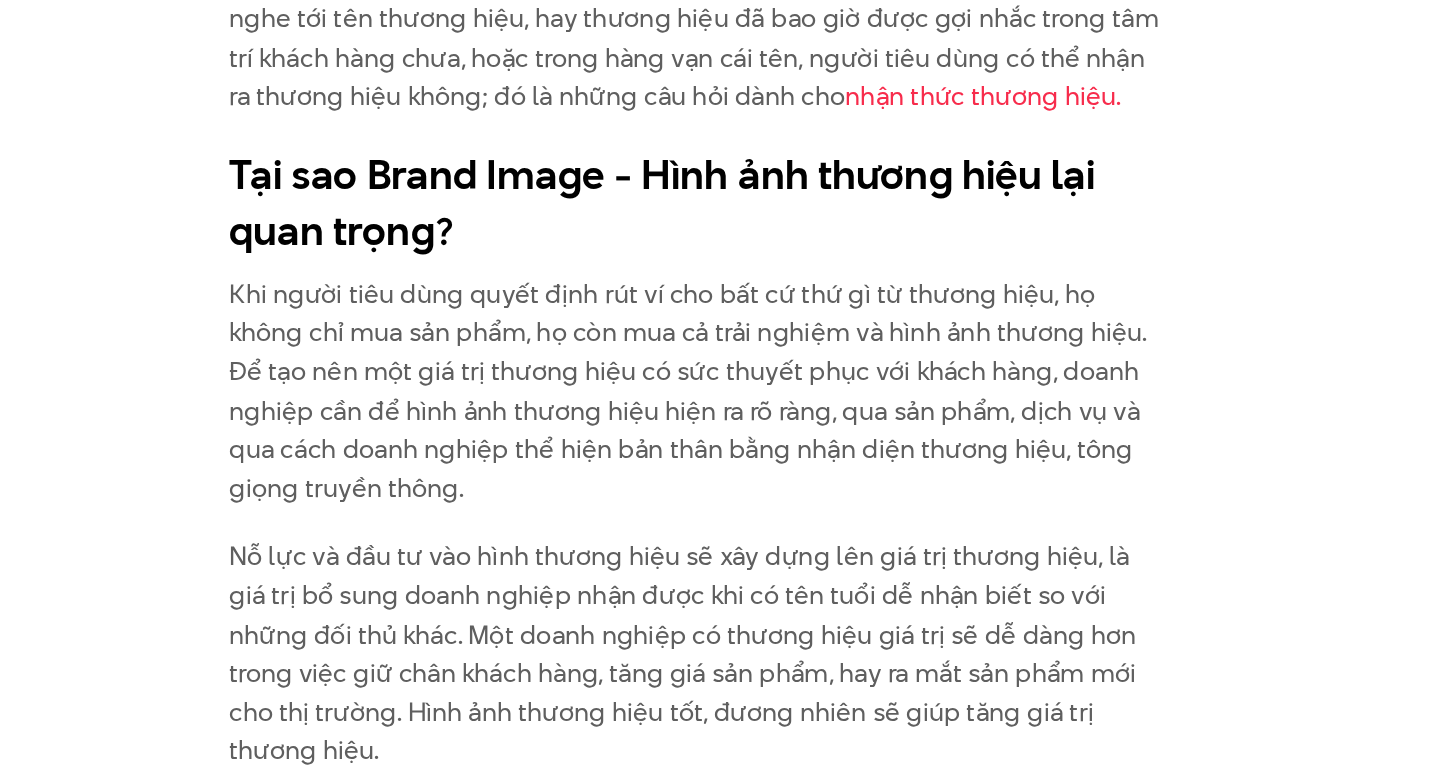 click on "Khi người tiêu dùng quyết định rút ví cho bất cứ thứ gì từ thương hiệu, họ không chỉ mua sản phẩm, họ còn mua cả trải nghiệm và hình ảnh thương hiệu. Để tạo nên một giá trị thương hiệu có sức thuyết phục với khách hàng, doanh nghiệp cần để hình ảnh thương hiệu hiện ra rõ ràng, qua sản phẩm, dịch vụ và qua cách doanh nghiệp thể hiện bản thân bằng nhận diện thương hiệu, tông giọng truyền thông." at bounding box center [720, 385] 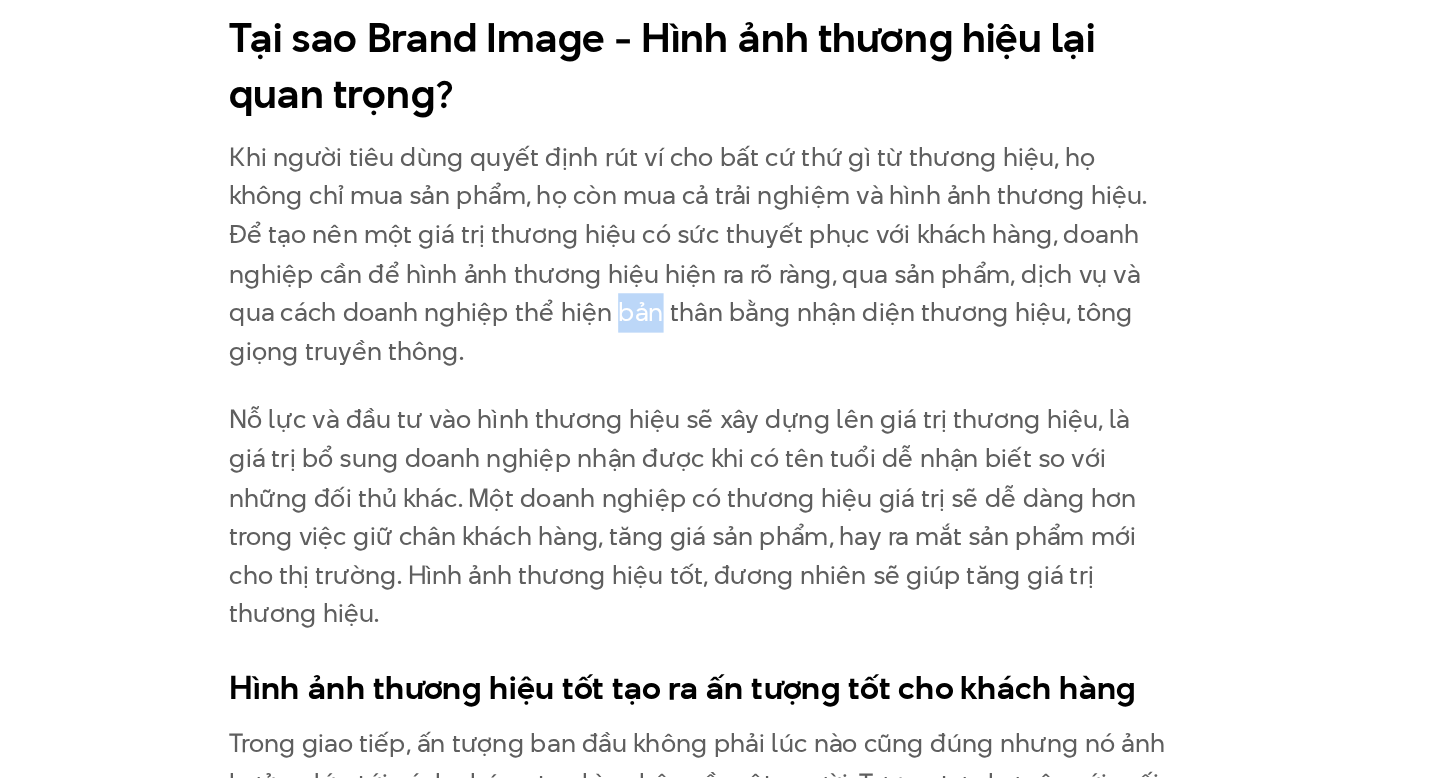 click on "Nỗ lực và đầu tư vào hình thương hiệu sẽ xây dựng lên giá trị thương hiệu, là giá trị bổ sung doanh nghiệp nhận được khi có tên tuổi dễ nhận biết so với những đối thủ khác. Một doanh nghiệp có thương hiệu giá trị sẽ dễ dàng hơn trong việc giữ chân khách hàng, tăng giá sản phẩm, hay ra mắt sản phẩm mới cho thị trường. Hình ảnh thương hiệu tốt, đương nhiên sẽ giúp tăng giá trị thương hiệu." at bounding box center [720, 558] 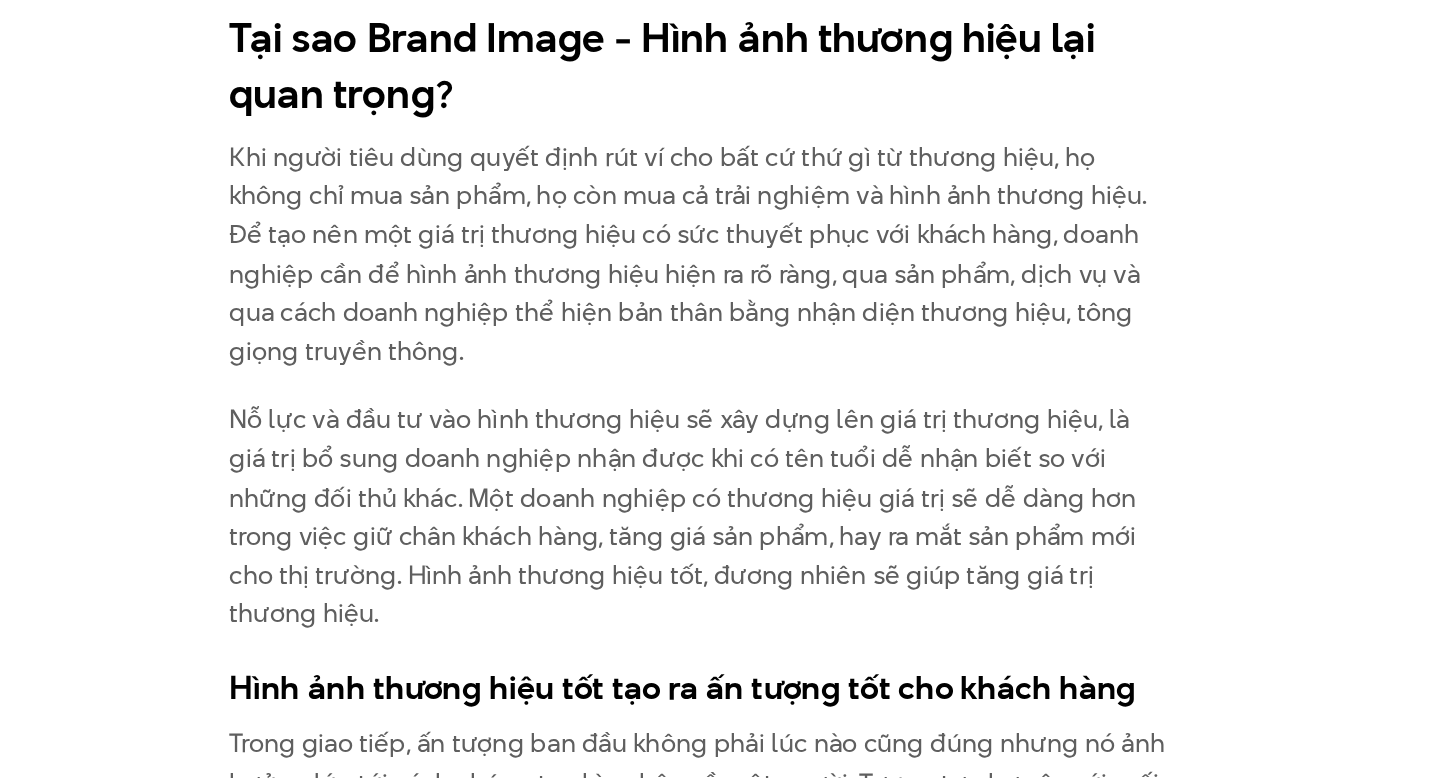 click on "Nỗ lực và đầu tư vào hình thương hiệu sẽ xây dựng lên giá trị thương hiệu, là giá trị bổ sung doanh nghiệp nhận được khi có tên tuổi dễ nhận biết so với những đối thủ khác. Một doanh nghiệp có thương hiệu giá trị sẽ dễ dàng hơn trong việc giữ chân khách hàng, tăng giá sản phẩm, hay ra mắt sản phẩm mới cho thị trường. Hình ảnh thương hiệu tốt, đương nhiên sẽ giúp tăng giá trị thương hiệu." at bounding box center [720, 558] 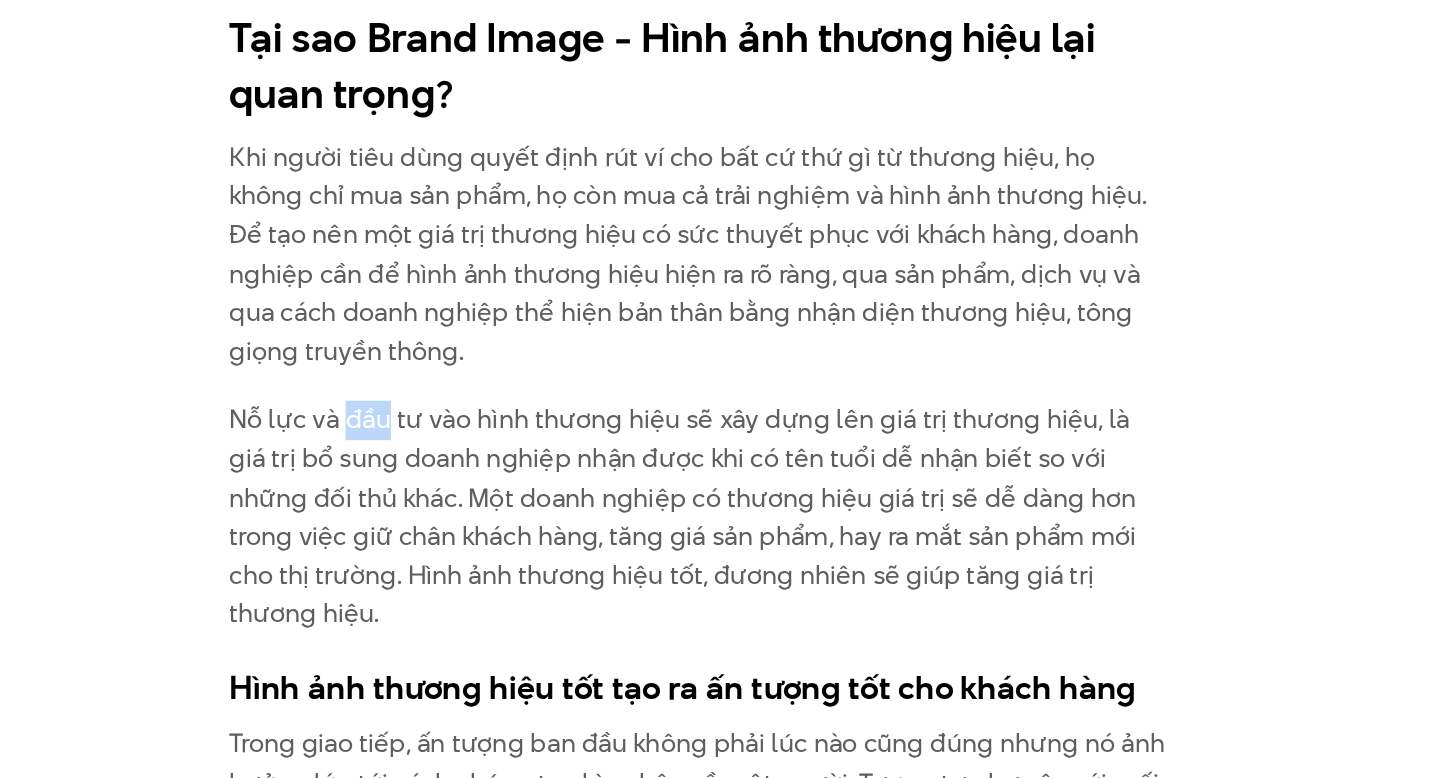 click on "Nỗ lực và đầu tư vào hình thương hiệu sẽ xây dựng lên giá trị thương hiệu, là giá trị bổ sung doanh nghiệp nhận được khi có tên tuổi dễ nhận biết so với những đối thủ khác. Một doanh nghiệp có thương hiệu giá trị sẽ dễ dàng hơn trong việc giữ chân khách hàng, tăng giá sản phẩm, hay ra mắt sản phẩm mới cho thị trường. Hình ảnh thương hiệu tốt, đương nhiên sẽ giúp tăng giá trị thương hiệu." at bounding box center [720, 558] 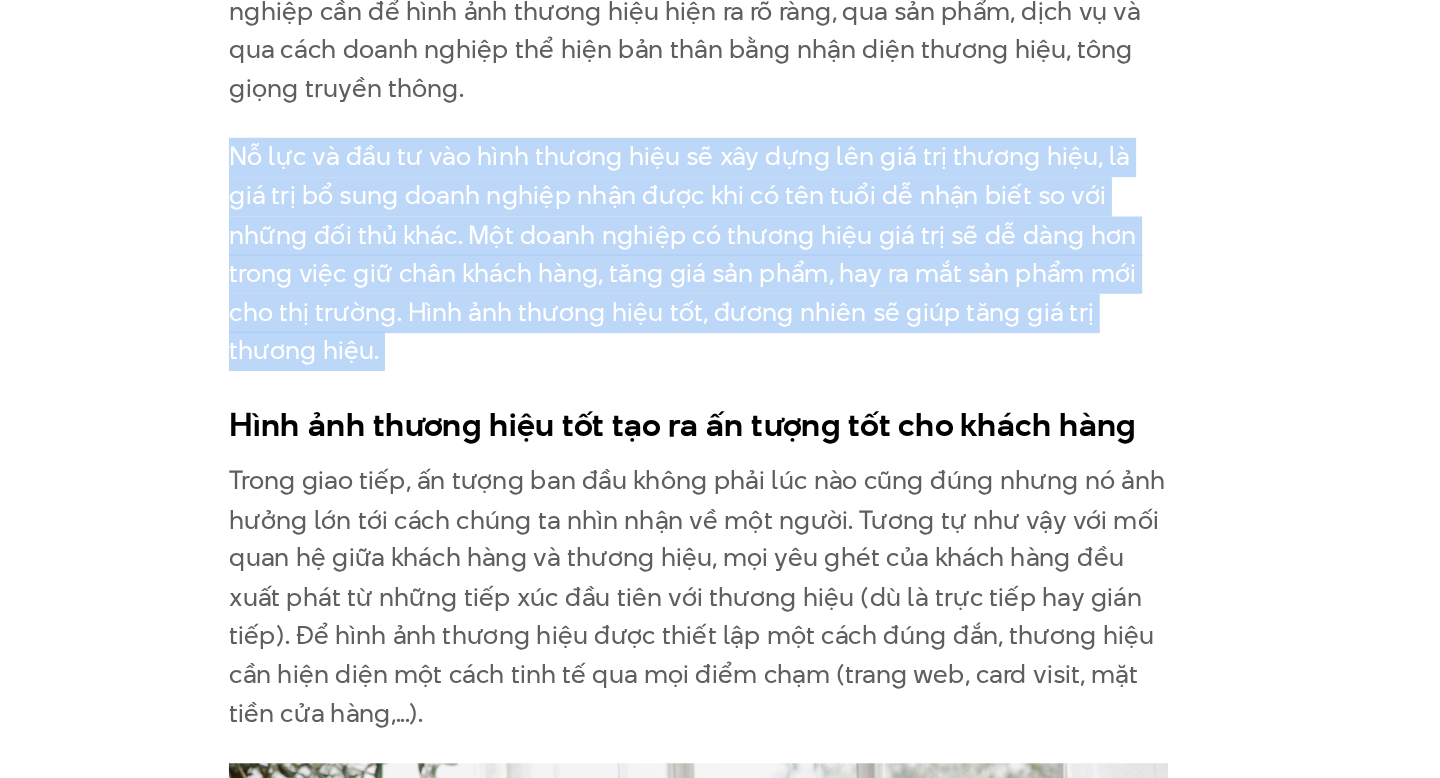 scroll, scrollTop: 3842, scrollLeft: 0, axis: vertical 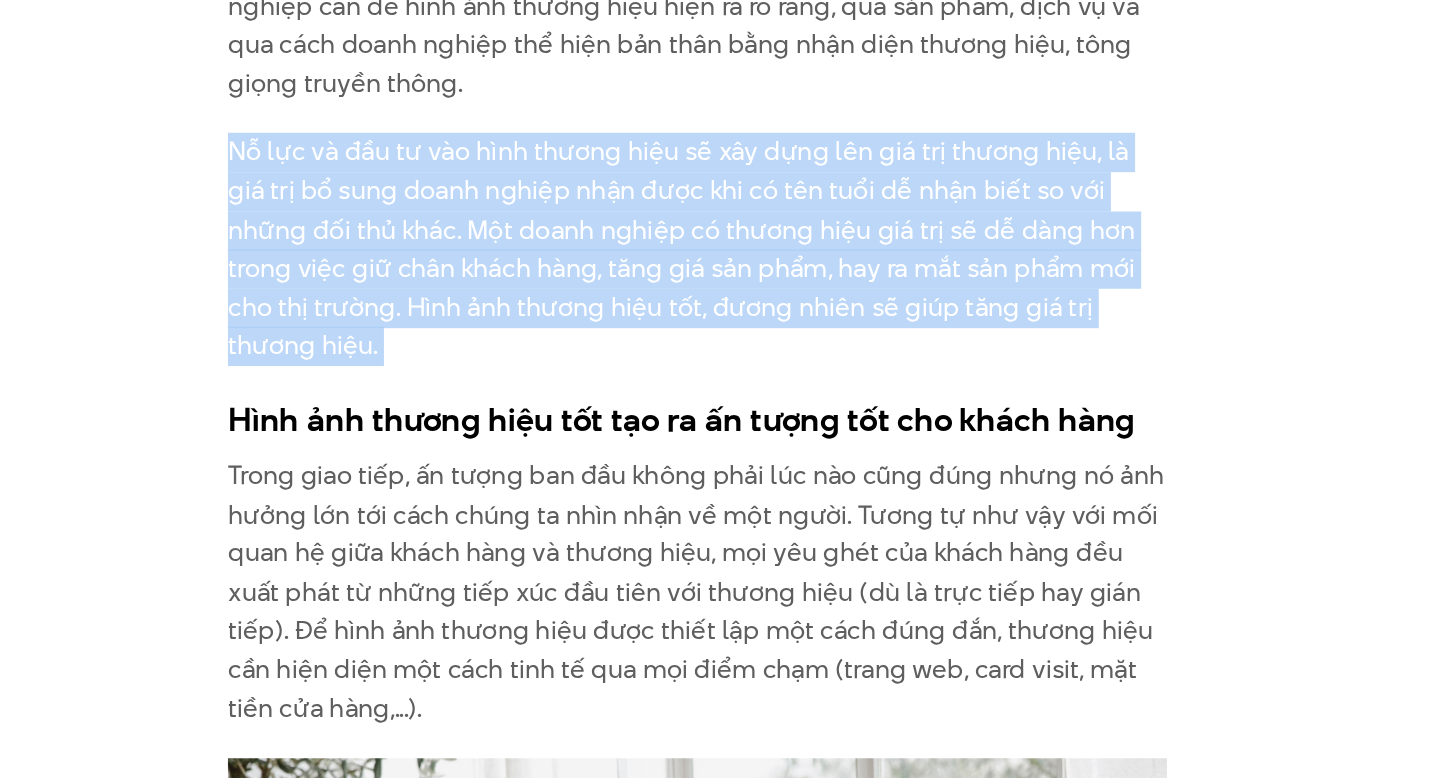 click on "Nỗ lực và đầu tư vào hình thương hiệu sẽ xây dựng lên giá trị thương hiệu, là giá trị bổ sung doanh nghiệp nhận được khi có tên tuổi dễ nhận biết so với những đối thủ khác. Một doanh nghiệp có thương hiệu giá trị sẽ dễ dàng hơn trong việc giữ chân khách hàng, tăng giá sản phẩm, hay ra mắt sản phẩm mới cho thị trường. Hình ảnh thương hiệu tốt, đương nhiên sẽ giúp tăng giá trị thương hiệu." at bounding box center [720, 429] 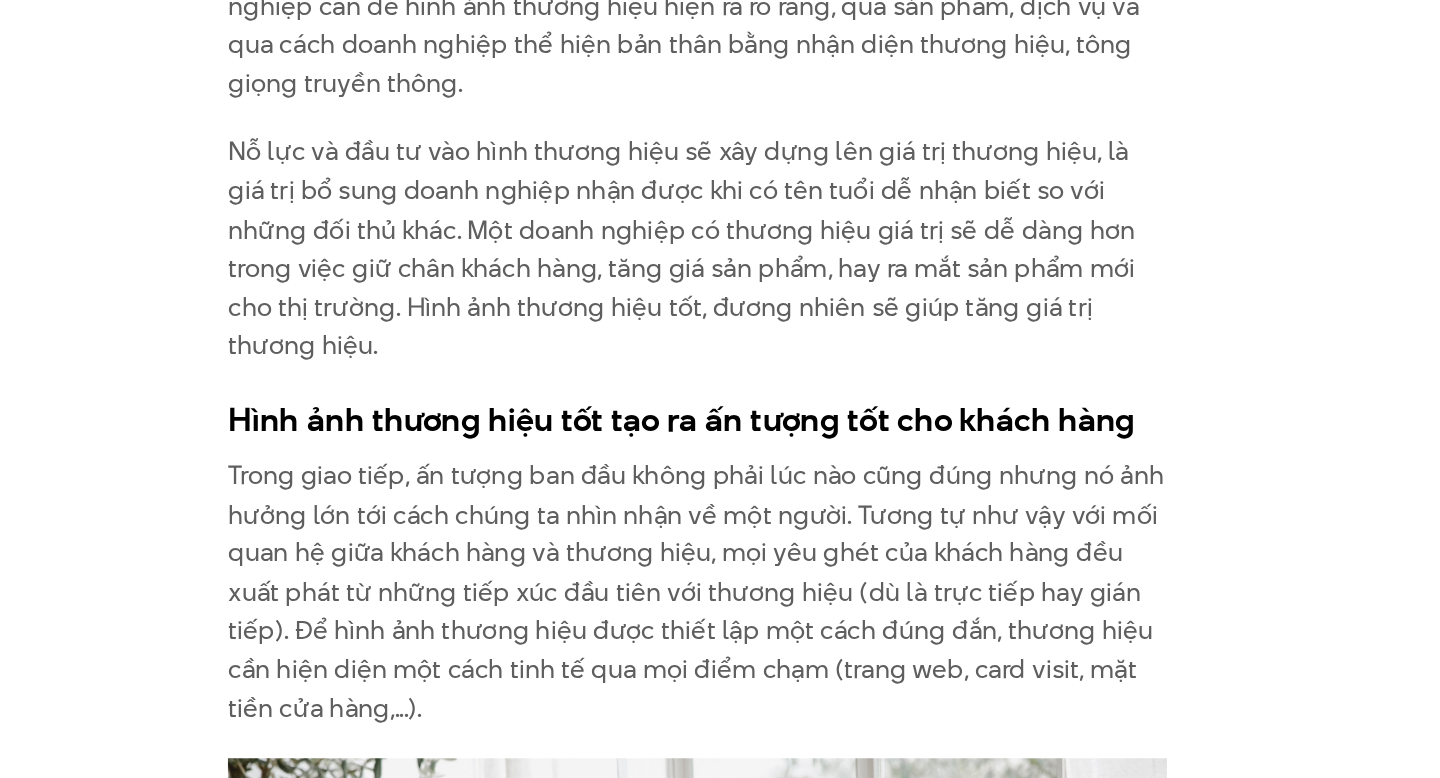 click on "Nỗ lực và đầu tư vào hình thương hiệu sẽ xây dựng lên giá trị thương hiệu, là giá trị bổ sung doanh nghiệp nhận được khi có tên tuổi dễ nhận biết so với những đối thủ khác. Một doanh nghiệp có thương hiệu giá trị sẽ dễ dàng hơn trong việc giữ chân khách hàng, tăng giá sản phẩm, hay ra mắt sản phẩm mới cho thị trường. Hình ảnh thương hiệu tốt, đương nhiên sẽ giúp tăng giá trị thương hiệu." at bounding box center (720, 429) 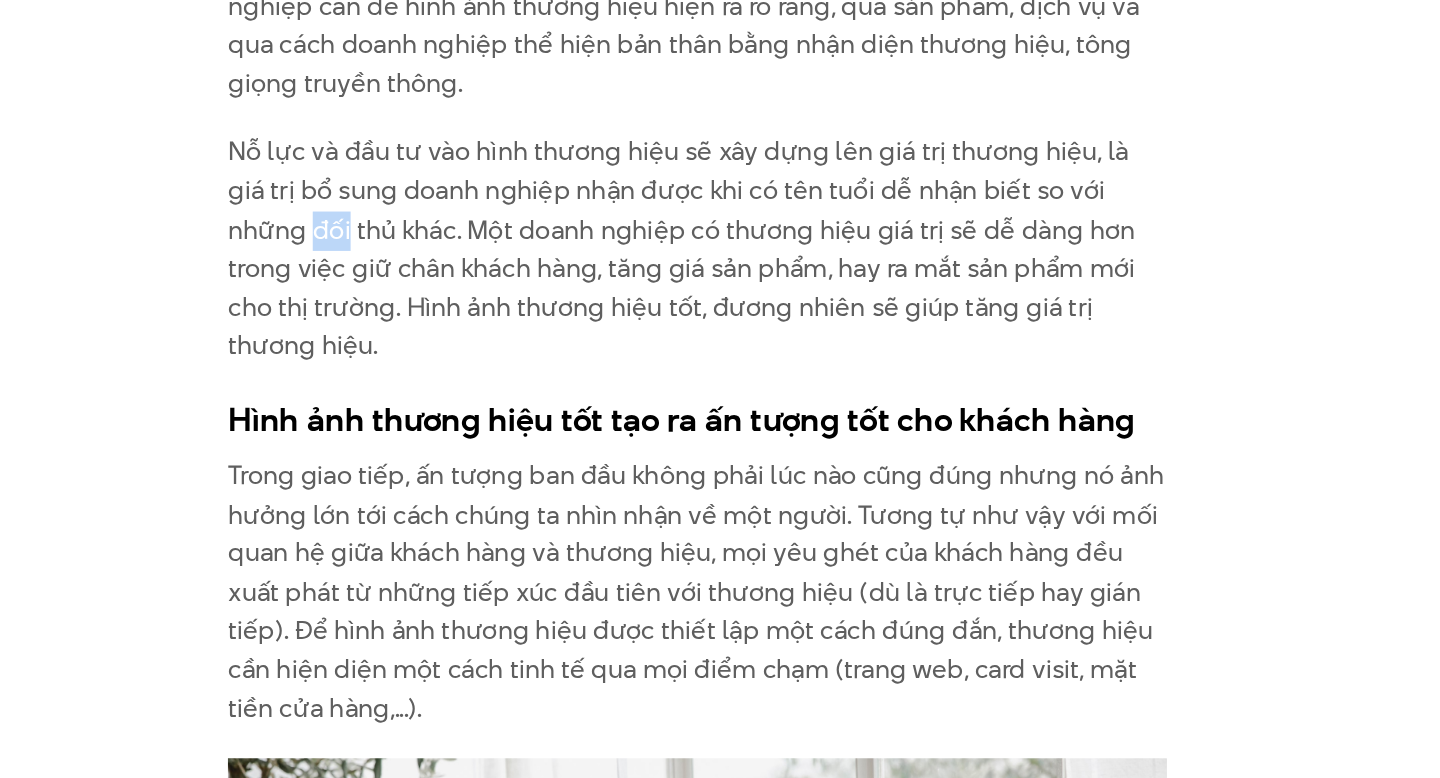 click on "Nỗ lực và đầu tư vào hình thương hiệu sẽ xây dựng lên giá trị thương hiệu, là giá trị bổ sung doanh nghiệp nhận được khi có tên tuổi dễ nhận biết so với những đối thủ khác. Một doanh nghiệp có thương hiệu giá trị sẽ dễ dàng hơn trong việc giữ chân khách hàng, tăng giá sản phẩm, hay ra mắt sản phẩm mới cho thị trường. Hình ảnh thương hiệu tốt, đương nhiên sẽ giúp tăng giá trị thương hiệu." at bounding box center (720, 429) 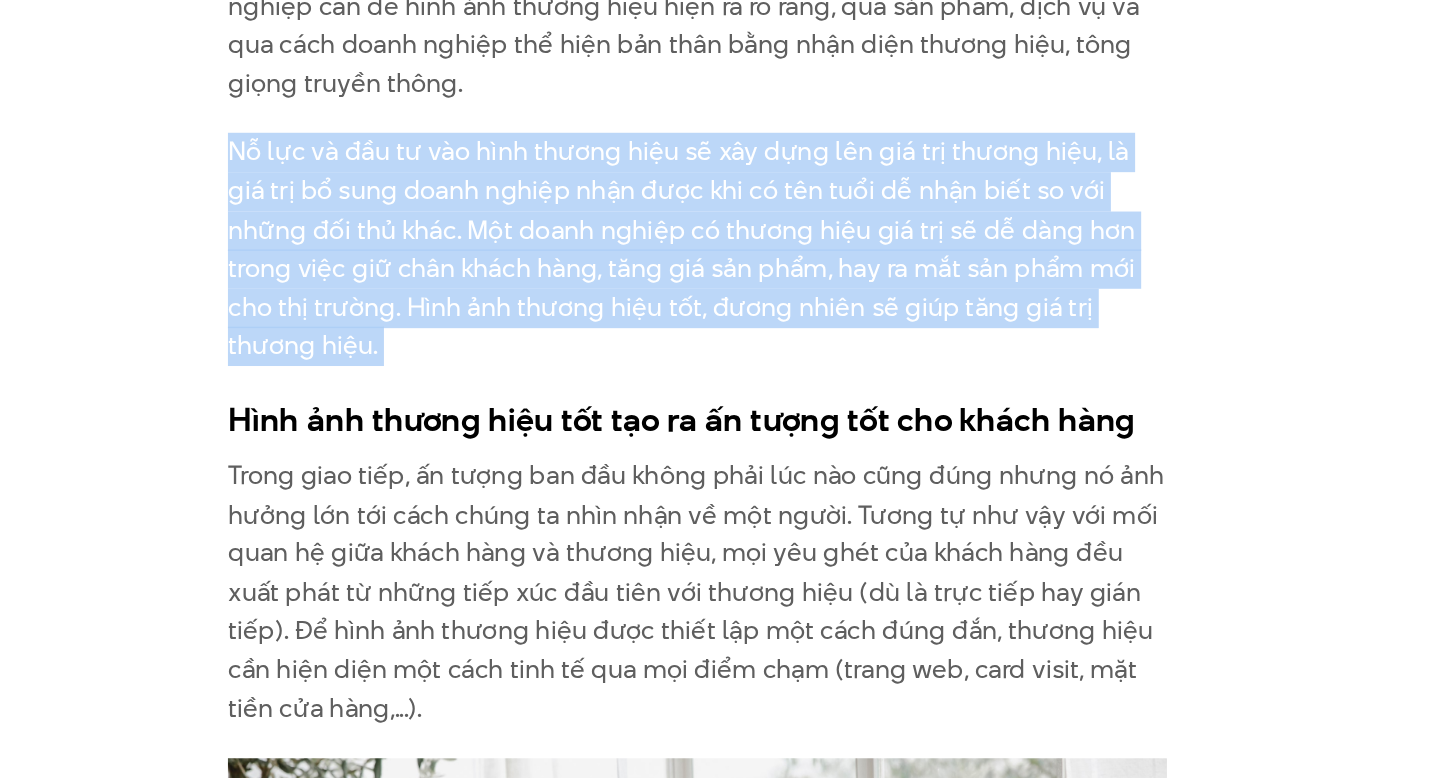 click on "Nỗ lực và đầu tư vào hình thương hiệu sẽ xây dựng lên giá trị thương hiệu, là giá trị bổ sung doanh nghiệp nhận được khi có tên tuổi dễ nhận biết so với những đối thủ khác. Một doanh nghiệp có thương hiệu giá trị sẽ dễ dàng hơn trong việc giữ chân khách hàng, tăng giá sản phẩm, hay ra mắt sản phẩm mới cho thị trường. Hình ảnh thương hiệu tốt, đương nhiên sẽ giúp tăng giá trị thương hiệu." at bounding box center (720, 429) 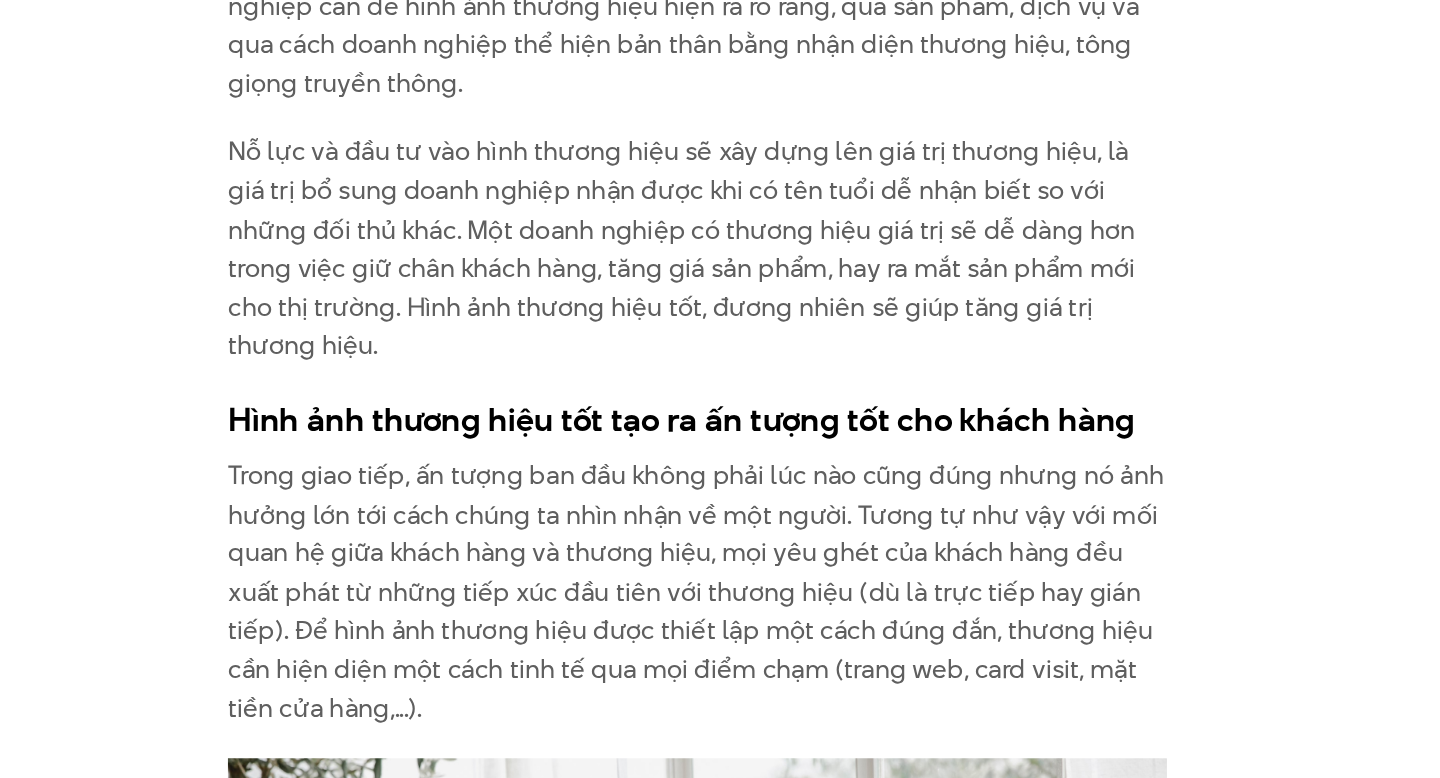 click on "Nỗ lực và đầu tư vào hình thương hiệu sẽ xây dựng lên giá trị thương hiệu, là giá trị bổ sung doanh nghiệp nhận được khi có tên tuổi dễ nhận biết so với những đối thủ khác. Một doanh nghiệp có thương hiệu giá trị sẽ dễ dàng hơn trong việc giữ chân khách hàng, tăng giá sản phẩm, hay ra mắt sản phẩm mới cho thị trường. Hình ảnh thương hiệu tốt, đương nhiên sẽ giúp tăng giá trị thương hiệu." at bounding box center [720, 429] 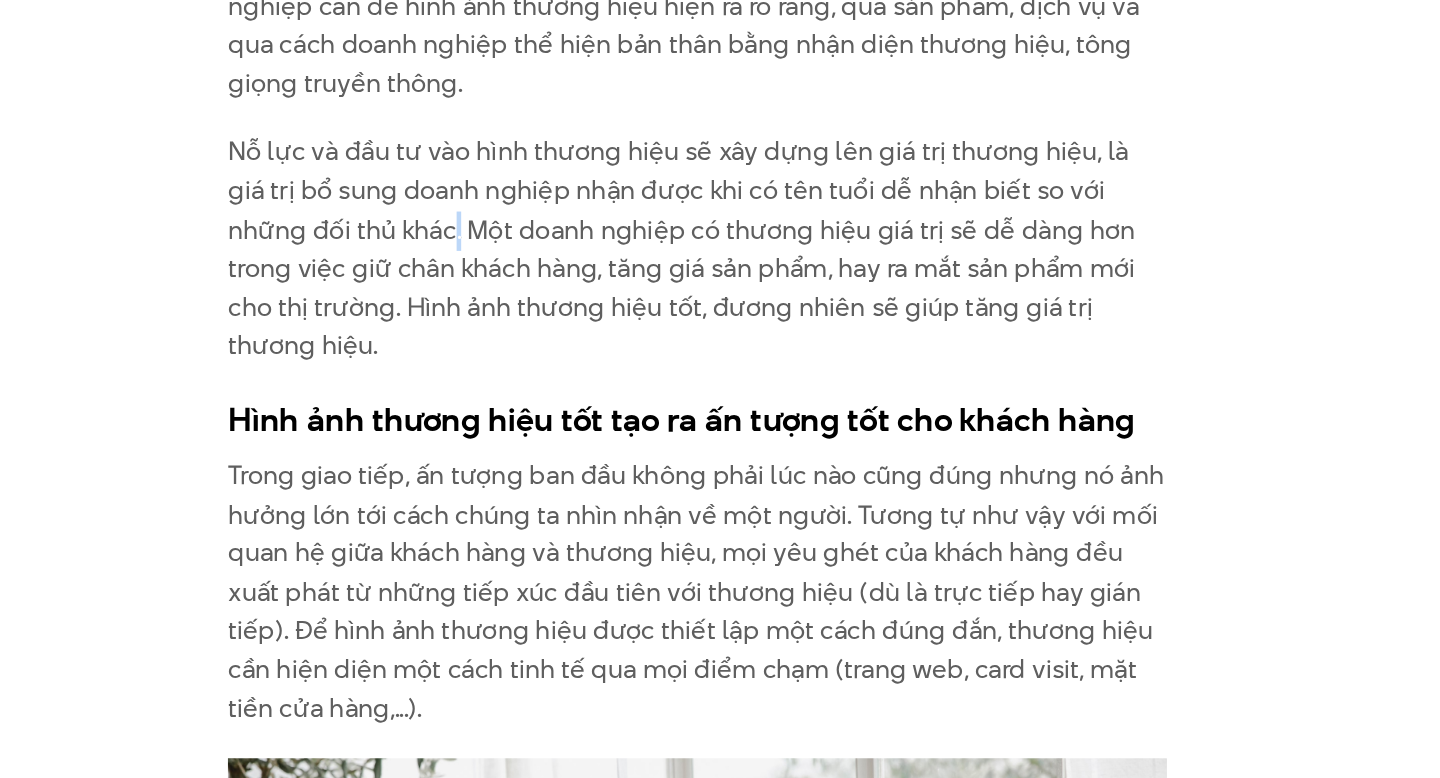 click on "Nỗ lực và đầu tư vào hình thương hiệu sẽ xây dựng lên giá trị thương hiệu, là giá trị bổ sung doanh nghiệp nhận được khi có tên tuổi dễ nhận biết so với những đối thủ khác. Một doanh nghiệp có thương hiệu giá trị sẽ dễ dàng hơn trong việc giữ chân khách hàng, tăng giá sản phẩm, hay ra mắt sản phẩm mới cho thị trường. Hình ảnh thương hiệu tốt, đương nhiên sẽ giúp tăng giá trị thương hiệu." at bounding box center (720, 429) 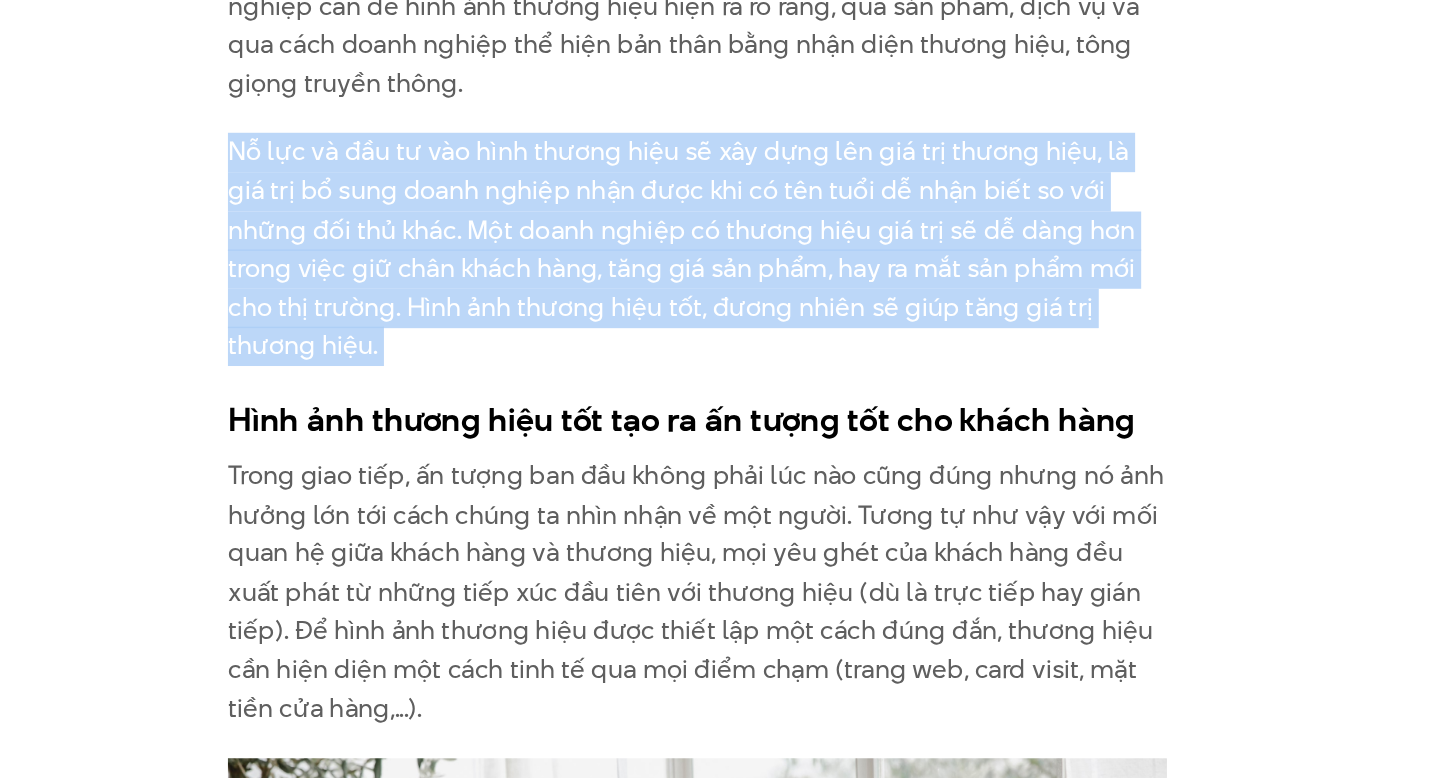 click on "Nỗ lực và đầu tư vào hình thương hiệu sẽ xây dựng lên giá trị thương hiệu, là giá trị bổ sung doanh nghiệp nhận được khi có tên tuổi dễ nhận biết so với những đối thủ khác. Một doanh nghiệp có thương hiệu giá trị sẽ dễ dàng hơn trong việc giữ chân khách hàng, tăng giá sản phẩm, hay ra mắt sản phẩm mới cho thị trường. Hình ảnh thương hiệu tốt, đương nhiên sẽ giúp tăng giá trị thương hiệu." at bounding box center [720, 429] 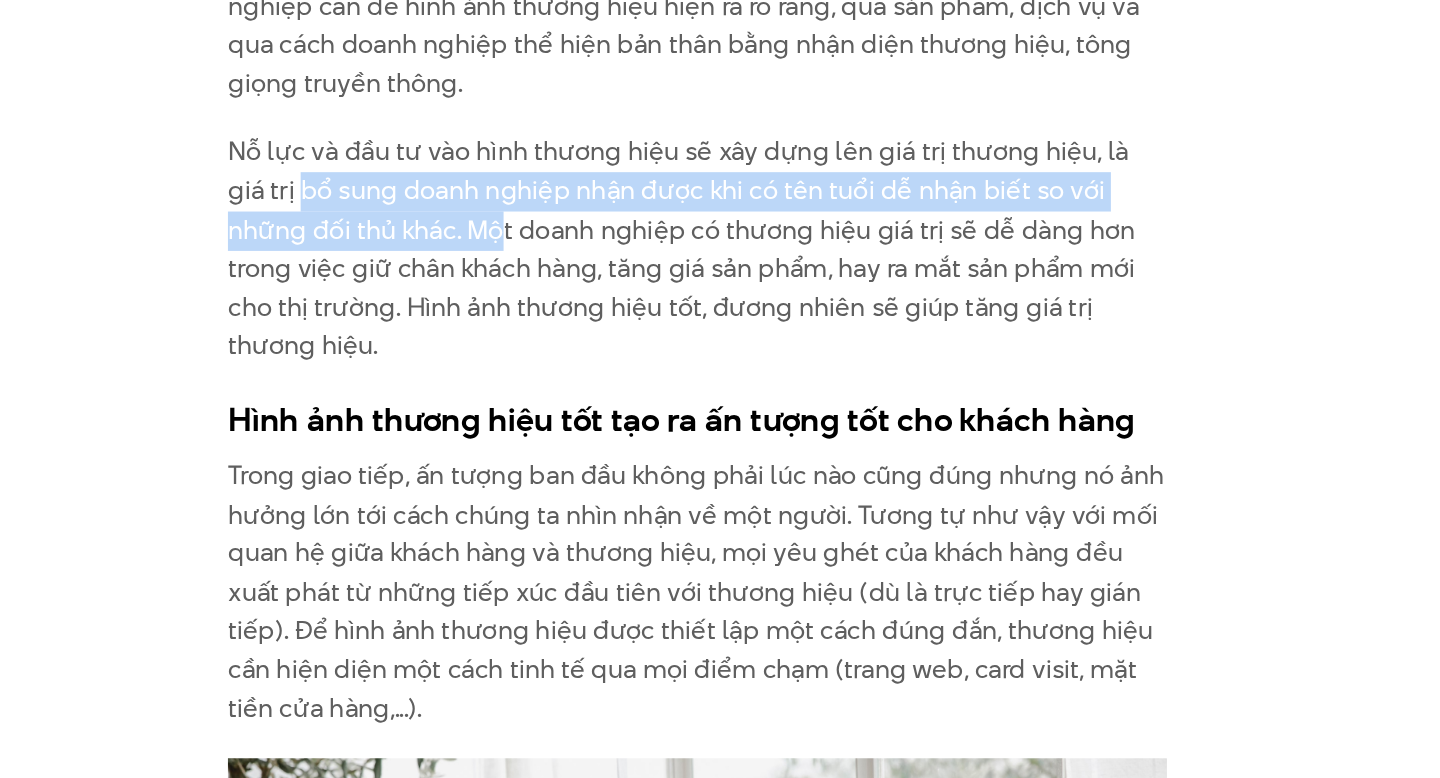 drag, startPoint x: 430, startPoint y: 352, endPoint x: 548, endPoint y: 394, distance: 125.25175 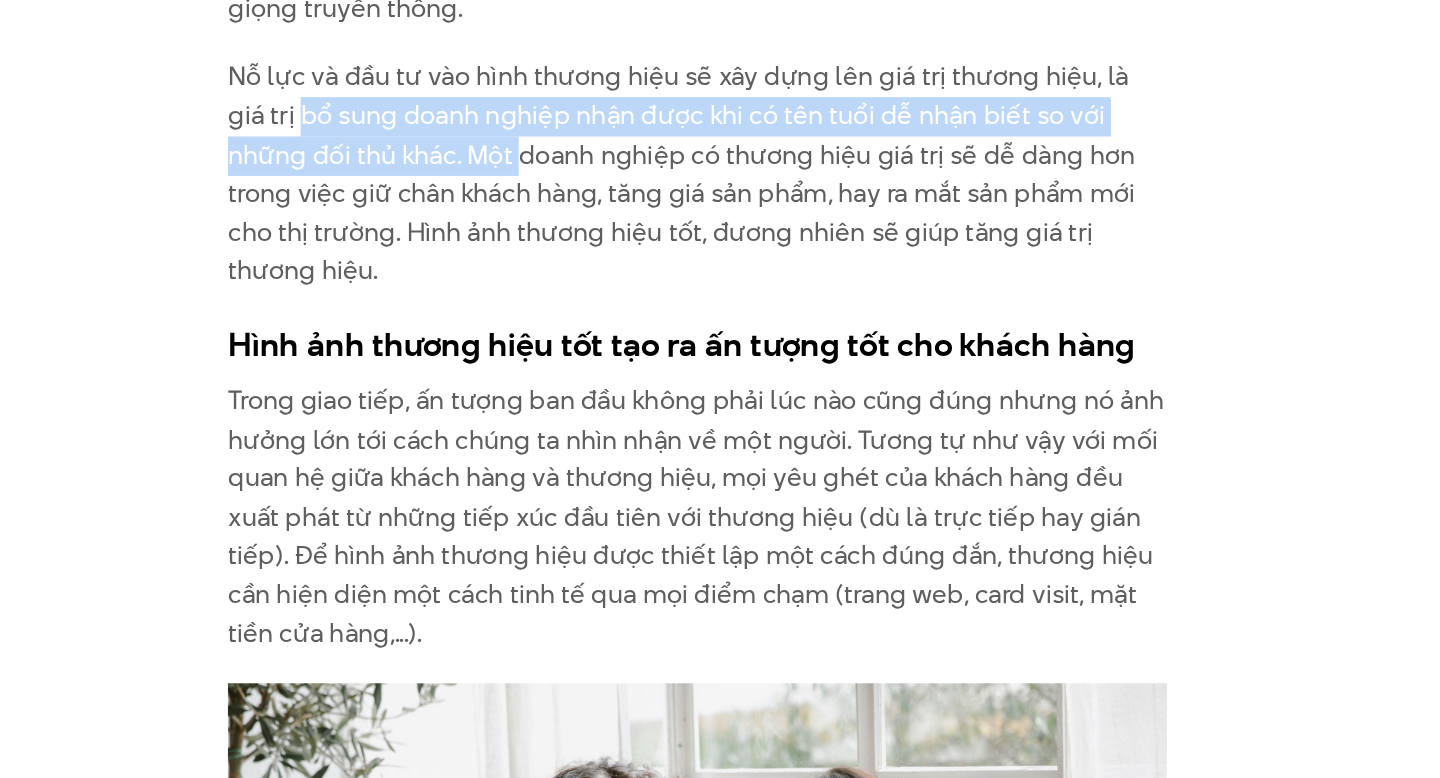 scroll, scrollTop: 3895, scrollLeft: 0, axis: vertical 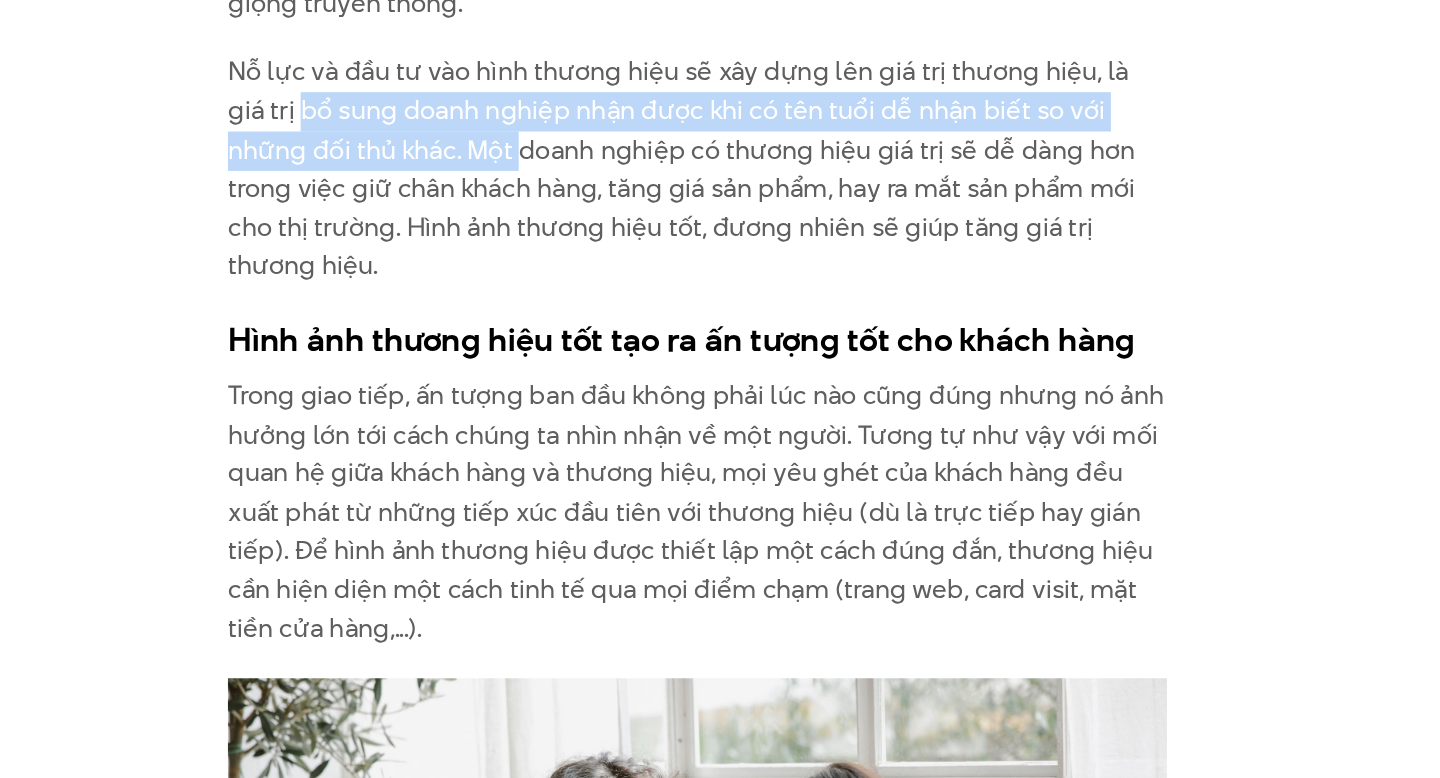 click on "Nỗ lực và đầu tư vào hình thương hiệu sẽ xây dựng lên giá trị thương hiệu, là giá trị bổ sung doanh nghiệp nhận được khi có tên tuổi dễ nhận biết so với những đối thủ khác. Một doanh nghiệp có thương hiệu giá trị sẽ dễ dàng hơn trong việc giữ chân khách hàng, tăng giá sản phẩm, hay ra mắt sản phẩm mới cho thị trường. Hình ảnh thương hiệu tốt, đương nhiên sẽ giúp tăng giá trị thương hiệu." at bounding box center (720, 376) 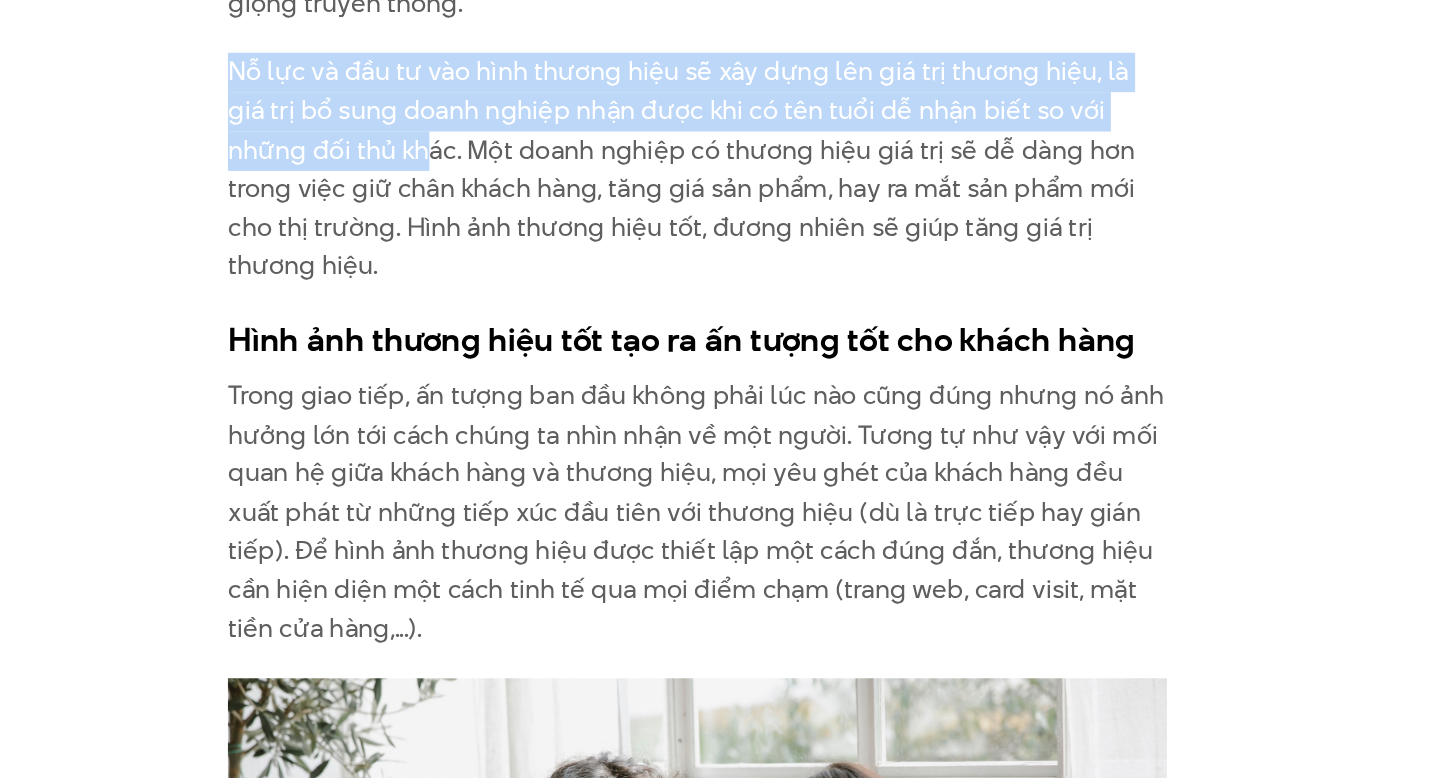 drag, startPoint x: 405, startPoint y: 270, endPoint x: 484, endPoint y: 326, distance: 96.83491 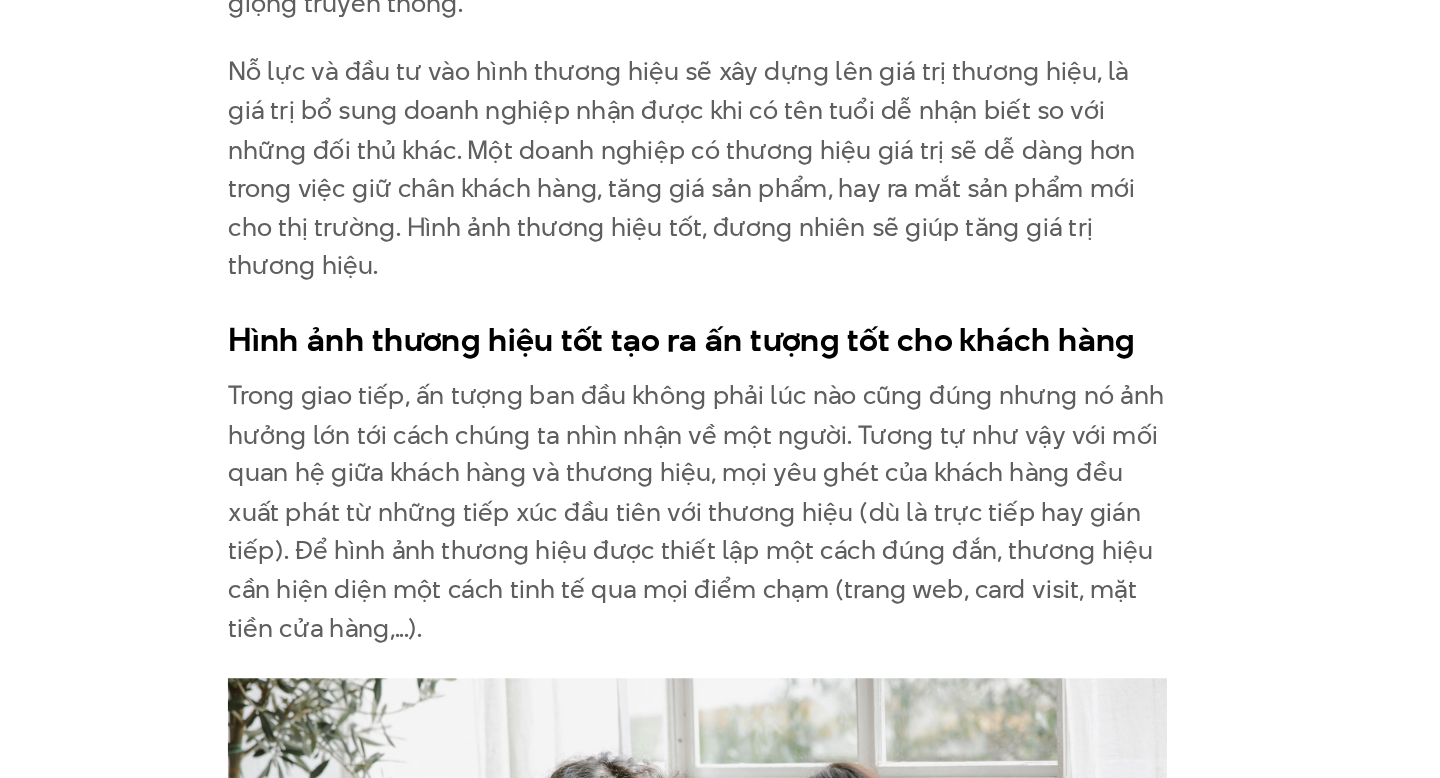 click on "Nỗ lực và đầu tư vào hình thương hiệu sẽ xây dựng lên giá trị thương hiệu, là giá trị bổ sung doanh nghiệp nhận được khi có tên tuổi dễ nhận biết so với những đối thủ khác. Một doanh nghiệp có thương hiệu giá trị sẽ dễ dàng hơn trong việc giữ chân khách hàng, tăng giá sản phẩm, hay ra mắt sản phẩm mới cho thị trường. Hình ảnh thương hiệu tốt, đương nhiên sẽ giúp tăng giá trị thương hiệu." at bounding box center (720, 376) 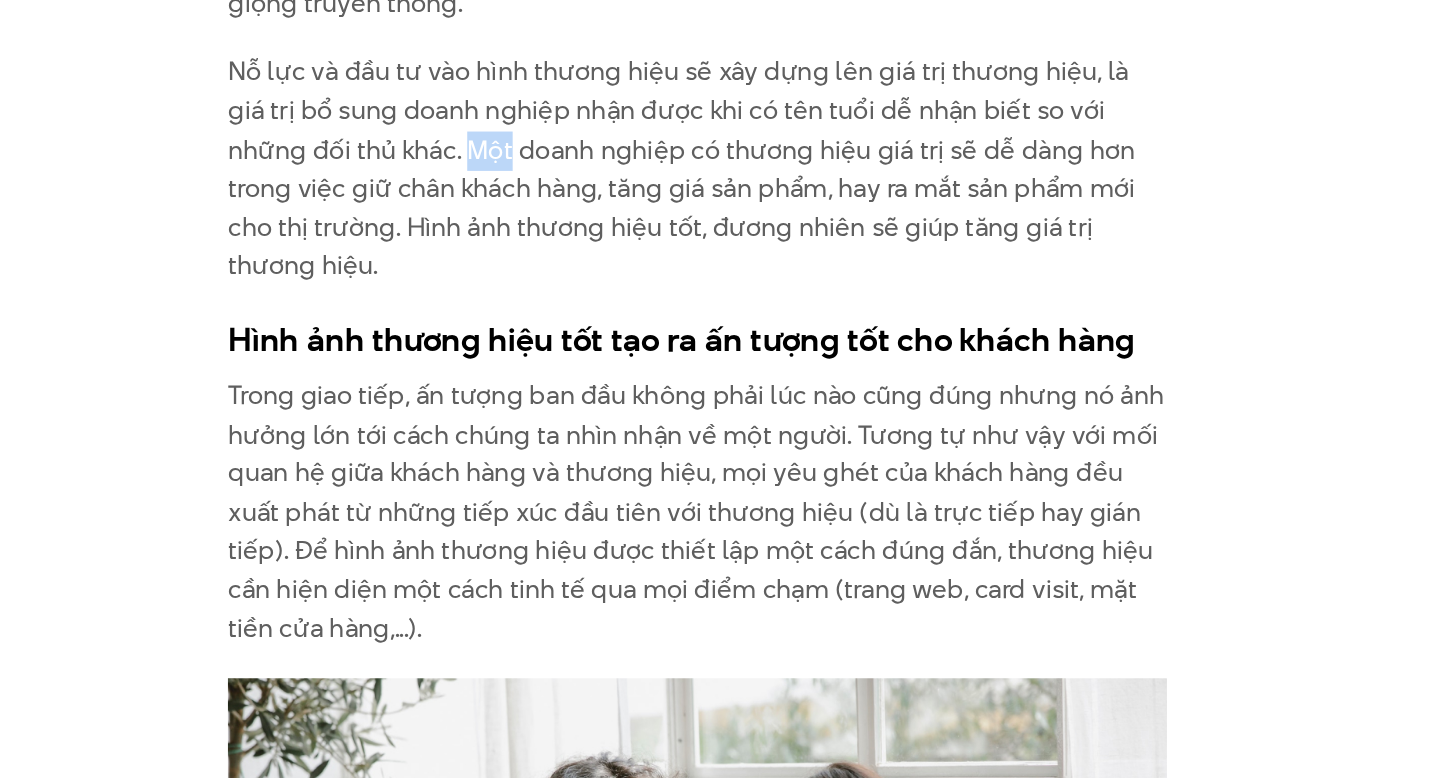 click on "Nỗ lực và đầu tư vào hình thương hiệu sẽ xây dựng lên giá trị thương hiệu, là giá trị bổ sung doanh nghiệp nhận được khi có tên tuổi dễ nhận biết so với những đối thủ khác. Một doanh nghiệp có thương hiệu giá trị sẽ dễ dàng hơn trong việc giữ chân khách hàng, tăng giá sản phẩm, hay ra mắt sản phẩm mới cho thị trường. Hình ảnh thương hiệu tốt, đương nhiên sẽ giúp tăng giá trị thương hiệu." at bounding box center (720, 376) 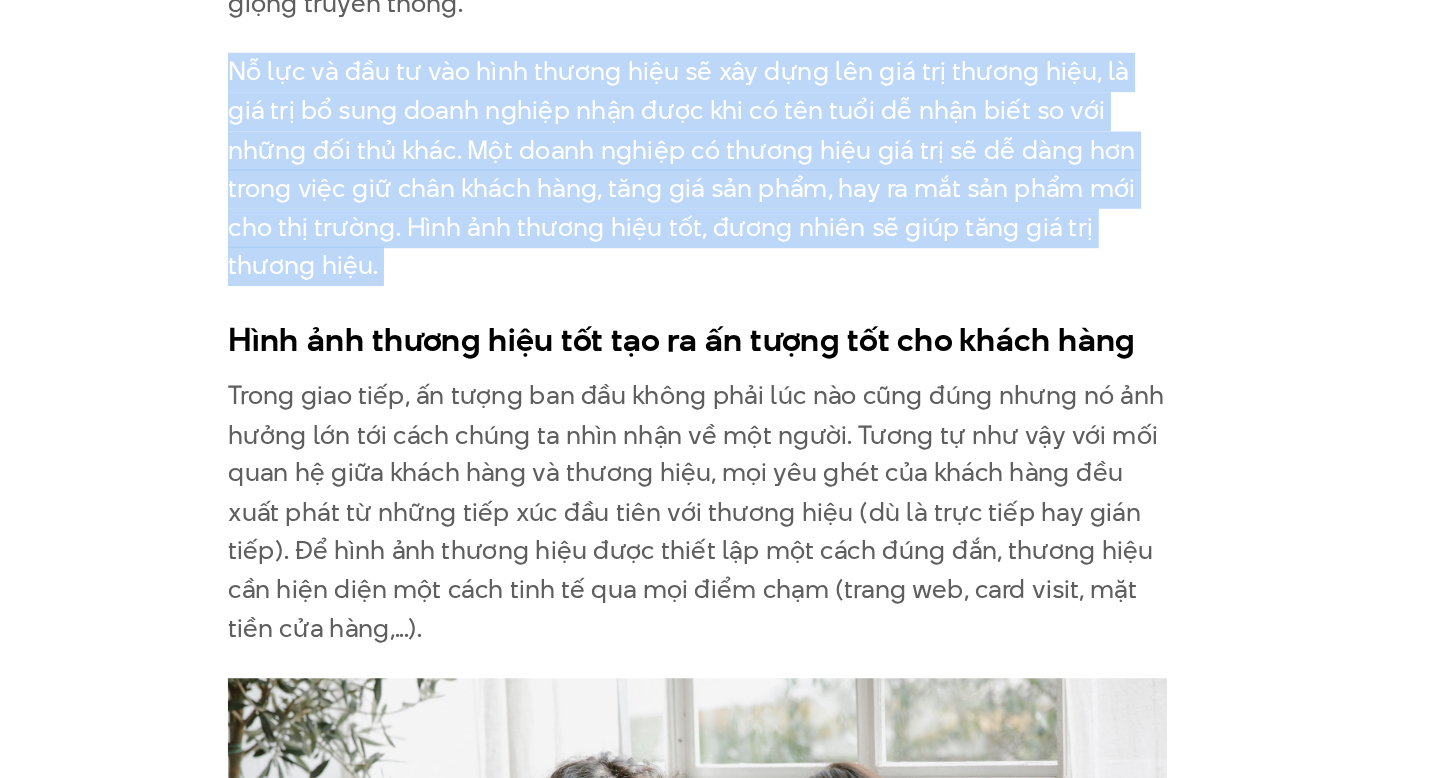 click on "Nỗ lực và đầu tư vào hình thương hiệu sẽ xây dựng lên giá trị thương hiệu, là giá trị bổ sung doanh nghiệp nhận được khi có tên tuổi dễ nhận biết so với những đối thủ khác. Một doanh nghiệp có thương hiệu giá trị sẽ dễ dàng hơn trong việc giữ chân khách hàng, tăng giá sản phẩm, hay ra mắt sản phẩm mới cho thị trường. Hình ảnh thương hiệu tốt, đương nhiên sẽ giúp tăng giá trị thương hiệu." at bounding box center (720, 376) 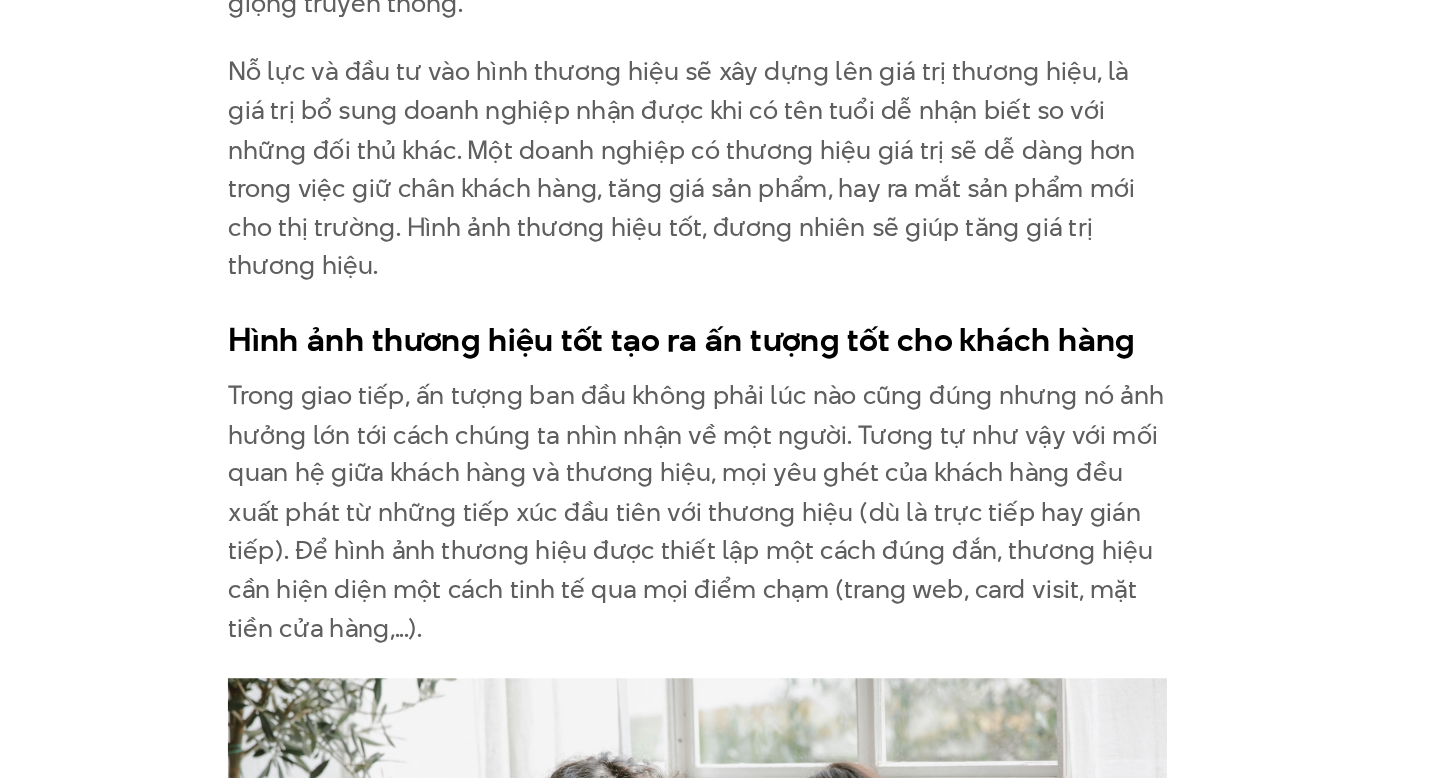 click on "Nỗ lực và đầu tư vào hình thương hiệu sẽ xây dựng lên giá trị thương hiệu, là giá trị bổ sung doanh nghiệp nhận được khi có tên tuổi dễ nhận biết so với những đối thủ khác. Một doanh nghiệp có thương hiệu giá trị sẽ dễ dàng hơn trong việc giữ chân khách hàng, tăng giá sản phẩm, hay ra mắt sản phẩm mới cho thị trường. Hình ảnh thương hiệu tốt, đương nhiên sẽ giúp tăng giá trị thương hiệu." at bounding box center (720, 376) 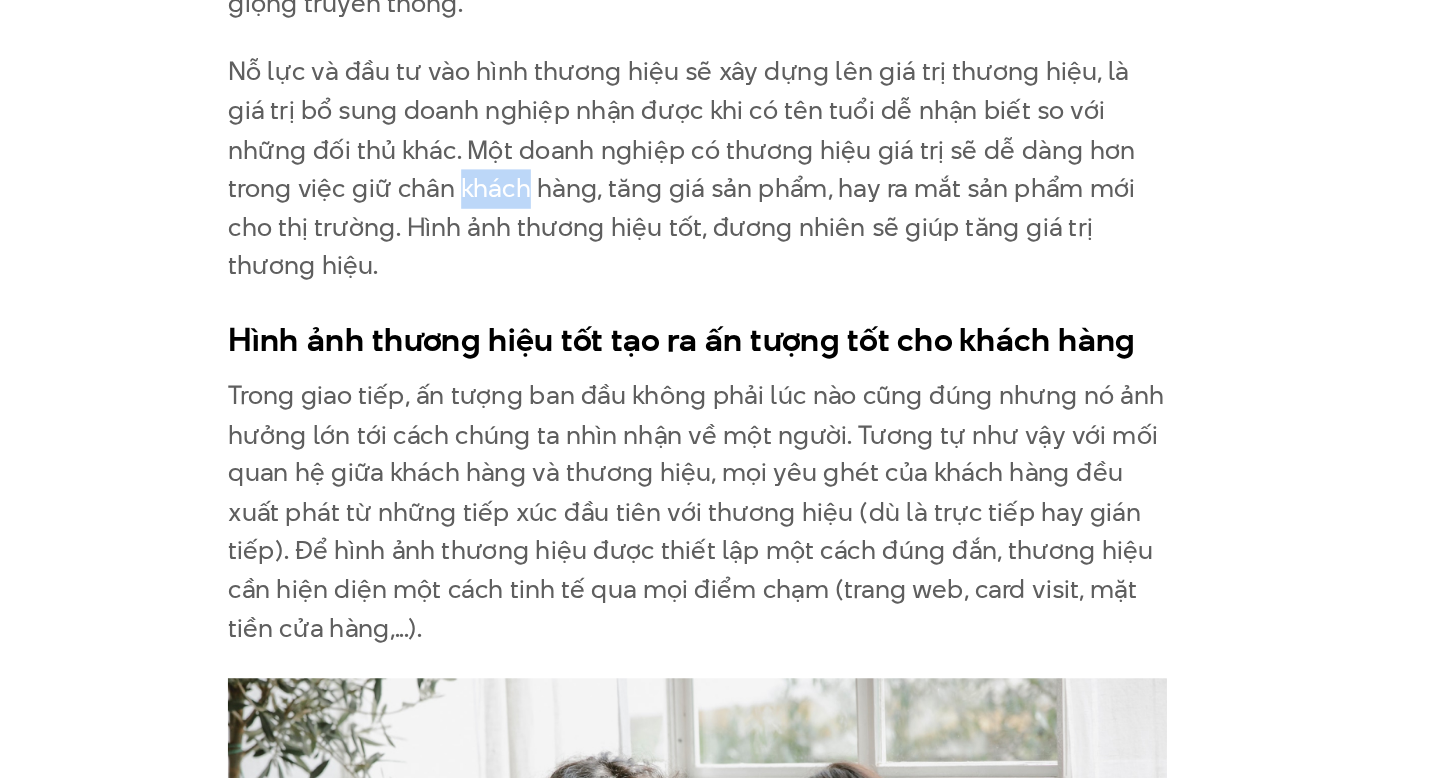 click on "Nỗ lực và đầu tư vào hình thương hiệu sẽ xây dựng lên giá trị thương hiệu, là giá trị bổ sung doanh nghiệp nhận được khi có tên tuổi dễ nhận biết so với những đối thủ khác. Một doanh nghiệp có thương hiệu giá trị sẽ dễ dàng hơn trong việc giữ chân khách hàng, tăng giá sản phẩm, hay ra mắt sản phẩm mới cho thị trường. Hình ảnh thương hiệu tốt, đương nhiên sẽ giúp tăng giá trị thương hiệu." at bounding box center (720, 376) 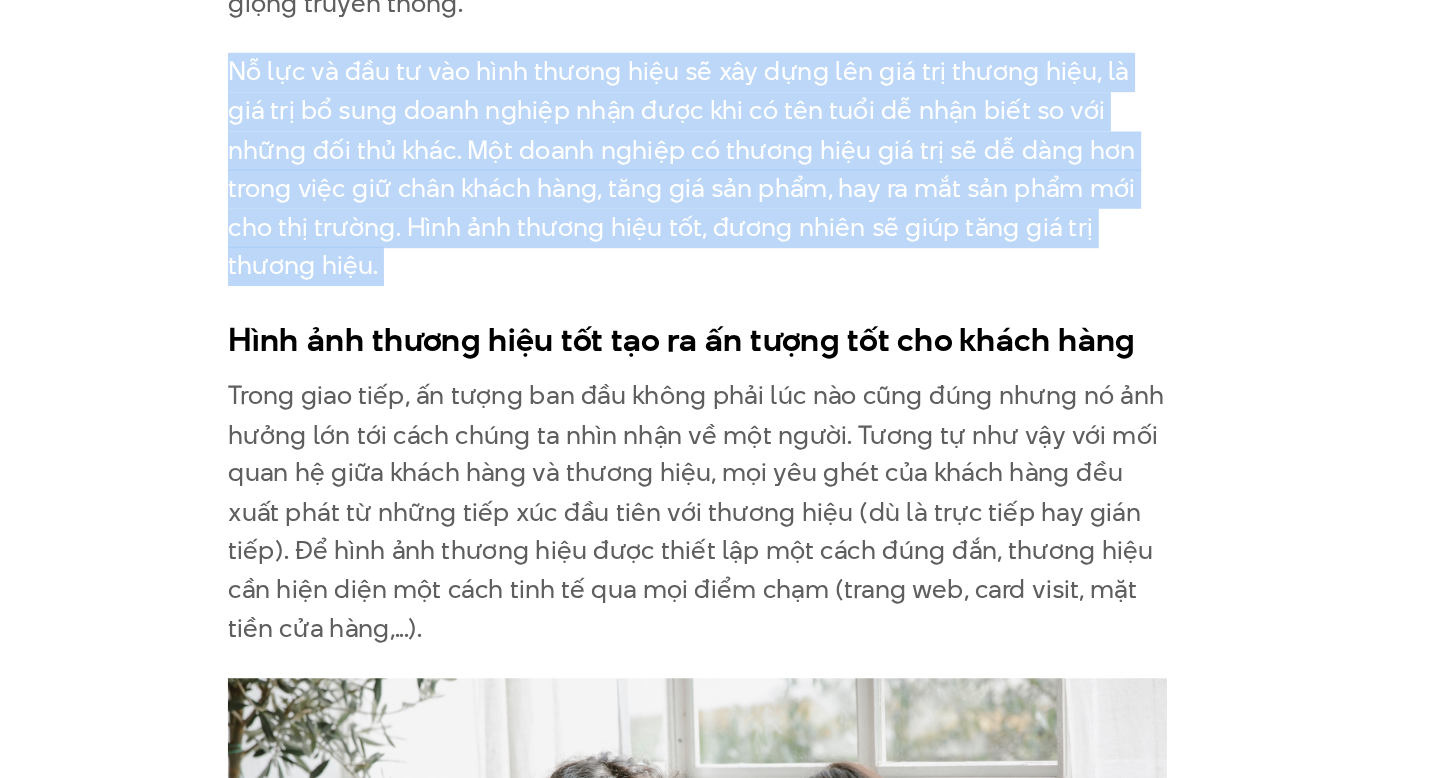 click on "Nỗ lực và đầu tư vào hình thương hiệu sẽ xây dựng lên giá trị thương hiệu, là giá trị bổ sung doanh nghiệp nhận được khi có tên tuổi dễ nhận biết so với những đối thủ khác. Một doanh nghiệp có thương hiệu giá trị sẽ dễ dàng hơn trong việc giữ chân khách hàng, tăng giá sản phẩm, hay ra mắt sản phẩm mới cho thị trường. Hình ảnh thương hiệu tốt, đương nhiên sẽ giúp tăng giá trị thương hiệu." at bounding box center [720, 376] 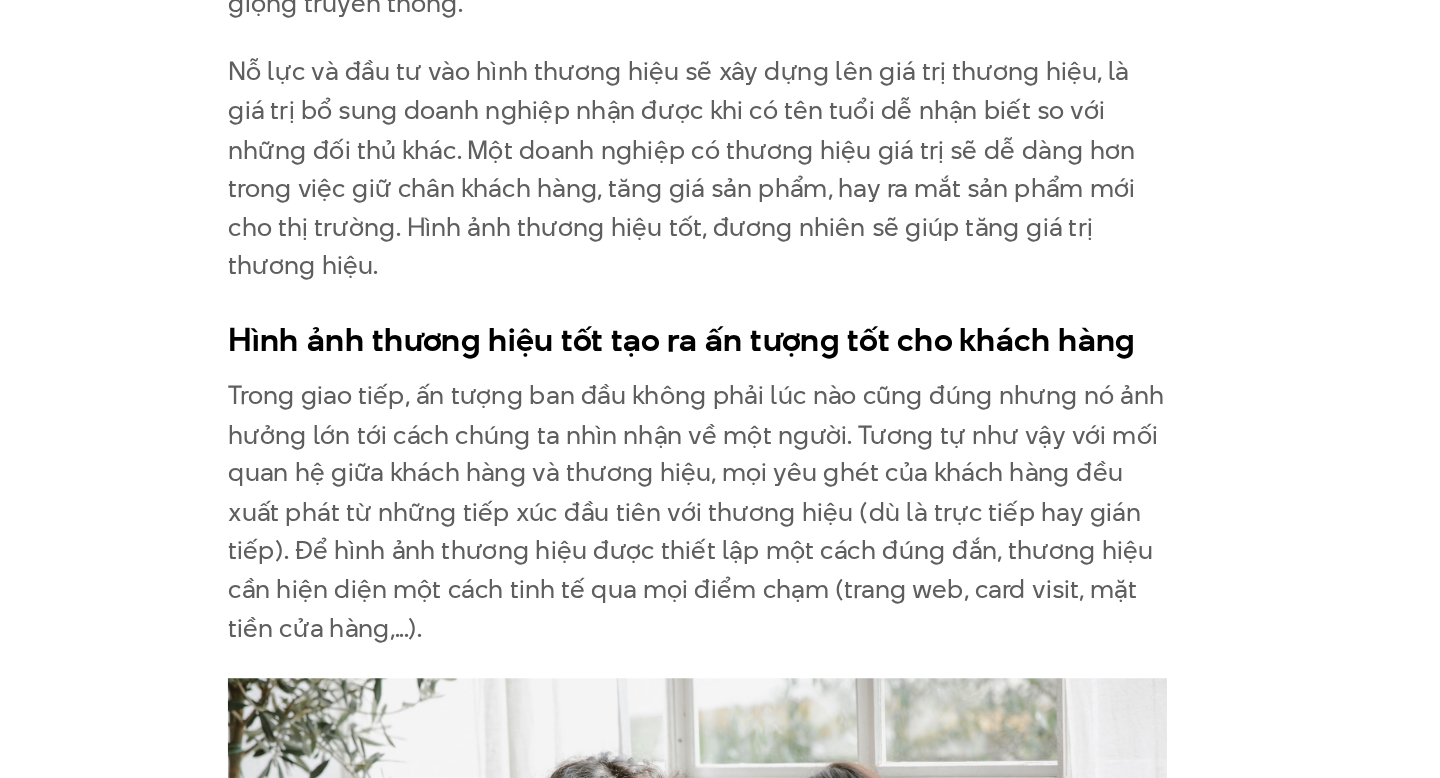 click on "Nỗ lực và đầu tư vào hình thương hiệu sẽ xây dựng lên giá trị thương hiệu, là giá trị bổ sung doanh nghiệp nhận được khi có tên tuổi dễ nhận biết so với những đối thủ khác. Một doanh nghiệp có thương hiệu giá trị sẽ dễ dàng hơn trong việc giữ chân khách hàng, tăng giá sản phẩm, hay ra mắt sản phẩm mới cho thị trường. Hình ảnh thương hiệu tốt, đương nhiên sẽ giúp tăng giá trị thương hiệu." at bounding box center (720, 376) 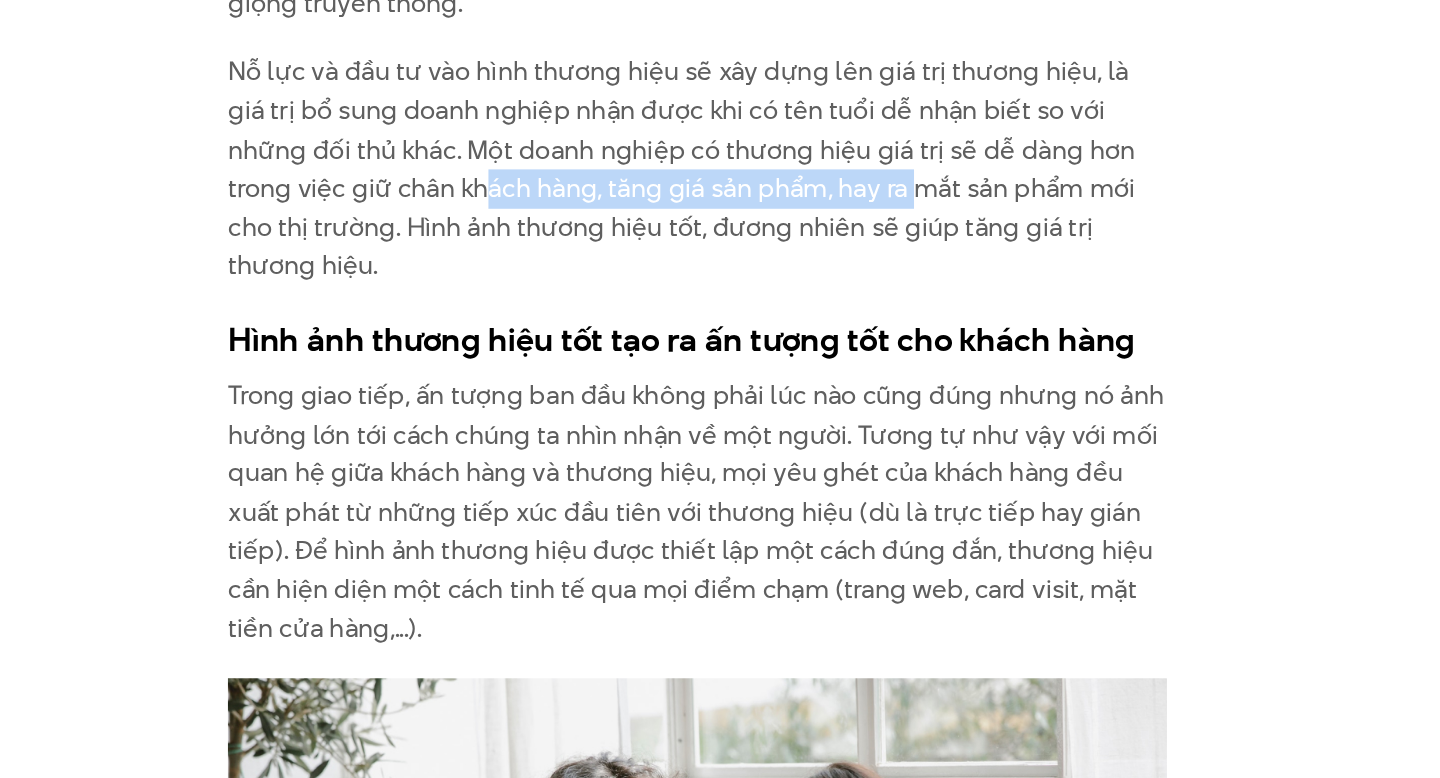 drag, startPoint x: 496, startPoint y: 364, endPoint x: 787, endPoint y: 362, distance: 291.00687 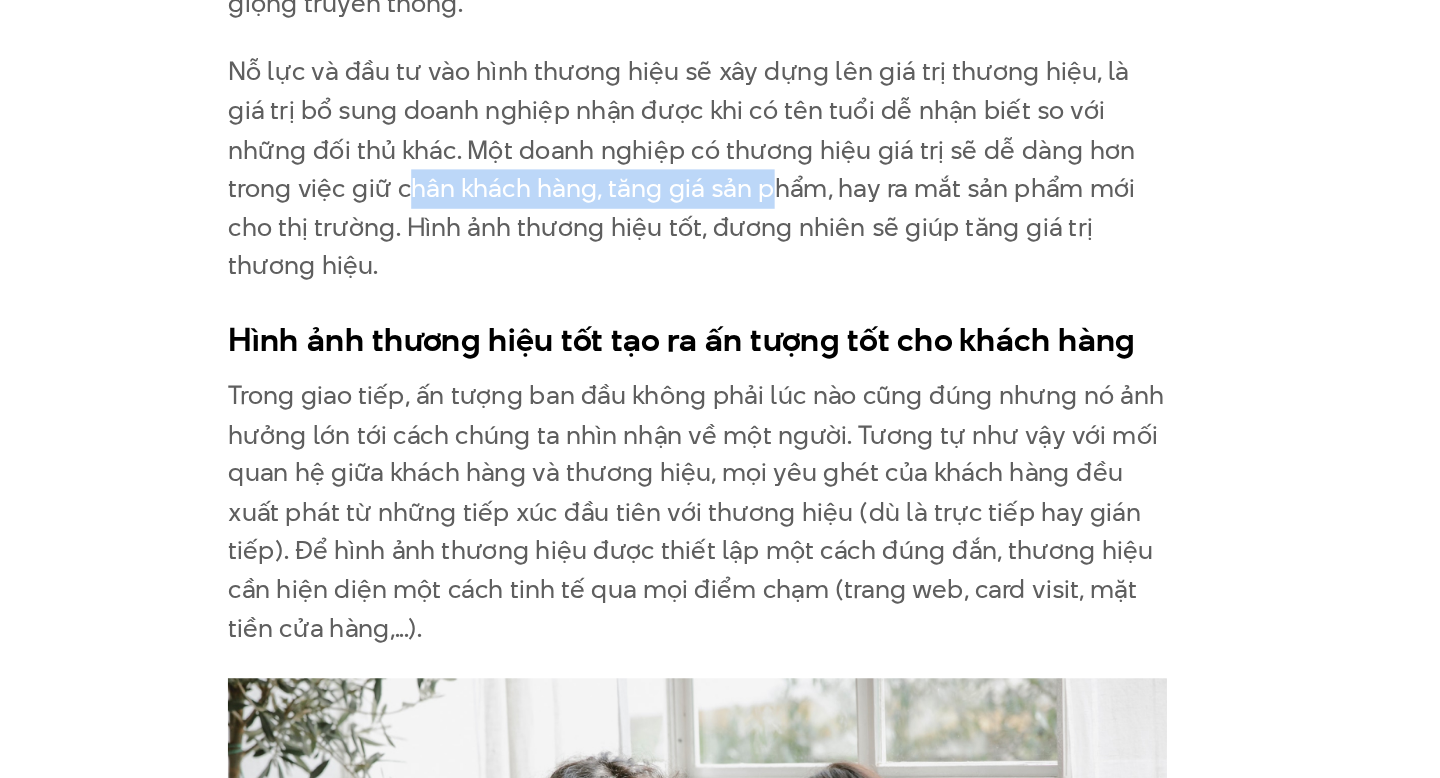 drag, startPoint x: 444, startPoint y: 374, endPoint x: 696, endPoint y: 368, distance: 252.07141 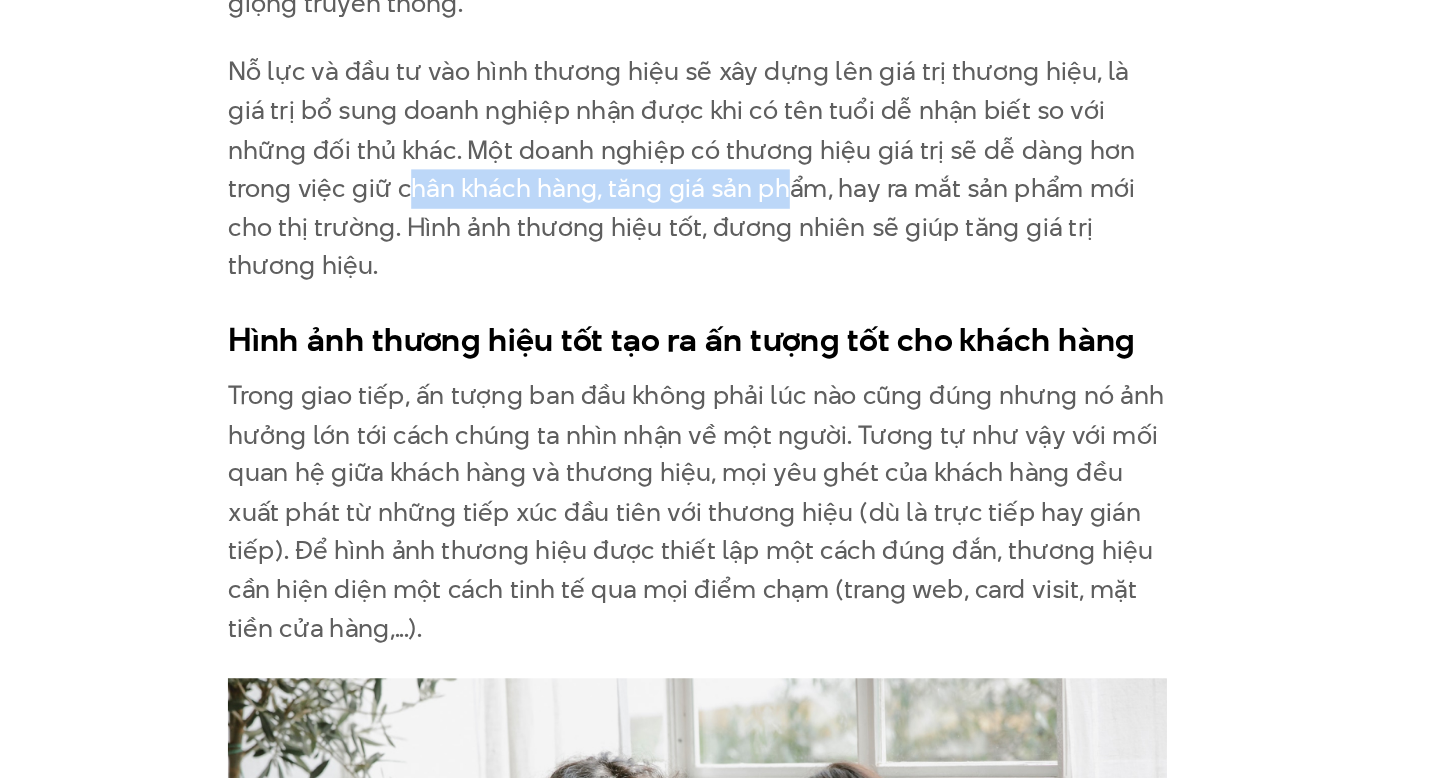 click on "Nỗ lực và đầu tư vào hình thương hiệu sẽ xây dựng lên giá trị thương hiệu, là giá trị bổ sung doanh nghiệp nhận được khi có tên tuổi dễ nhận biết so với những đối thủ khác. Một doanh nghiệp có thương hiệu giá trị sẽ dễ dàng hơn trong việc giữ chân khách hàng, tăng giá sản phẩm, hay ra mắt sản phẩm mới cho thị trường. Hình ảnh thương hiệu tốt, đương nhiên sẽ giúp tăng giá trị thương hiệu." at bounding box center [720, 376] 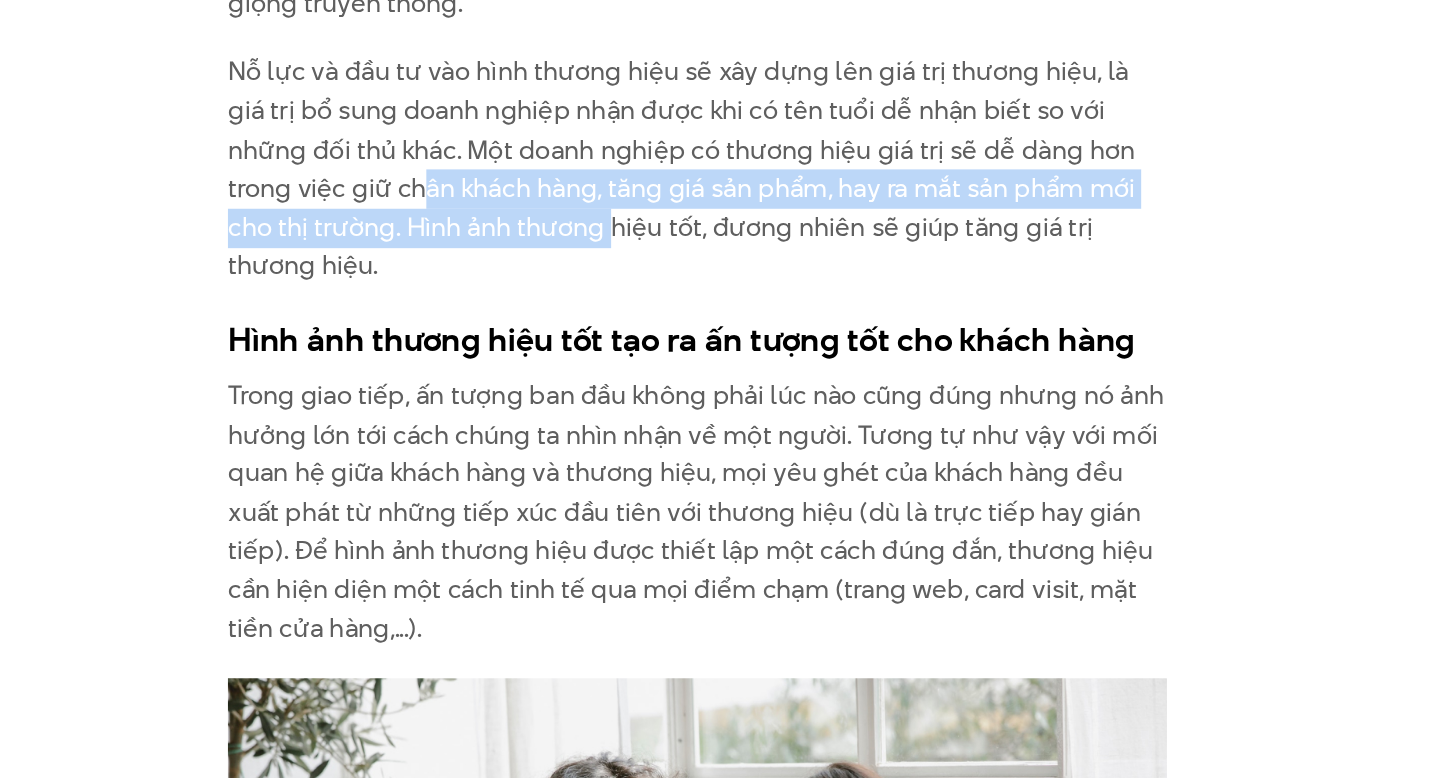 drag, startPoint x: 453, startPoint y: 363, endPoint x: 613, endPoint y: 389, distance: 162.09874 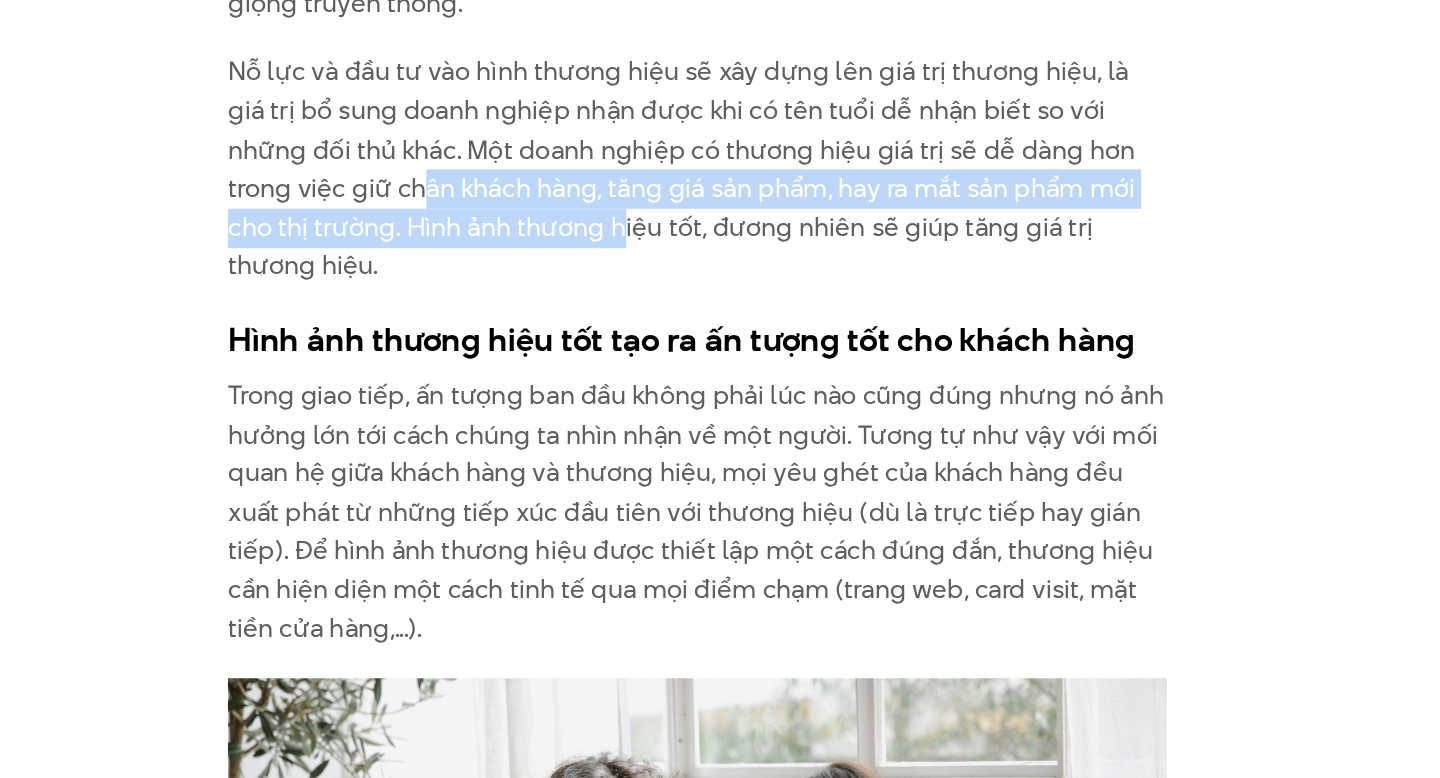 click on "Nỗ lực và đầu tư vào hình thương hiệu sẽ xây dựng lên giá trị thương hiệu, là giá trị bổ sung doanh nghiệp nhận được khi có tên tuổi dễ nhận biết so với những đối thủ khác. Một doanh nghiệp có thương hiệu giá trị sẽ dễ dàng hơn trong việc giữ chân khách hàng, tăng giá sản phẩm, hay ra mắt sản phẩm mới cho thị trường. Hình ảnh thương hiệu tốt, đương nhiên sẽ giúp tăng giá trị thương hiệu." at bounding box center [720, 376] 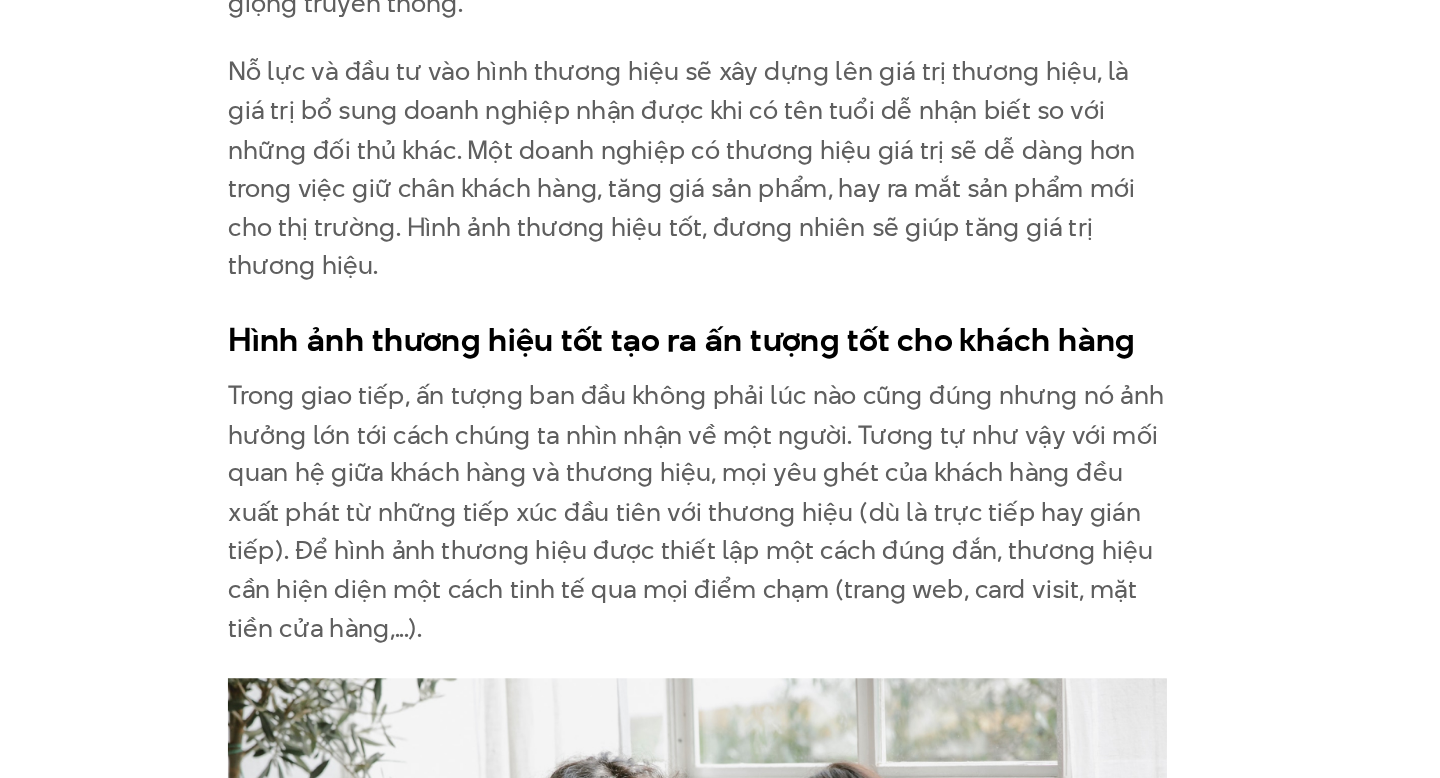 click on "Nỗ lực và đầu tư vào hình thương hiệu sẽ xây dựng lên giá trị thương hiệu, là giá trị bổ sung doanh nghiệp nhận được khi có tên tuổi dễ nhận biết so với những đối thủ khác. Một doanh nghiệp có thương hiệu giá trị sẽ dễ dàng hơn trong việc giữ chân khách hàng, tăng giá sản phẩm, hay ra mắt sản phẩm mới cho thị trường. Hình ảnh thương hiệu tốt, đương nhiên sẽ giúp tăng giá trị thương hiệu." at bounding box center [720, 376] 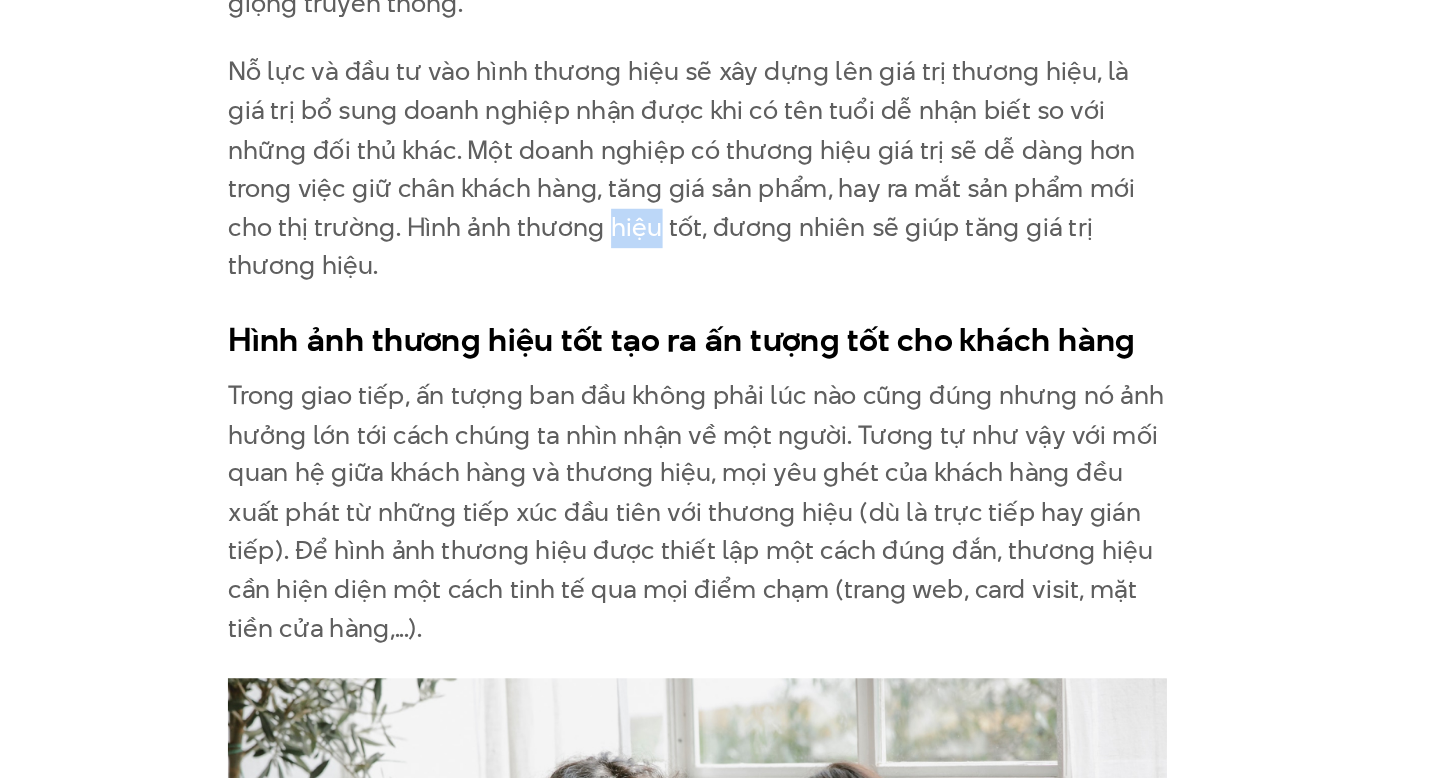 click on "Nỗ lực và đầu tư vào hình thương hiệu sẽ xây dựng lên giá trị thương hiệu, là giá trị bổ sung doanh nghiệp nhận được khi có tên tuổi dễ nhận biết so với những đối thủ khác. Một doanh nghiệp có thương hiệu giá trị sẽ dễ dàng hơn trong việc giữ chân khách hàng, tăng giá sản phẩm, hay ra mắt sản phẩm mới cho thị trường. Hình ảnh thương hiệu tốt, đương nhiên sẽ giúp tăng giá trị thương hiệu." at bounding box center (720, 376) 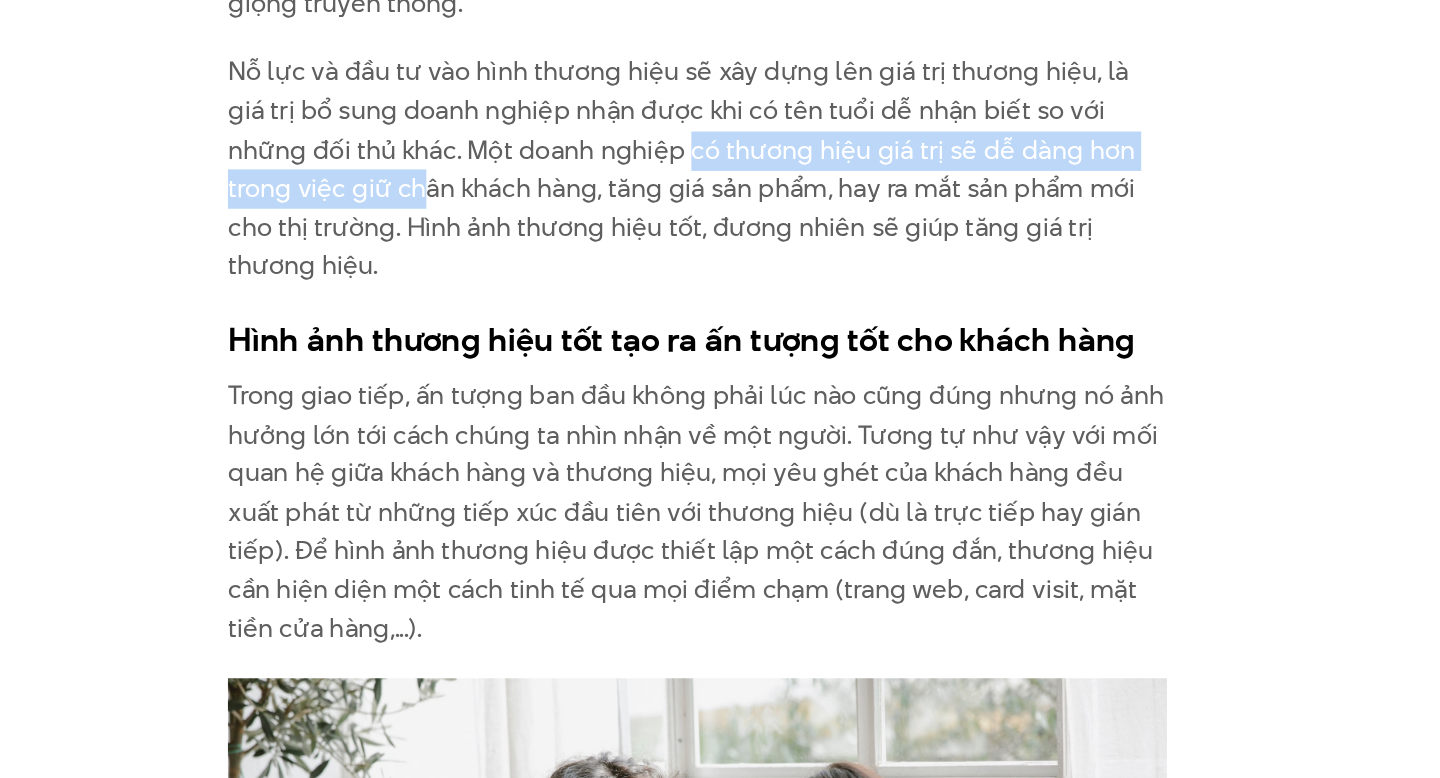 drag, startPoint x: 459, startPoint y: 352, endPoint x: 715, endPoint y: 333, distance: 256.7041 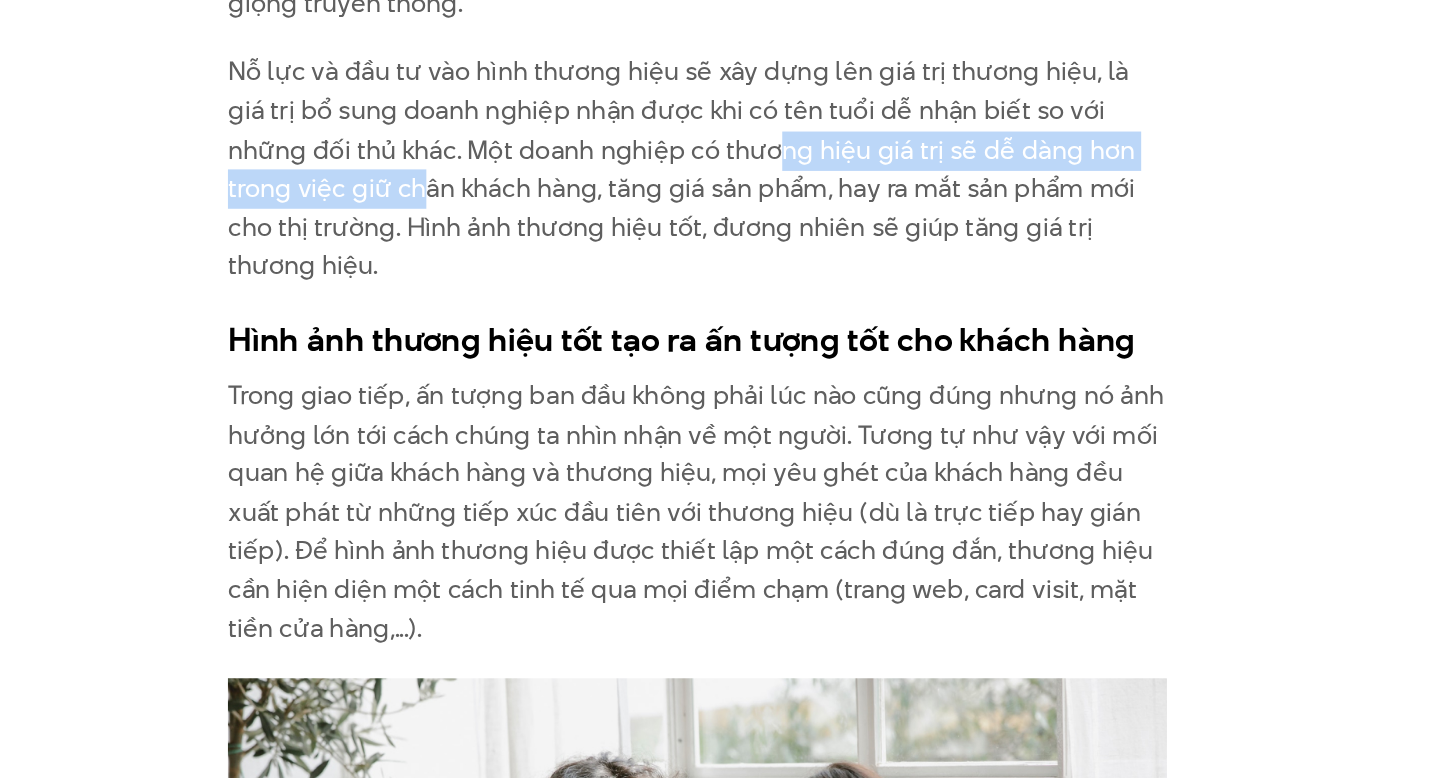 click on "Nỗ lực và đầu tư vào hình thương hiệu sẽ xây dựng lên giá trị thương hiệu, là giá trị bổ sung doanh nghiệp nhận được khi có tên tuổi dễ nhận biết so với những đối thủ khác. Một doanh nghiệp có thương hiệu giá trị sẽ dễ dàng hơn trong việc giữ chân khách hàng, tăng giá sản phẩm, hay ra mắt sản phẩm mới cho thị trường. Hình ảnh thương hiệu tốt, đương nhiên sẽ giúp tăng giá trị thương hiệu." at bounding box center [720, 376] 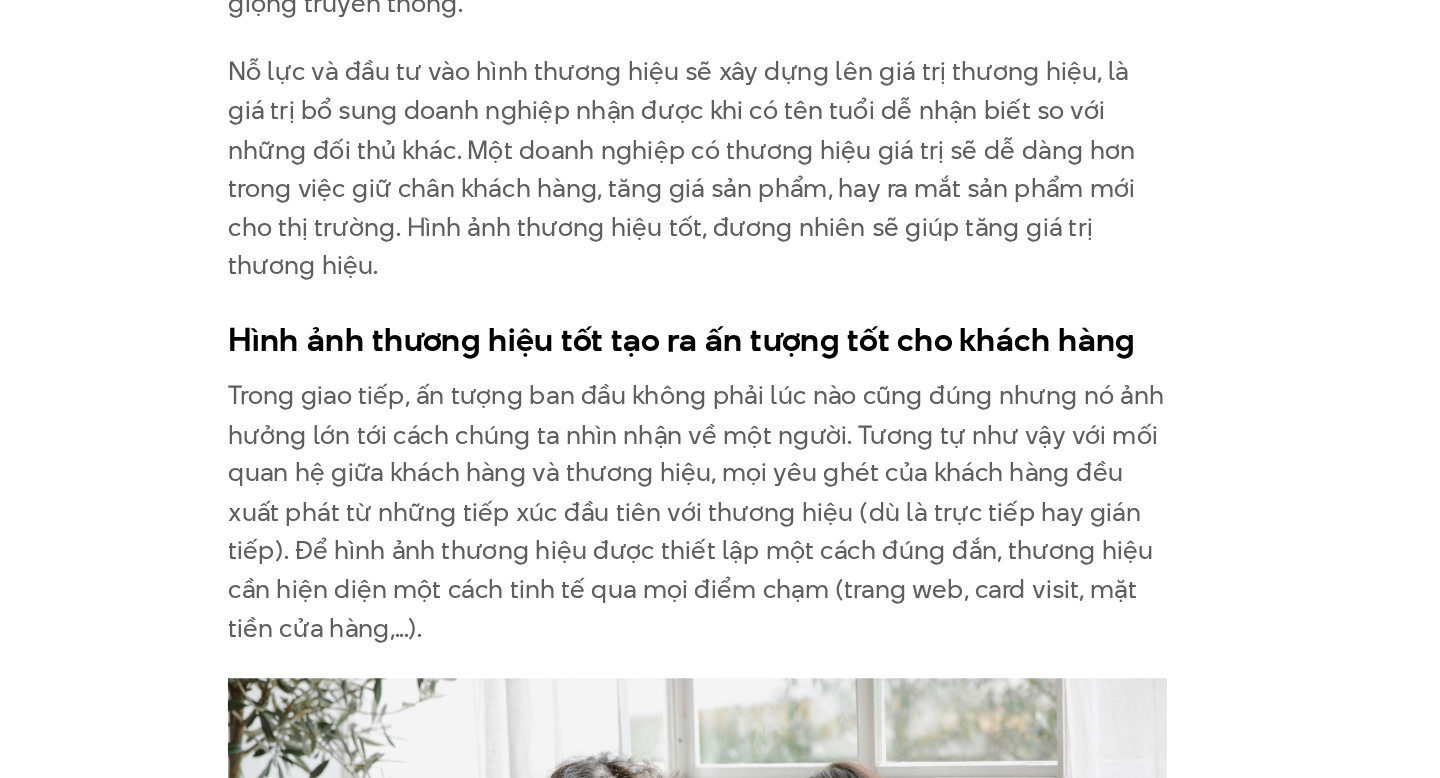 click on "Nỗ lực và đầu tư vào hình thương hiệu sẽ xây dựng lên giá trị thương hiệu, là giá trị bổ sung doanh nghiệp nhận được khi có tên tuổi dễ nhận biết so với những đối thủ khác. Một doanh nghiệp có thương hiệu giá trị sẽ dễ dàng hơn trong việc giữ chân khách hàng, tăng giá sản phẩm, hay ra mắt sản phẩm mới cho thị trường. Hình ảnh thương hiệu tốt, đương nhiên sẽ giúp tăng giá trị thương hiệu." at bounding box center (720, 376) 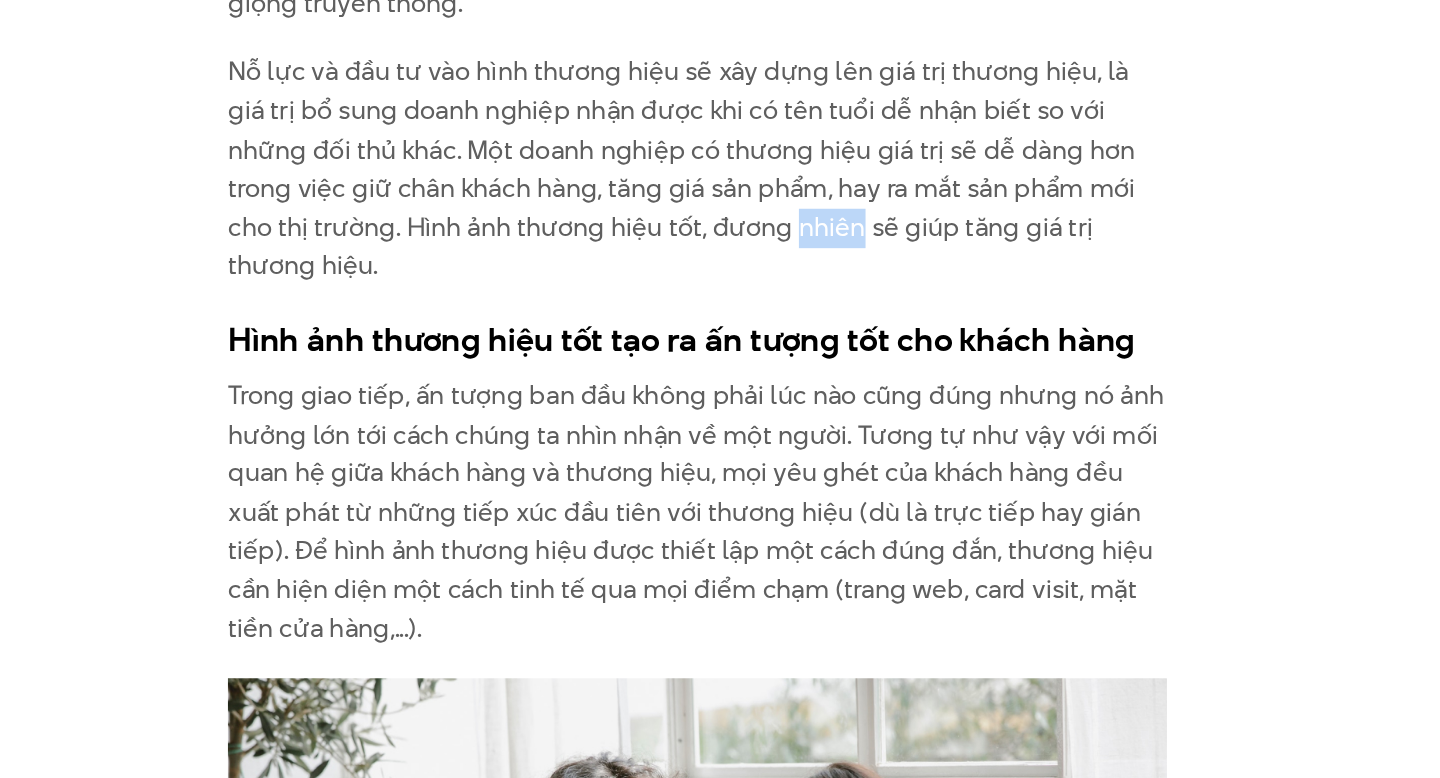 click on "Nỗ lực và đầu tư vào hình thương hiệu sẽ xây dựng lên giá trị thương hiệu, là giá trị bổ sung doanh nghiệp nhận được khi có tên tuổi dễ nhận biết so với những đối thủ khác. Một doanh nghiệp có thương hiệu giá trị sẽ dễ dàng hơn trong việc giữ chân khách hàng, tăng giá sản phẩm, hay ra mắt sản phẩm mới cho thị trường. Hình ảnh thương hiệu tốt, đương nhiên sẽ giúp tăng giá trị thương hiệu." at bounding box center (720, 376) 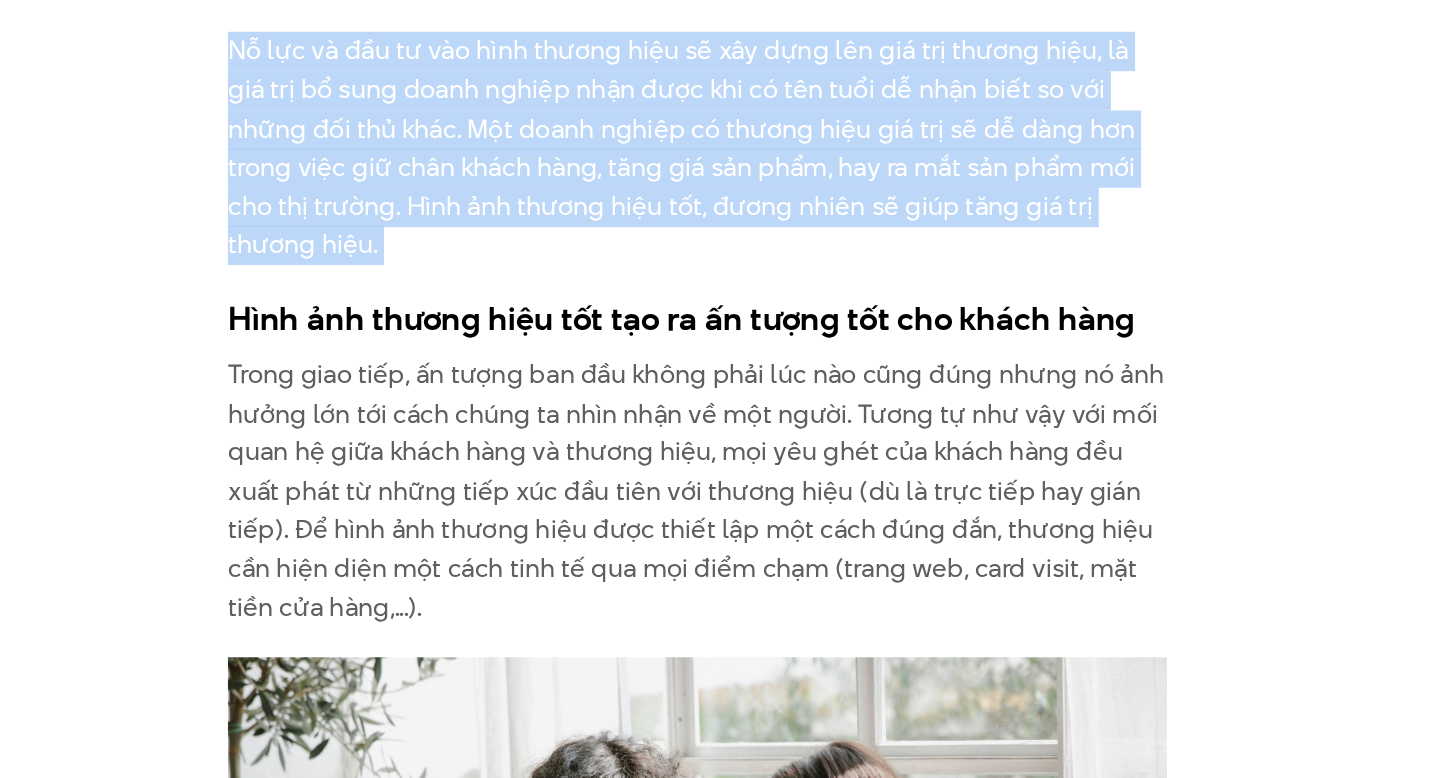 scroll, scrollTop: 3911, scrollLeft: 0, axis: vertical 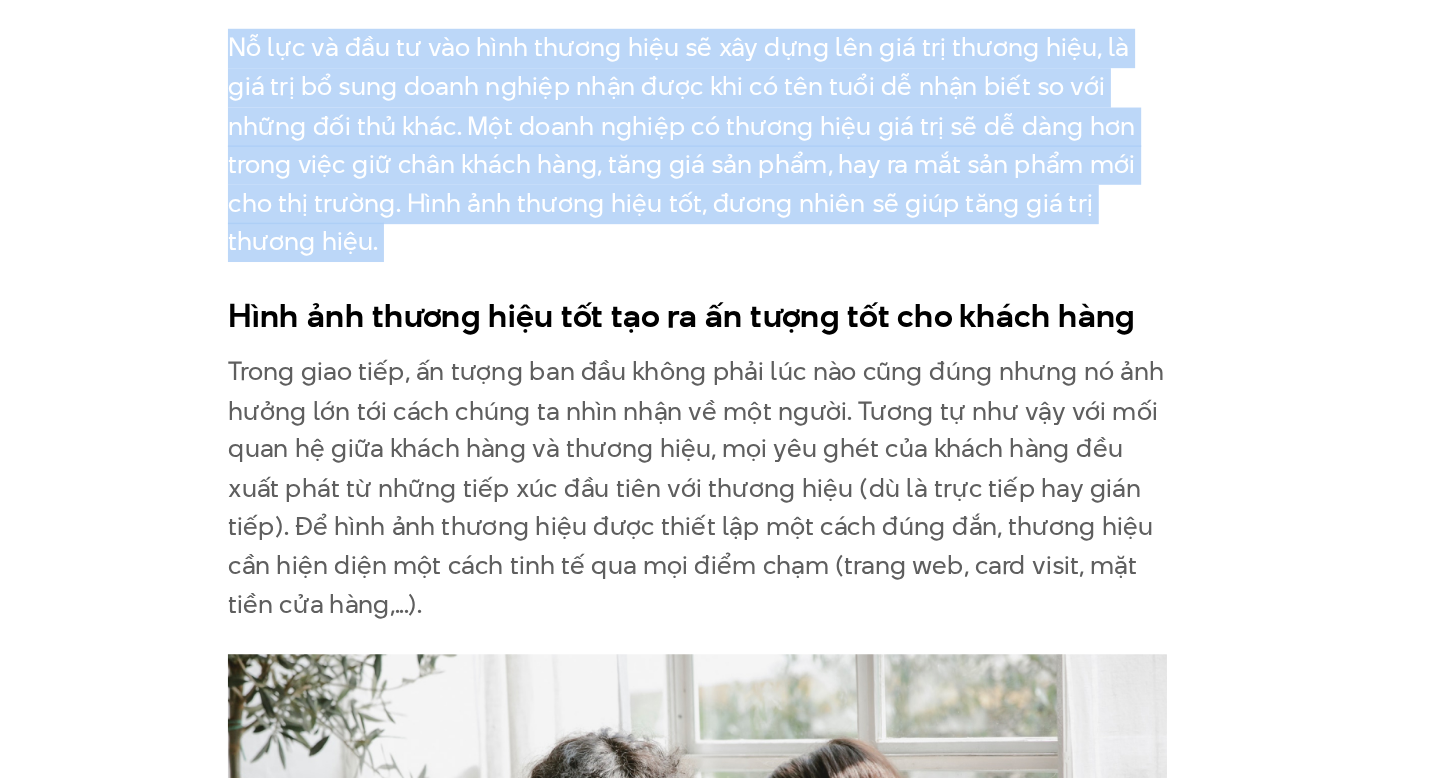 click on "Nỗ lực và đầu tư vào hình thương hiệu sẽ xây dựng lên giá trị thương hiệu, là giá trị bổ sung doanh nghiệp nhận được khi có tên tuổi dễ nhận biết so với những đối thủ khác. Một doanh nghiệp có thương hiệu giá trị sẽ dễ dàng hơn trong việc giữ chân khách hàng, tăng giá sản phẩm, hay ra mắt sản phẩm mới cho thị trường. Hình ảnh thương hiệu tốt, đương nhiên sẽ giúp tăng giá trị thương hiệu." at bounding box center (720, 360) 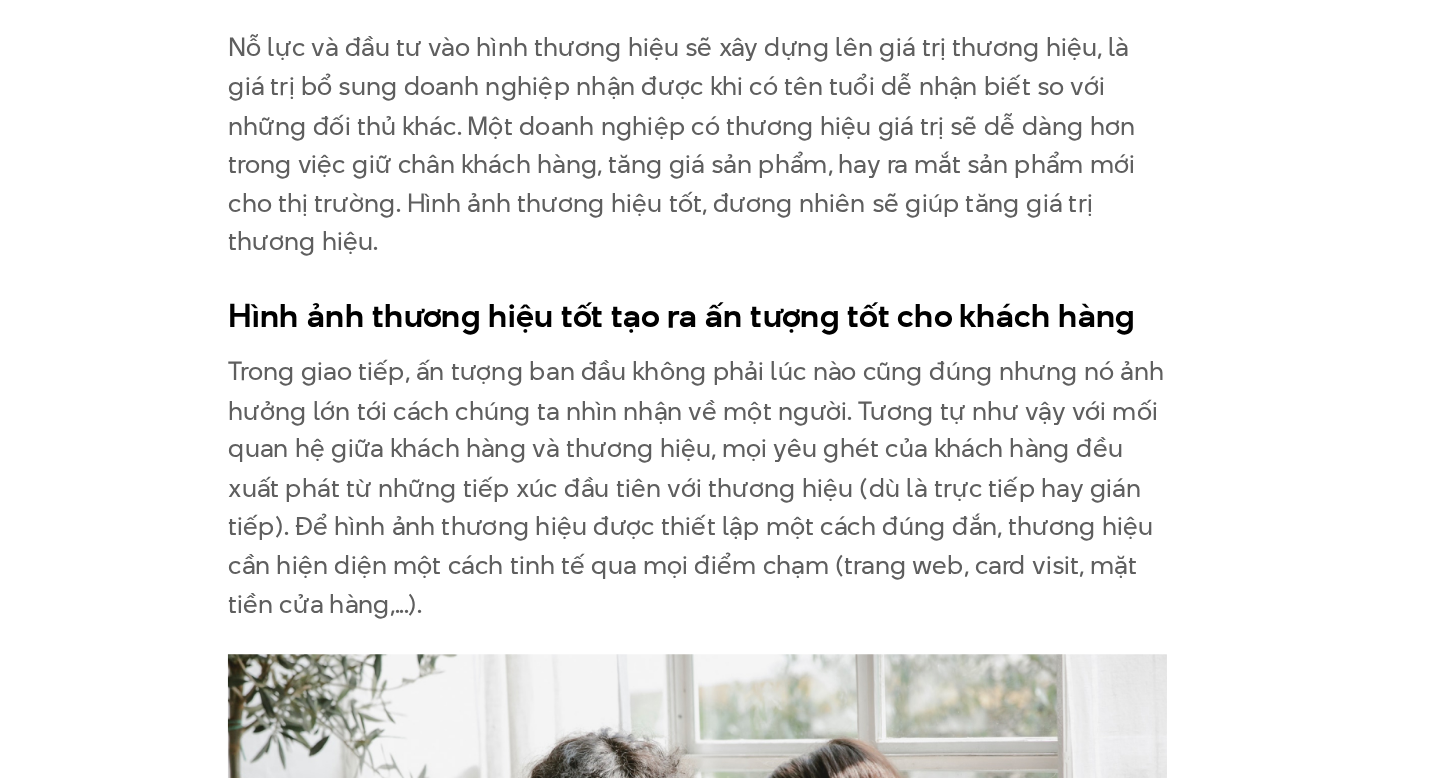 click on "Nỗ lực và đầu tư vào hình thương hiệu sẽ xây dựng lên giá trị thương hiệu, là giá trị bổ sung doanh nghiệp nhận được khi có tên tuổi dễ nhận biết so với những đối thủ khác. Một doanh nghiệp có thương hiệu giá trị sẽ dễ dàng hơn trong việc giữ chân khách hàng, tăng giá sản phẩm, hay ra mắt sản phẩm mới cho thị trường. Hình ảnh thương hiệu tốt, đương nhiên sẽ giúp tăng giá trị thương hiệu." at bounding box center [720, 360] 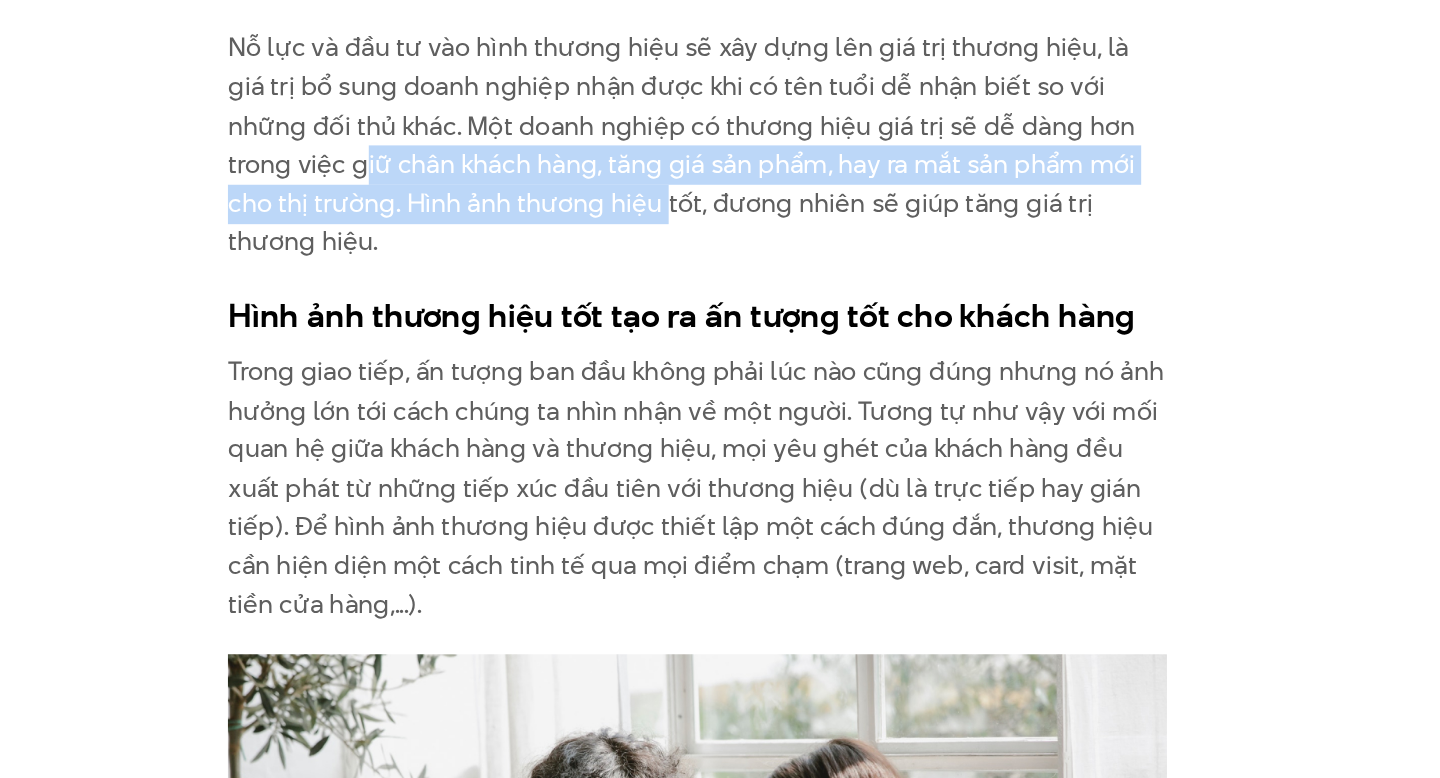 drag, startPoint x: 421, startPoint y: 339, endPoint x: 699, endPoint y: 363, distance: 279.03406 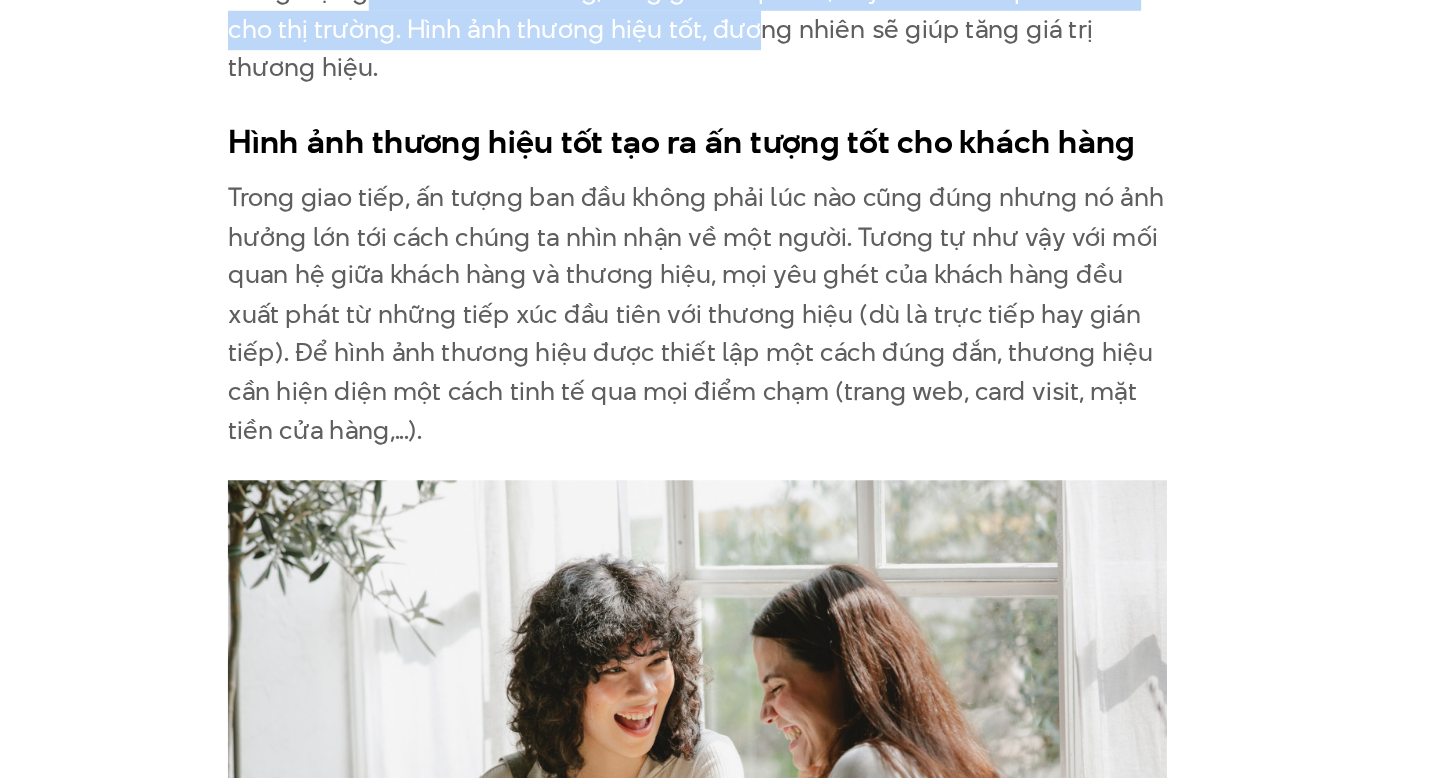 scroll, scrollTop: 4080, scrollLeft: 0, axis: vertical 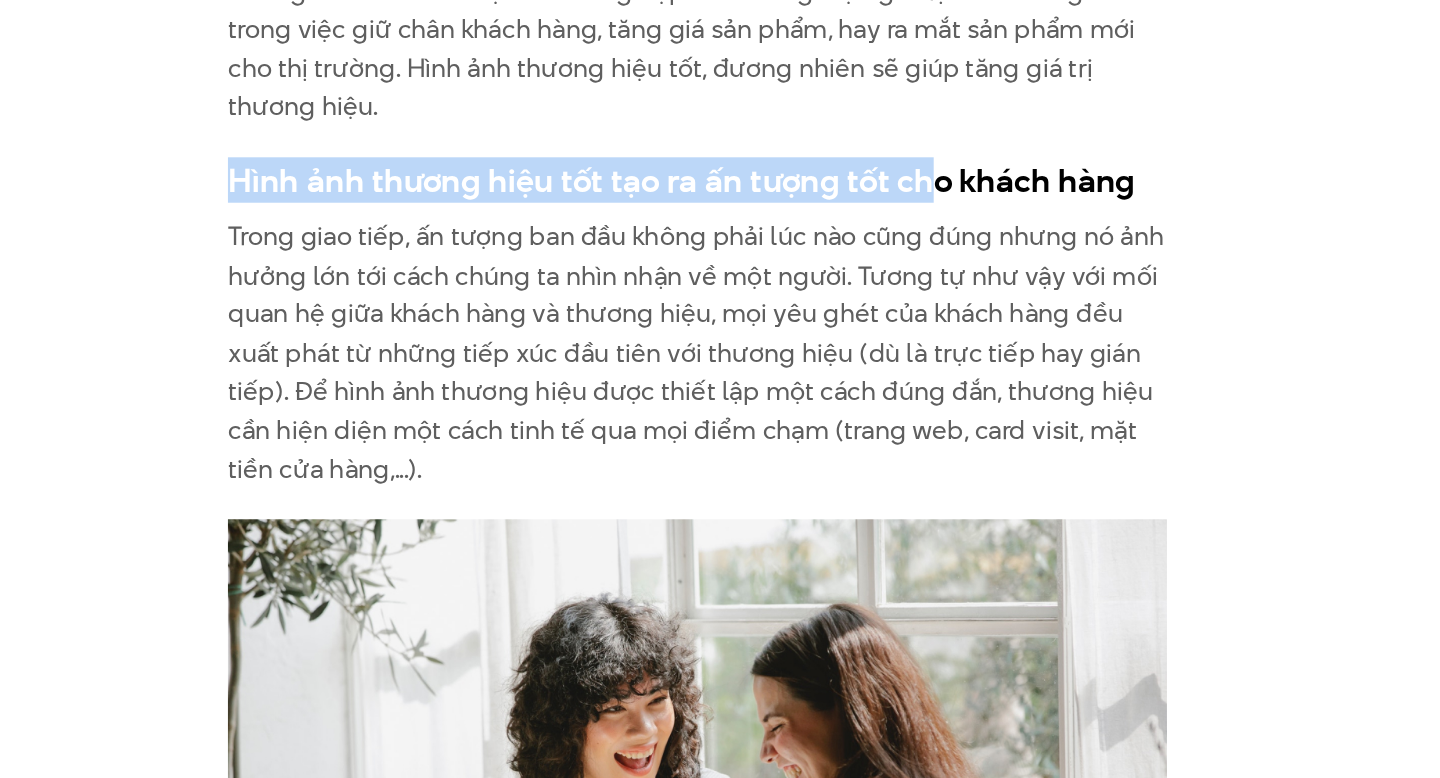drag, startPoint x: 399, startPoint y: 246, endPoint x: 874, endPoint y: 253, distance: 475.05157 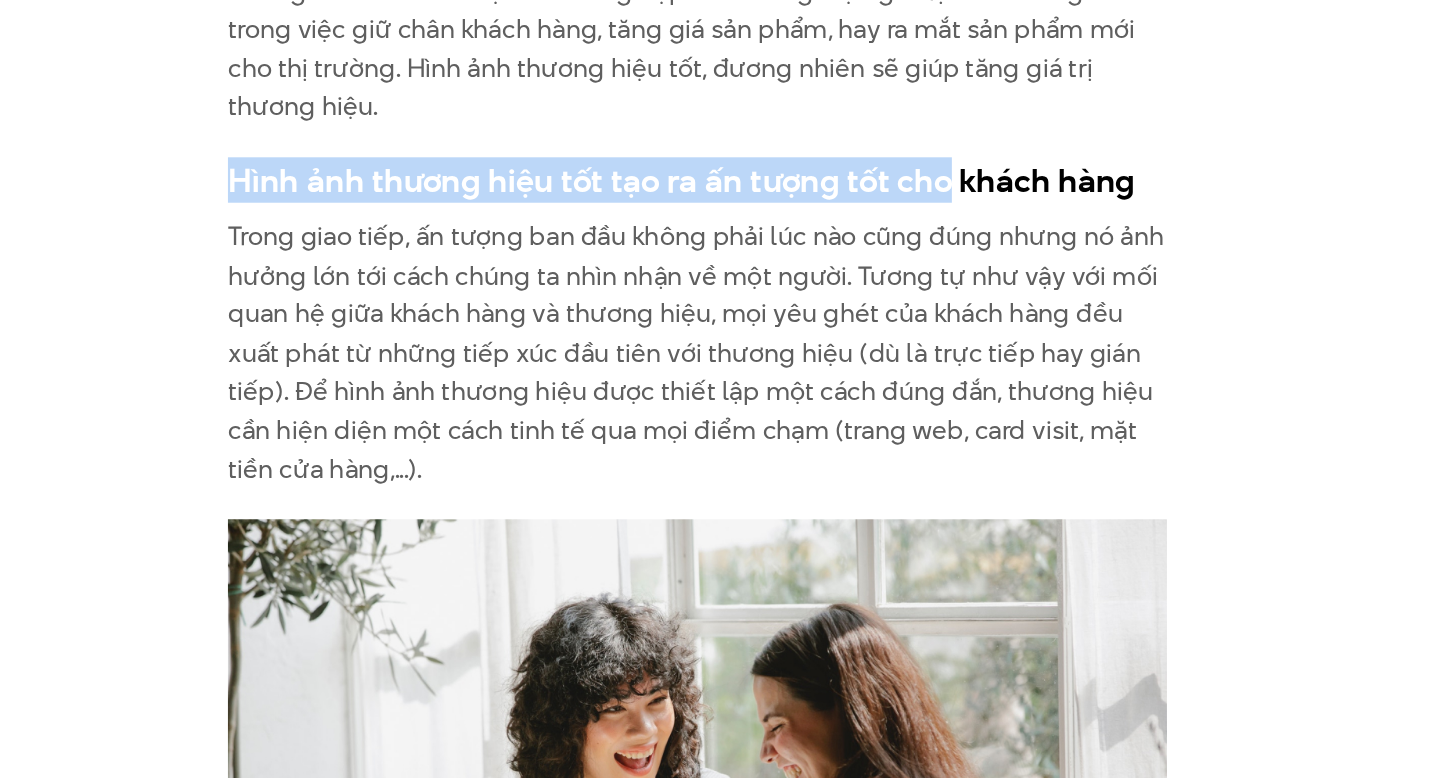 click on "Hình ảnh thương hiệu tốt tạo ra ấn tượng tốt cho khách hàng" at bounding box center [720, 303] 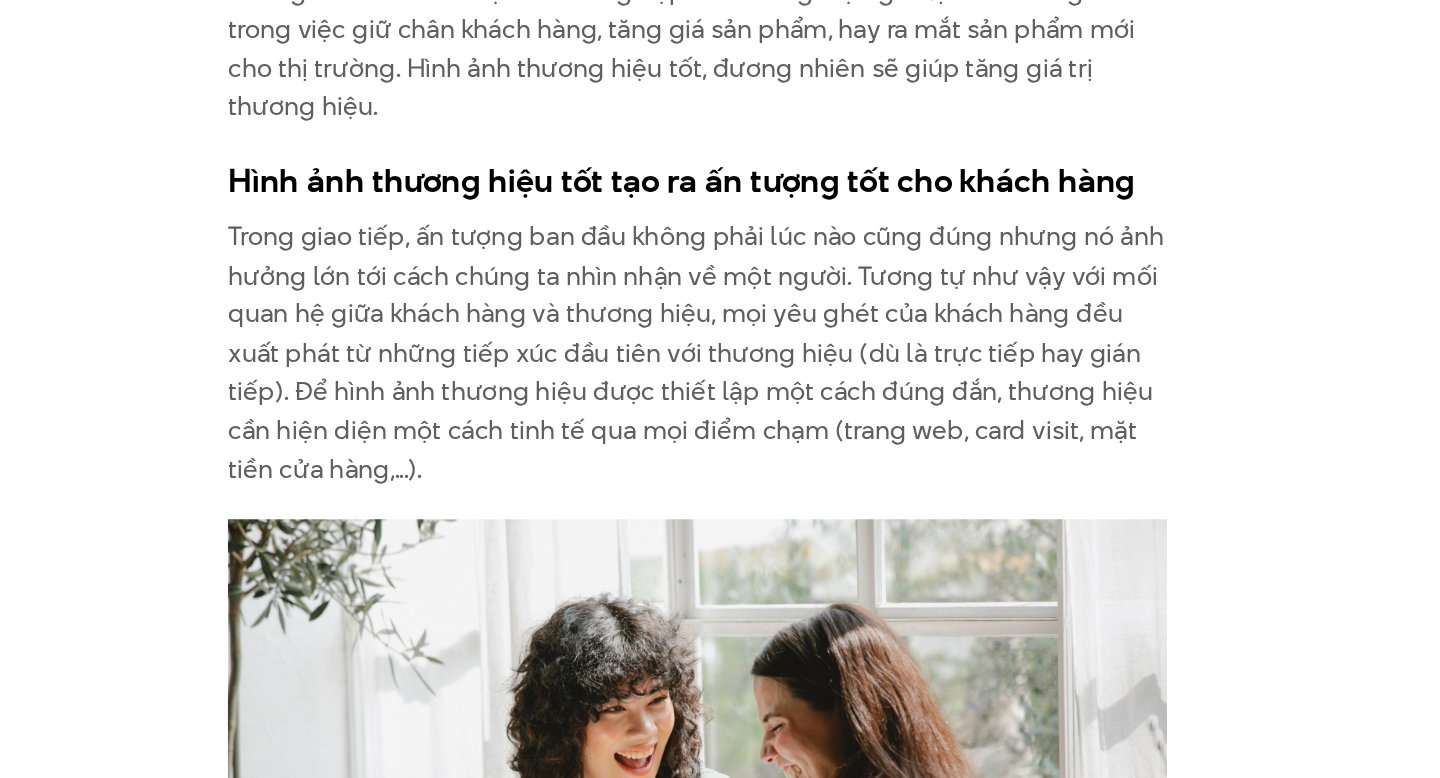click on "Hình ảnh thương hiệu tốt tạo ra ấn tượng tốt cho khách hàng" at bounding box center [720, 303] 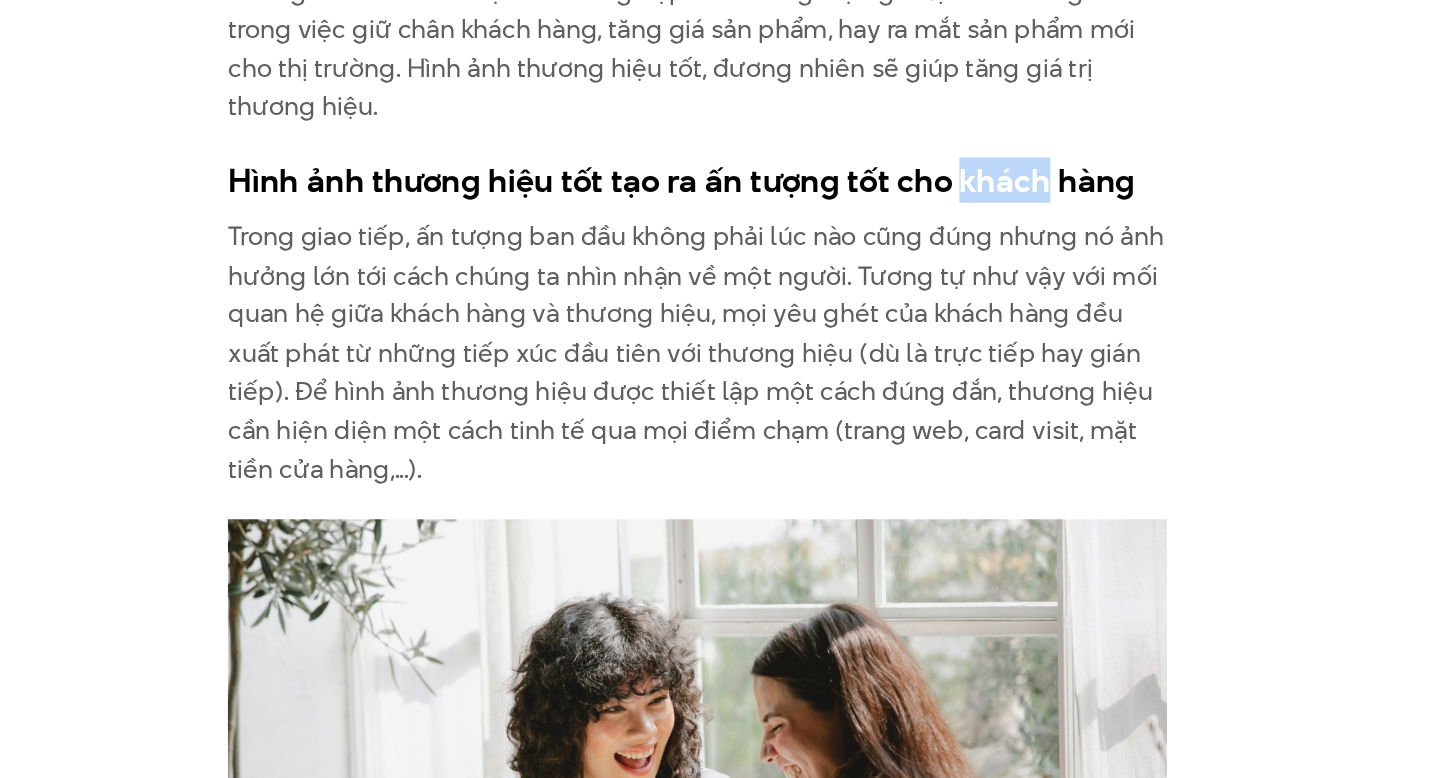 click on "Hình ảnh thương hiệu tốt tạo ra ấn tượng tốt cho khách hàng" at bounding box center (720, 303) 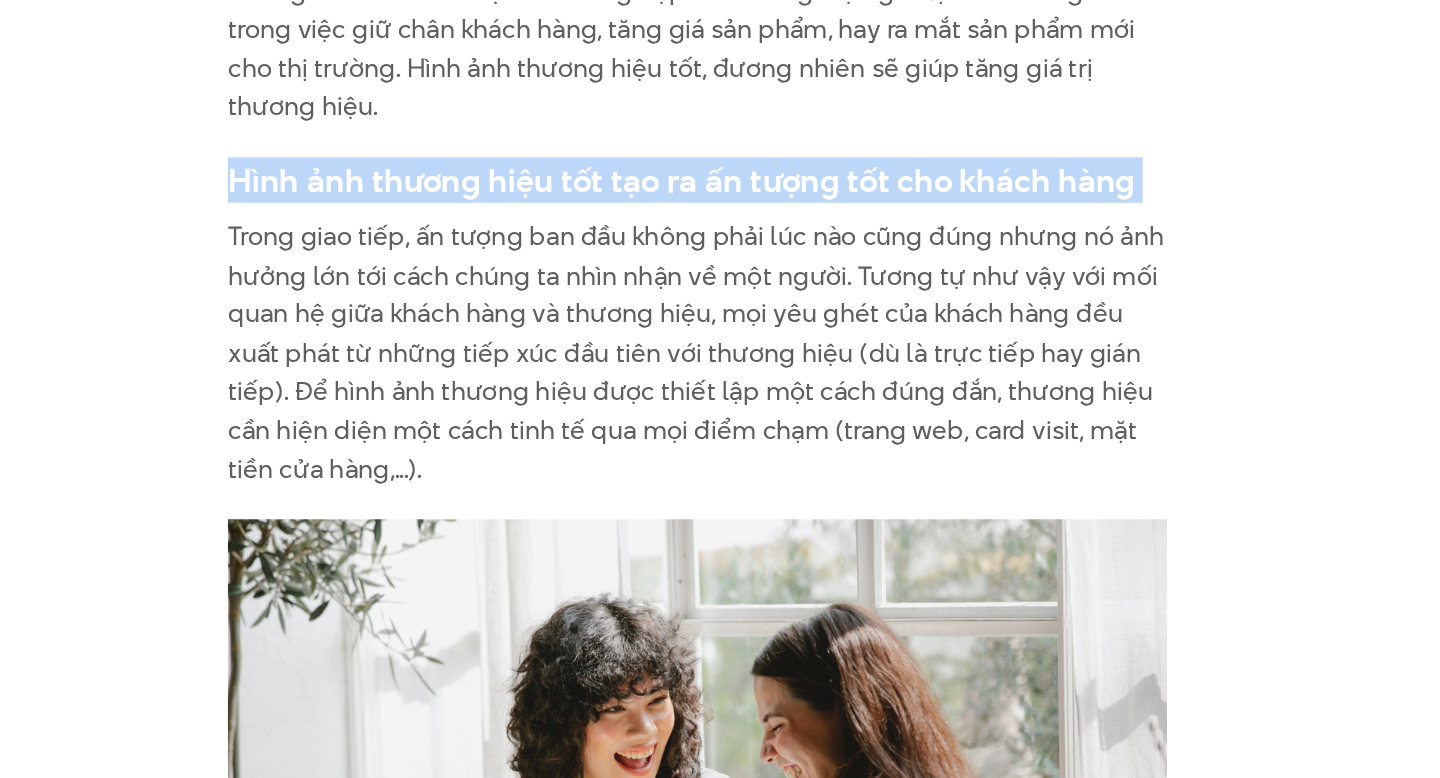 click on "Hình ảnh thương hiệu tốt tạo ra ấn tượng tốt cho khách hàng" at bounding box center (720, 303) 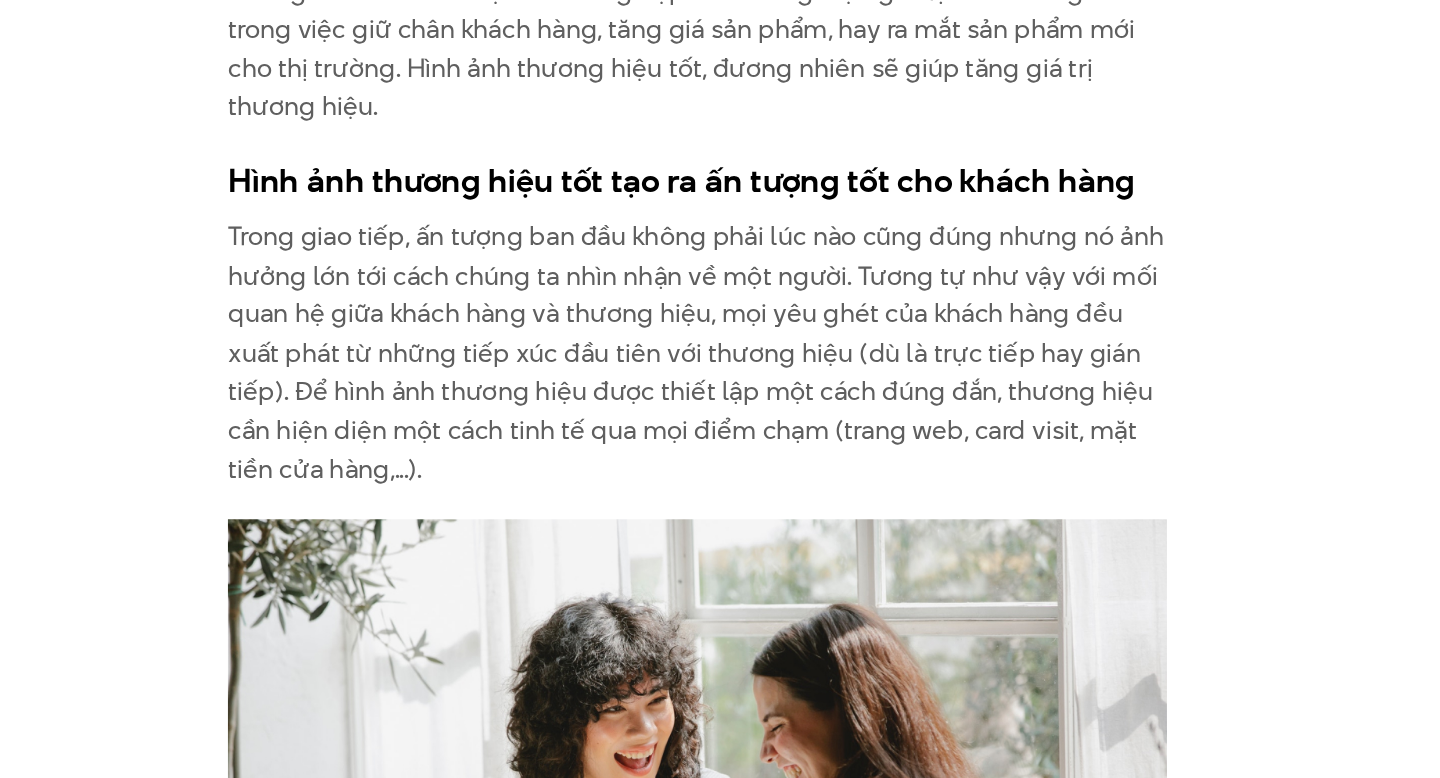 click on "Hình ảnh thương hiệu tốt tạo ra ấn tượng tốt cho khách hàng" at bounding box center [720, 303] 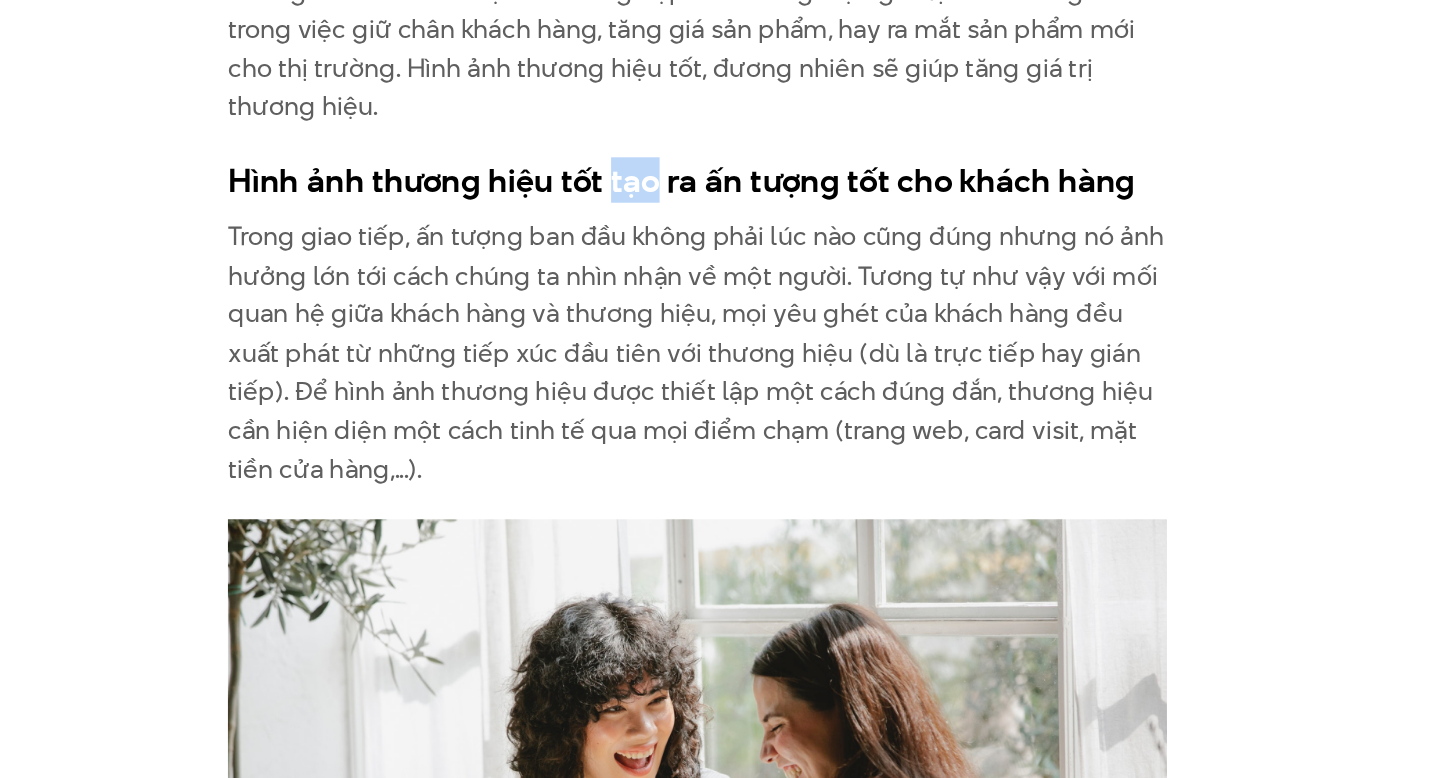 click on "Hình ảnh thương hiệu tốt tạo ra ấn tượng tốt cho khách hàng" at bounding box center [720, 303] 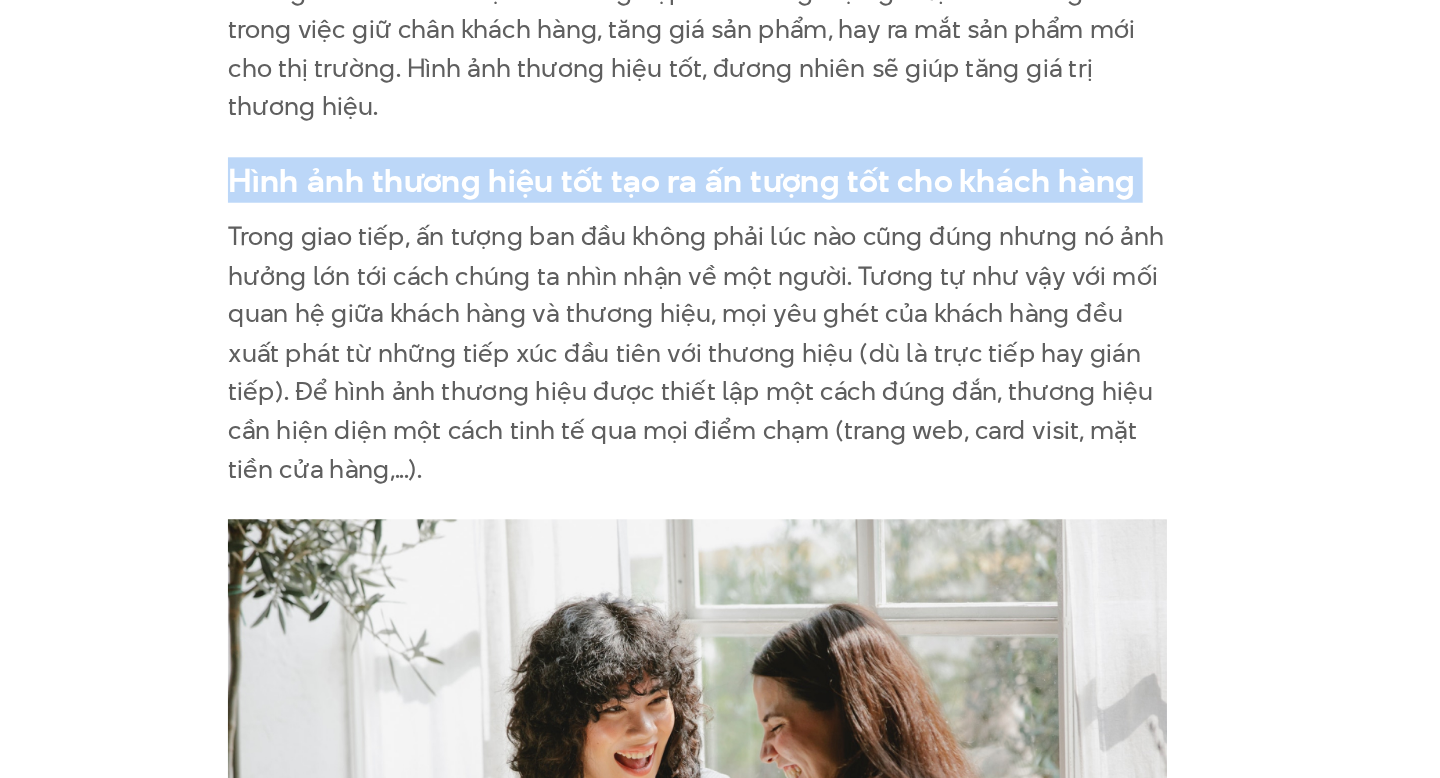 click on "Hình ảnh thương hiệu tốt tạo ra ấn tượng tốt cho khách hàng" at bounding box center (720, 303) 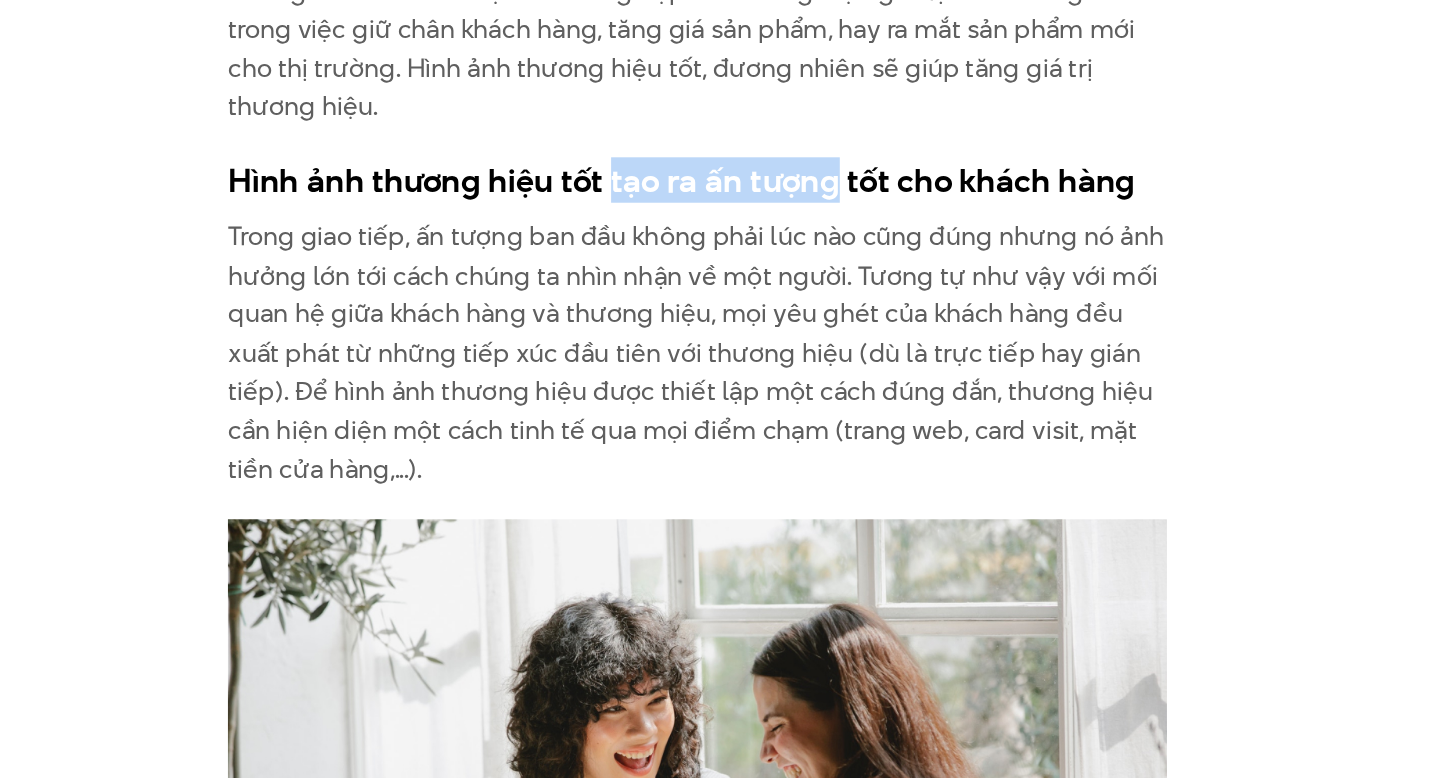 drag, startPoint x: 653, startPoint y: 258, endPoint x: 799, endPoint y: 261, distance: 146.03082 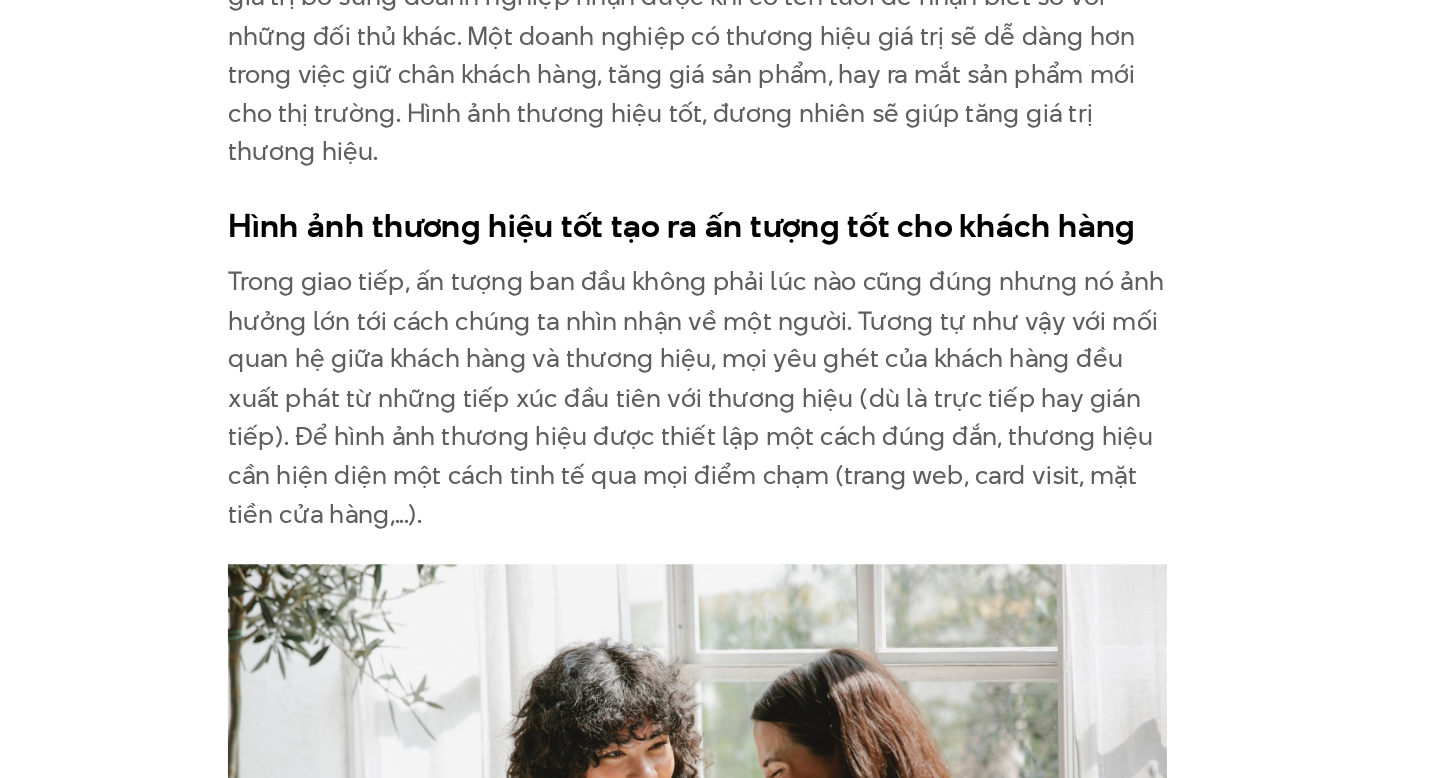 click on "Hình ảnh thương hiệu tốt tạo ra ấn tượng tốt cho khách hàng" at bounding box center [720, 303] 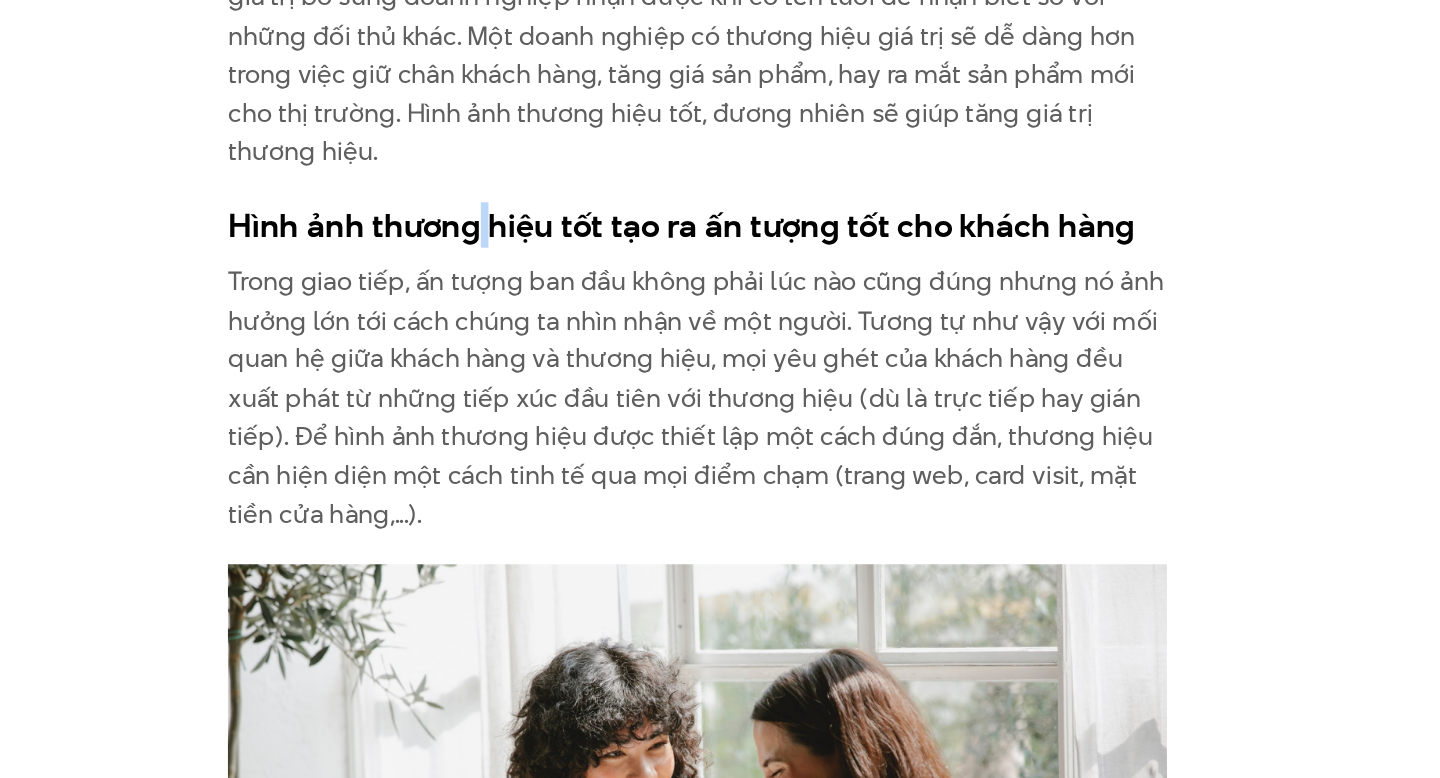 click on "Hình ảnh thương hiệu tốt tạo ra ấn tượng tốt cho khách hàng" at bounding box center [720, 303] 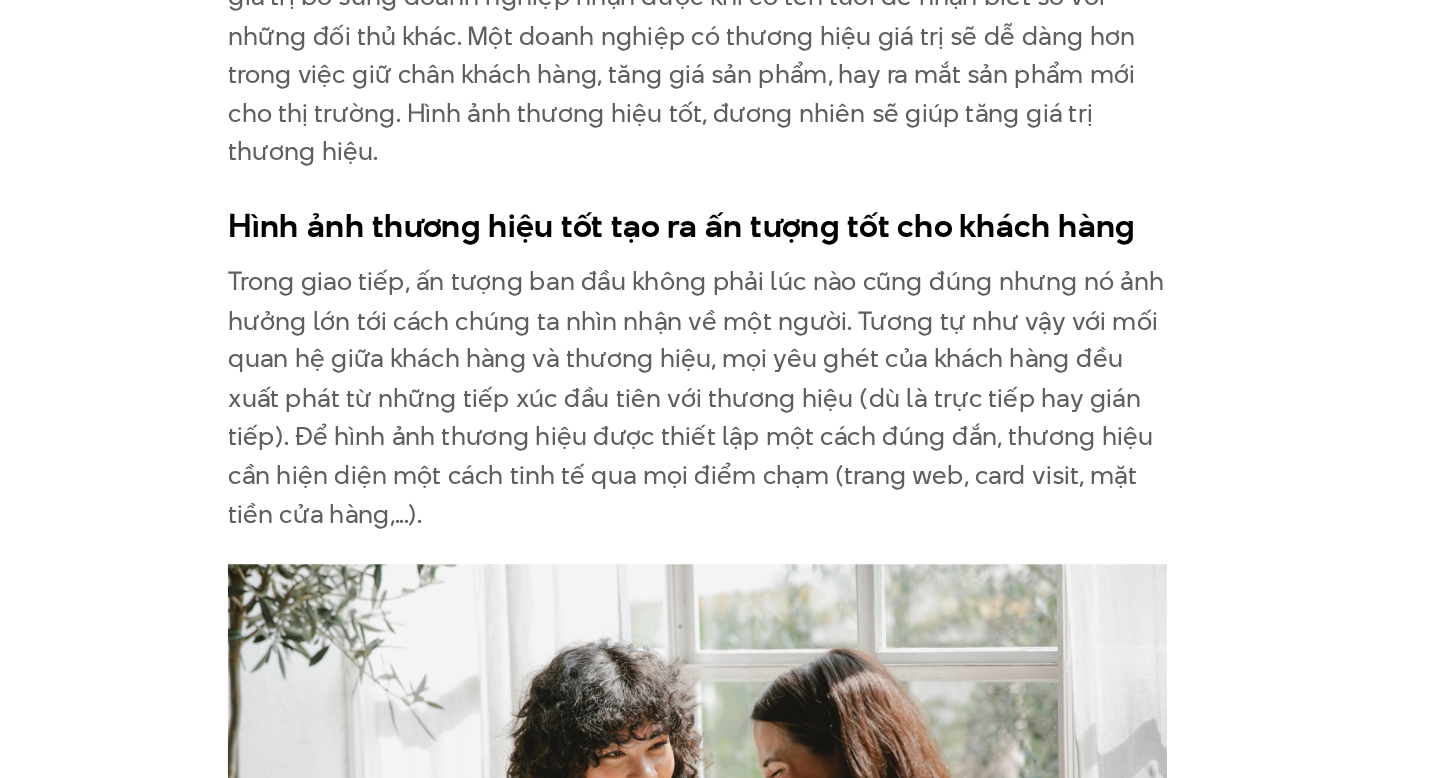 click on "Trong giao tiếp, ấn tượng ban đầu không phải lúc nào cũng đúng nhưng nó ảnh hưởng lớn tới cách chúng ta nhìn nhận về một người. Tương tự như vậy với mối quan hệ giữa khách hàng và thương hiệu, mọi yêu ghét của khách hàng đều xuất phát từ những tiếp xúc đầu tiên với thương hiệu (dù là trực tiếp hay gián tiếp). Để hình ảnh thương hiệu được thiết lập một cách đúng đắn, thương hiệu cần hiện diện một cách tinh tế qua mọi điểm chạm (trang web, card visit, mặt tiền cửa hàng,...)." at bounding box center [720, 417] 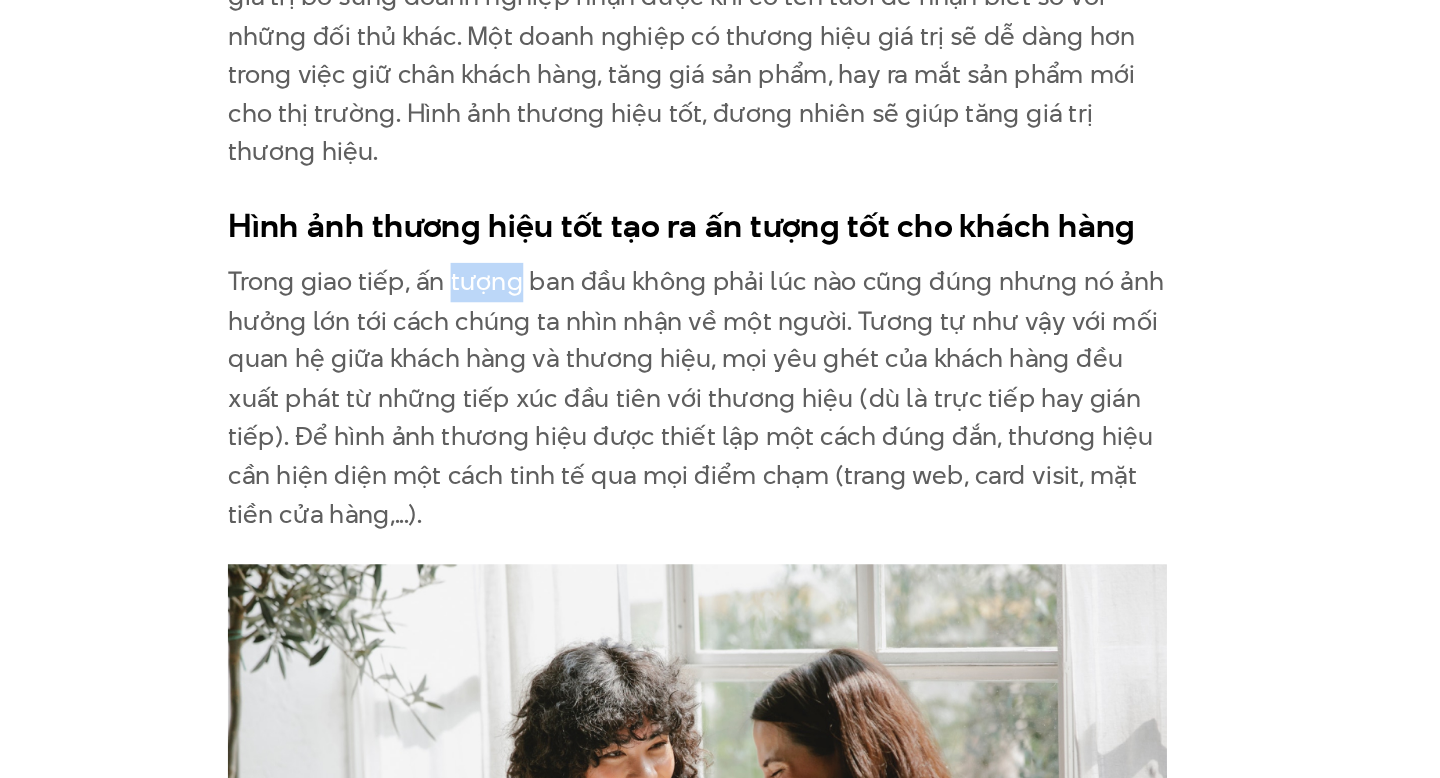 click on "Trong giao tiếp, ấn tượng ban đầu không phải lúc nào cũng đúng nhưng nó ảnh hưởng lớn tới cách chúng ta nhìn nhận về một người. Tương tự như vậy với mối quan hệ giữa khách hàng và thương hiệu, mọi yêu ghét của khách hàng đều xuất phát từ những tiếp xúc đầu tiên với thương hiệu (dù là trực tiếp hay gián tiếp). Để hình ảnh thương hiệu được thiết lập một cách đúng đắn, thương hiệu cần hiện diện một cách tinh tế qua mọi điểm chạm (trang web, card visit, mặt tiền cửa hàng,...)." at bounding box center [720, 417] 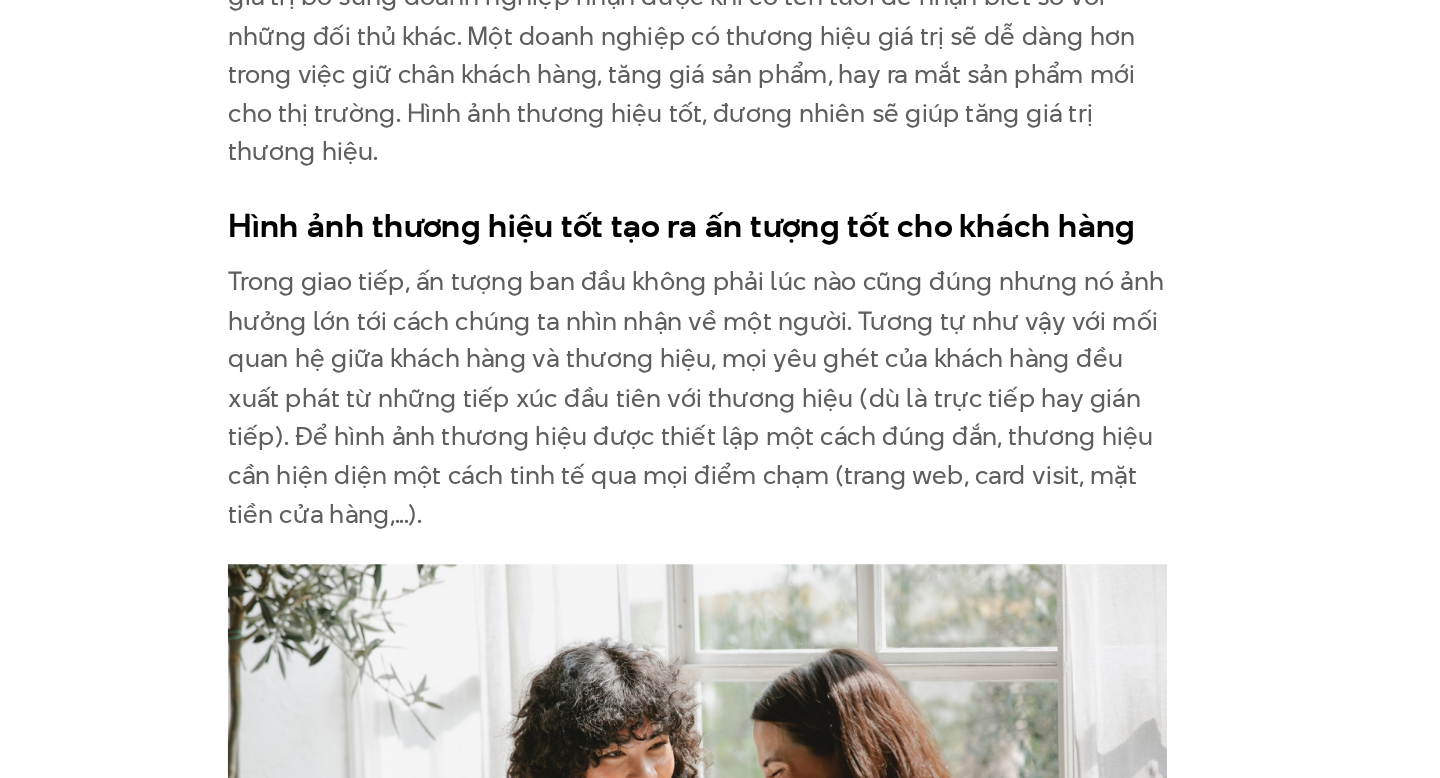 click on "Trong giao tiếp, ấn tượng ban đầu không phải lúc nào cũng đúng nhưng nó ảnh hưởng lớn tới cách chúng ta nhìn nhận về một người. Tương tự như vậy với mối quan hệ giữa khách hàng và thương hiệu, mọi yêu ghét của khách hàng đều xuất phát từ những tiếp xúc đầu tiên với thương hiệu (dù là trực tiếp hay gián tiếp). Để hình ảnh thương hiệu được thiết lập một cách đúng đắn, thương hiệu cần hiện diện một cách tinh tế qua mọi điểm chạm (trang web, card visit, mặt tiền cửa hàng,...)." at bounding box center (720, 417) 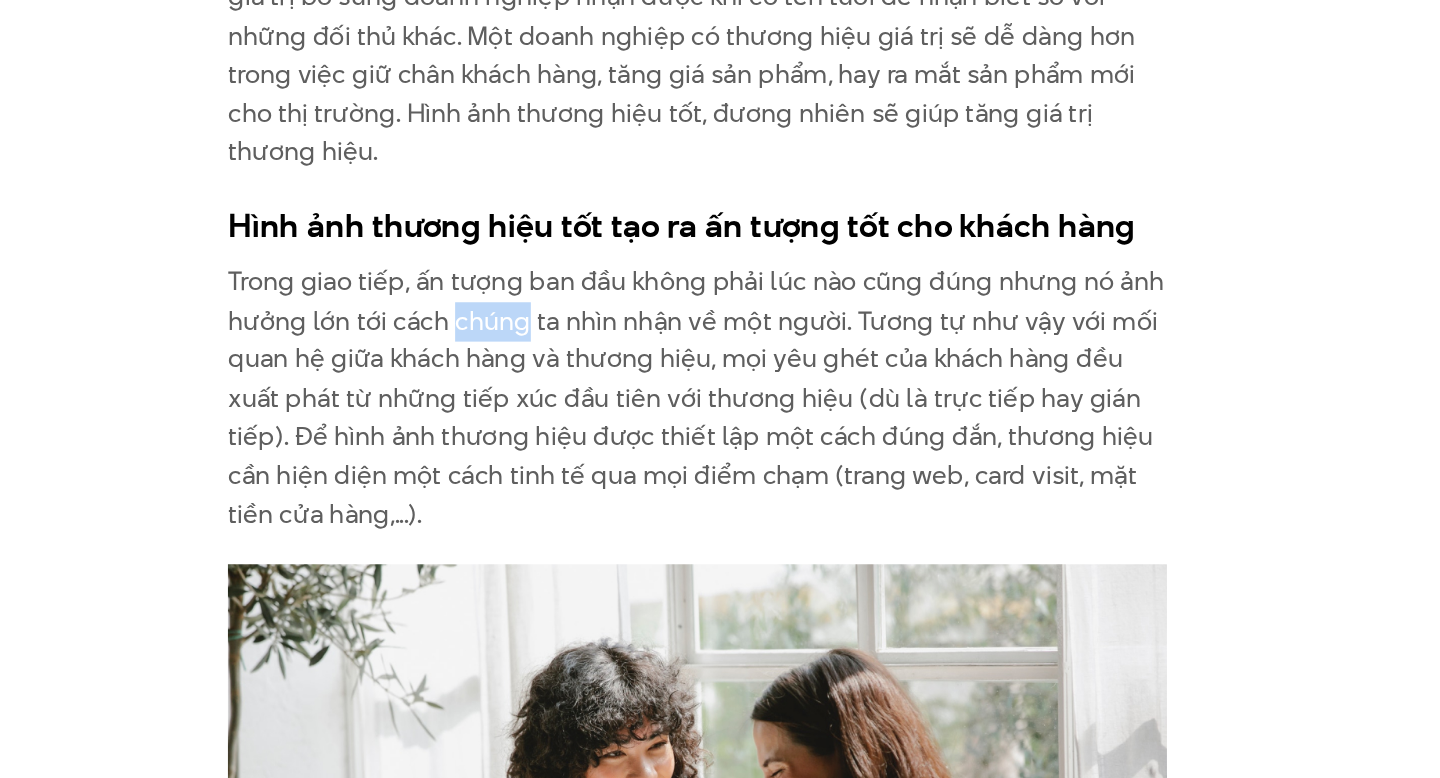 click on "Trong giao tiếp, ấn tượng ban đầu không phải lúc nào cũng đúng nhưng nó ảnh hưởng lớn tới cách chúng ta nhìn nhận về một người. Tương tự như vậy với mối quan hệ giữa khách hàng và thương hiệu, mọi yêu ghét của khách hàng đều xuất phát từ những tiếp xúc đầu tiên với thương hiệu (dù là trực tiếp hay gián tiếp). Để hình ảnh thương hiệu được thiết lập một cách đúng đắn, thương hiệu cần hiện diện một cách tinh tế qua mọi điểm chạm (trang web, card visit, mặt tiền cửa hàng,...)." at bounding box center (720, 417) 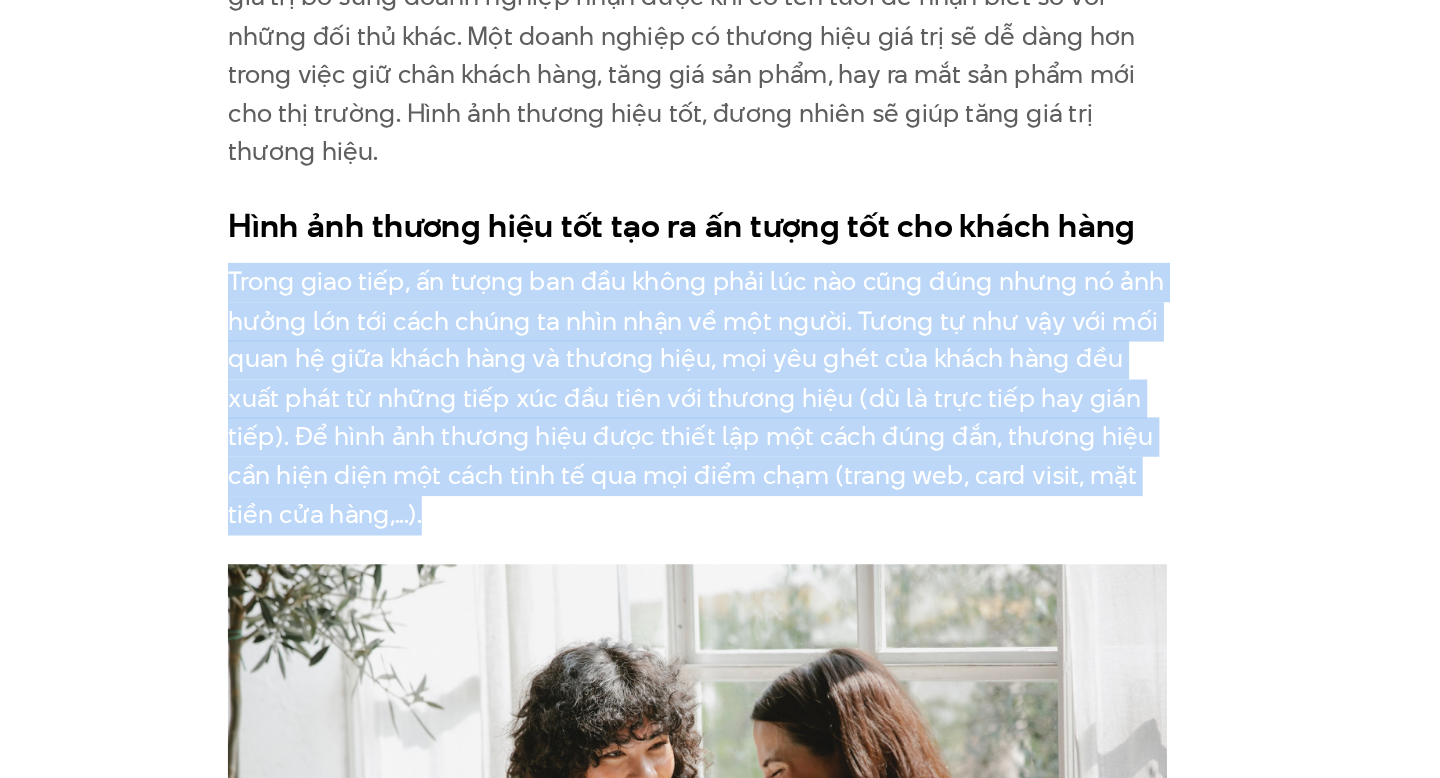 click on "Trong giao tiếp, ấn tượng ban đầu không phải lúc nào cũng đúng nhưng nó ảnh hưởng lớn tới cách chúng ta nhìn nhận về một người. Tương tự như vậy với mối quan hệ giữa khách hàng và thương hiệu, mọi yêu ghét của khách hàng đều xuất phát từ những tiếp xúc đầu tiên với thương hiệu (dù là trực tiếp hay gián tiếp). Để hình ảnh thương hiệu được thiết lập một cách đúng đắn, thương hiệu cần hiện diện một cách tinh tế qua mọi điểm chạm (trang web, card visit, mặt tiền cửa hàng,...)." at bounding box center (720, 417) 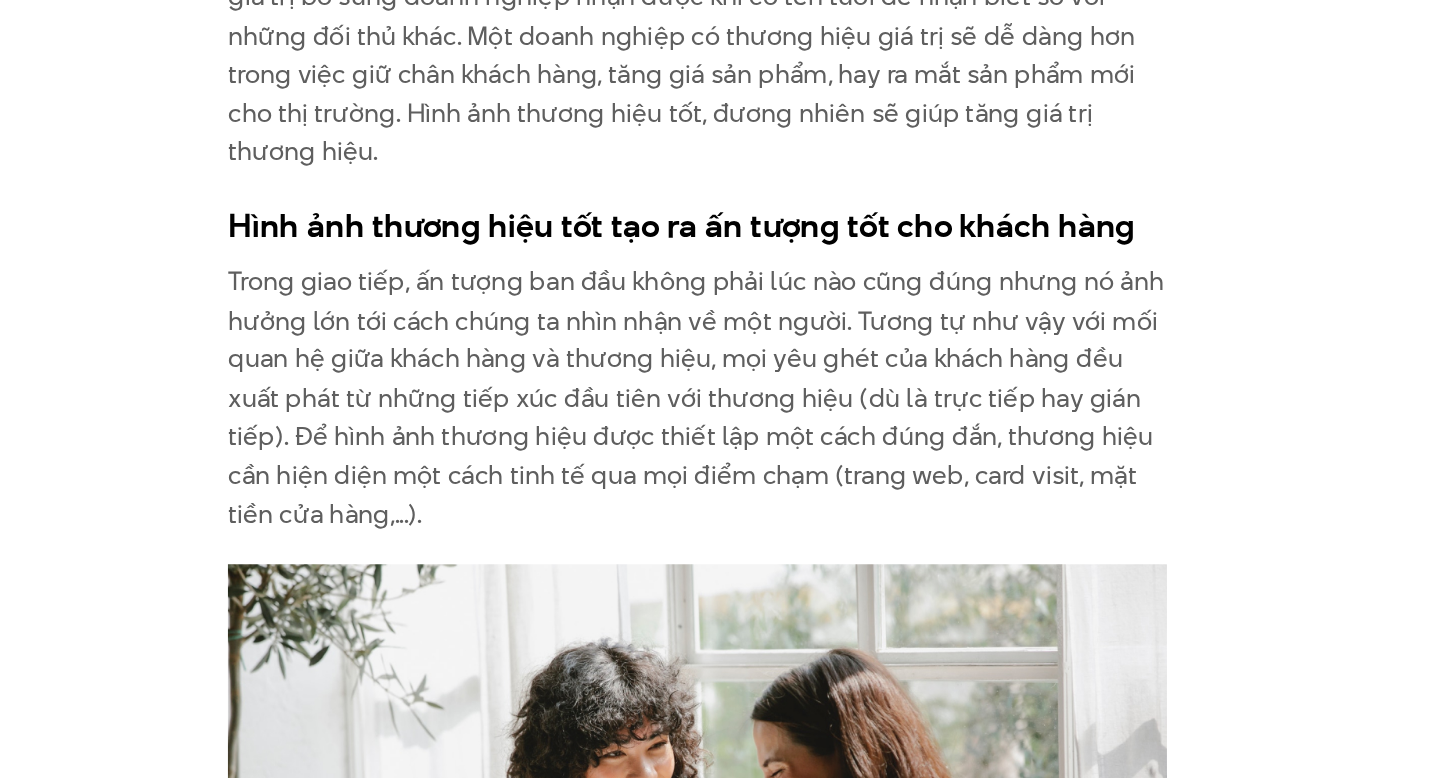 click on "Trong giao tiếp, ấn tượng ban đầu không phải lúc nào cũng đúng nhưng nó ảnh hưởng lớn tới cách chúng ta nhìn nhận về một người. Tương tự như vậy với mối quan hệ giữa khách hàng và thương hiệu, mọi yêu ghét của khách hàng đều xuất phát từ những tiếp xúc đầu tiên với thương hiệu (dù là trực tiếp hay gián tiếp). Để hình ảnh thương hiệu được thiết lập một cách đúng đắn, thương hiệu cần hiện diện một cách tinh tế qua mọi điểm chạm (trang web, card visit, mặt tiền cửa hàng,...)." at bounding box center (720, 417) 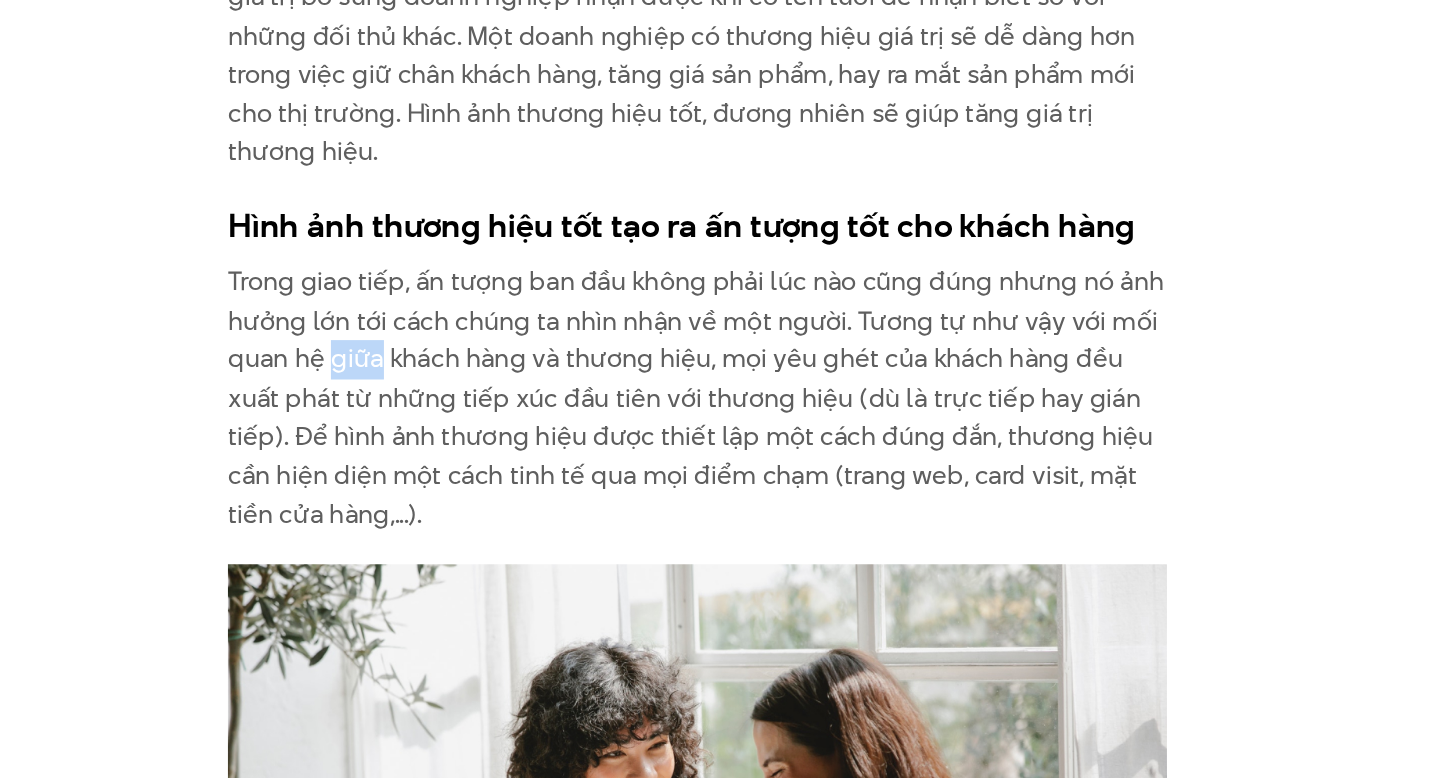 click on "Trong giao tiếp, ấn tượng ban đầu không phải lúc nào cũng đúng nhưng nó ảnh hưởng lớn tới cách chúng ta nhìn nhận về một người. Tương tự như vậy với mối quan hệ giữa khách hàng và thương hiệu, mọi yêu ghét của khách hàng đều xuất phát từ những tiếp xúc đầu tiên với thương hiệu (dù là trực tiếp hay gián tiếp). Để hình ảnh thương hiệu được thiết lập một cách đúng đắn, thương hiệu cần hiện diện một cách tinh tế qua mọi điểm chạm (trang web, card visit, mặt tiền cửa hàng,...)." at bounding box center (720, 417) 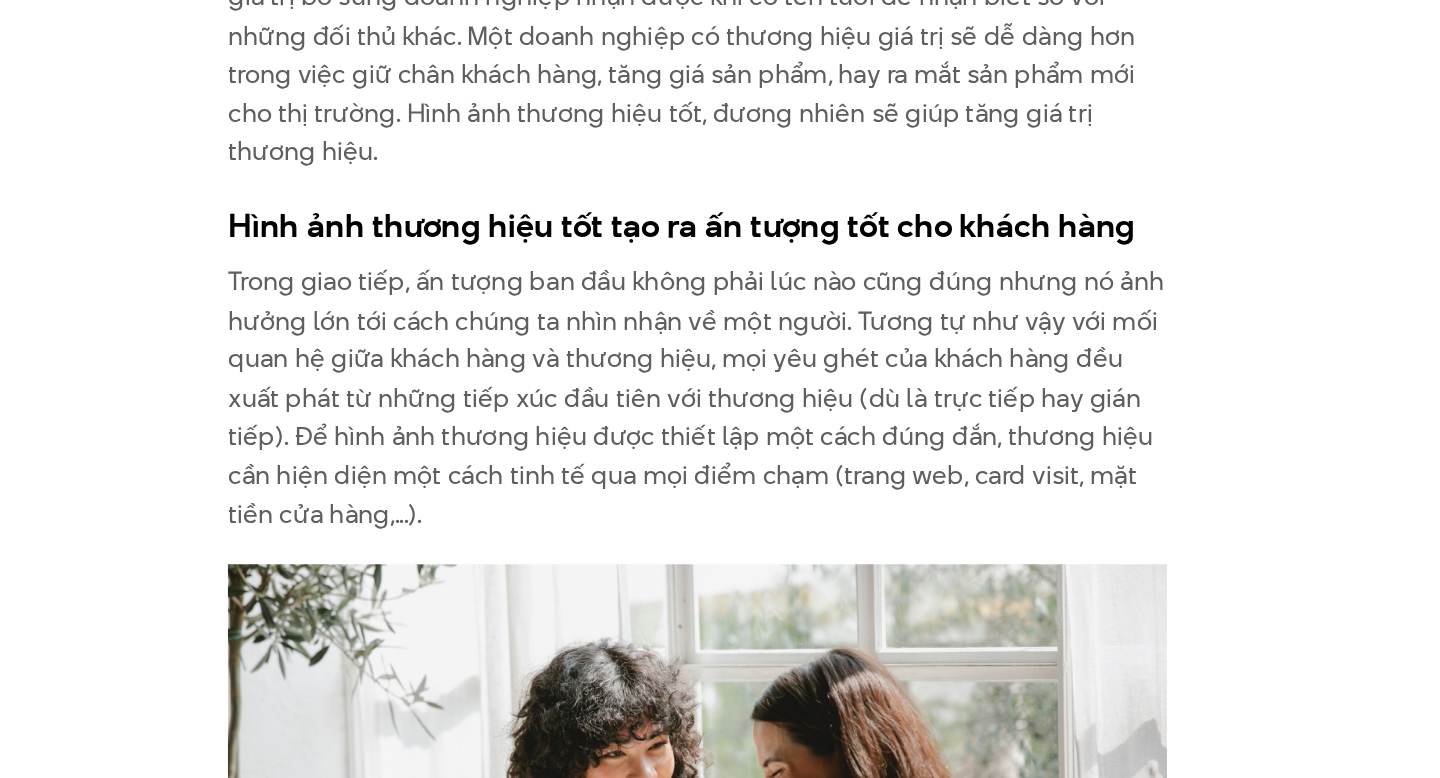 click on "Trong giao tiếp, ấn tượng ban đầu không phải lúc nào cũng đúng nhưng nó ảnh hưởng lớn tới cách chúng ta nhìn nhận về một người. Tương tự như vậy với mối quan hệ giữa khách hàng và thương hiệu, mọi yêu ghét của khách hàng đều xuất phát từ những tiếp xúc đầu tiên với thương hiệu (dù là trực tiếp hay gián tiếp). Để hình ảnh thương hiệu được thiết lập một cách đúng đắn, thương hiệu cần hiện diện một cách tinh tế qua mọi điểm chạm (trang web, card visit, mặt tiền cửa hàng,...)." at bounding box center [720, 417] 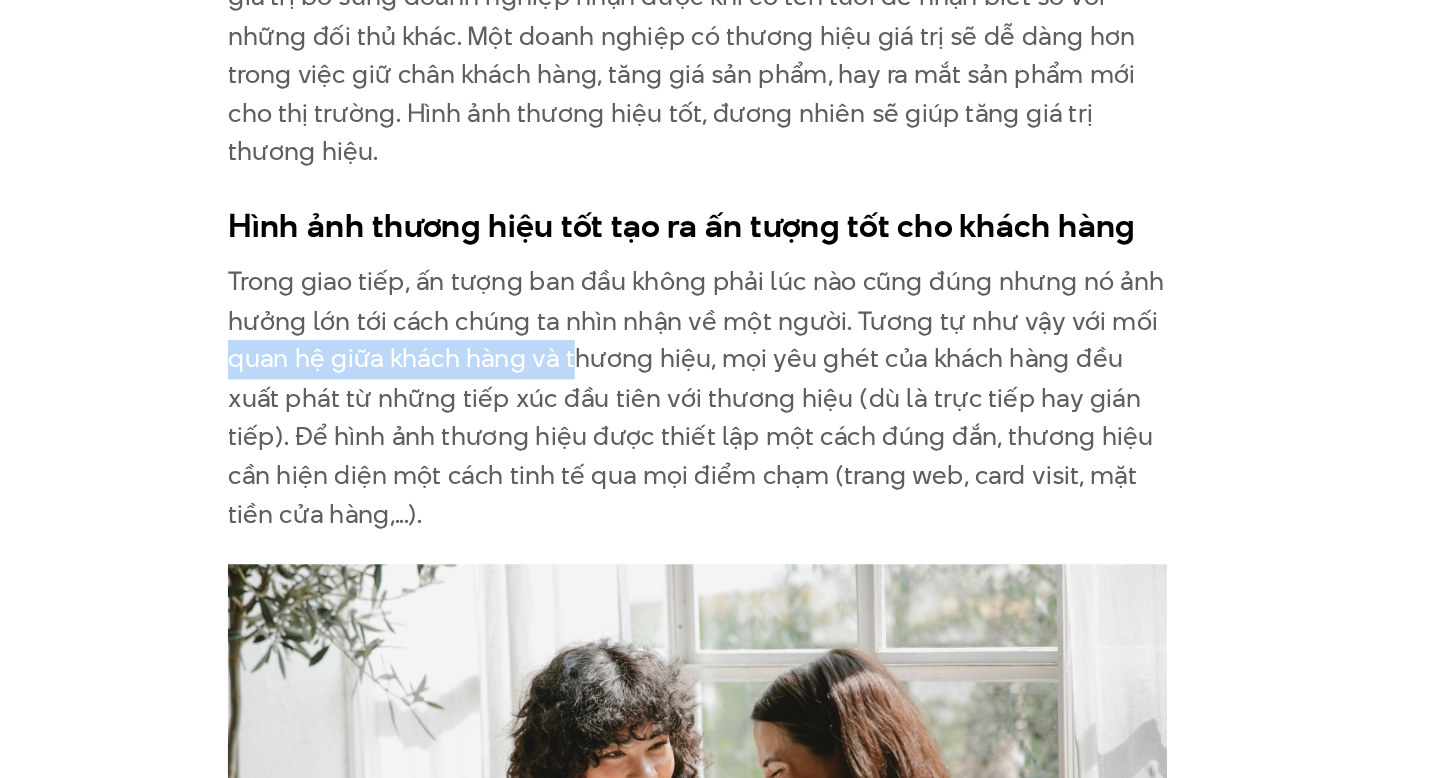drag, startPoint x: 400, startPoint y: 348, endPoint x: 648, endPoint y: 353, distance: 248.0504 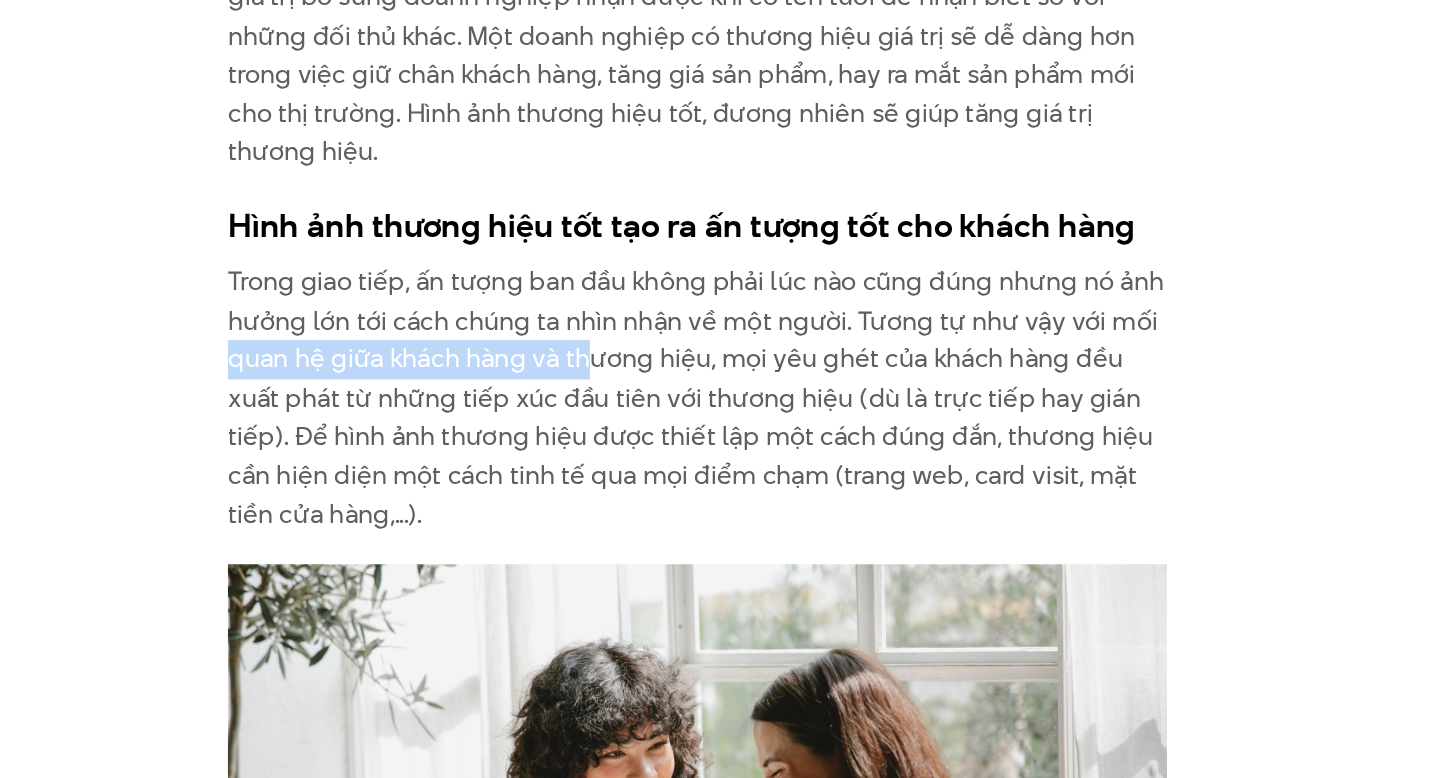 click on "Trong giao tiếp, ấn tượng ban đầu không phải lúc nào cũng đúng nhưng nó ảnh hưởng lớn tới cách chúng ta nhìn nhận về một người. Tương tự như vậy với mối quan hệ giữa khách hàng và thương hiệu, mọi yêu ghét của khách hàng đều xuất phát từ những tiếp xúc đầu tiên với thương hiệu (dù là trực tiếp hay gián tiếp). Để hình ảnh thương hiệu được thiết lập một cách đúng đắn, thương hiệu cần hiện diện một cách tinh tế qua mọi điểm chạm (trang web, card visit, mặt tiền cửa hàng,...)." at bounding box center [720, 417] 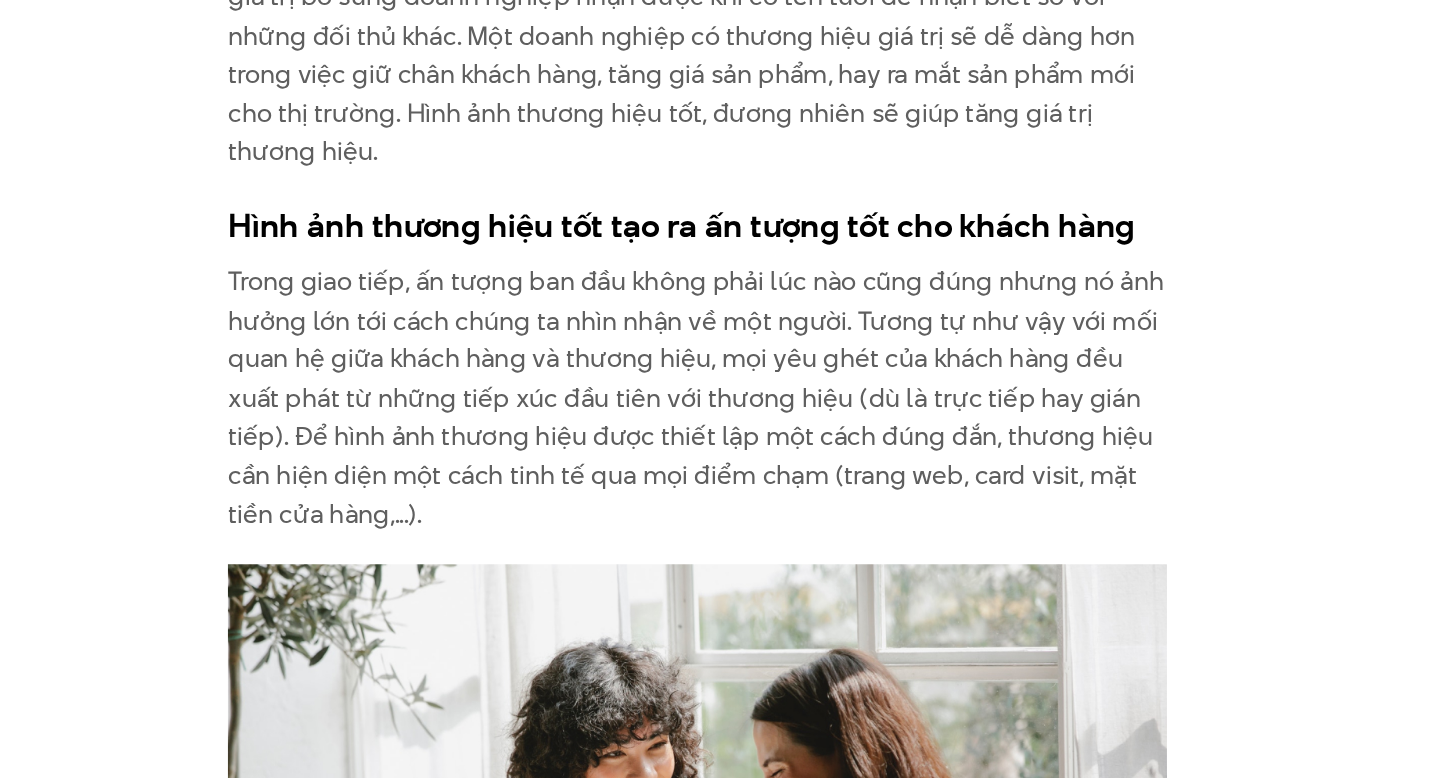 click on "Trong giao tiếp, ấn tượng ban đầu không phải lúc nào cũng đúng nhưng nó ảnh hưởng lớn tới cách chúng ta nhìn nhận về một người. Tương tự như vậy với mối quan hệ giữa khách hàng và thương hiệu, mọi yêu ghét của khách hàng đều xuất phát từ những tiếp xúc đầu tiên với thương hiệu (dù là trực tiếp hay gián tiếp). Để hình ảnh thương hiệu được thiết lập một cách đúng đắn, thương hiệu cần hiện diện một cách tinh tế qua mọi điểm chạm (trang web, card visit, mặt tiền cửa hàng,...)." at bounding box center (720, 417) 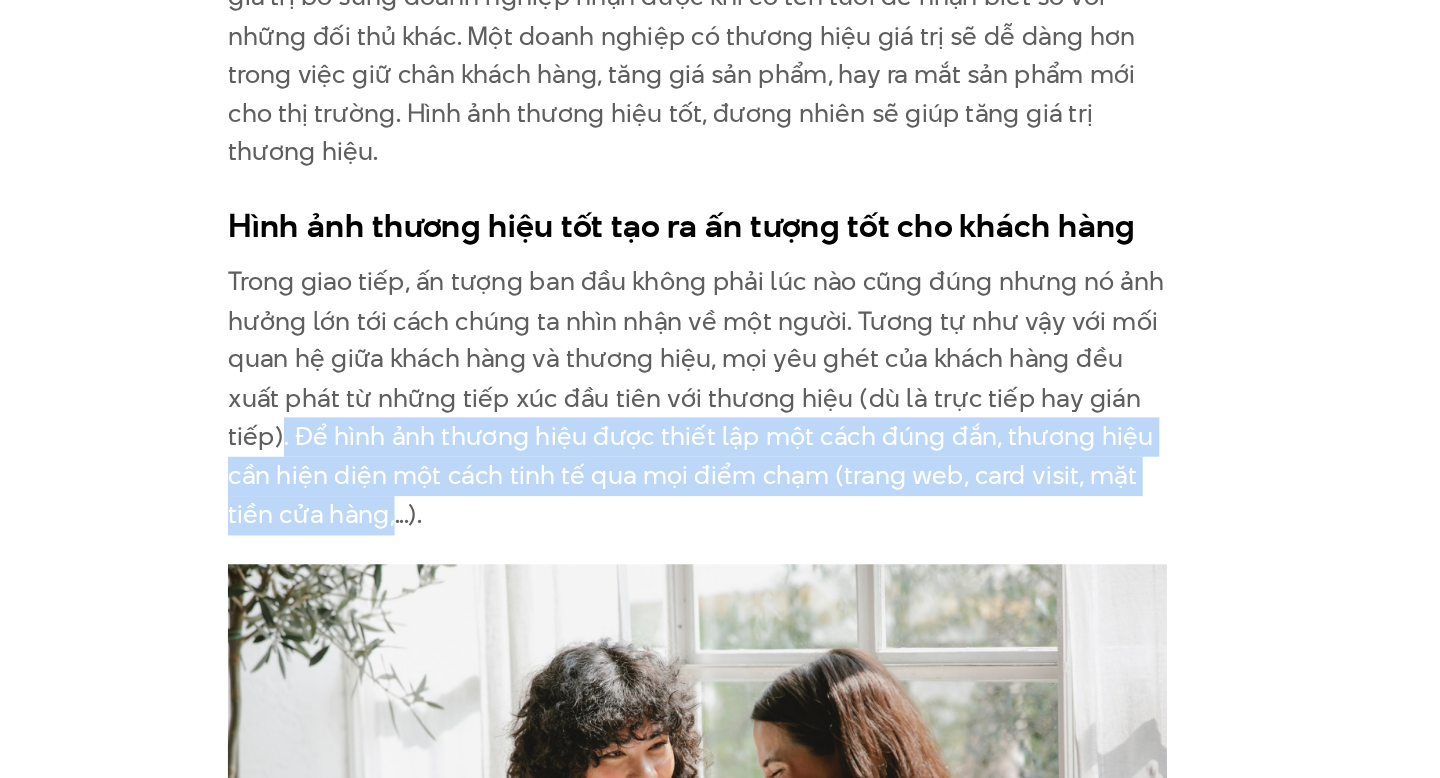 drag, startPoint x: 442, startPoint y: 399, endPoint x: 516, endPoint y: 436, distance: 82.73451 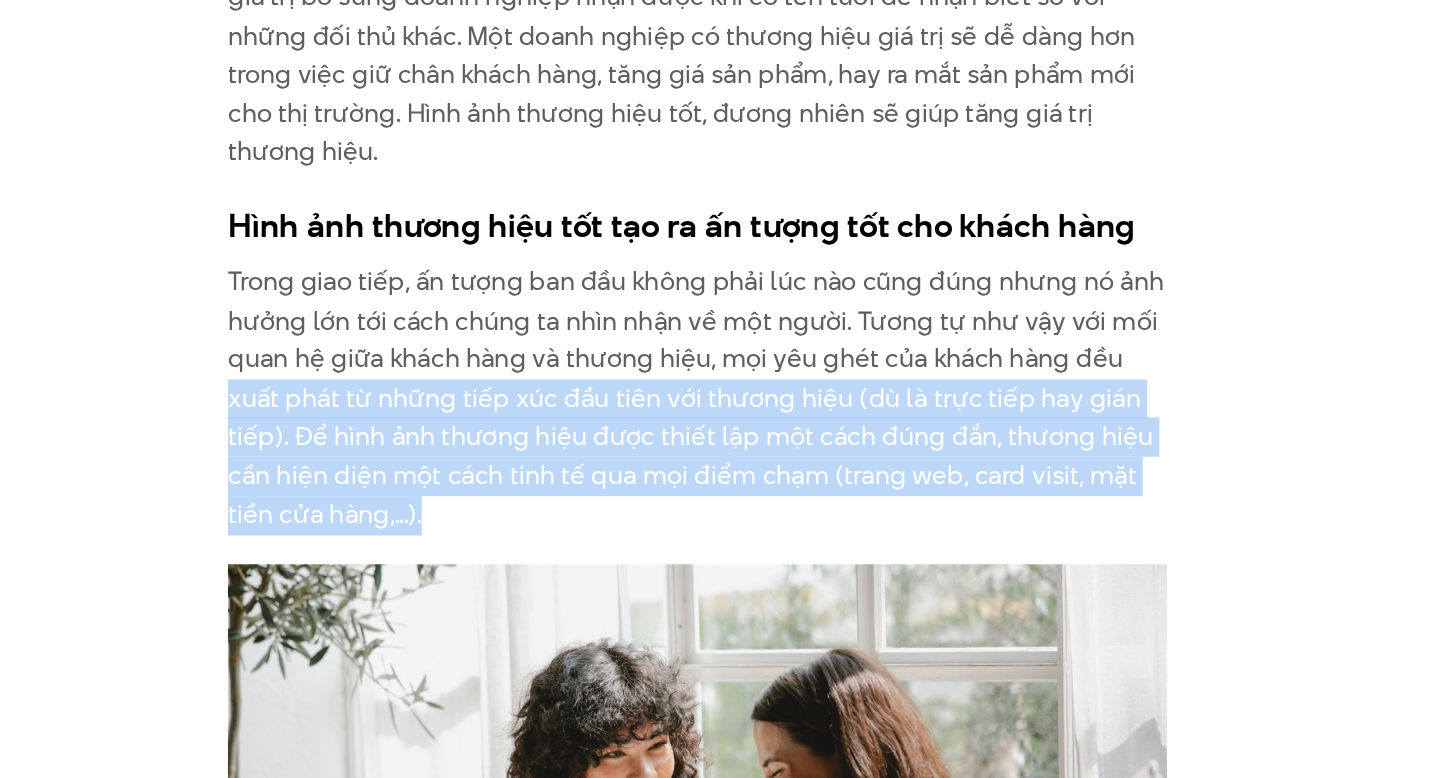 drag, startPoint x: 390, startPoint y: 374, endPoint x: 598, endPoint y: 454, distance: 222.85422 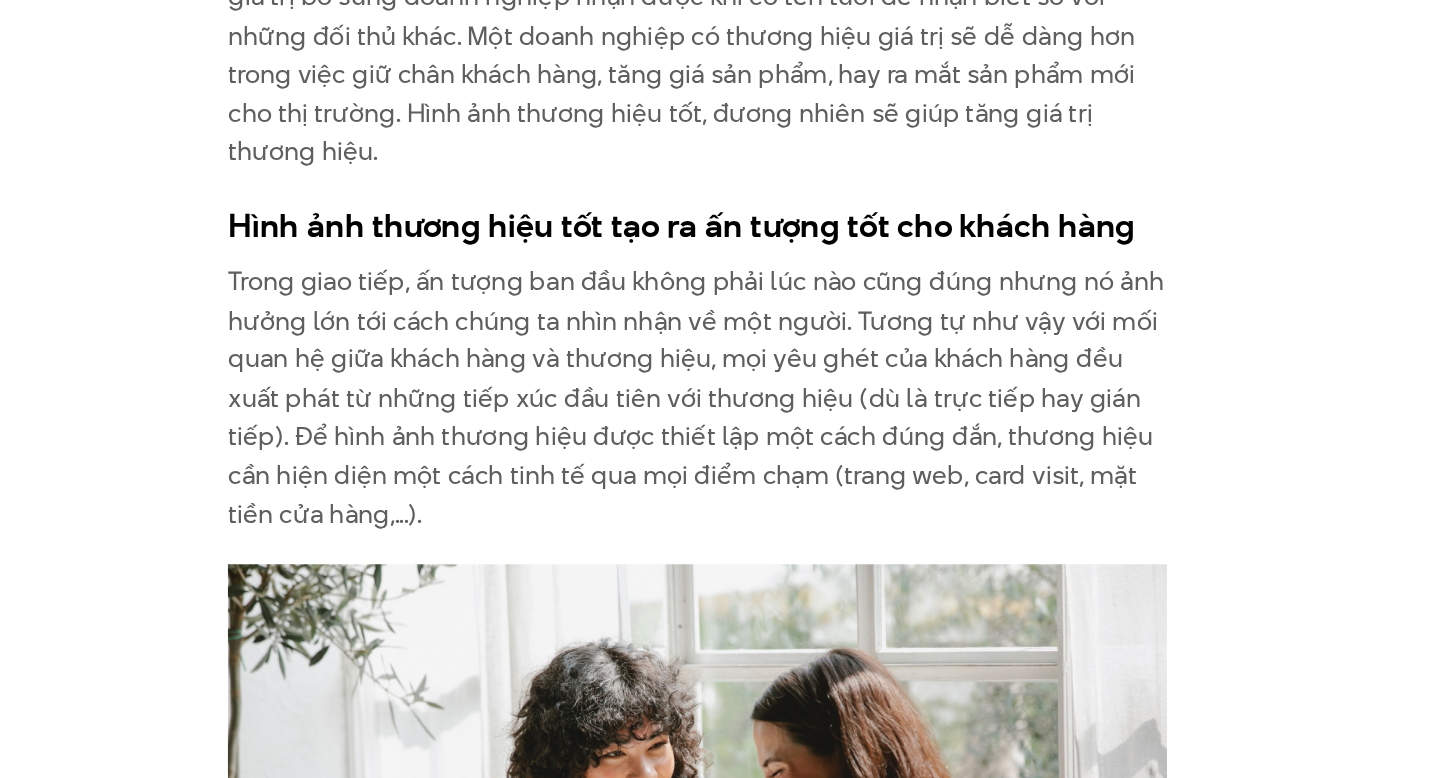 click on "Trong giao tiếp, ấn tượng ban đầu không phải lúc nào cũng đúng nhưng nó ảnh hưởng lớn tới cách chúng ta nhìn nhận về một người. Tương tự như vậy với mối quan hệ giữa khách hàng và thương hiệu, mọi yêu ghét của khách hàng đều xuất phát từ những tiếp xúc đầu tiên với thương hiệu (dù là trực tiếp hay gián tiếp). Để hình ảnh thương hiệu được thiết lập một cách đúng đắn, thương hiệu cần hiện diện một cách tinh tế qua mọi điểm chạm (trang web, card visit, mặt tiền cửa hàng,...)." at bounding box center [720, 417] 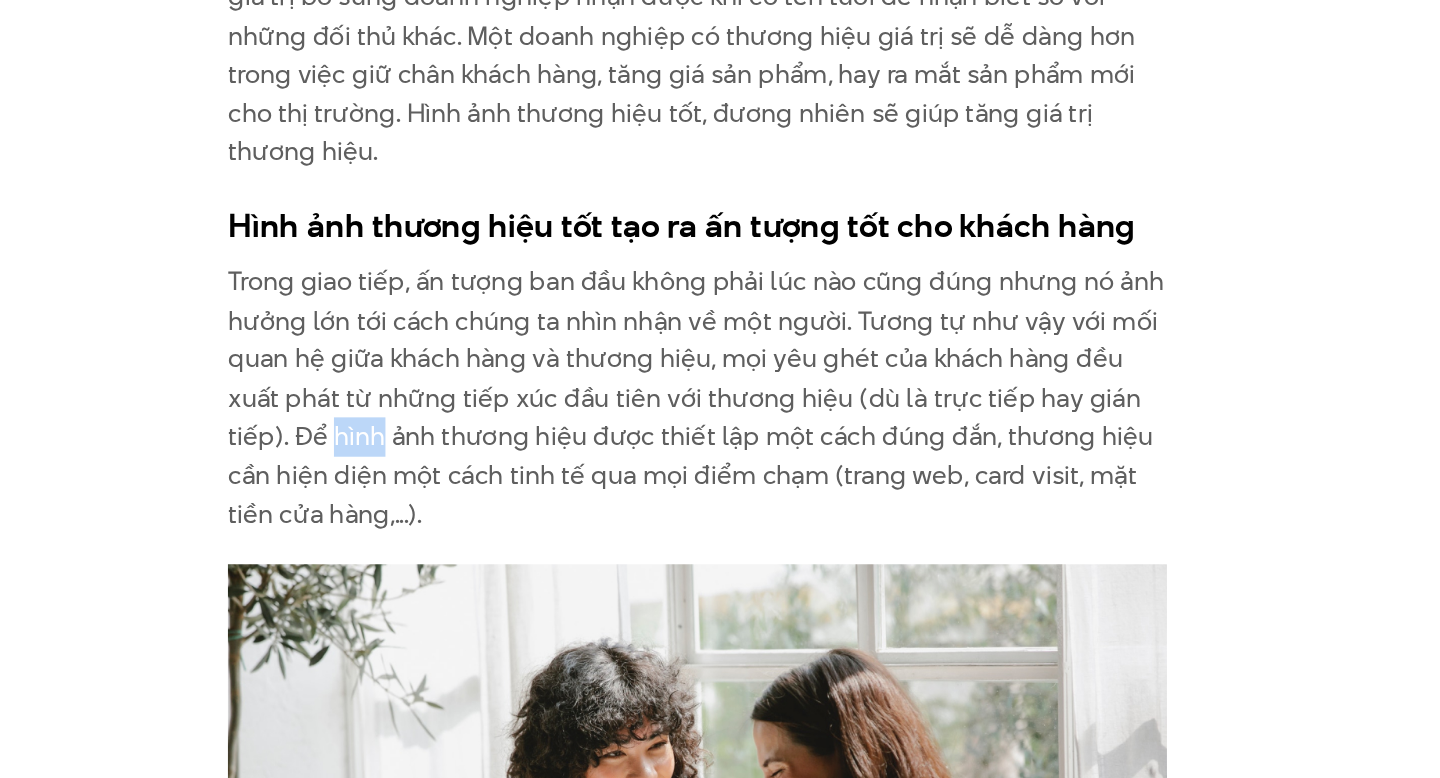 click on "Trong giao tiếp, ấn tượng ban đầu không phải lúc nào cũng đúng nhưng nó ảnh hưởng lớn tới cách chúng ta nhìn nhận về một người. Tương tự như vậy với mối quan hệ giữa khách hàng và thương hiệu, mọi yêu ghét của khách hàng đều xuất phát từ những tiếp xúc đầu tiên với thương hiệu (dù là trực tiếp hay gián tiếp). Để hình ảnh thương hiệu được thiết lập một cách đúng đắn, thương hiệu cần hiện diện một cách tinh tế qua mọi điểm chạm (trang web, card visit, mặt tiền cửa hàng,...)." at bounding box center (720, 417) 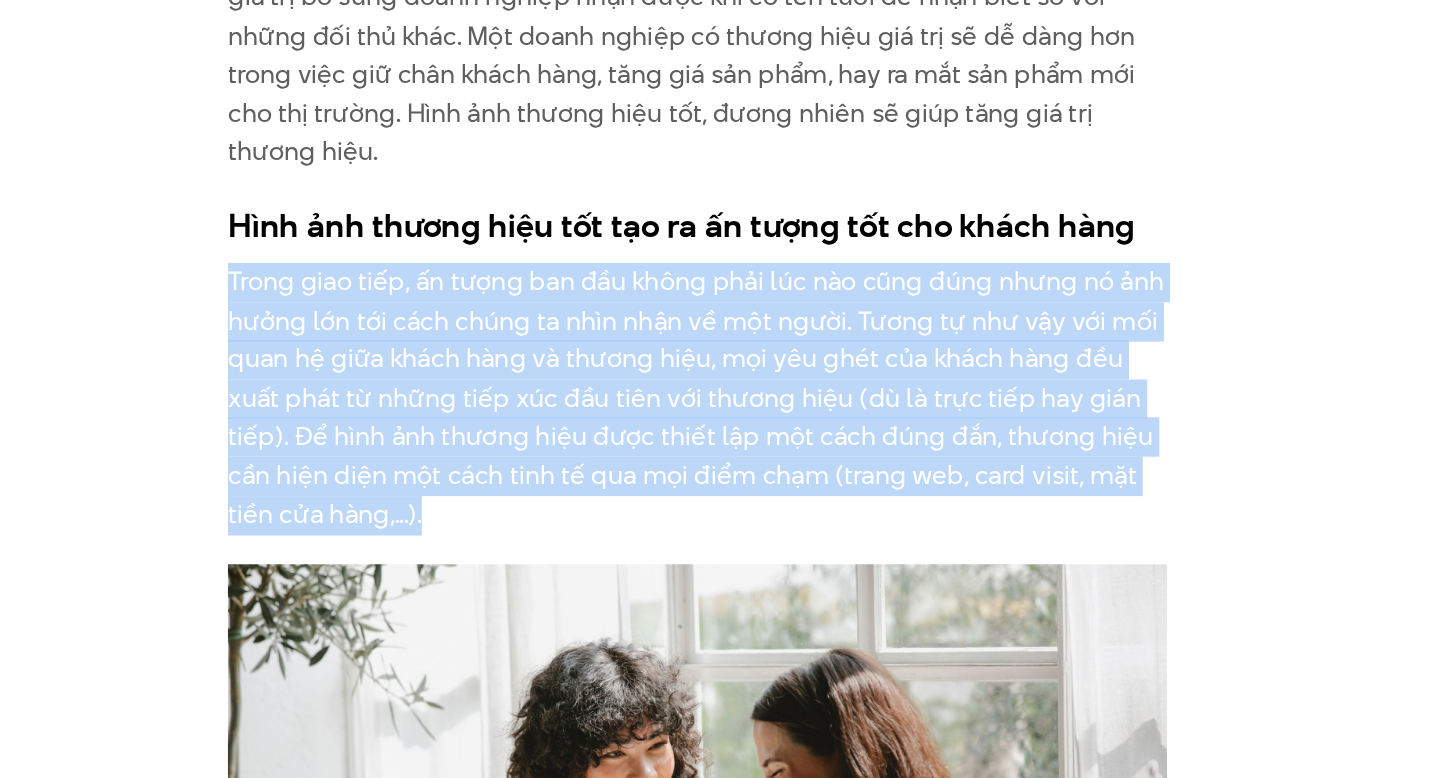 click on "Trong giao tiếp, ấn tượng ban đầu không phải lúc nào cũng đúng nhưng nó ảnh hưởng lớn tới cách chúng ta nhìn nhận về một người. Tương tự như vậy với mối quan hệ giữa khách hàng và thương hiệu, mọi yêu ghét của khách hàng đều xuất phát từ những tiếp xúc đầu tiên với thương hiệu (dù là trực tiếp hay gián tiếp). Để hình ảnh thương hiệu được thiết lập một cách đúng đắn, thương hiệu cần hiện diện một cách tinh tế qua mọi điểm chạm (trang web, card visit, mặt tiền cửa hàng,...)." at bounding box center [720, 417] 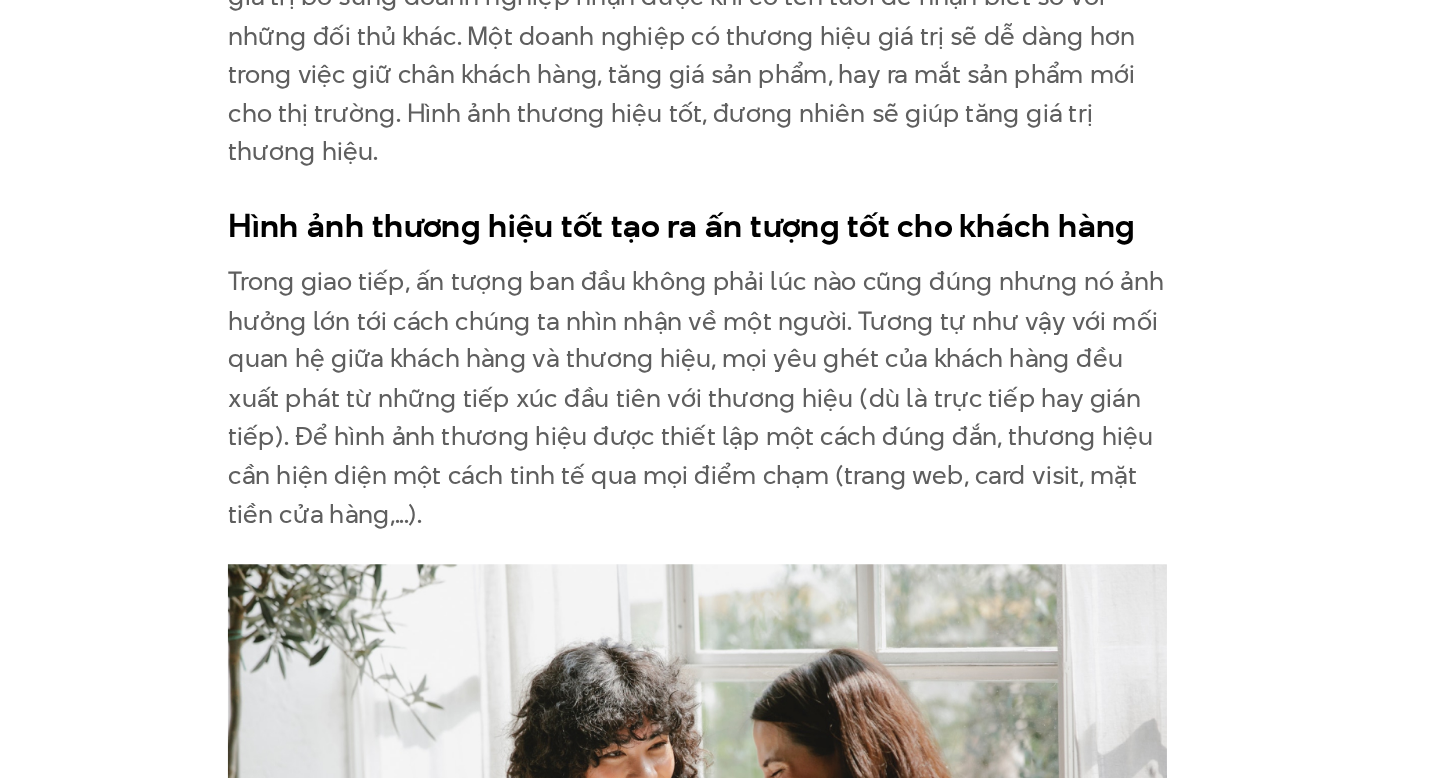 click on "Trong giao tiếp, ấn tượng ban đầu không phải lúc nào cũng đúng nhưng nó ảnh hưởng lớn tới cách chúng ta nhìn nhận về một người. Tương tự như vậy với mối quan hệ giữa khách hàng và thương hiệu, mọi yêu ghét của khách hàng đều xuất phát từ những tiếp xúc đầu tiên với thương hiệu (dù là trực tiếp hay gián tiếp). Để hình ảnh thương hiệu được thiết lập một cách đúng đắn, thương hiệu cần hiện diện một cách tinh tế qua mọi điểm chạm (trang web, card visit, mặt tiền cửa hàng,...)." at bounding box center [720, 417] 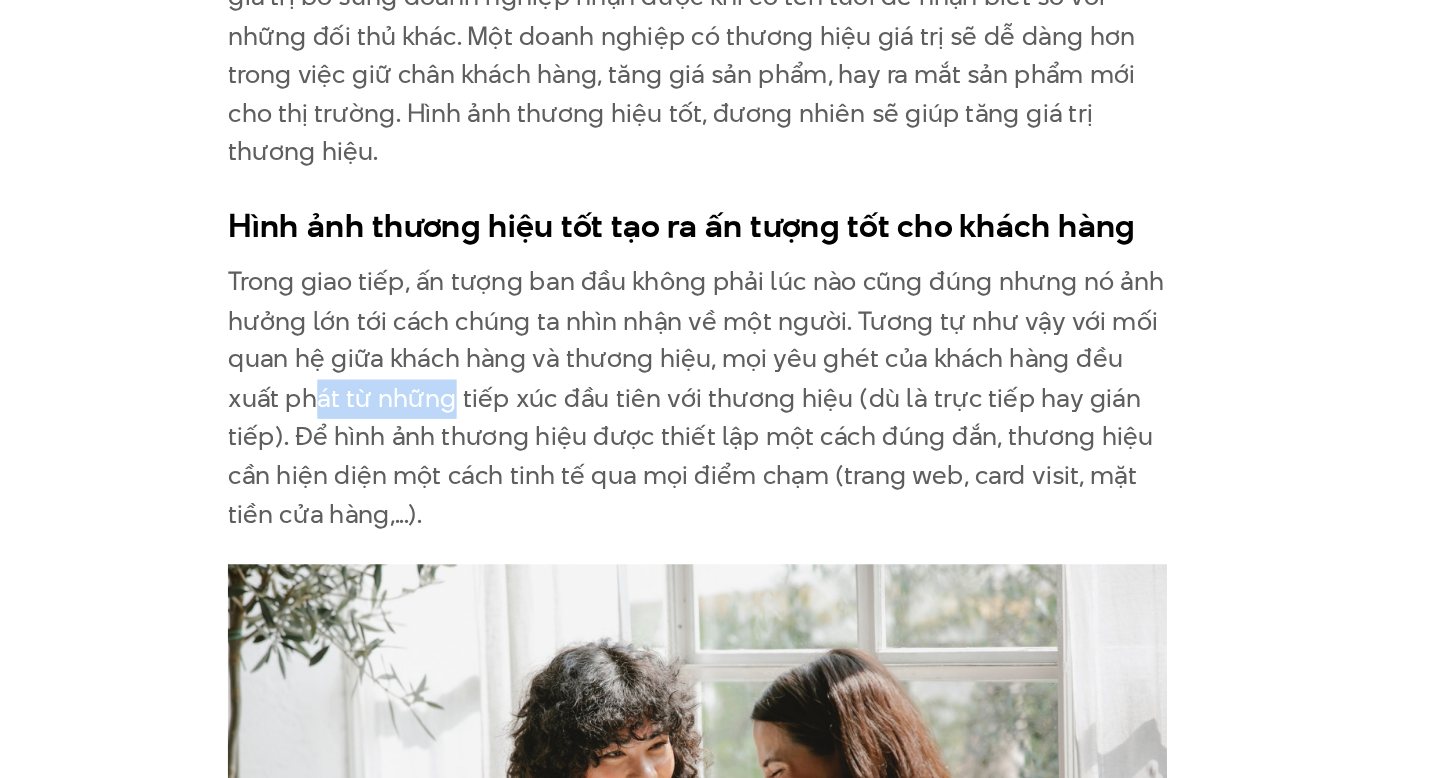 drag, startPoint x: 464, startPoint y: 364, endPoint x: 648, endPoint y: 389, distance: 185.6906 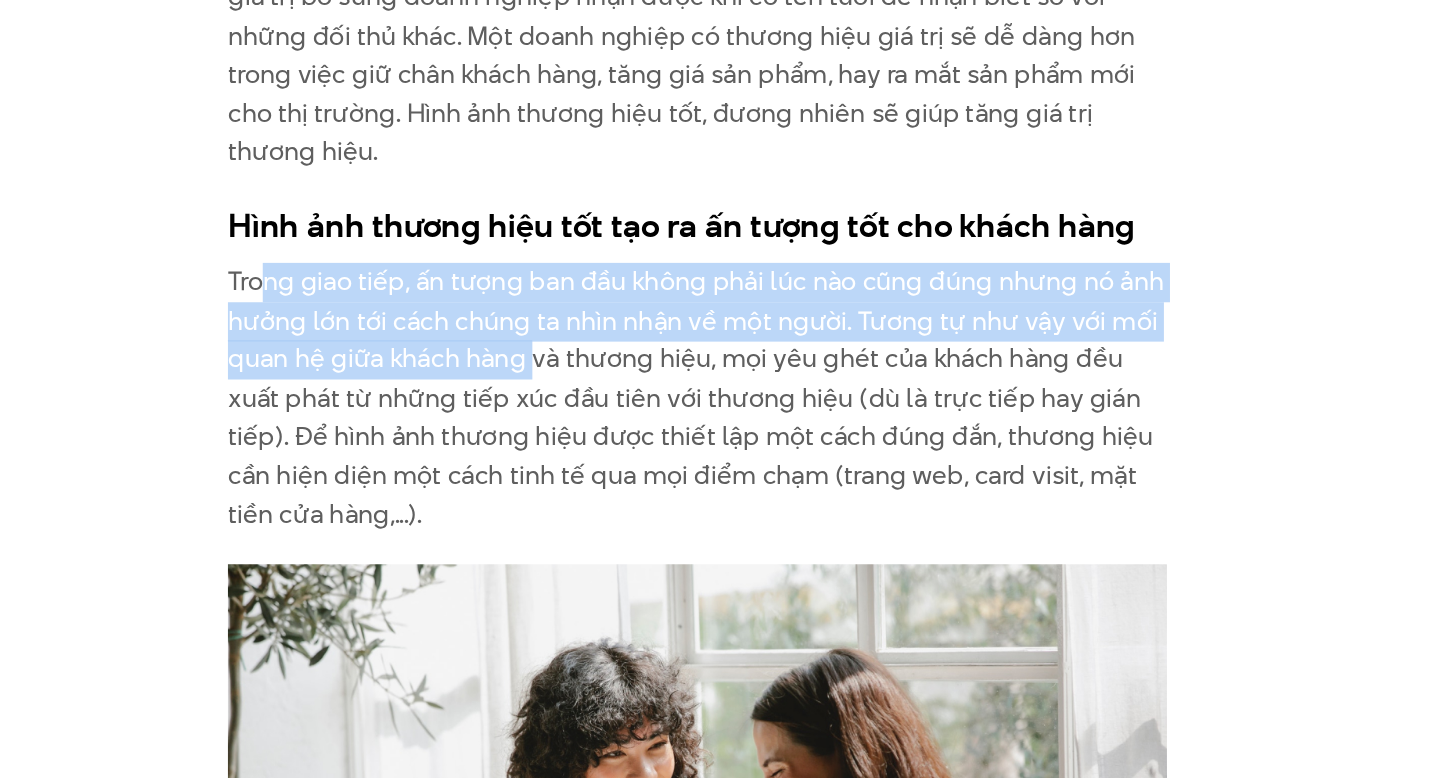 drag, startPoint x: 433, startPoint y: 294, endPoint x: 613, endPoint y: 345, distance: 187.08554 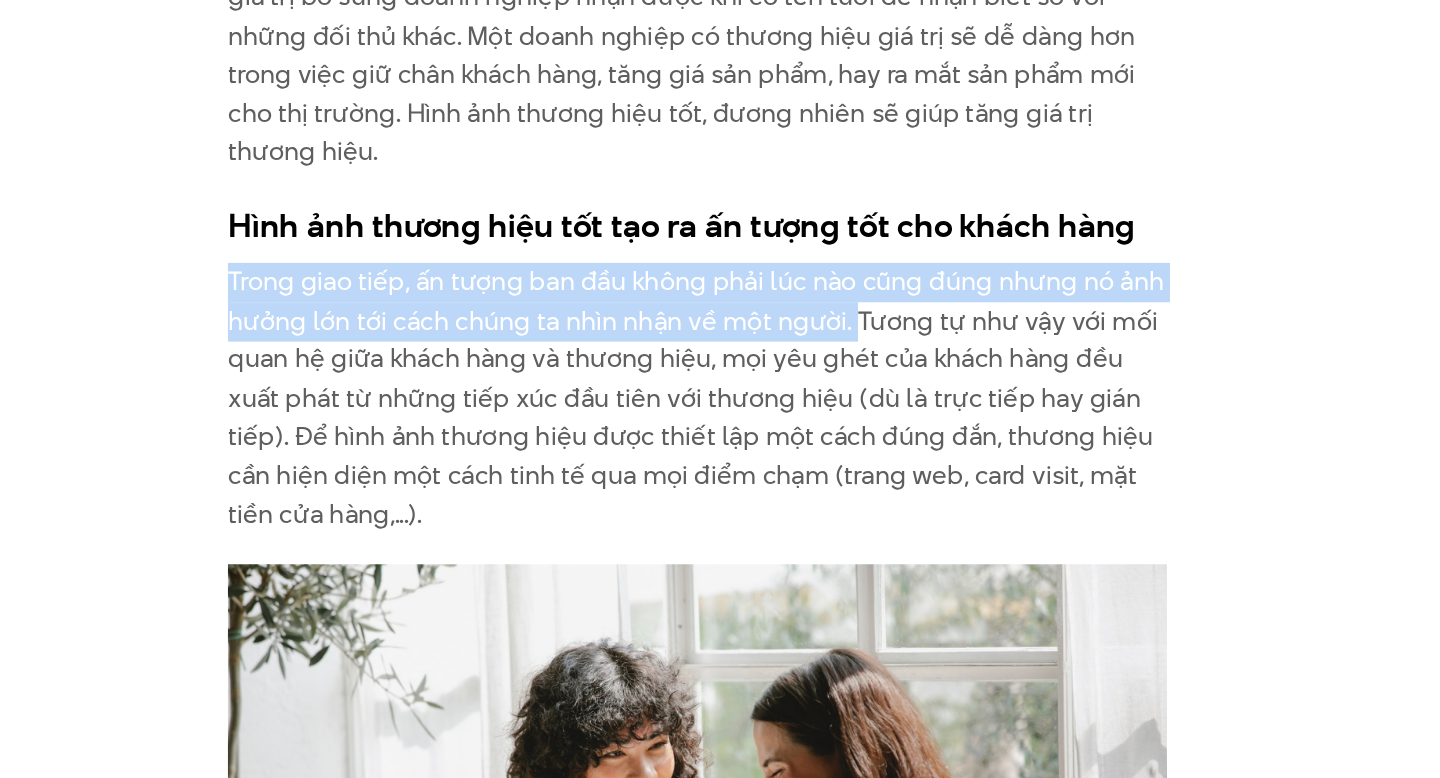 drag, startPoint x: 412, startPoint y: 292, endPoint x: 825, endPoint y: 319, distance: 413.88162 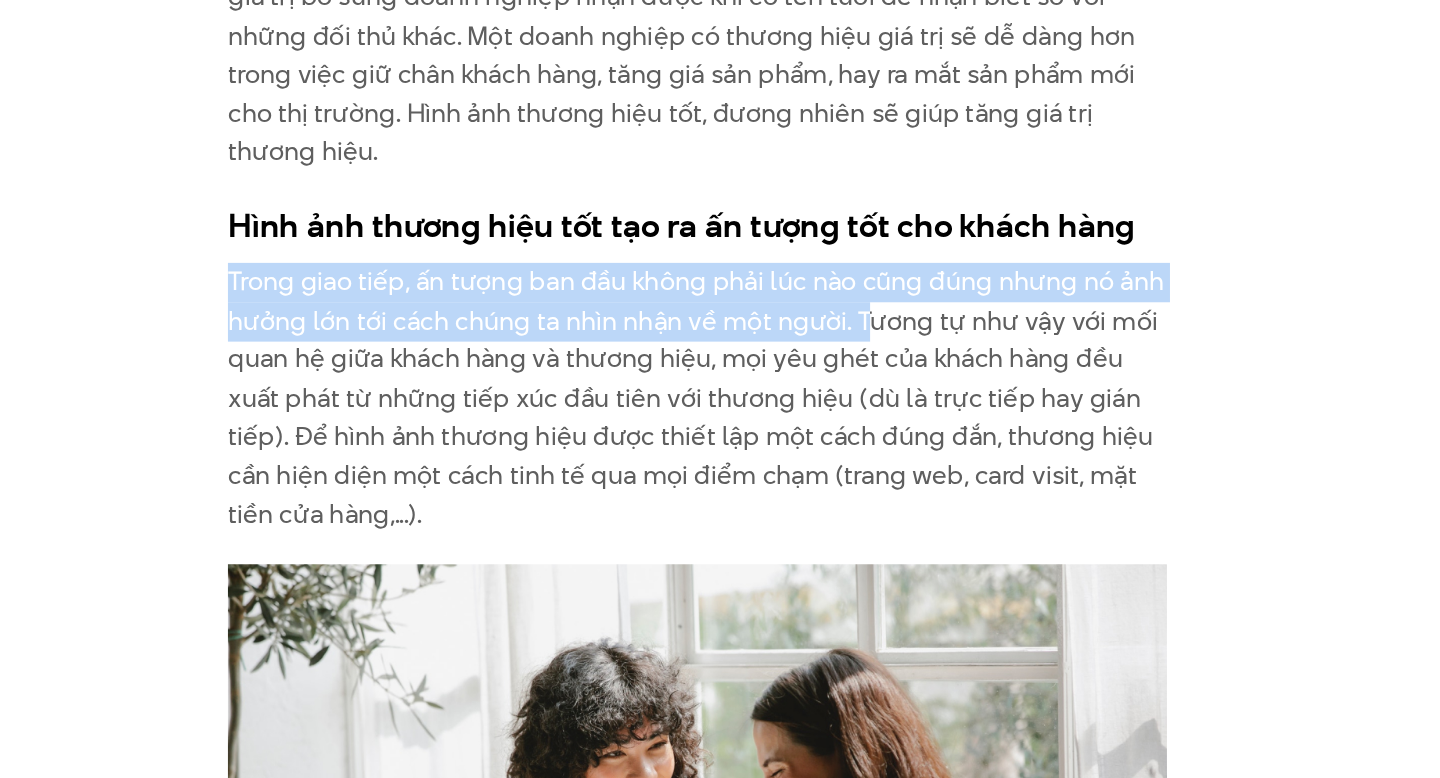 click on "Trong giao tiếp, ấn tượng ban đầu không phải lúc nào cũng đúng nhưng nó ảnh hưởng lớn tới cách chúng ta nhìn nhận về một người. Tương tự như vậy với mối quan hệ giữa khách hàng và thương hiệu, mọi yêu ghét của khách hàng đều xuất phát từ những tiếp xúc đầu tiên với thương hiệu (dù là trực tiếp hay gián tiếp). Để hình ảnh thương hiệu được thiết lập một cách đúng đắn, thương hiệu cần hiện diện một cách tinh tế qua mọi điểm chạm (trang web, card visit, mặt tiền cửa hàng,...)." at bounding box center [720, 417] 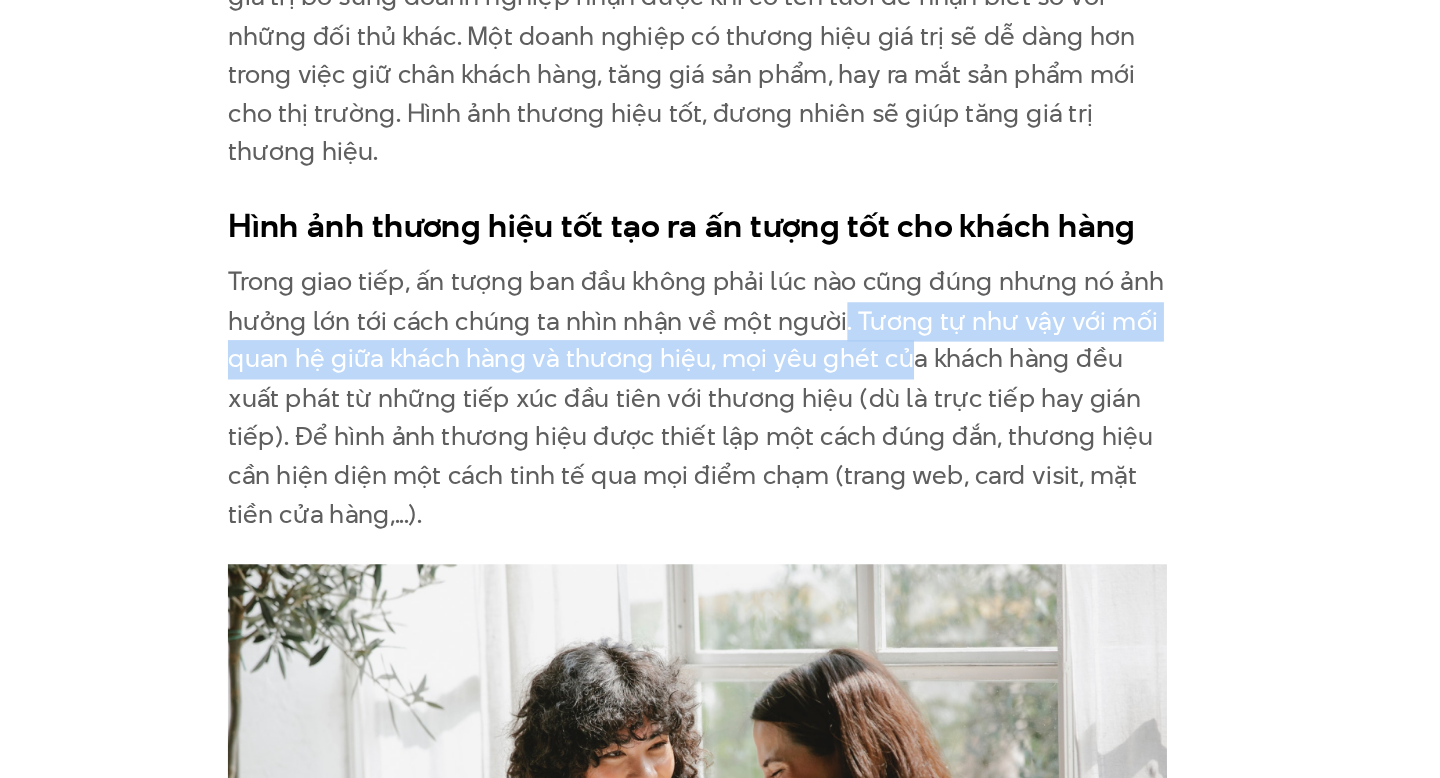 drag, startPoint x: 812, startPoint y: 318, endPoint x: 853, endPoint y: 348, distance: 50.803543 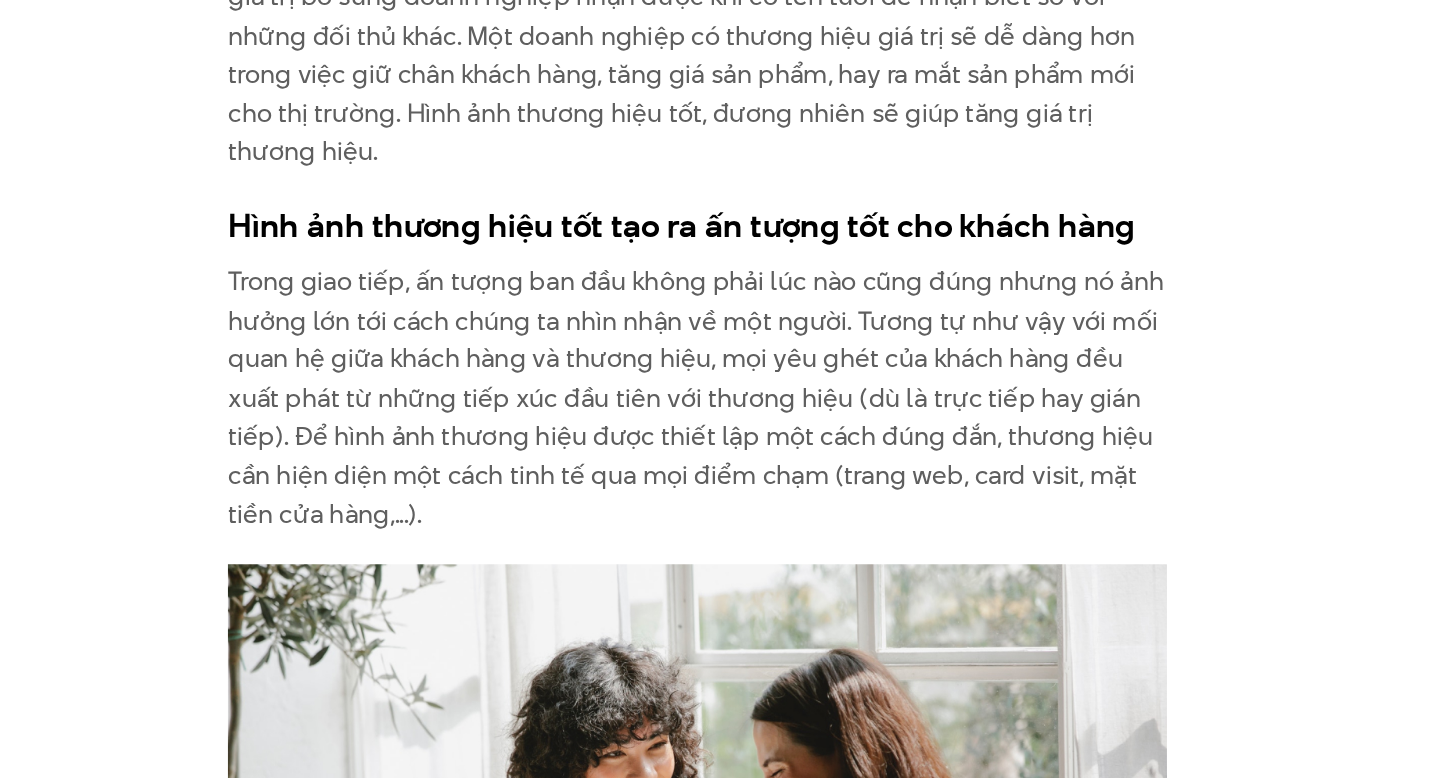click on "Trong giao tiếp, ấn tượng ban đầu không phải lúc nào cũng đúng nhưng nó ảnh hưởng lớn tới cách chúng ta nhìn nhận về một người. Tương tự như vậy với mối quan hệ giữa khách hàng và thương hiệu, mọi yêu ghét của khách hàng đều xuất phát từ những tiếp xúc đầu tiên với thương hiệu (dù là trực tiếp hay gián tiếp). Để hình ảnh thương hiệu được thiết lập một cách đúng đắn, thương hiệu cần hiện diện một cách tinh tế qua mọi điểm chạm (trang web, card visit, mặt tiền cửa hàng,...)." at bounding box center [720, 417] 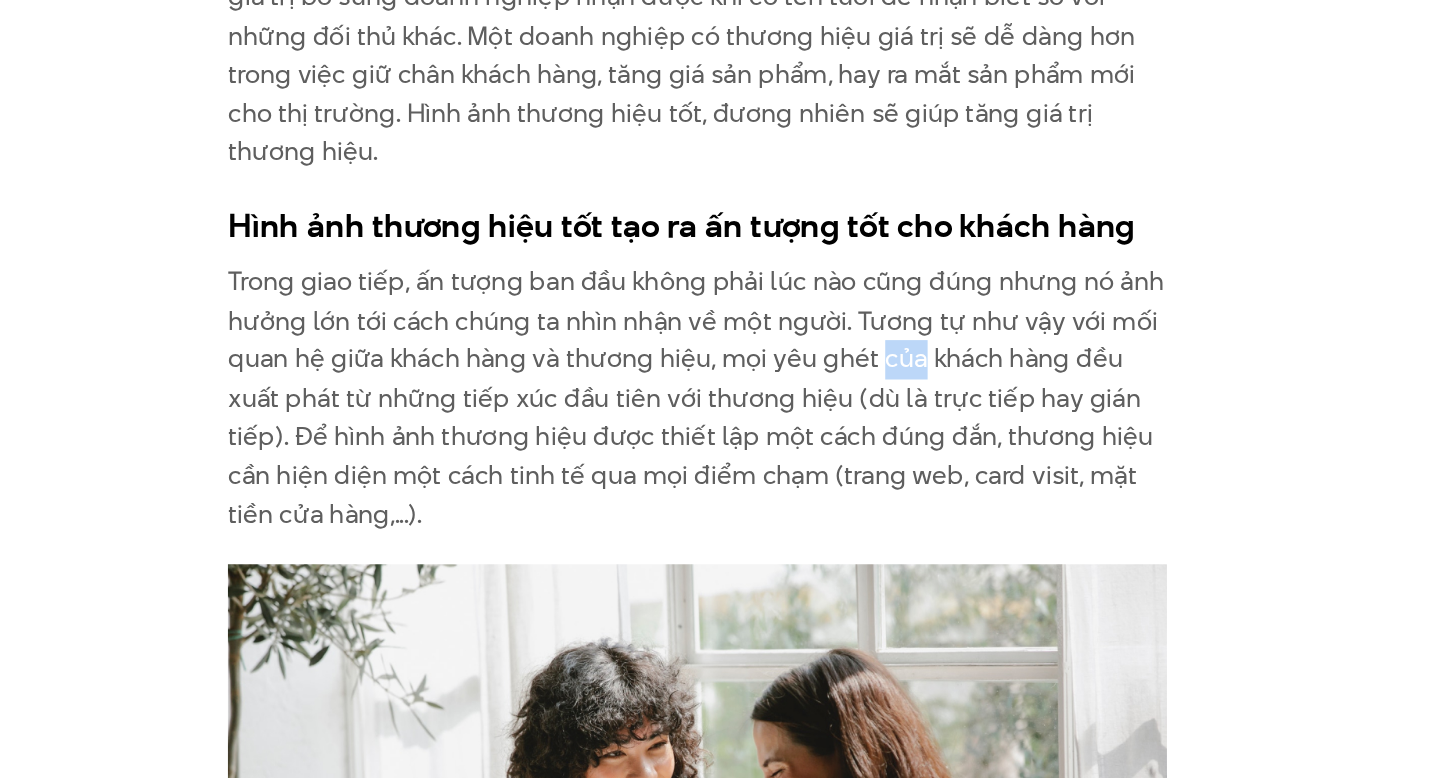 click on "Trong giao tiếp, ấn tượng ban đầu không phải lúc nào cũng đúng nhưng nó ảnh hưởng lớn tới cách chúng ta nhìn nhận về một người. Tương tự như vậy với mối quan hệ giữa khách hàng và thương hiệu, mọi yêu ghét của khách hàng đều xuất phát từ những tiếp xúc đầu tiên với thương hiệu (dù là trực tiếp hay gián tiếp). Để hình ảnh thương hiệu được thiết lập một cách đúng đắn, thương hiệu cần hiện diện một cách tinh tế qua mọi điểm chạm (trang web, card visit, mặt tiền cửa hàng,...)." at bounding box center (720, 417) 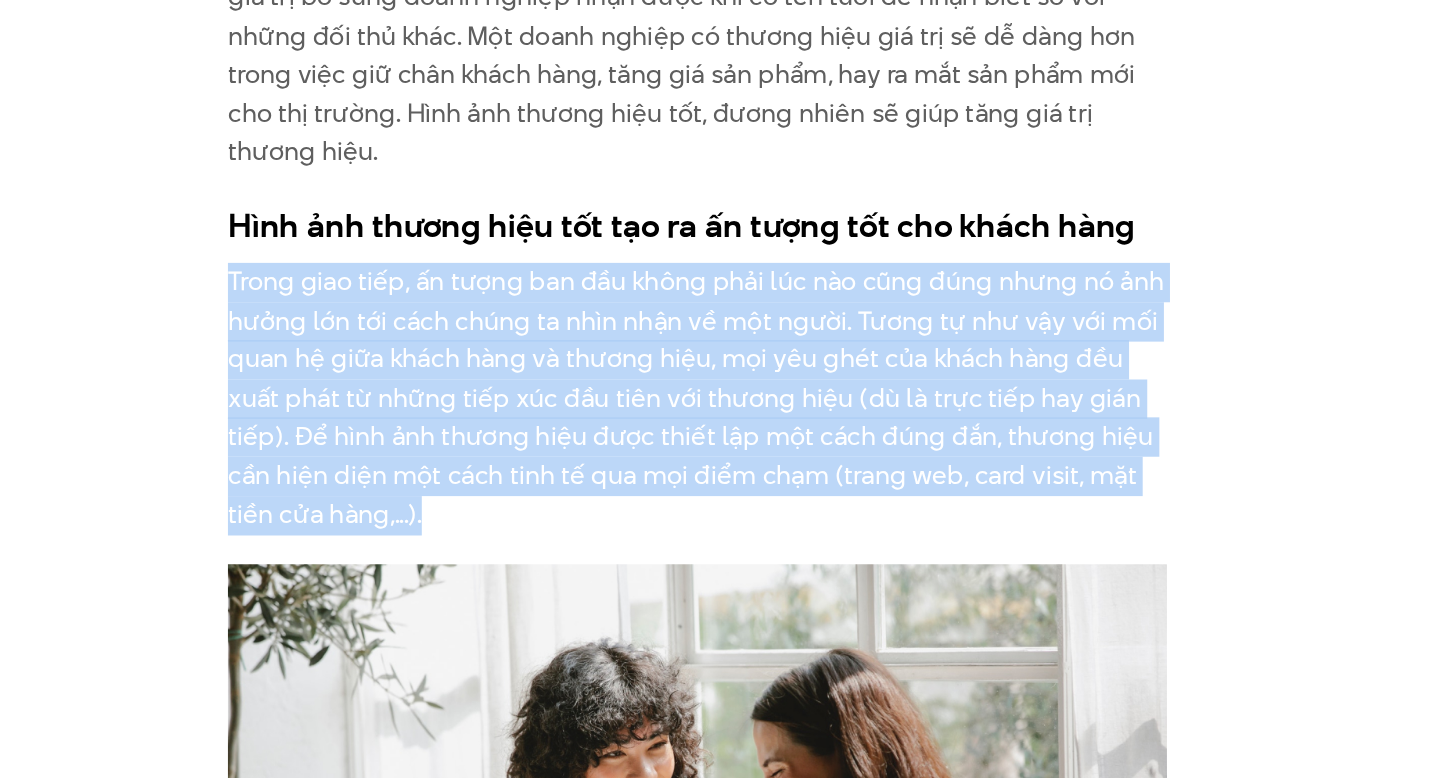 click on "Trong giao tiếp, ấn tượng ban đầu không phải lúc nào cũng đúng nhưng nó ảnh hưởng lớn tới cách chúng ta nhìn nhận về một người. Tương tự như vậy với mối quan hệ giữa khách hàng và thương hiệu, mọi yêu ghét của khách hàng đều xuất phát từ những tiếp xúc đầu tiên với thương hiệu (dù là trực tiếp hay gián tiếp). Để hình ảnh thương hiệu được thiết lập một cách đúng đắn, thương hiệu cần hiện diện một cách tinh tế qua mọi điểm chạm (trang web, card visit, mặt tiền cửa hàng,...)." at bounding box center (720, 417) 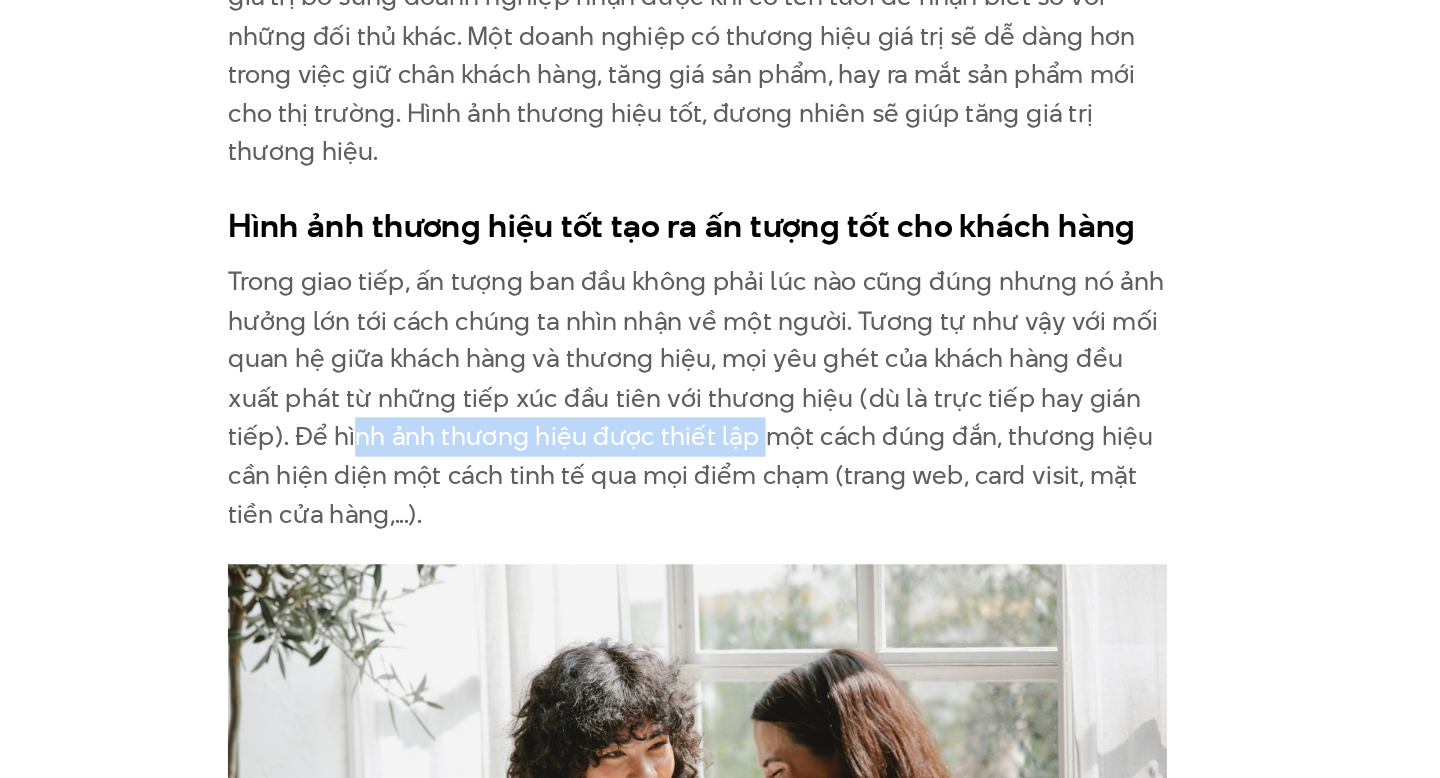 drag, startPoint x: 504, startPoint y: 379, endPoint x: 764, endPoint y: 380, distance: 260.00192 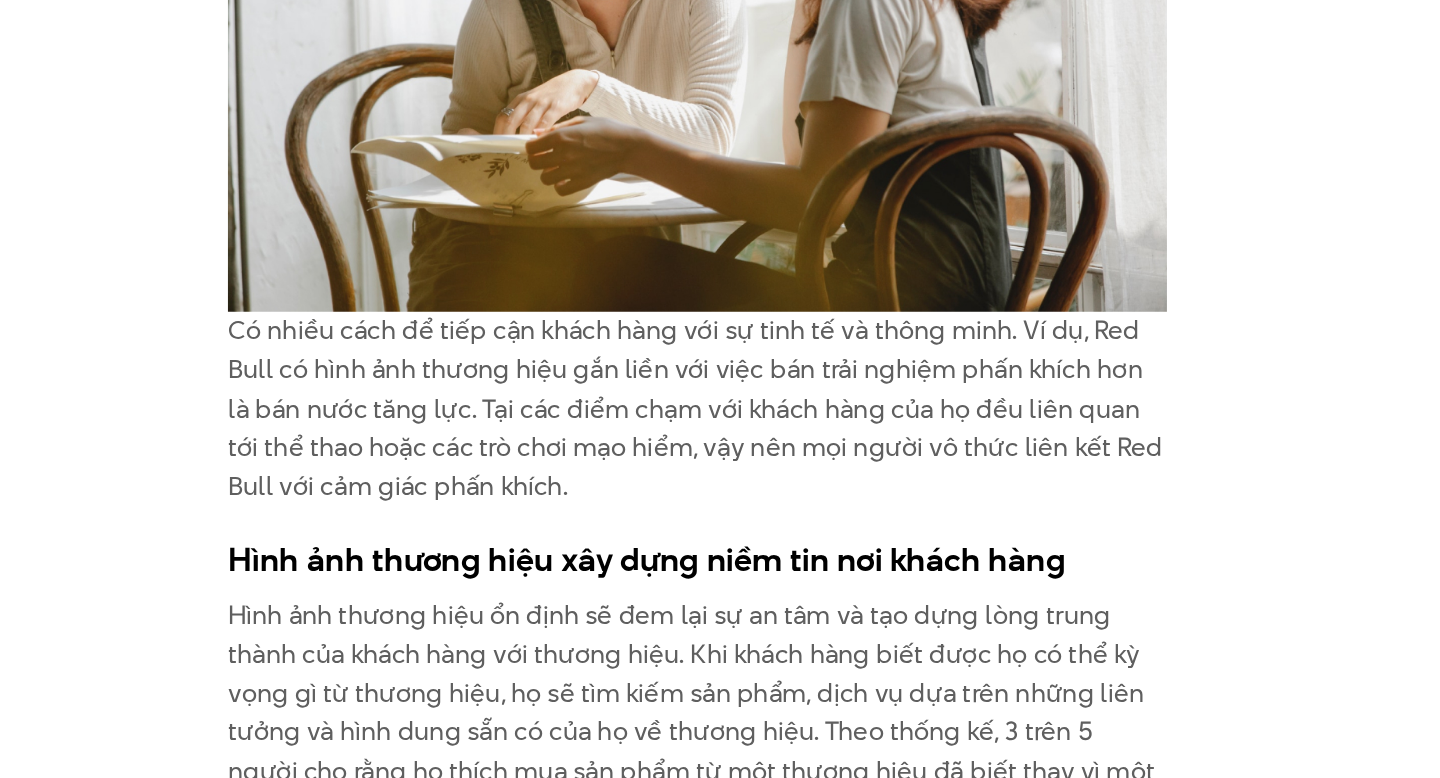 scroll, scrollTop: 4552, scrollLeft: 0, axis: vertical 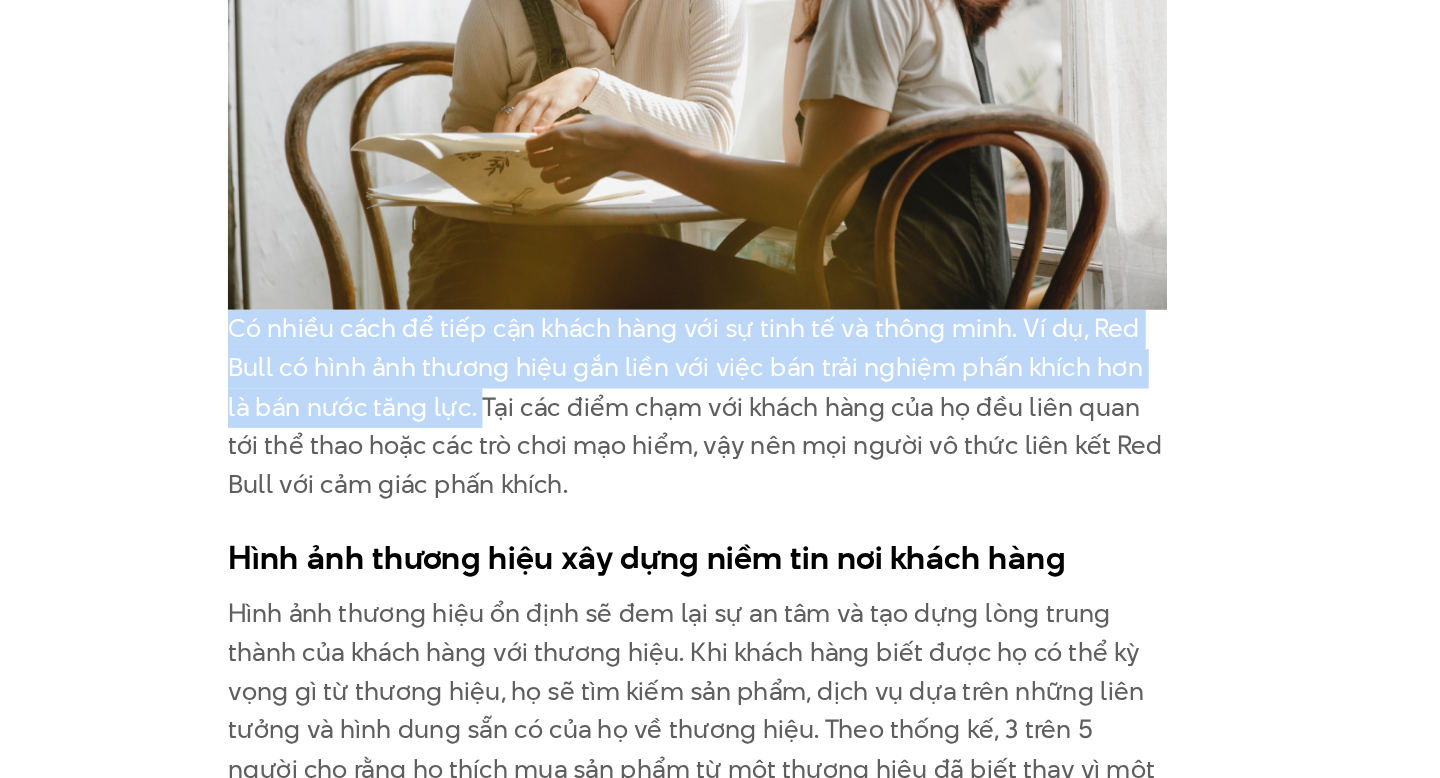 drag, startPoint x: 388, startPoint y: 432, endPoint x: 556, endPoint y: 481, distance: 175 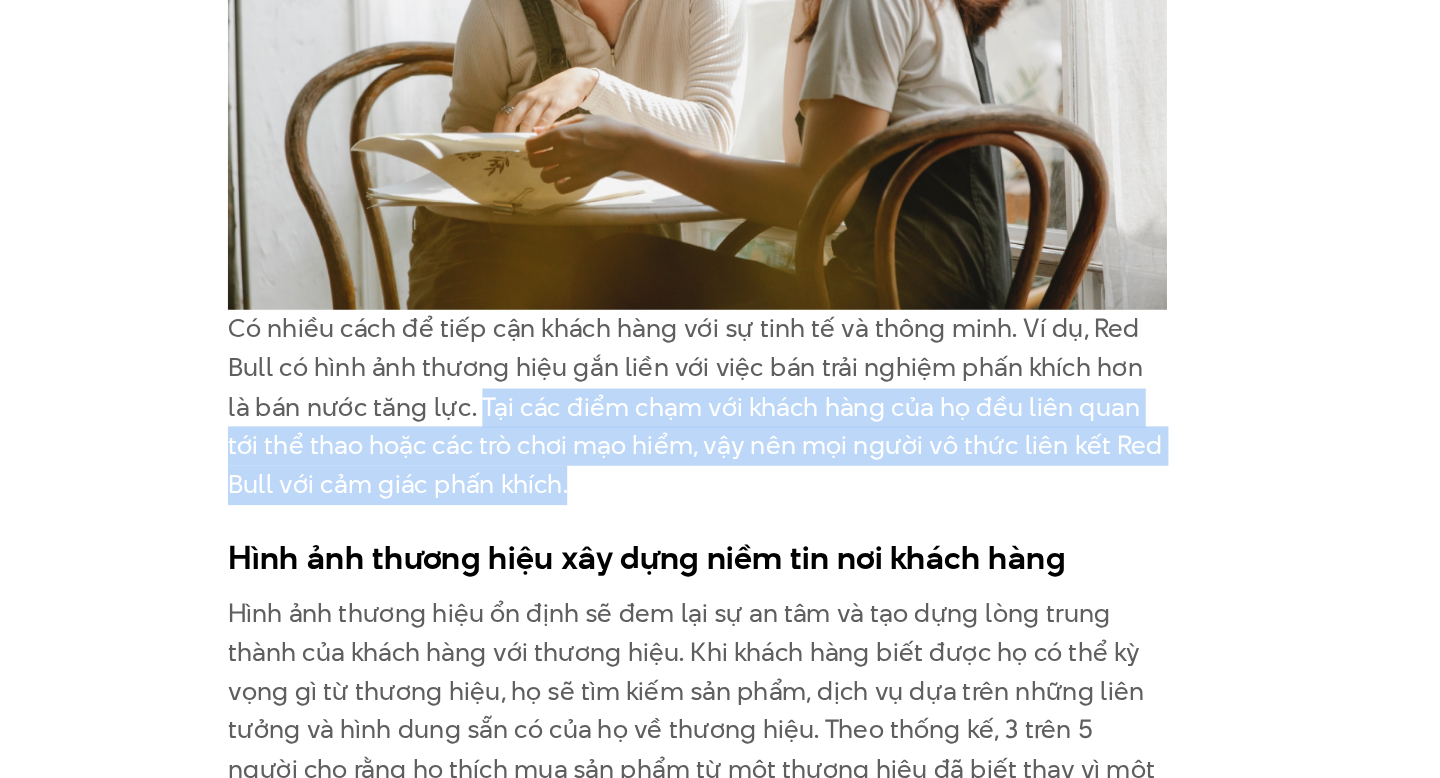 drag, startPoint x: 556, startPoint y: 481, endPoint x: 678, endPoint y: 528, distance: 130.7402 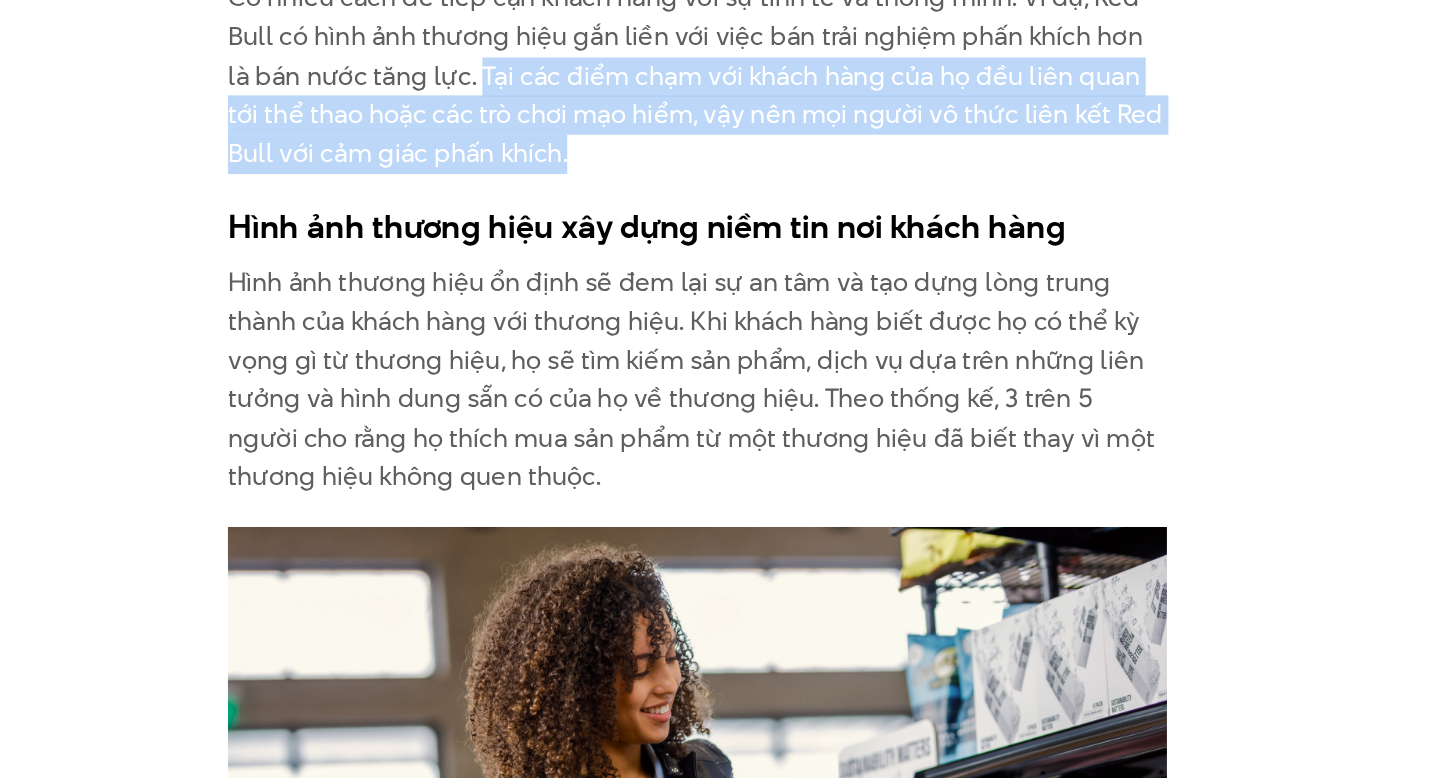 scroll, scrollTop: 4776, scrollLeft: 0, axis: vertical 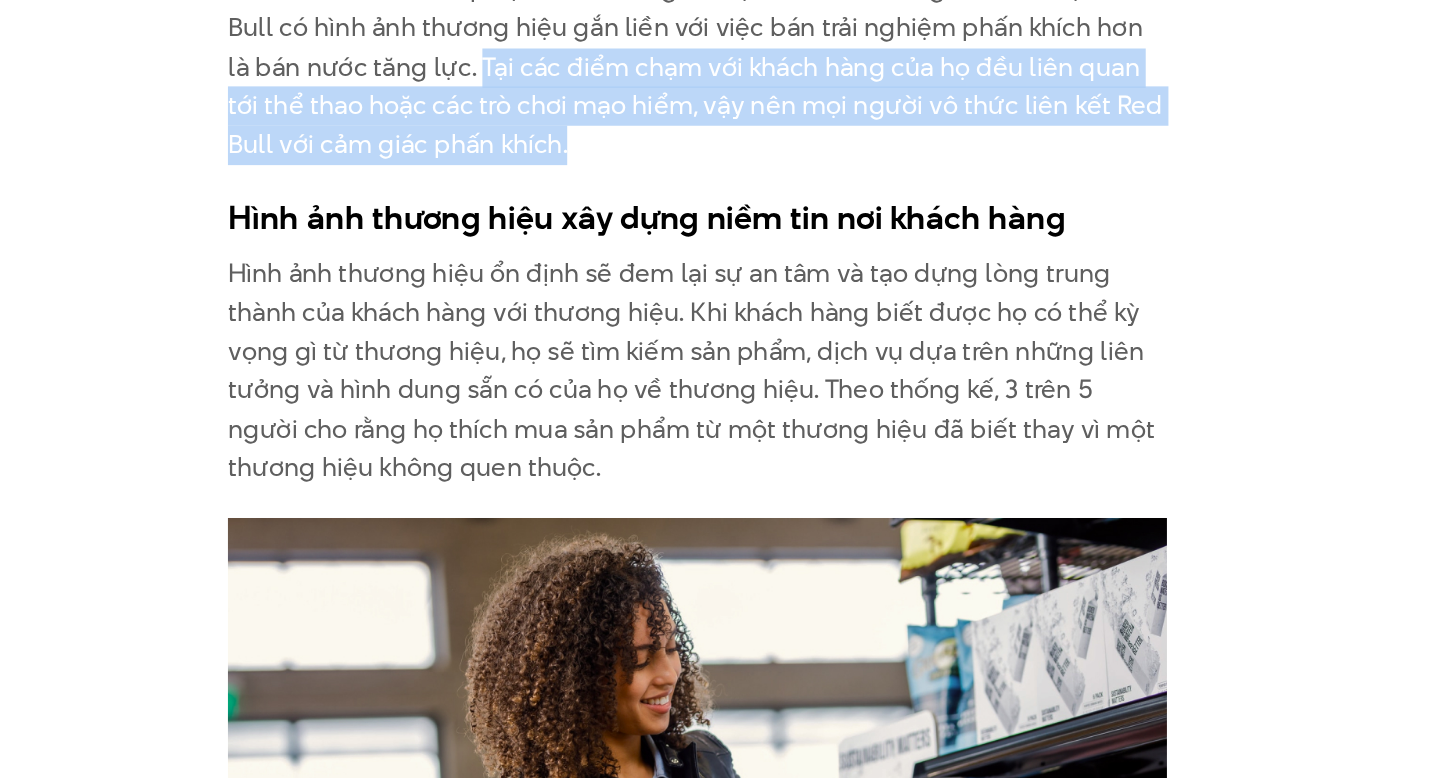 click on "Hình ảnh thương hiệu ổn định sẽ đem lại sự an tâm và tạo dựng lòng trung thành của khách hàng với thương hiệu. Khi khách hàng biết được họ có thể kỳ vọng gì từ thương hiệu, họ sẽ tìm kiếm sản phẩm, dịch vụ dựa trên những liên tưởng và hình dung sẵn có của họ về thương hiệu. Theo thống kế, 3 trên 5 người cho rằng họ thích mua sản phẩm từ một thương hiệu đã biết thay vì một thương hiệu không quen thuộc." at bounding box center (720, 509) 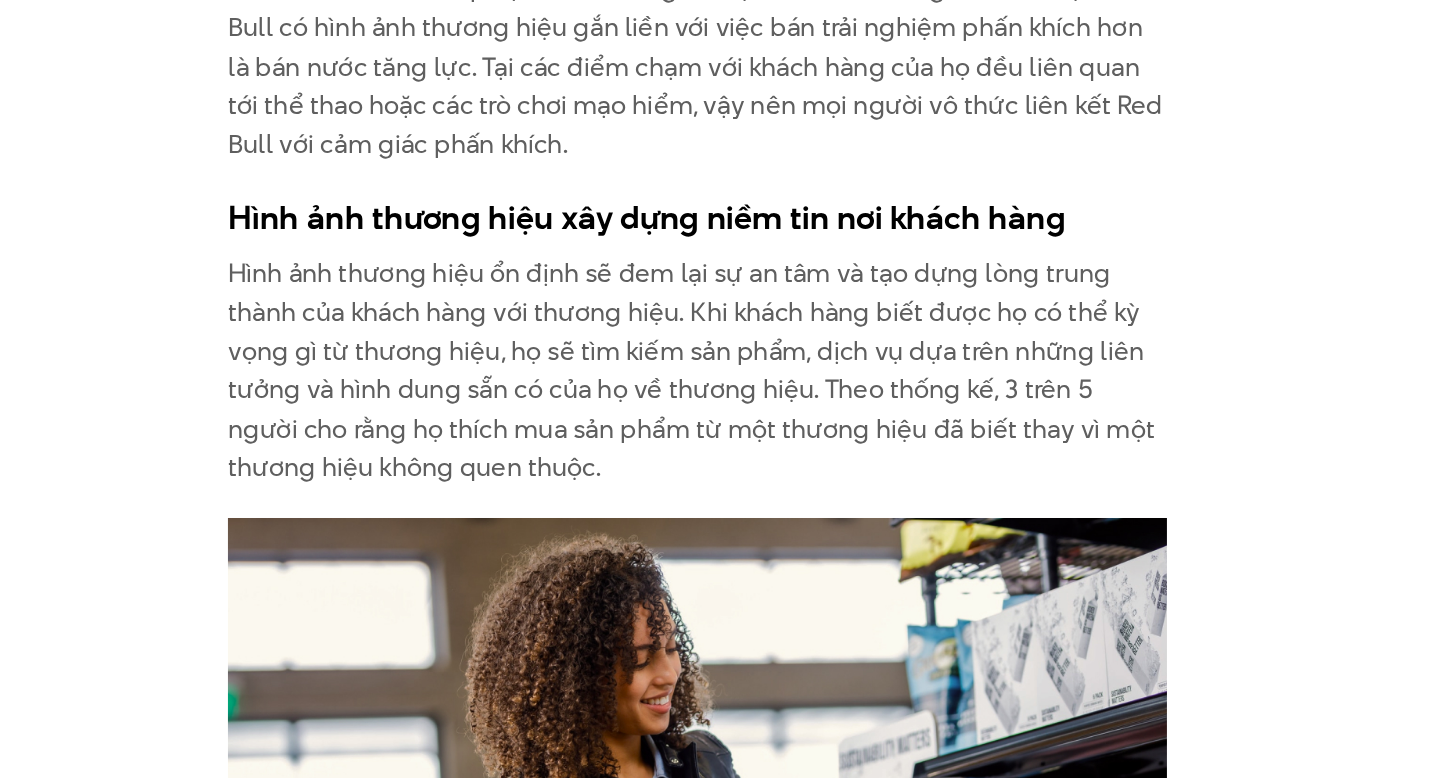 click on "Hình ảnh thương hiệu ổn định sẽ đem lại sự an tâm và tạo dựng lòng trung thành của khách hàng với thương hiệu. Khi khách hàng biết được họ có thể kỳ vọng gì từ thương hiệu, họ sẽ tìm kiếm sản phẩm, dịch vụ dựa trên những liên tưởng và hình dung sẵn có của họ về thương hiệu. Theo thống kế, 3 trên 5 người cho rằng họ thích mua sản phẩm từ một thương hiệu đã biết thay vì một thương hiệu không quen thuộc." at bounding box center [720, 509] 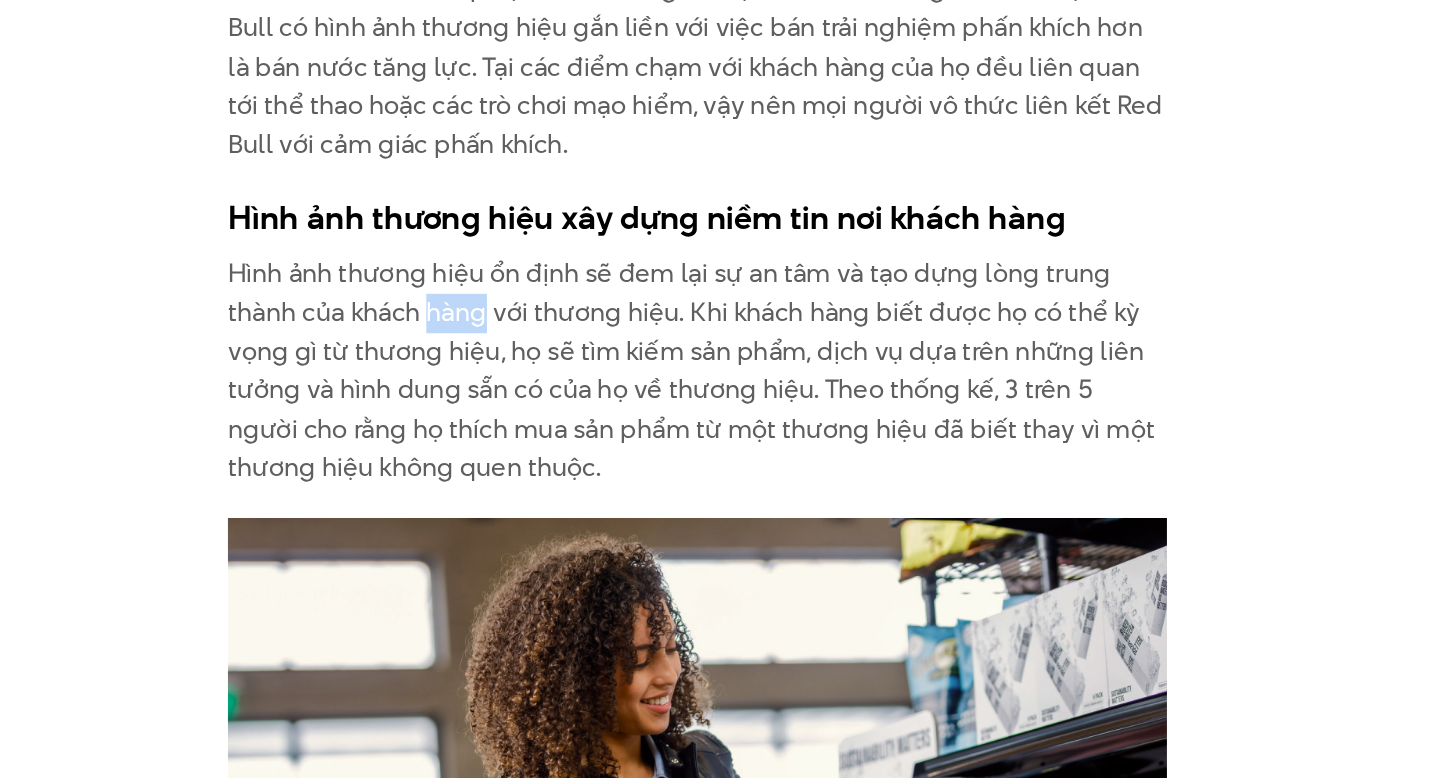 click on "Hình ảnh thương hiệu ổn định sẽ đem lại sự an tâm và tạo dựng lòng trung thành của khách hàng với thương hiệu. Khi khách hàng biết được họ có thể kỳ vọng gì từ thương hiệu, họ sẽ tìm kiếm sản phẩm, dịch vụ dựa trên những liên tưởng và hình dung sẵn có của họ về thương hiệu. Theo thống kế, 3 trên 5 người cho rằng họ thích mua sản phẩm từ một thương hiệu đã biết thay vì một thương hiệu không quen thuộc." at bounding box center [720, 509] 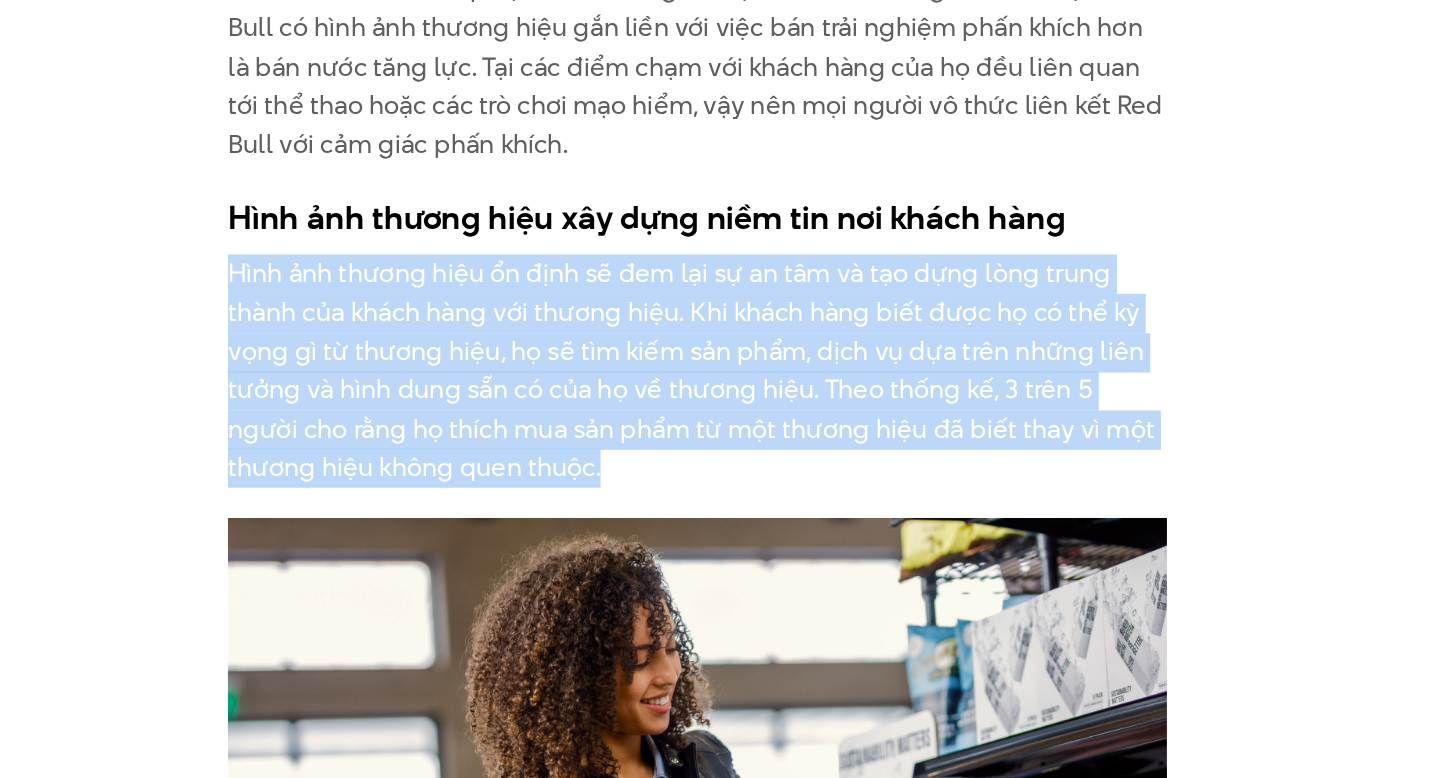 click on "Hình ảnh thương hiệu ổn định sẽ đem lại sự an tâm và tạo dựng lòng trung thành của khách hàng với thương hiệu. Khi khách hàng biết được họ có thể kỳ vọng gì từ thương hiệu, họ sẽ tìm kiếm sản phẩm, dịch vụ dựa trên những liên tưởng và hình dung sẵn có của họ về thương hiệu. Theo thống kế, 3 trên 5 người cho rằng họ thích mua sản phẩm từ một thương hiệu đã biết thay vì một thương hiệu không quen thuộc." at bounding box center (720, 509) 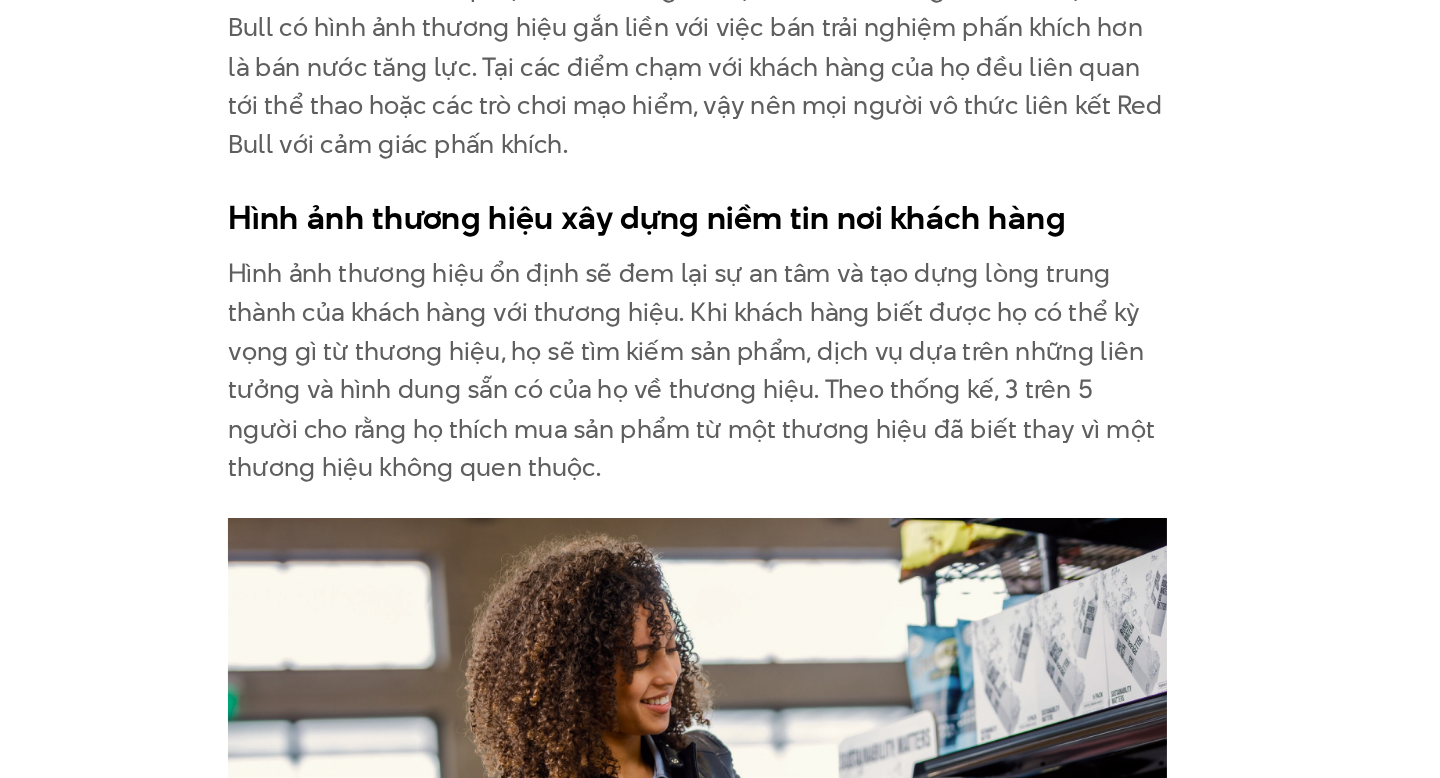 click on "Hình ảnh thương hiệu ổn định sẽ đem lại sự an tâm và tạo dựng lòng trung thành của khách hàng với thương hiệu. Khi khách hàng biết được họ có thể kỳ vọng gì từ thương hiệu, họ sẽ tìm kiếm sản phẩm, dịch vụ dựa trên những liên tưởng và hình dung sẵn có của họ về thương hiệu. Theo thống kế, 3 trên 5 người cho rằng họ thích mua sản phẩm từ một thương hiệu đã biết thay vì một thương hiệu không quen thuộc." at bounding box center (720, 509) 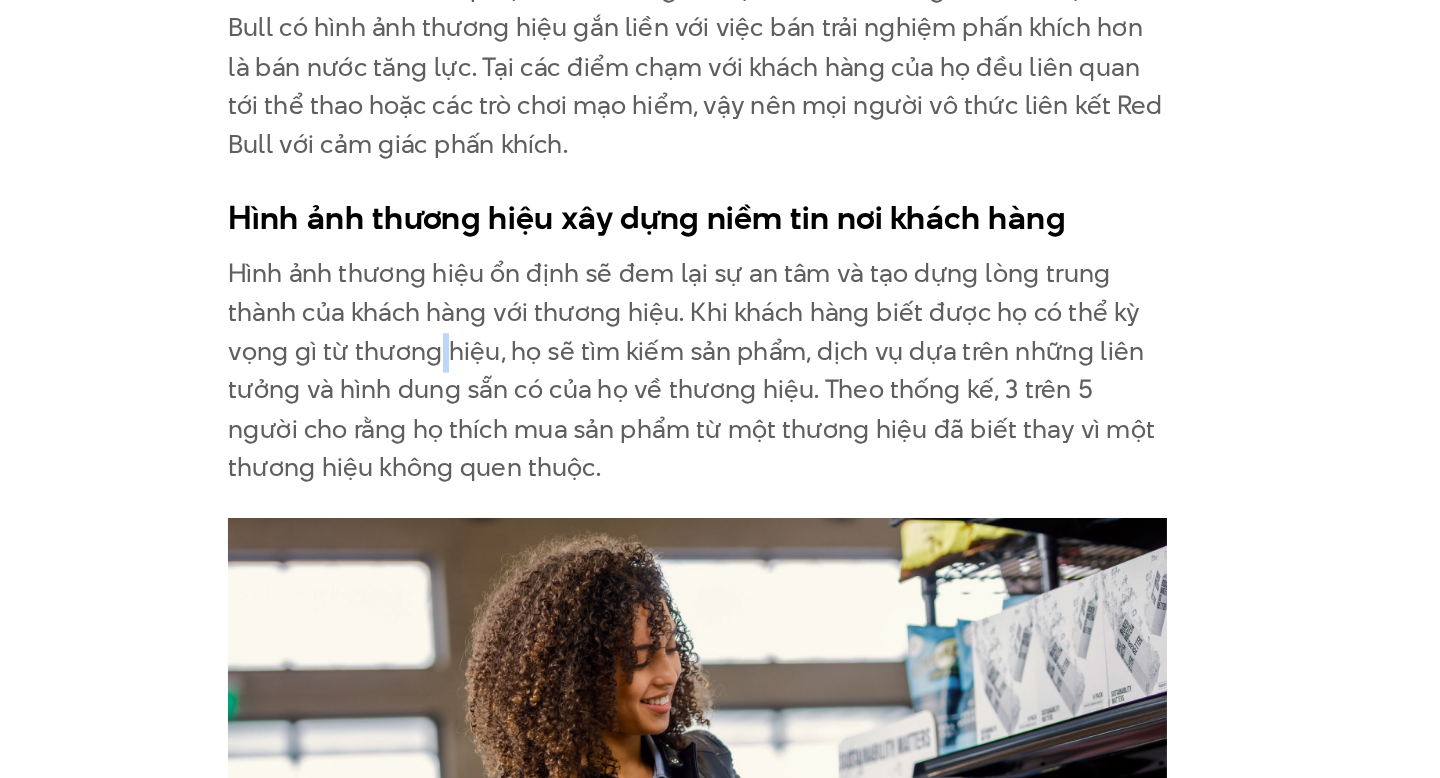 click on "Hình ảnh thương hiệu ổn định sẽ đem lại sự an tâm và tạo dựng lòng trung thành của khách hàng với thương hiệu. Khi khách hàng biết được họ có thể kỳ vọng gì từ thương hiệu, họ sẽ tìm kiếm sản phẩm, dịch vụ dựa trên những liên tưởng và hình dung sẵn có của họ về thương hiệu. Theo thống kế, 3 trên 5 người cho rằng họ thích mua sản phẩm từ một thương hiệu đã biết thay vì một thương hiệu không quen thuộc." at bounding box center [720, 509] 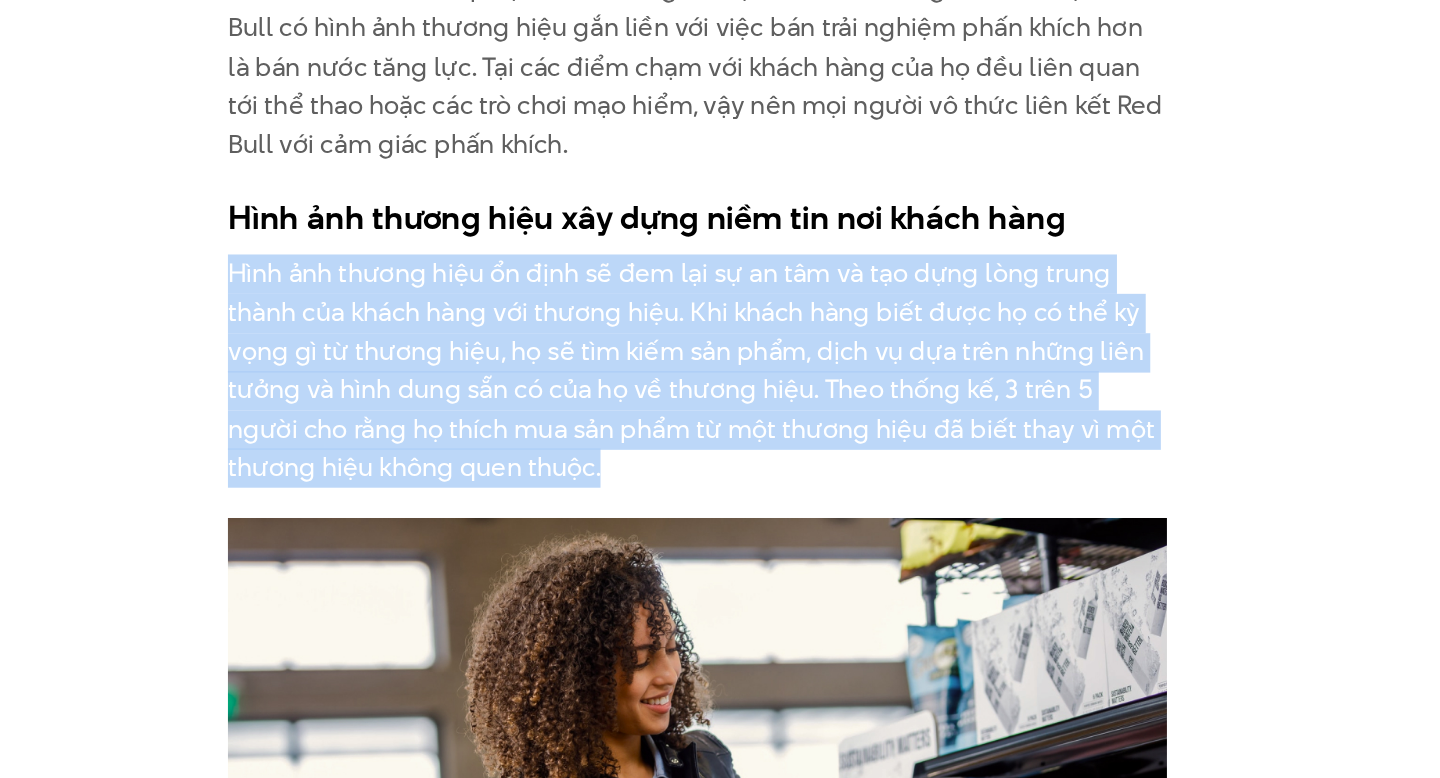 click on "Hình ảnh thương hiệu ổn định sẽ đem lại sự an tâm và tạo dựng lòng trung thành của khách hàng với thương hiệu. Khi khách hàng biết được họ có thể kỳ vọng gì từ thương hiệu, họ sẽ tìm kiếm sản phẩm, dịch vụ dựa trên những liên tưởng và hình dung sẵn có của họ về thương hiệu. Theo thống kế, 3 trên 5 người cho rằng họ thích mua sản phẩm từ một thương hiệu đã biết thay vì một thương hiệu không quen thuộc." at bounding box center (720, 509) 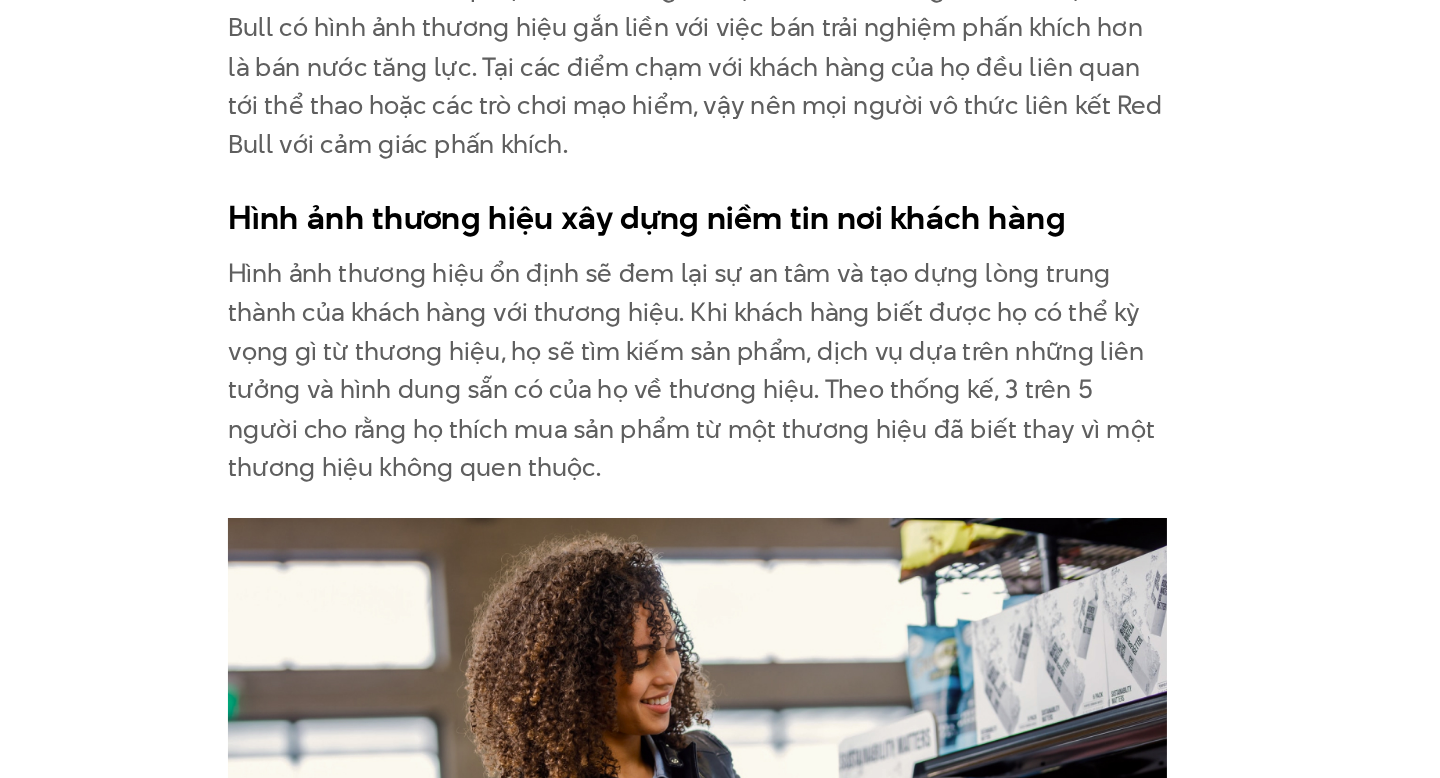 click on "Hình ảnh thương hiệu ổn định sẽ đem lại sự an tâm và tạo dựng lòng trung thành của khách hàng với thương hiệu. Khi khách hàng biết được họ có thể kỳ vọng gì từ thương hiệu, họ sẽ tìm kiếm sản phẩm, dịch vụ dựa trên những liên tưởng và hình dung sẵn có của họ về thương hiệu. Theo thống kế, 3 trên 5 người cho rằng họ thích mua sản phẩm từ một thương hiệu đã biết thay vì một thương hiệu không quen thuộc." at bounding box center (720, 509) 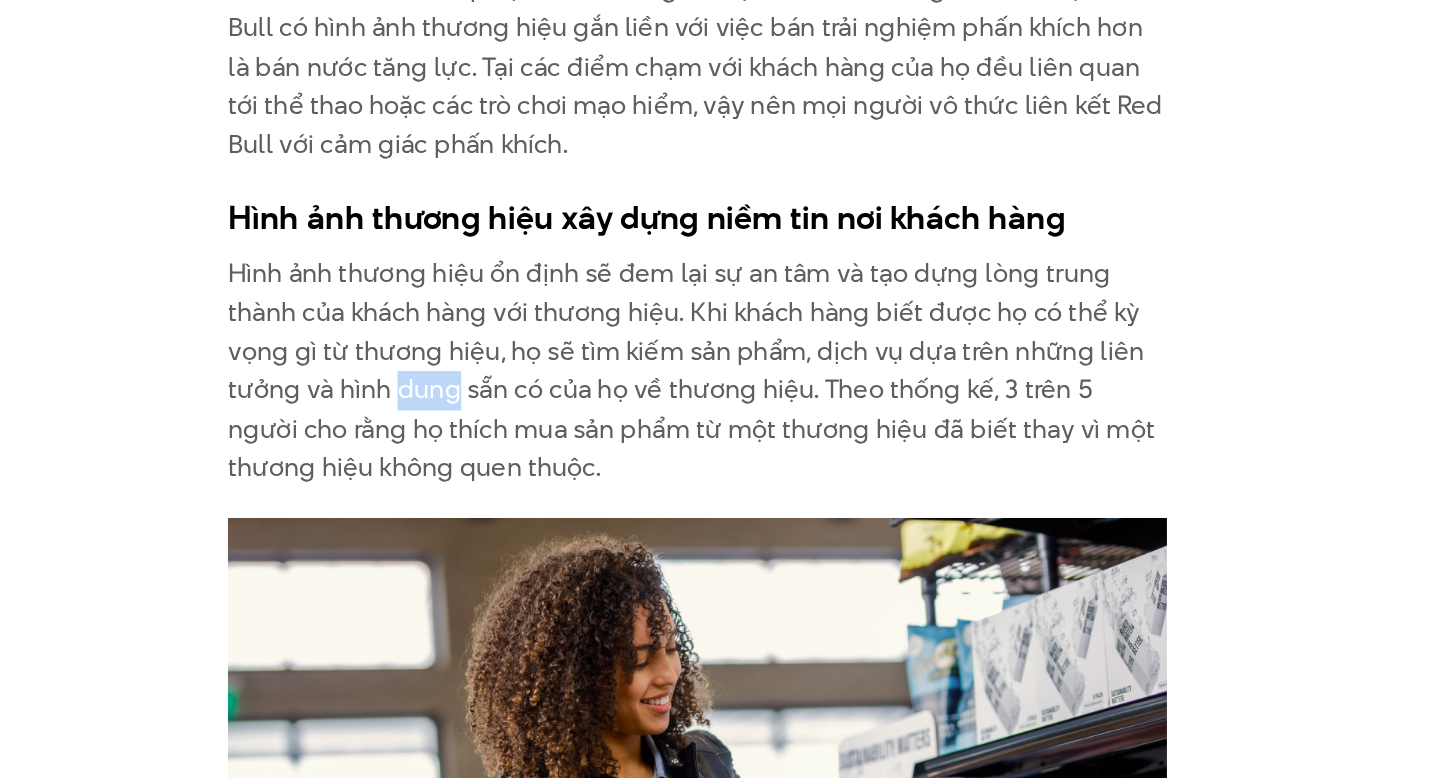 click on "Hình ảnh thương hiệu ổn định sẽ đem lại sự an tâm và tạo dựng lòng trung thành của khách hàng với thương hiệu. Khi khách hàng biết được họ có thể kỳ vọng gì từ thương hiệu, họ sẽ tìm kiếm sản phẩm, dịch vụ dựa trên những liên tưởng và hình dung sẵn có của họ về thương hiệu. Theo thống kế, 3 trên 5 người cho rằng họ thích mua sản phẩm từ một thương hiệu đã biết thay vì một thương hiệu không quen thuộc." at bounding box center (720, 509) 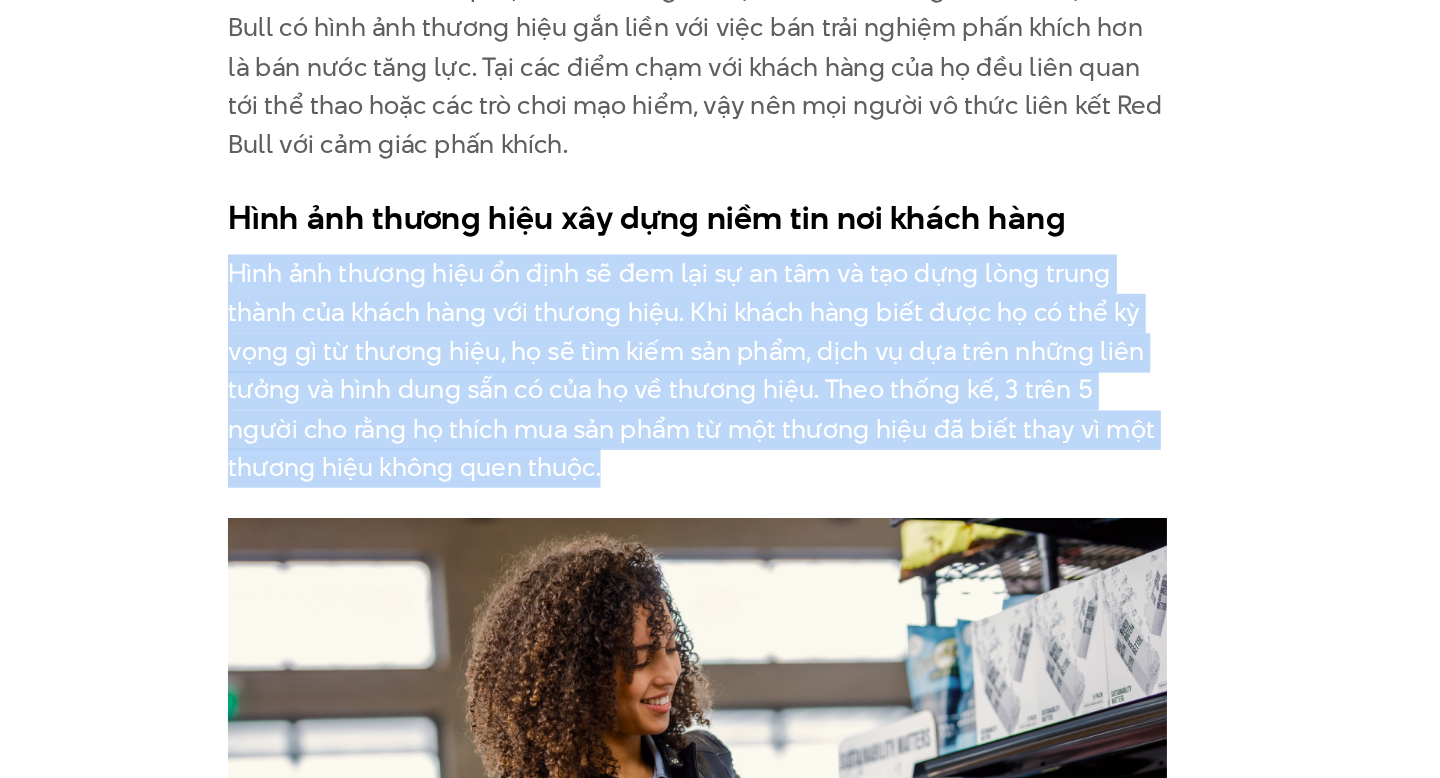 click on "Hình ảnh thương hiệu ổn định sẽ đem lại sự an tâm và tạo dựng lòng trung thành của khách hàng với thương hiệu. Khi khách hàng biết được họ có thể kỳ vọng gì từ thương hiệu, họ sẽ tìm kiếm sản phẩm, dịch vụ dựa trên những liên tưởng và hình dung sẵn có của họ về thương hiệu. Theo thống kế, 3 trên 5 người cho rằng họ thích mua sản phẩm từ một thương hiệu đã biết thay vì một thương hiệu không quen thuộc." at bounding box center [720, 509] 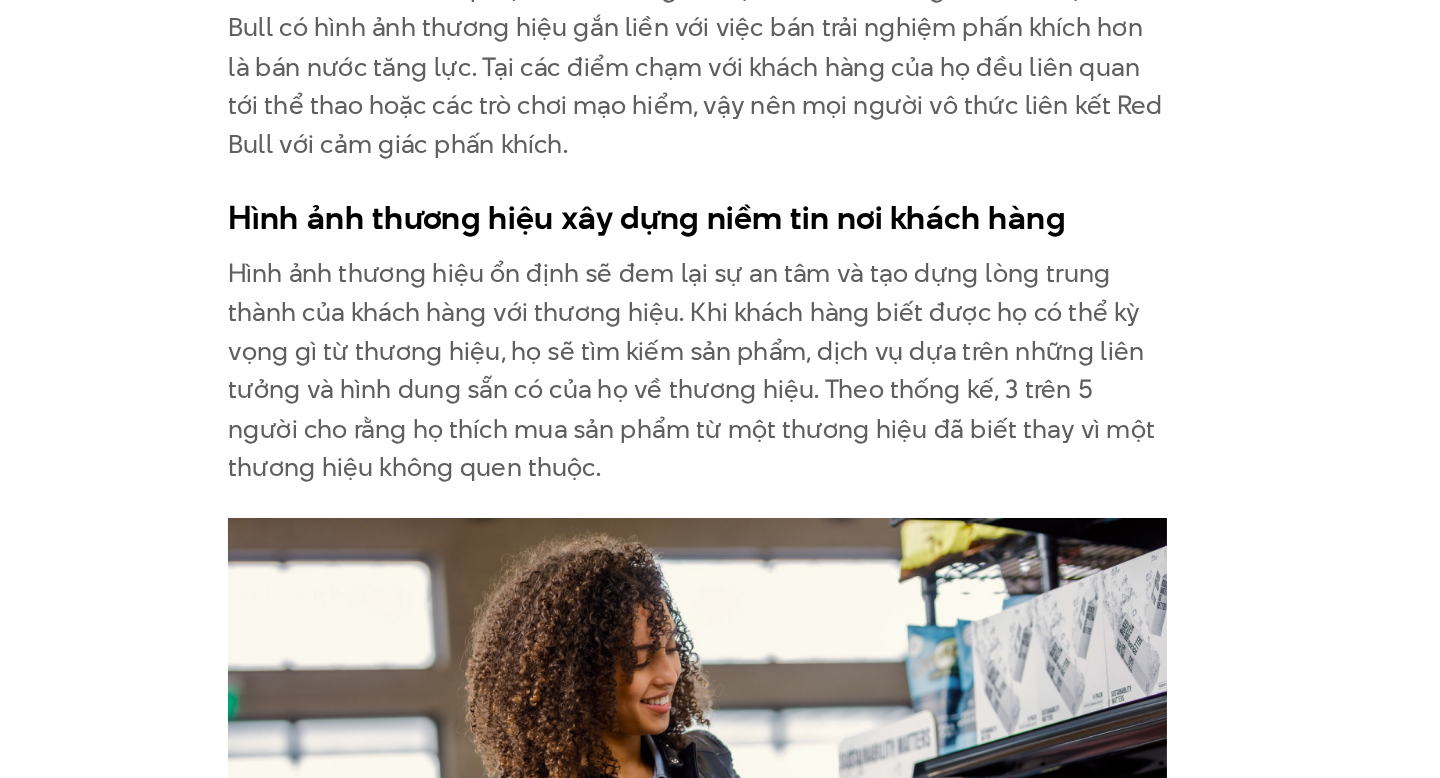 click on "Hình ảnh thương hiệu ổn định sẽ đem lại sự an tâm và tạo dựng lòng trung thành của khách hàng với thương hiệu. Khi khách hàng biết được họ có thể kỳ vọng gì từ thương hiệu, họ sẽ tìm kiếm sản phẩm, dịch vụ dựa trên những liên tưởng và hình dung sẵn có của họ về thương hiệu. Theo thống kế, 3 trên 5 người cho rằng họ thích mua sản phẩm từ một thương hiệu đã biết thay vì một thương hiệu không quen thuộc." at bounding box center (720, 509) 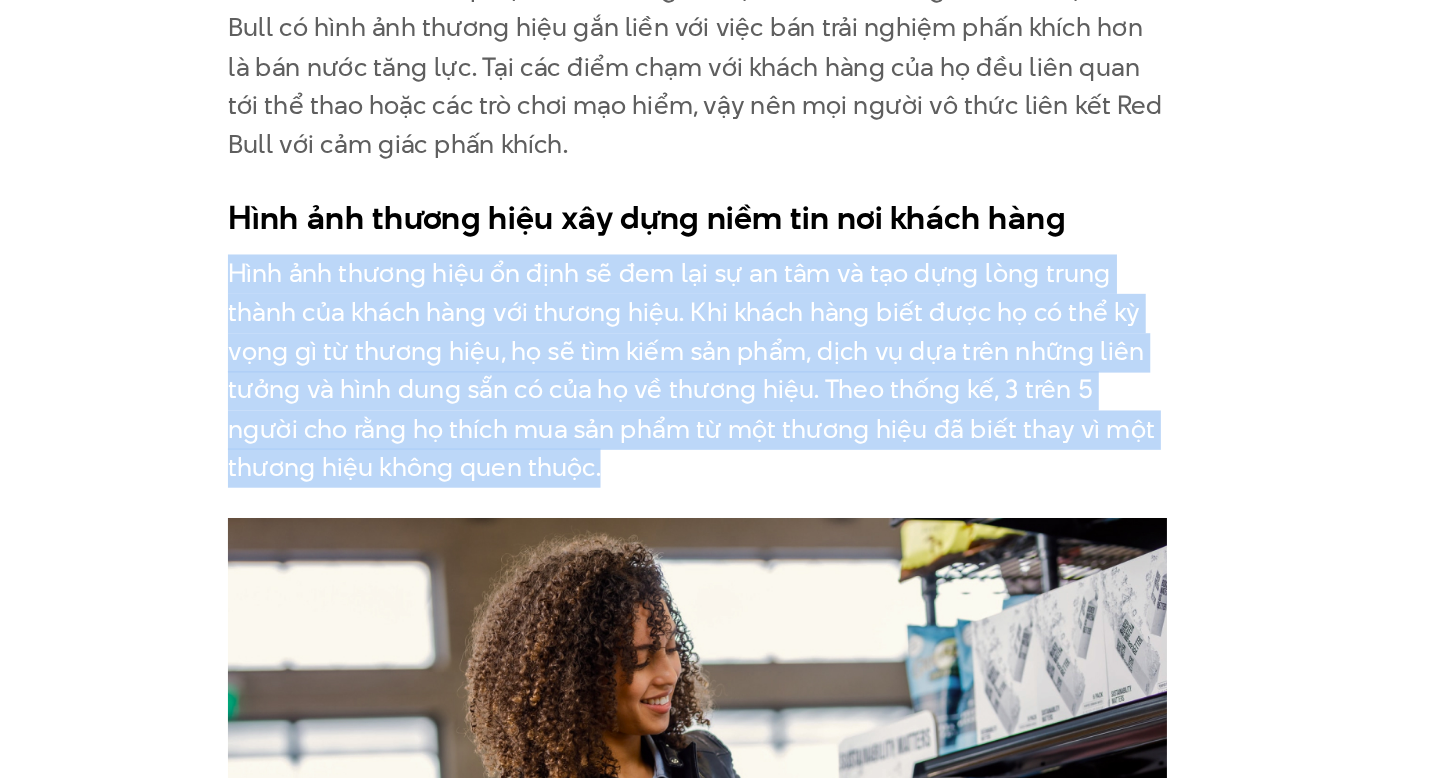click on "Hình ảnh thương hiệu ổn định sẽ đem lại sự an tâm và tạo dựng lòng trung thành của khách hàng với thương hiệu. Khi khách hàng biết được họ có thể kỳ vọng gì từ thương hiệu, họ sẽ tìm kiếm sản phẩm, dịch vụ dựa trên những liên tưởng và hình dung sẵn có của họ về thương hiệu. Theo thống kế, 3 trên 5 người cho rằng họ thích mua sản phẩm từ một thương hiệu đã biết thay vì một thương hiệu không quen thuộc." at bounding box center (720, 509) 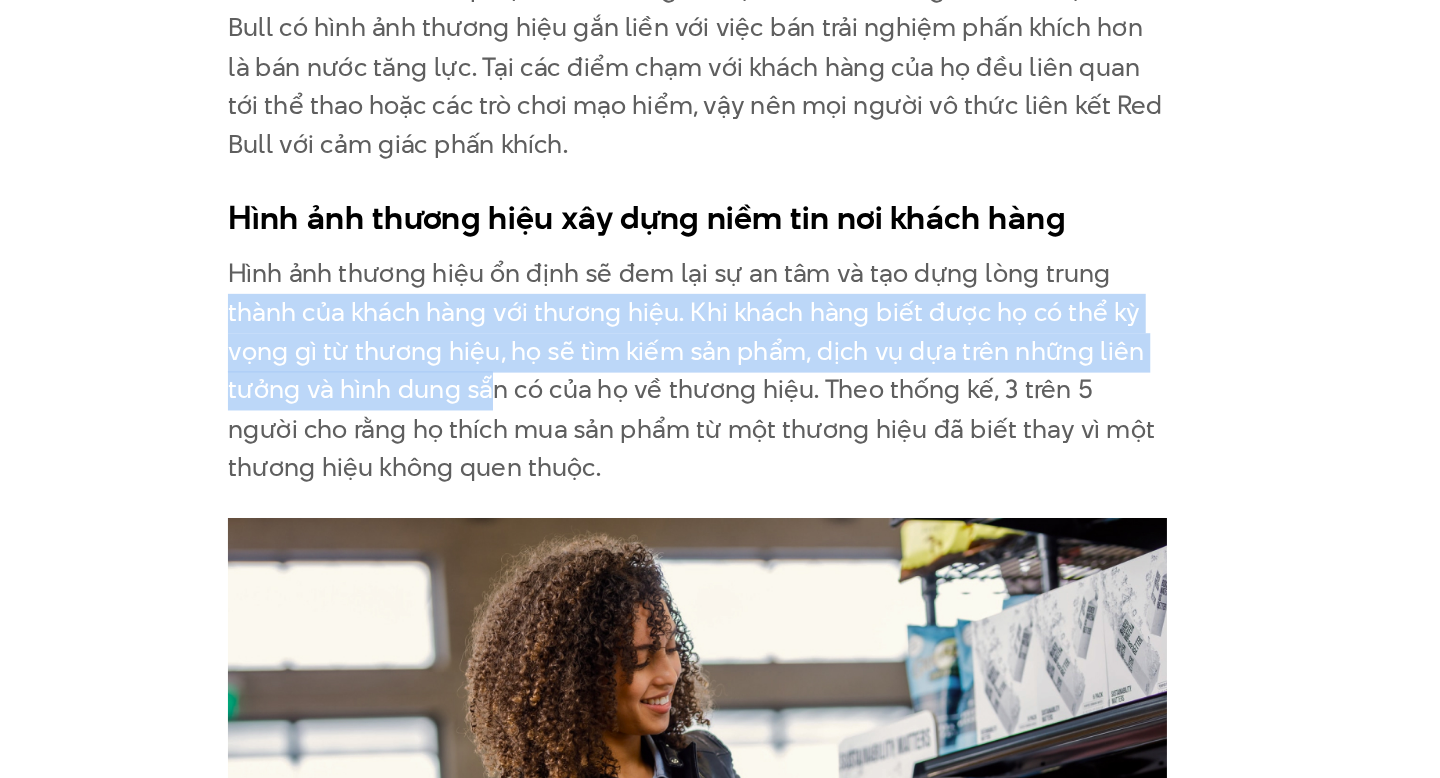 drag, startPoint x: 406, startPoint y: 421, endPoint x: 601, endPoint y: 474, distance: 202.07425 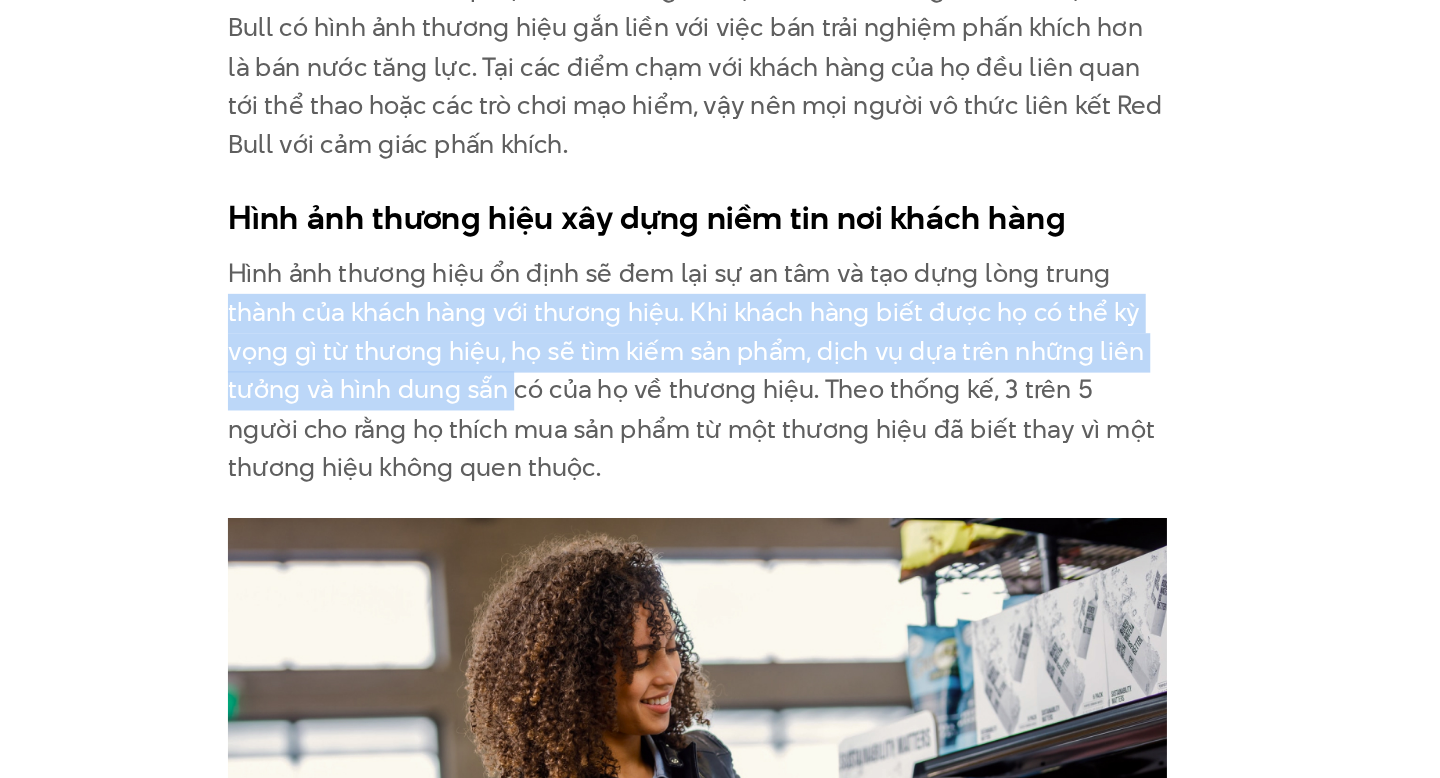 click on "Hình ảnh thương hiệu ổn định sẽ đem lại sự an tâm và tạo dựng lòng trung thành của khách hàng với thương hiệu. Khi khách hàng biết được họ có thể kỳ vọng gì từ thương hiệu, họ sẽ tìm kiếm sản phẩm, dịch vụ dựa trên những liên tưởng và hình dung sẵn có của họ về thương hiệu. Theo thống kế, 3 trên 5 người cho rằng họ thích mua sản phẩm từ một thương hiệu đã biết thay vì một thương hiệu không quen thuộc." at bounding box center (720, 509) 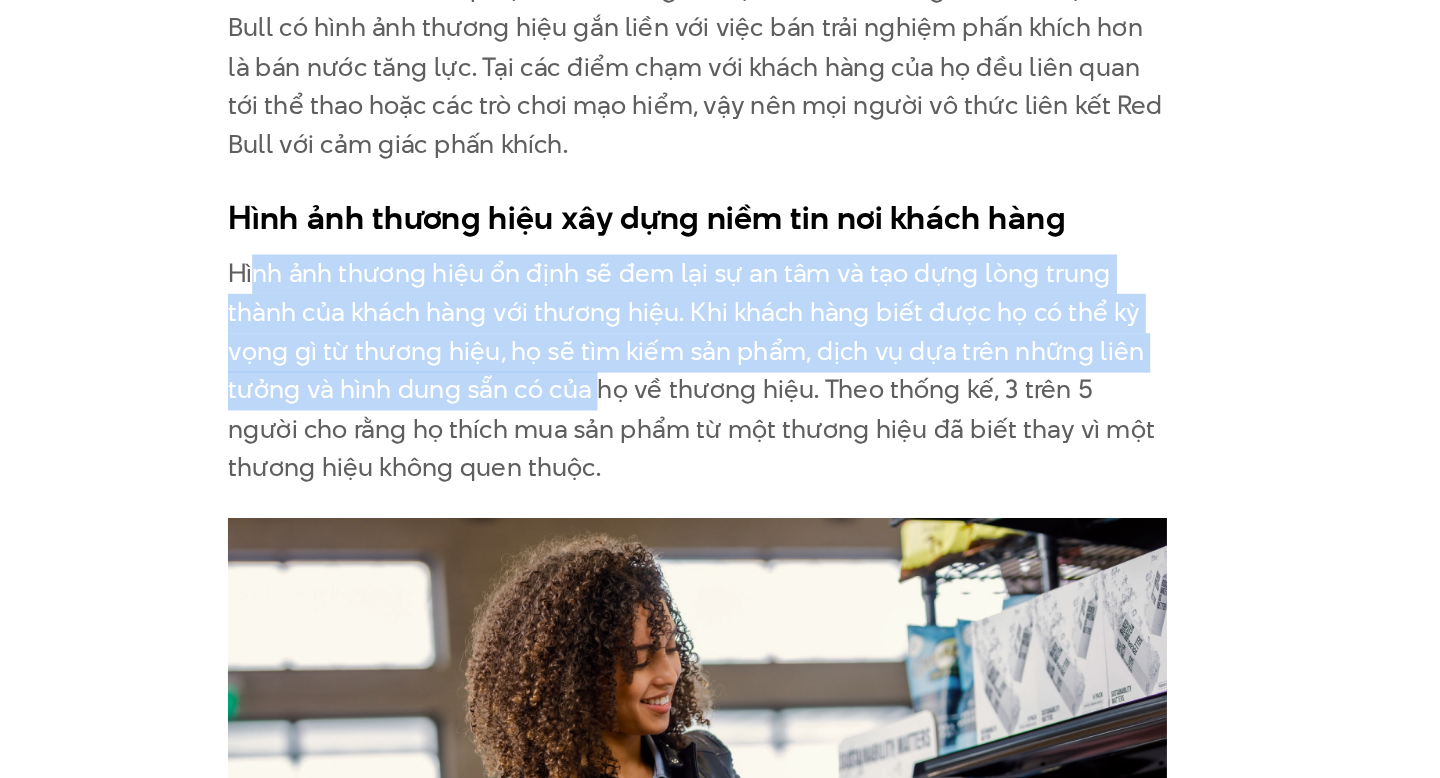 drag, startPoint x: 429, startPoint y: 403, endPoint x: 654, endPoint y: 481, distance: 238.13652 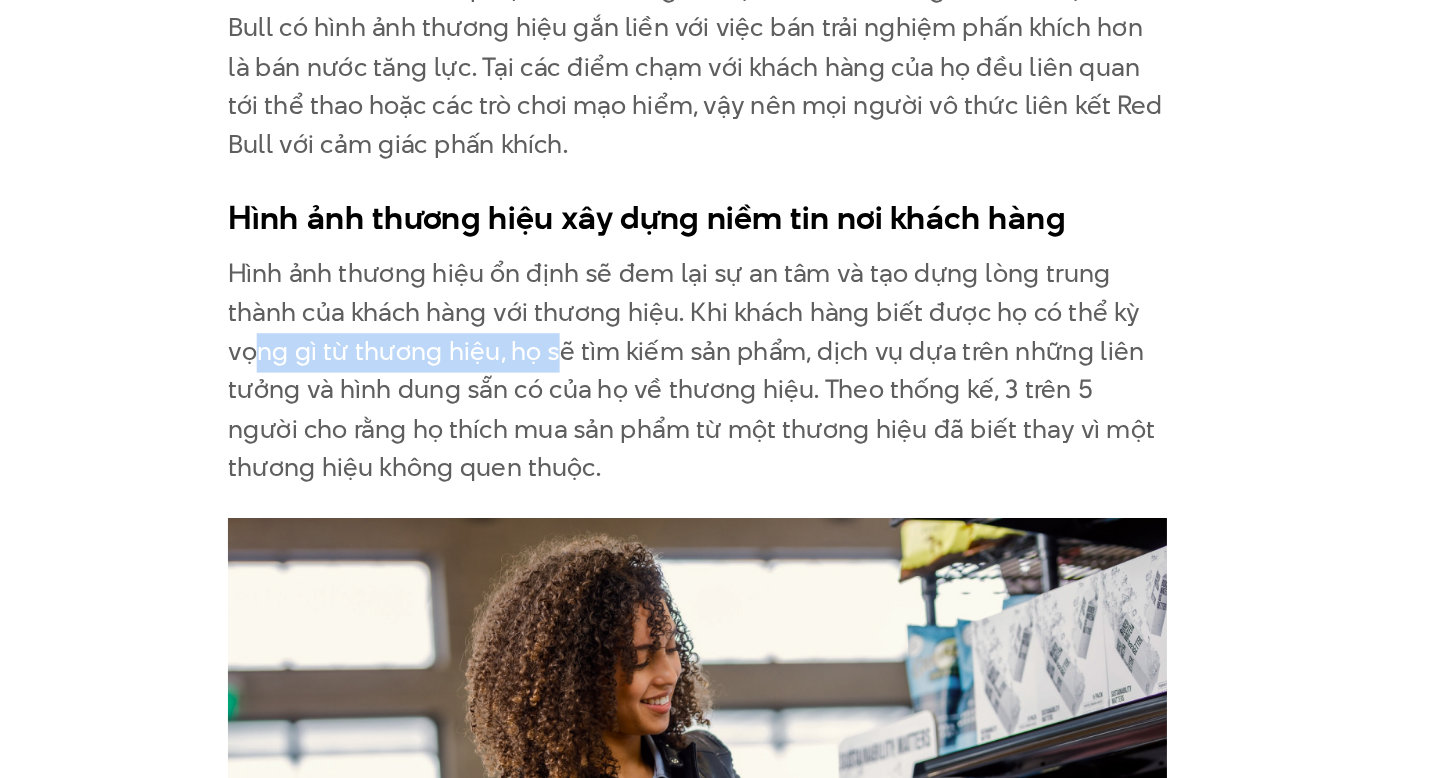drag, startPoint x: 426, startPoint y: 439, endPoint x: 637, endPoint y: 450, distance: 211.28653 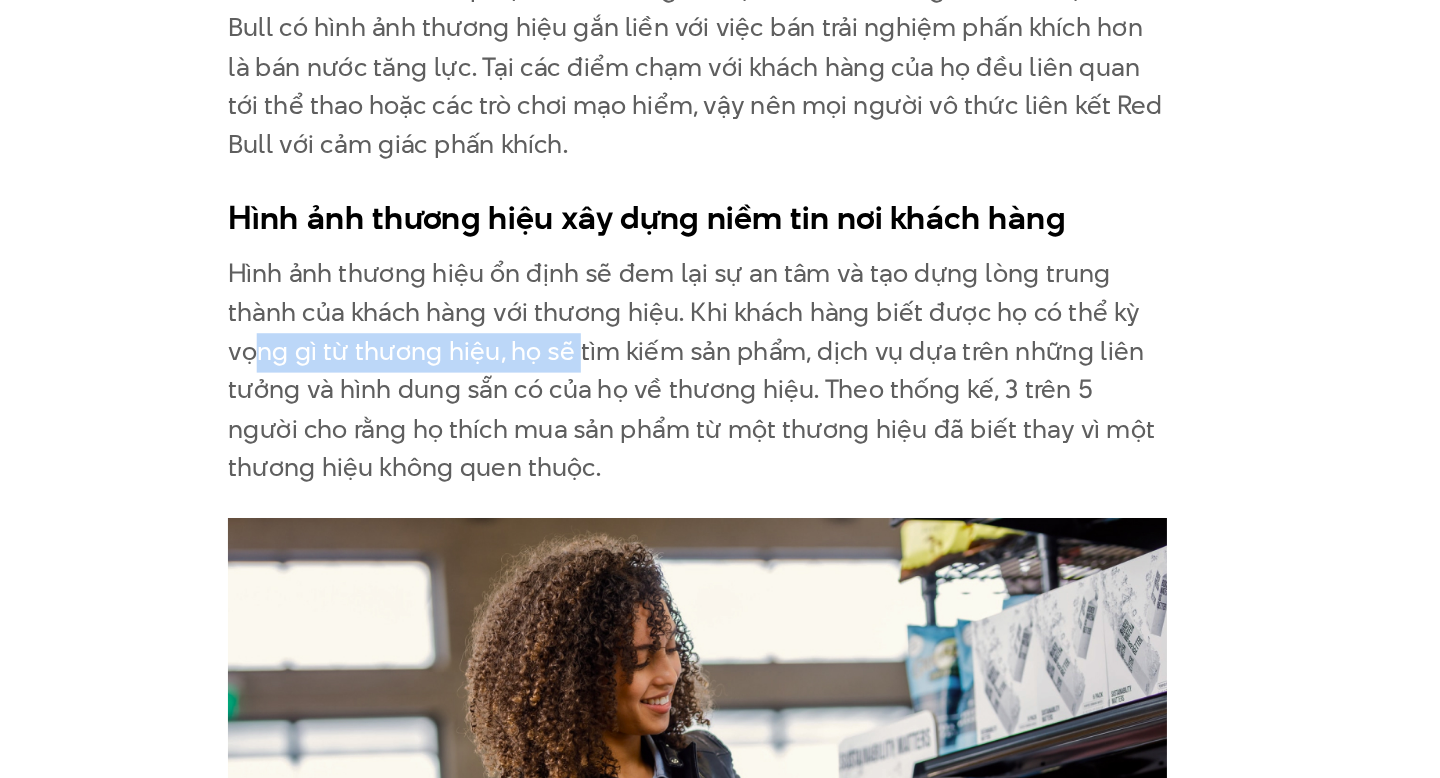 click on "Hình ảnh thương hiệu ổn định sẽ đem lại sự an tâm và tạo dựng lòng trung thành của khách hàng với thương hiệu. Khi khách hàng biết được họ có thể kỳ vọng gì từ thương hiệu, họ sẽ tìm kiếm sản phẩm, dịch vụ dựa trên những liên tưởng và hình dung sẵn có của họ về thương hiệu. Theo thống kế, 3 trên 5 người cho rằng họ thích mua sản phẩm từ một thương hiệu đã biết thay vì một thương hiệu không quen thuộc." at bounding box center (720, 509) 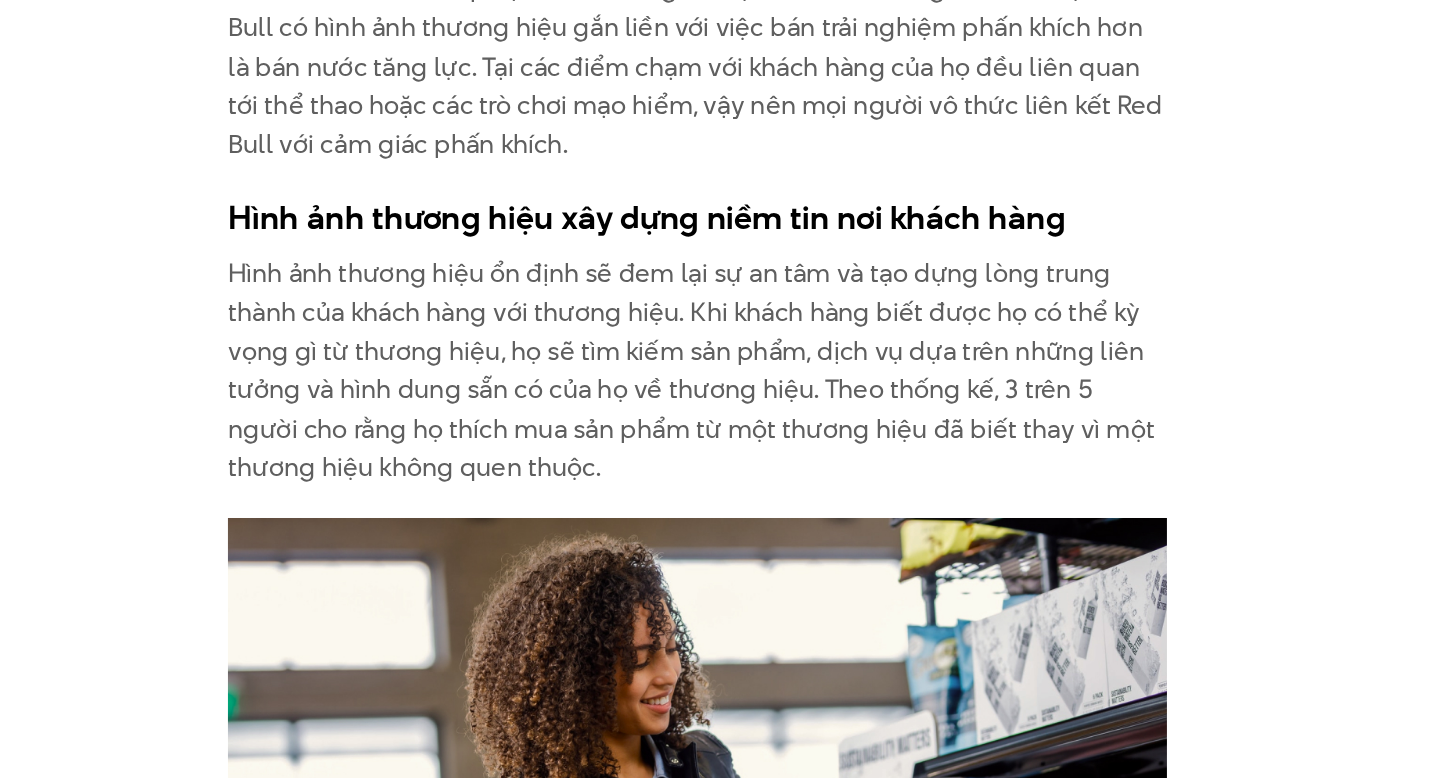 click on "Hình ảnh thương hiệu ổn định sẽ đem lại sự an tâm và tạo dựng lòng trung thành của khách hàng với thương hiệu. Khi khách hàng biết được họ có thể kỳ vọng gì từ thương hiệu, họ sẽ tìm kiếm sản phẩm, dịch vụ dựa trên những liên tưởng và hình dung sẵn có của họ về thương hiệu. Theo thống kế, 3 trên 5 người cho rằng họ thích mua sản phẩm từ một thương hiệu đã biết thay vì một thương hiệu không quen thuộc." at bounding box center (720, 509) 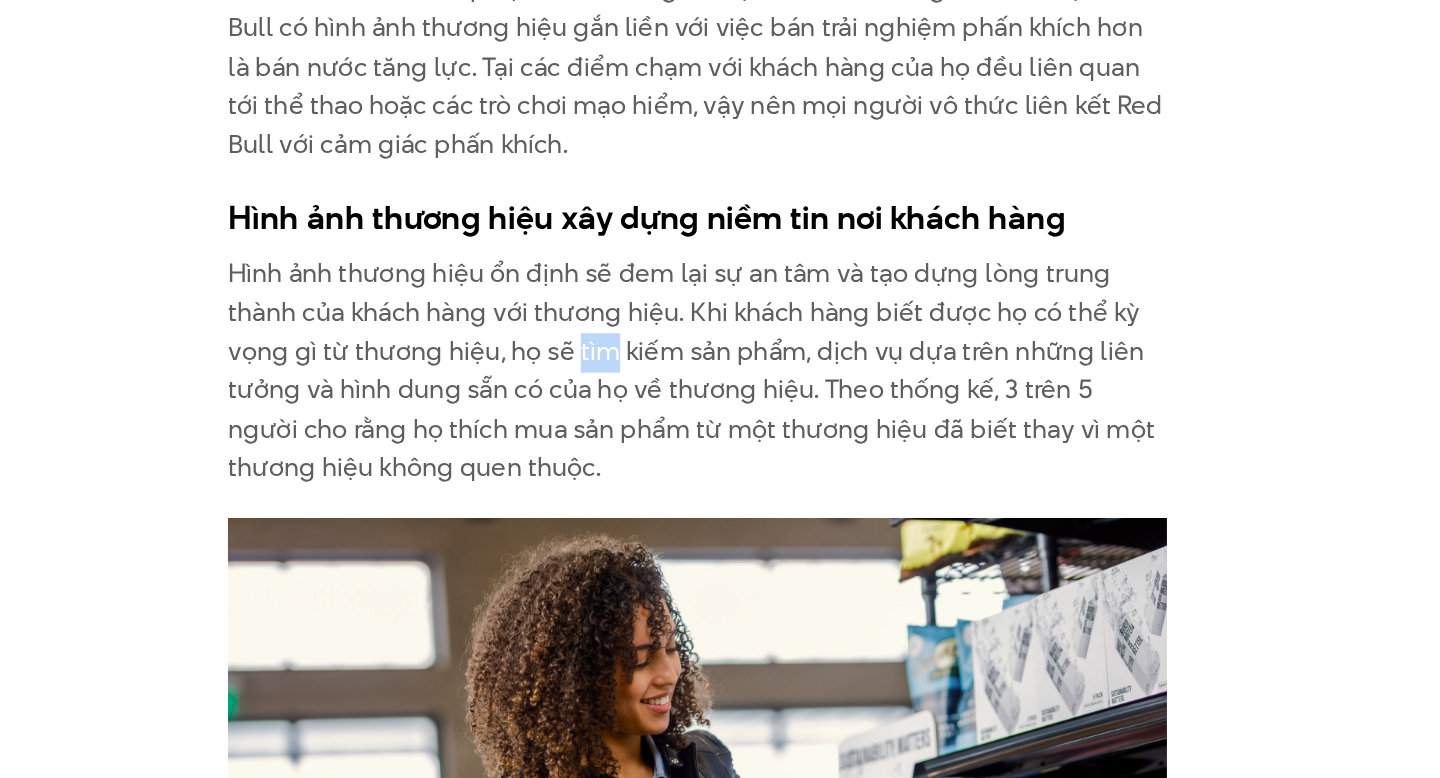 click on "Hình ảnh thương hiệu ổn định sẽ đem lại sự an tâm và tạo dựng lòng trung thành của khách hàng với thương hiệu. Khi khách hàng biết được họ có thể kỳ vọng gì từ thương hiệu, họ sẽ tìm kiếm sản phẩm, dịch vụ dựa trên những liên tưởng và hình dung sẵn có của họ về thương hiệu. Theo thống kế, 3 trên 5 người cho rằng họ thích mua sản phẩm từ một thương hiệu đã biết thay vì một thương hiệu không quen thuộc." at bounding box center (720, 509) 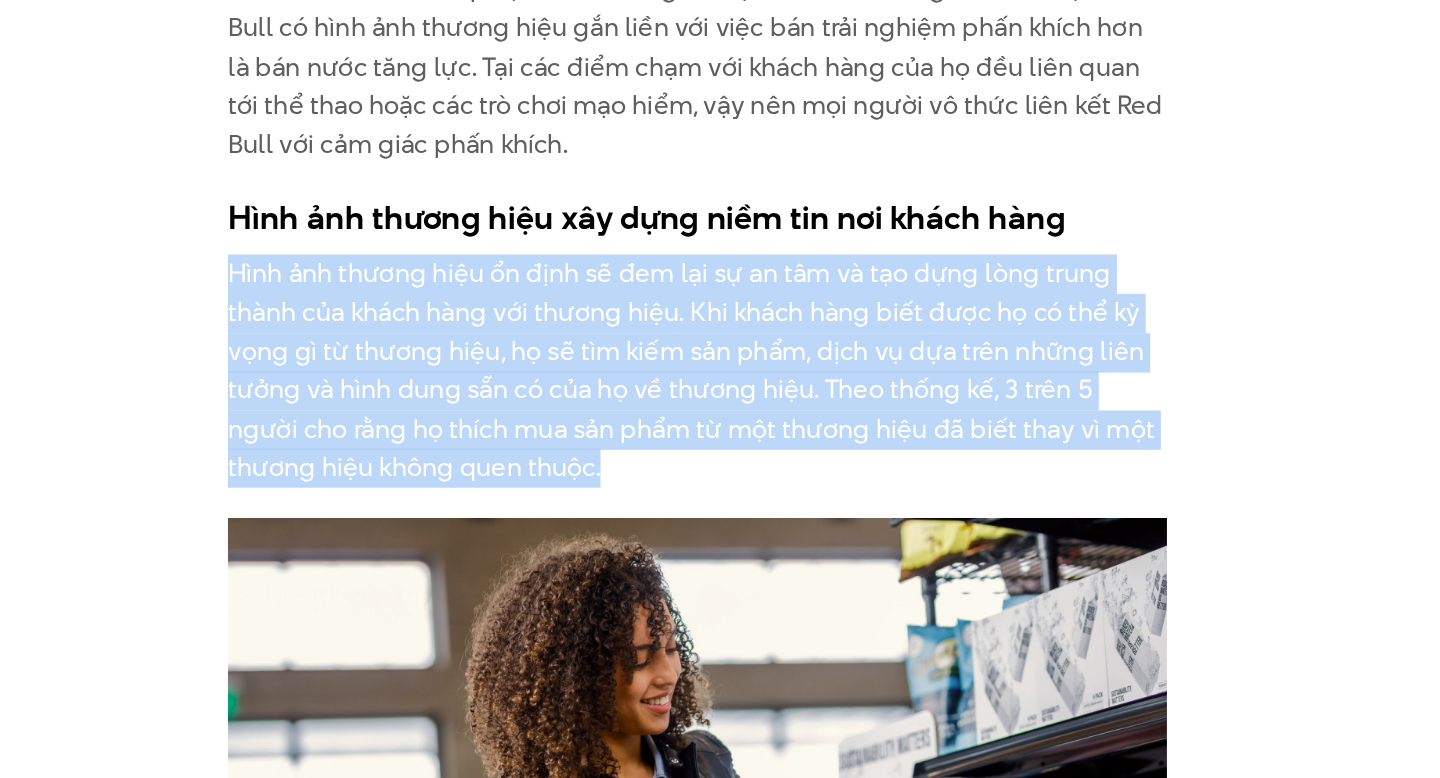 click on "Hình ảnh thương hiệu ổn định sẽ đem lại sự an tâm và tạo dựng lòng trung thành của khách hàng với thương hiệu. Khi khách hàng biết được họ có thể kỳ vọng gì từ thương hiệu, họ sẽ tìm kiếm sản phẩm, dịch vụ dựa trên những liên tưởng và hình dung sẵn có của họ về thương hiệu. Theo thống kế, 3 trên 5 người cho rằng họ thích mua sản phẩm từ một thương hiệu đã biết thay vì một thương hiệu không quen thuộc." at bounding box center [720, 509] 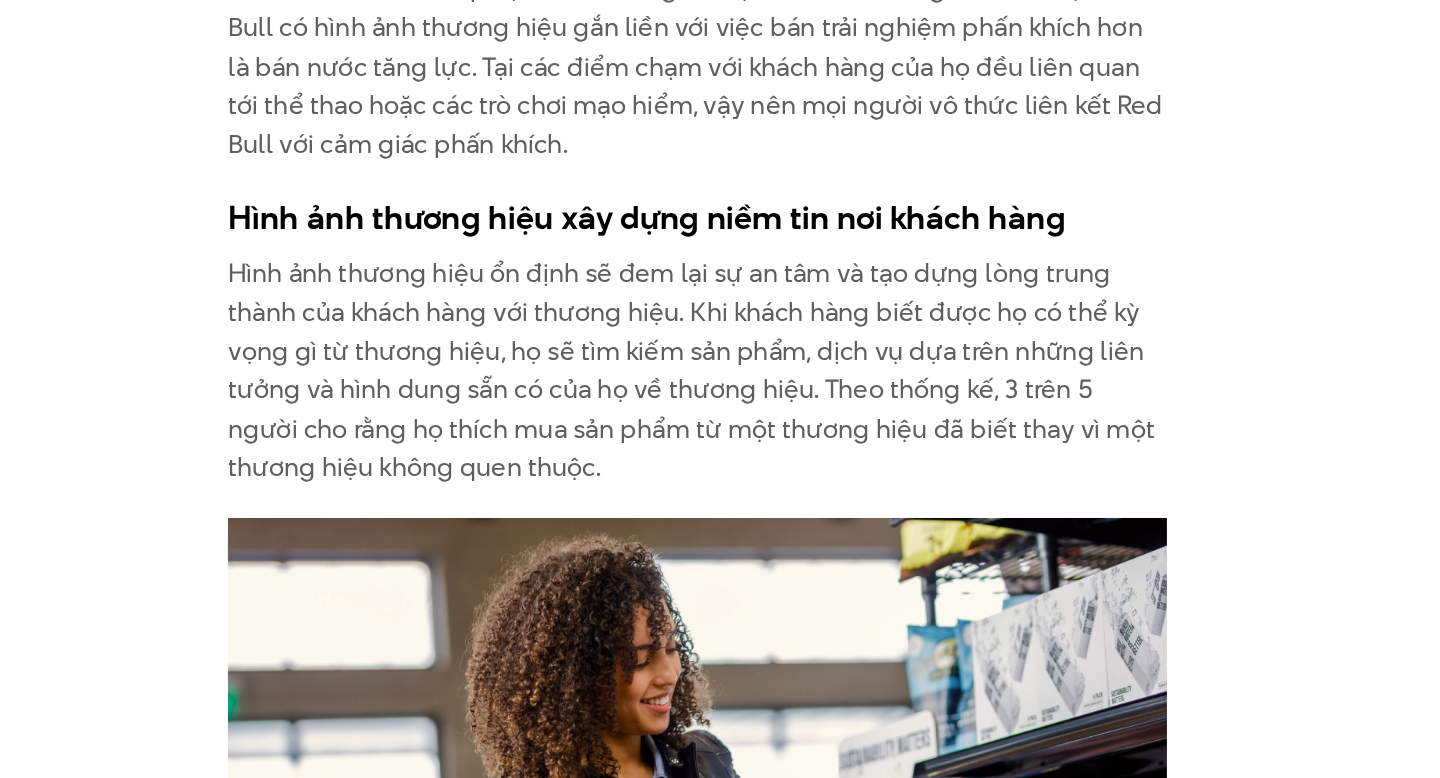 click on "Hình ảnh thương hiệu ổn định sẽ đem lại sự an tâm và tạo dựng lòng trung thành của khách hàng với thương hiệu. Khi khách hàng biết được họ có thể kỳ vọng gì từ thương hiệu, họ sẽ tìm kiếm sản phẩm, dịch vụ dựa trên những liên tưởng và hình dung sẵn có của họ về thương hiệu. Theo thống kế, 3 trên 5 người cho rằng họ thích mua sản phẩm từ một thương hiệu đã biết thay vì một thương hiệu không quen thuộc." at bounding box center (720, 509) 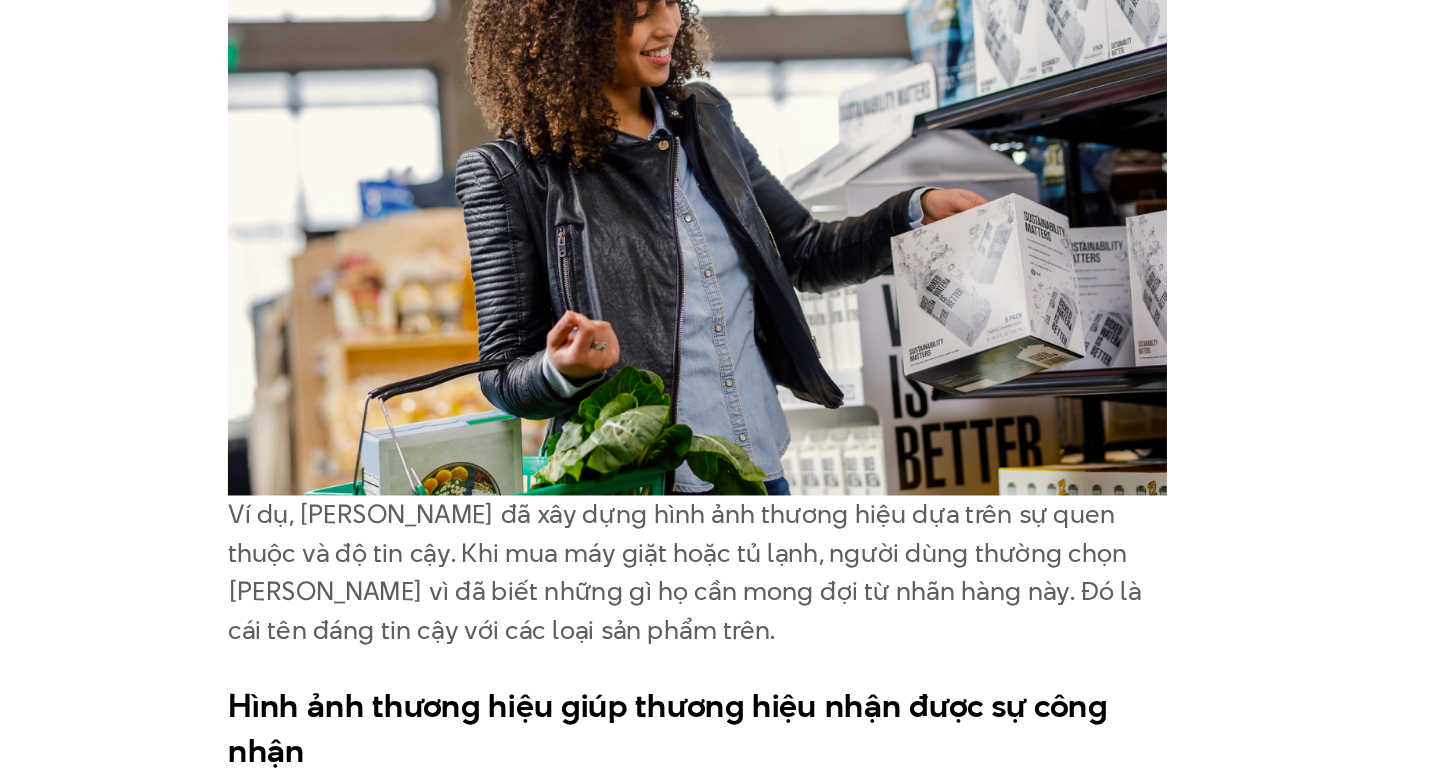 scroll, scrollTop: 5312, scrollLeft: 0, axis: vertical 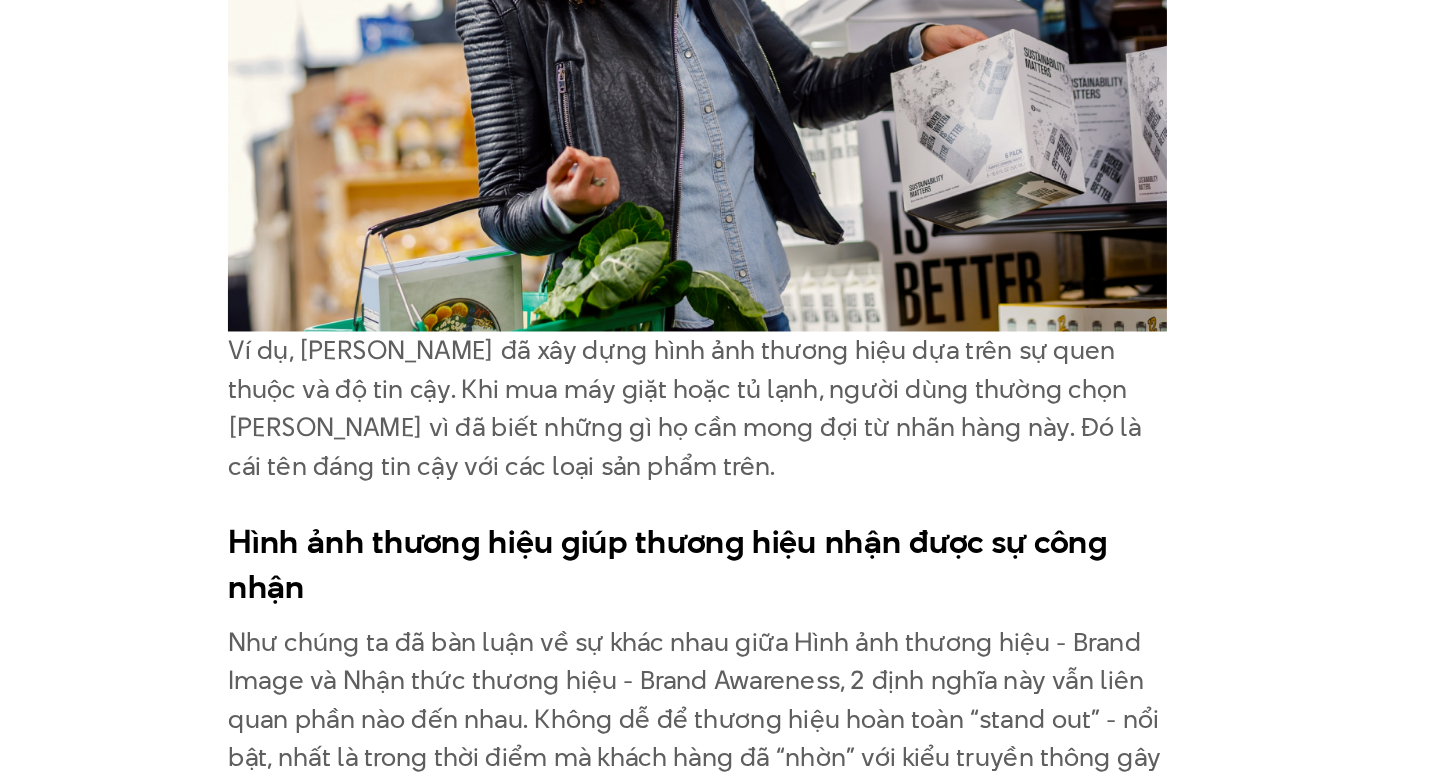 click on "Ví dụ, [PERSON_NAME] đã xây dựng hình ảnh thương hiệu dựa trên sự quen thuộc và độ tin cậy. Khi mua máy giặt hoặc tủ lạnh, người dùng thường chọn [PERSON_NAME] vì đã biết những gì họ cần mong đợi từ nhãn hàng này. Đó là cái tên đáng tin cậy với các loại sản phẩm trên." at bounding box center [720, 534] 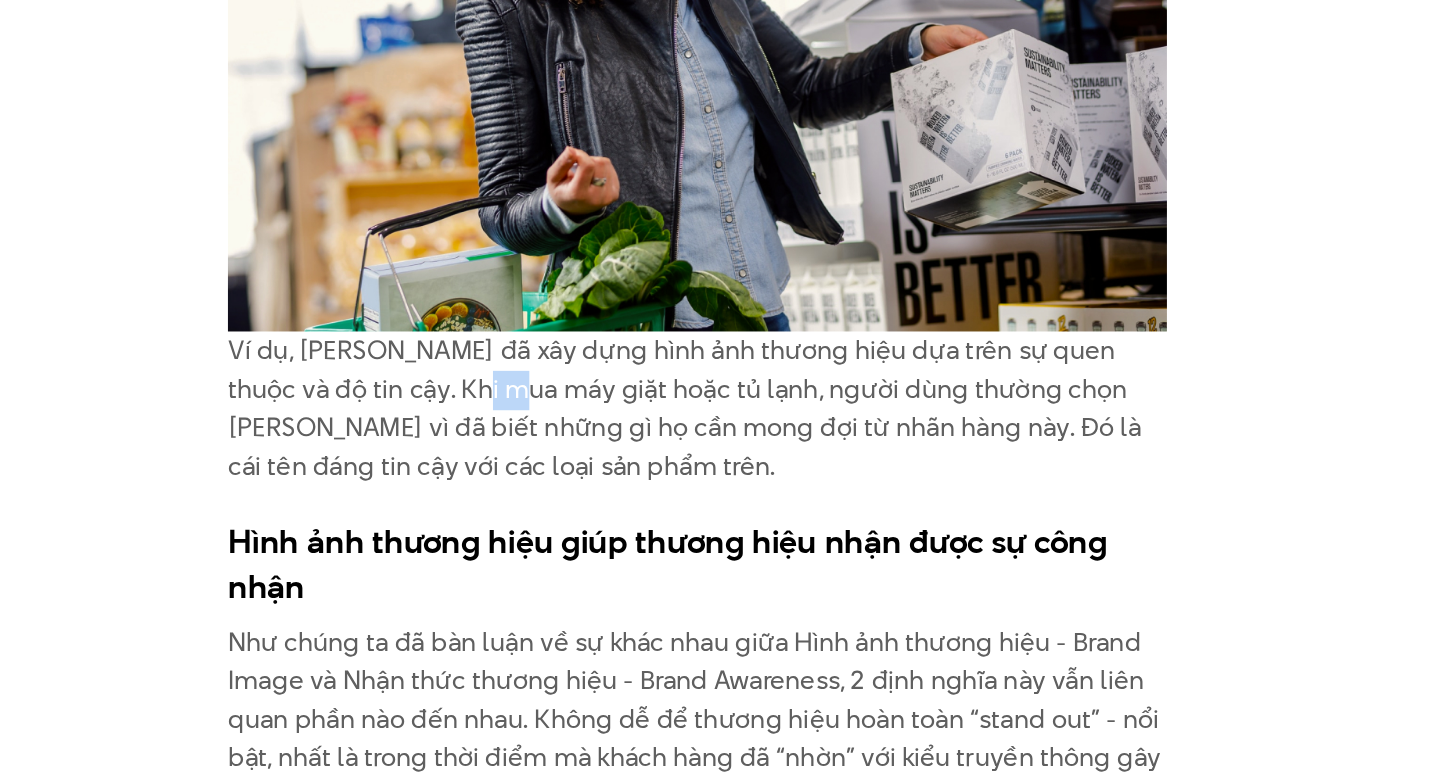 click on "Ví dụ, [PERSON_NAME] đã xây dựng hình ảnh thương hiệu dựa trên sự quen thuộc và độ tin cậy. Khi mua máy giặt hoặc tủ lạnh, người dùng thường chọn [PERSON_NAME] vì đã biết những gì họ cần mong đợi từ nhãn hàng này. Đó là cái tên đáng tin cậy với các loại sản phẩm trên." at bounding box center (720, 534) 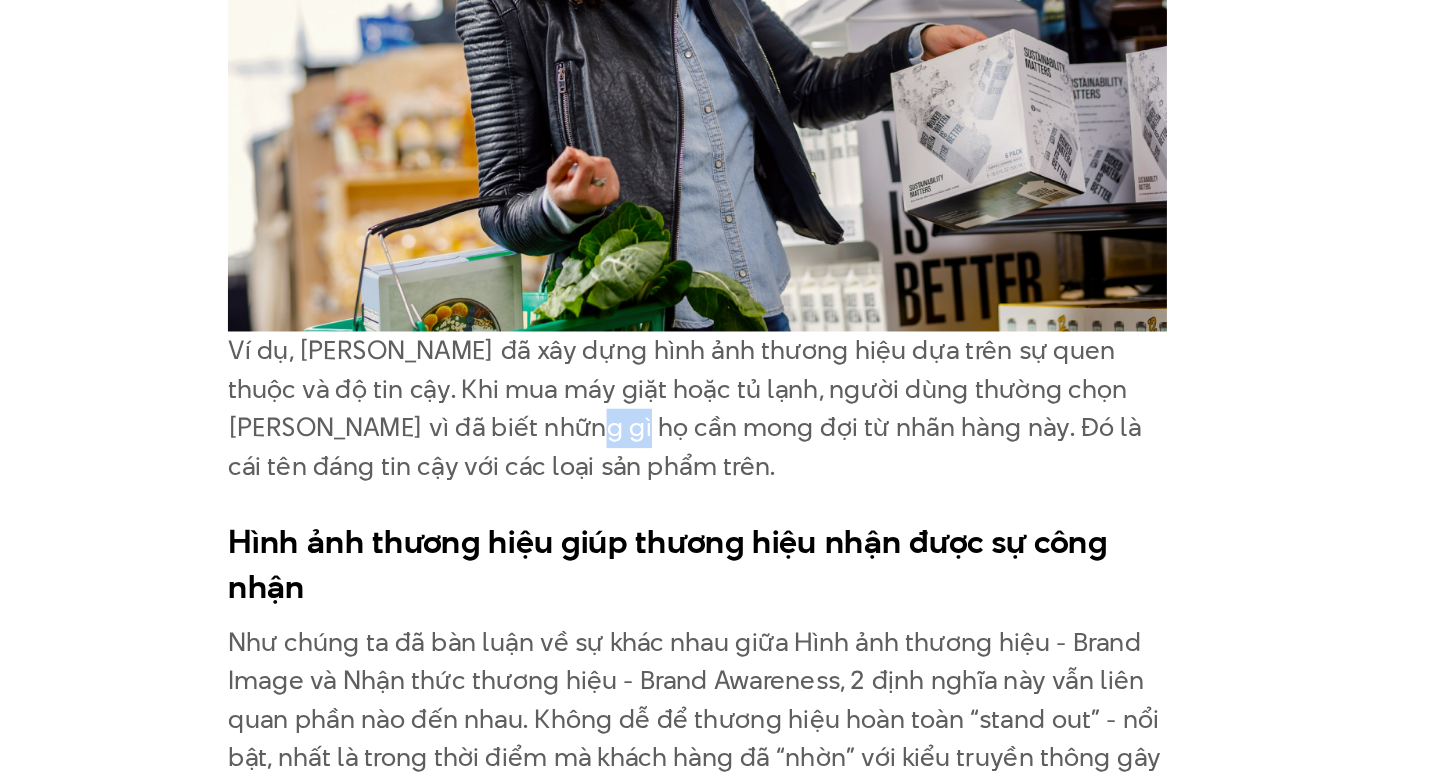 click on "Ví dụ, [PERSON_NAME] đã xây dựng hình ảnh thương hiệu dựa trên sự quen thuộc và độ tin cậy. Khi mua máy giặt hoặc tủ lạnh, người dùng thường chọn [PERSON_NAME] vì đã biết những gì họ cần mong đợi từ nhãn hàng này. Đó là cái tên đáng tin cậy với các loại sản phẩm trên." at bounding box center (720, 534) 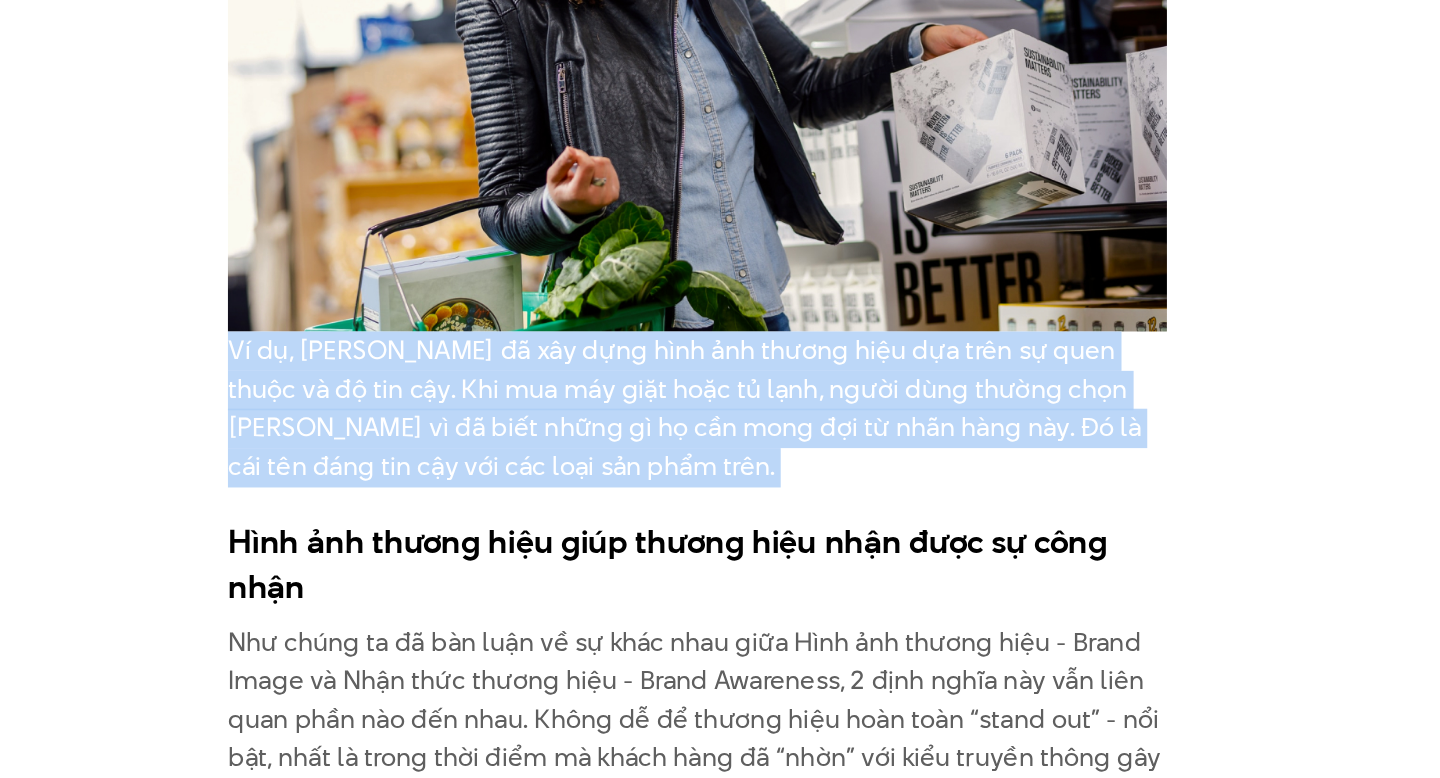 click on "Ví dụ, [PERSON_NAME] đã xây dựng hình ảnh thương hiệu dựa trên sự quen thuộc và độ tin cậy. Khi mua máy giặt hoặc tủ lạnh, người dùng thường chọn [PERSON_NAME] vì đã biết những gì họ cần mong đợi từ nhãn hàng này. Đó là cái tên đáng tin cậy với các loại sản phẩm trên." at bounding box center (720, 534) 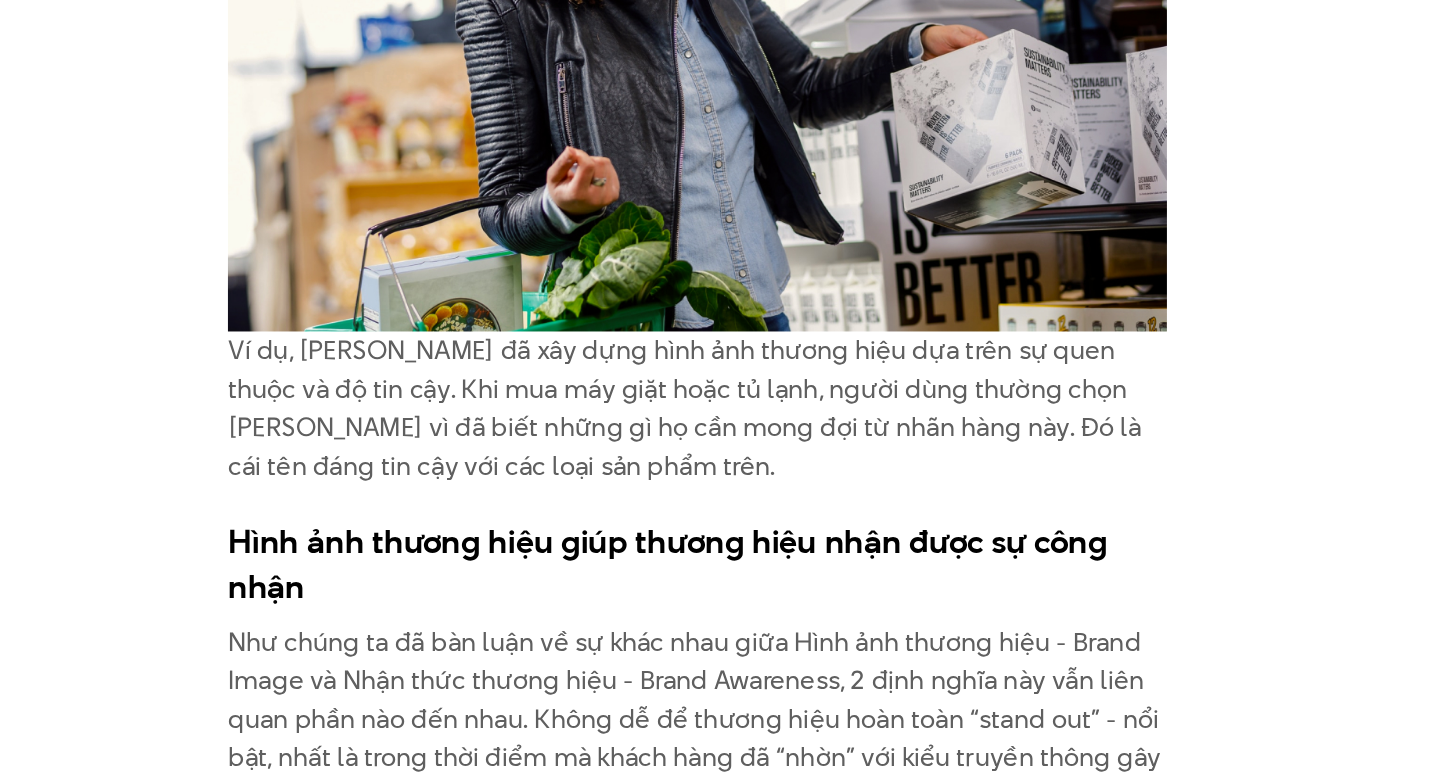 click on "Ví dụ, [PERSON_NAME] đã xây dựng hình ảnh thương hiệu dựa trên sự quen thuộc và độ tin cậy. Khi mua máy giặt hoặc tủ lạnh, người dùng thường chọn [PERSON_NAME] vì đã biết những gì họ cần mong đợi từ nhãn hàng này. Đó là cái tên đáng tin cậy với các loại sản phẩm trên." at bounding box center [720, 534] 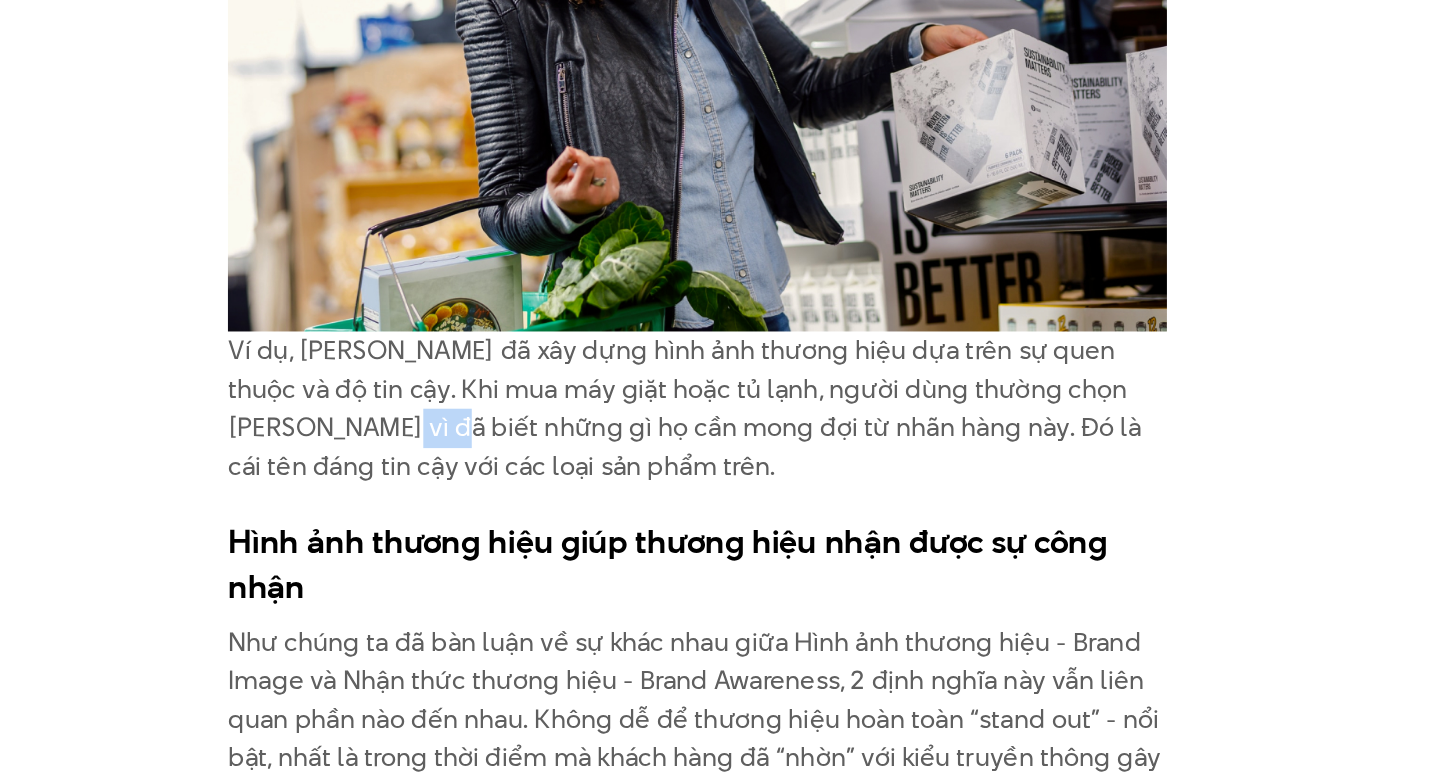 click on "Ví dụ, [PERSON_NAME] đã xây dựng hình ảnh thương hiệu dựa trên sự quen thuộc và độ tin cậy. Khi mua máy giặt hoặc tủ lạnh, người dùng thường chọn [PERSON_NAME] vì đã biết những gì họ cần mong đợi từ nhãn hàng này. Đó là cái tên đáng tin cậy với các loại sản phẩm trên." at bounding box center [720, 534] 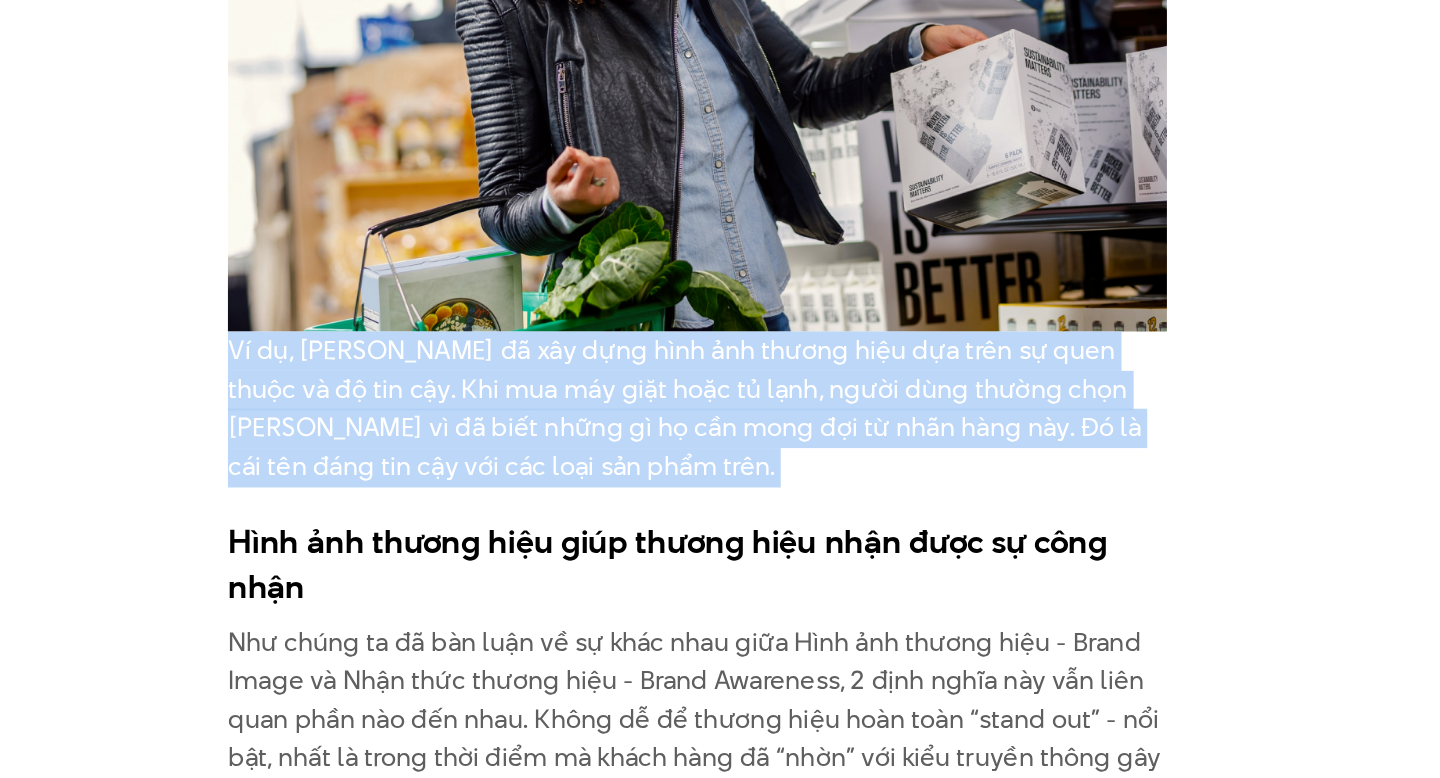 click on "Ví dụ, [PERSON_NAME] đã xây dựng hình ảnh thương hiệu dựa trên sự quen thuộc và độ tin cậy. Khi mua máy giặt hoặc tủ lạnh, người dùng thường chọn [PERSON_NAME] vì đã biết những gì họ cần mong đợi từ nhãn hàng này. Đó là cái tên đáng tin cậy với các loại sản phẩm trên." at bounding box center (720, 534) 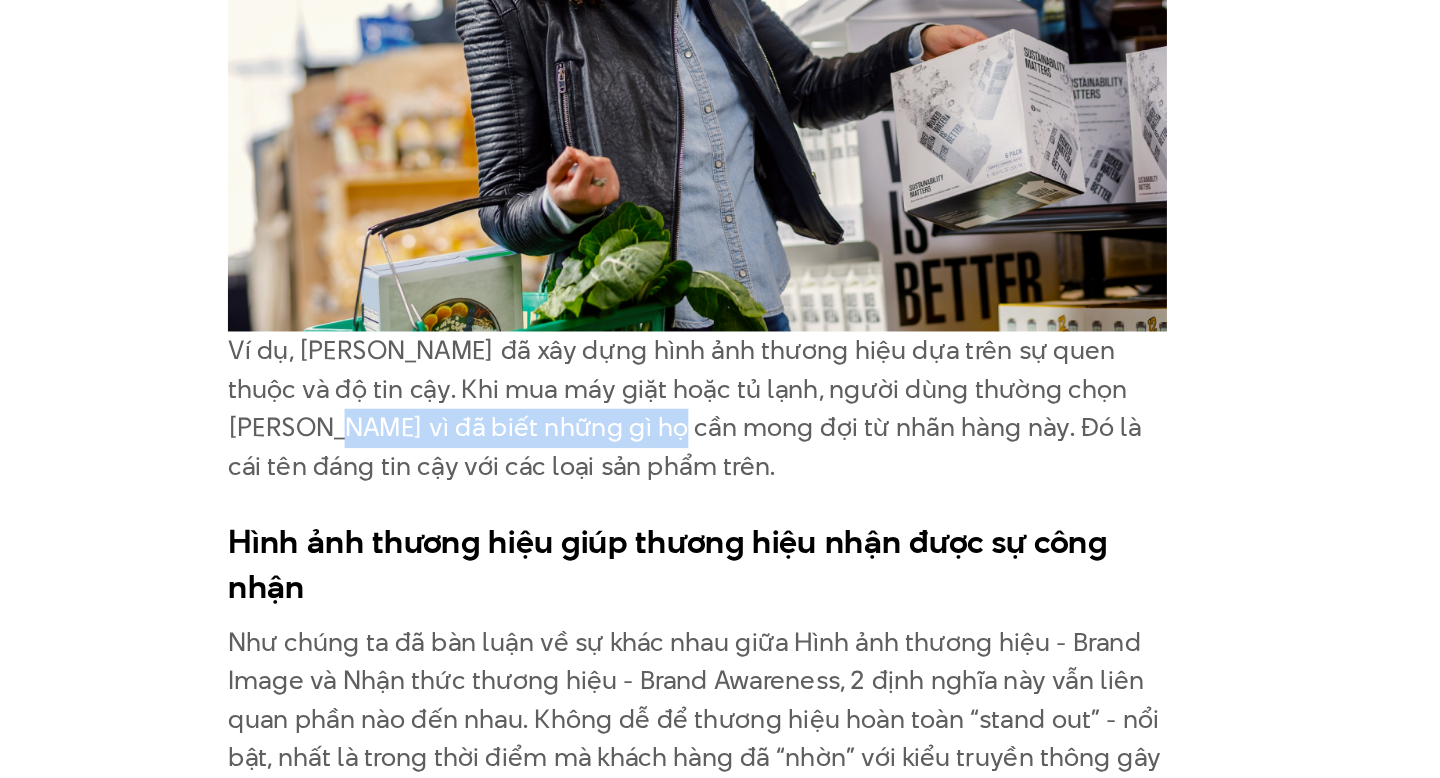 drag, startPoint x: 377, startPoint y: 491, endPoint x: 643, endPoint y: 491, distance: 266 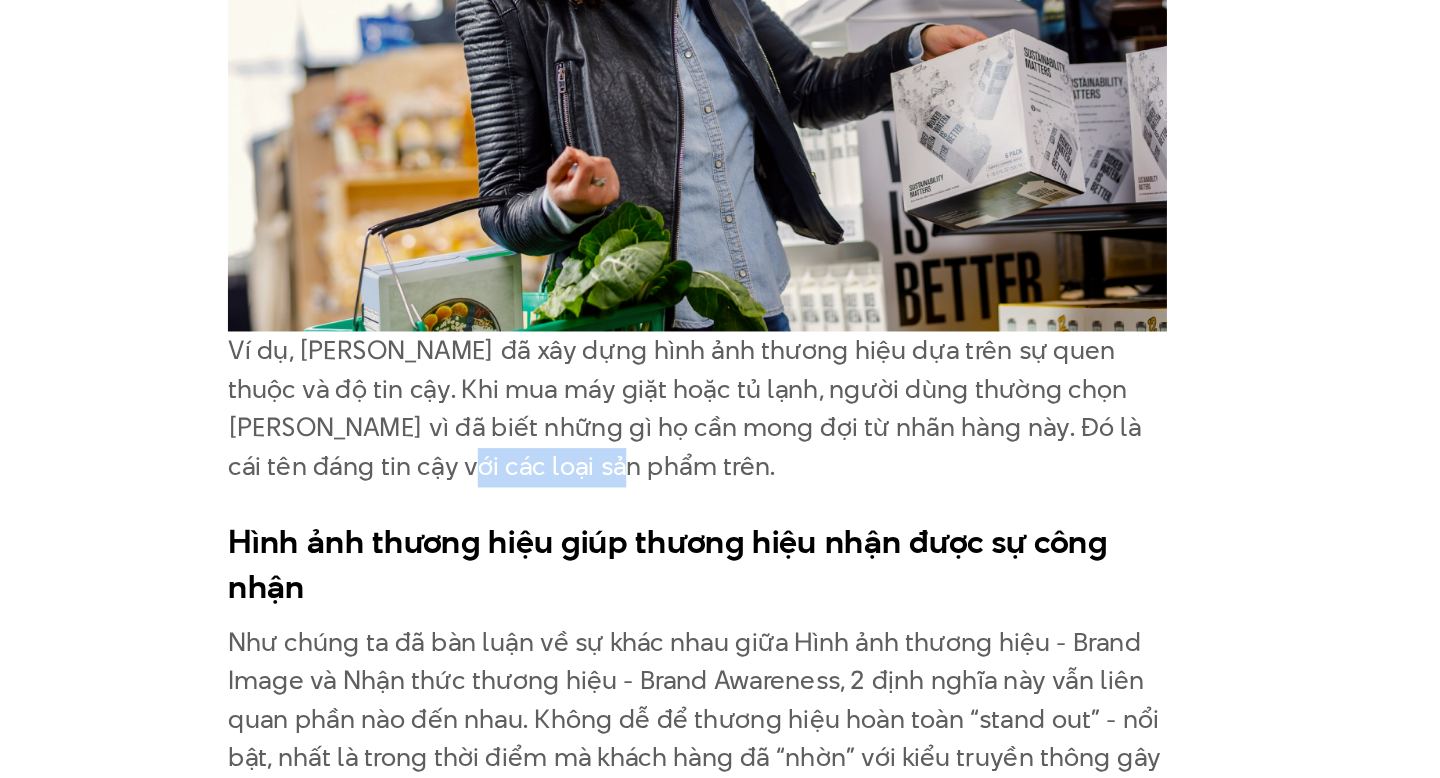 drag, startPoint x: 476, startPoint y: 511, endPoint x: 637, endPoint y: 511, distance: 161 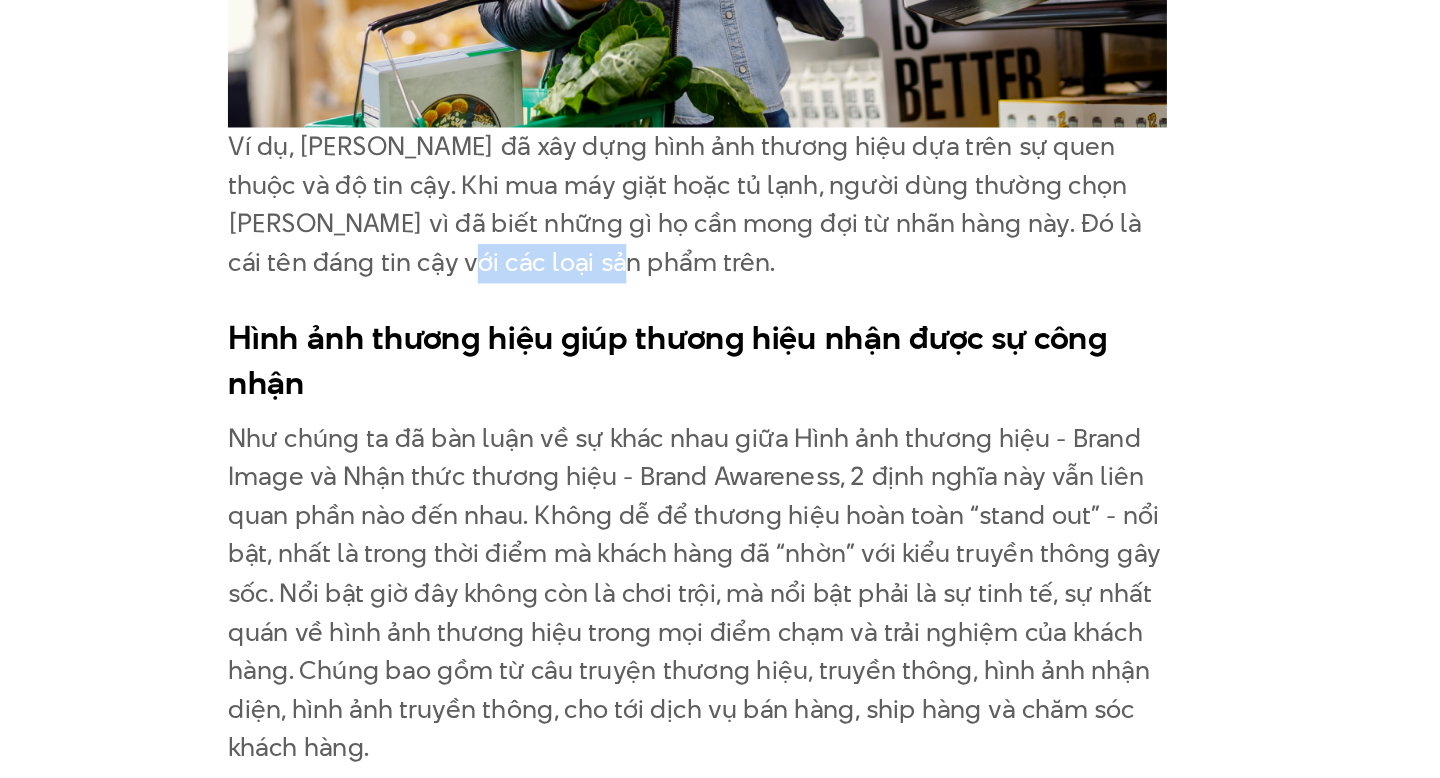 scroll, scrollTop: 5461, scrollLeft: 0, axis: vertical 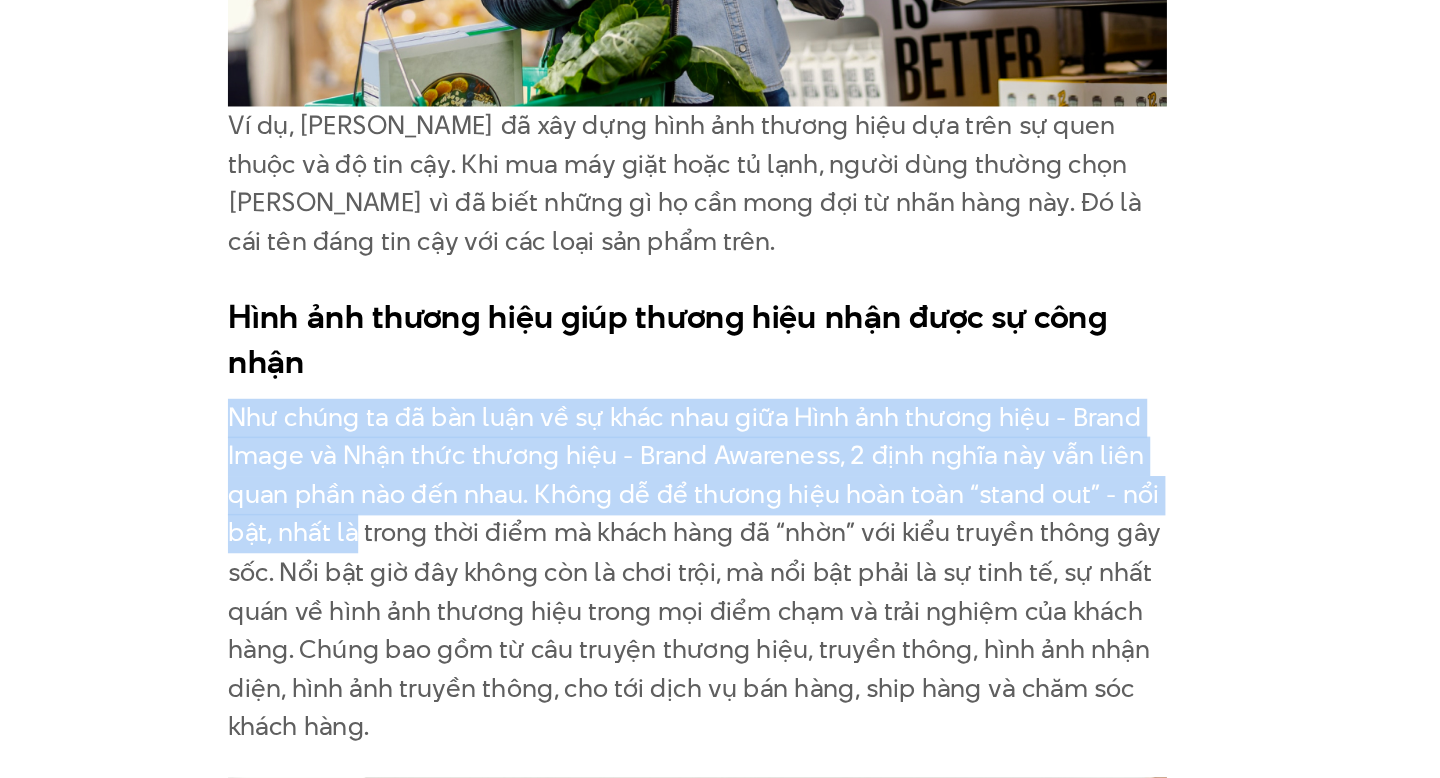 drag, startPoint x: 400, startPoint y: 500, endPoint x: 500, endPoint y: 576, distance: 125.60255 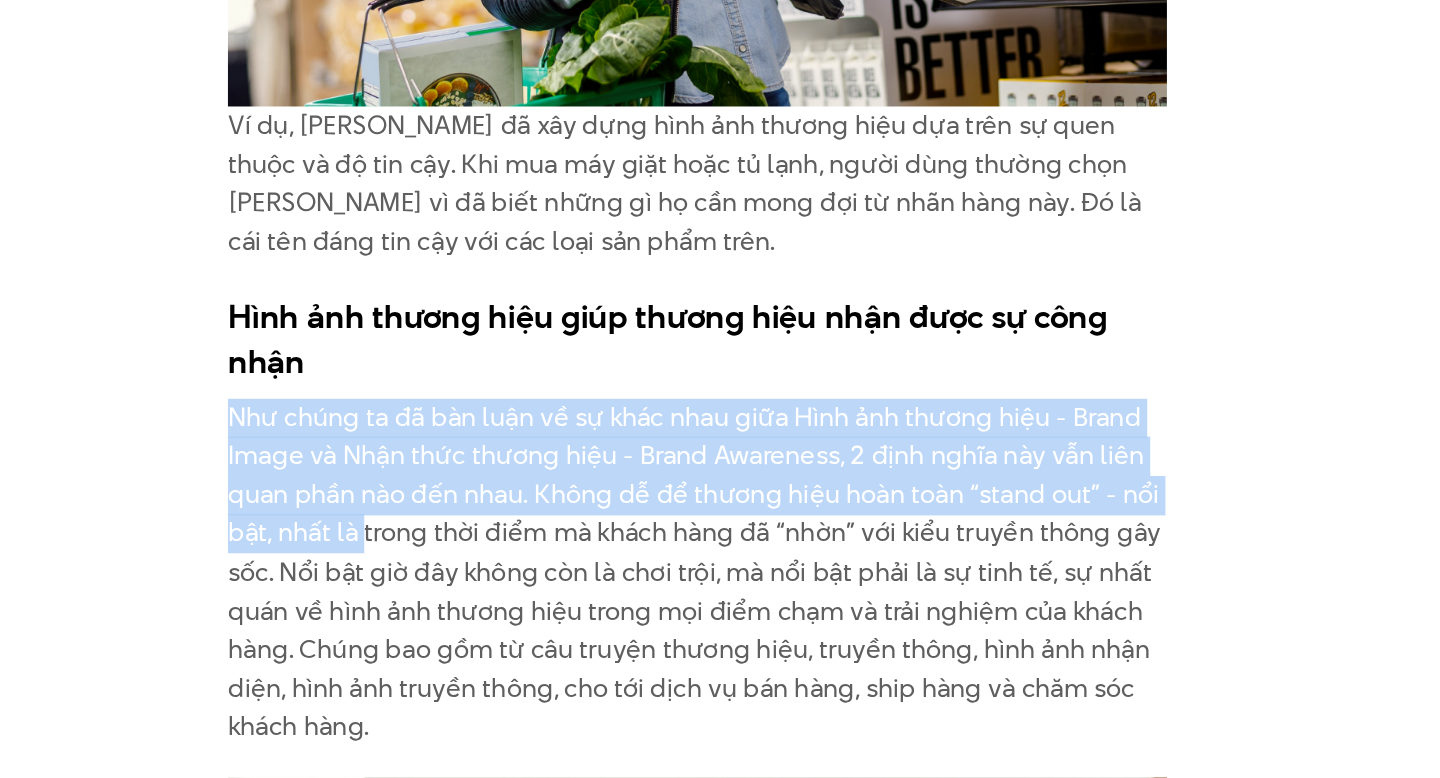 click on "Như chúng ta đã bàn luận về sự khác nhau giữa Hình ảnh thương hiệu - Brand Image và Nhận thức thương hiệu - Brand Awareness, 2 định nghĩa này vẫn liên quan phần nào đến nhau. Không dễ để thương hiệu hoàn toàn “stand out” - nổi bật, nhất là trong thời điểm mà khách hàng đã “nhờn” với kiểu truyền thông gây sốc. Nổi bật giờ đây không còn là chơi trội, mà nổi bật phải là sự tinh tế, sự nhất quán về hình ảnh thương hiệu trong mọi điểm chạm và trải nghiệm của khách hàng. Chúng bao gồm từ câu truyện thương hiệu, truyền thông, hình ảnh nhận diện, hình ảnh truyền thông, cho tới dịch vụ bán hàng, ship hàng và chăm sóc khách hàng." at bounding box center [720, 642] 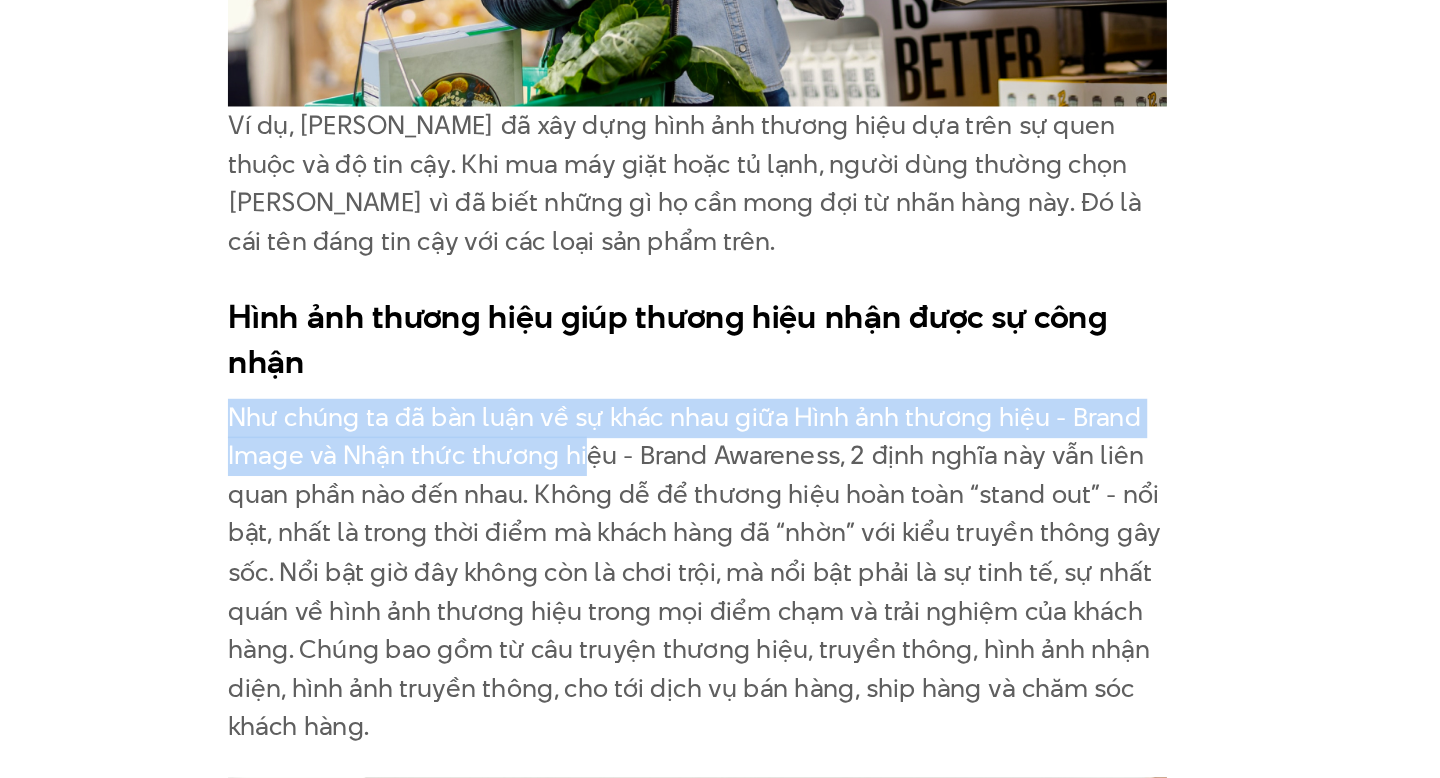 drag, startPoint x: 397, startPoint y: 500, endPoint x: 649, endPoint y: 512, distance: 252.28555 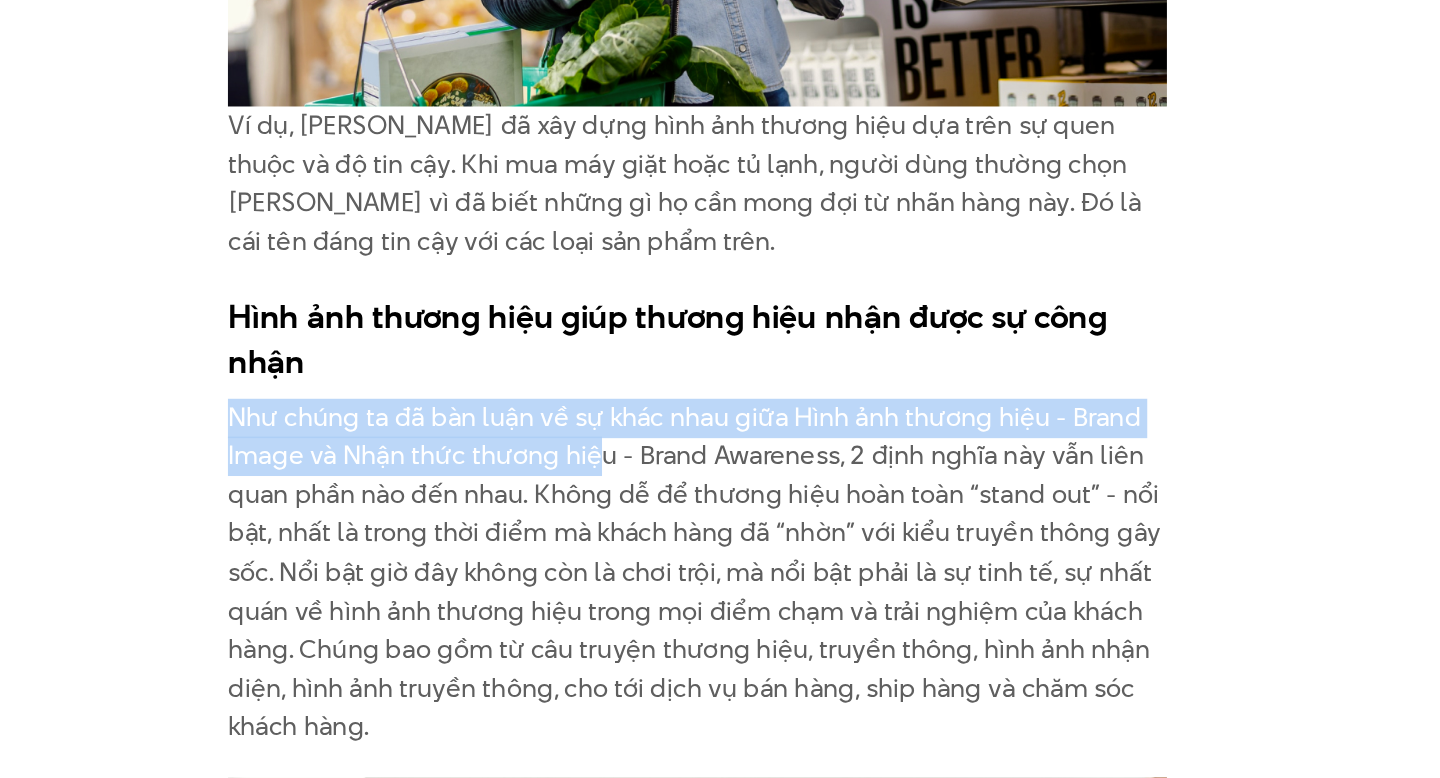 click on "Như chúng ta đã bàn luận về sự khác nhau giữa Hình ảnh thương hiệu - Brand Image và Nhận thức thương hiệu - Brand Awareness, 2 định nghĩa này vẫn liên quan phần nào đến nhau. Không dễ để thương hiệu hoàn toàn “stand out” - nổi bật, nhất là trong thời điểm mà khách hàng đã “nhờn” với kiểu truyền thông gây sốc. Nổi bật giờ đây không còn là chơi trội, mà nổi bật phải là sự tinh tế, sự nhất quán về hình ảnh thương hiệu trong mọi điểm chạm và trải nghiệm của khách hàng. Chúng bao gồm từ câu truyện thương hiệu, truyền thông, hình ảnh nhận diện, hình ảnh truyền thông, cho tới dịch vụ bán hàng, ship hàng và chăm sóc khách hàng." at bounding box center [720, 642] 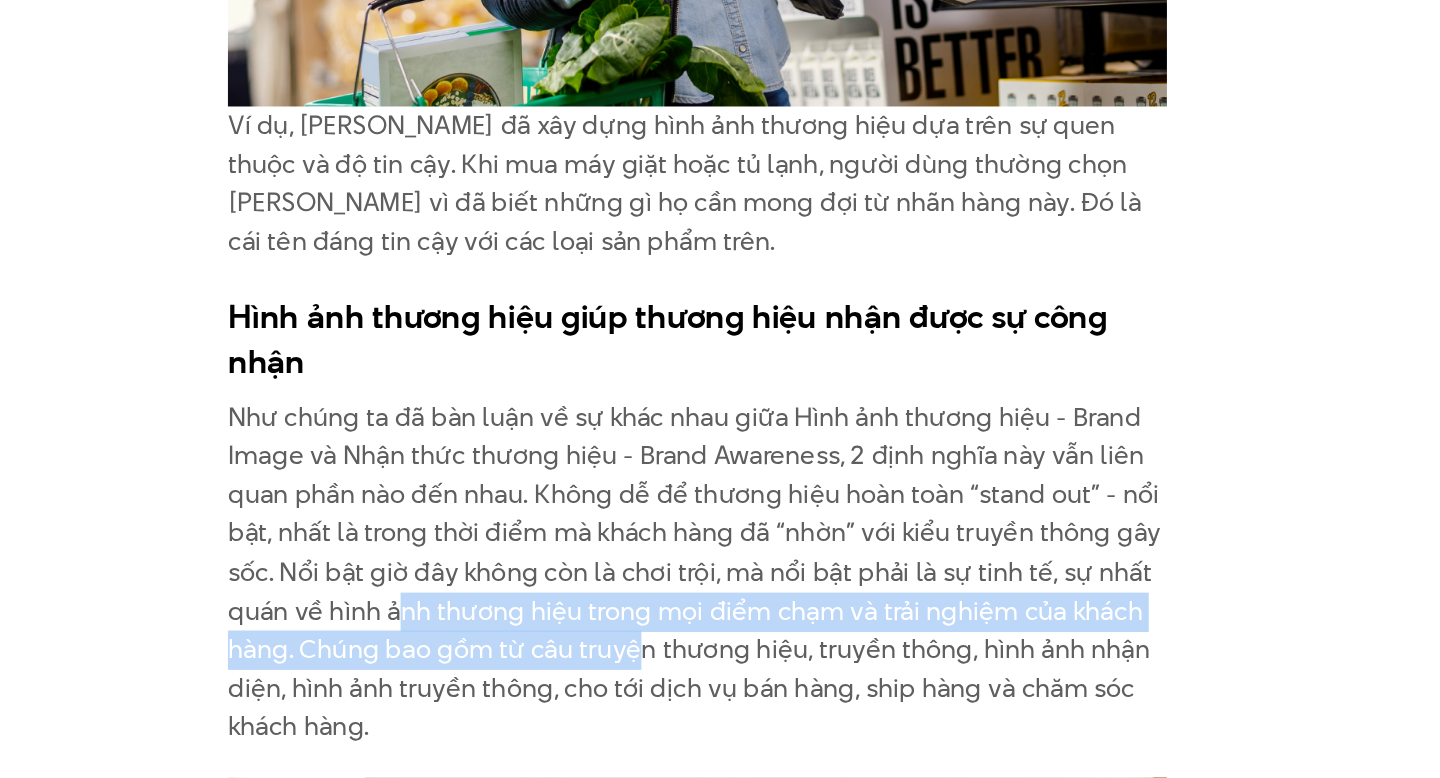 drag, startPoint x: 521, startPoint y: 612, endPoint x: 680, endPoint y: 640, distance: 161.44658 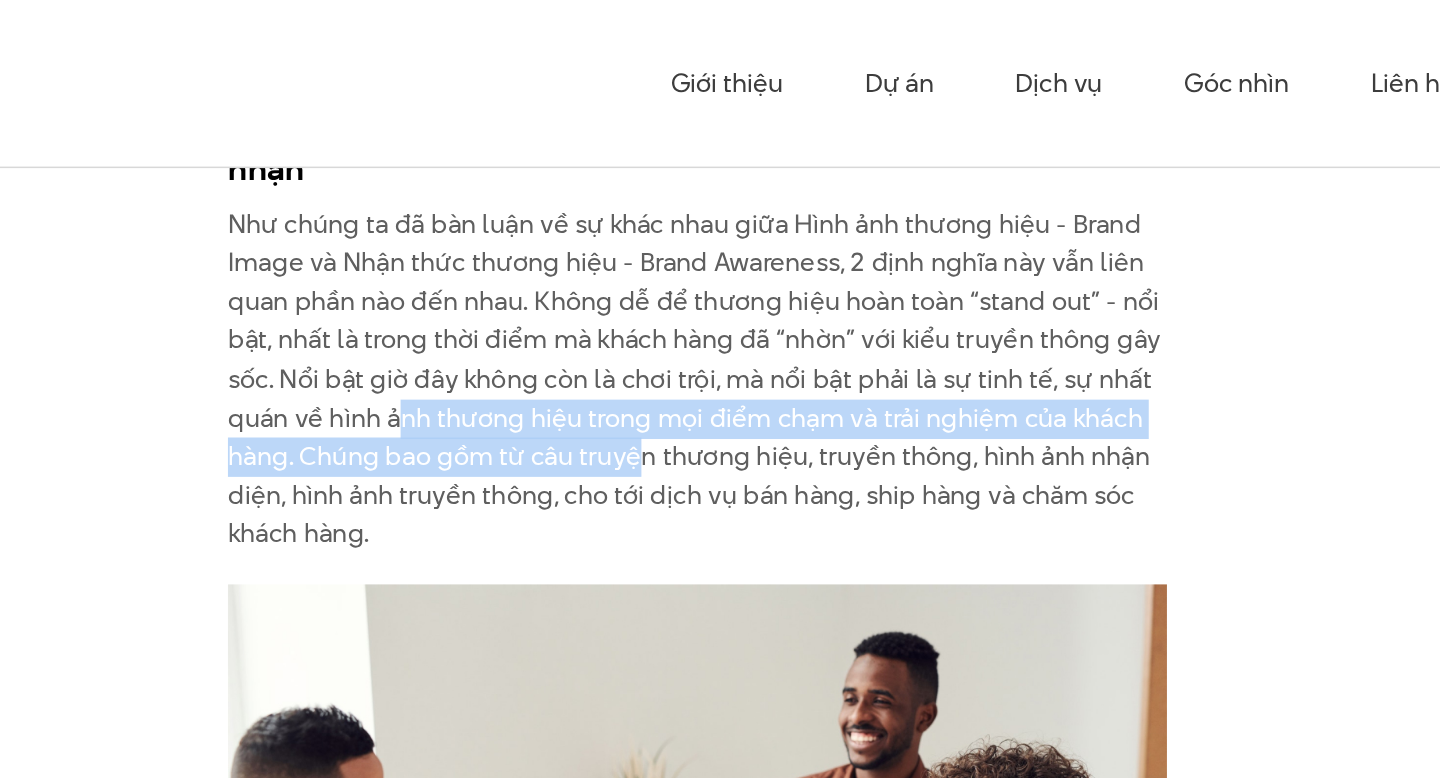 scroll, scrollTop: 5845, scrollLeft: 0, axis: vertical 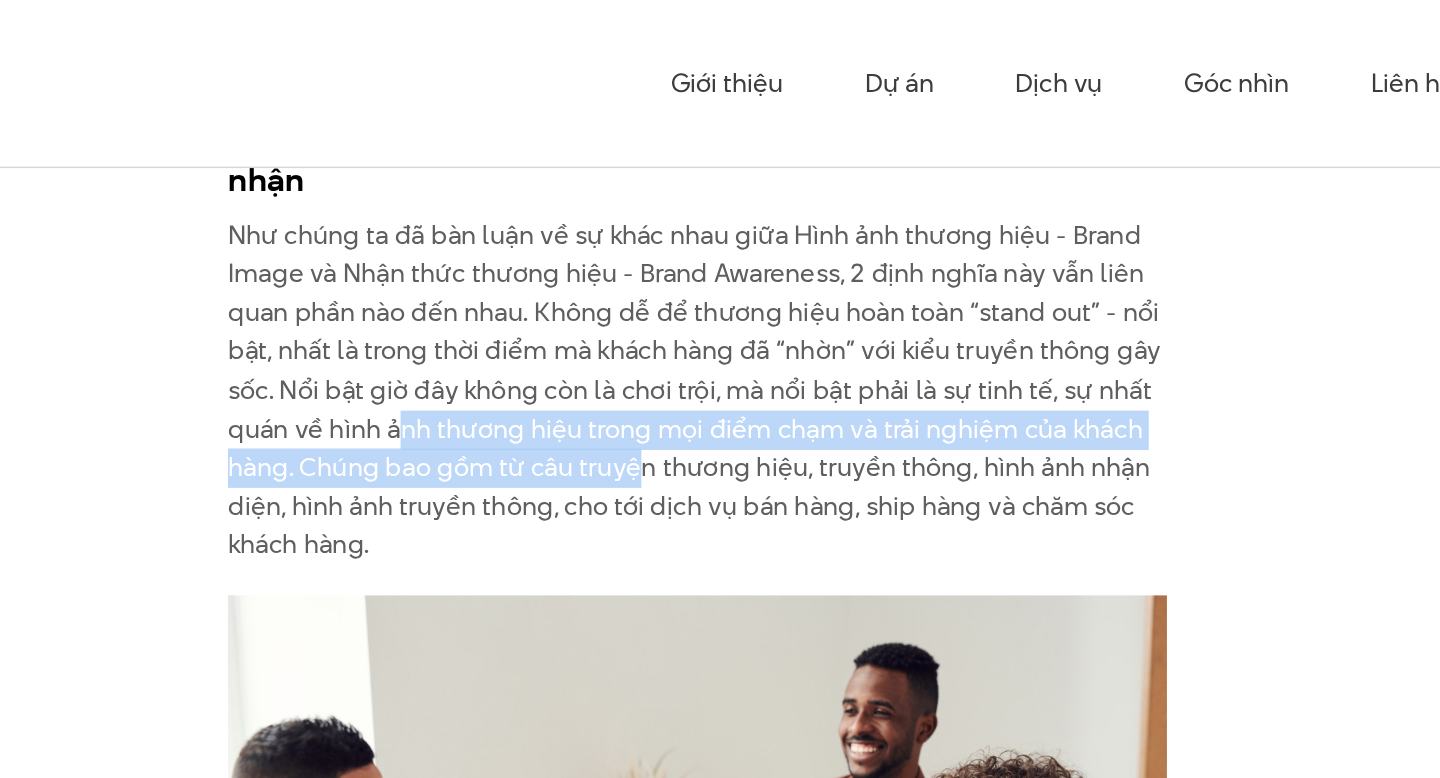 click on "Như chúng ta đã bàn luận về sự khác nhau giữa Hình ảnh thương hiệu - Brand Image và Nhận thức thương hiệu - Brand Awareness, 2 định nghĩa này vẫn liên quan phần nào đến nhau. Không dễ để thương hiệu hoàn toàn “stand out” - nổi bật, nhất là trong thời điểm mà khách hàng đã “nhờn” với kiểu truyền thông gây sốc. Nổi bật giờ đây không còn là chơi trội, mà nổi bật phải là sự tinh tế, sự nhất quán về hình ảnh thương hiệu trong mọi điểm chạm và trải nghiệm của khách hàng. Chúng bao gồm từ câu truyện thương hiệu, truyền thông, hình ảnh nhận diện, hình ảnh truyền thông, cho tới dịch vụ bán hàng, ship hàng và chăm sóc khách hàng." at bounding box center (720, 258) 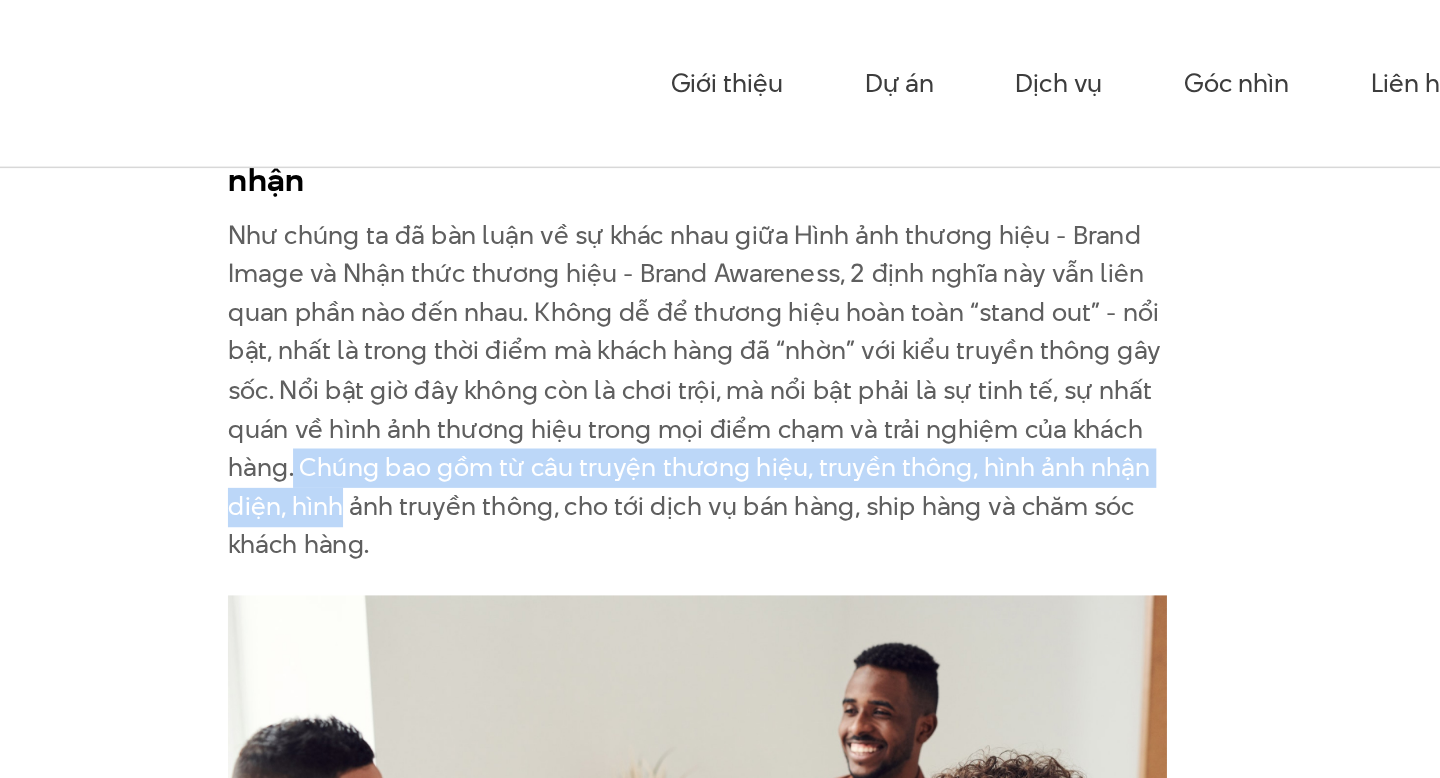 drag, startPoint x: 454, startPoint y: 257, endPoint x: 486, endPoint y: 277, distance: 37.735924 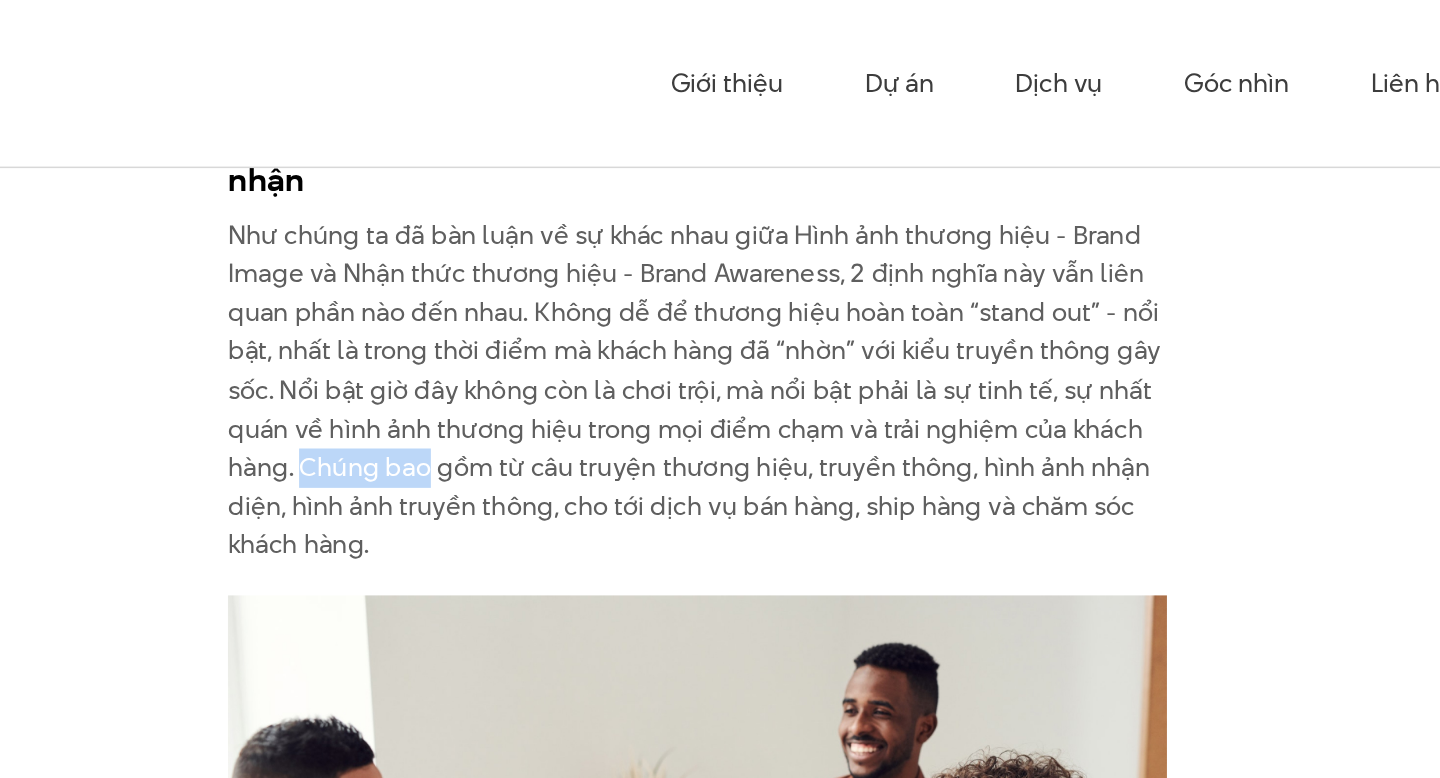 drag, startPoint x: 457, startPoint y: 263, endPoint x: 534, endPoint y: 272, distance: 77.52419 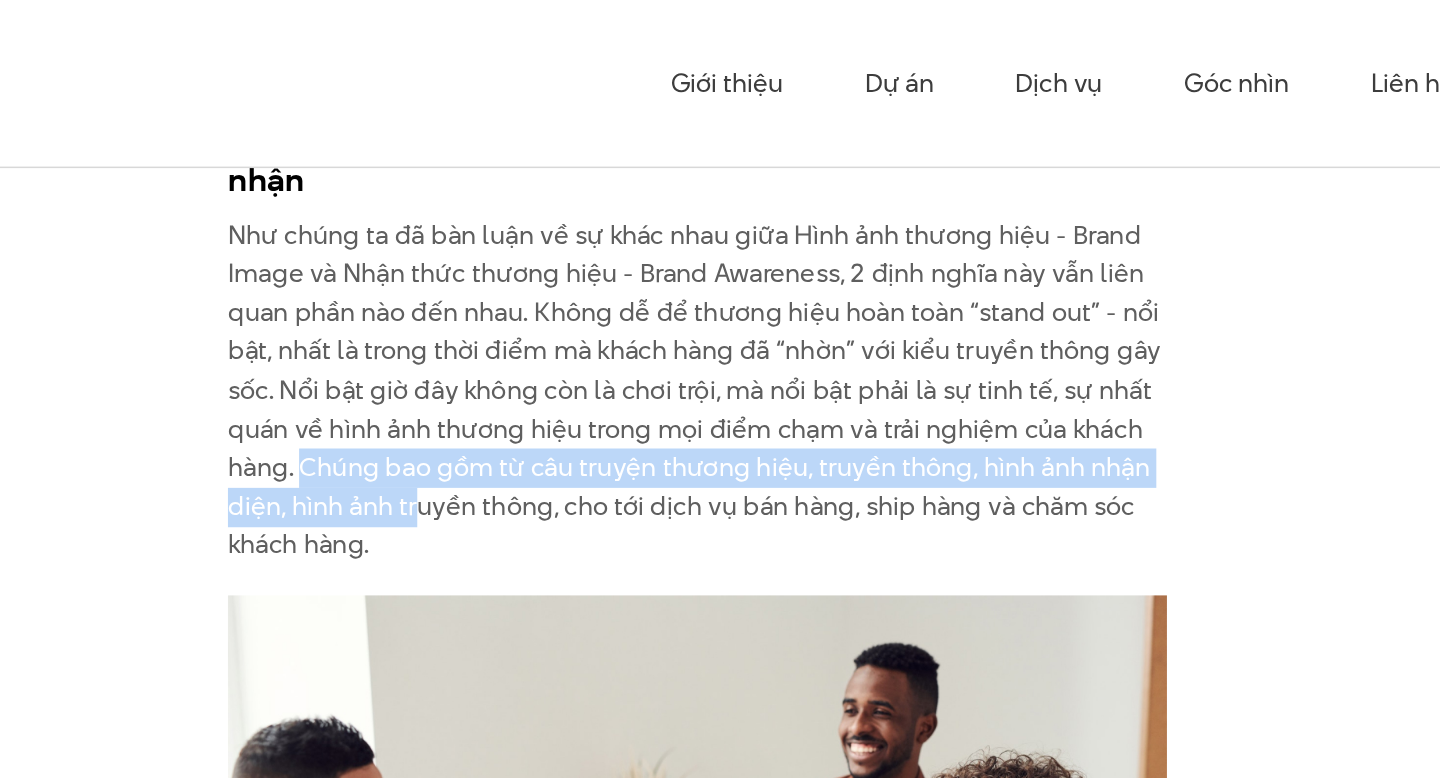 click on "Như chúng ta đã bàn luận về sự khác nhau giữa Hình ảnh thương hiệu - Brand Image và Nhận thức thương hiệu - Brand Awareness, 2 định nghĩa này vẫn liên quan phần nào đến nhau. Không dễ để thương hiệu hoàn toàn “stand out” - nổi bật, nhất là trong thời điểm mà khách hàng đã “nhờn” với kiểu truyền thông gây sốc. Nổi bật giờ đây không còn là chơi trội, mà nổi bật phải là sự tinh tế, sự nhất quán về hình ảnh thương hiệu trong mọi điểm chạm và trải nghiệm của khách hàng. Chúng bao gồm từ câu truyện thương hiệu, truyền thông, hình ảnh nhận diện, hình ảnh truyền thông, cho tới dịch vụ bán hàng, ship hàng và chăm sóc khách hàng." at bounding box center (720, 258) 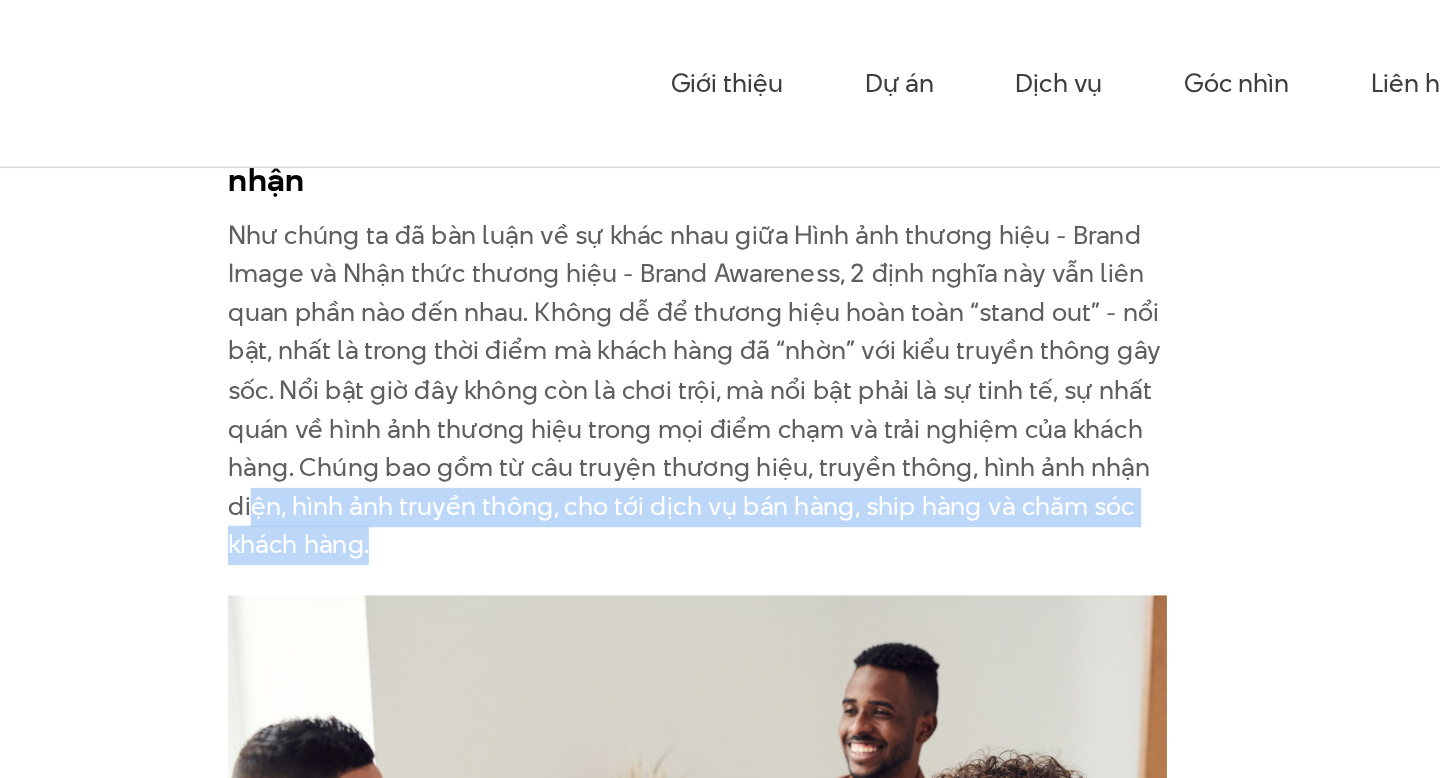 drag, startPoint x: 424, startPoint y: 294, endPoint x: 565, endPoint y: 301, distance: 141.17365 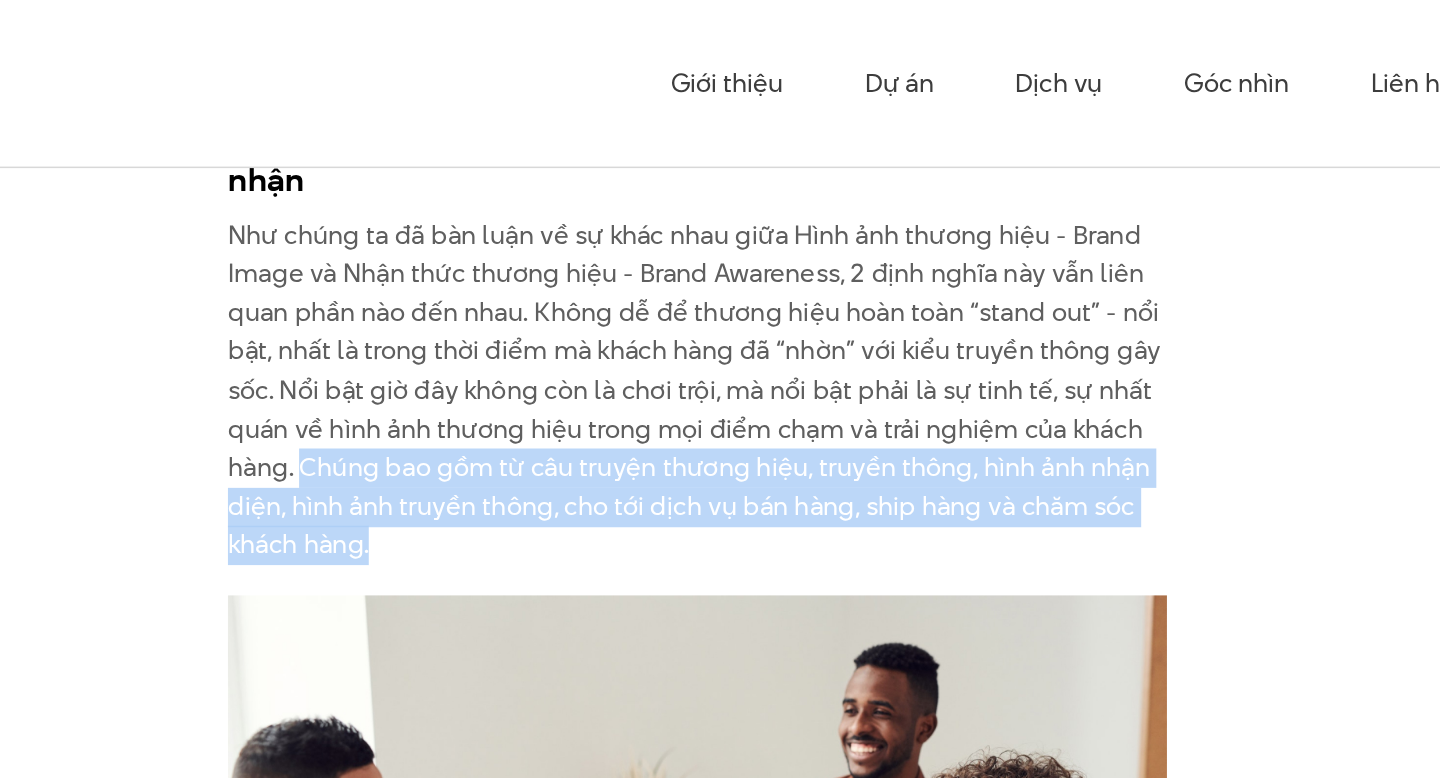 drag, startPoint x: 460, startPoint y: 258, endPoint x: 540, endPoint y: 302, distance: 91.3017 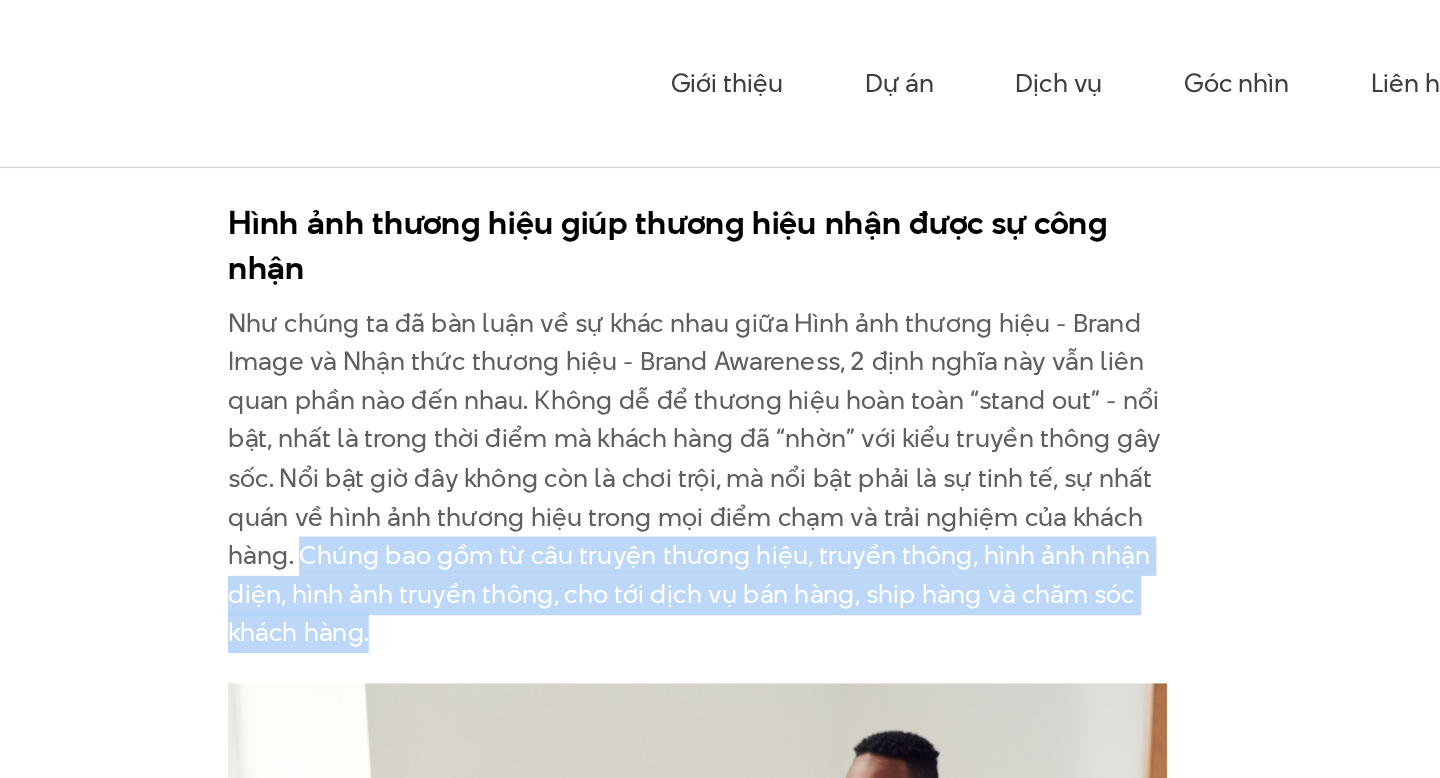 scroll, scrollTop: 5781, scrollLeft: 0, axis: vertical 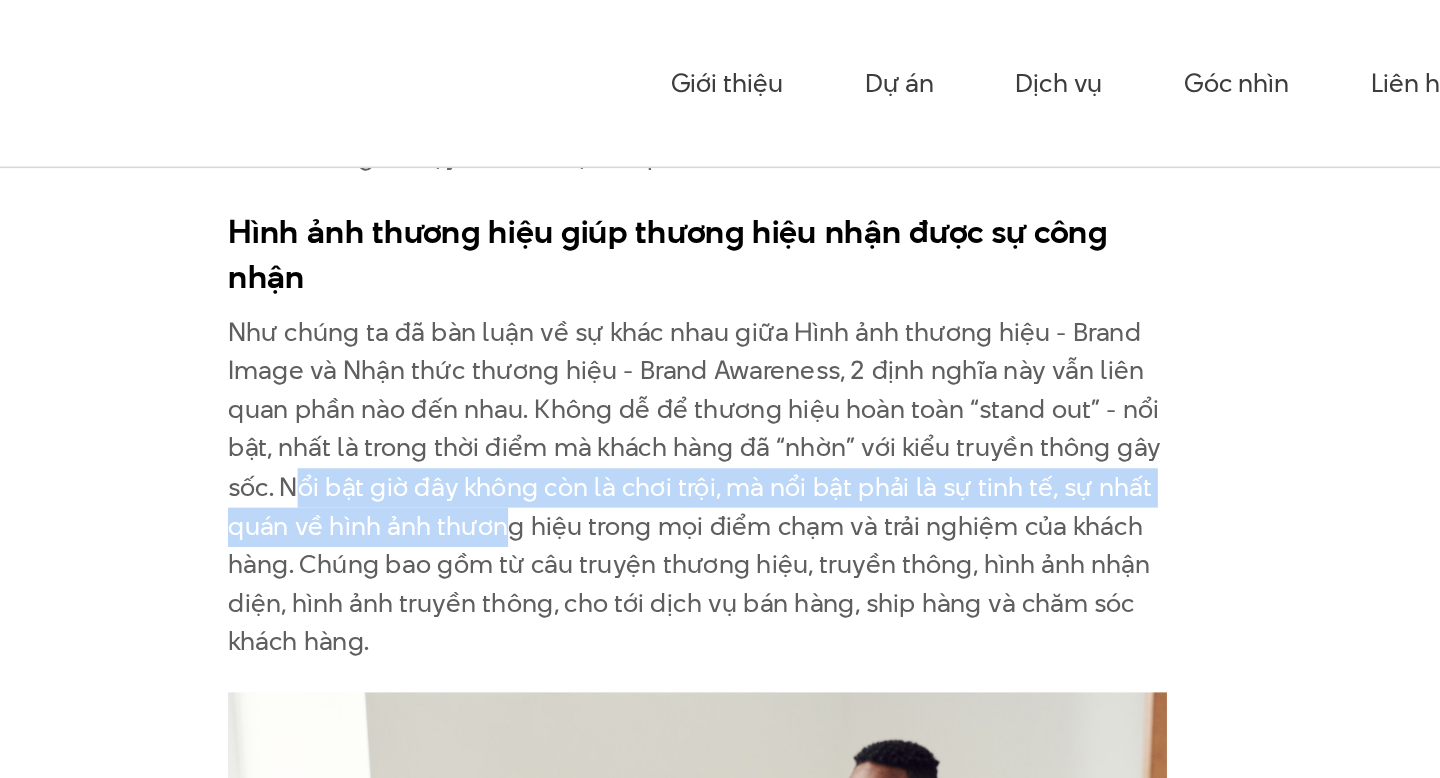drag, startPoint x: 456, startPoint y: 271, endPoint x: 594, endPoint y: 305, distance: 142.12671 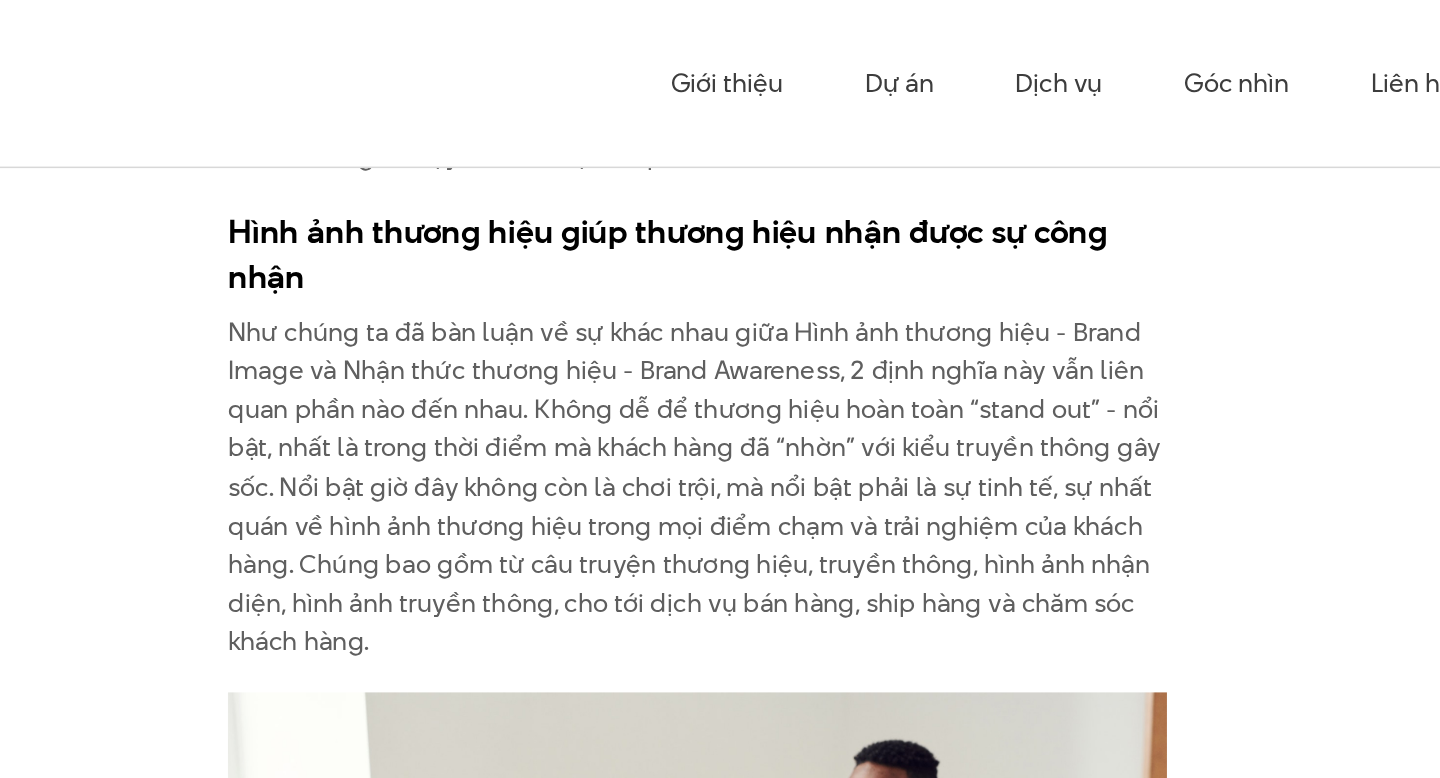 click on "Như chúng ta đã bàn luận về sự khác nhau giữa Hình ảnh thương hiệu - Brand Image và Nhận thức thương hiệu - Brand Awareness, 2 định nghĩa này vẫn liên quan phần nào đến nhau. Không dễ để thương hiệu hoàn toàn “stand out” - nổi bật, nhất là trong thời điểm mà khách hàng đã “nhờn” với kiểu truyền thông gây sốc. Nổi bật giờ đây không còn là chơi trội, mà nổi bật phải là sự tinh tế, sự nhất quán về hình ảnh thương hiệu trong mọi điểm chạm và trải nghiệm của khách hàng. Chúng bao gồm từ câu truyện thương hiệu, truyền thông, hình ảnh nhận diện, hình ảnh truyền thông, cho tới dịch vụ bán hàng, ship hàng và chăm sóc khách hàng." at bounding box center [720, 322] 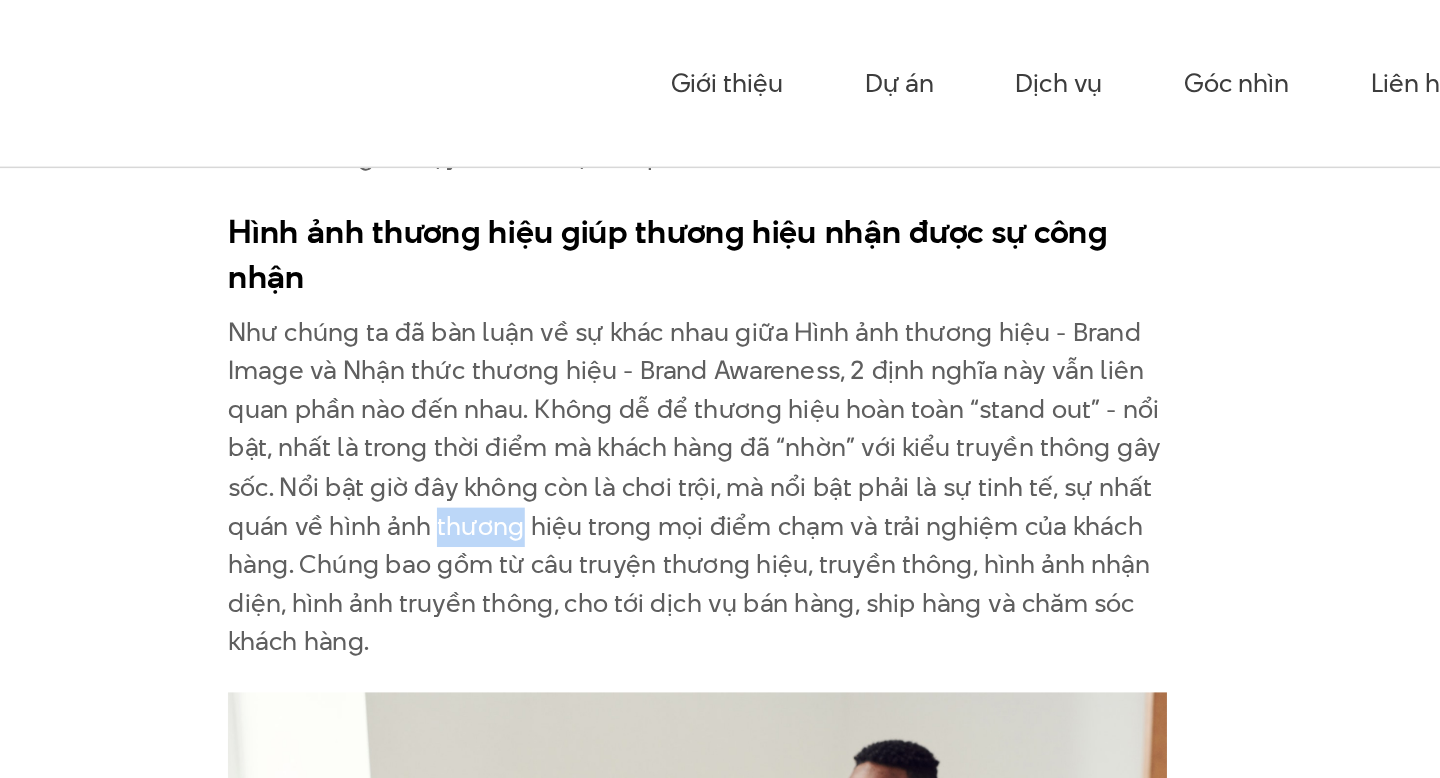 click on "Như chúng ta đã bàn luận về sự khác nhau giữa Hình ảnh thương hiệu - Brand Image và Nhận thức thương hiệu - Brand Awareness, 2 định nghĩa này vẫn liên quan phần nào đến nhau. Không dễ để thương hiệu hoàn toàn “stand out” - nổi bật, nhất là trong thời điểm mà khách hàng đã “nhờn” với kiểu truyền thông gây sốc. Nổi bật giờ đây không còn là chơi trội, mà nổi bật phải là sự tinh tế, sự nhất quán về hình ảnh thương hiệu trong mọi điểm chạm và trải nghiệm của khách hàng. Chúng bao gồm từ câu truyện thương hiệu, truyền thông, hình ảnh nhận diện, hình ảnh truyền thông, cho tới dịch vụ bán hàng, ship hàng và chăm sóc khách hàng." at bounding box center (720, 322) 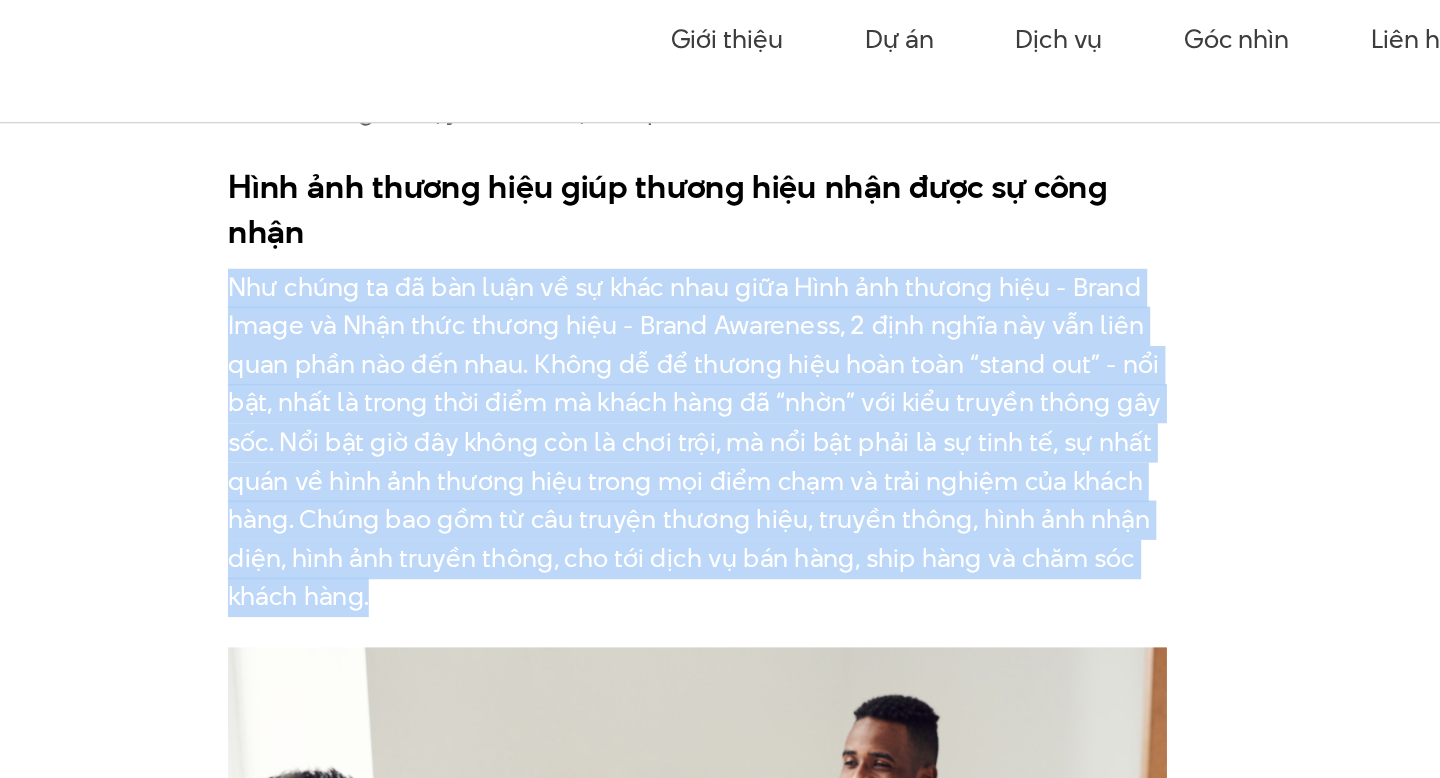 click on "Như chúng ta đã bàn luận về sự khác nhau giữa Hình ảnh thương hiệu - Brand Image và Nhận thức thương hiệu - Brand Awareness, 2 định nghĩa này vẫn liên quan phần nào đến nhau. Không dễ để thương hiệu hoàn toàn “stand out” - nổi bật, nhất là trong thời điểm mà khách hàng đã “nhờn” với kiểu truyền thông gây sốc. Nổi bật giờ đây không còn là chơi trội, mà nổi bật phải là sự tinh tế, sự nhất quán về hình ảnh thương hiệu trong mọi điểm chạm và trải nghiệm của khách hàng. Chúng bao gồm từ câu truyện thương hiệu, truyền thông, hình ảnh nhận diện, hình ảnh truyền thông, cho tới dịch vụ bán hàng, ship hàng và chăm sóc khách hàng." at bounding box center (720, 322) 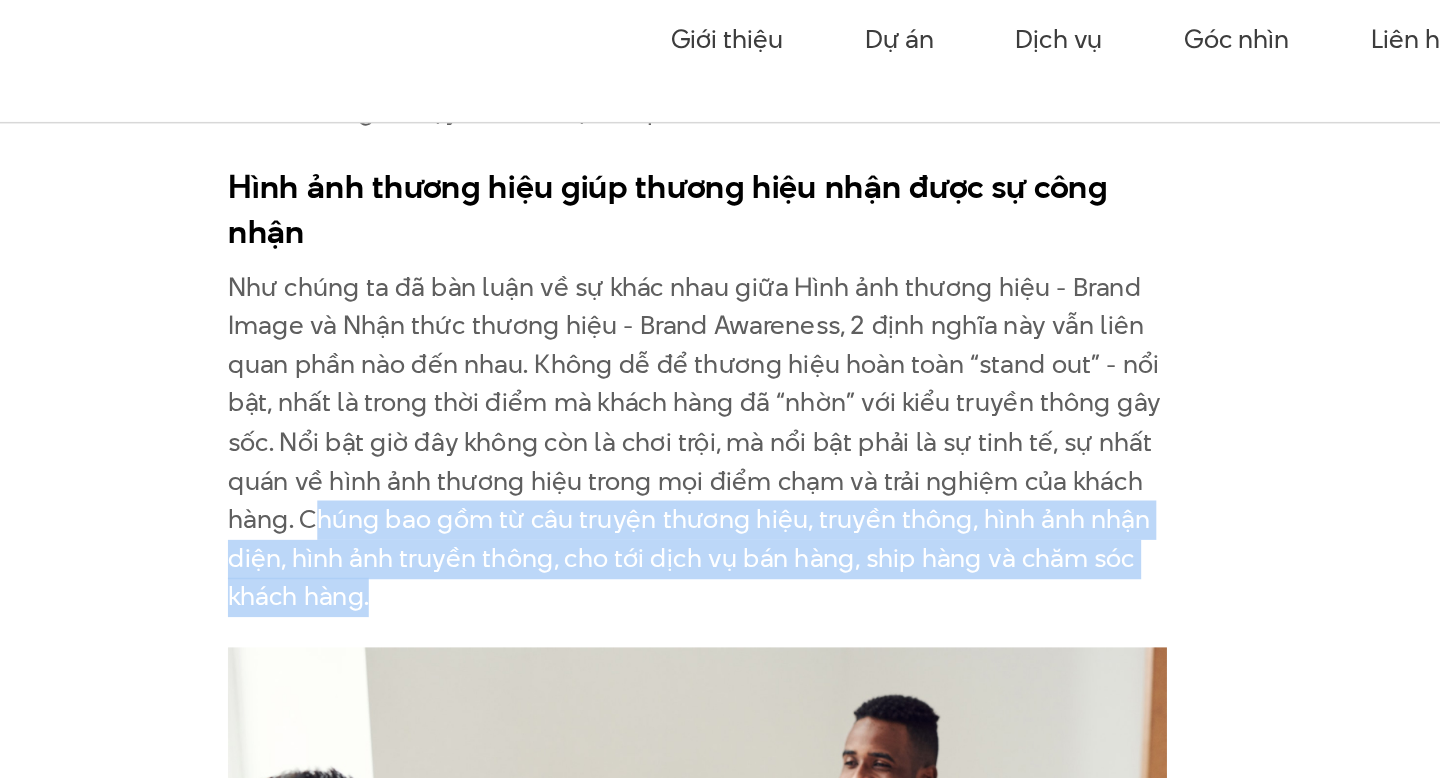 drag, startPoint x: 470, startPoint y: 321, endPoint x: 550, endPoint y: 369, distance: 93.29523 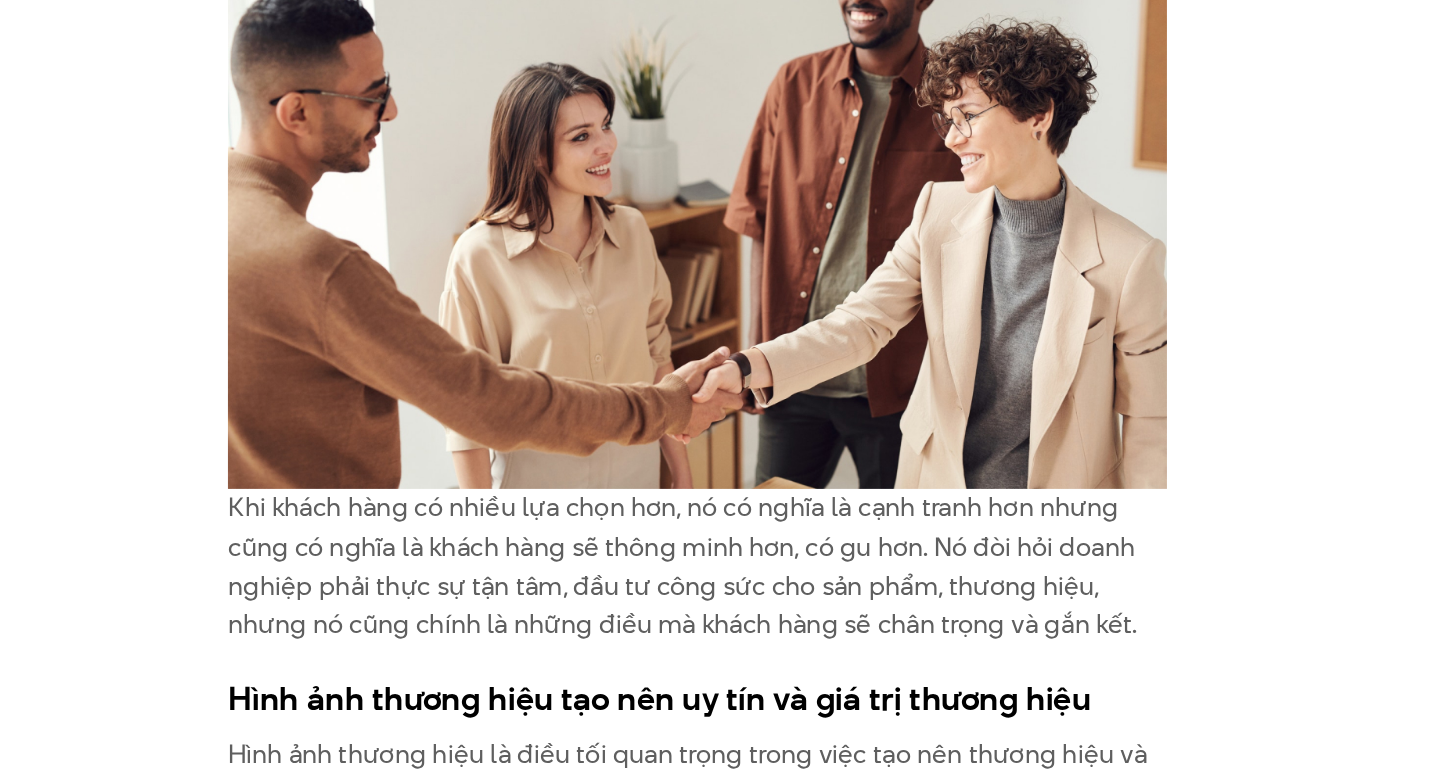 scroll, scrollTop: 6095, scrollLeft: 0, axis: vertical 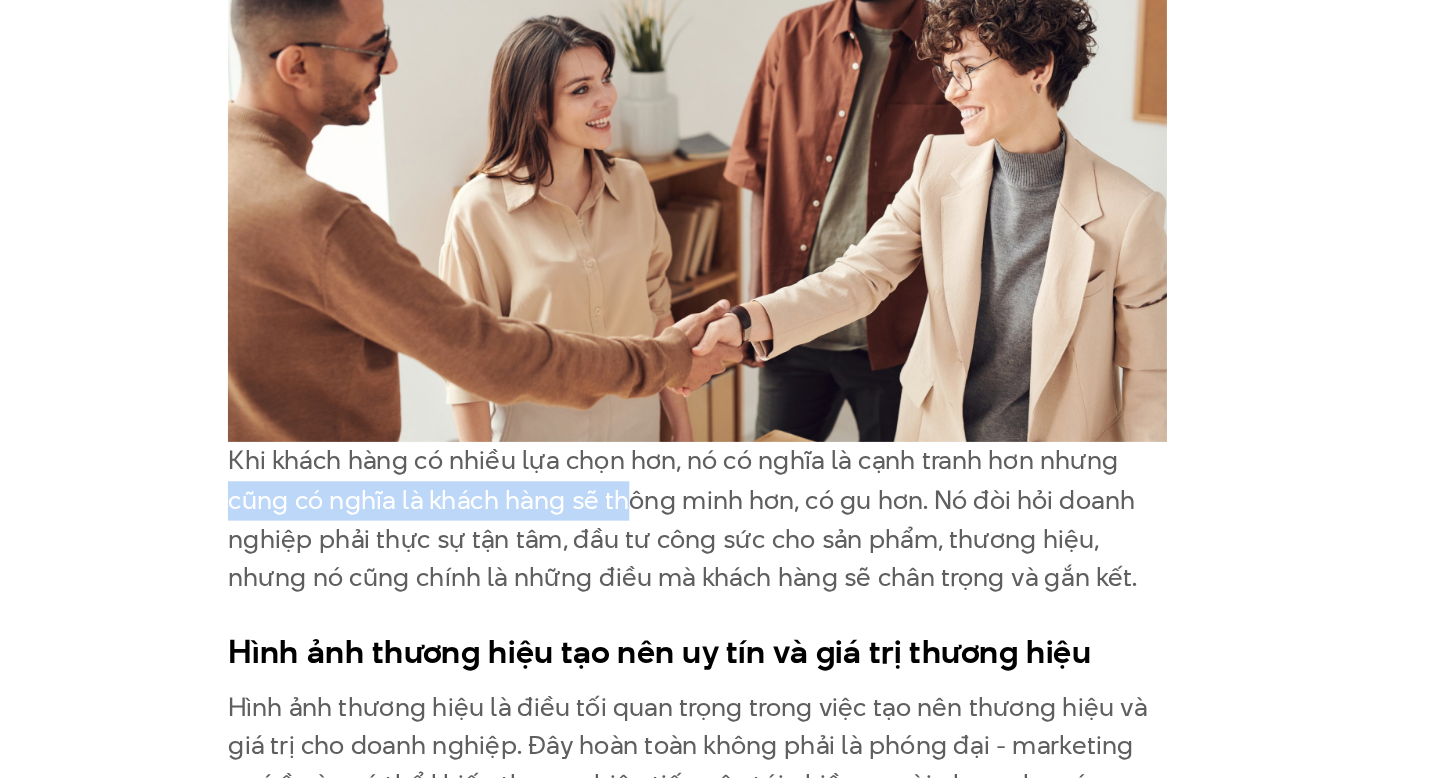 drag, startPoint x: 407, startPoint y: 531, endPoint x: 680, endPoint y: 530, distance: 273.00183 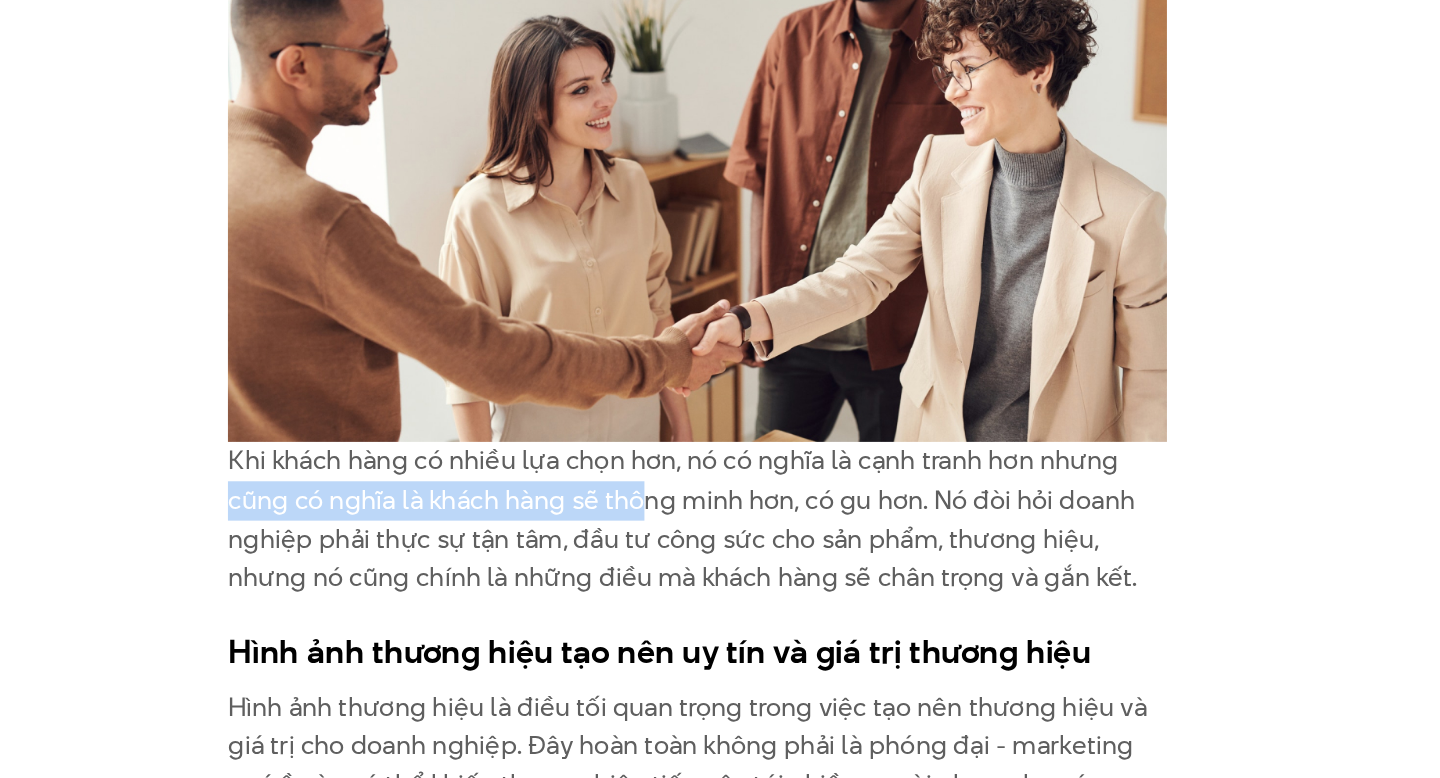 click on "Khi khách hàng có nhiều lựa chọn hơn, nó có nghĩa là cạnh tranh hơn nhưng cũng có nghĩa là khách hàng sẽ thông minh hơn, có gu hơn. Nó đòi hỏi doanh nghiệp phải thực sự tận tâm, đầu tư công sức cho sản phẩm, thương hiệu, nhưng nó cũng chính là những điều mà khách hàng sẽ chân trọng và gắn kết." at bounding box center [720, 607] 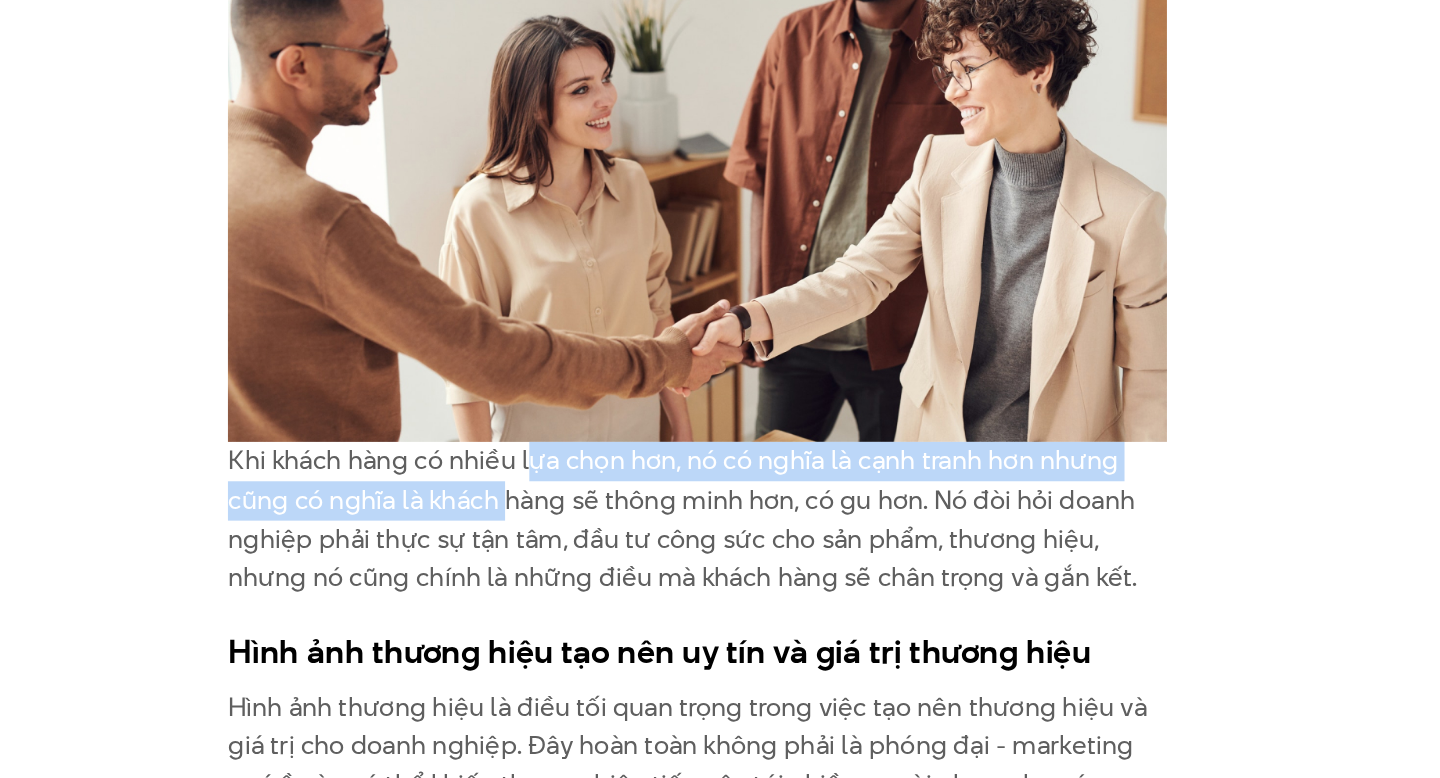 drag, startPoint x: 609, startPoint y: 524, endPoint x: 590, endPoint y: 552, distance: 33.83785 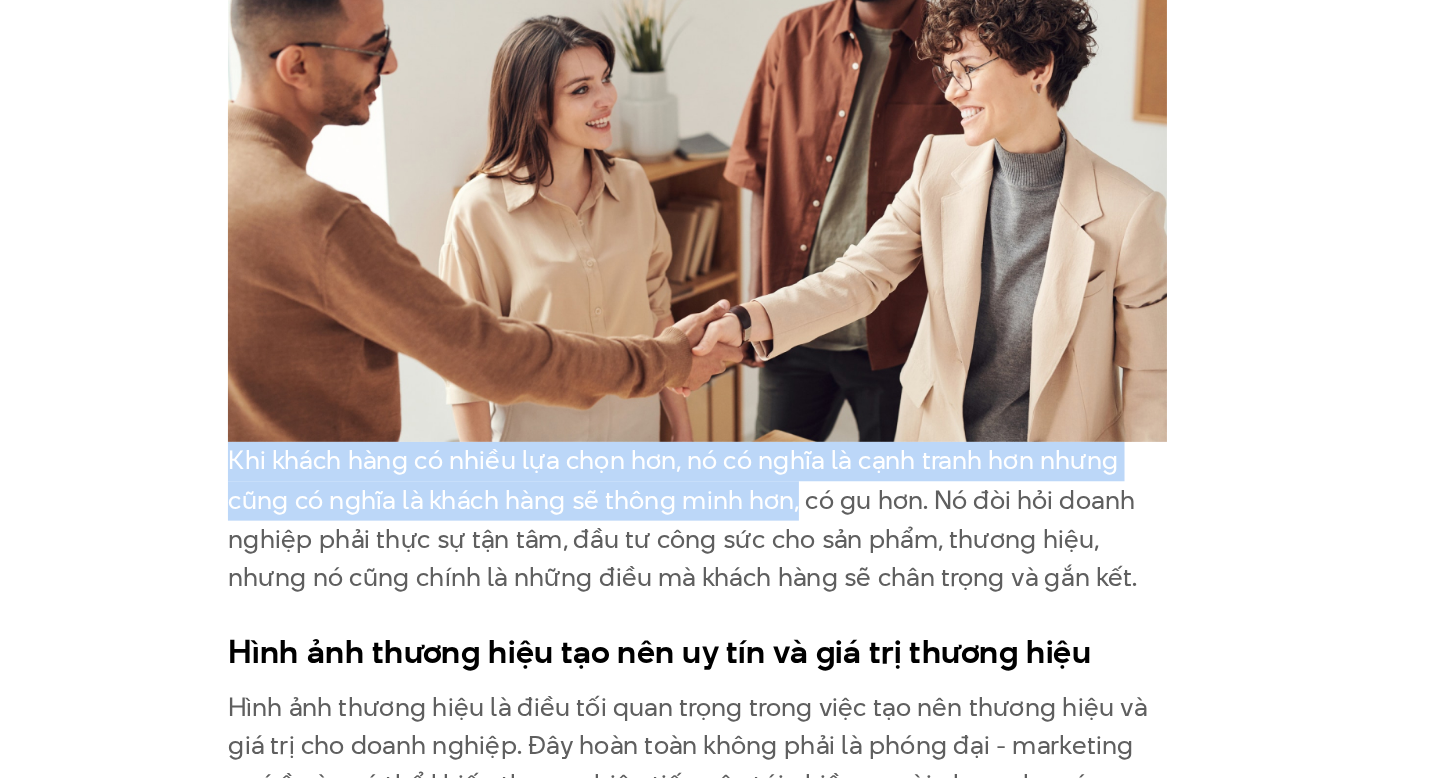 drag, startPoint x: 405, startPoint y: 528, endPoint x: 785, endPoint y: 535, distance: 380.06445 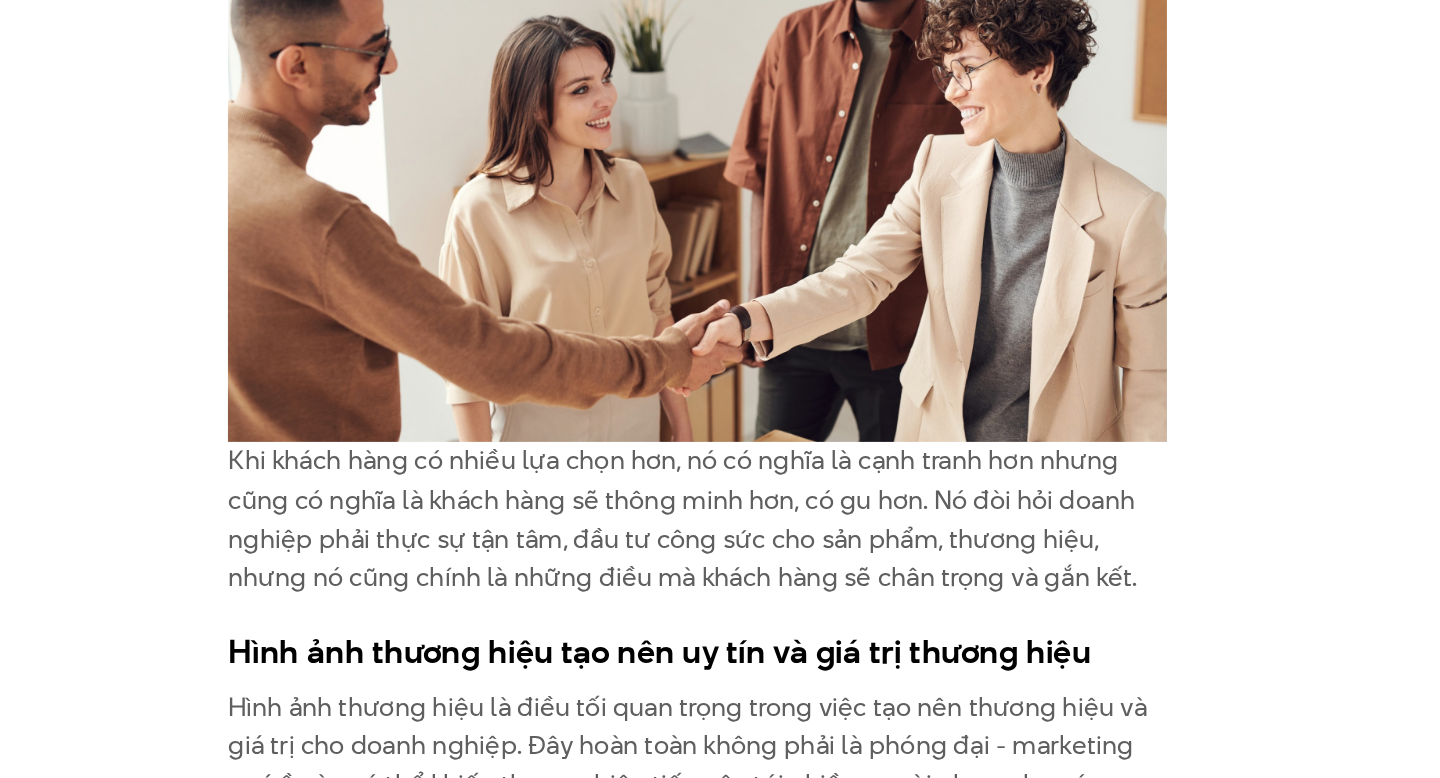 click on "Khi khách hàng có nhiều lựa chọn hơn, nó có nghĩa là cạnh tranh hơn nhưng cũng có nghĩa là khách hàng sẽ thông minh hơn, có gu hơn. Nó đòi hỏi doanh nghiệp phải thực sự tận tâm, đầu tư công sức cho sản phẩm, thương hiệu, nhưng nó cũng chính là những điều mà khách hàng sẽ chân trọng và gắn kết." at bounding box center [720, 607] 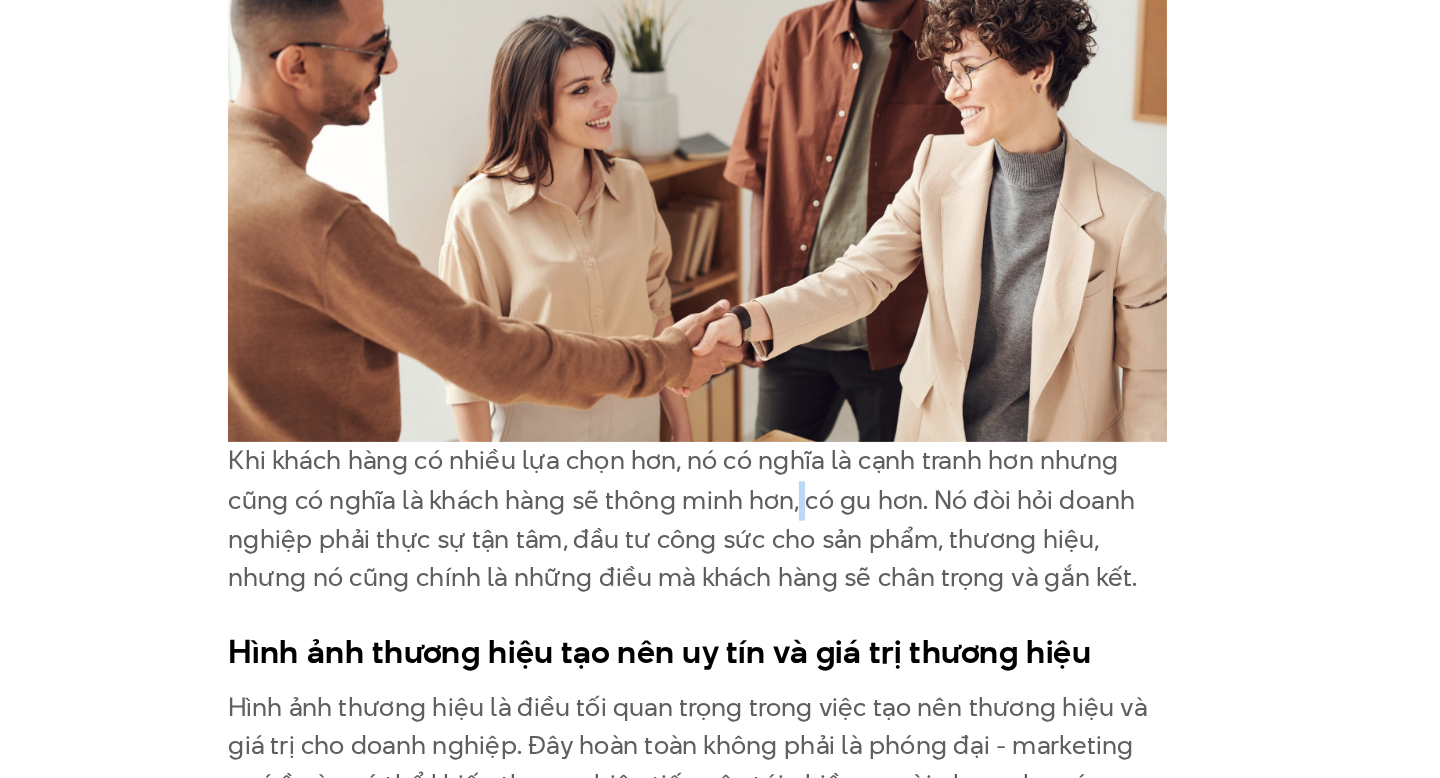click on "Khi khách hàng có nhiều lựa chọn hơn, nó có nghĩa là cạnh tranh hơn nhưng cũng có nghĩa là khách hàng sẽ thông minh hơn, có gu hơn. Nó đòi hỏi doanh nghiệp phải thực sự tận tâm, đầu tư công sức cho sản phẩm, thương hiệu, nhưng nó cũng chính là những điều mà khách hàng sẽ chân trọng và gắn kết." at bounding box center [720, 607] 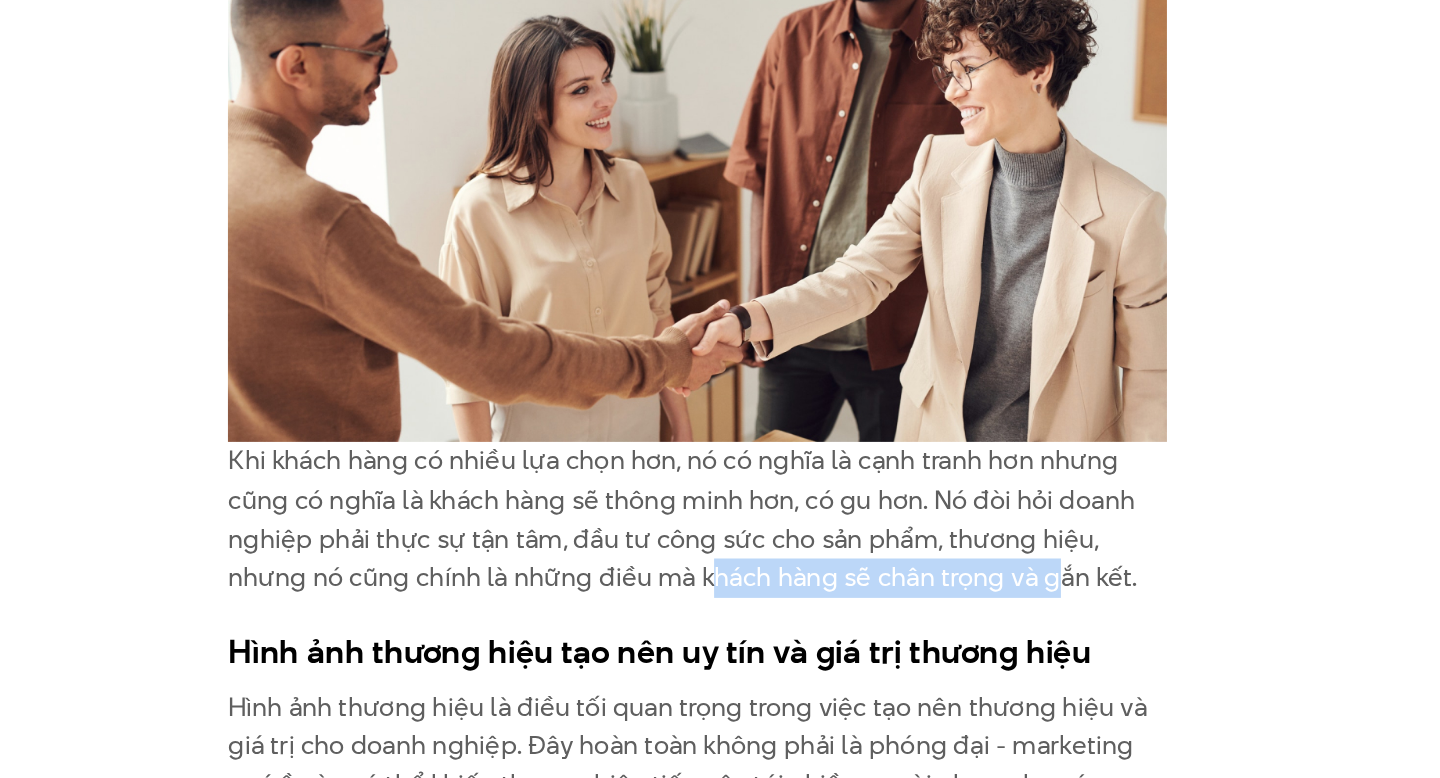 drag, startPoint x: 728, startPoint y: 582, endPoint x: 946, endPoint y: 599, distance: 218.66183 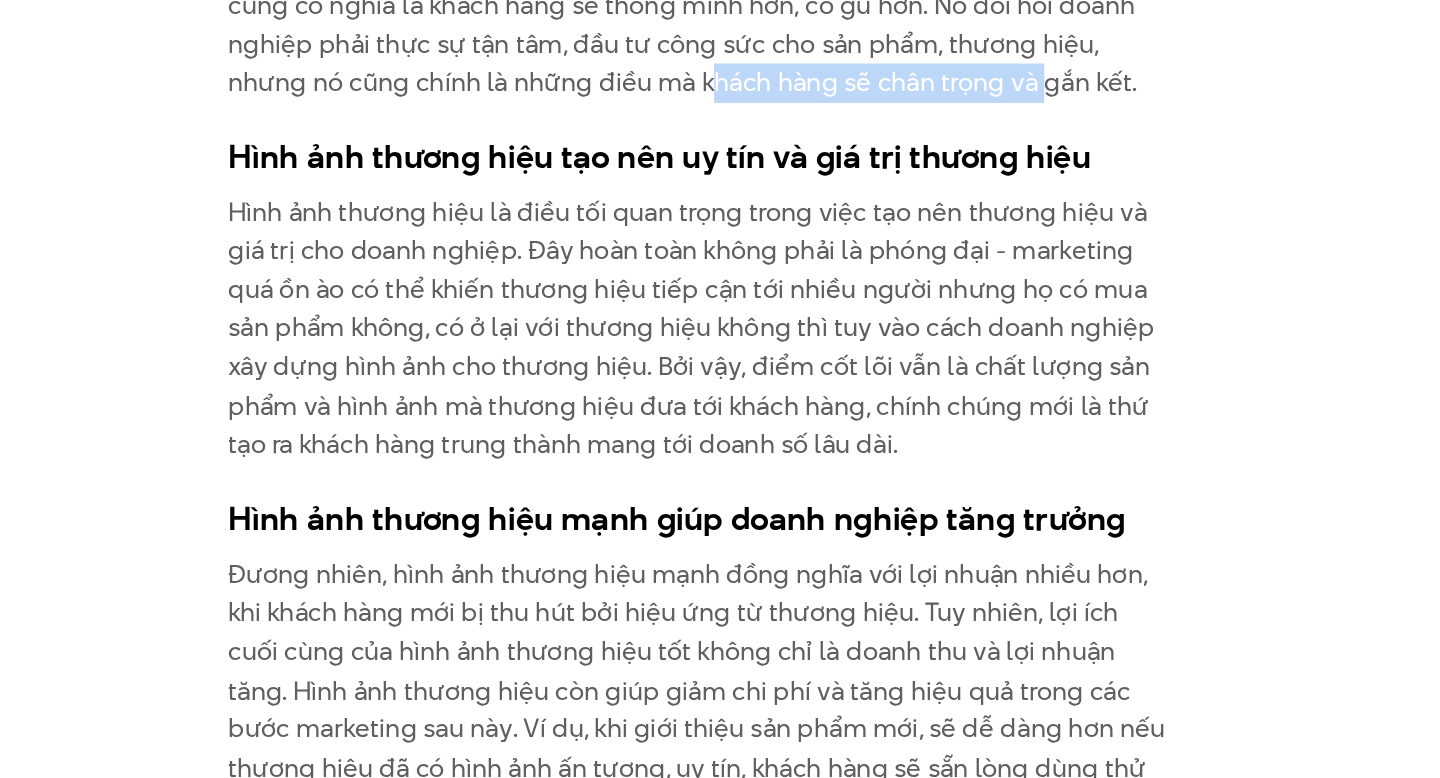 scroll, scrollTop: 6426, scrollLeft: 0, axis: vertical 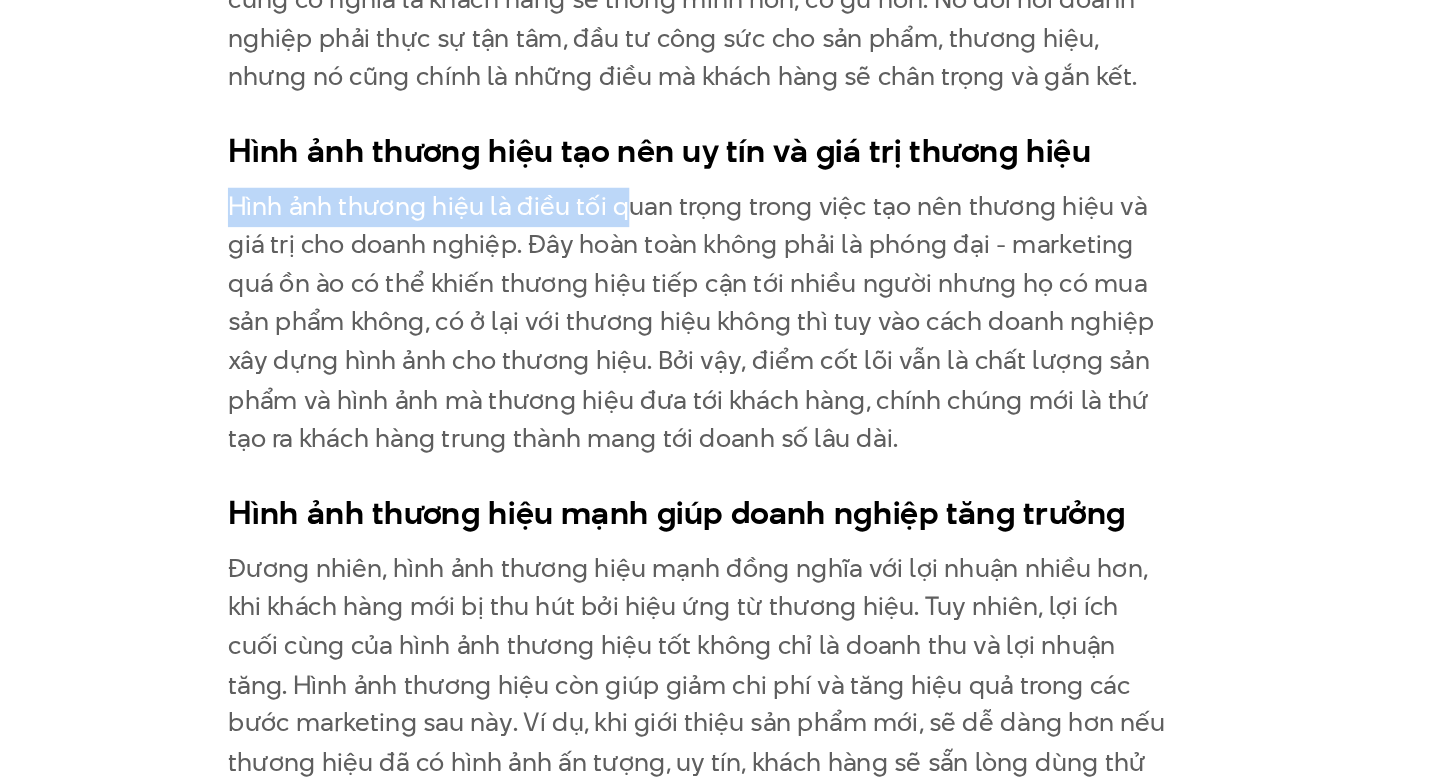 drag, startPoint x: 399, startPoint y: 350, endPoint x: 675, endPoint y: 350, distance: 276 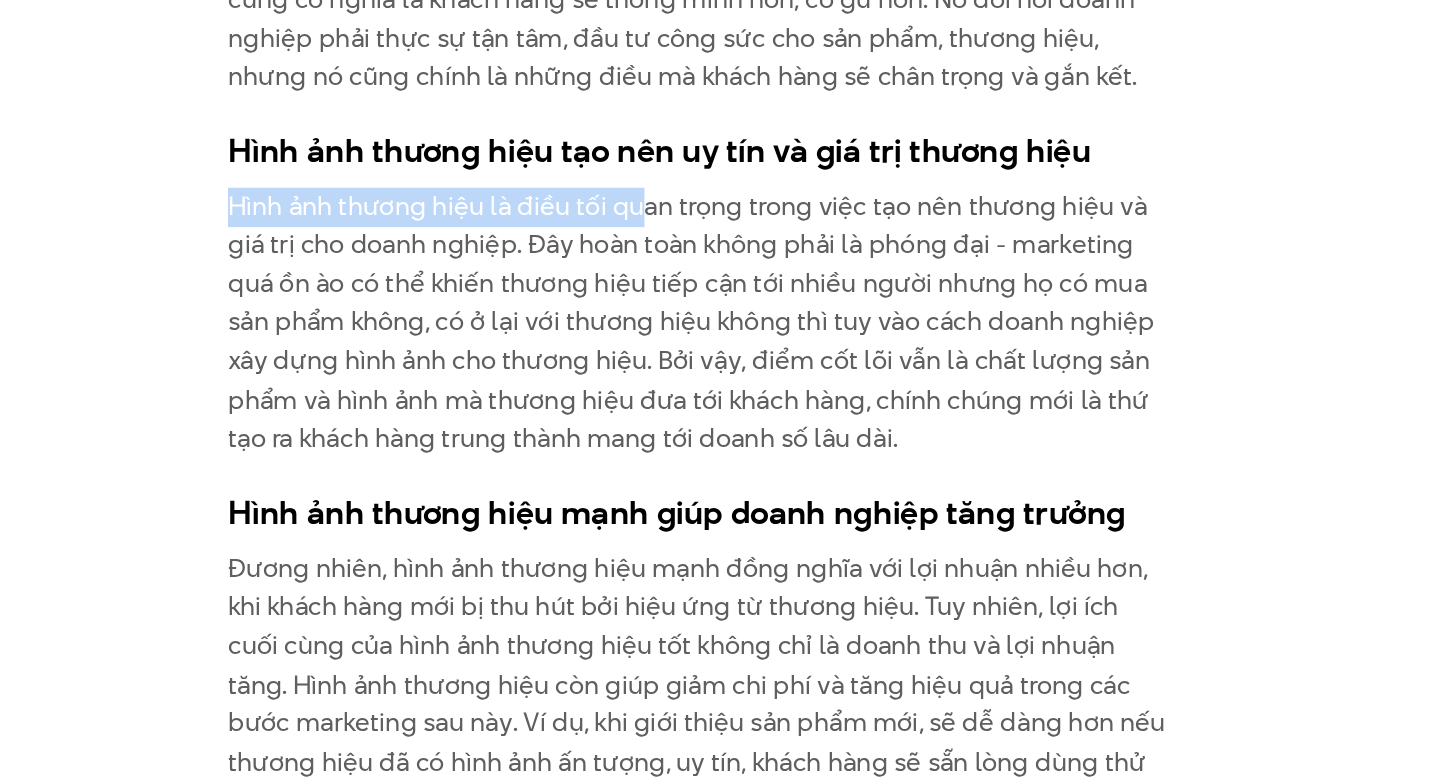 click on "Hình ảnh thương hiệu là điều tối quan trọng trong việc tạo nên thương hiệu và giá trị cho doanh nghiệp. Đây hoàn toàn không phải là phóng đại - marketing quá ồn ào có thể khiến thương hiệu tiếp cận tới nhiều người nhưng họ có mua sản phẩm không, có ở lại với thương hiệu không thì tuy vào cách doanh nghiệp xây dựng hình ảnh cho thương hiệu. Bởi vậy, điểm cốt lõi vẫn là chất lượng sản phẩm và hình ảnh mà thương hiệu đưa tới khách hàng, chính chúng mới là thứ tạo ra khách hàng trung thành mang tới doanh số lâu dài." at bounding box center (720, 477) 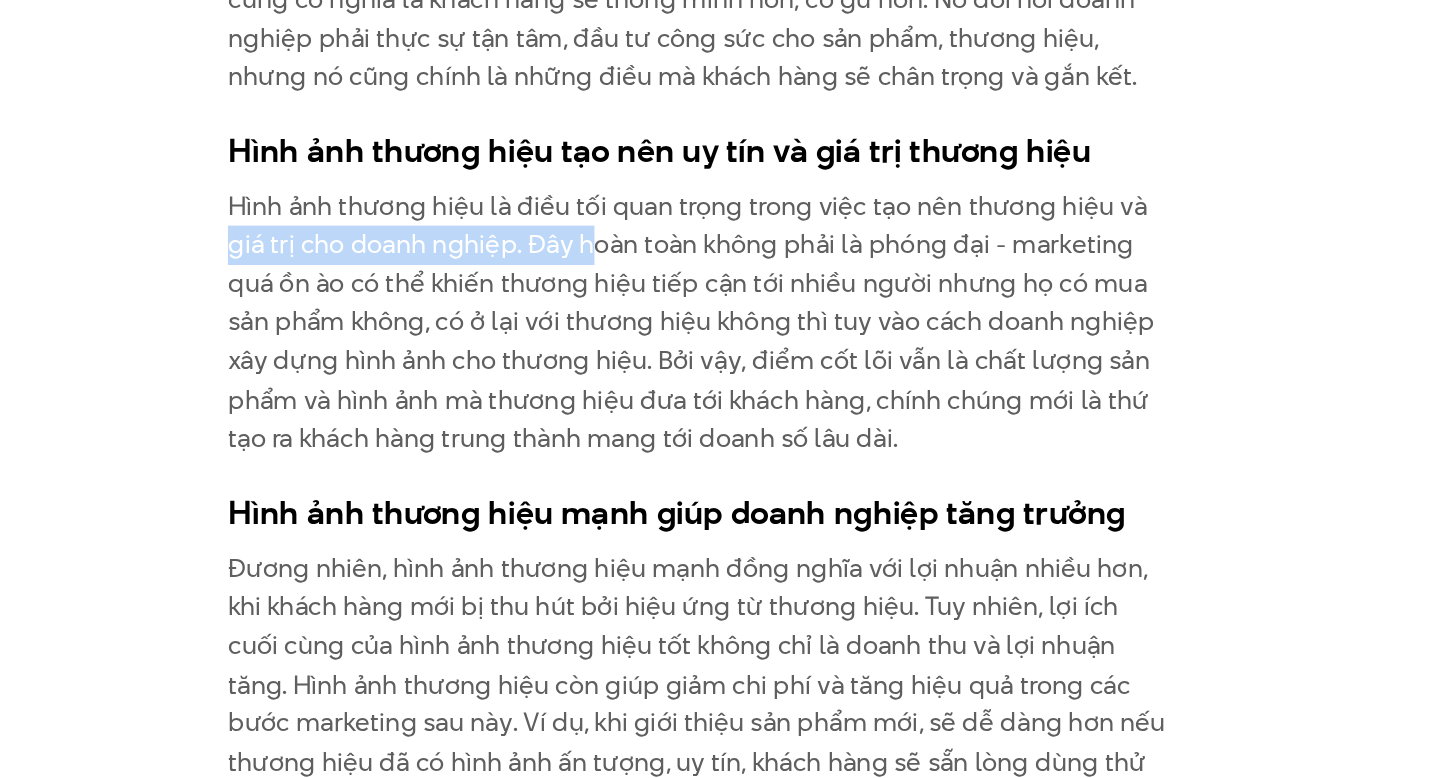 drag, startPoint x: 409, startPoint y: 378, endPoint x: 645, endPoint y: 378, distance: 236 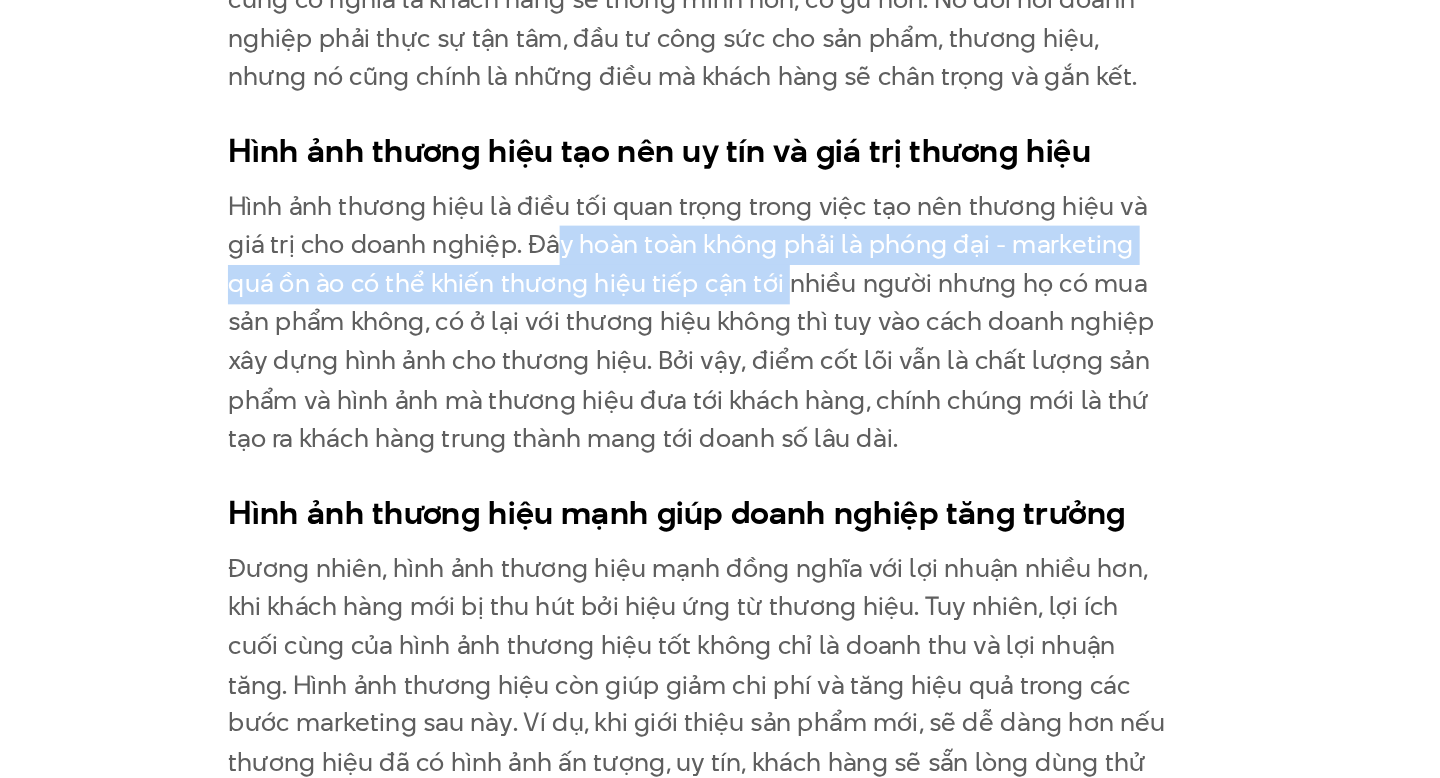 drag, startPoint x: 629, startPoint y: 375, endPoint x: 796, endPoint y: 414, distance: 171.49344 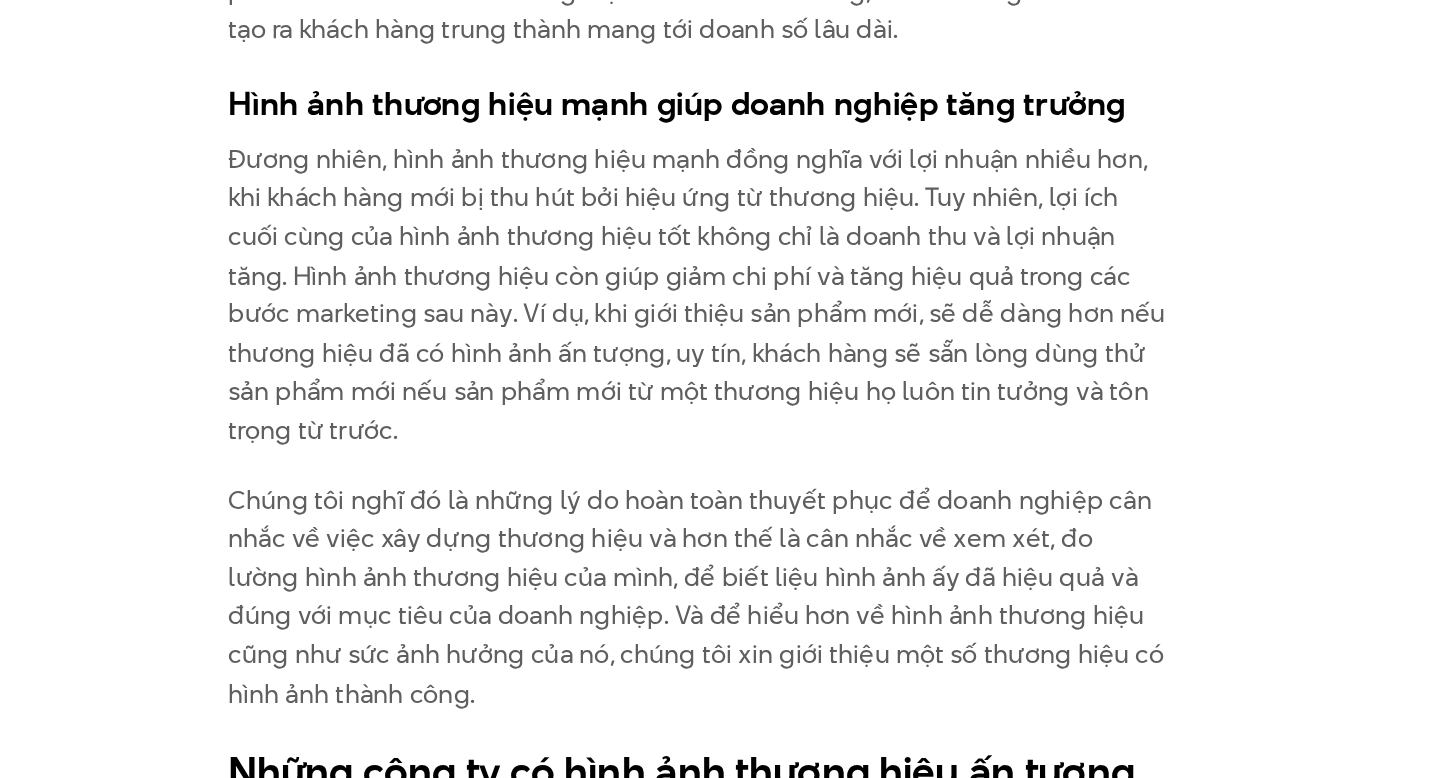 scroll, scrollTop: 6698, scrollLeft: 0, axis: vertical 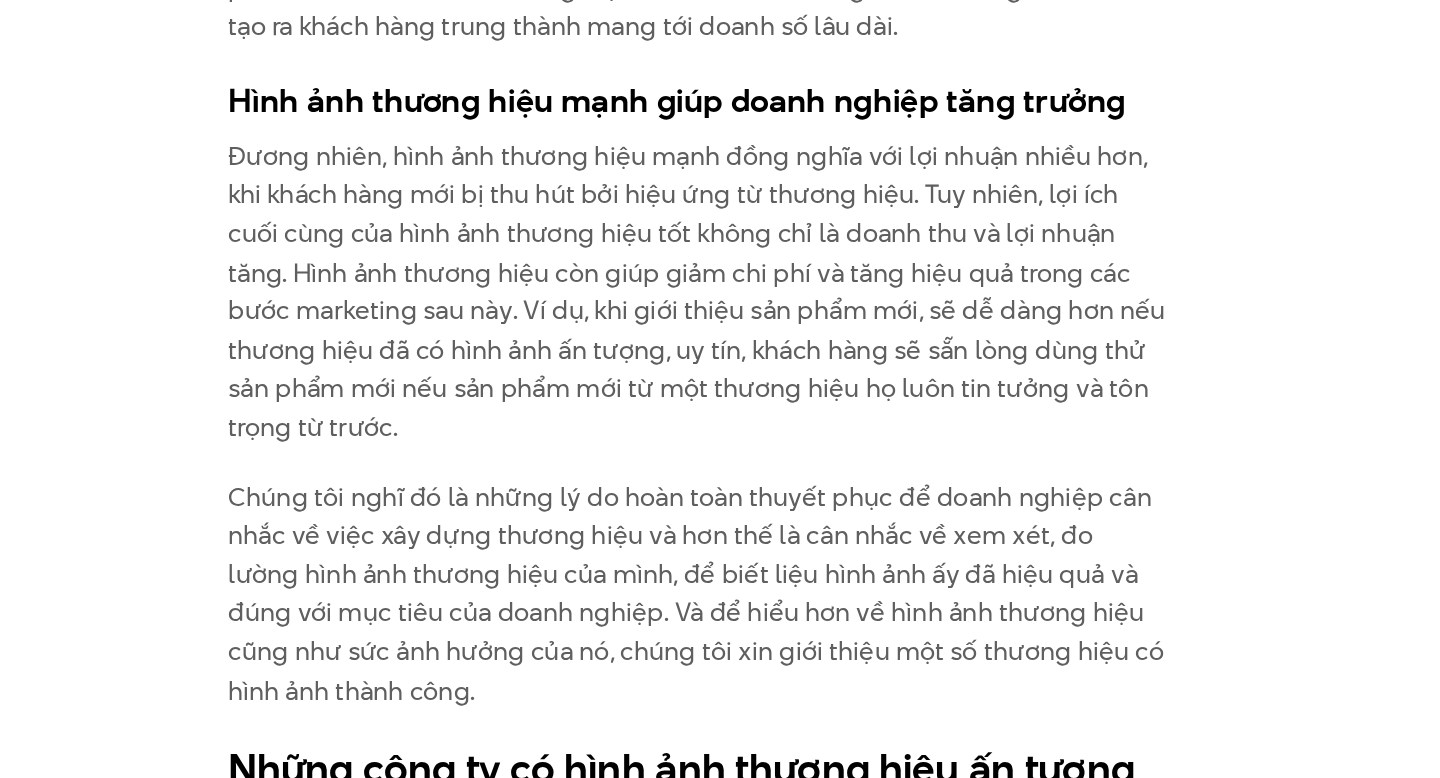 click on "Đương nhiên, hình ảnh thương hiệu mạnh đồng nghĩa với lợi nhuận nhiều hơn, khi khách hàng mới bị thu hút bởi hiệu ứng từ thương hiệu. Tuy nhiên, lợi ích cuối cùng của hình ảnh thương hiệu tốt không chỉ là doanh thu và lợi nhuận tăng. Hình ảnh thương hiệu còn giúp giảm chi phí và tăng hiệu quả trong các bước marketing sau này. Ví dụ, khi giới thiệu sản phẩm mới, sẽ dễ dàng hơn nếu thương hiệu đã có hình ảnh ấn tượng, uy tín, khách hàng sẽ sẵn lòng dùng thử sản phẩm mới nếu sản phẩm mới từ một thương hiệu họ luôn tin tưởng và tôn trọng từ trước." at bounding box center (720, 457) 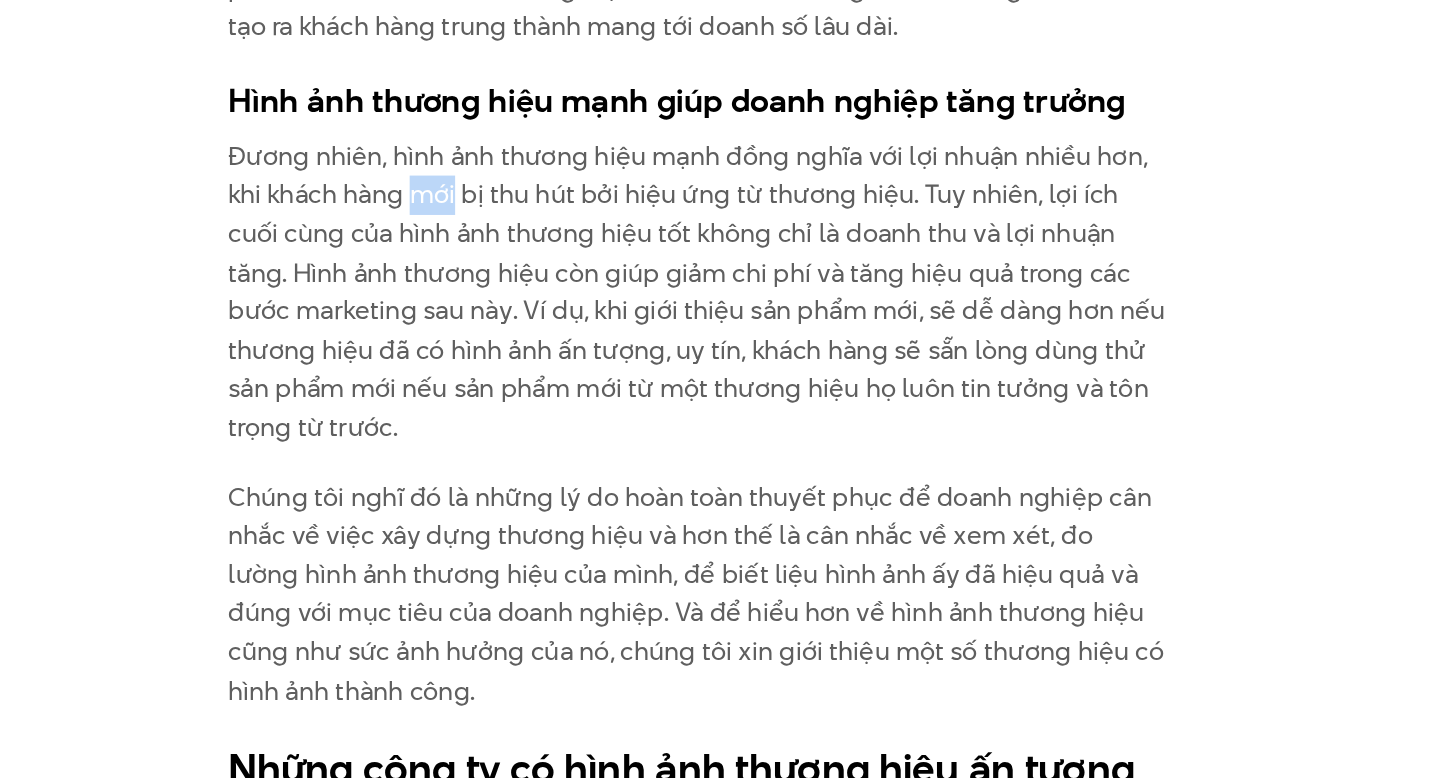 click on "Đương nhiên, hình ảnh thương hiệu mạnh đồng nghĩa với lợi nhuận nhiều hơn, khi khách hàng mới bị thu hút bởi hiệu ứng từ thương hiệu. Tuy nhiên, lợi ích cuối cùng của hình ảnh thương hiệu tốt không chỉ là doanh thu và lợi nhuận tăng. Hình ảnh thương hiệu còn giúp giảm chi phí và tăng hiệu quả trong các bước marketing sau này. Ví dụ, khi giới thiệu sản phẩm mới, sẽ dễ dàng hơn nếu thương hiệu đã có hình ảnh ấn tượng, uy tín, khách hàng sẽ sẵn lòng dùng thử sản phẩm mới nếu sản phẩm mới từ một thương hiệu họ luôn tin tưởng và tôn trọng từ trước." at bounding box center (720, 457) 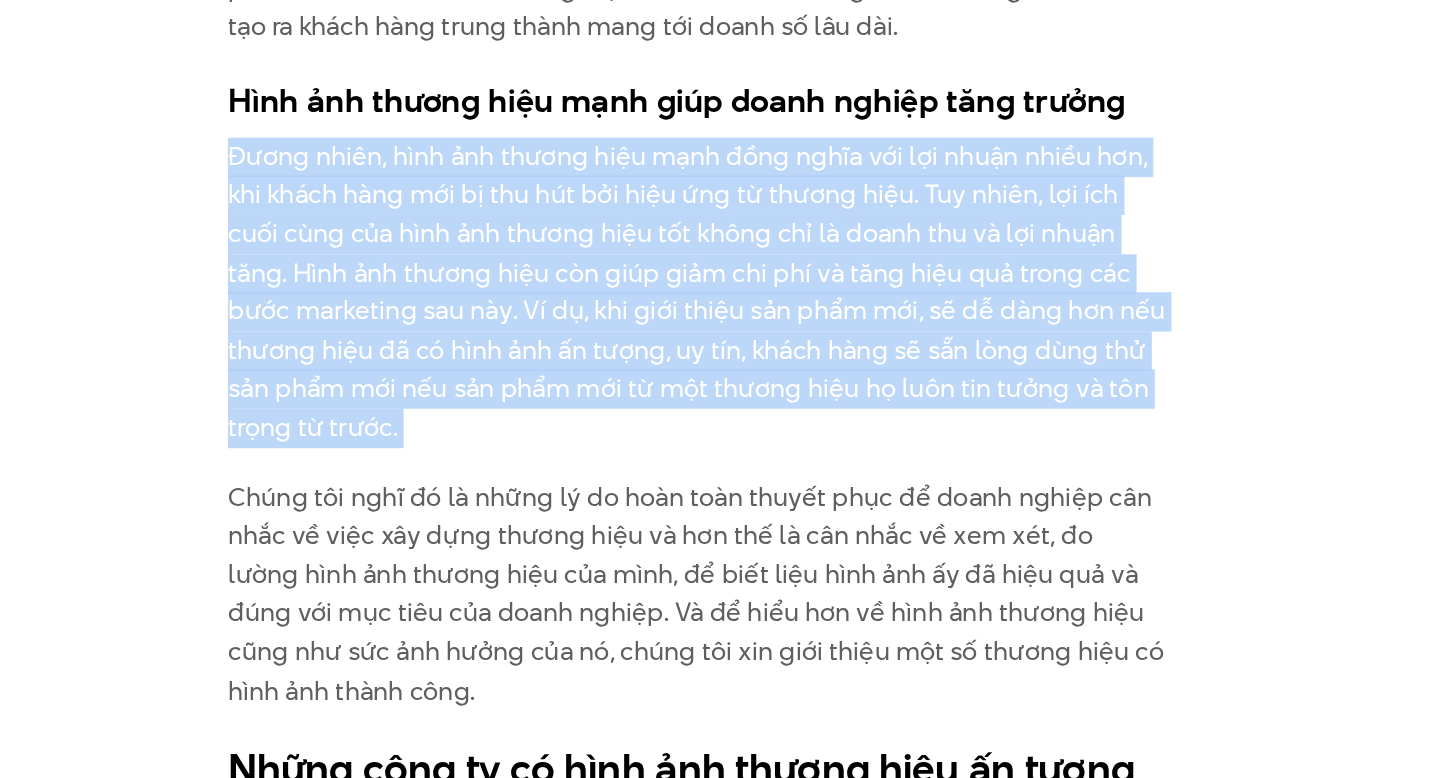 click on "Đương nhiên, hình ảnh thương hiệu mạnh đồng nghĩa với lợi nhuận nhiều hơn, khi khách hàng mới bị thu hút bởi hiệu ứng từ thương hiệu. Tuy nhiên, lợi ích cuối cùng của hình ảnh thương hiệu tốt không chỉ là doanh thu và lợi nhuận tăng. Hình ảnh thương hiệu còn giúp giảm chi phí và tăng hiệu quả trong các bước marketing sau này. Ví dụ, khi giới thiệu sản phẩm mới, sẽ dễ dàng hơn nếu thương hiệu đã có hình ảnh ấn tượng, uy tín, khách hàng sẽ sẵn lòng dùng thử sản phẩm mới nếu sản phẩm mới từ một thương hiệu họ luôn tin tưởng và tôn trọng từ trước." at bounding box center (720, 457) 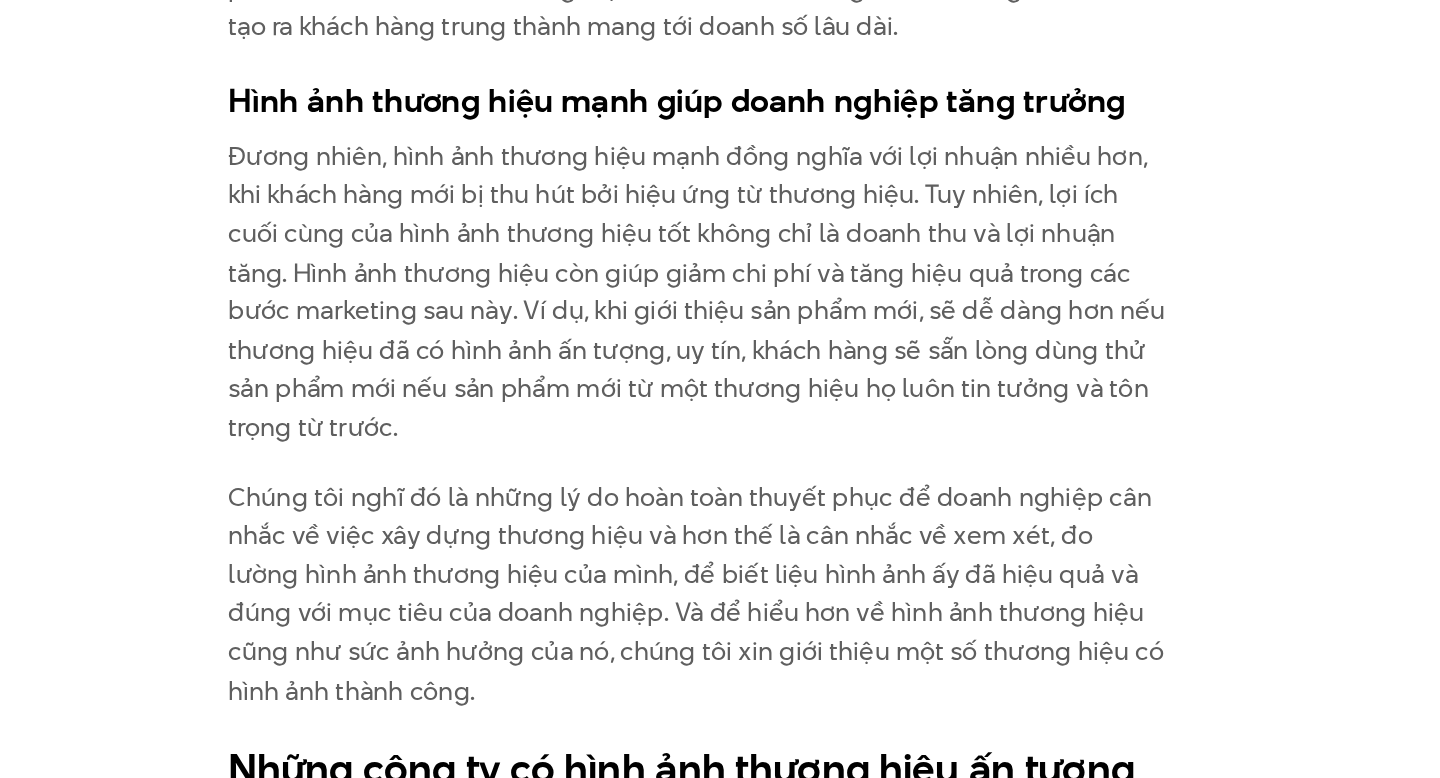 click on "Đương nhiên, hình ảnh thương hiệu mạnh đồng nghĩa với lợi nhuận nhiều hơn, khi khách hàng mới bị thu hút bởi hiệu ứng từ thương hiệu. Tuy nhiên, lợi ích cuối cùng của hình ảnh thương hiệu tốt không chỉ là doanh thu và lợi nhuận tăng. Hình ảnh thương hiệu còn giúp giảm chi phí và tăng hiệu quả trong các bước marketing sau này. Ví dụ, khi giới thiệu sản phẩm mới, sẽ dễ dàng hơn nếu thương hiệu đã có hình ảnh ấn tượng, uy tín, khách hàng sẽ sẵn lòng dùng thử sản phẩm mới nếu sản phẩm mới từ một thương hiệu họ luôn tin tưởng và tôn trọng từ trước." at bounding box center [720, 457] 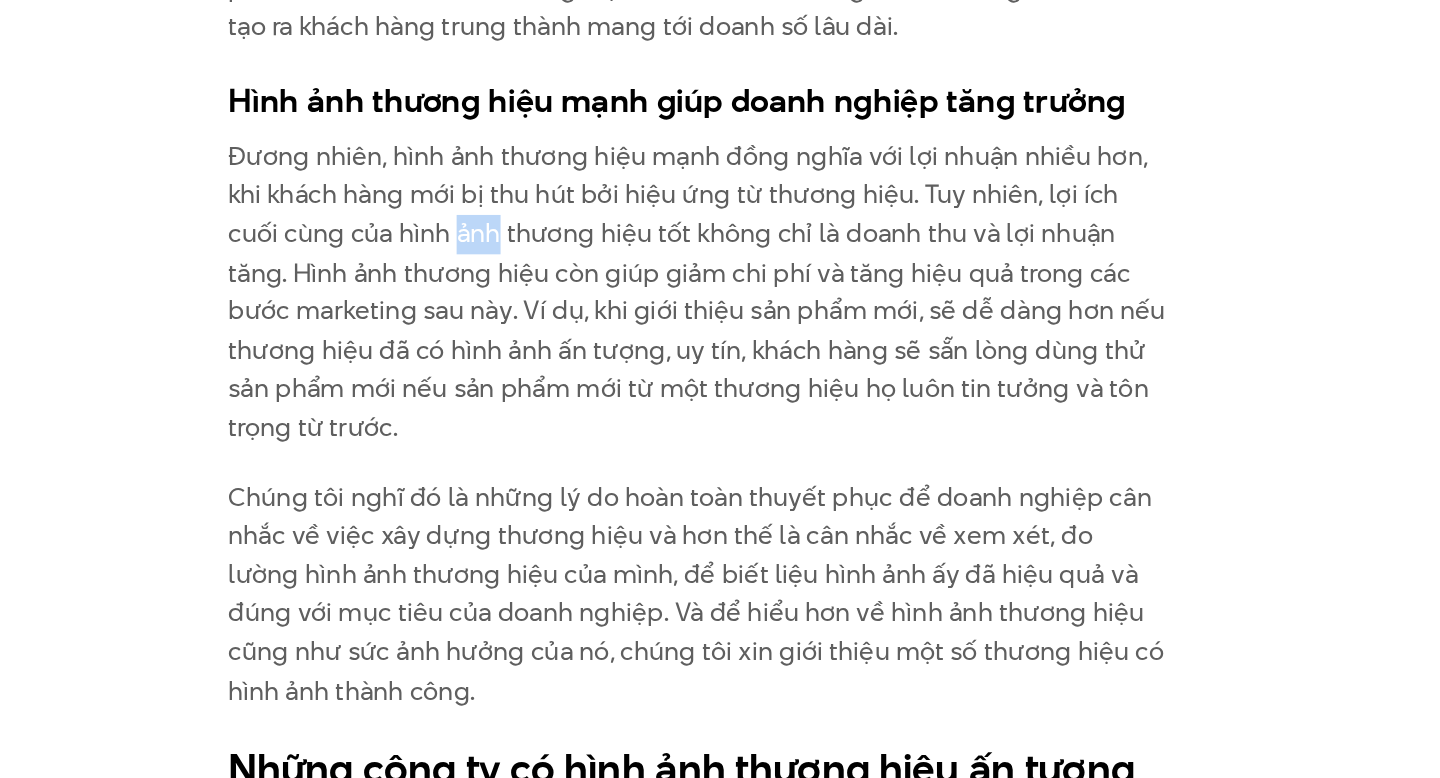 click on "Đương nhiên, hình ảnh thương hiệu mạnh đồng nghĩa với lợi nhuận nhiều hơn, khi khách hàng mới bị thu hút bởi hiệu ứng từ thương hiệu. Tuy nhiên, lợi ích cuối cùng của hình ảnh thương hiệu tốt không chỉ là doanh thu và lợi nhuận tăng. Hình ảnh thương hiệu còn giúp giảm chi phí và tăng hiệu quả trong các bước marketing sau này. Ví dụ, khi giới thiệu sản phẩm mới, sẽ dễ dàng hơn nếu thương hiệu đã có hình ảnh ấn tượng, uy tín, khách hàng sẽ sẵn lòng dùng thử sản phẩm mới nếu sản phẩm mới từ một thương hiệu họ luôn tin tưởng và tôn trọng từ trước." at bounding box center (720, 457) 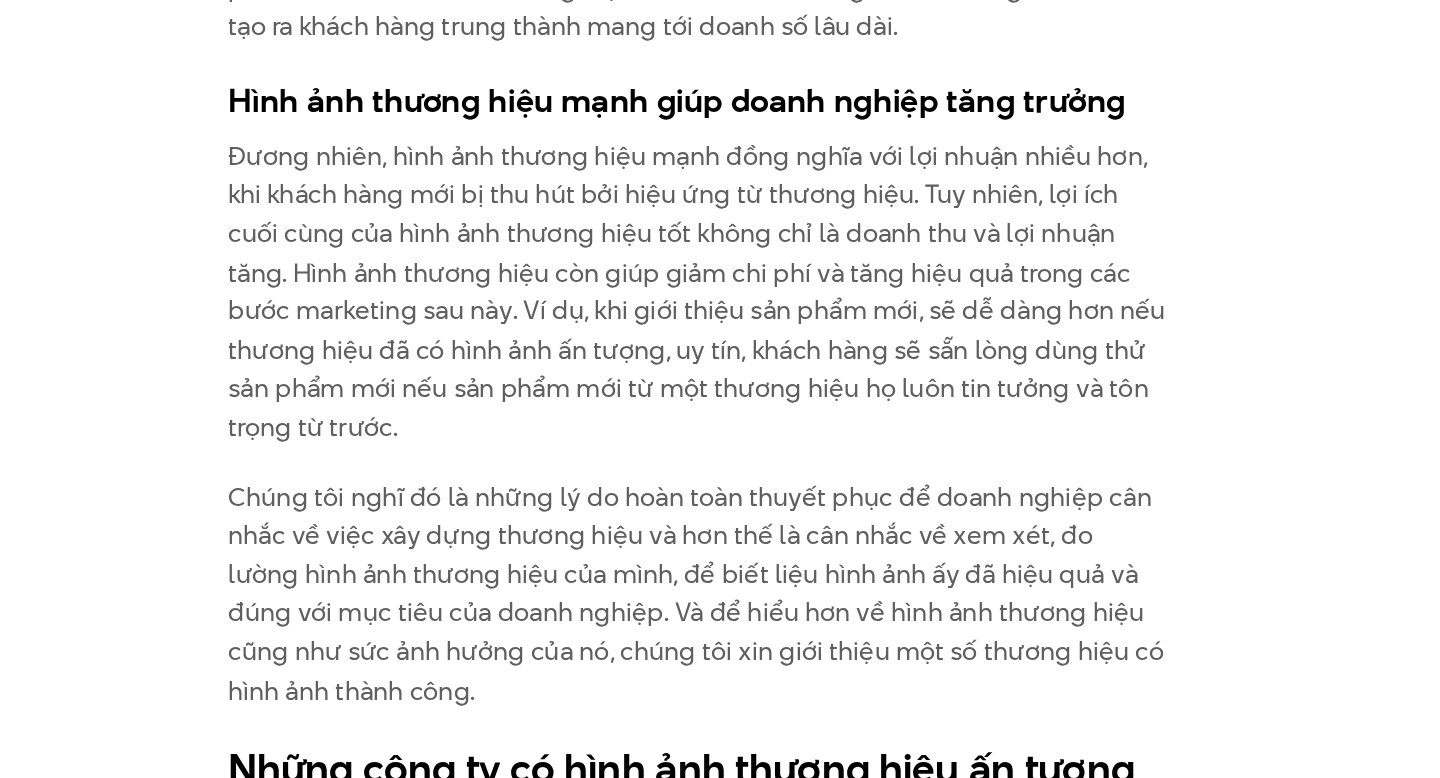 click on "Đương nhiên, hình ảnh thương hiệu mạnh đồng nghĩa với lợi nhuận nhiều hơn, khi khách hàng mới bị thu hút bởi hiệu ứng từ thương hiệu. Tuy nhiên, lợi ích cuối cùng của hình ảnh thương hiệu tốt không chỉ là doanh thu và lợi nhuận tăng. Hình ảnh thương hiệu còn giúp giảm chi phí và tăng hiệu quả trong các bước marketing sau này. Ví dụ, khi giới thiệu sản phẩm mới, sẽ dễ dàng hơn nếu thương hiệu đã có hình ảnh ấn tượng, uy tín, khách hàng sẽ sẵn lòng dùng thử sản phẩm mới nếu sản phẩm mới từ một thương hiệu họ luôn tin tưởng và tôn trọng từ trước." at bounding box center (720, 457) 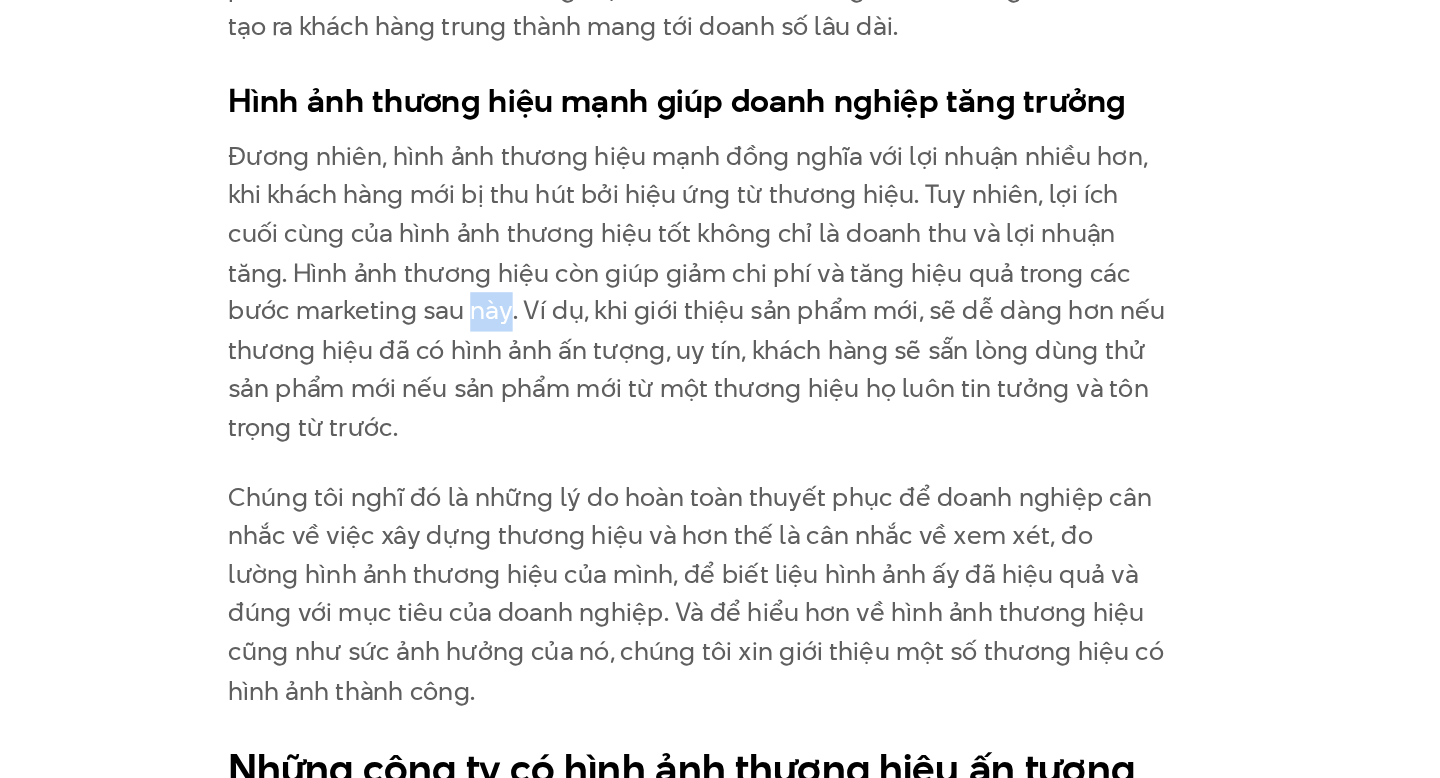 click on "Đương nhiên, hình ảnh thương hiệu mạnh đồng nghĩa với lợi nhuận nhiều hơn, khi khách hàng mới bị thu hút bởi hiệu ứng từ thương hiệu. Tuy nhiên, lợi ích cuối cùng của hình ảnh thương hiệu tốt không chỉ là doanh thu và lợi nhuận tăng. Hình ảnh thương hiệu còn giúp giảm chi phí và tăng hiệu quả trong các bước marketing sau này. Ví dụ, khi giới thiệu sản phẩm mới, sẽ dễ dàng hơn nếu thương hiệu đã có hình ảnh ấn tượng, uy tín, khách hàng sẽ sẵn lòng dùng thử sản phẩm mới nếu sản phẩm mới từ một thương hiệu họ luôn tin tưởng và tôn trọng từ trước." at bounding box center [720, 457] 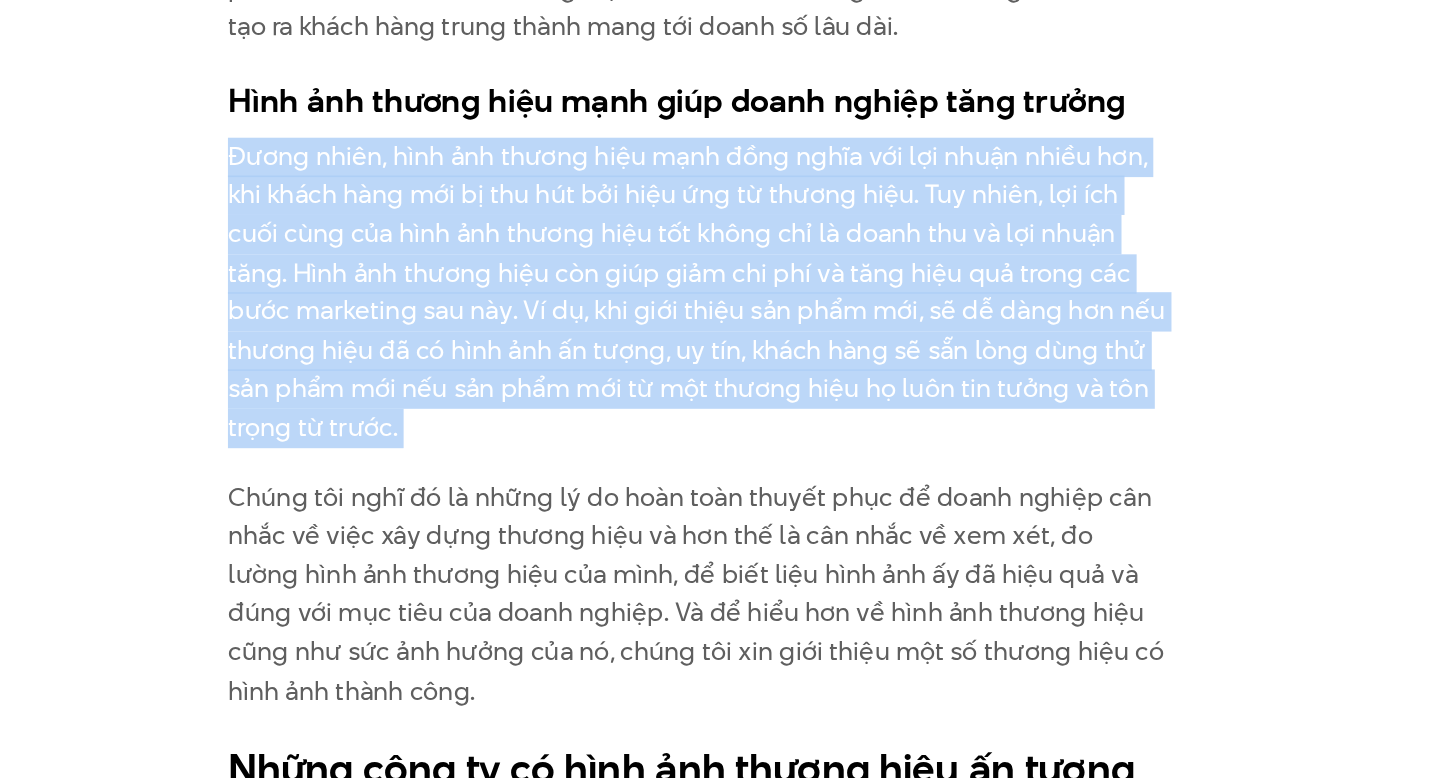 click on "Đương nhiên, hình ảnh thương hiệu mạnh đồng nghĩa với lợi nhuận nhiều hơn, khi khách hàng mới bị thu hút bởi hiệu ứng từ thương hiệu. Tuy nhiên, lợi ích cuối cùng của hình ảnh thương hiệu tốt không chỉ là doanh thu và lợi nhuận tăng. Hình ảnh thương hiệu còn giúp giảm chi phí và tăng hiệu quả trong các bước marketing sau này. Ví dụ, khi giới thiệu sản phẩm mới, sẽ dễ dàng hơn nếu thương hiệu đã có hình ảnh ấn tượng, uy tín, khách hàng sẽ sẵn lòng dùng thử sản phẩm mới nếu sản phẩm mới từ một thương hiệu họ luôn tin tưởng và tôn trọng từ trước." at bounding box center (720, 457) 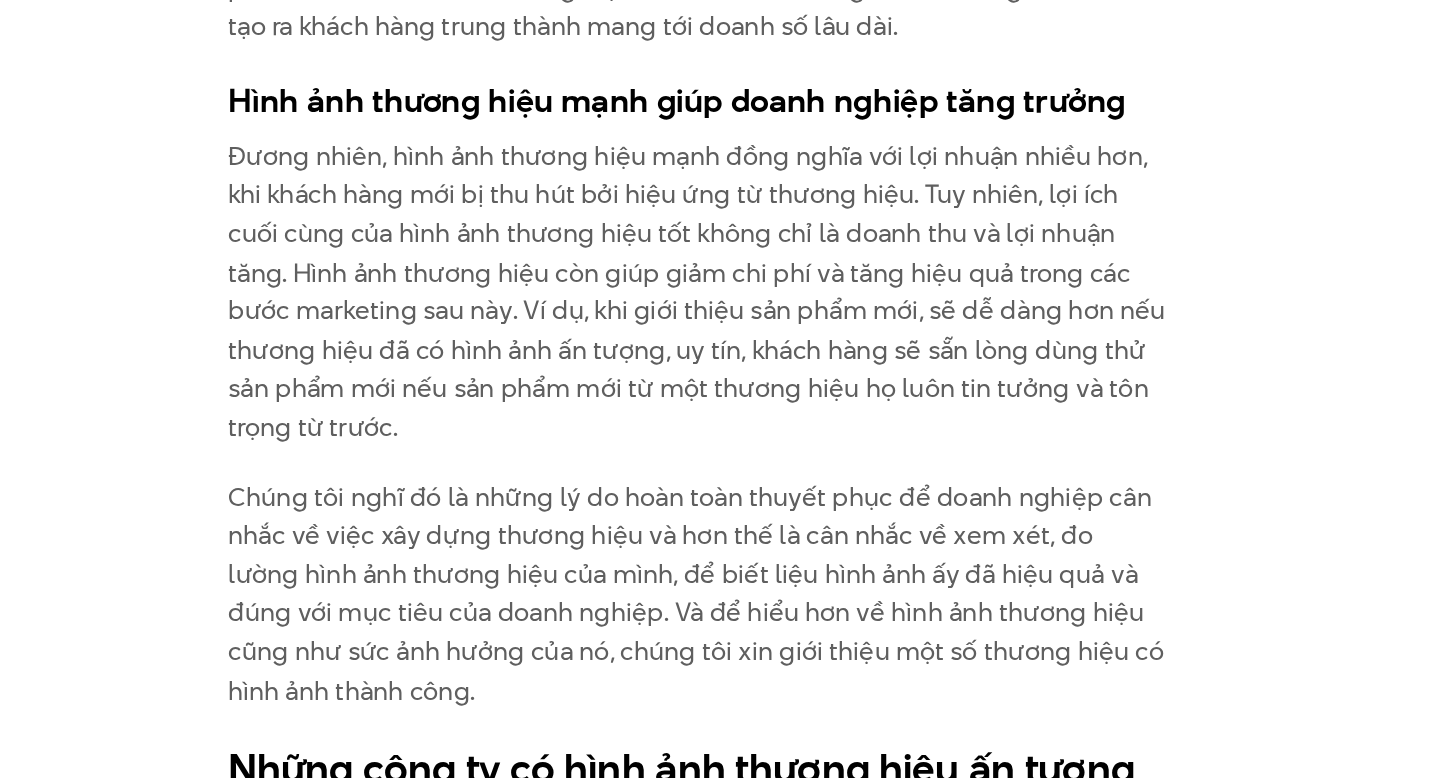 click on "Đương nhiên, hình ảnh thương hiệu mạnh đồng nghĩa với lợi nhuận nhiều hơn, khi khách hàng mới bị thu hút bởi hiệu ứng từ thương hiệu. Tuy nhiên, lợi ích cuối cùng của hình ảnh thương hiệu tốt không chỉ là doanh thu và lợi nhuận tăng. Hình ảnh thương hiệu còn giúp giảm chi phí và tăng hiệu quả trong các bước marketing sau này. Ví dụ, khi giới thiệu sản phẩm mới, sẽ dễ dàng hơn nếu thương hiệu đã có hình ảnh ấn tượng, uy tín, khách hàng sẽ sẵn lòng dùng thử sản phẩm mới nếu sản phẩm mới từ một thương hiệu họ luôn tin tưởng và tôn trọng từ trước." at bounding box center [720, 457] 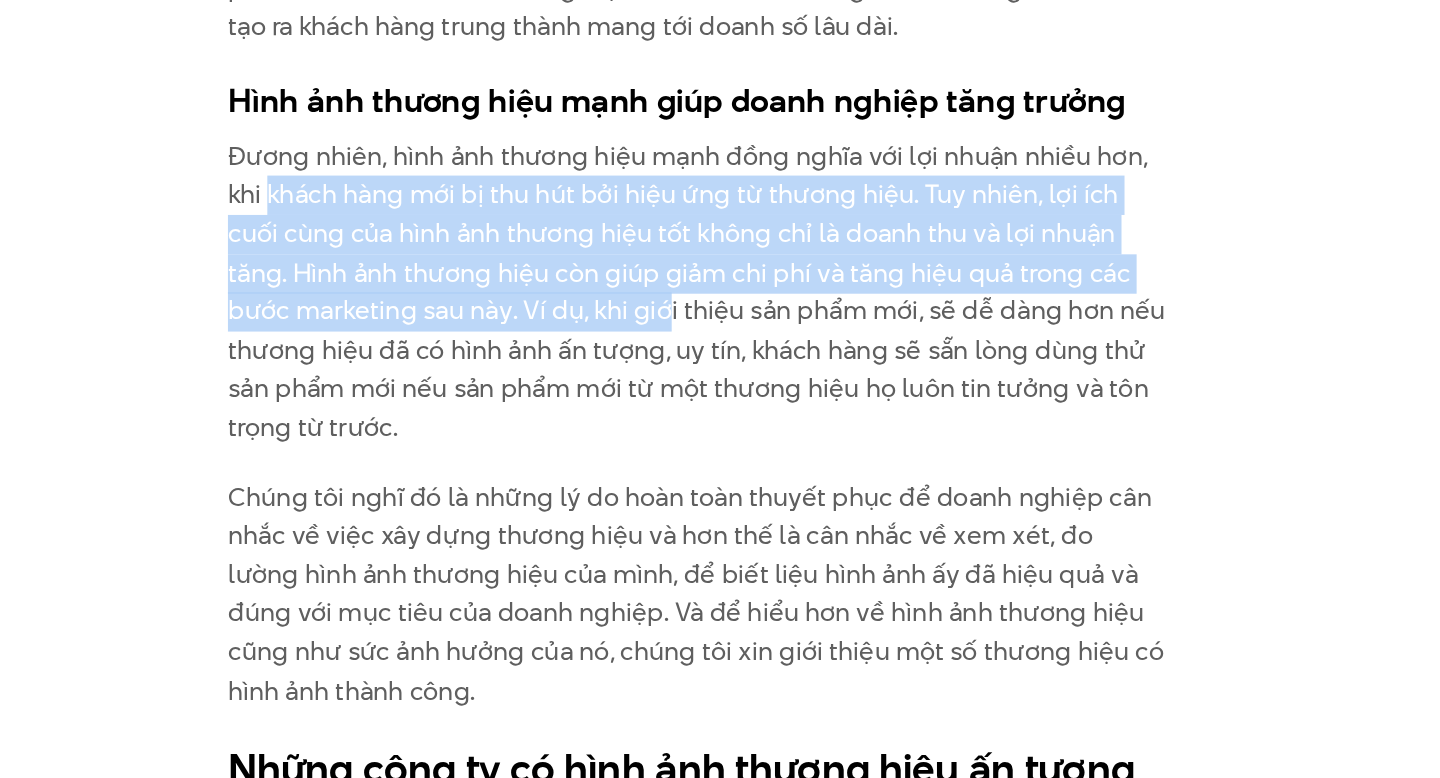 drag, startPoint x: 439, startPoint y: 349, endPoint x: 651, endPoint y: 417, distance: 222.63872 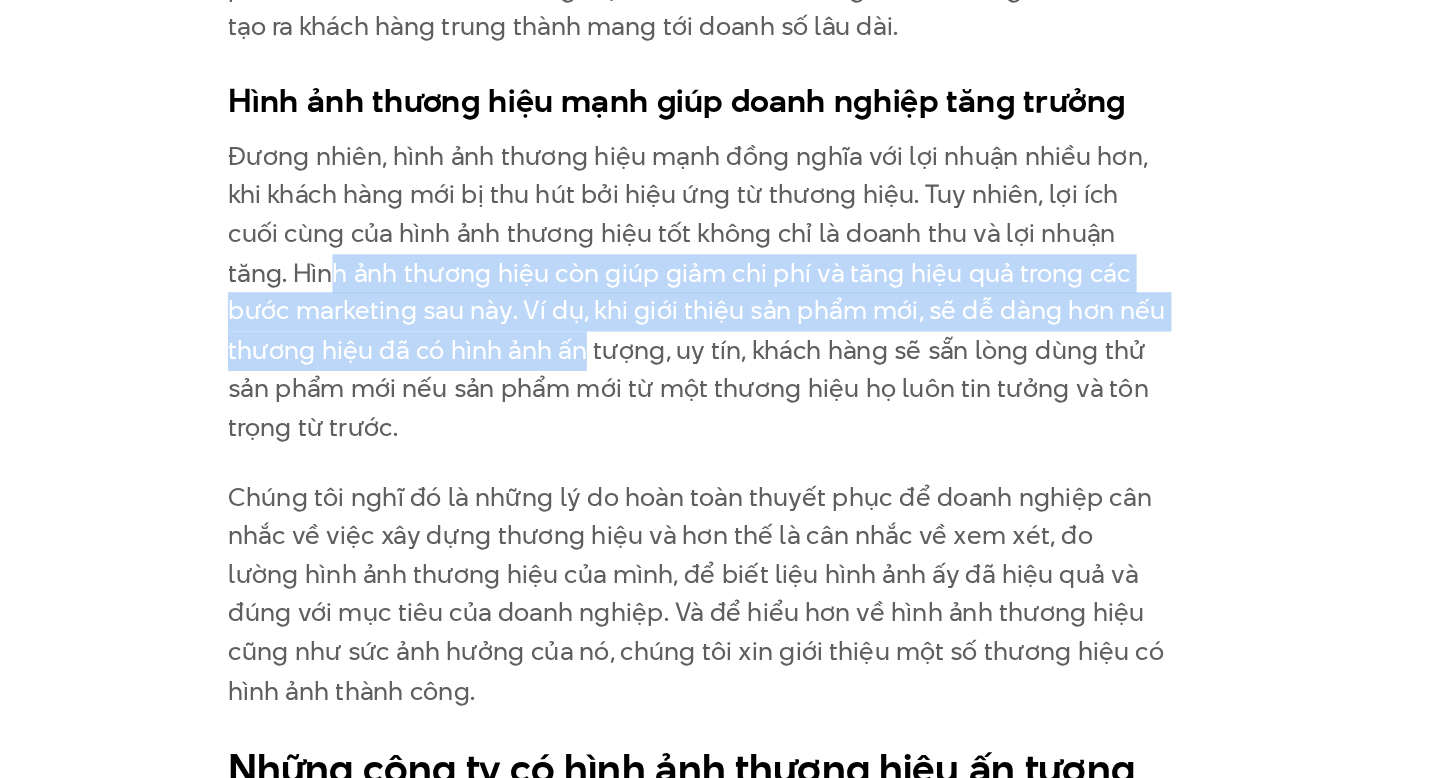 drag, startPoint x: 438, startPoint y: 393, endPoint x: 644, endPoint y: 444, distance: 212.21922 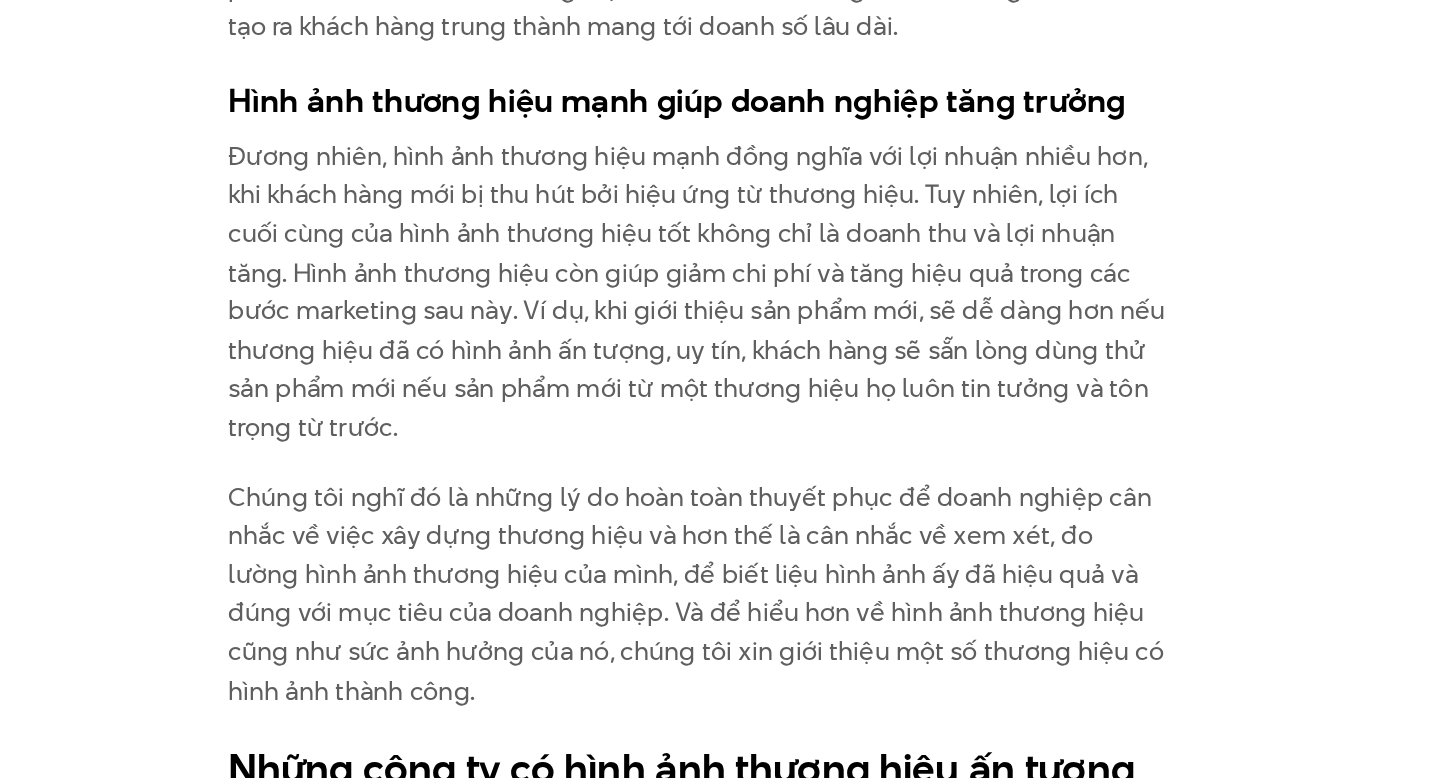click on "Đương nhiên, hình ảnh thương hiệu mạnh đồng nghĩa với lợi nhuận nhiều hơn, khi khách hàng mới bị thu hút bởi hiệu ứng từ thương hiệu. Tuy nhiên, lợi ích cuối cùng của hình ảnh thương hiệu tốt không chỉ là doanh thu và lợi nhuận tăng. Hình ảnh thương hiệu còn giúp giảm chi phí và tăng hiệu quả trong các bước marketing sau này. Ví dụ, khi giới thiệu sản phẩm mới, sẽ dễ dàng hơn nếu thương hiệu đã có hình ảnh ấn tượng, uy tín, khách hàng sẽ sẵn lòng dùng thử sản phẩm mới nếu sản phẩm mới từ một thương hiệu họ luôn tin tưởng và tôn trọng từ trước." at bounding box center [720, 457] 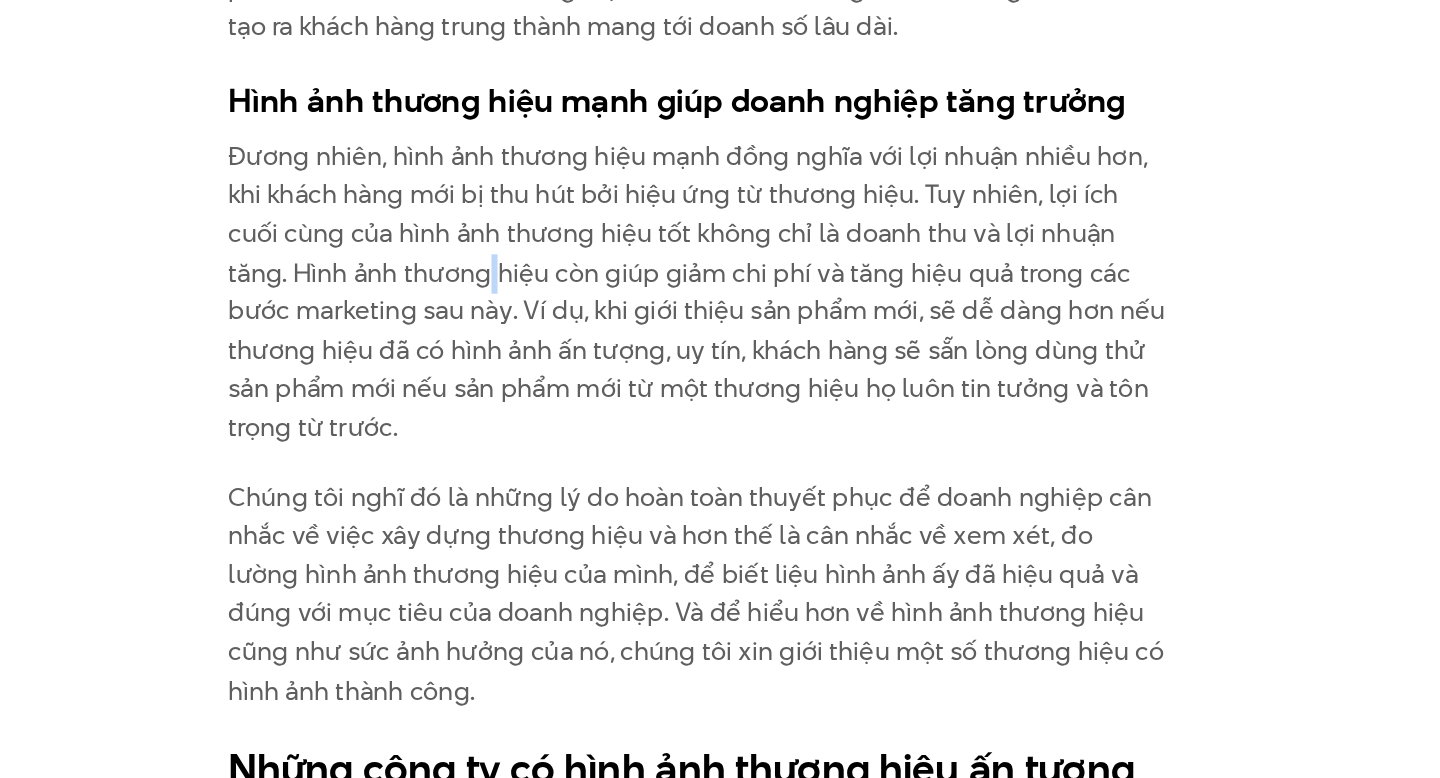 click on "Đương nhiên, hình ảnh thương hiệu mạnh đồng nghĩa với lợi nhuận nhiều hơn, khi khách hàng mới bị thu hút bởi hiệu ứng từ thương hiệu. Tuy nhiên, lợi ích cuối cùng của hình ảnh thương hiệu tốt không chỉ là doanh thu và lợi nhuận tăng. Hình ảnh thương hiệu còn giúp giảm chi phí và tăng hiệu quả trong các bước marketing sau này. Ví dụ, khi giới thiệu sản phẩm mới, sẽ dễ dàng hơn nếu thương hiệu đã có hình ảnh ấn tượng, uy tín, khách hàng sẽ sẵn lòng dùng thử sản phẩm mới nếu sản phẩm mới từ một thương hiệu họ luôn tin tưởng và tôn trọng từ trước." at bounding box center (720, 457) 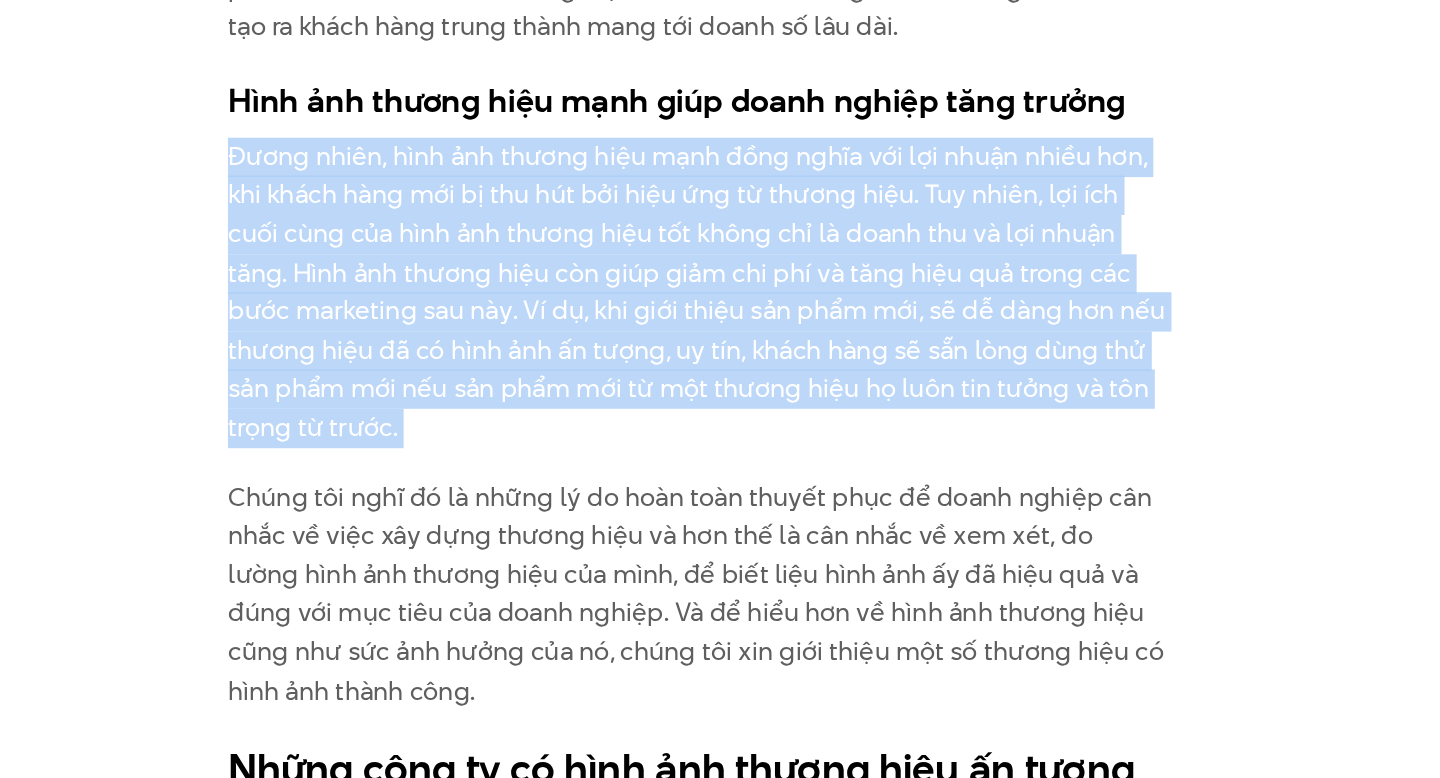 click on "Đương nhiên, hình ảnh thương hiệu mạnh đồng nghĩa với lợi nhuận nhiều hơn, khi khách hàng mới bị thu hút bởi hiệu ứng từ thương hiệu. Tuy nhiên, lợi ích cuối cùng của hình ảnh thương hiệu tốt không chỉ là doanh thu và lợi nhuận tăng. Hình ảnh thương hiệu còn giúp giảm chi phí và tăng hiệu quả trong các bước marketing sau này. Ví dụ, khi giới thiệu sản phẩm mới, sẽ dễ dàng hơn nếu thương hiệu đã có hình ảnh ấn tượng, uy tín, khách hàng sẽ sẵn lòng dùng thử sản phẩm mới nếu sản phẩm mới từ một thương hiệu họ luôn tin tưởng và tôn trọng từ trước." at bounding box center (720, 457) 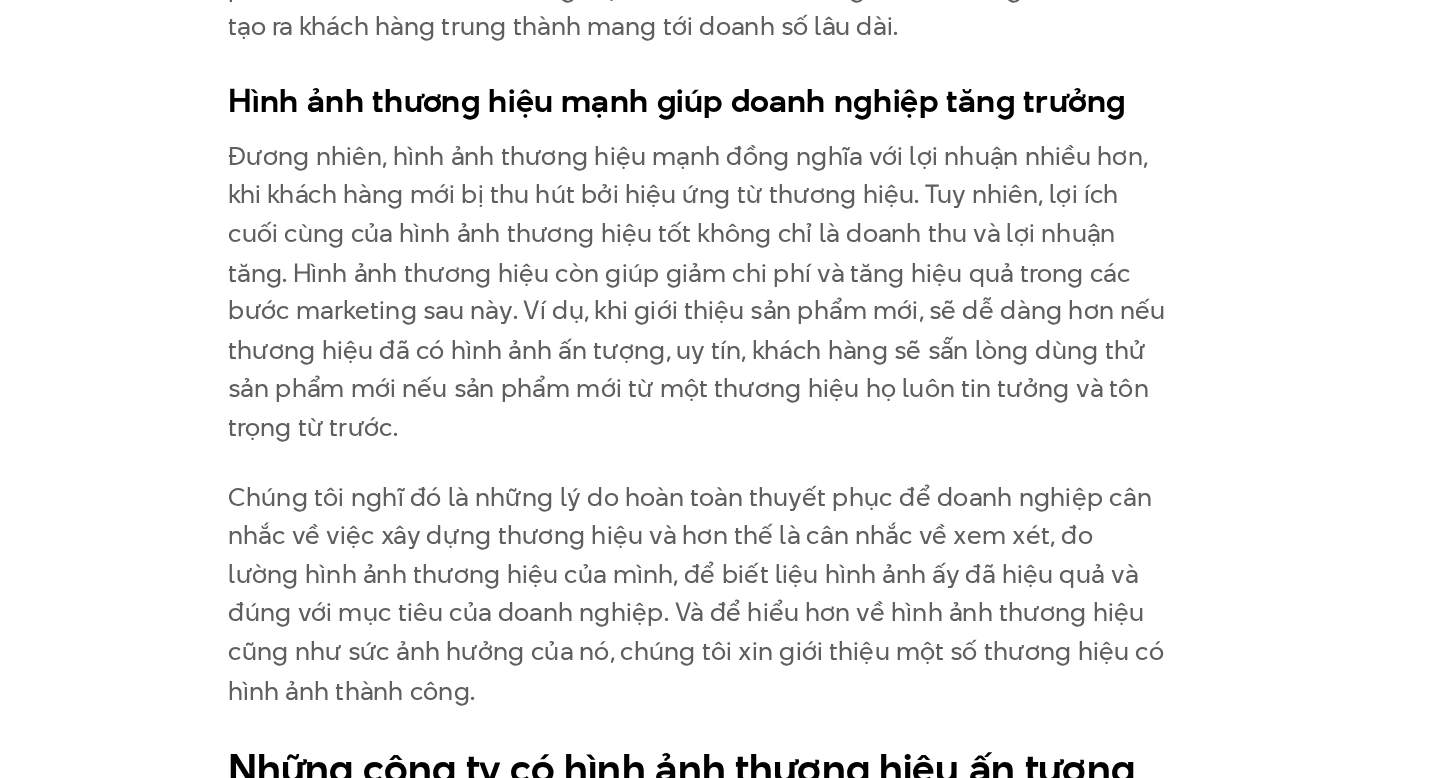 drag, startPoint x: 573, startPoint y: 354, endPoint x: 692, endPoint y: 410, distance: 131.51807 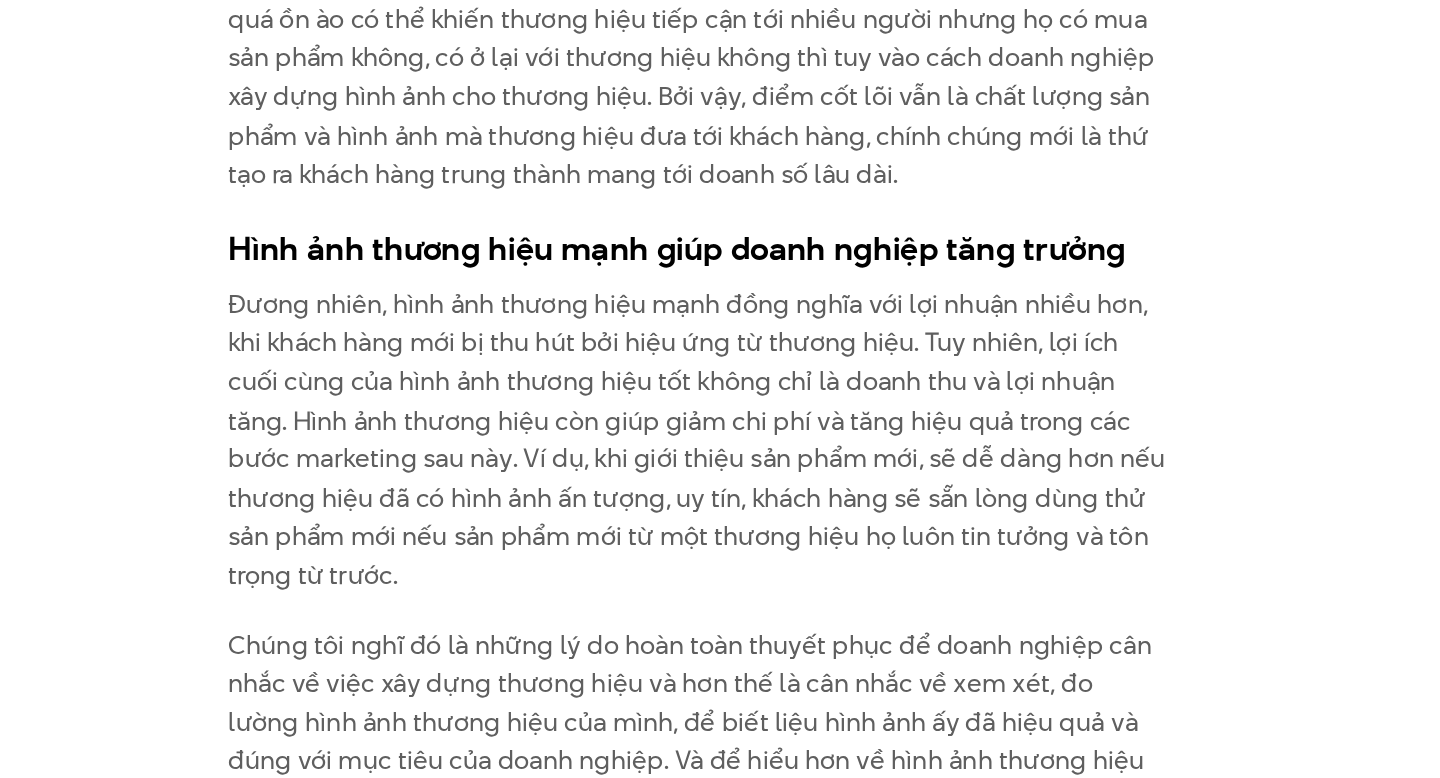 click on "Đương nhiên, hình ảnh thương hiệu mạnh đồng nghĩa với lợi nhuận nhiều hơn, khi khách hàng mới bị thu hút bởi hiệu ứng từ thương hiệu. Tuy nhiên, lợi ích cuối cùng của hình ảnh thương hiệu tốt không chỉ là doanh thu và lợi nhuận tăng. Hình ảnh thương hiệu còn giúp giảm chi phí và tăng hiệu quả trong các bước marketing sau này. Ví dụ, khi giới thiệu sản phẩm mới, sẽ dễ dàng hơn nếu thương hiệu đã có hình ảnh ấn tượng, uy tín, khách hàng sẽ sẵn lòng dùng thử sản phẩm mới nếu sản phẩm mới từ một thương hiệu họ luôn tin tưởng và tôn trọng từ trước." at bounding box center [720, 457] 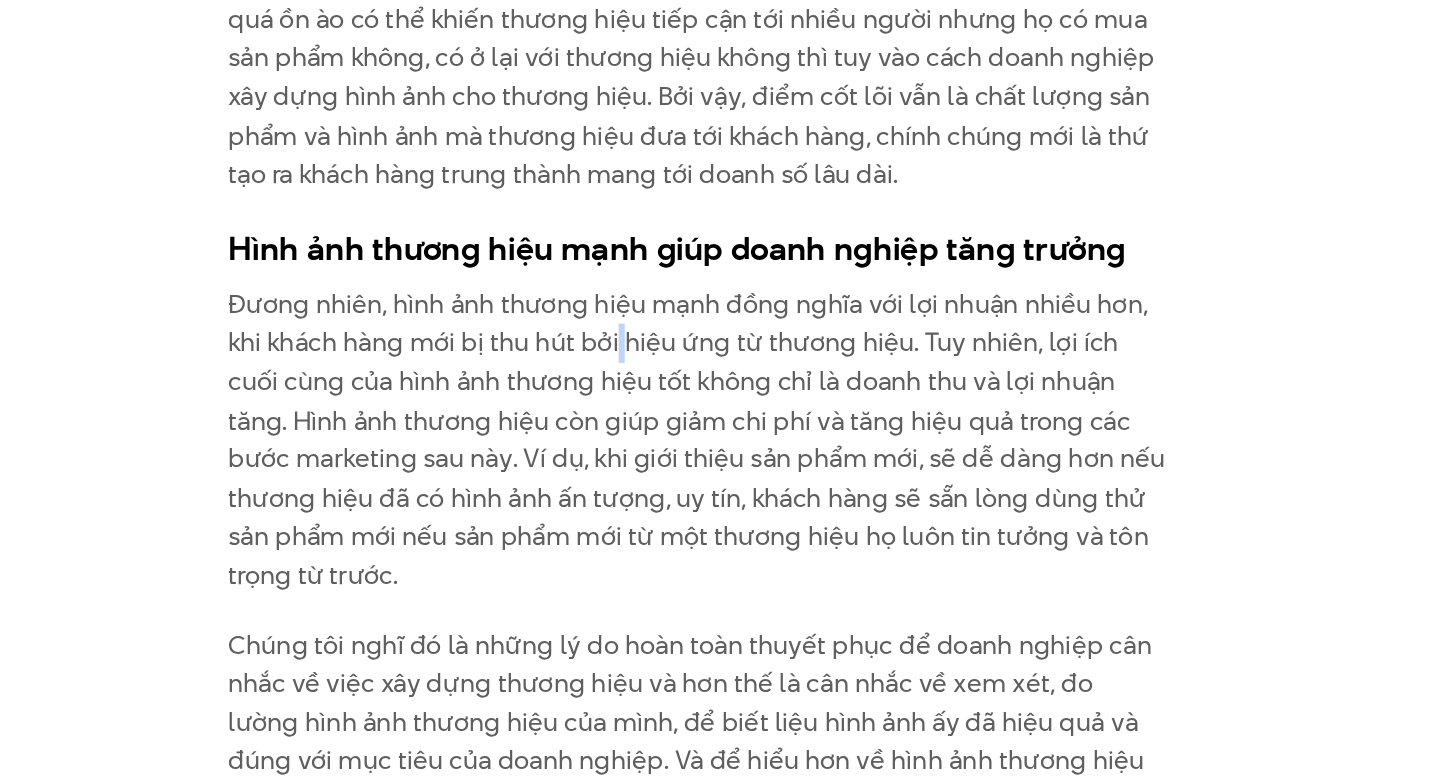 click on "Đương nhiên, hình ảnh thương hiệu mạnh đồng nghĩa với lợi nhuận nhiều hơn, khi khách hàng mới bị thu hút bởi hiệu ứng từ thương hiệu. Tuy nhiên, lợi ích cuối cùng của hình ảnh thương hiệu tốt không chỉ là doanh thu và lợi nhuận tăng. Hình ảnh thương hiệu còn giúp giảm chi phí và tăng hiệu quả trong các bước marketing sau này. Ví dụ, khi giới thiệu sản phẩm mới, sẽ dễ dàng hơn nếu thương hiệu đã có hình ảnh ấn tượng, uy tín, khách hàng sẽ sẵn lòng dùng thử sản phẩm mới nếu sản phẩm mới từ một thương hiệu họ luôn tin tưởng và tôn trọng từ trước." at bounding box center (720, 457) 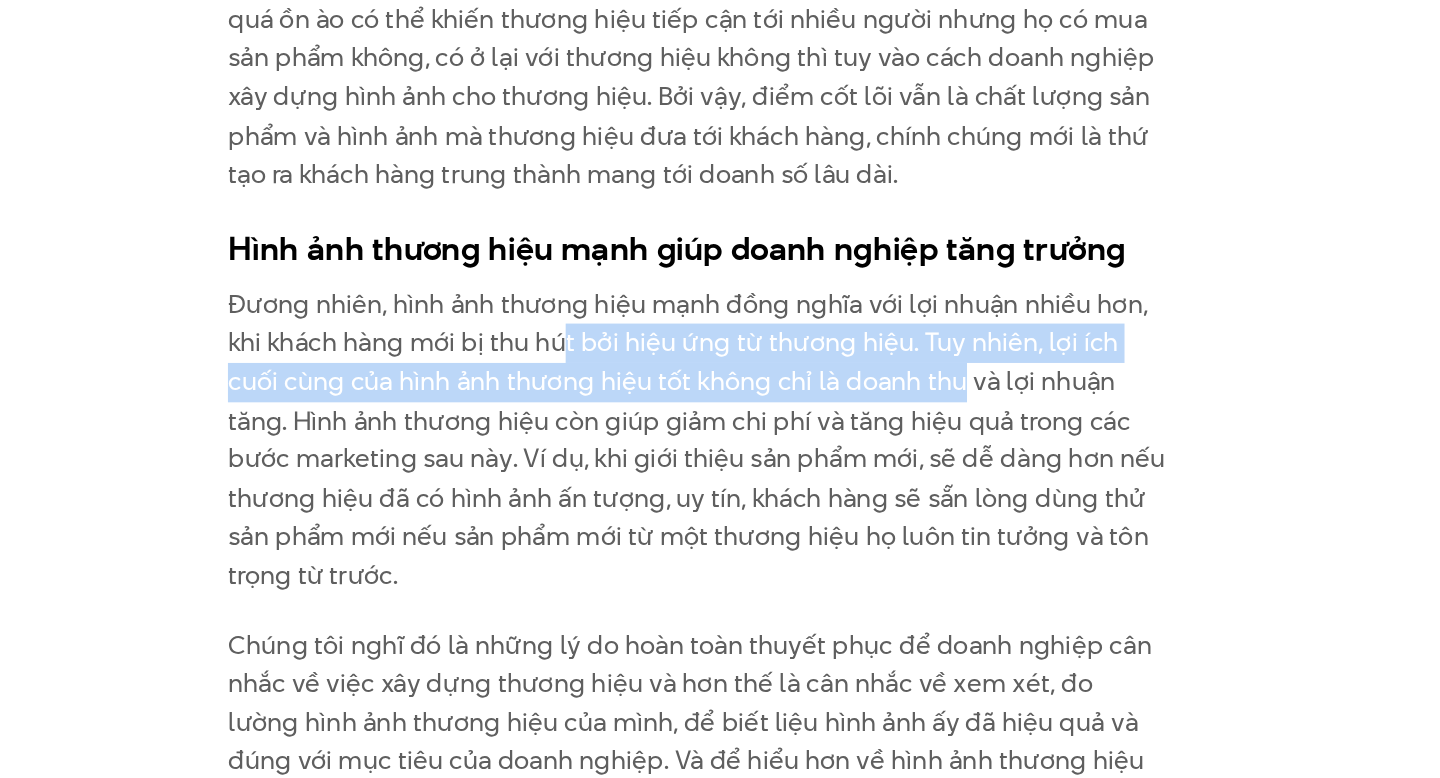drag, startPoint x: 634, startPoint y: 340, endPoint x: 853, endPoint y: 365, distance: 220.42232 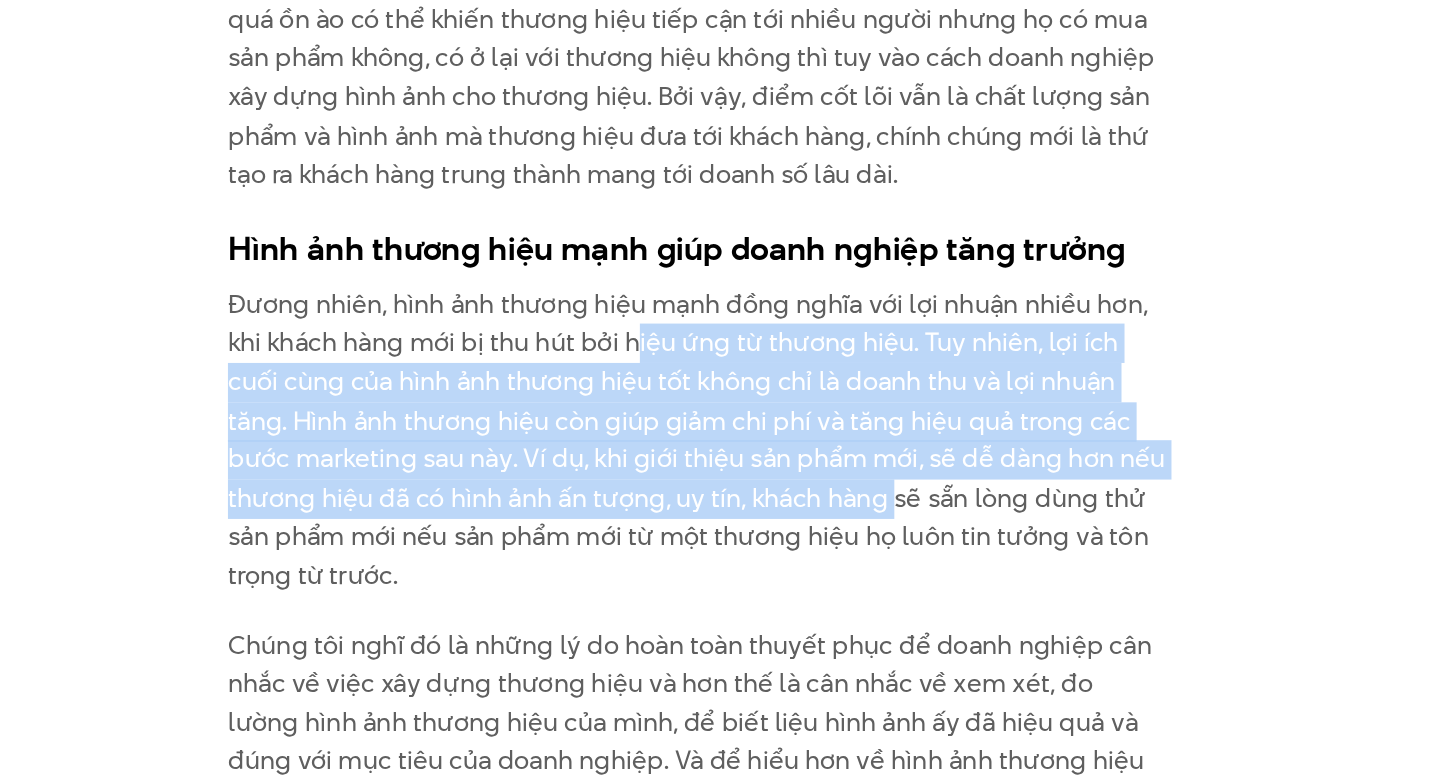 drag, startPoint x: 679, startPoint y: 350, endPoint x: 846, endPoint y: 447, distance: 193.1269 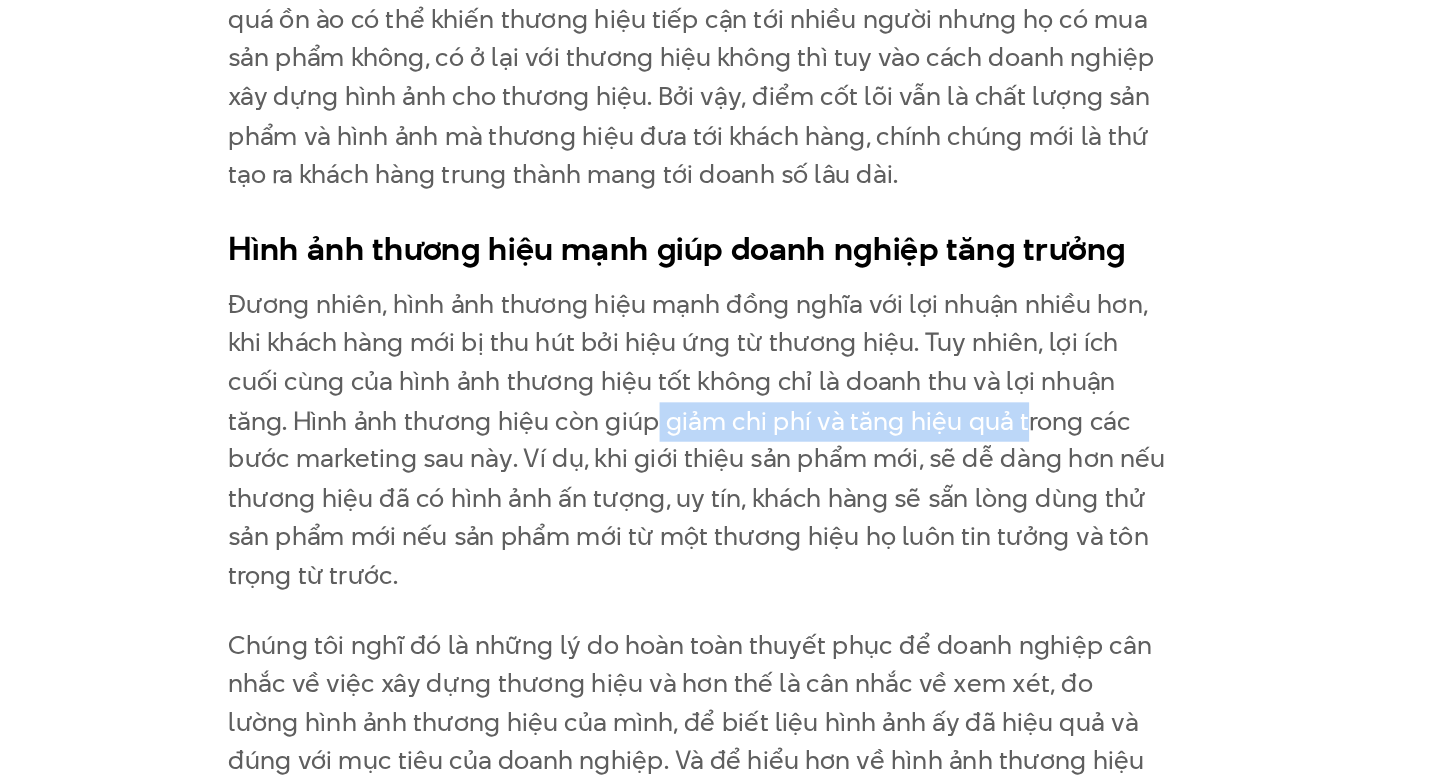 drag, startPoint x: 646, startPoint y: 388, endPoint x: 896, endPoint y: 392, distance: 250.032 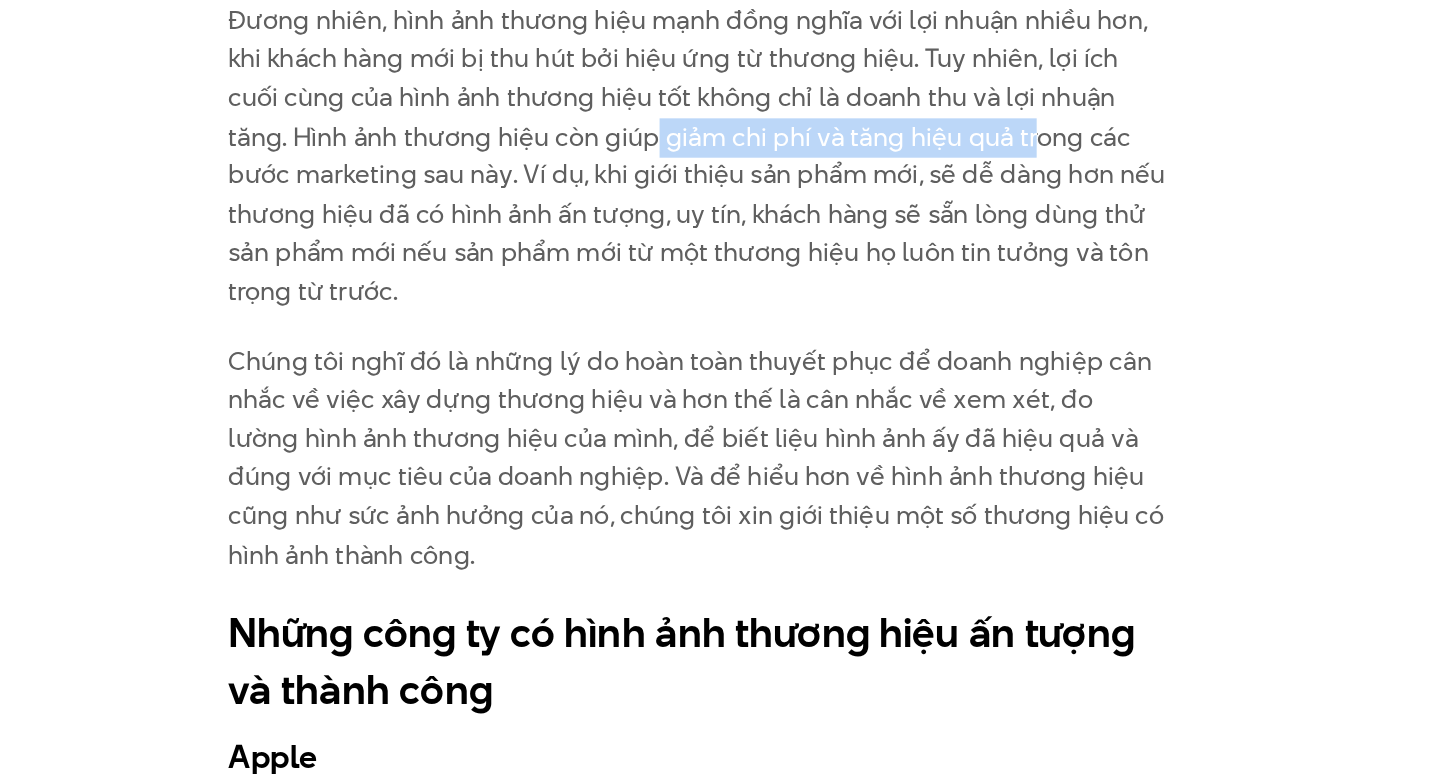 scroll, scrollTop: 6803, scrollLeft: 0, axis: vertical 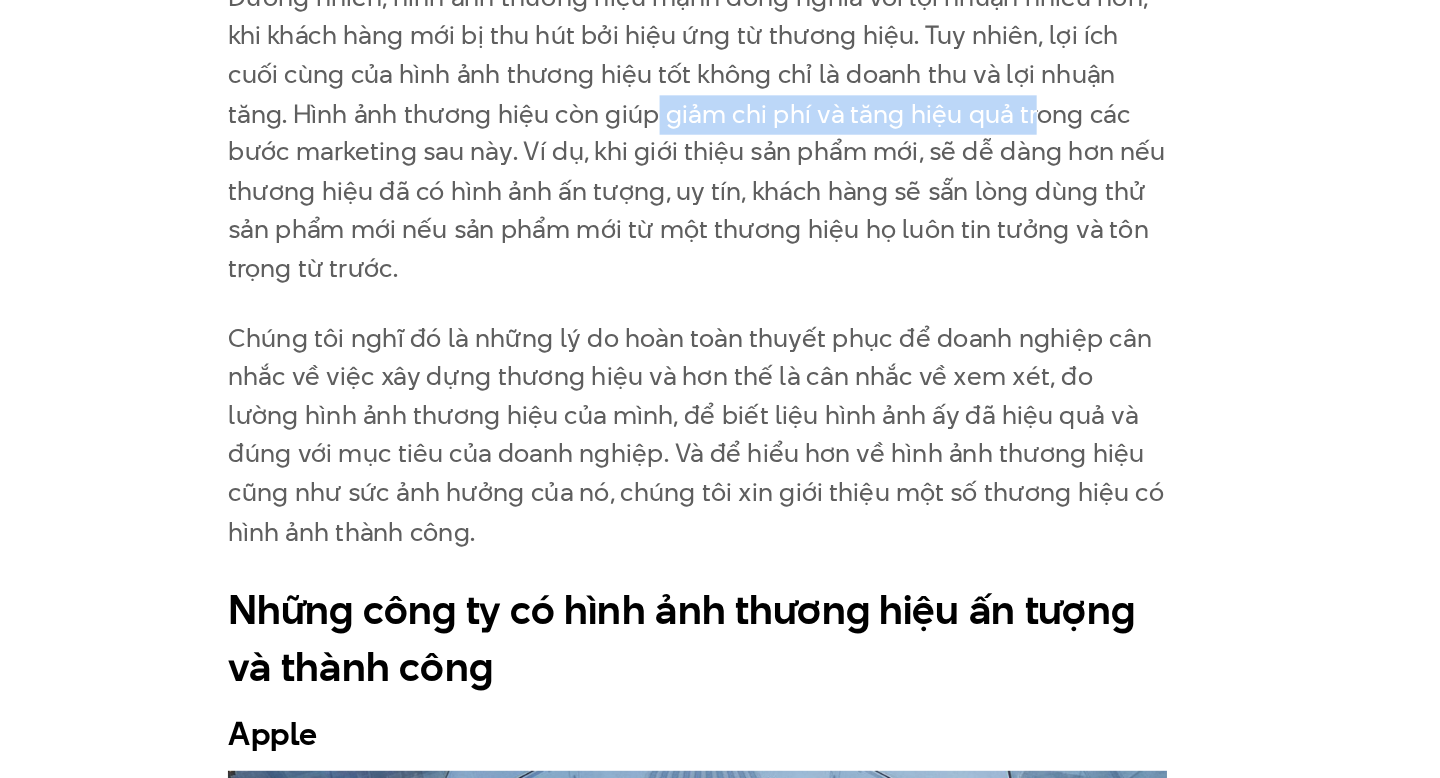 click on "Chúng tôi nghĩ đó là những lý do hoàn toàn thuyết phục để doanh nghiệp cân nhắc về việc xây dựng thương hiệu và hơn thế là cân nhắc về xem xét, đo lường hình ảnh thương hiệu của mình, để biết liệu hình ảnh ấy đã hiệu quả và đúng với mục tiêu của doanh nghiệp. Và để hiểu hơn về hình ảnh thương hiệu cũng như sức ảnh hưởng của nó, chúng tôi xin giới thiệu một số thương hiệu có hình ảnh thành công." at bounding box center (720, 552) 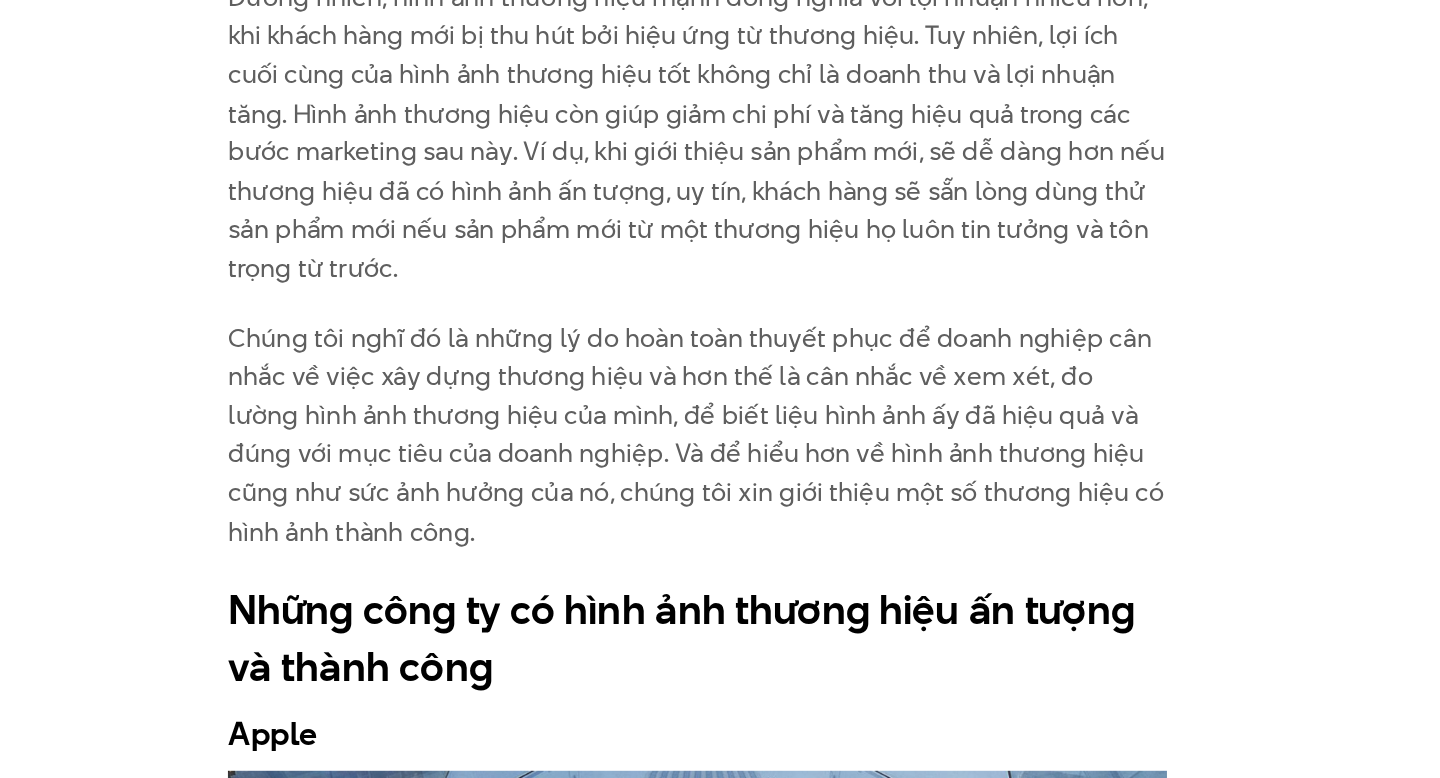 click on "Chúng tôi nghĩ đó là những lý do hoàn toàn thuyết phục để doanh nghiệp cân nhắc về việc xây dựng thương hiệu và hơn thế là cân nhắc về xem xét, đo lường hình ảnh thương hiệu của mình, để biết liệu hình ảnh ấy đã hiệu quả và đúng với mục tiêu của doanh nghiệp. Và để hiểu hơn về hình ảnh thương hiệu cũng như sức ảnh hưởng của nó, chúng tôi xin giới thiệu một số thương hiệu có hình ảnh thành công." at bounding box center [720, 552] 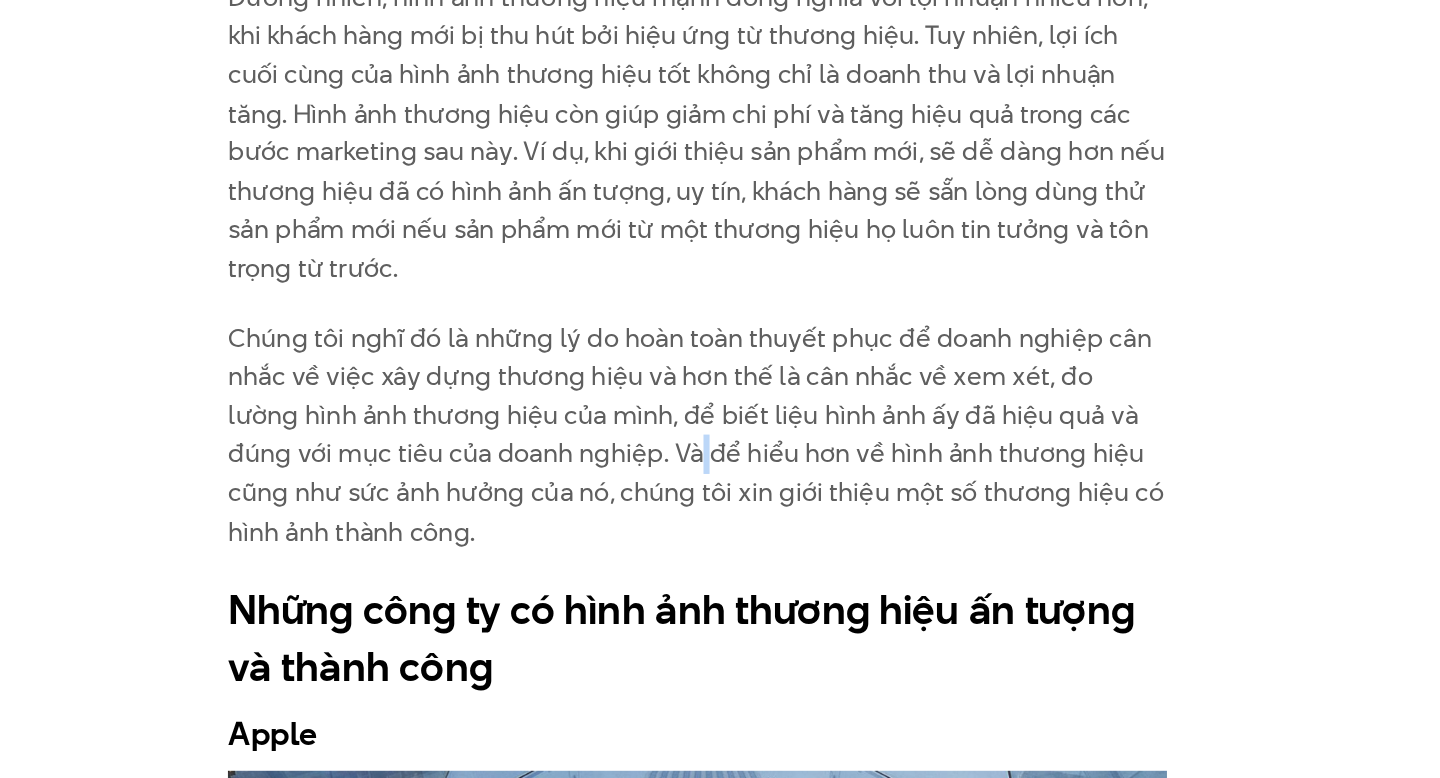 click on "Chúng tôi nghĩ đó là những lý do hoàn toàn thuyết phục để doanh nghiệp cân nhắc về việc xây dựng thương hiệu và hơn thế là cân nhắc về xem xét, đo lường hình ảnh thương hiệu của mình, để biết liệu hình ảnh ấy đã hiệu quả và đúng với mục tiêu của doanh nghiệp. Và để hiểu hơn về hình ảnh thương hiệu cũng như sức ảnh hưởng của nó, chúng tôi xin giới thiệu một số thương hiệu có hình ảnh thành công." at bounding box center (720, 552) 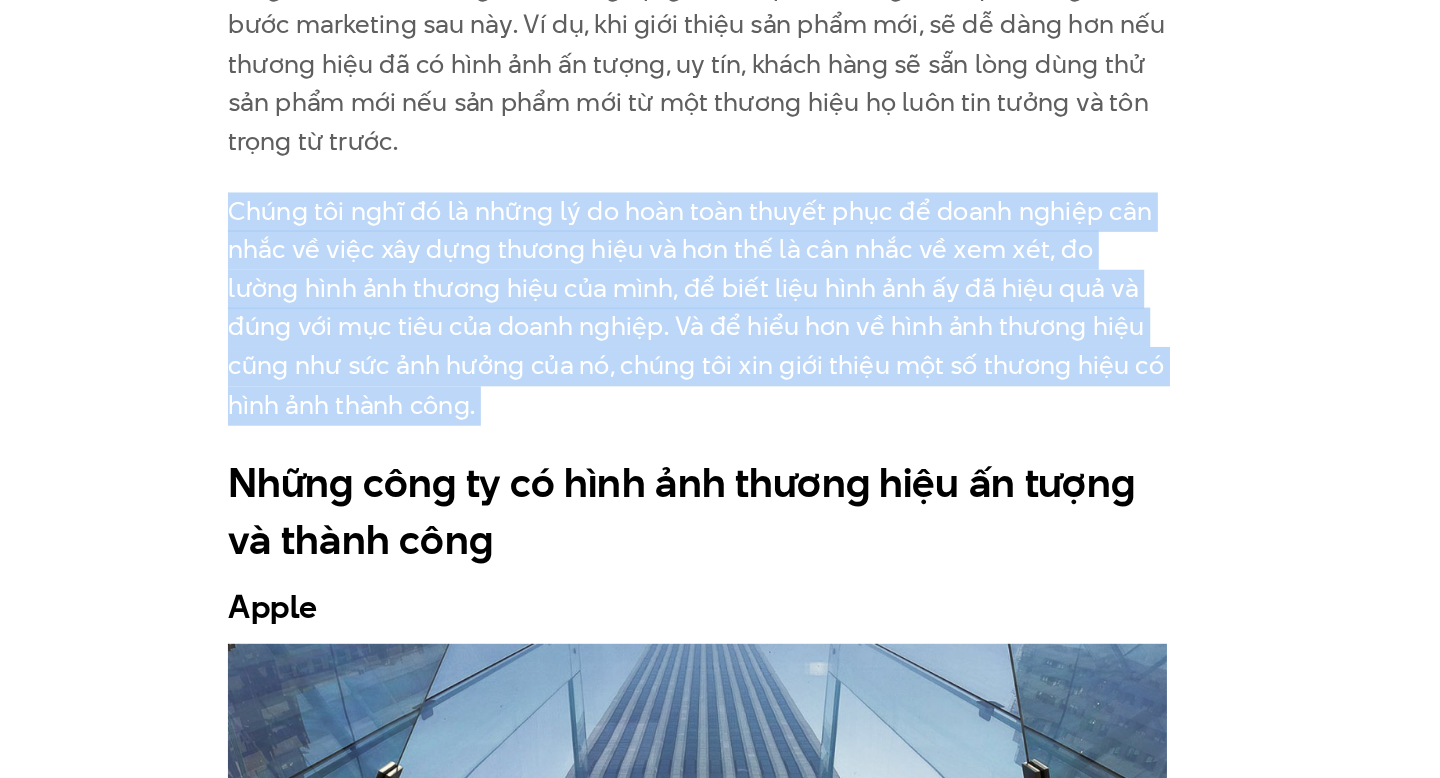 scroll, scrollTop: 6889, scrollLeft: 0, axis: vertical 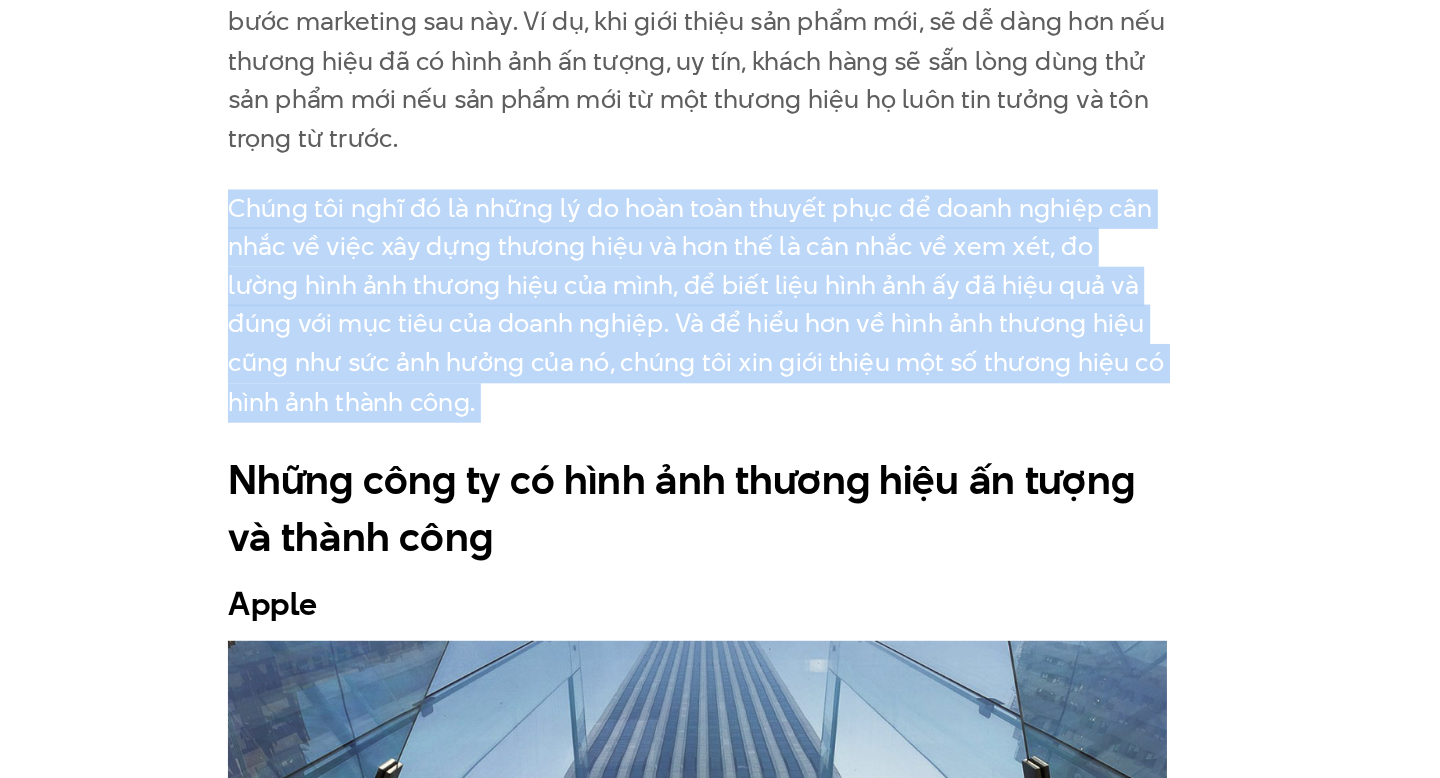 click on "Chúng tôi nghĩ đó là những lý do hoàn toàn thuyết phục để doanh nghiệp cân nhắc về việc xây dựng thương hiệu và hơn thế là cân nhắc về xem xét, đo lường hình ảnh thương hiệu của mình, để biết liệu hình ảnh ấy đã hiệu quả và đúng với mục tiêu của doanh nghiệp. Và để hiểu hơn về hình ảnh thương hiệu cũng như sức ảnh hưởng của nó, chúng tôi xin giới thiệu một số thương hiệu có hình ảnh thành công." at bounding box center [720, 466] 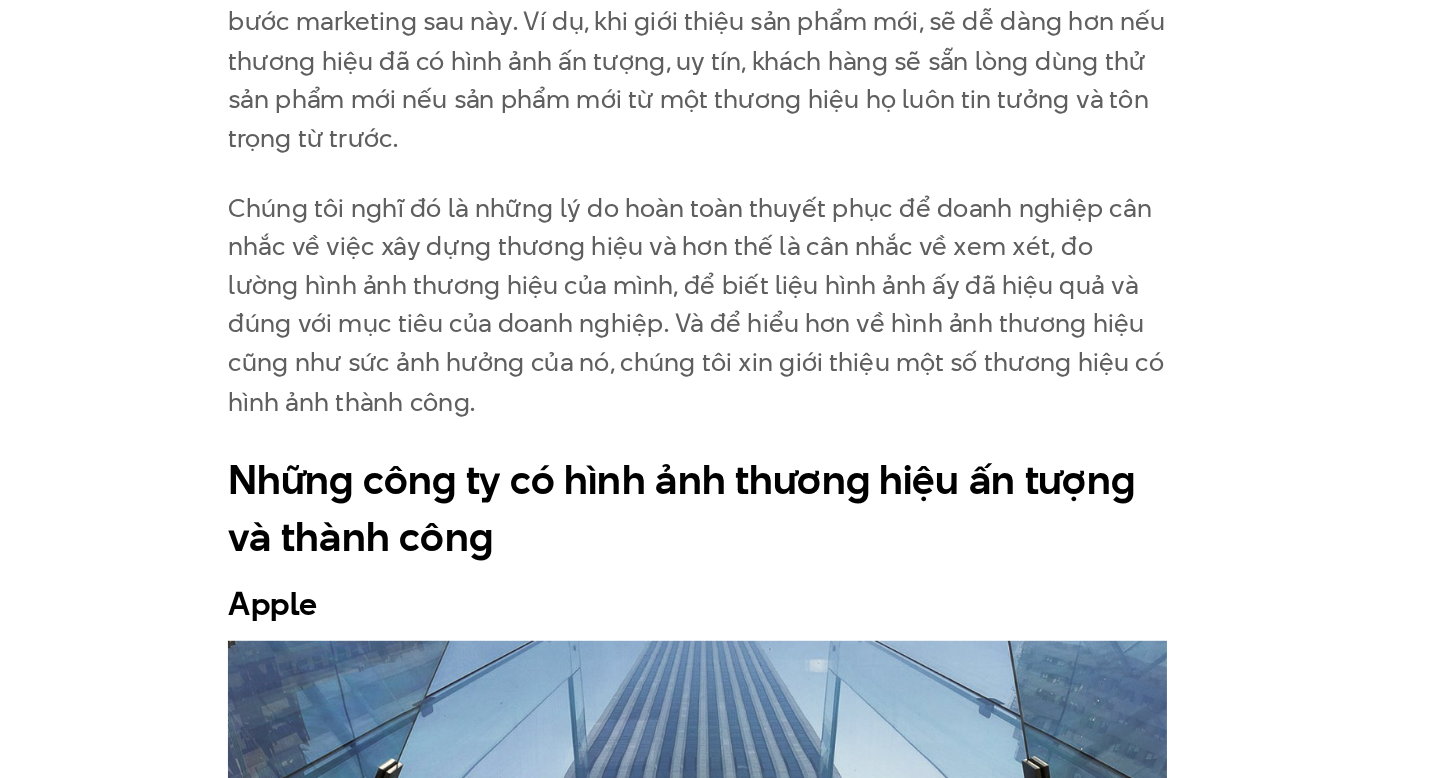 click on "Chúng tôi nghĩ đó là những lý do hoàn toàn thuyết phục để doanh nghiệp cân nhắc về việc xây dựng thương hiệu và hơn thế là cân nhắc về xem xét, đo lường hình ảnh thương hiệu của mình, để biết liệu hình ảnh ấy đã hiệu quả và đúng với mục tiêu của doanh nghiệp. Và để hiểu hơn về hình ảnh thương hiệu cũng như sức ảnh hưởng của nó, chúng tôi xin giới thiệu một số thương hiệu có hình ảnh thành công." at bounding box center [720, 466] 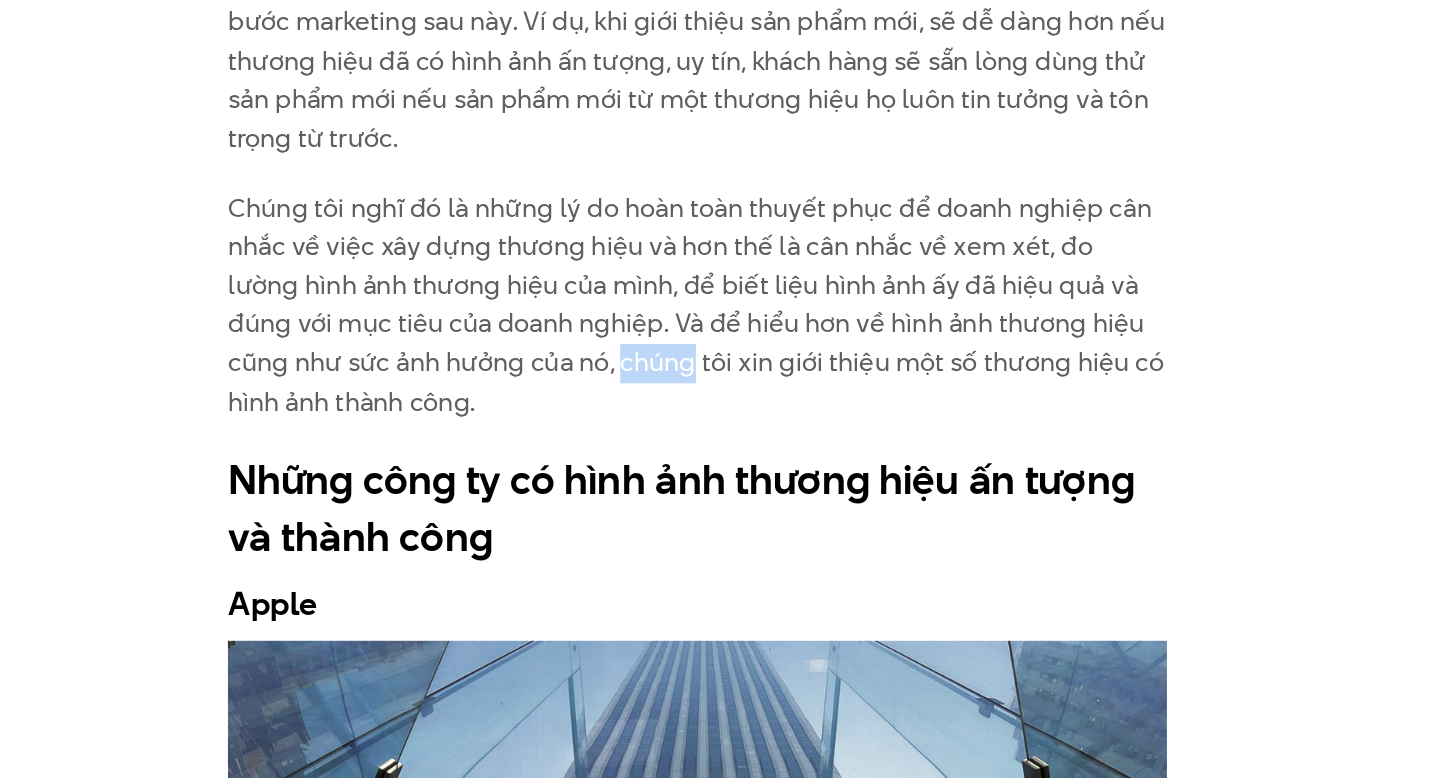 click on "Chúng tôi nghĩ đó là những lý do hoàn toàn thuyết phục để doanh nghiệp cân nhắc về việc xây dựng thương hiệu và hơn thế là cân nhắc về xem xét, đo lường hình ảnh thương hiệu của mình, để biết liệu hình ảnh ấy đã hiệu quả và đúng với mục tiêu của doanh nghiệp. Và để hiểu hơn về hình ảnh thương hiệu cũng như sức ảnh hưởng của nó, chúng tôi xin giới thiệu một số thương hiệu có hình ảnh thành công." at bounding box center [720, 466] 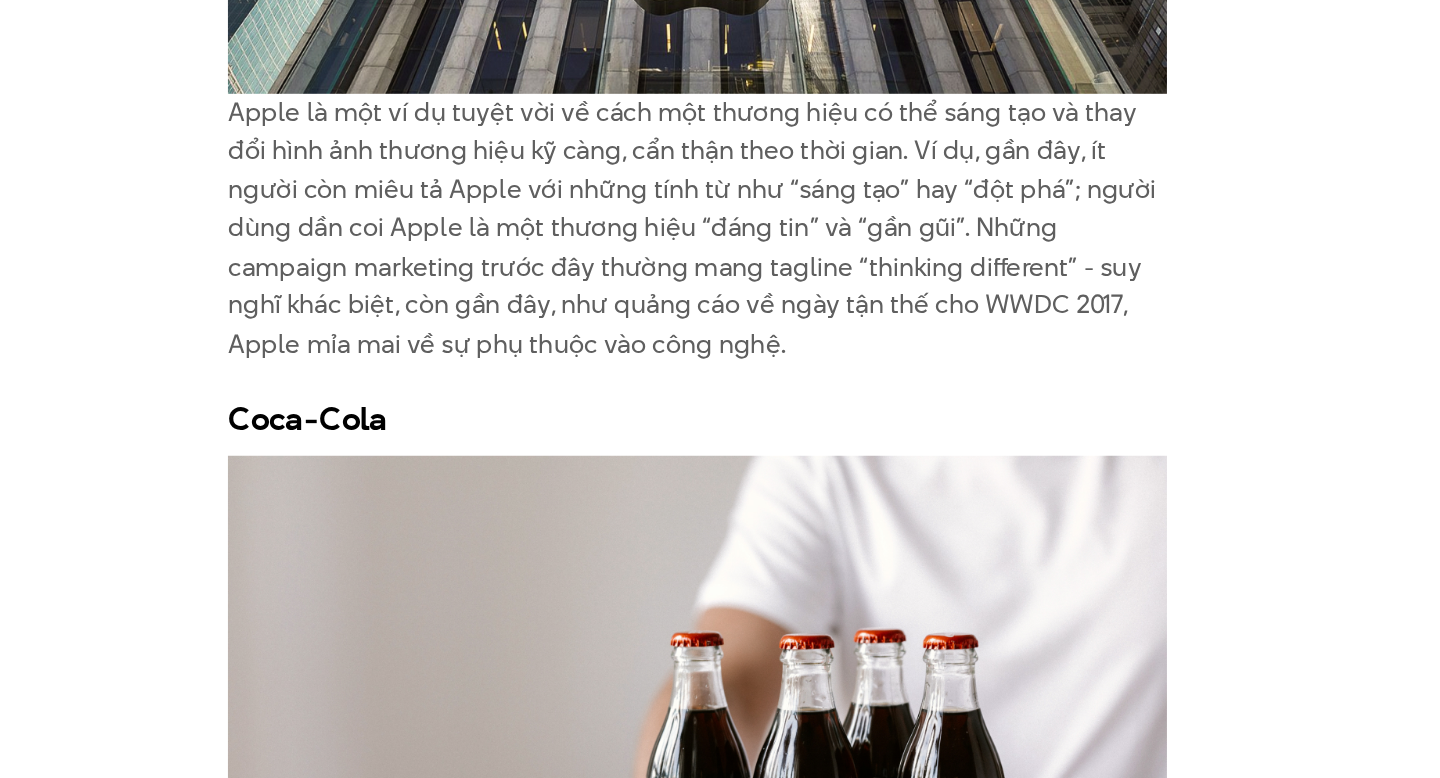 scroll, scrollTop: 7668, scrollLeft: 0, axis: vertical 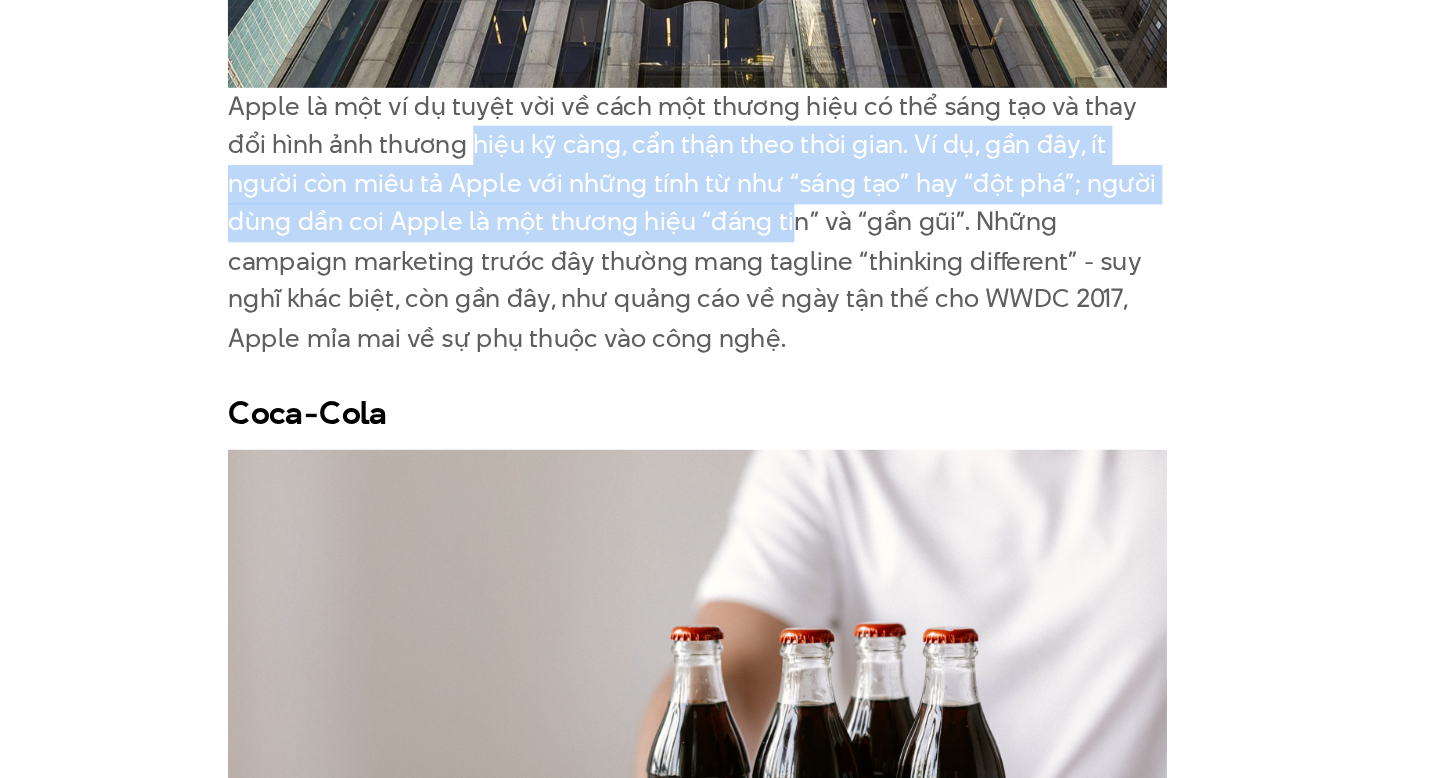 drag, startPoint x: 541, startPoint y: 309, endPoint x: 733, endPoint y: 369, distance: 201.15666 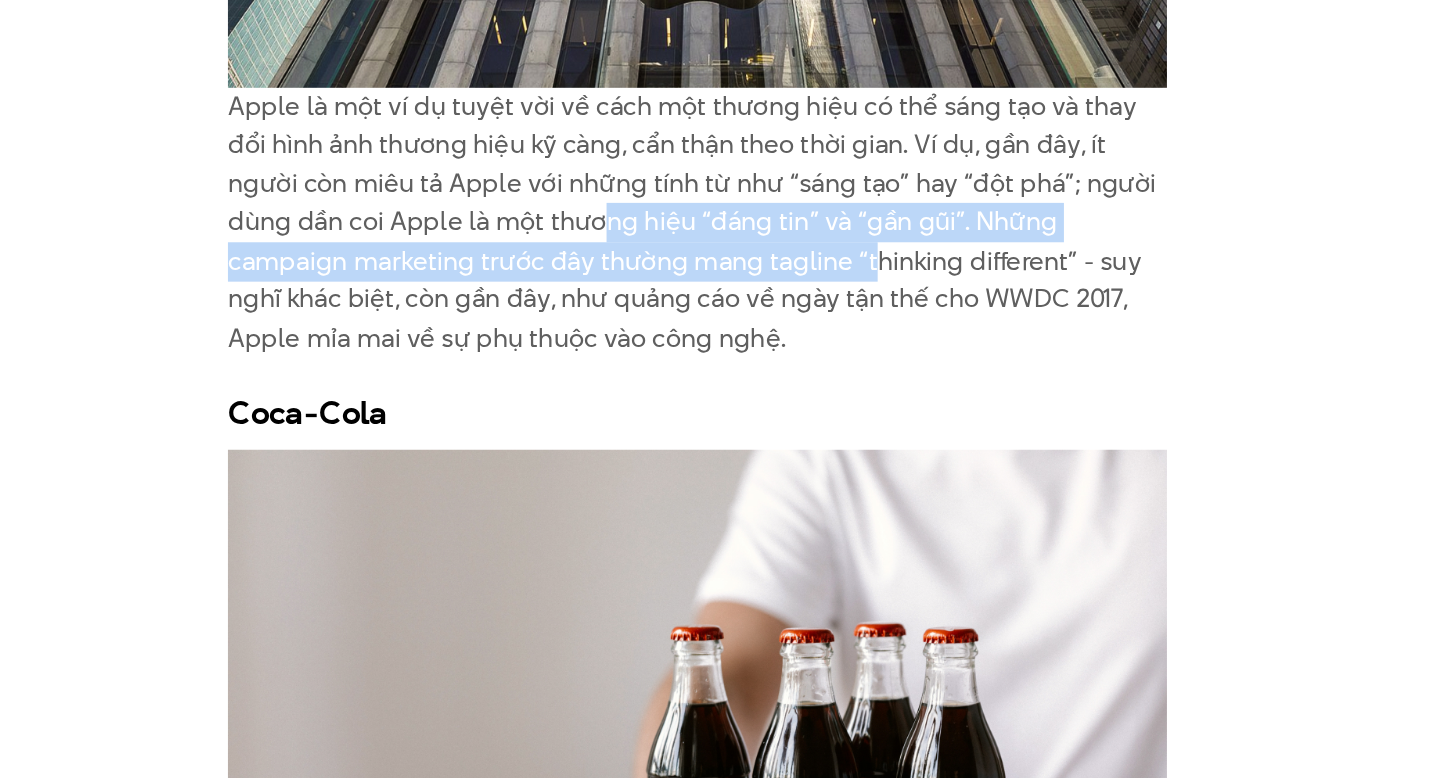 drag, startPoint x: 609, startPoint y: 365, endPoint x: 750, endPoint y: 395, distance: 144.15616 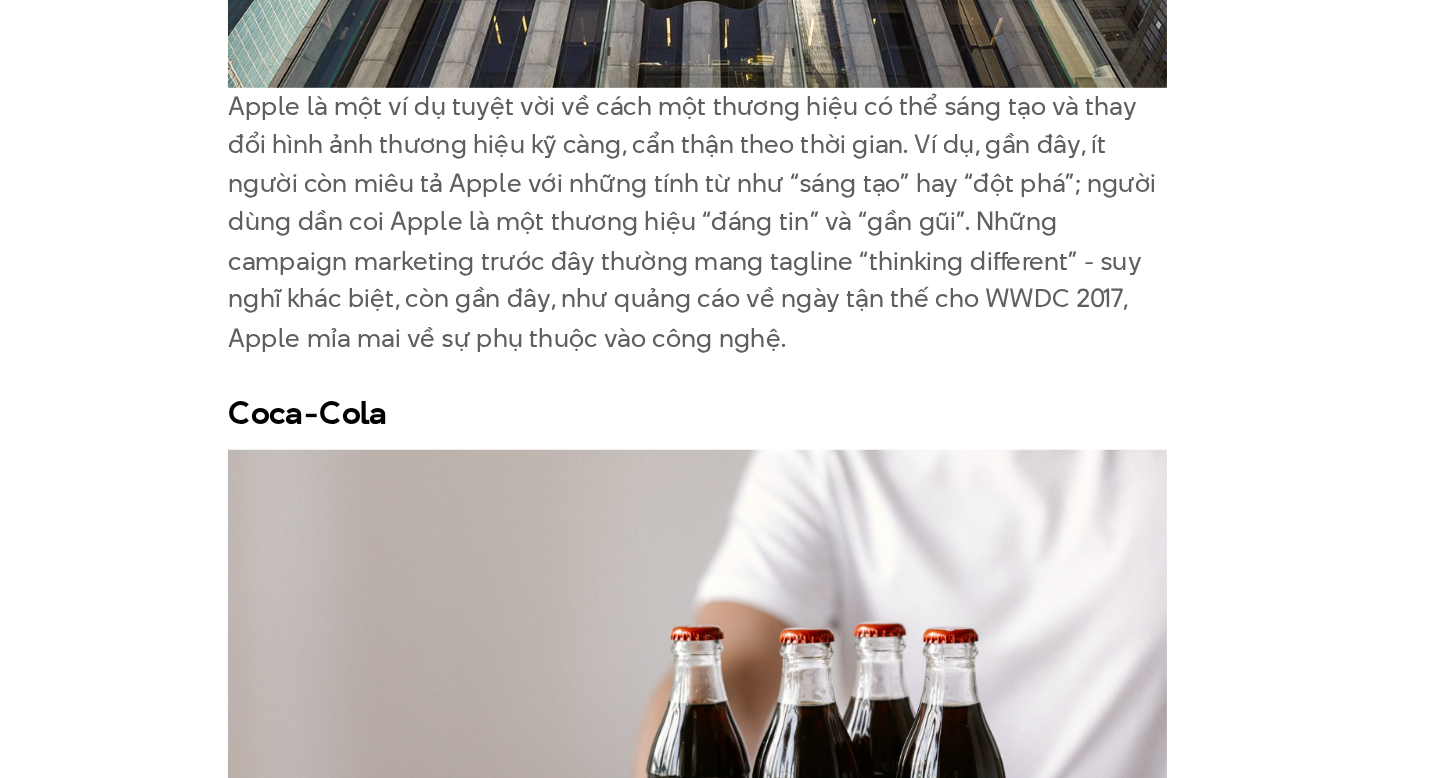 drag, startPoint x: 566, startPoint y: 387, endPoint x: 747, endPoint y: 432, distance: 186.51006 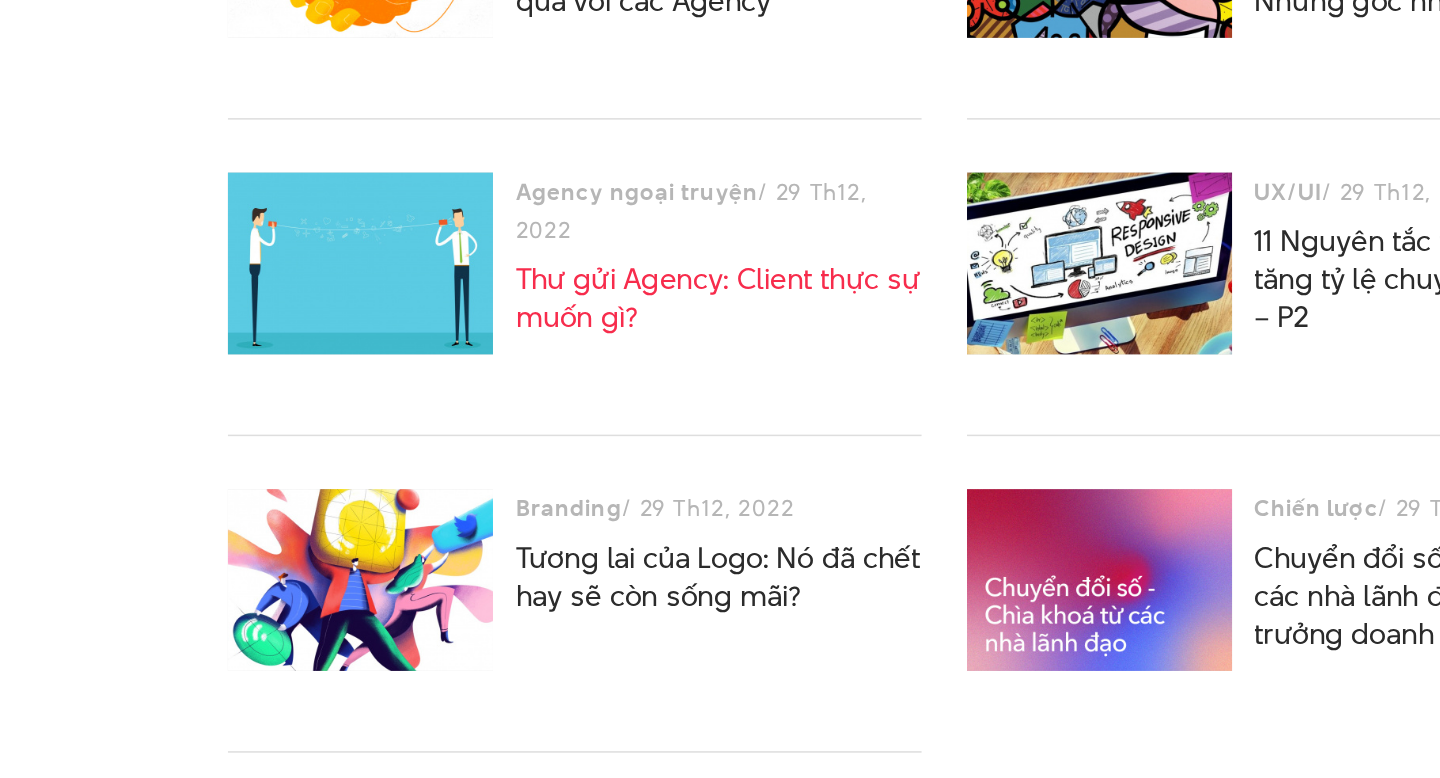 scroll, scrollTop: 9292, scrollLeft: 0, axis: vertical 